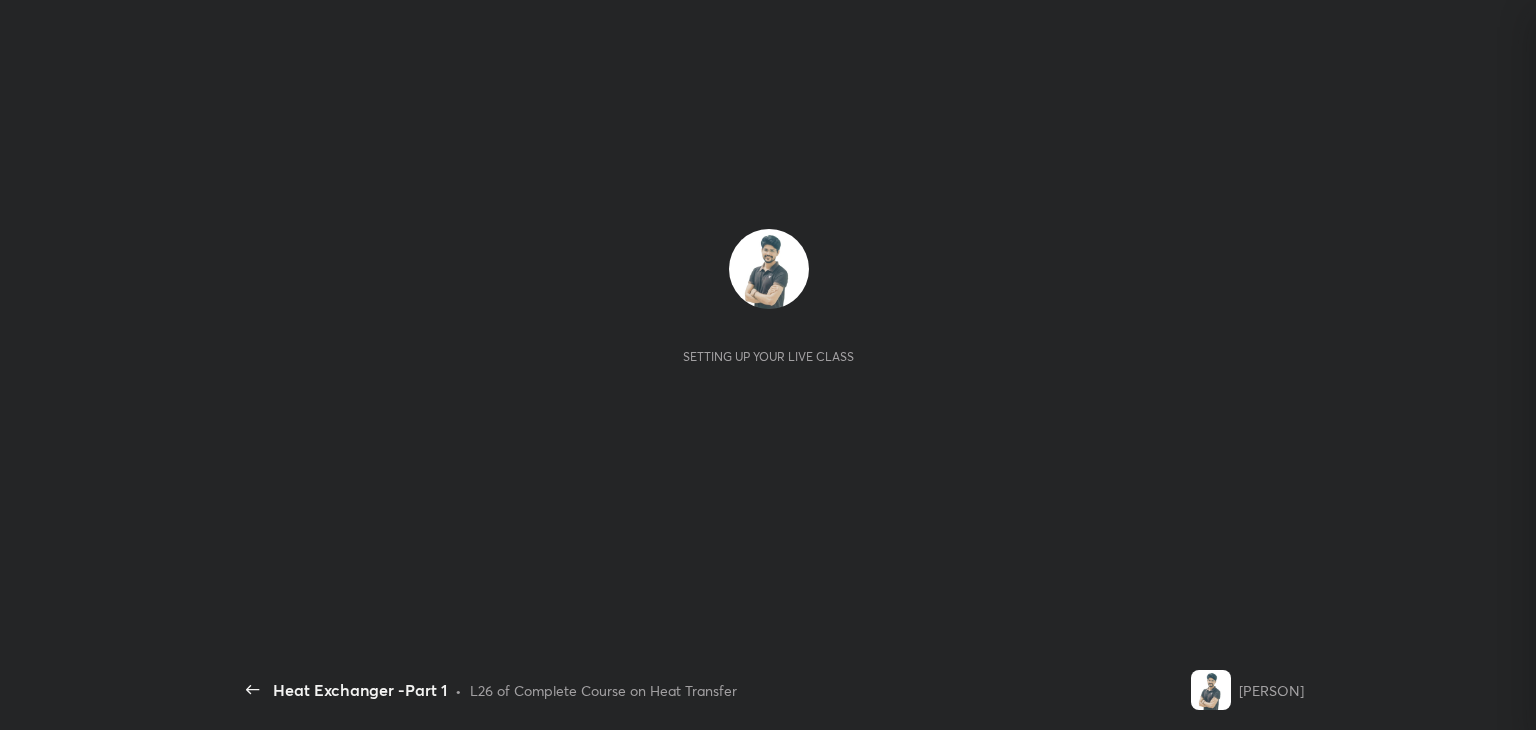 scroll, scrollTop: 0, scrollLeft: 0, axis: both 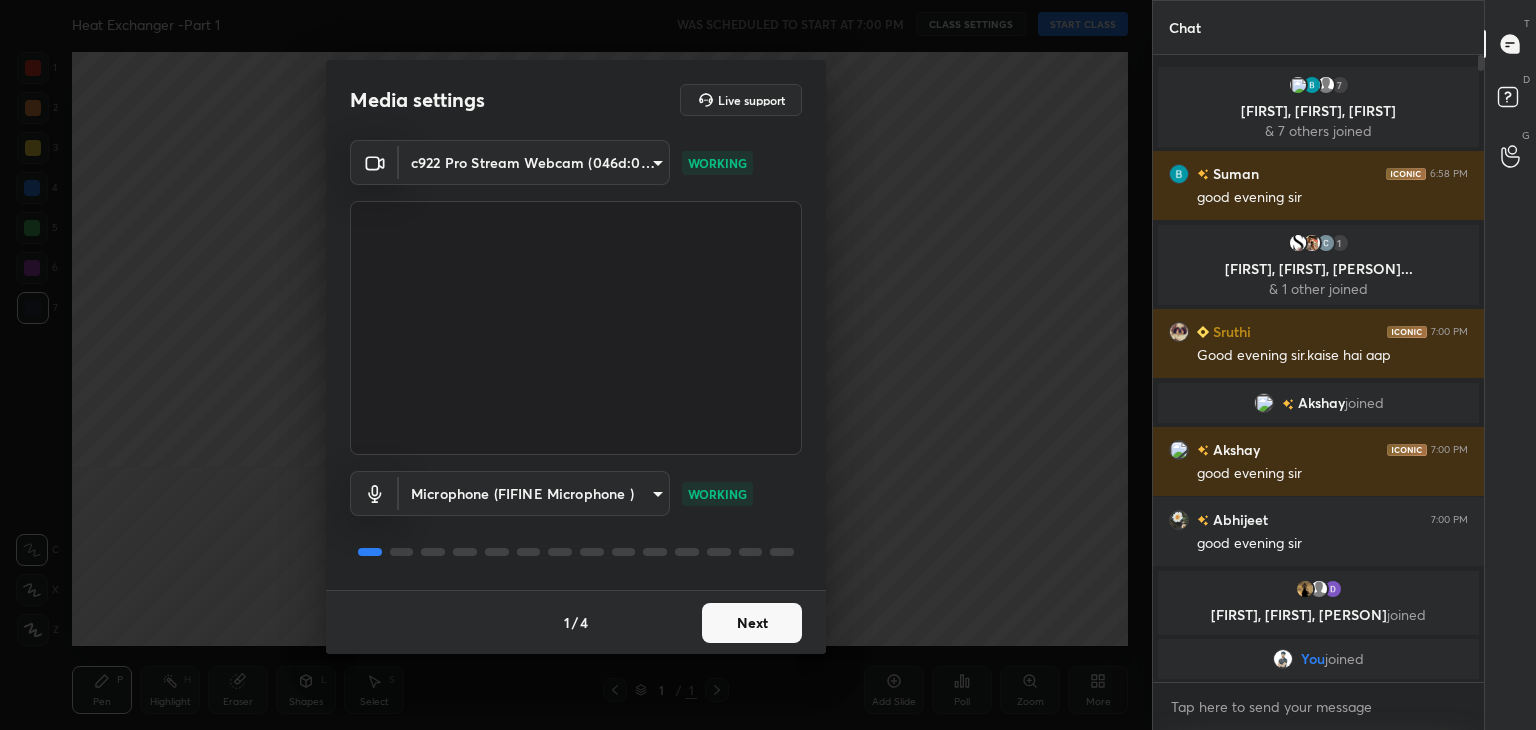 click on "Next" at bounding box center (752, 623) 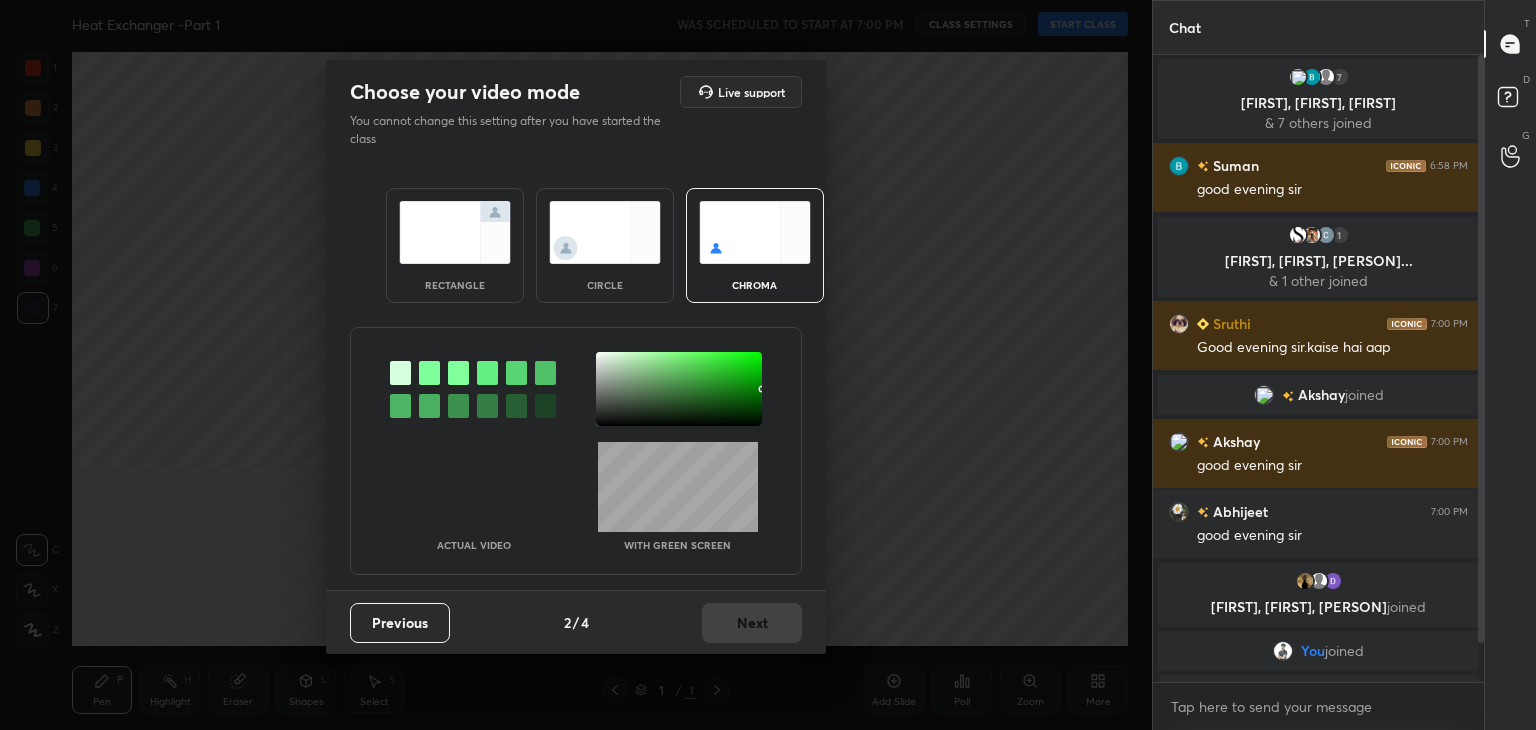click on "rectangle" at bounding box center [455, 245] 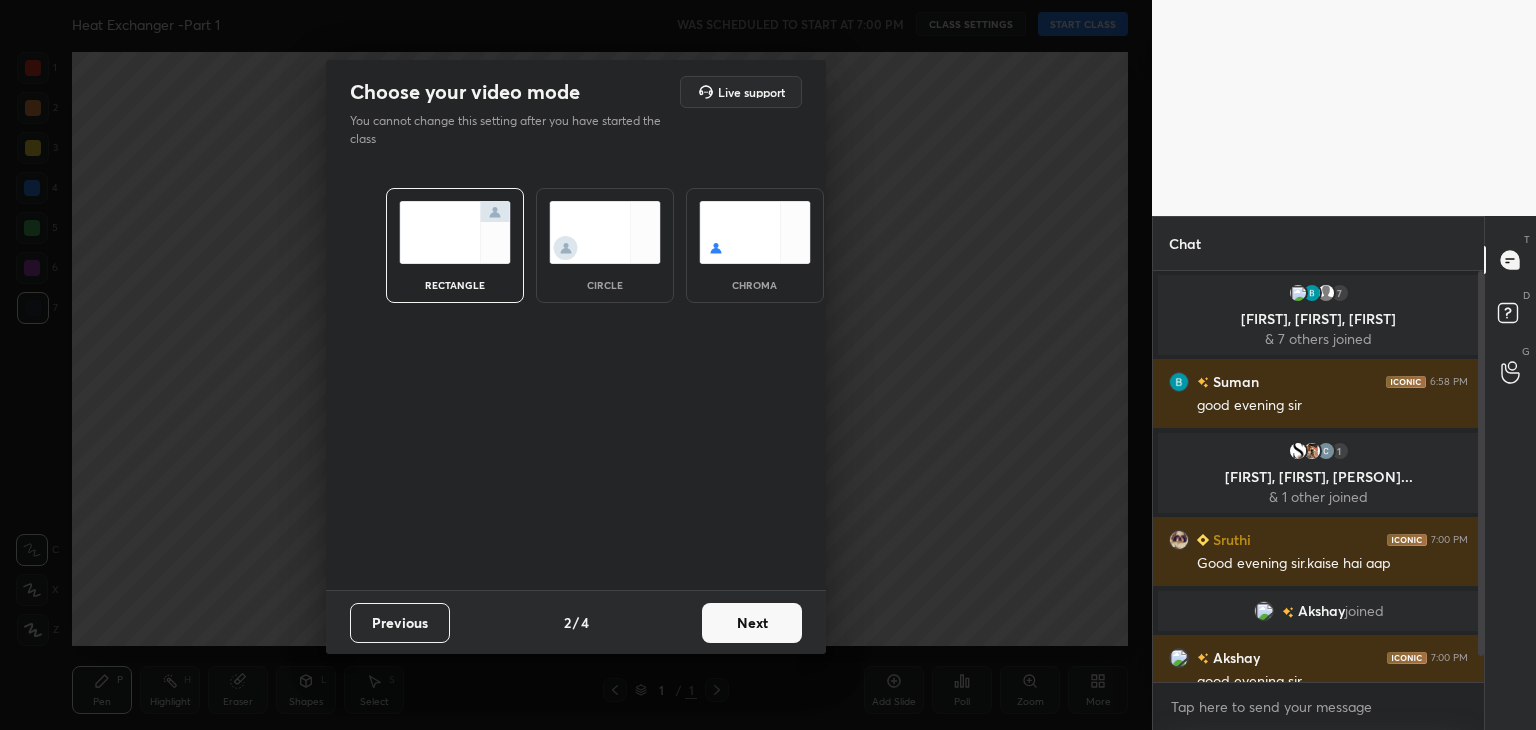 scroll, scrollTop: 405, scrollLeft: 325, axis: both 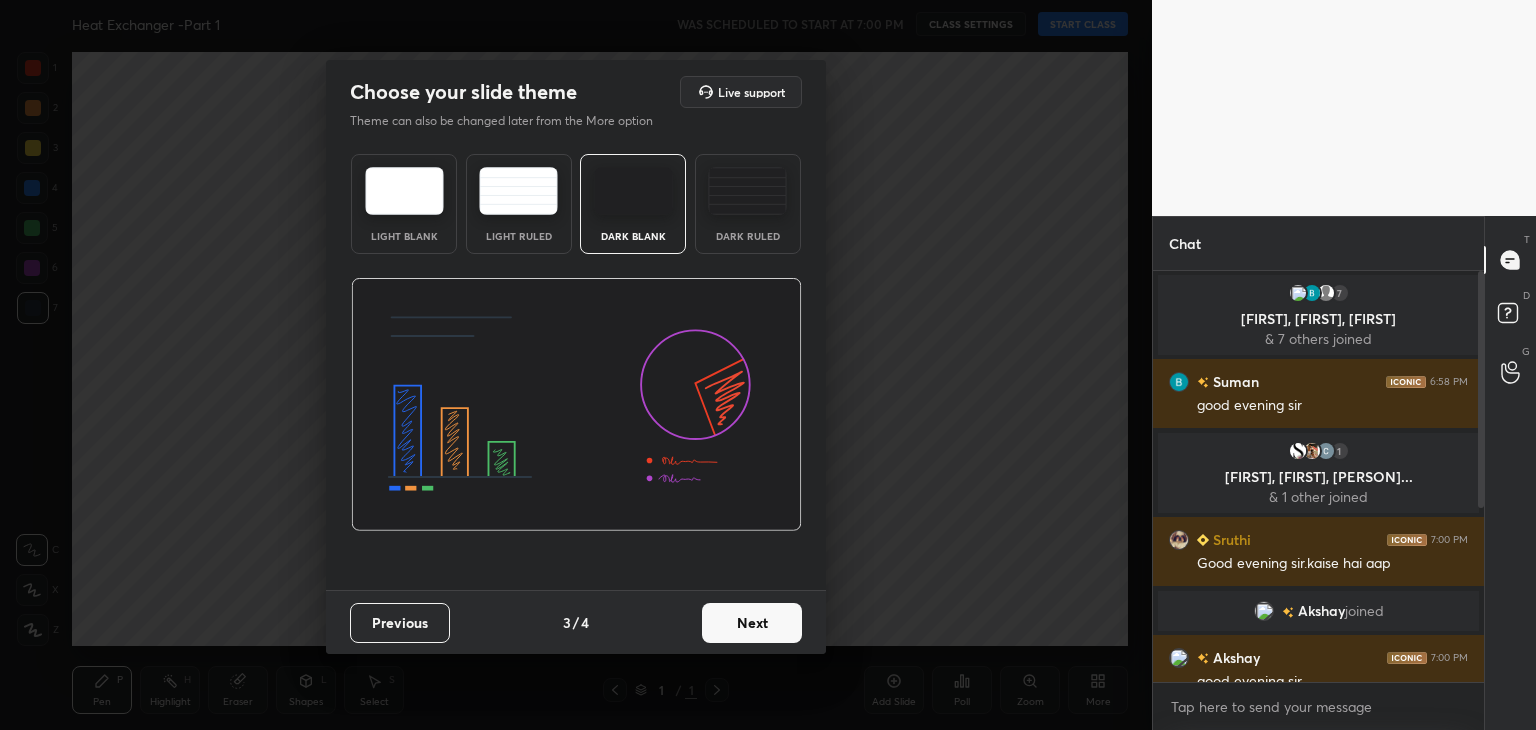click on "Next" at bounding box center [752, 623] 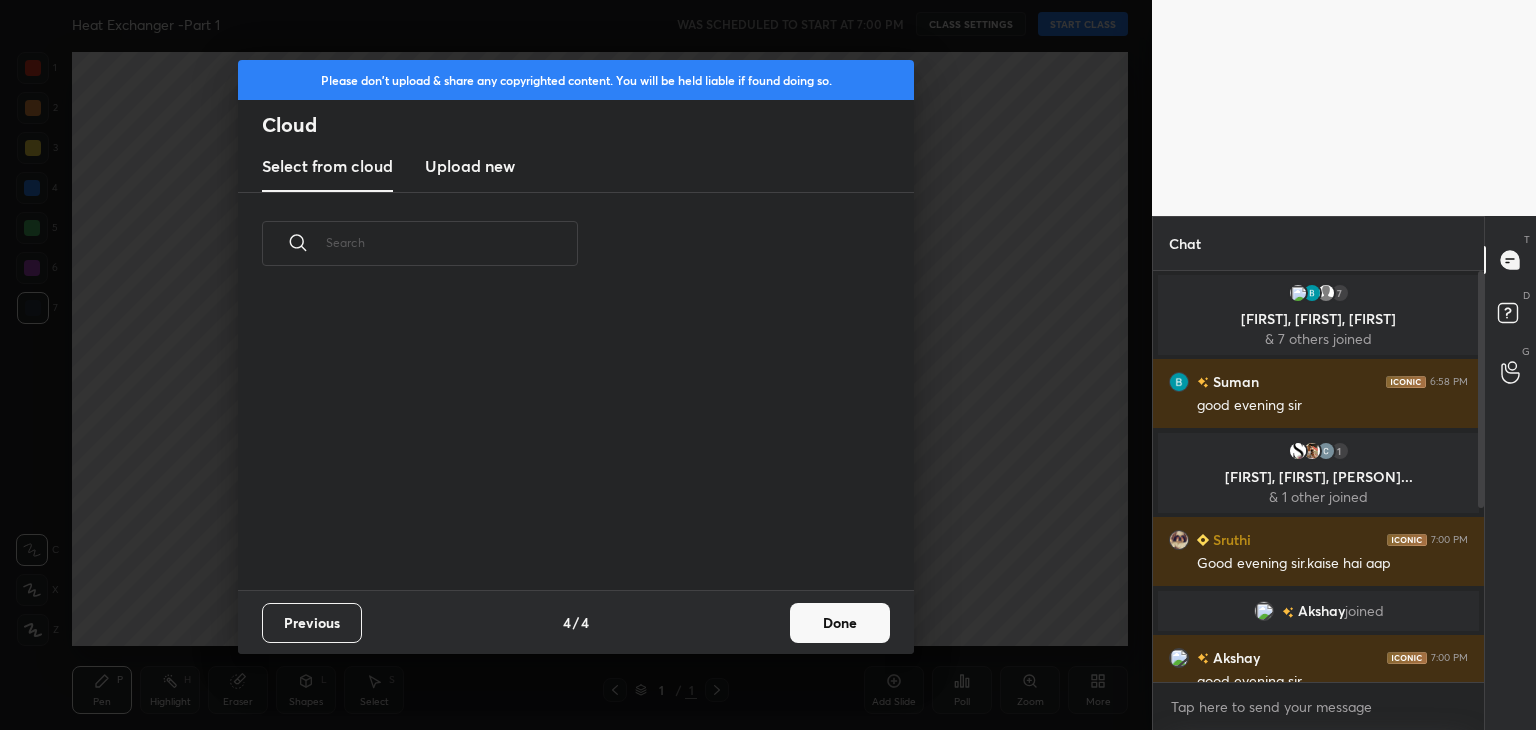 scroll, scrollTop: 6, scrollLeft: 10, axis: both 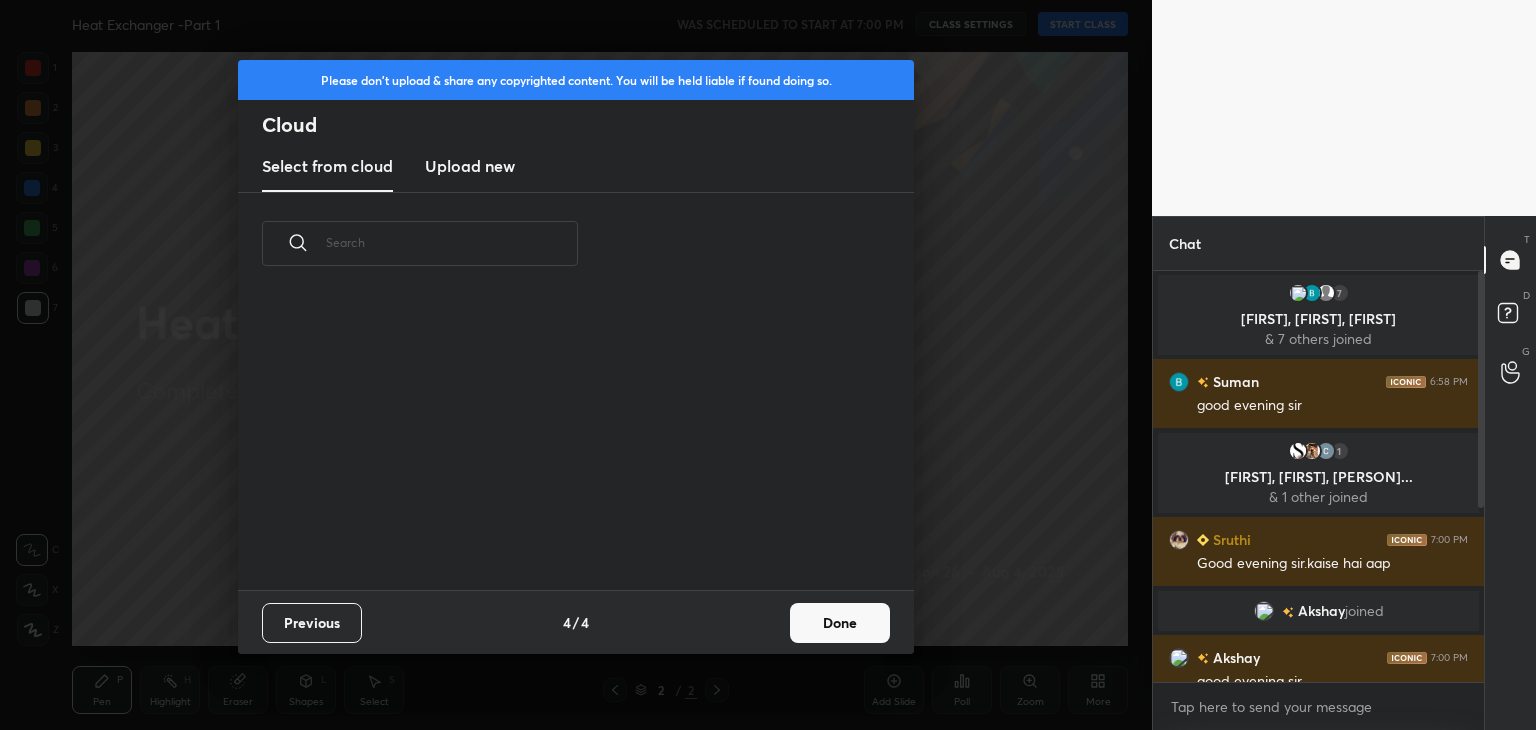 click on "Done" at bounding box center (840, 623) 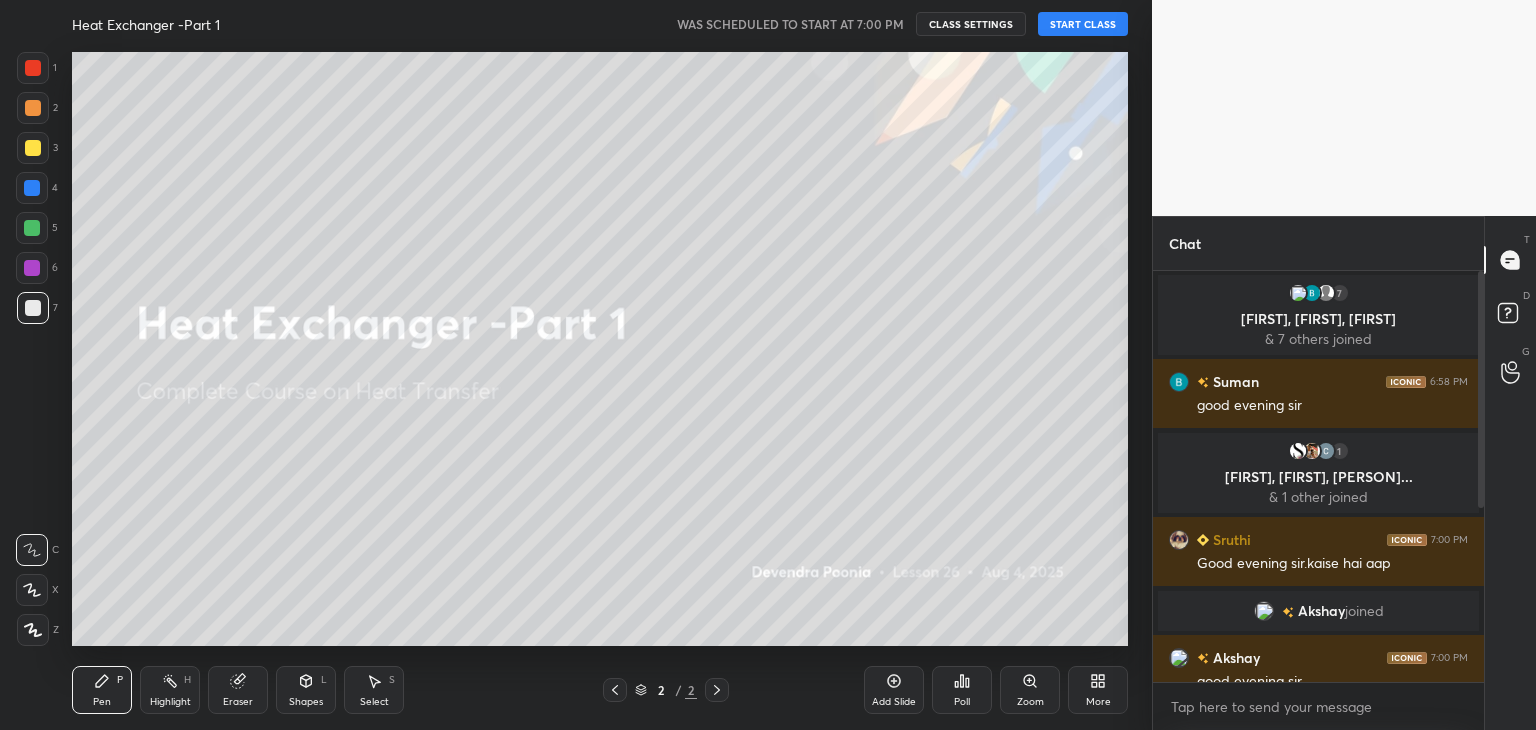 click at bounding box center [33, 630] 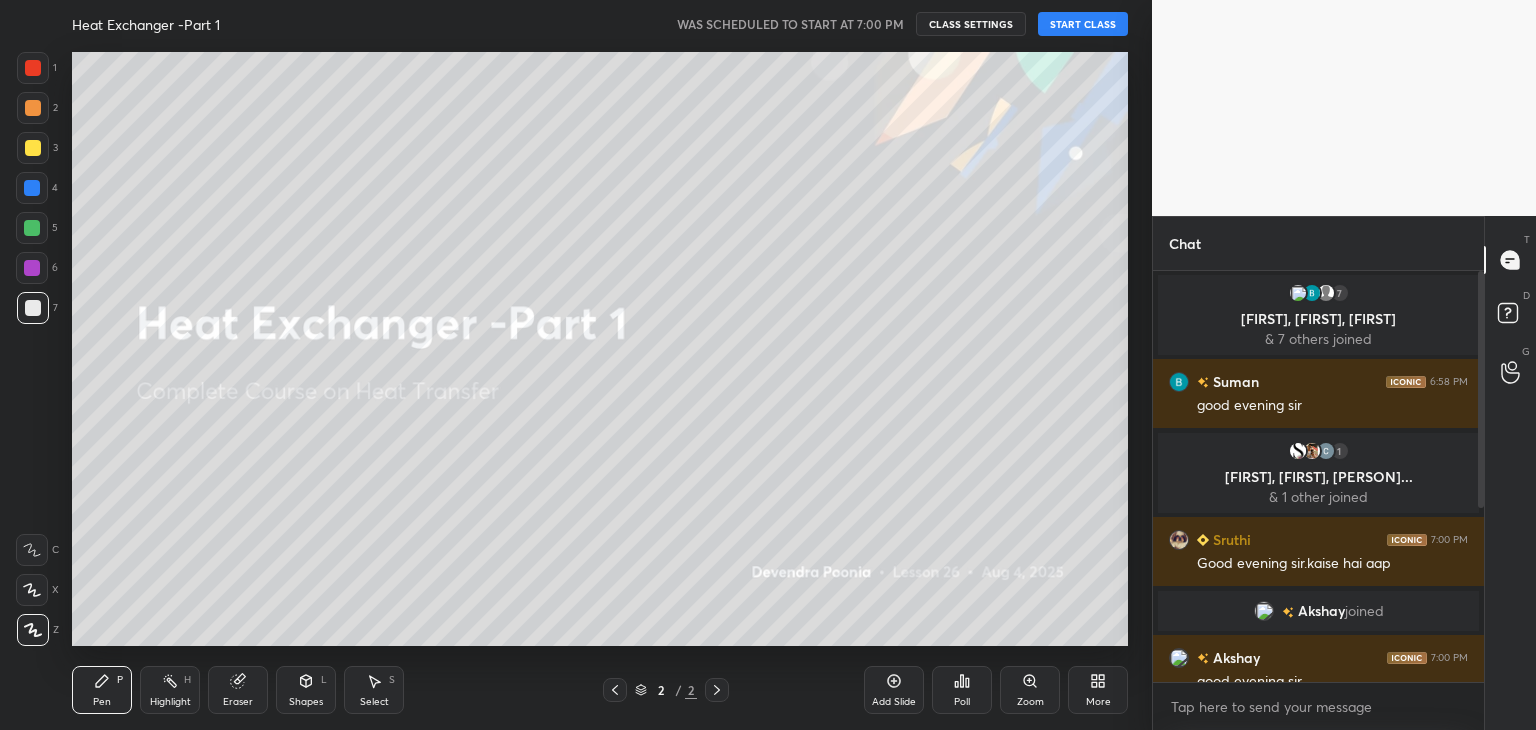 click on "START CLASS" at bounding box center [1083, 24] 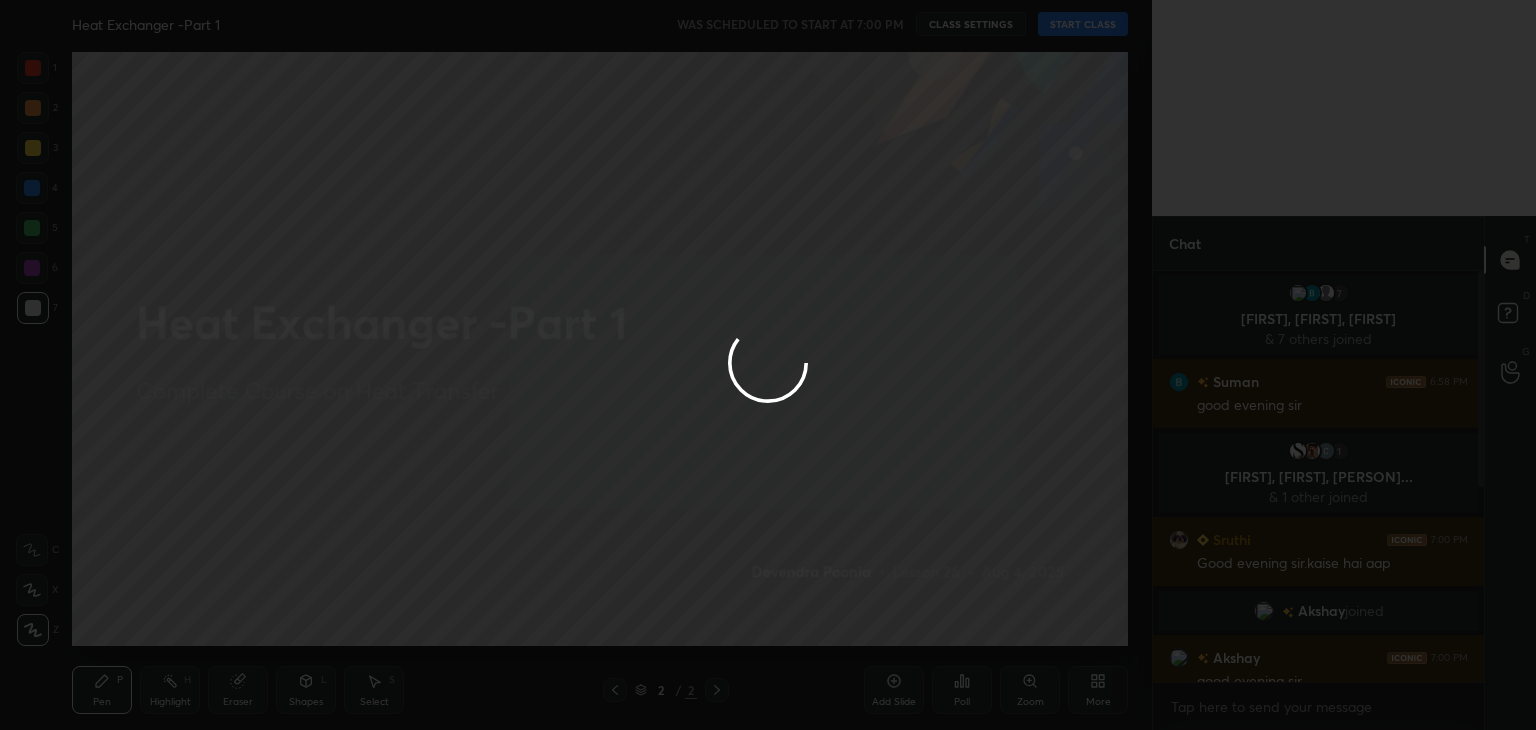 type on "x" 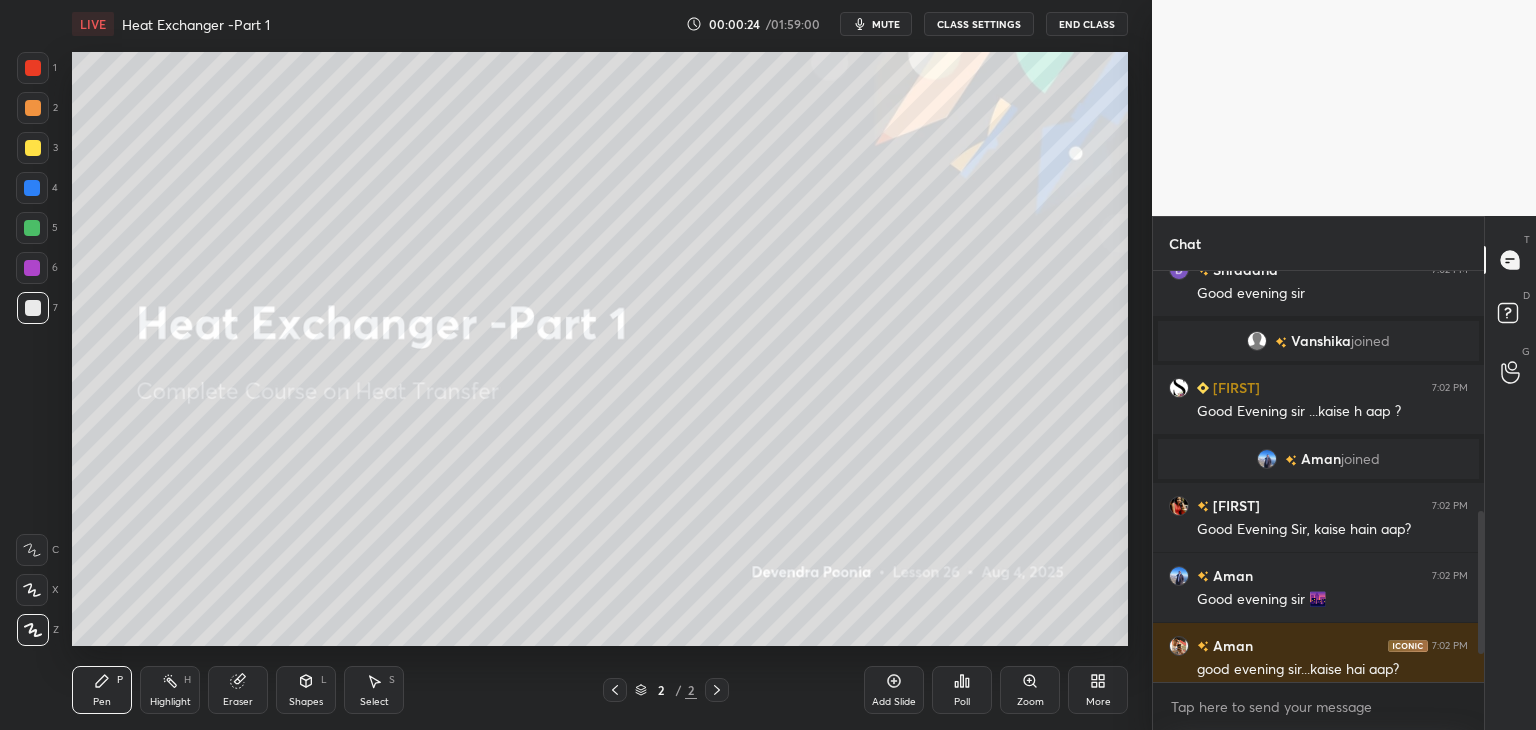scroll, scrollTop: 768, scrollLeft: 0, axis: vertical 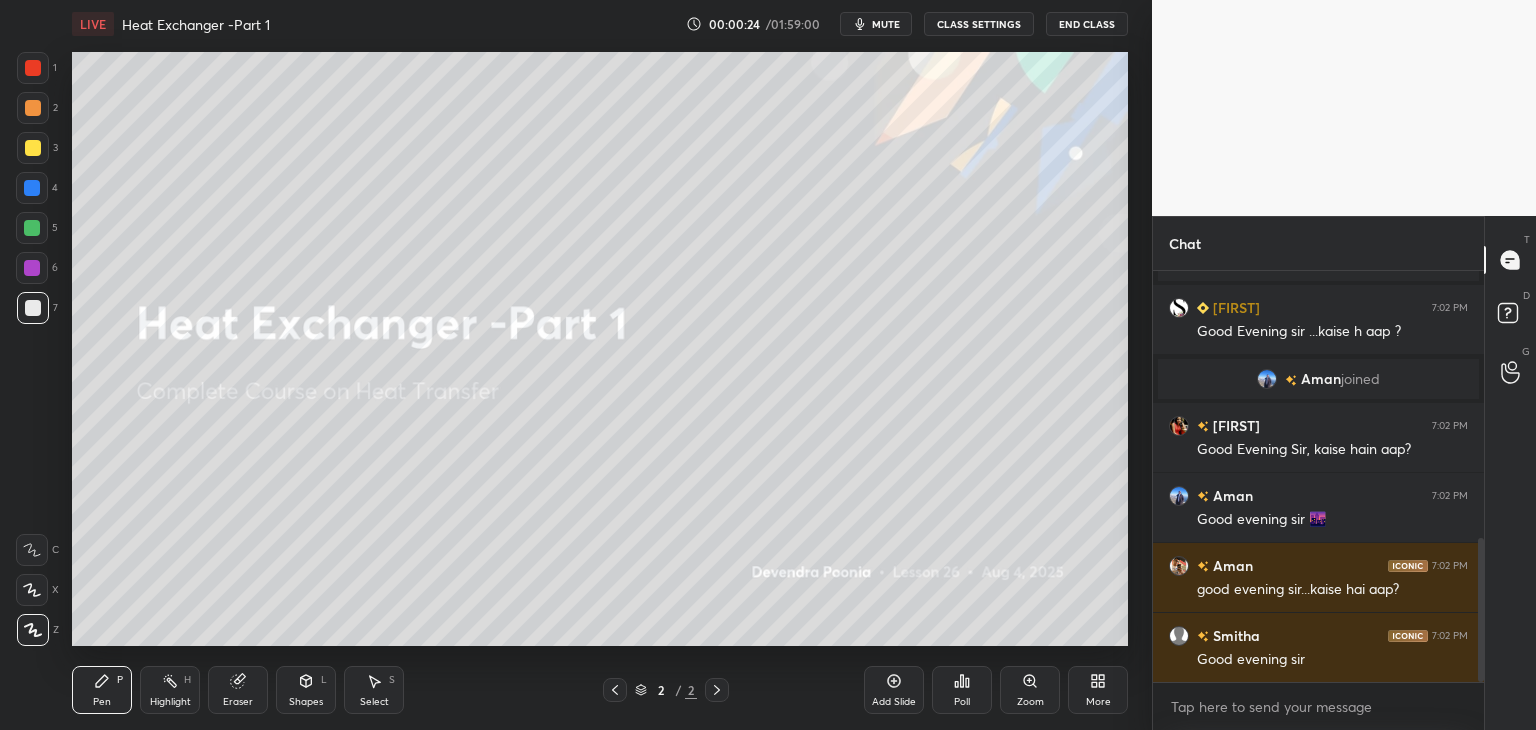 click at bounding box center [1478, 476] 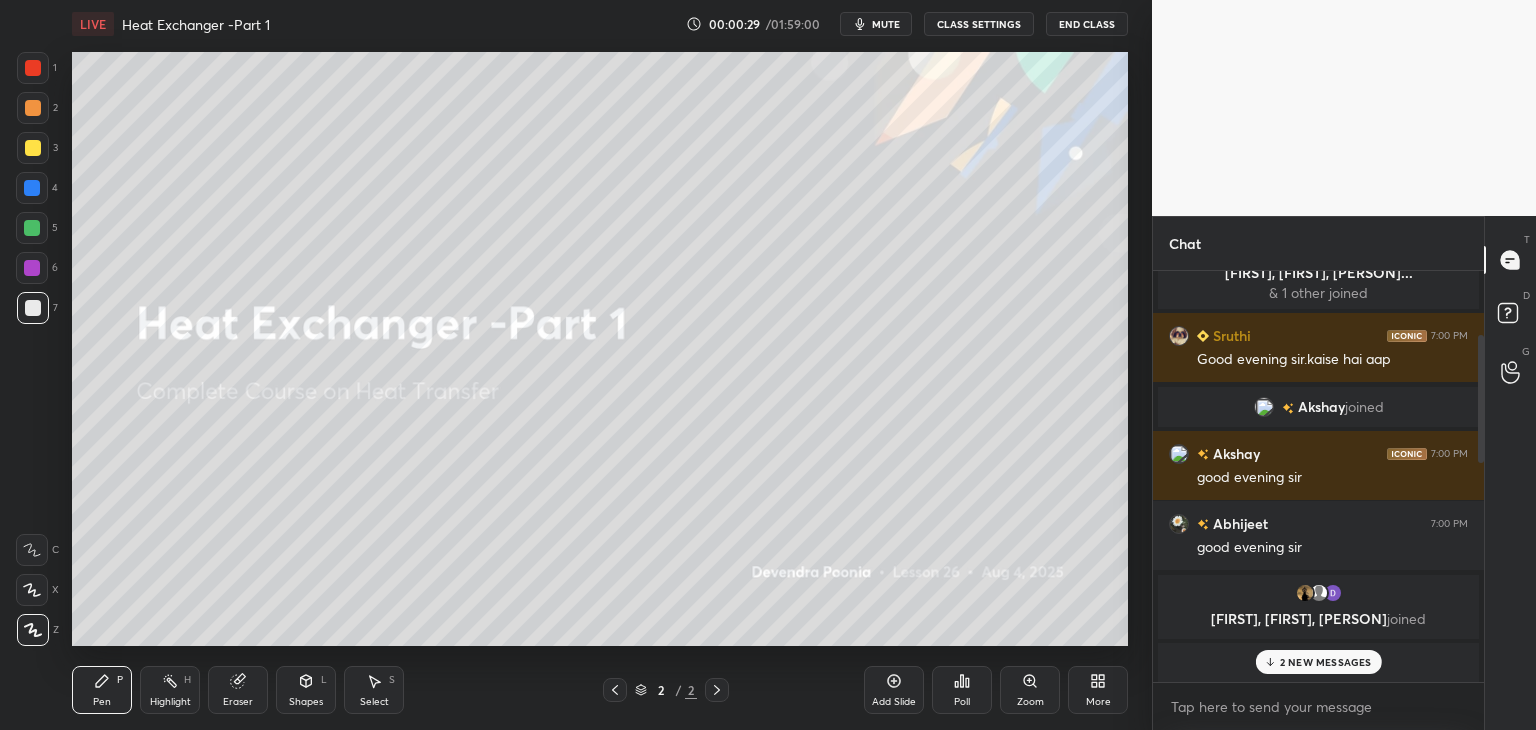 scroll, scrollTop: 207, scrollLeft: 0, axis: vertical 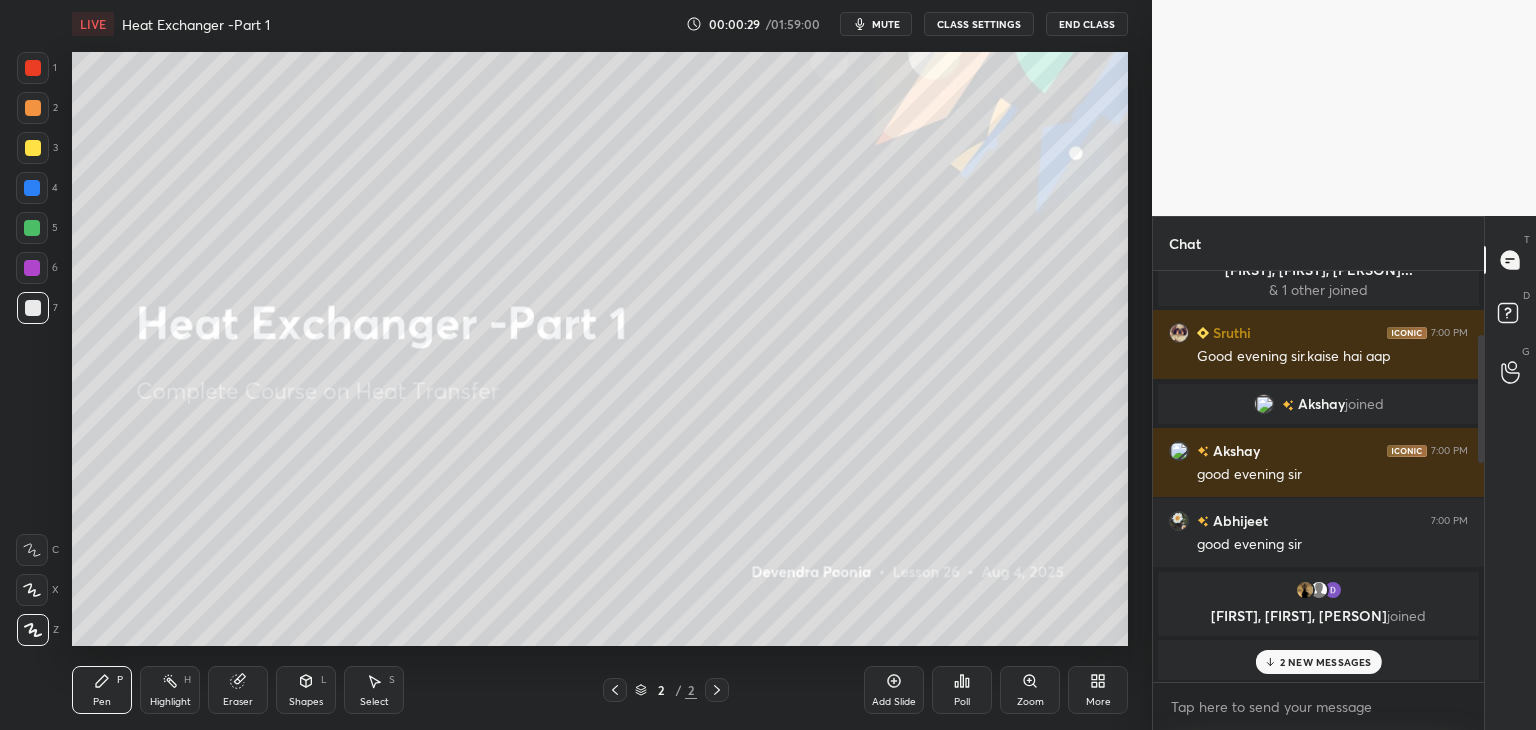 drag, startPoint x: 1482, startPoint y: 575, endPoint x: 1473, endPoint y: 400, distance: 175.23128 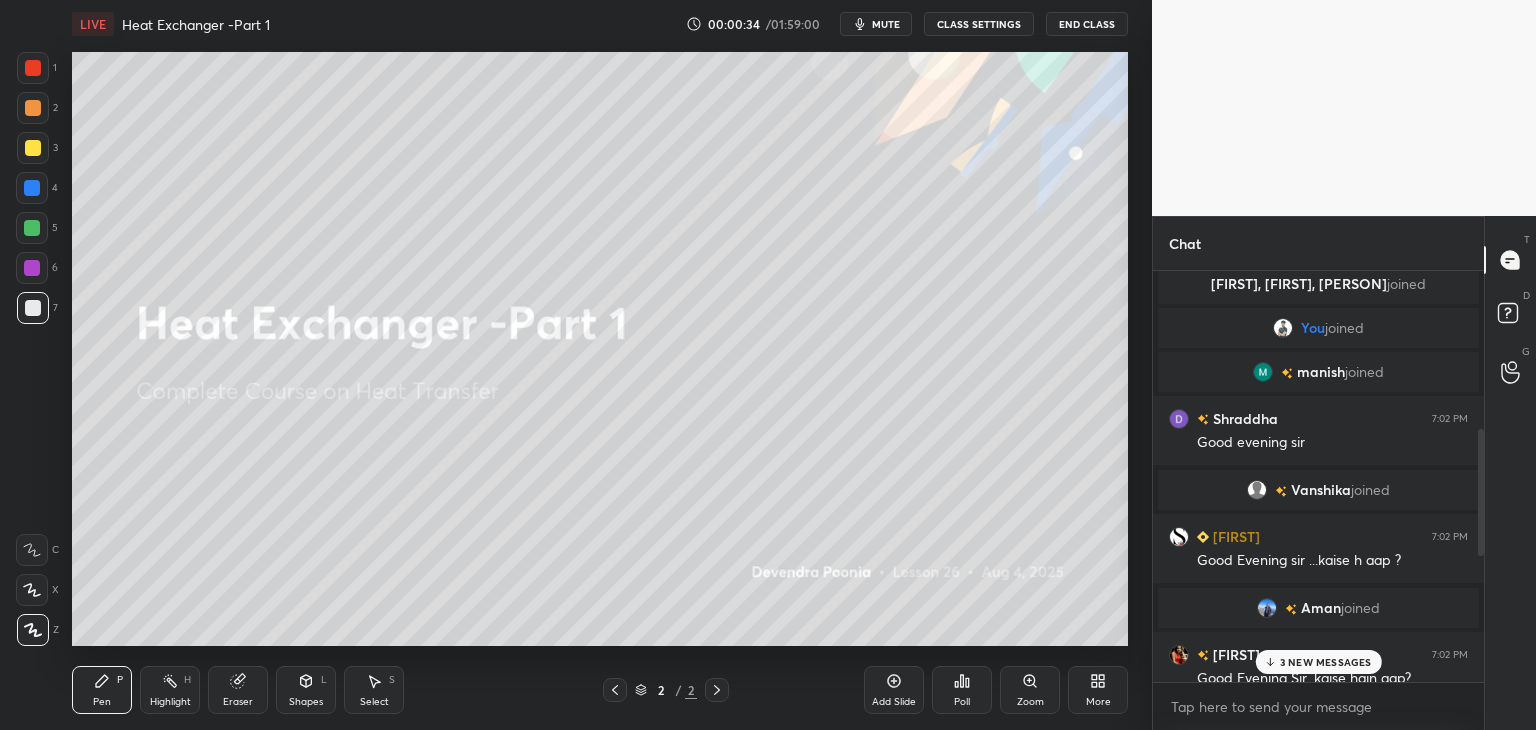 scroll, scrollTop: 552, scrollLeft: 0, axis: vertical 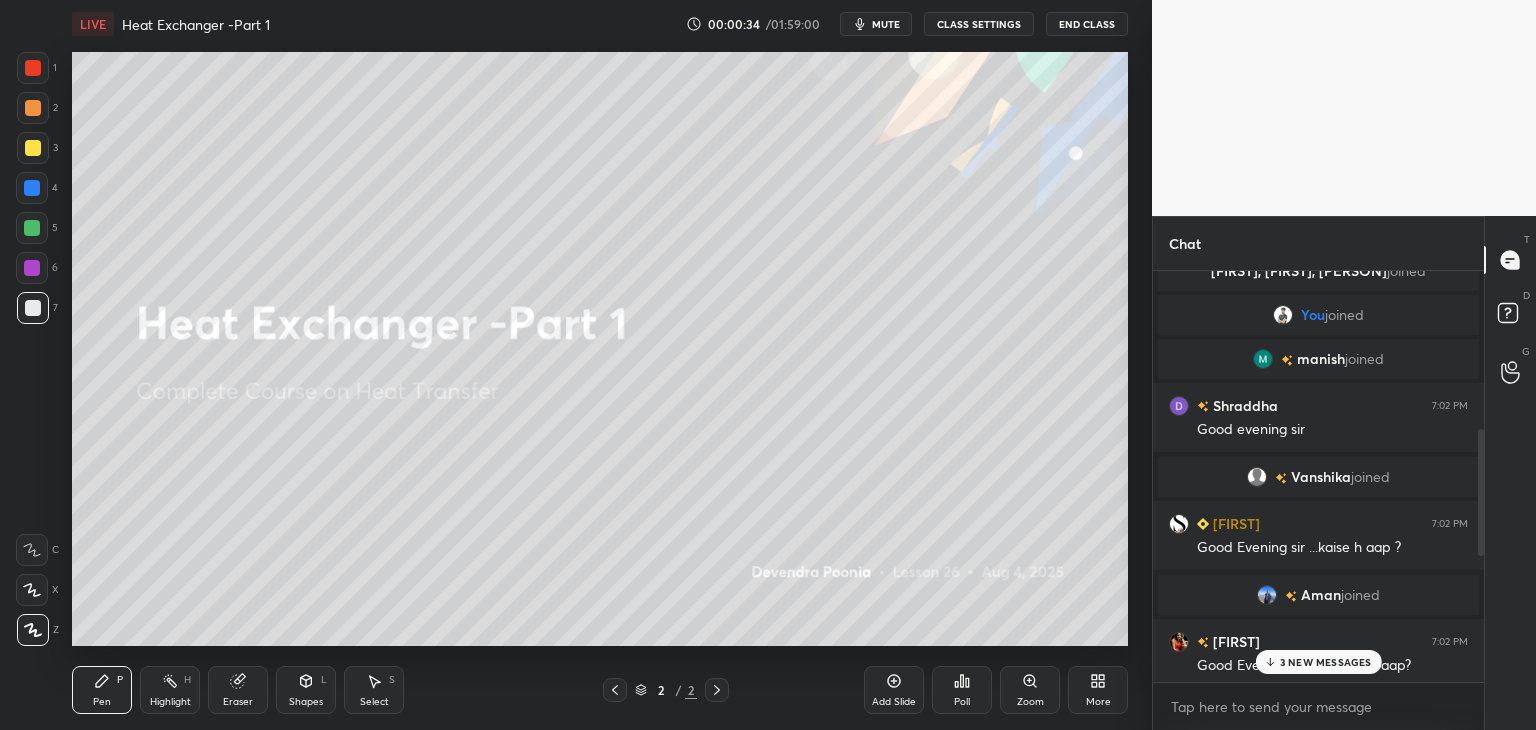drag, startPoint x: 1483, startPoint y: 389, endPoint x: 1472, endPoint y: 494, distance: 105.574615 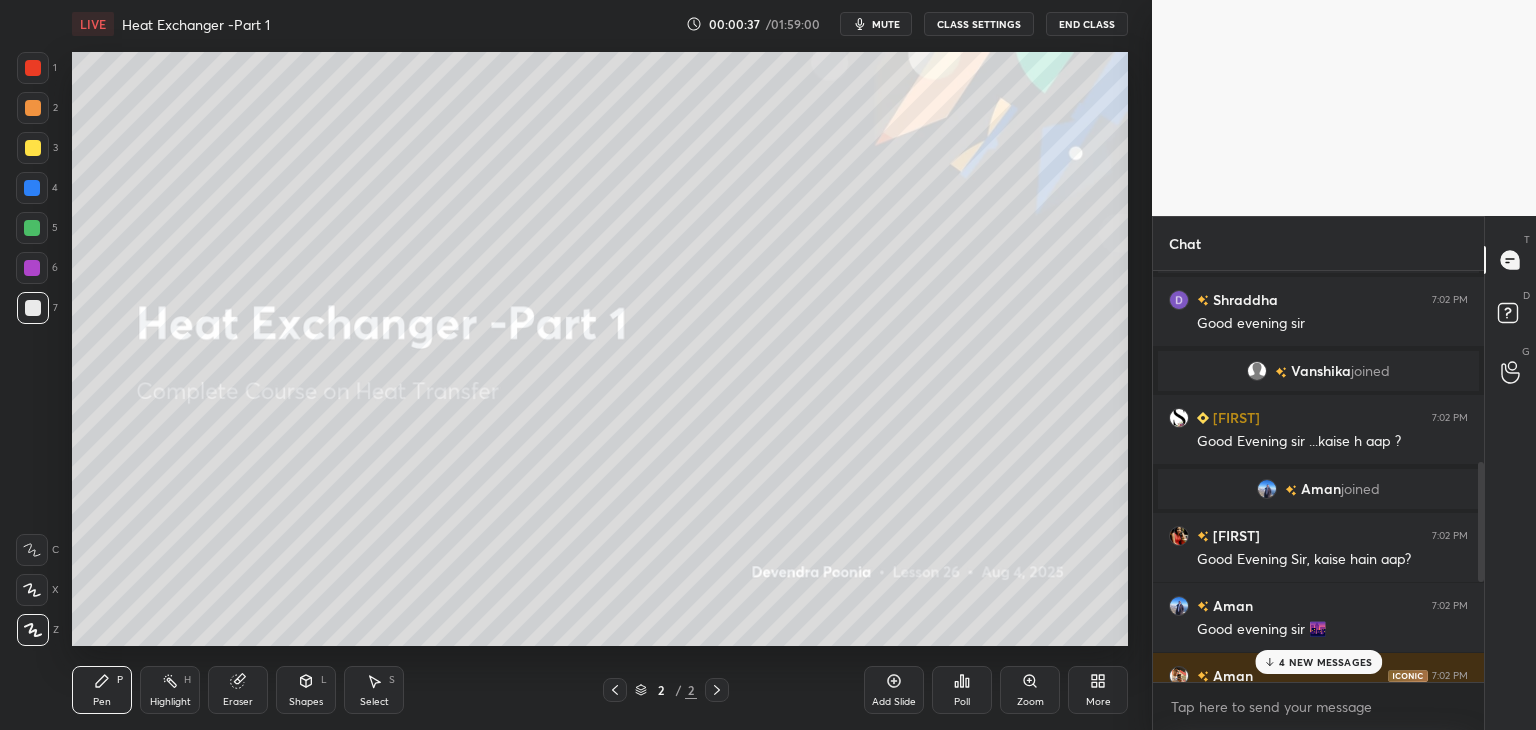 drag, startPoint x: 1480, startPoint y: 466, endPoint x: 1480, endPoint y: 497, distance: 31 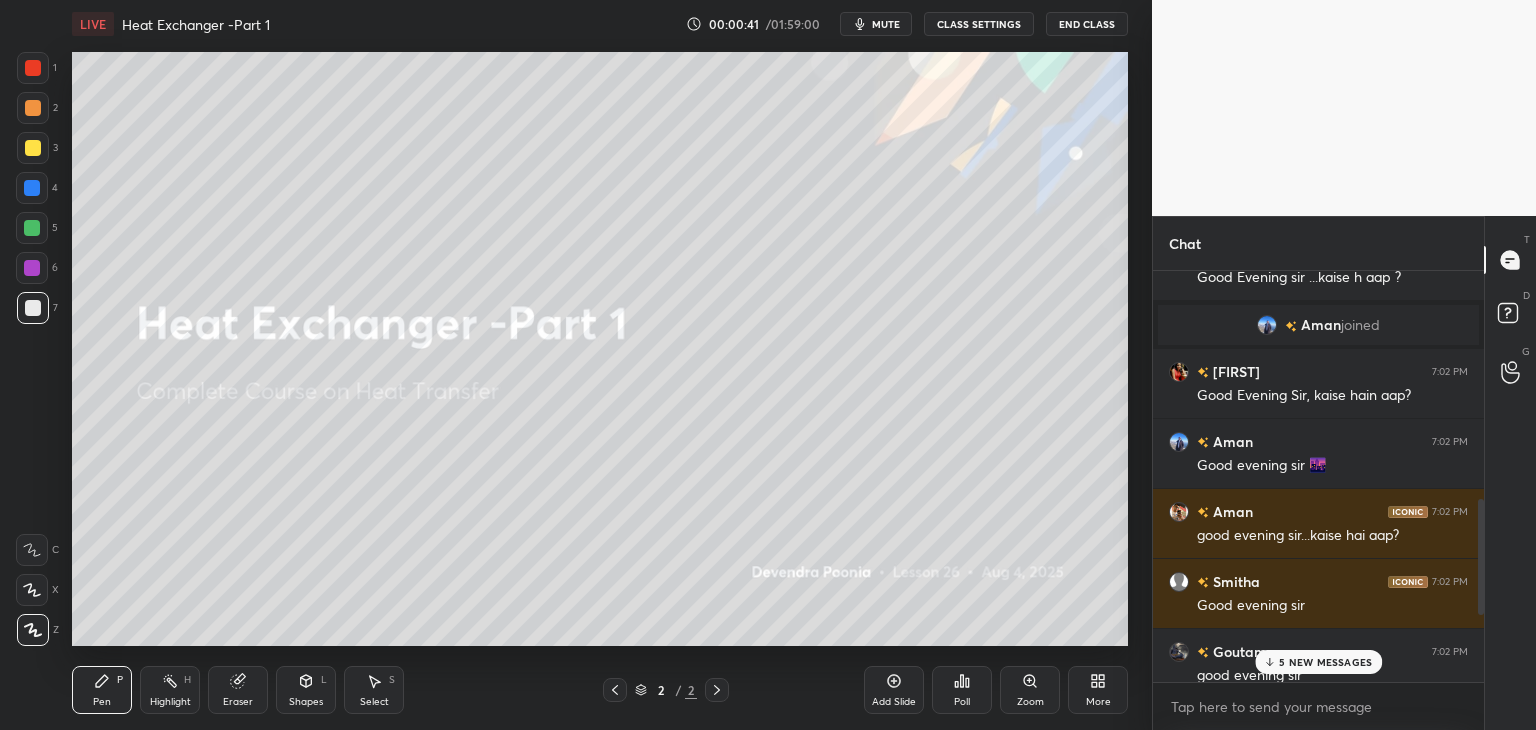 scroll, scrollTop: 828, scrollLeft: 0, axis: vertical 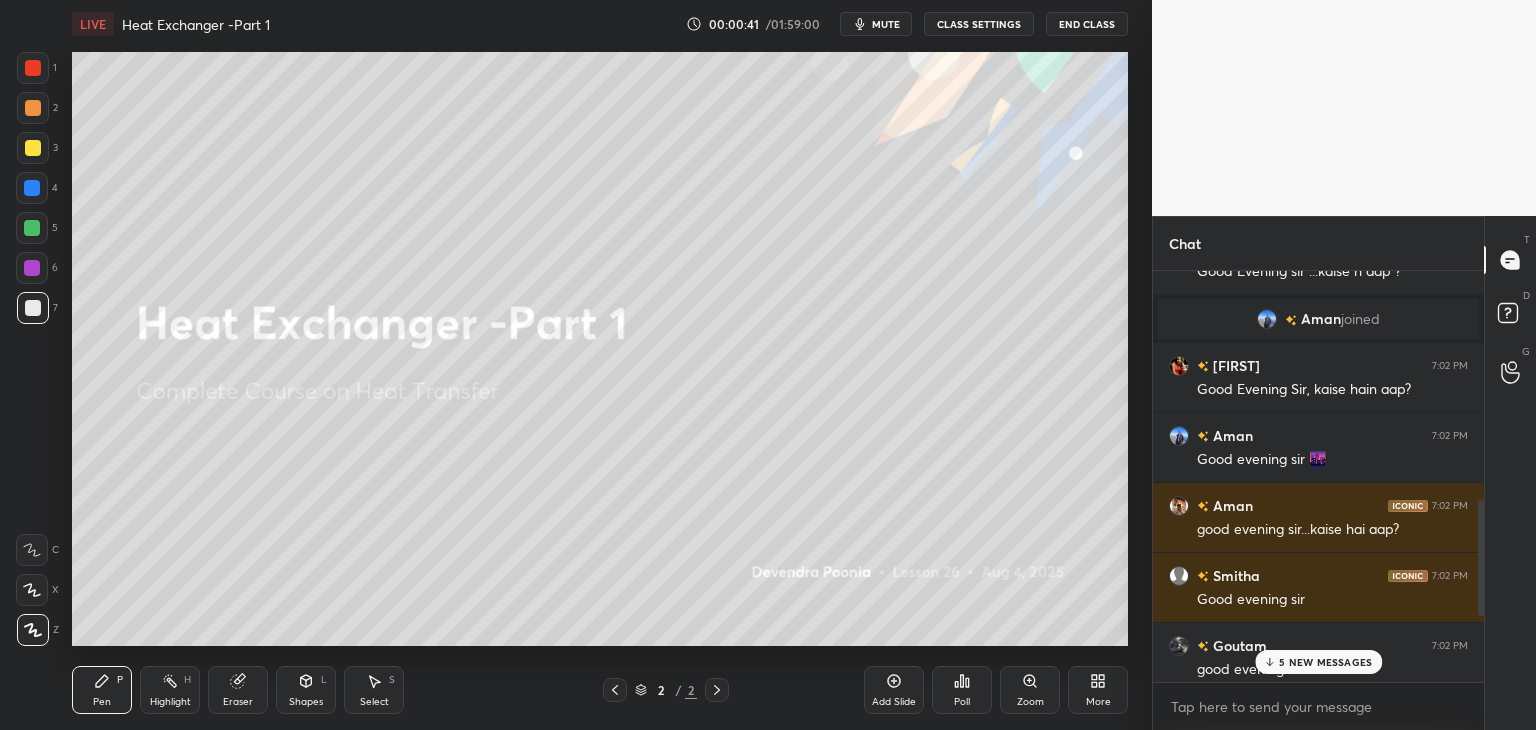 drag, startPoint x: 1481, startPoint y: 495, endPoint x: 1478, endPoint y: 543, distance: 48.09366 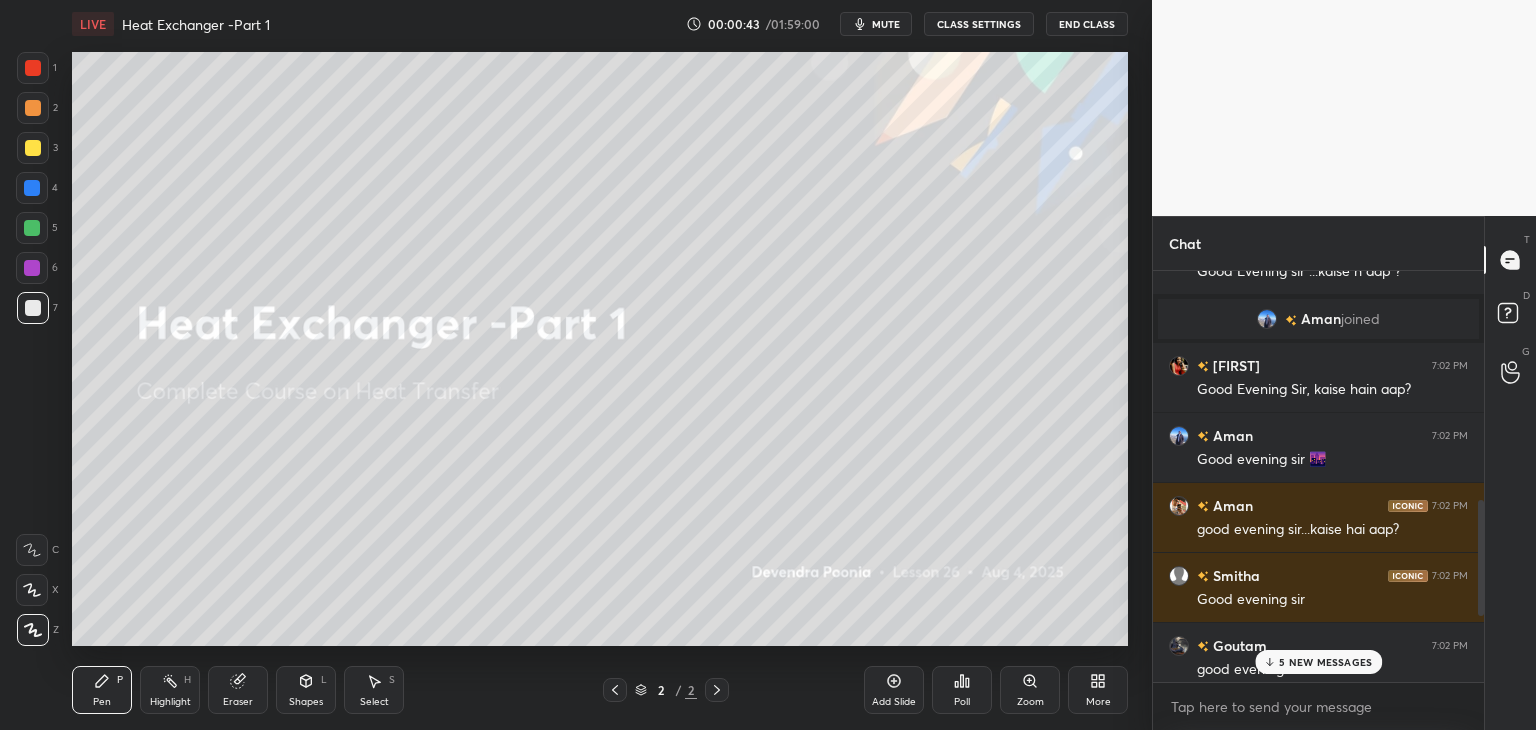 click on "T Messages (T) D Doubts (D) G Raise Hand (G)" at bounding box center (1510, 473) 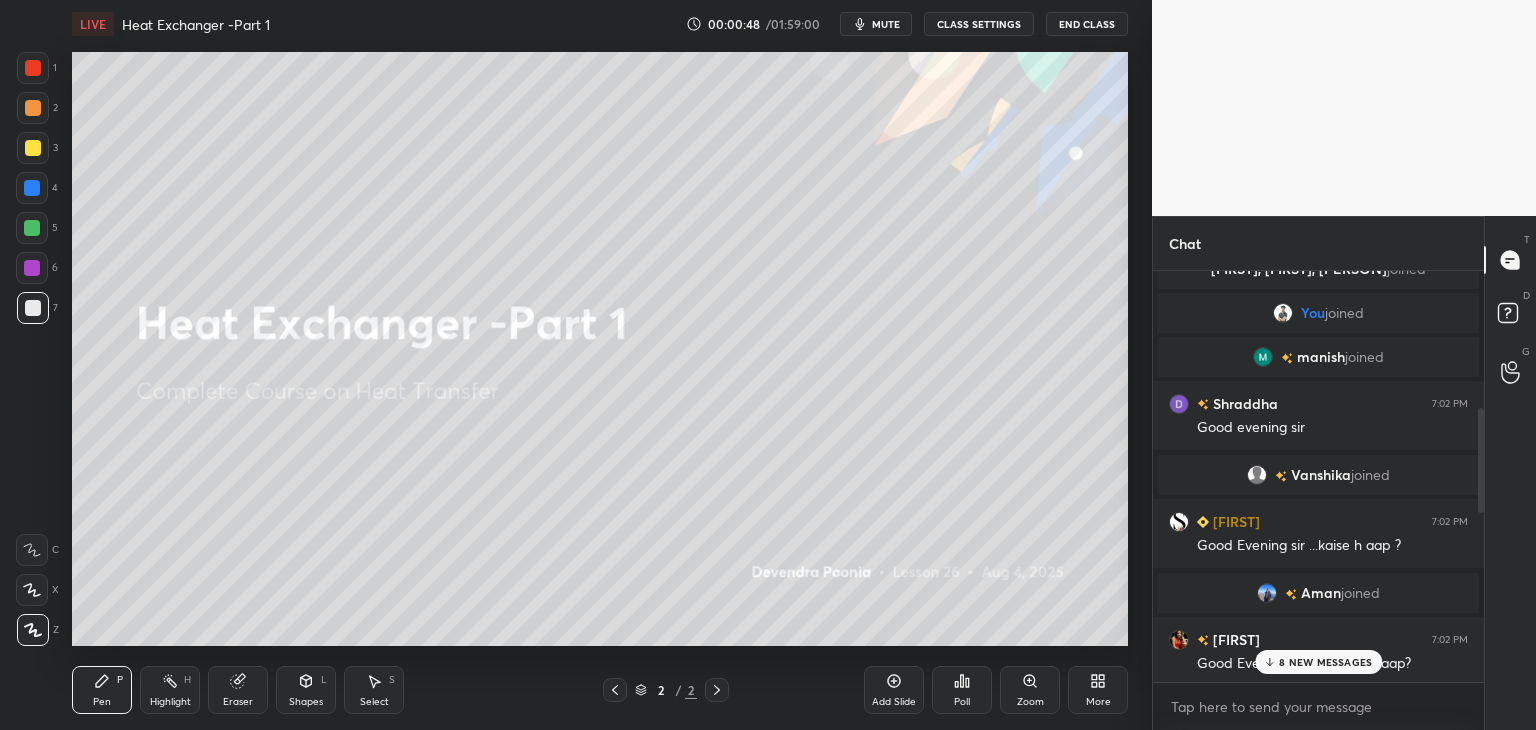 scroll, scrollTop: 566, scrollLeft: 0, axis: vertical 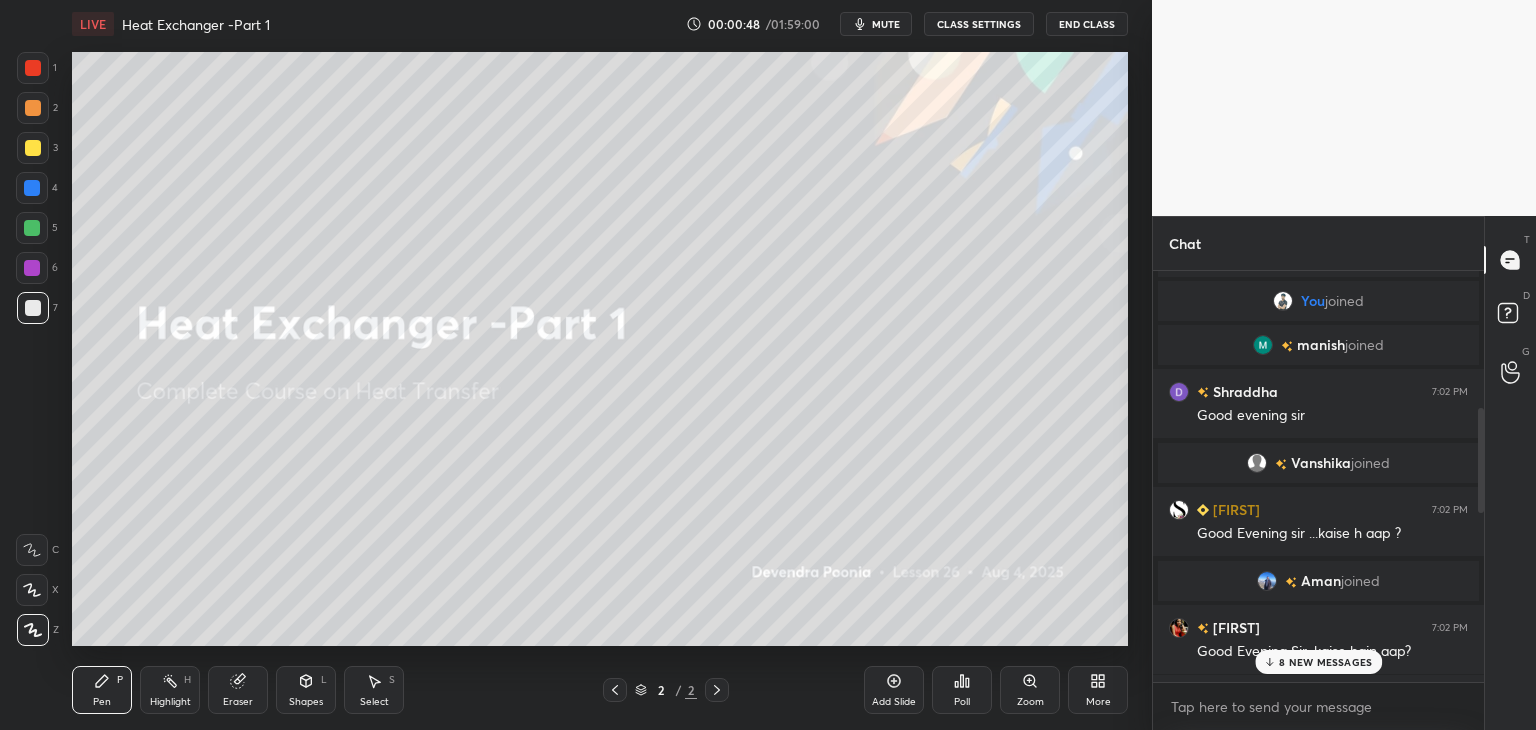 drag, startPoint x: 1480, startPoint y: 537, endPoint x: 1467, endPoint y: 470, distance: 68.24954 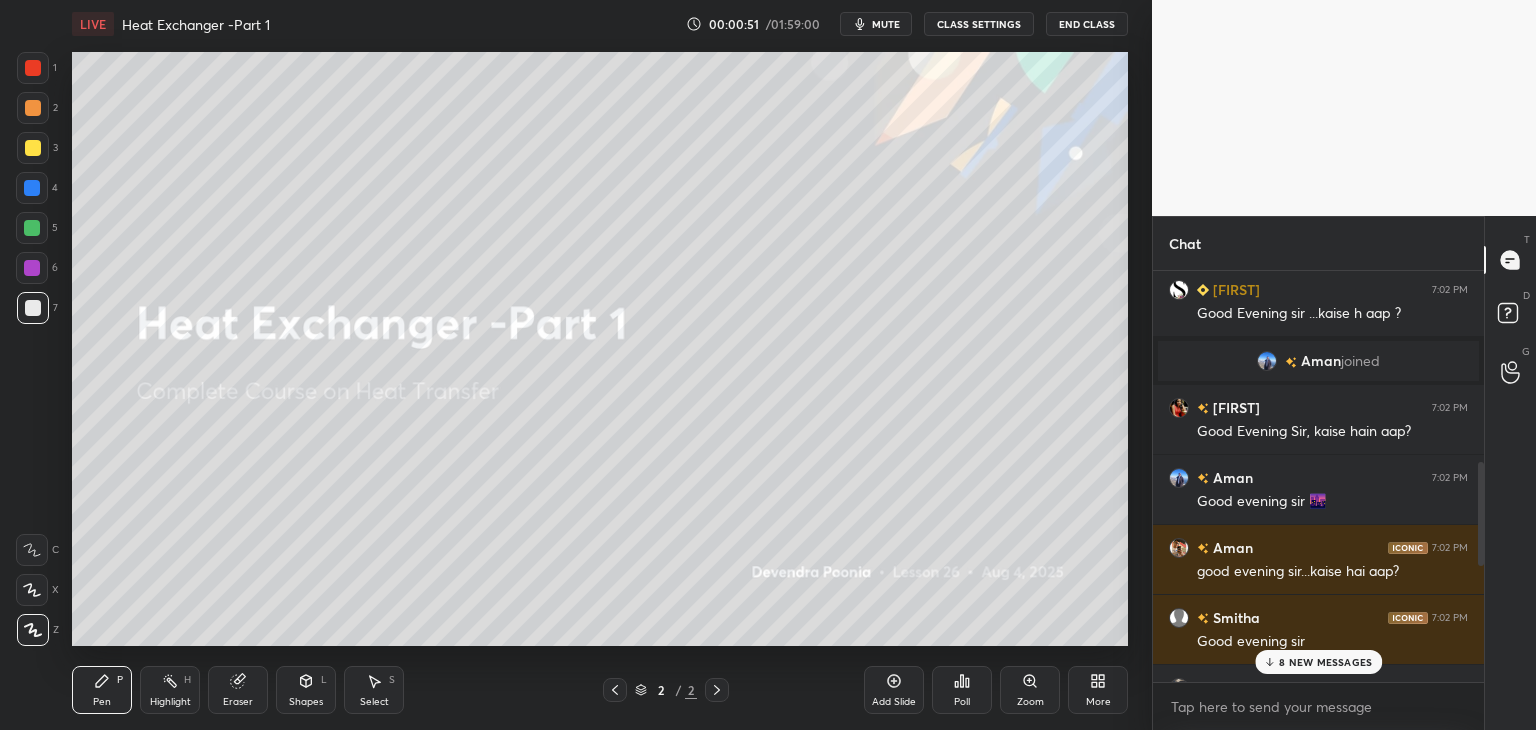 scroll, scrollTop: 789, scrollLeft: 0, axis: vertical 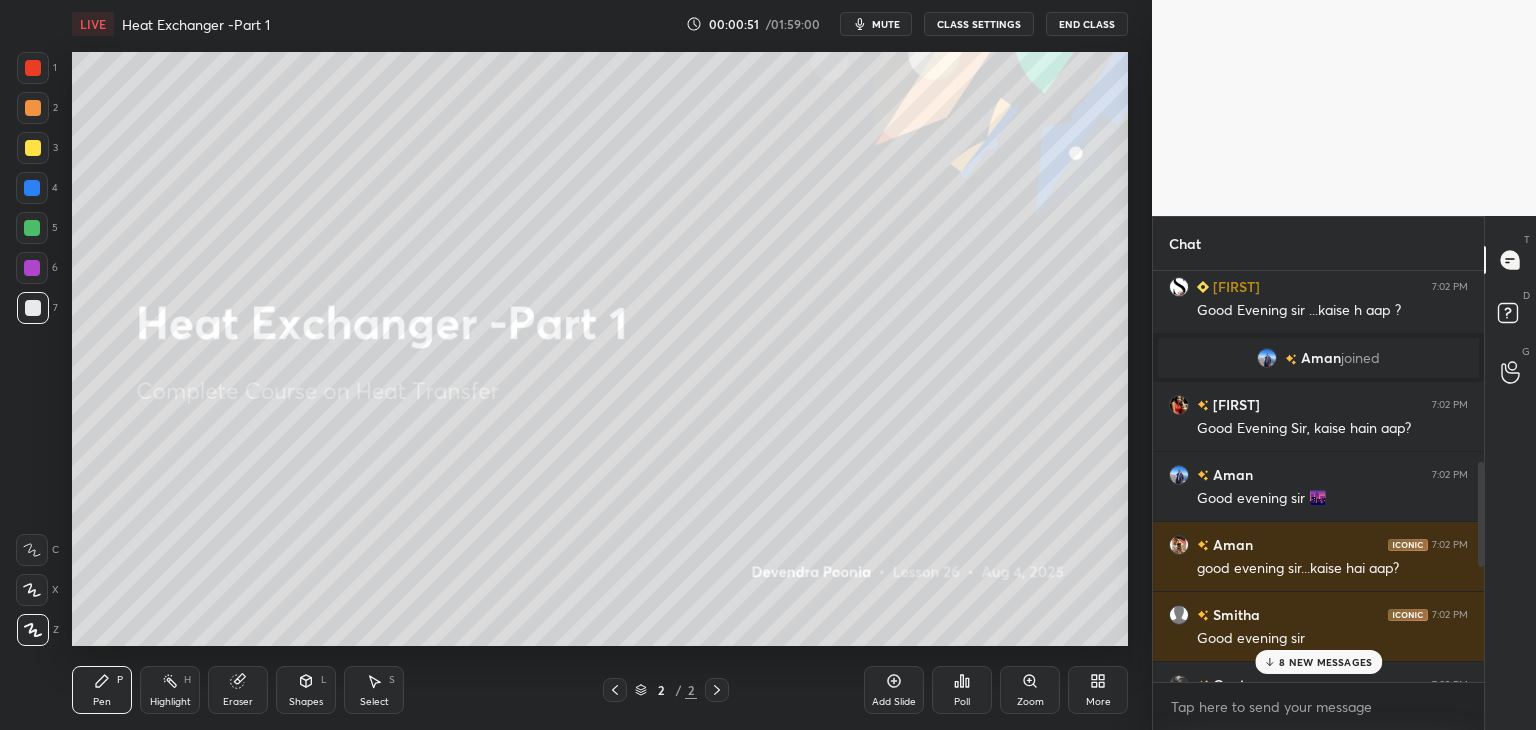 drag, startPoint x: 1478, startPoint y: 445, endPoint x: 1480, endPoint y: 502, distance: 57.035076 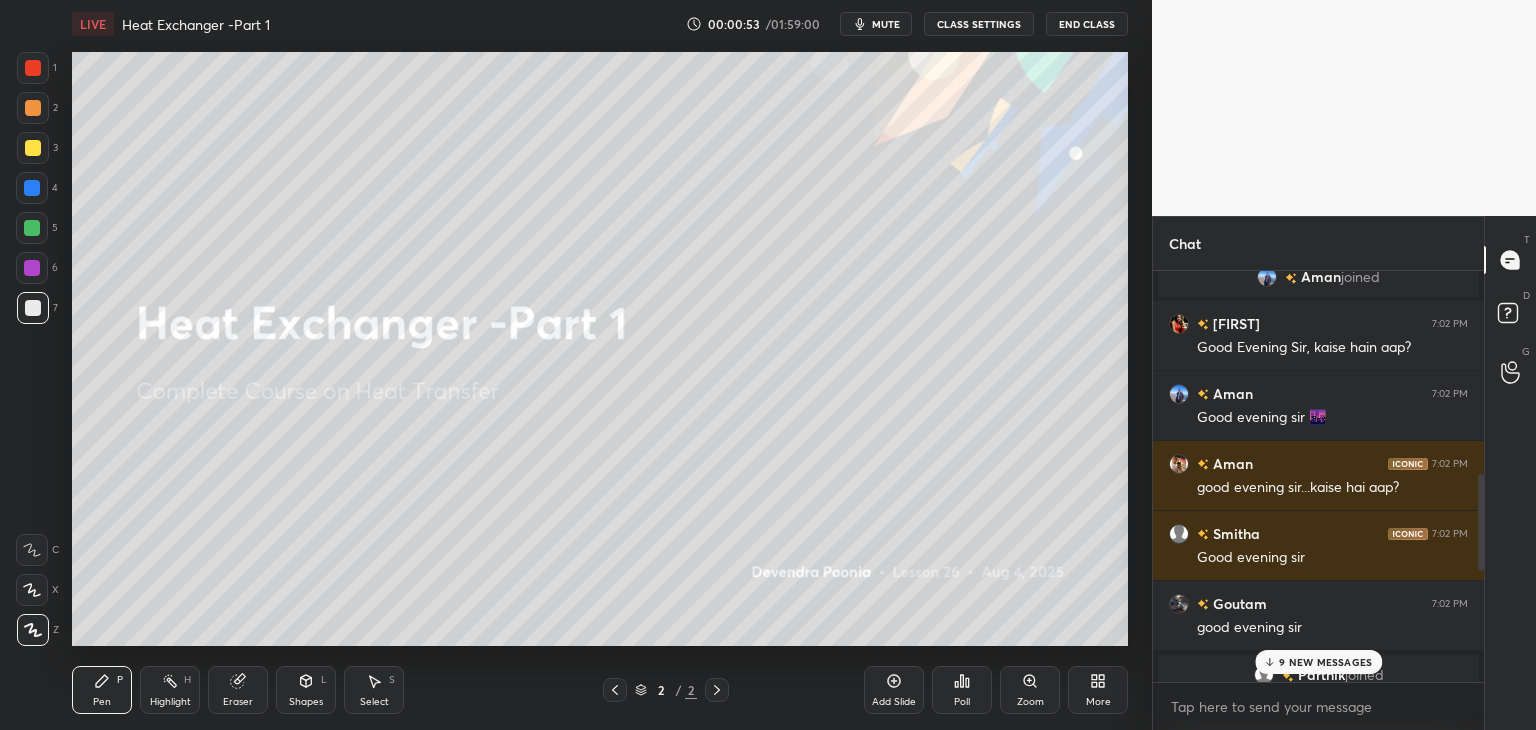 drag, startPoint x: 1481, startPoint y: 493, endPoint x: 1481, endPoint y: 512, distance: 19 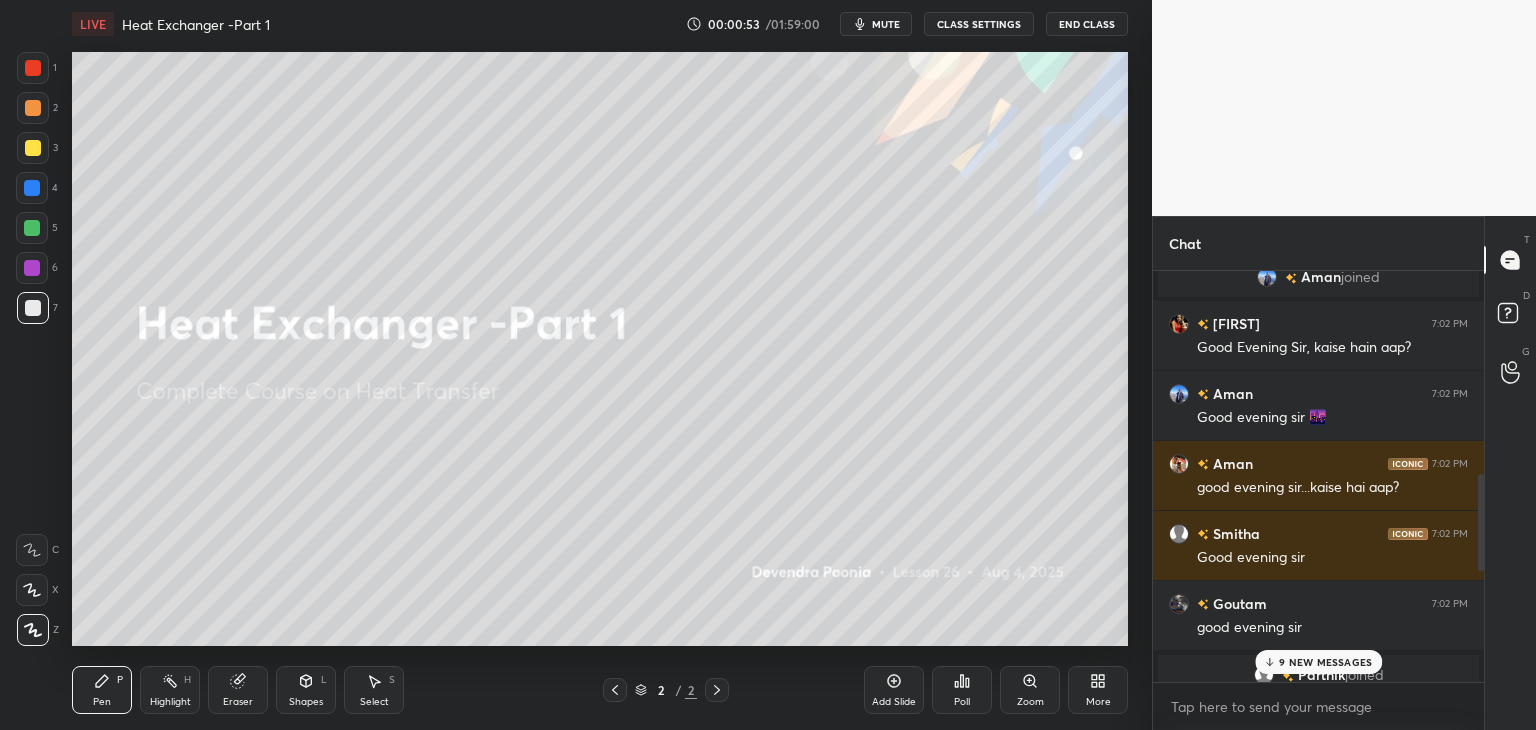 click at bounding box center (1481, 522) 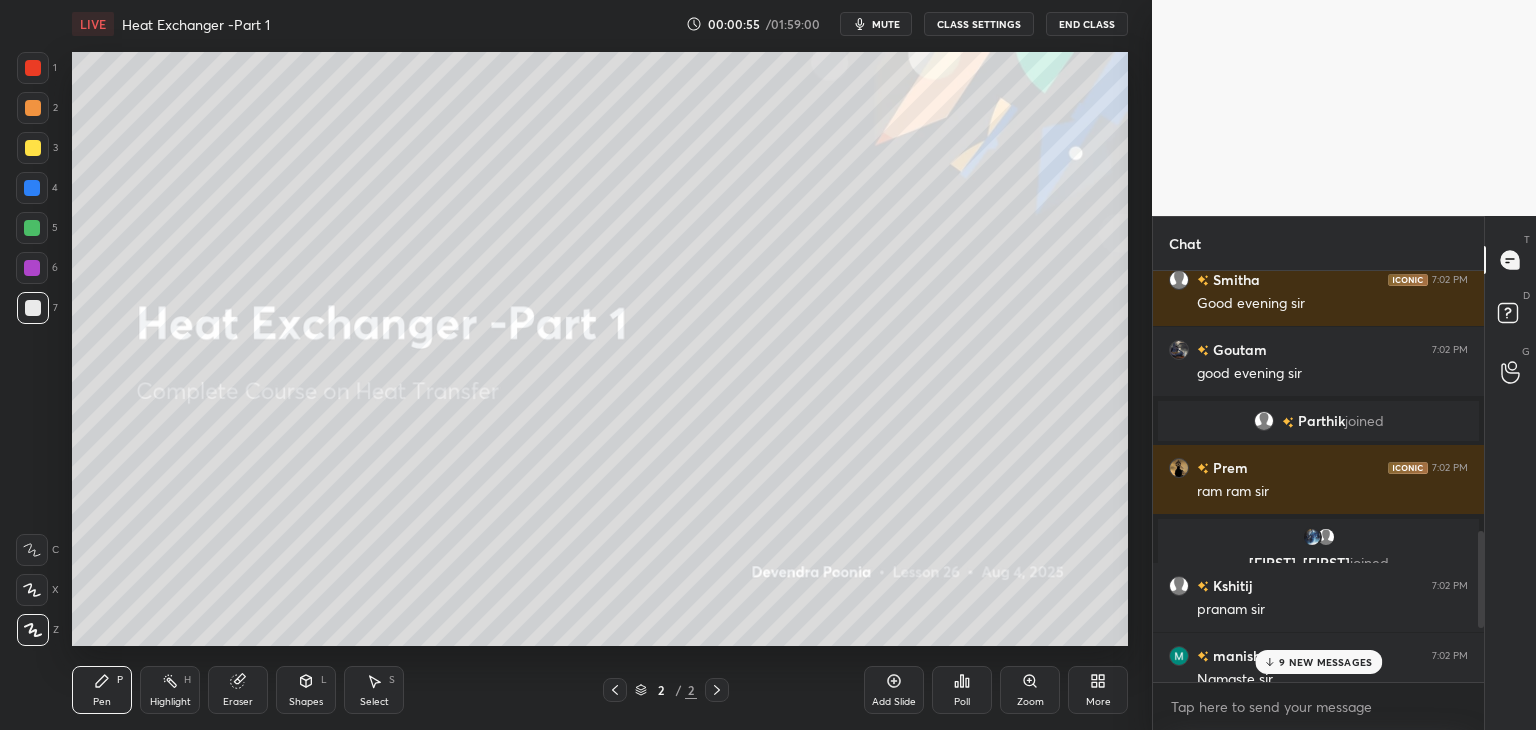 scroll, scrollTop: 1141, scrollLeft: 0, axis: vertical 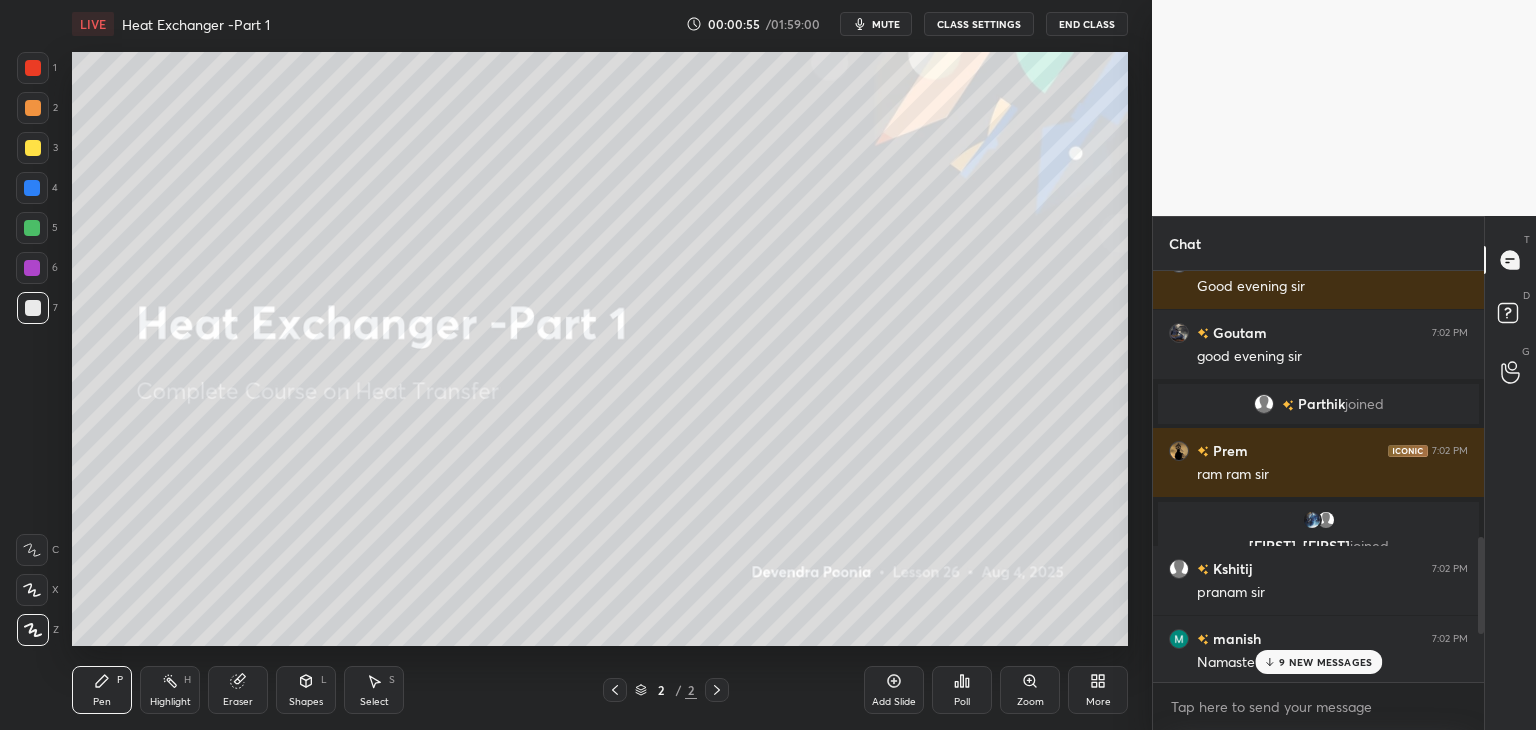 drag, startPoint x: 1481, startPoint y: 505, endPoint x: 1475, endPoint y: 568, distance: 63.28507 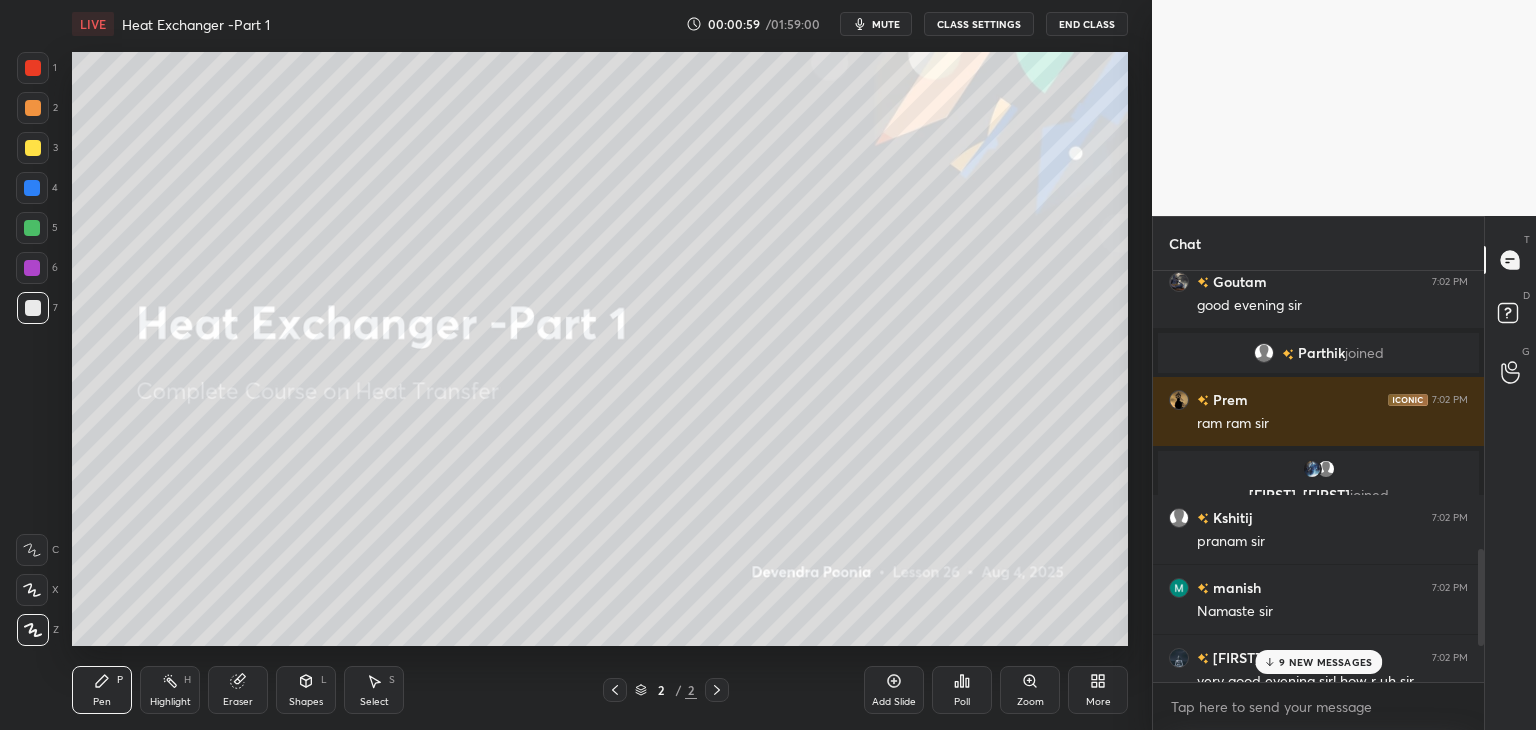 scroll, scrollTop: 1196, scrollLeft: 0, axis: vertical 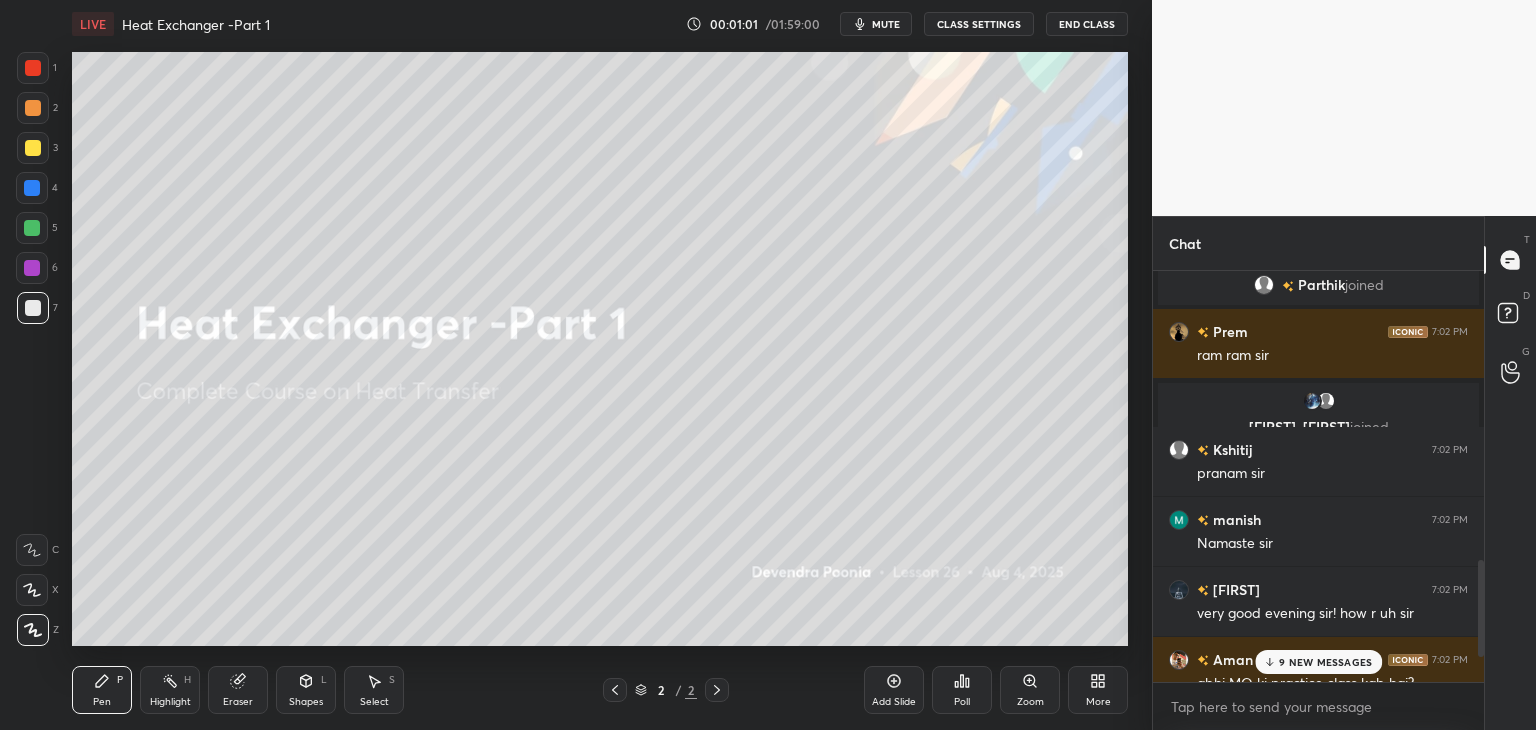 drag, startPoint x: 1481, startPoint y: 565, endPoint x: 1481, endPoint y: 594, distance: 29 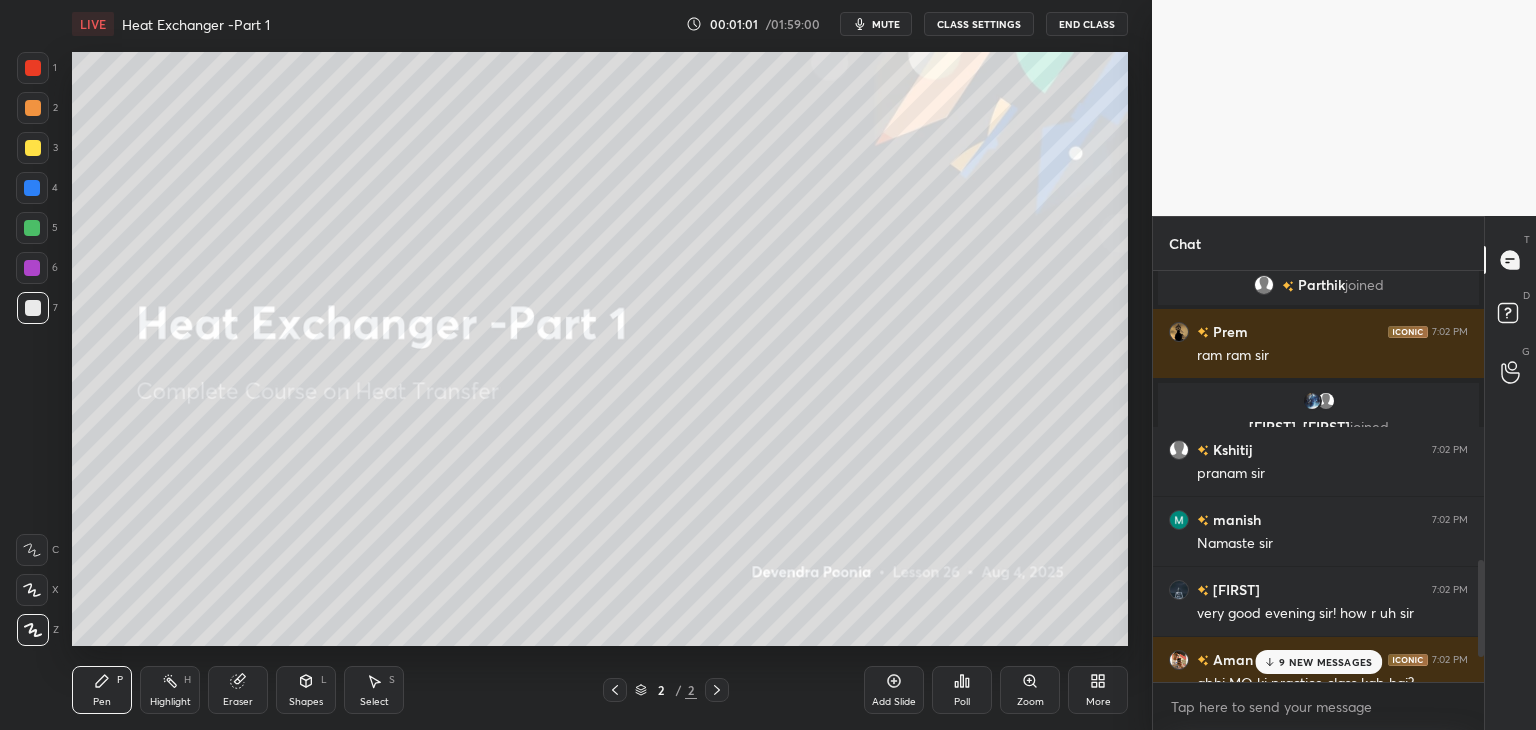 click at bounding box center [1481, 608] 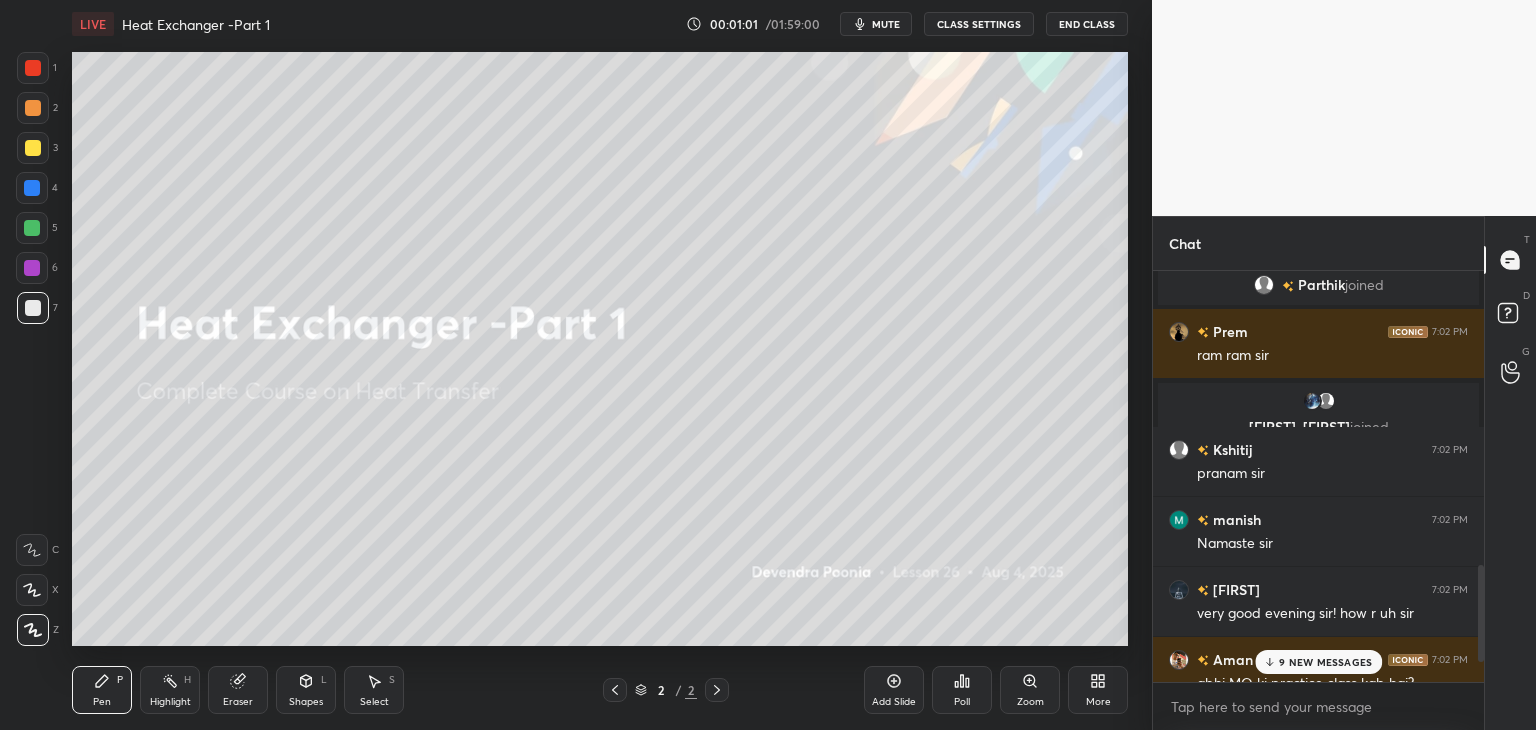 scroll, scrollTop: 1264, scrollLeft: 0, axis: vertical 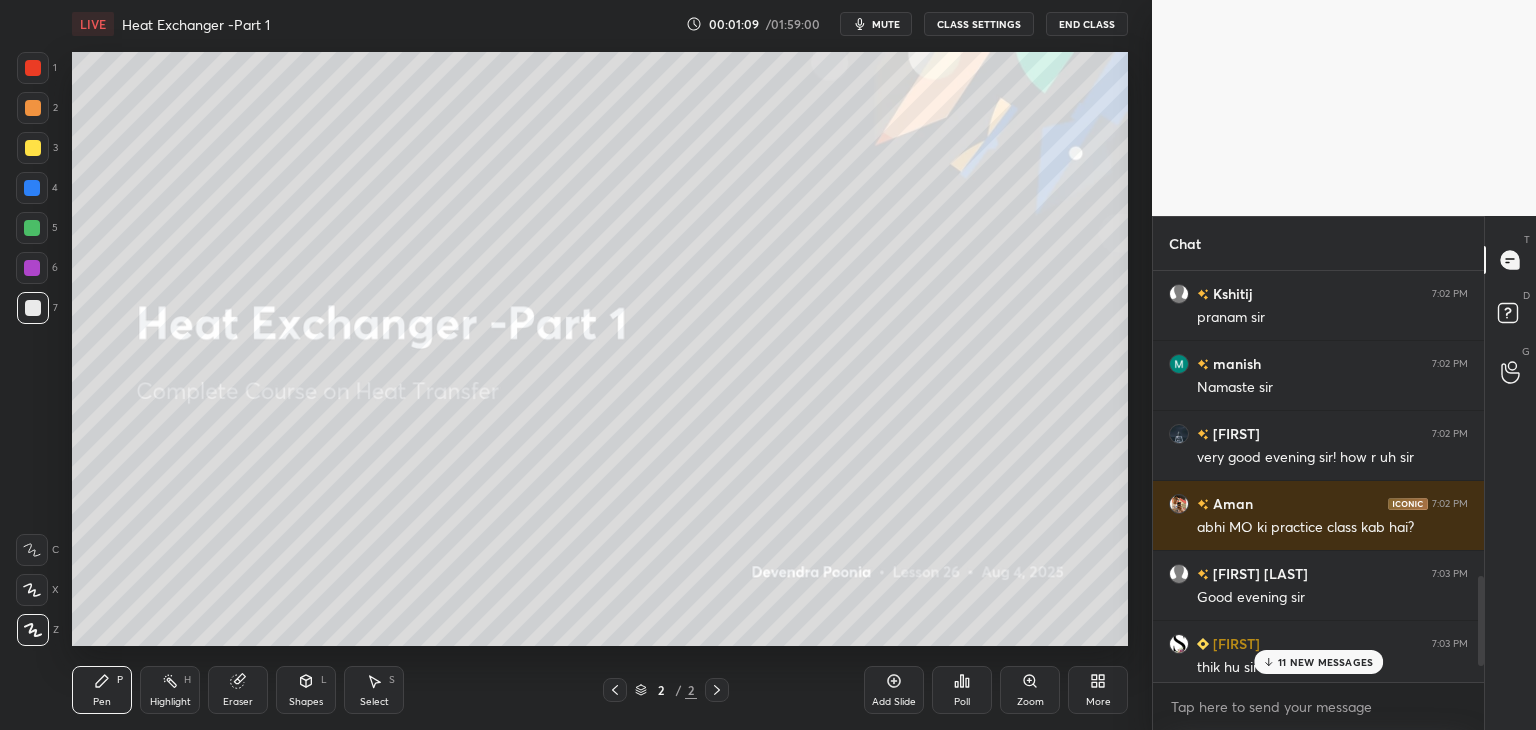 drag, startPoint x: 1482, startPoint y: 587, endPoint x: 1483, endPoint y: 620, distance: 33.01515 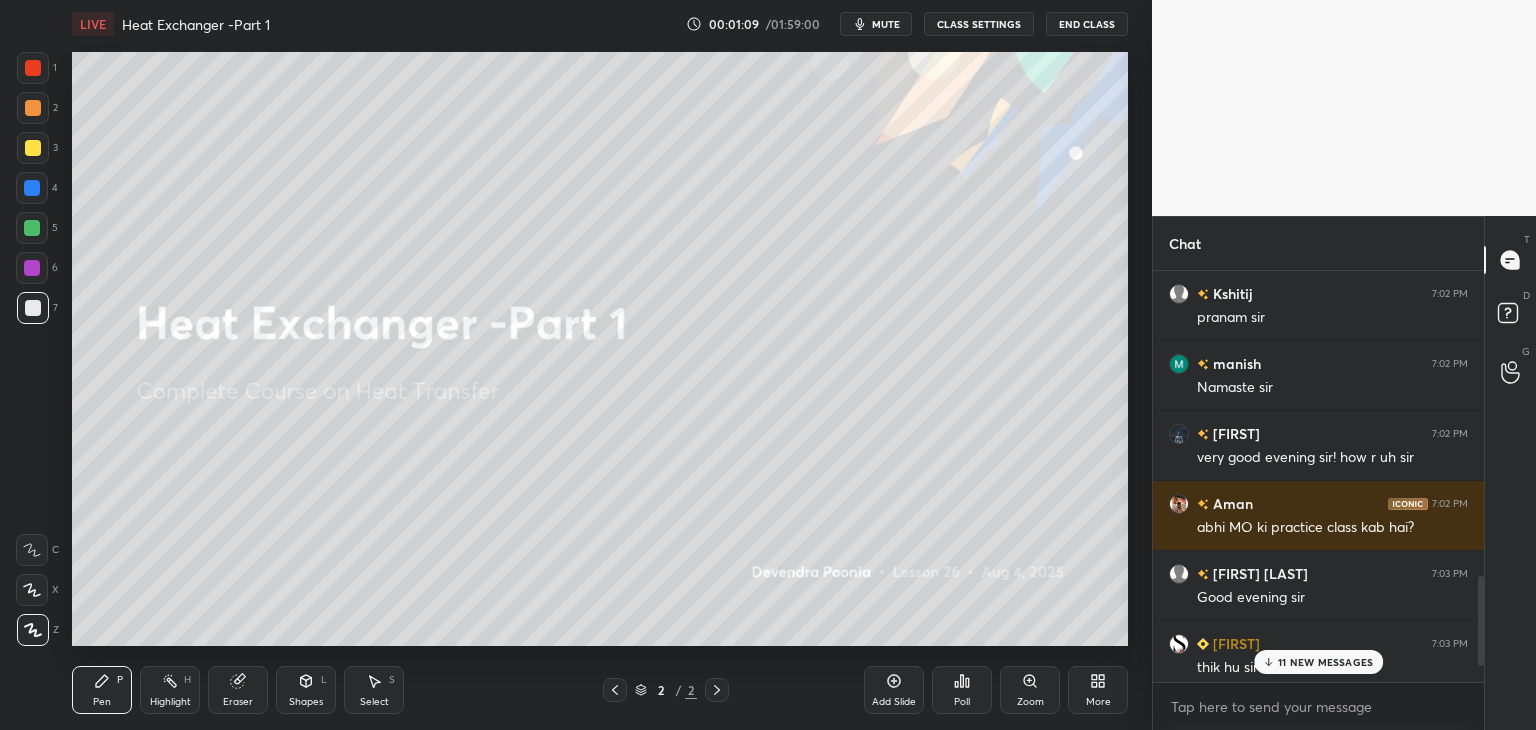 click at bounding box center [1481, 621] 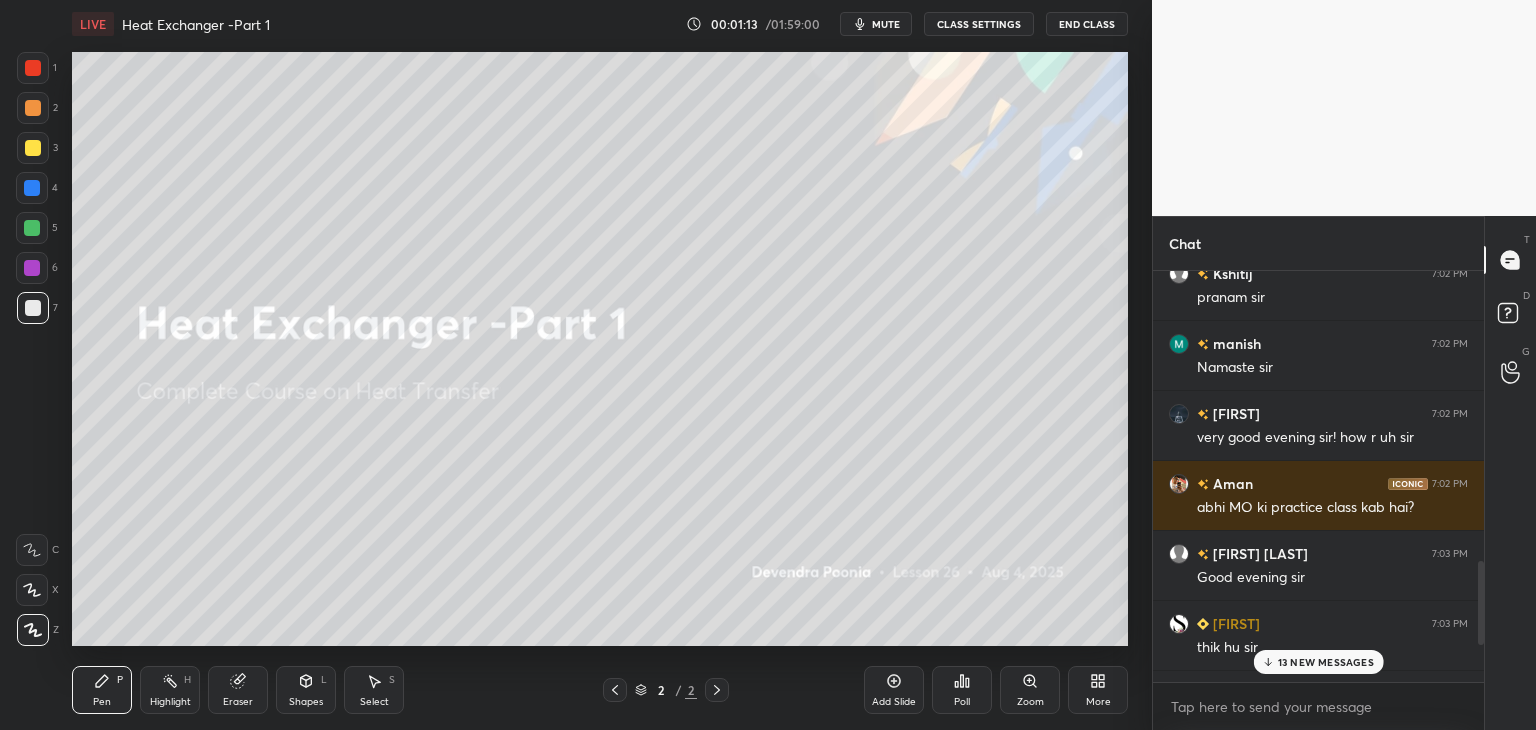 scroll, scrollTop: 1450, scrollLeft: 0, axis: vertical 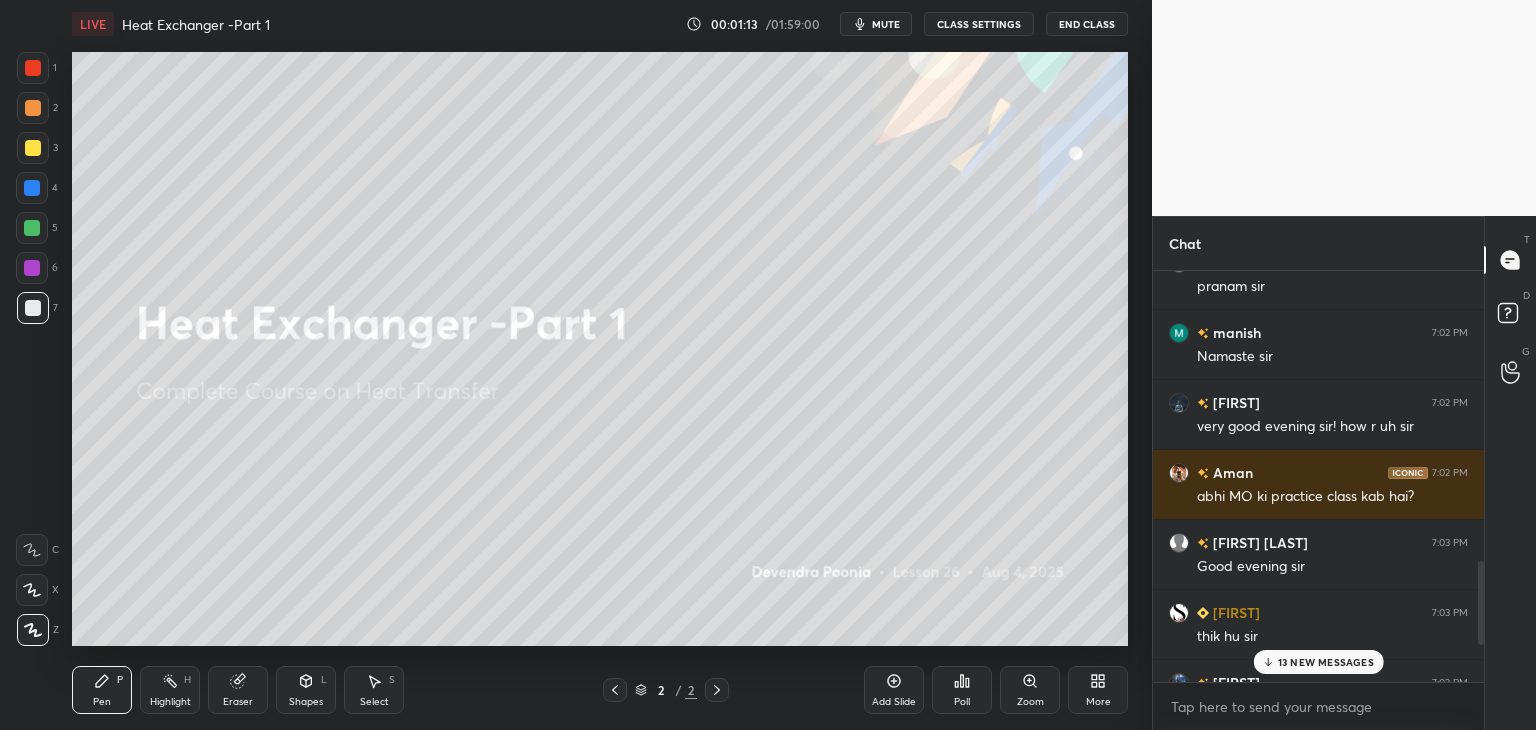 click at bounding box center (1481, 603) 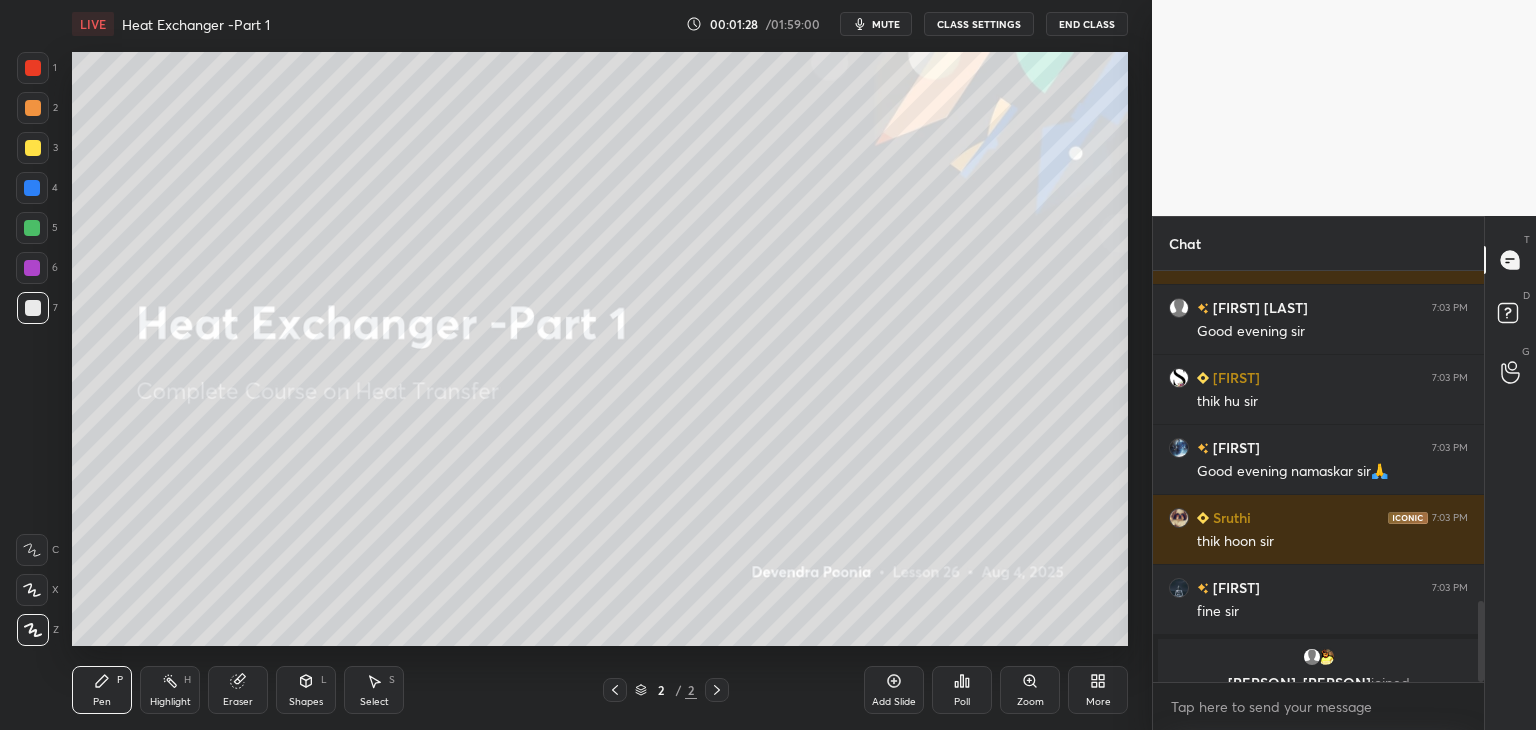 drag, startPoint x: 1481, startPoint y: 573, endPoint x: 1478, endPoint y: 629, distance: 56.0803 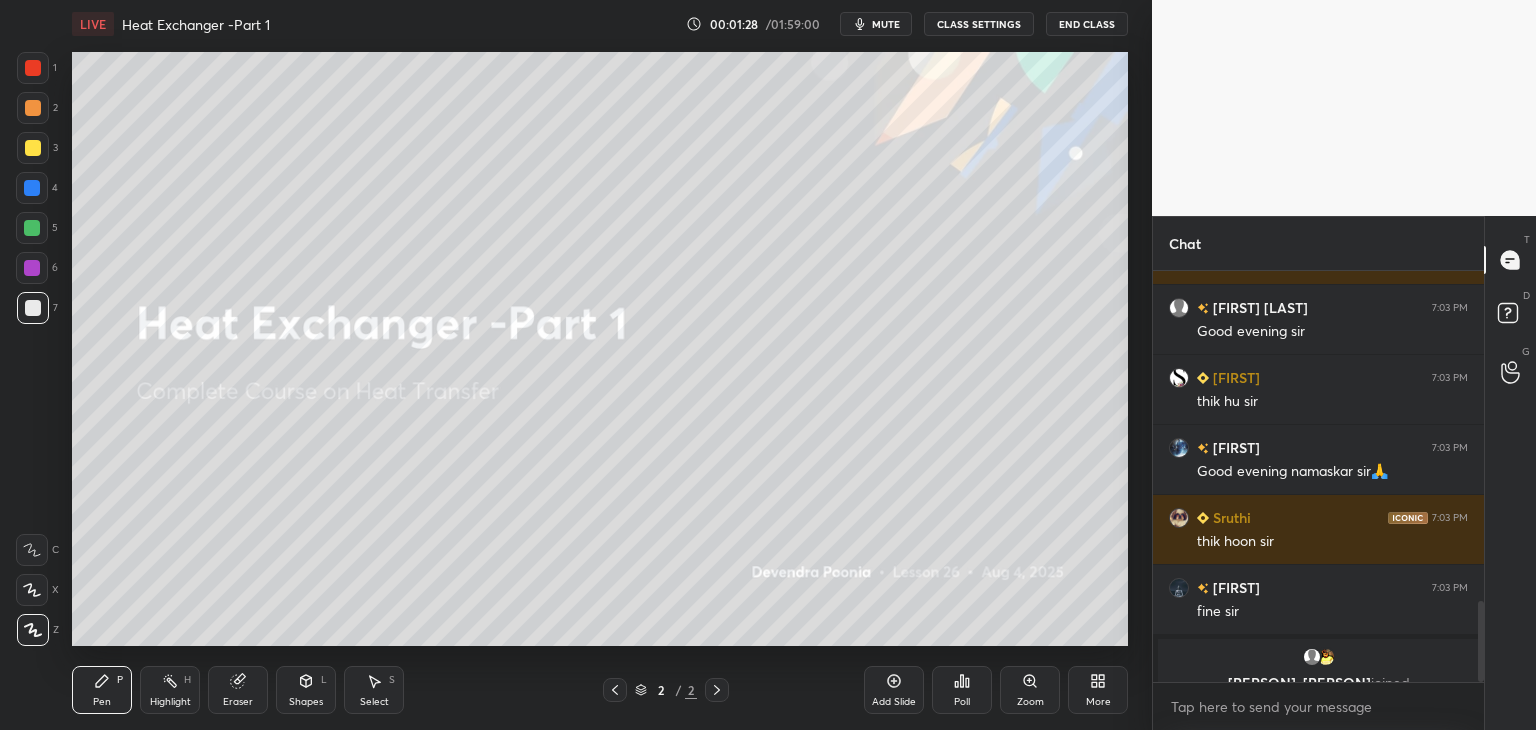 click at bounding box center (1481, 641) 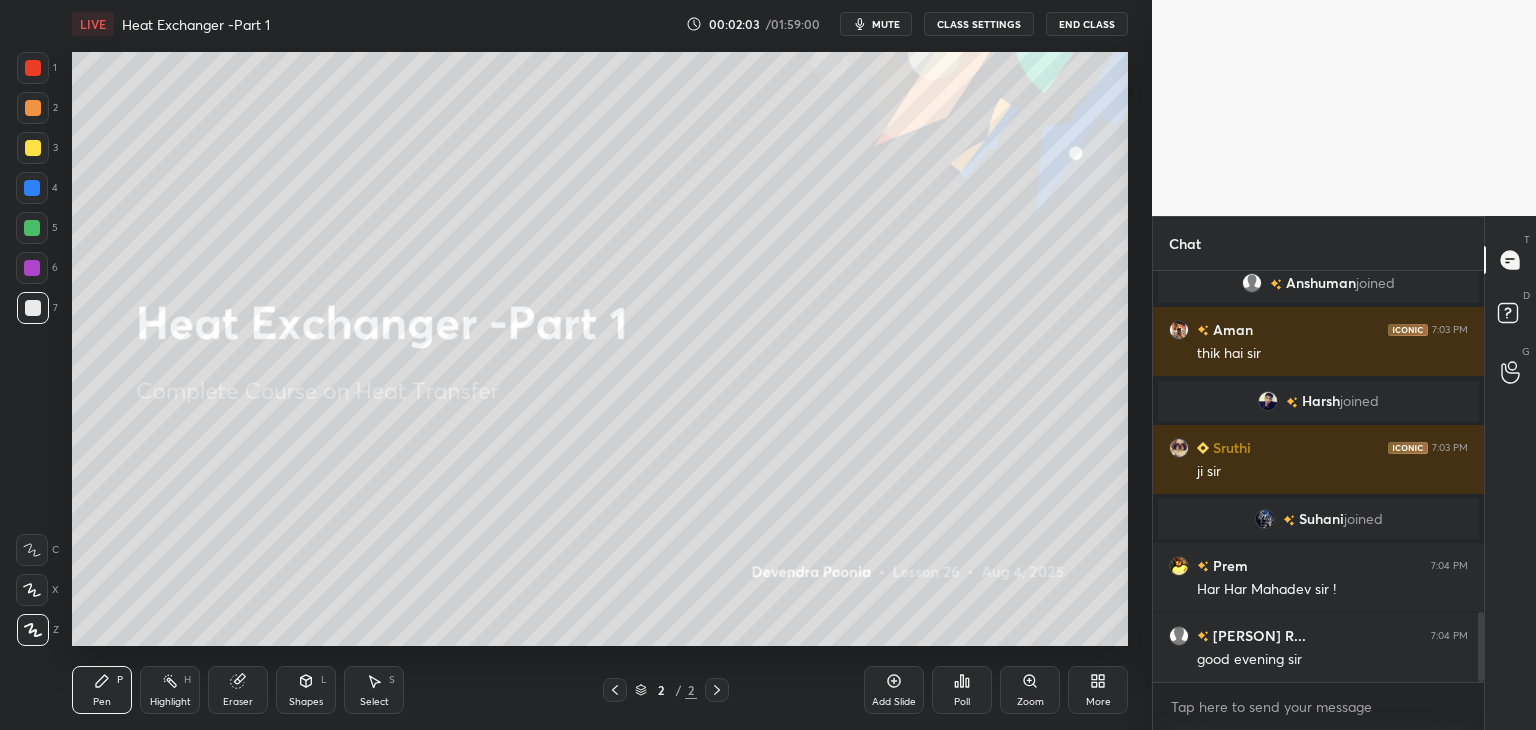 scroll, scrollTop: 1994, scrollLeft: 0, axis: vertical 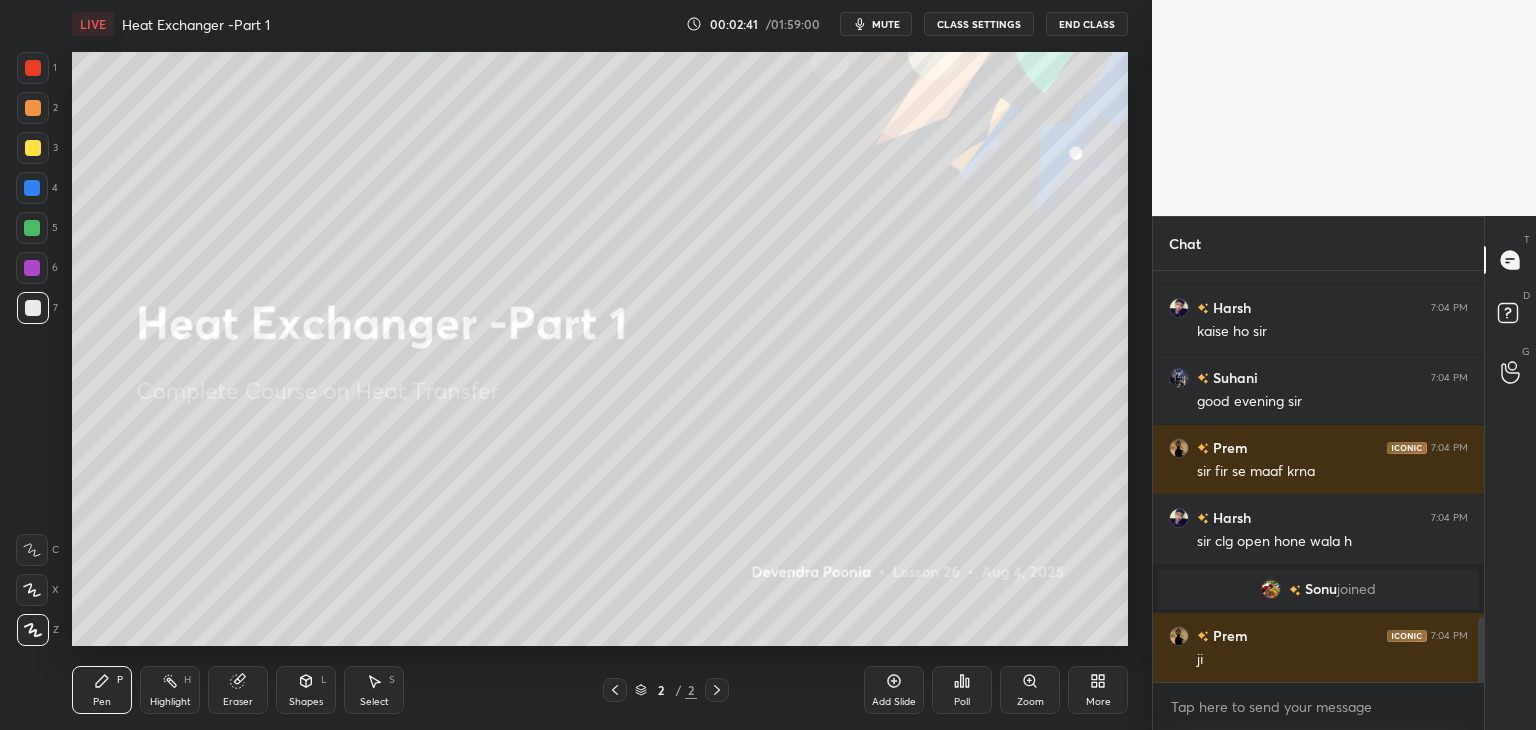 click on "mute" at bounding box center [876, 24] 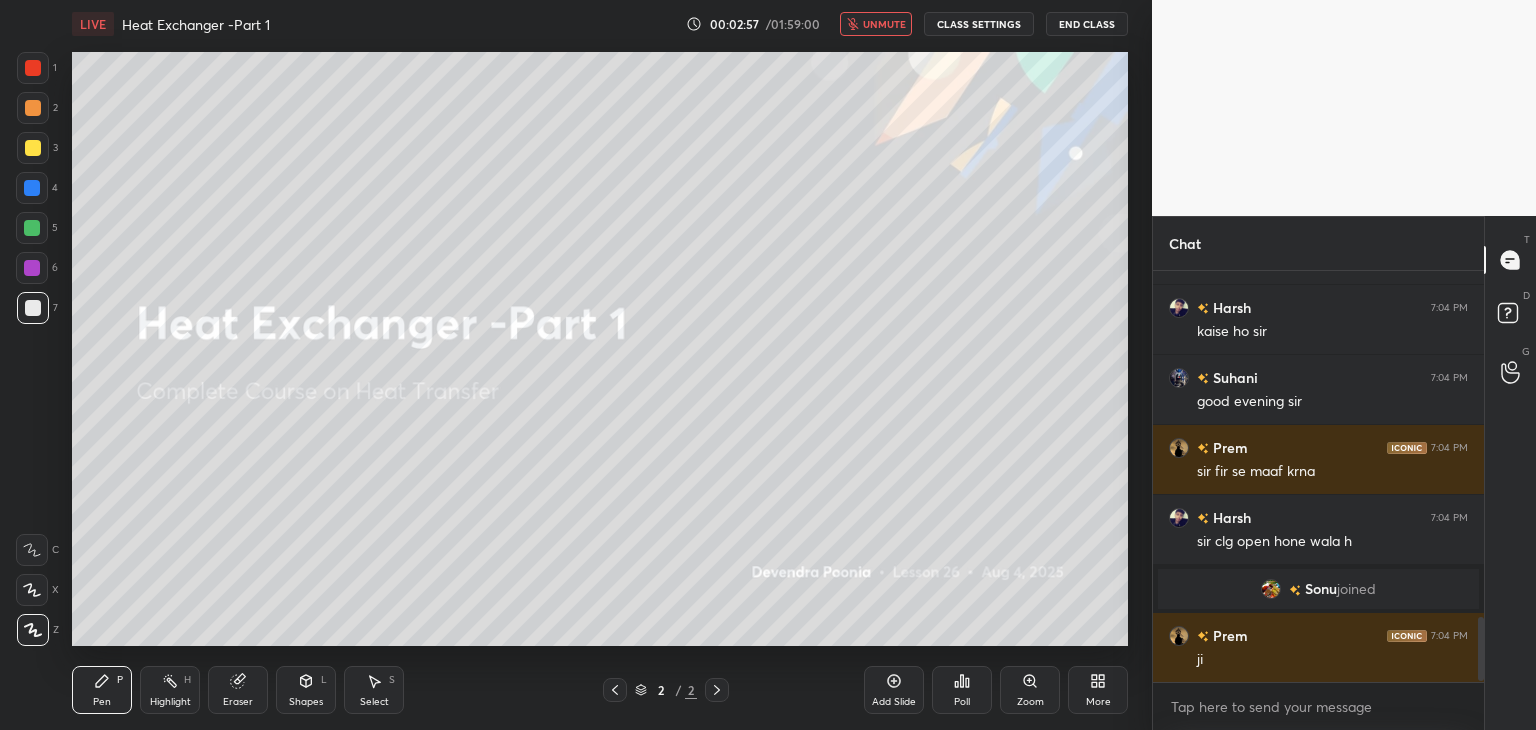 scroll, scrollTop: 2252, scrollLeft: 0, axis: vertical 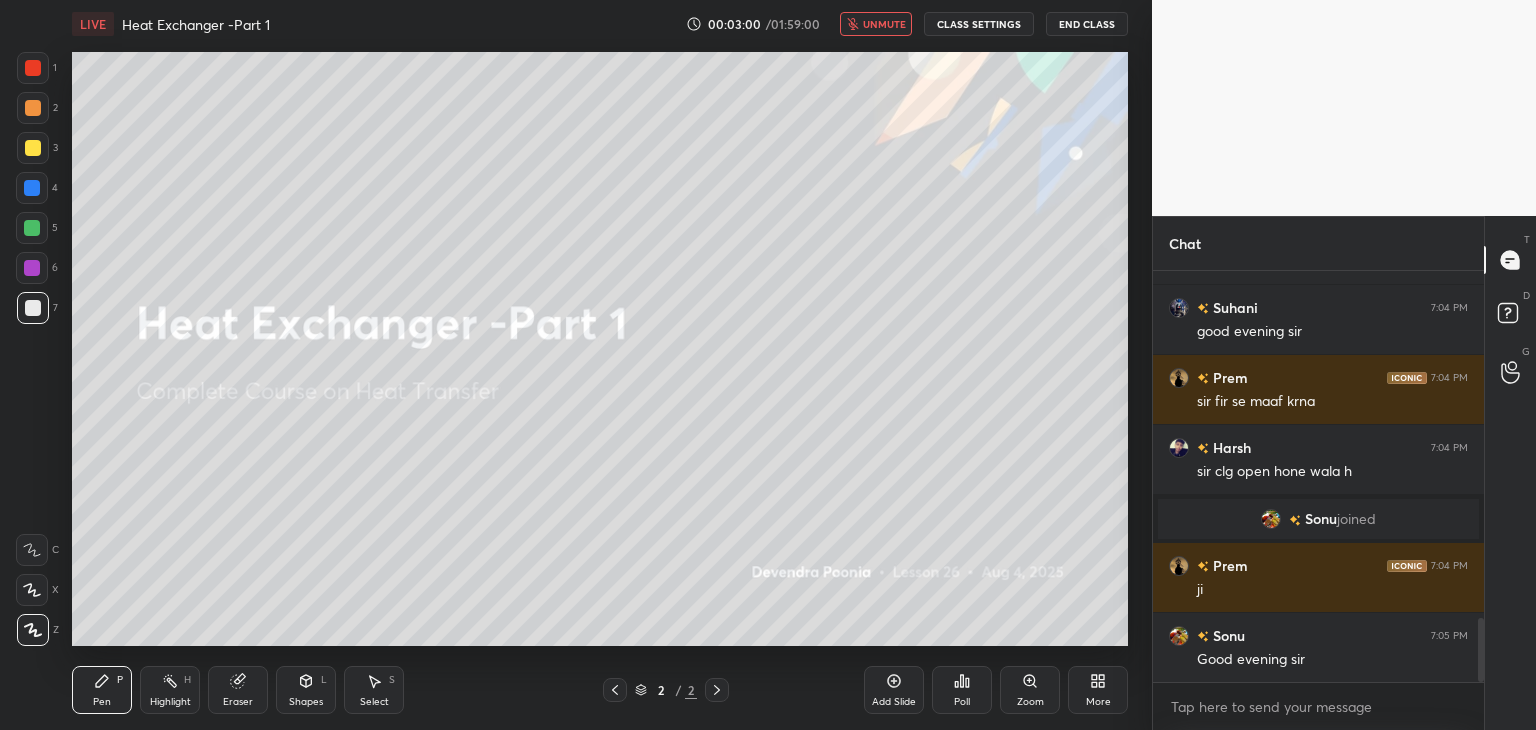 click on "unmute" at bounding box center [876, 24] 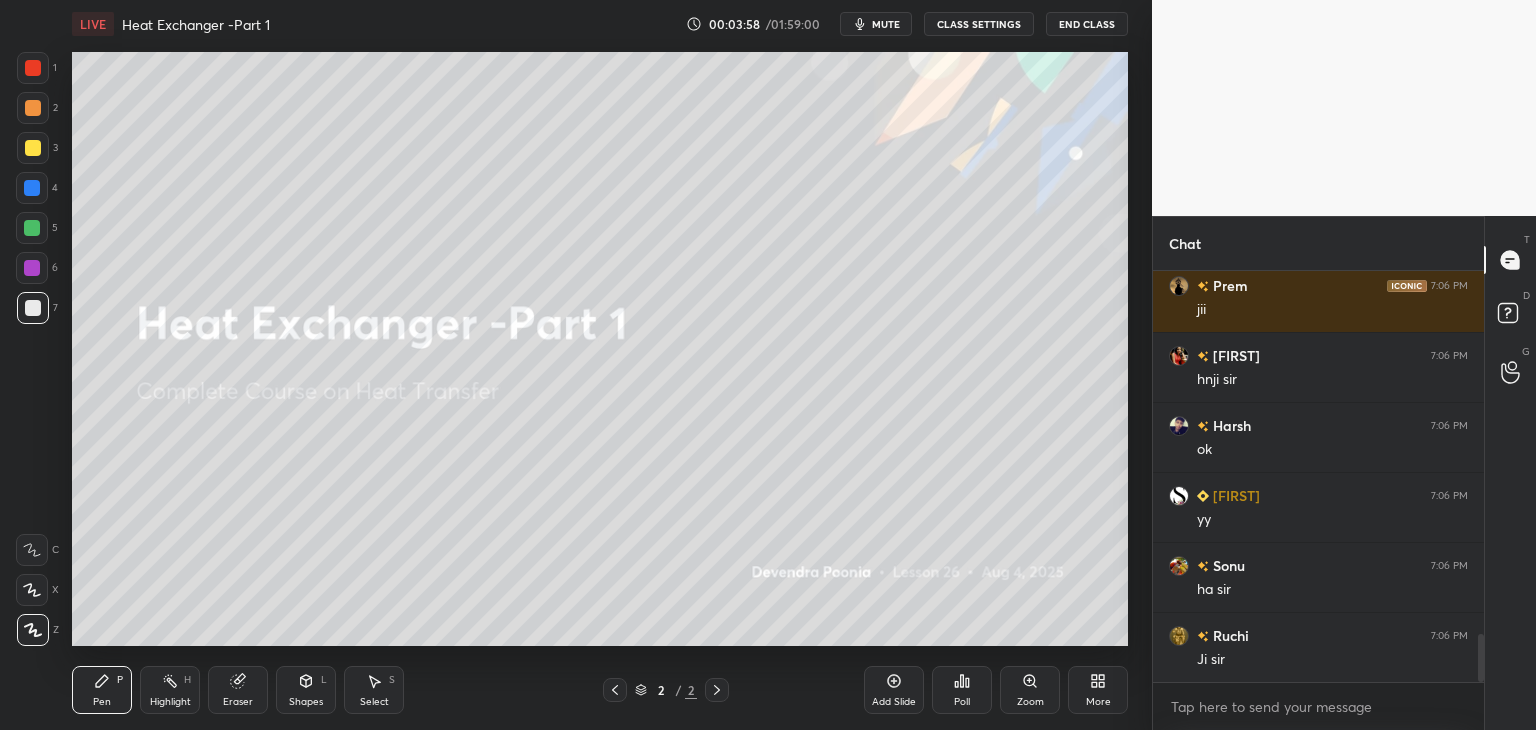 scroll, scrollTop: 3084, scrollLeft: 0, axis: vertical 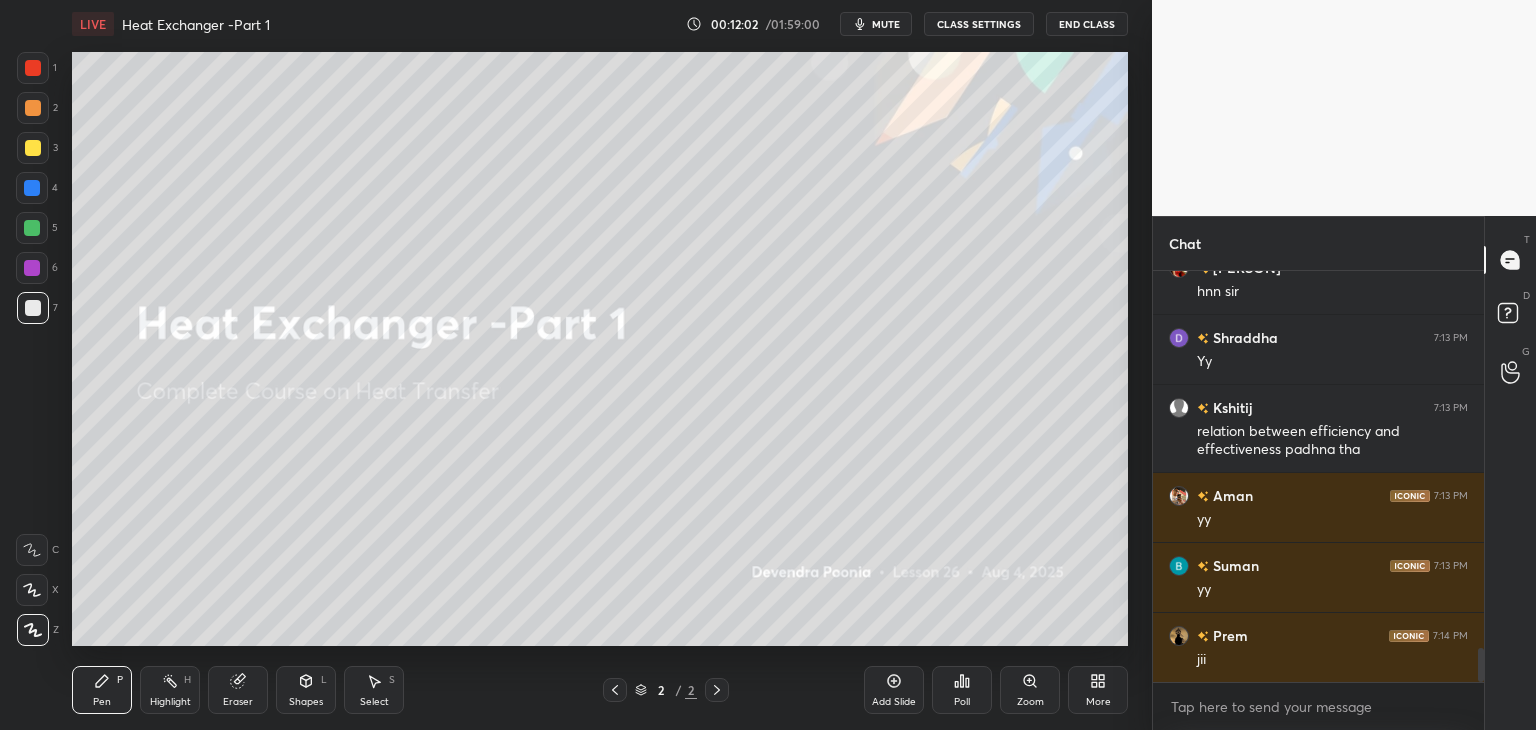 click on "More" at bounding box center [1098, 690] 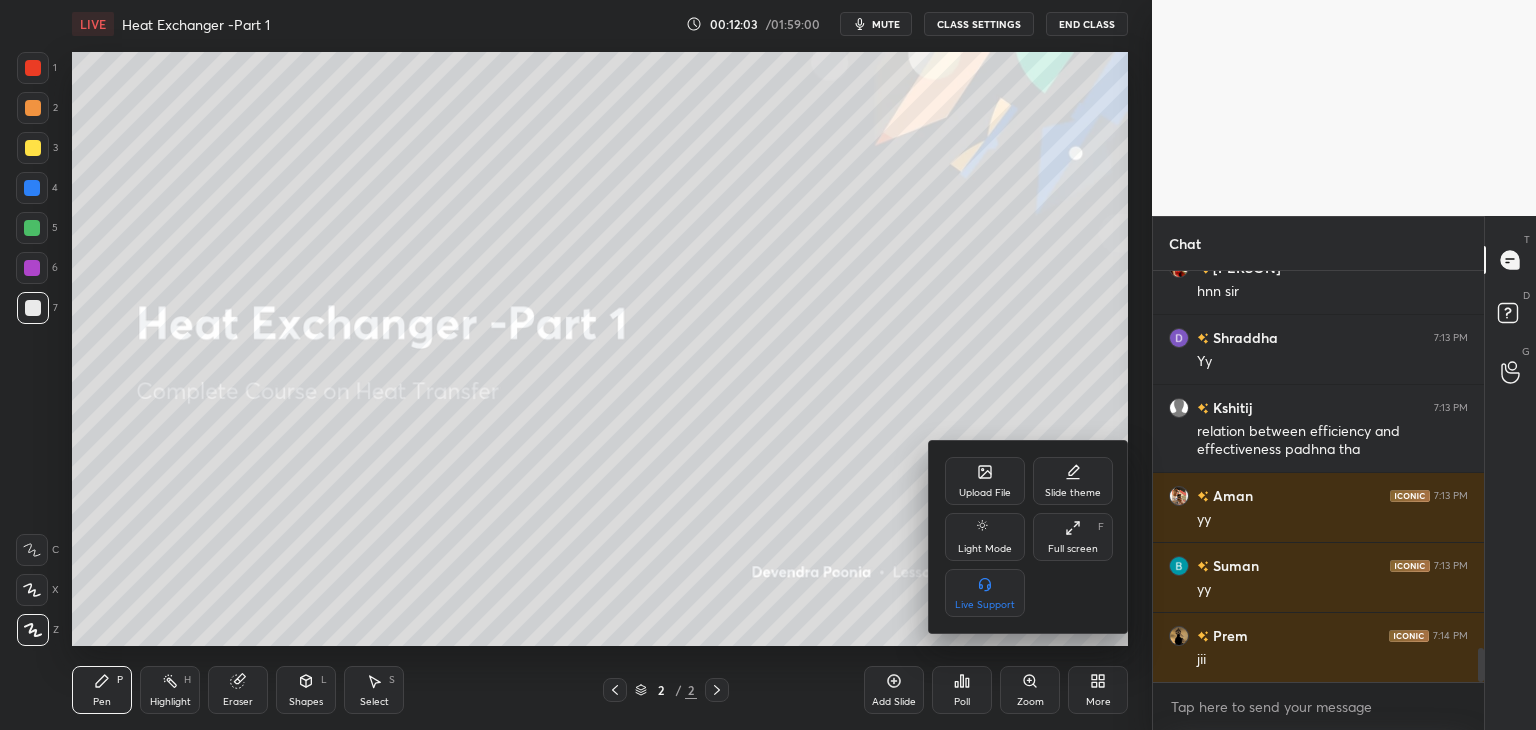 click on "Full screen" at bounding box center [1073, 549] 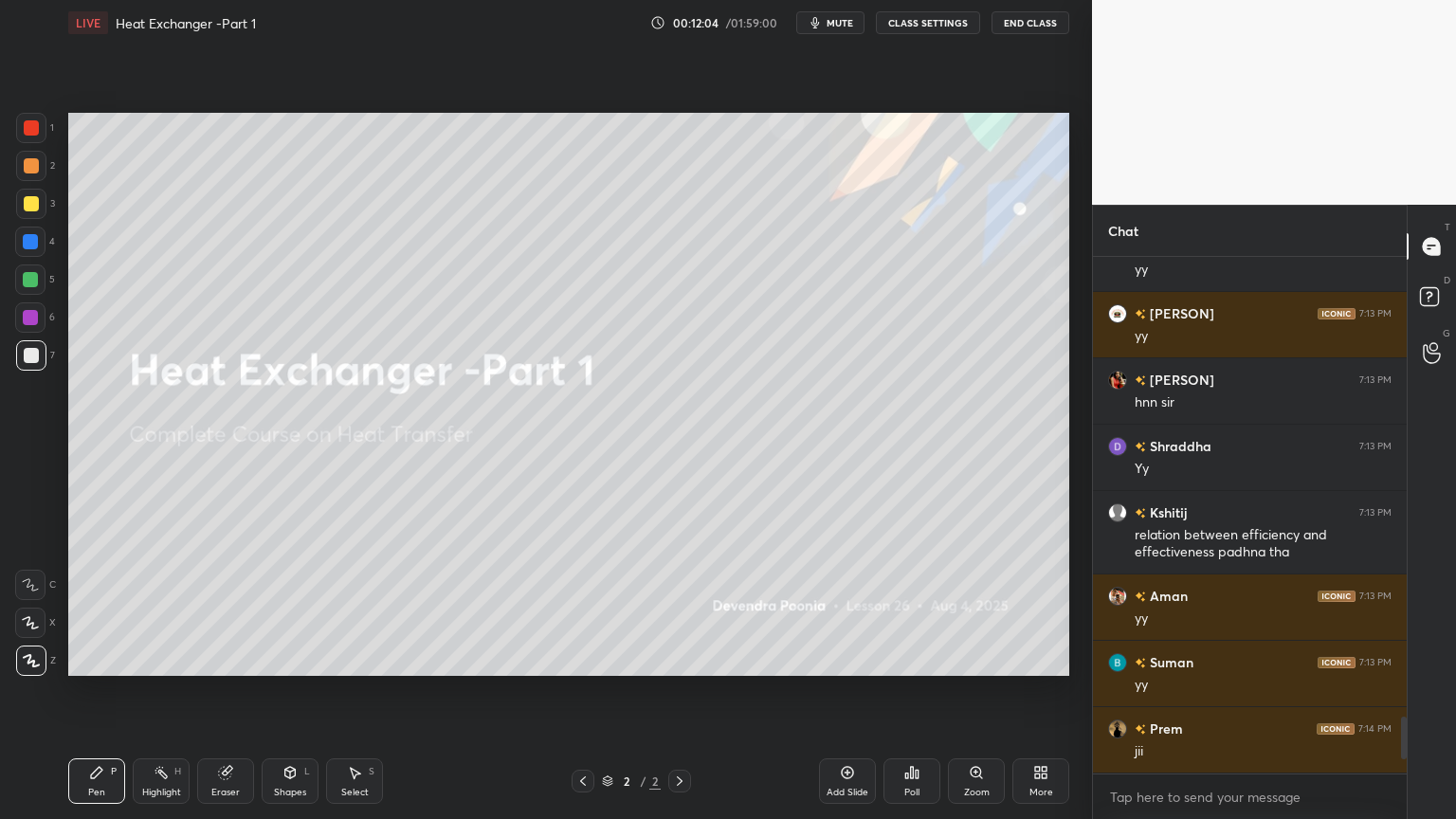 scroll, scrollTop: 94094, scrollLeft: 93776, axis: both 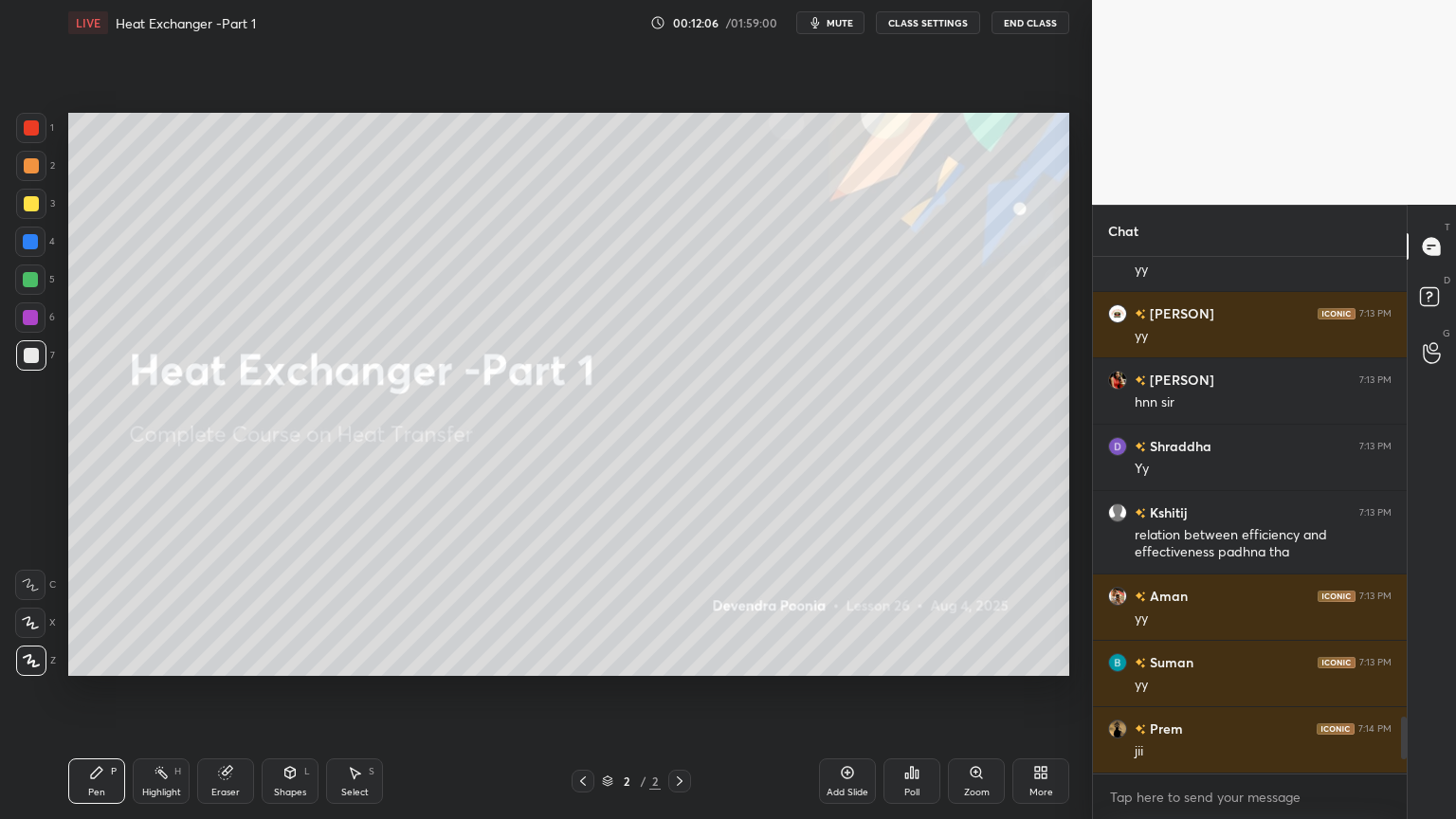 click on "Add Slide" at bounding box center (847, 781) 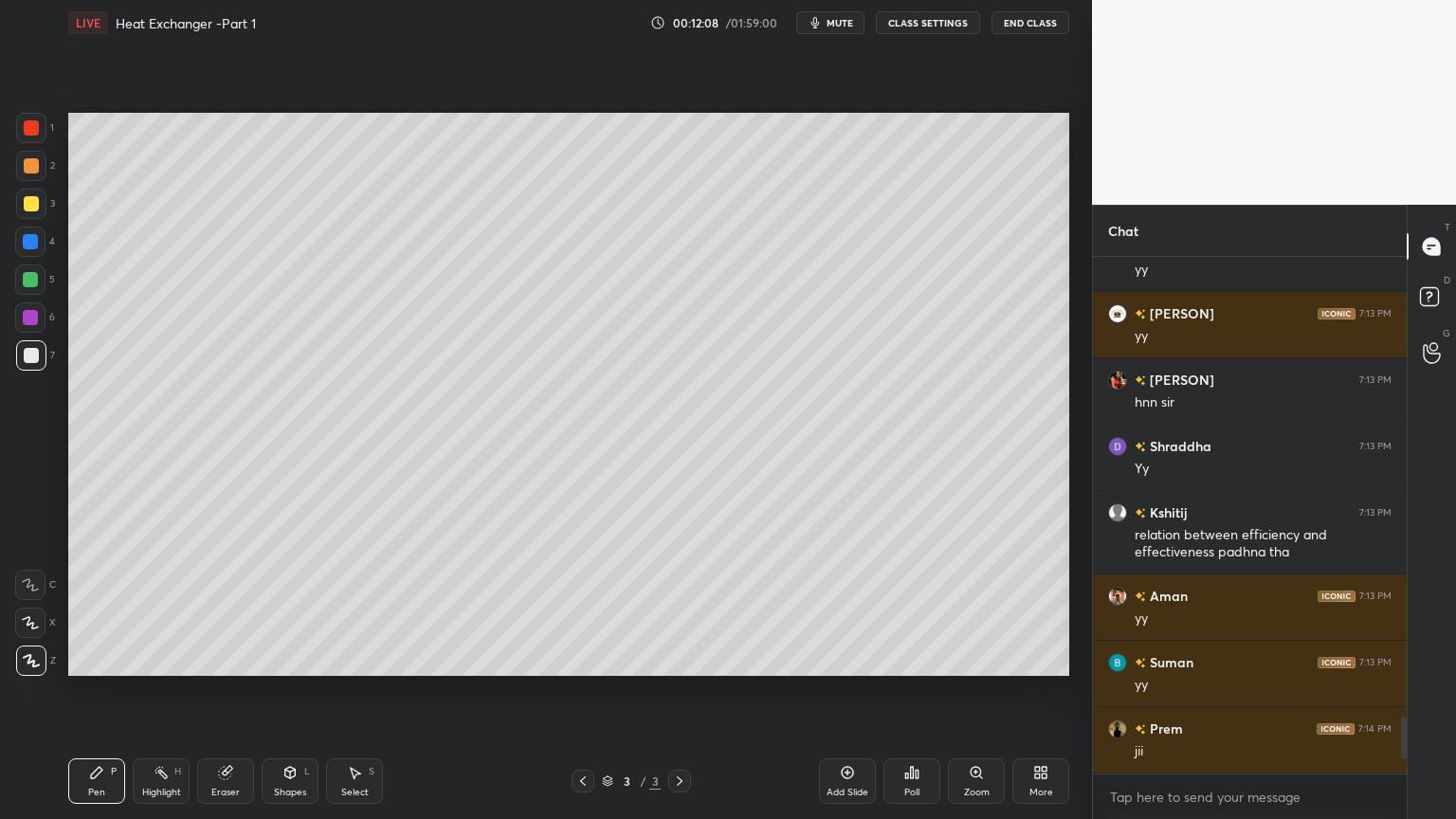 click at bounding box center (31, 204) 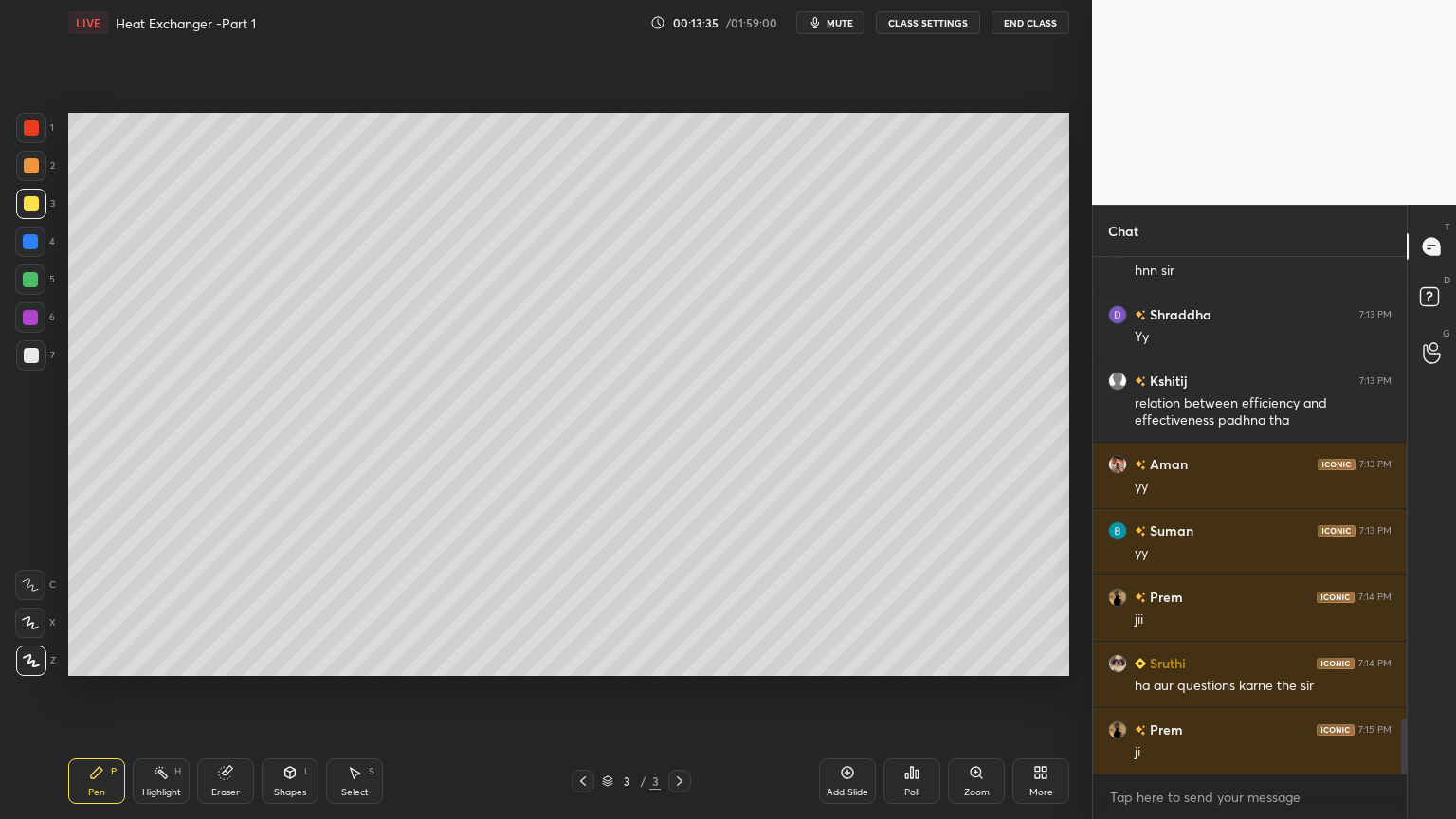 scroll, scrollTop: 4352, scrollLeft: 0, axis: vertical 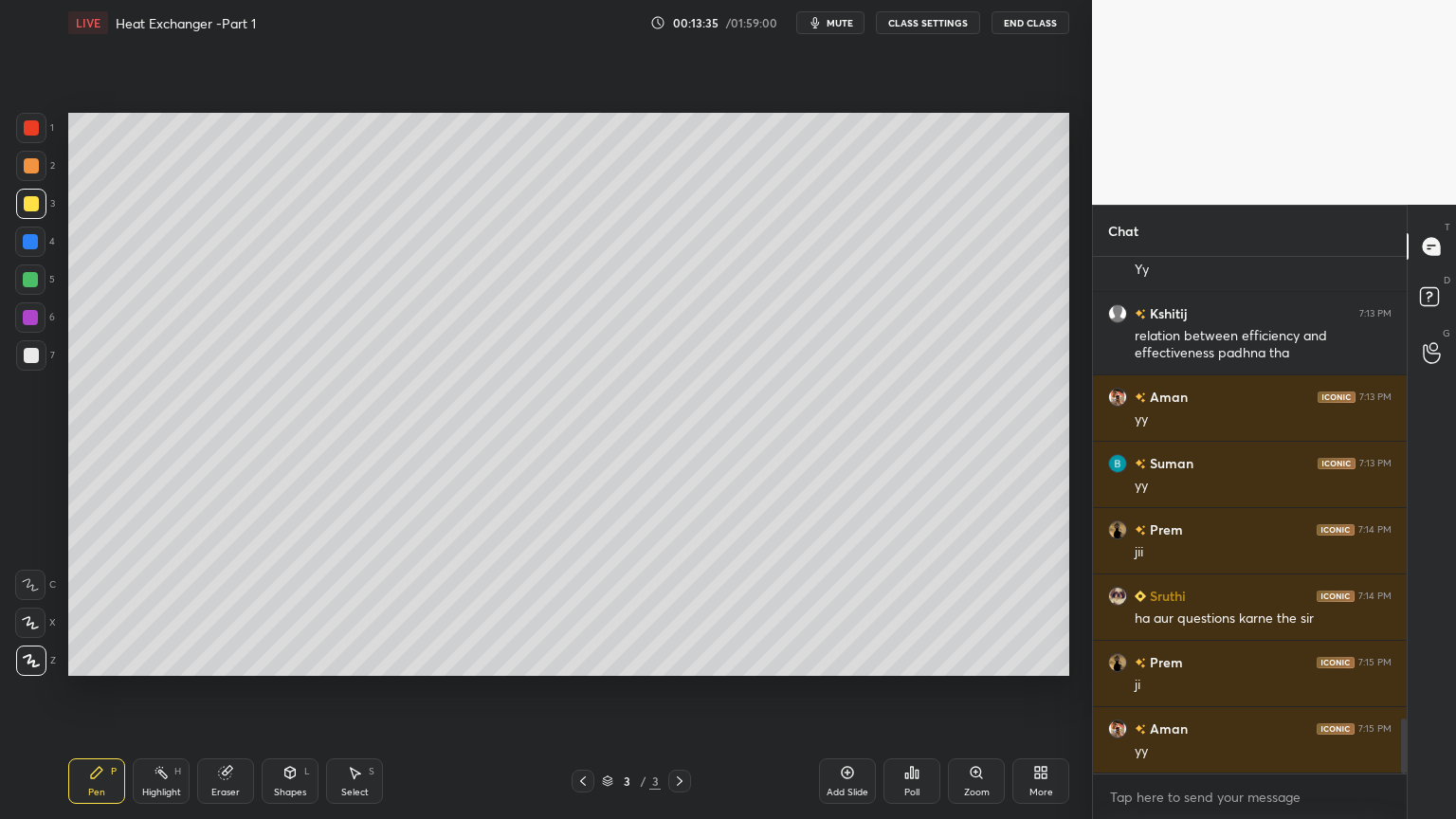 drag, startPoint x: 351, startPoint y: 780, endPoint x: 360, endPoint y: 774, distance: 10.816654 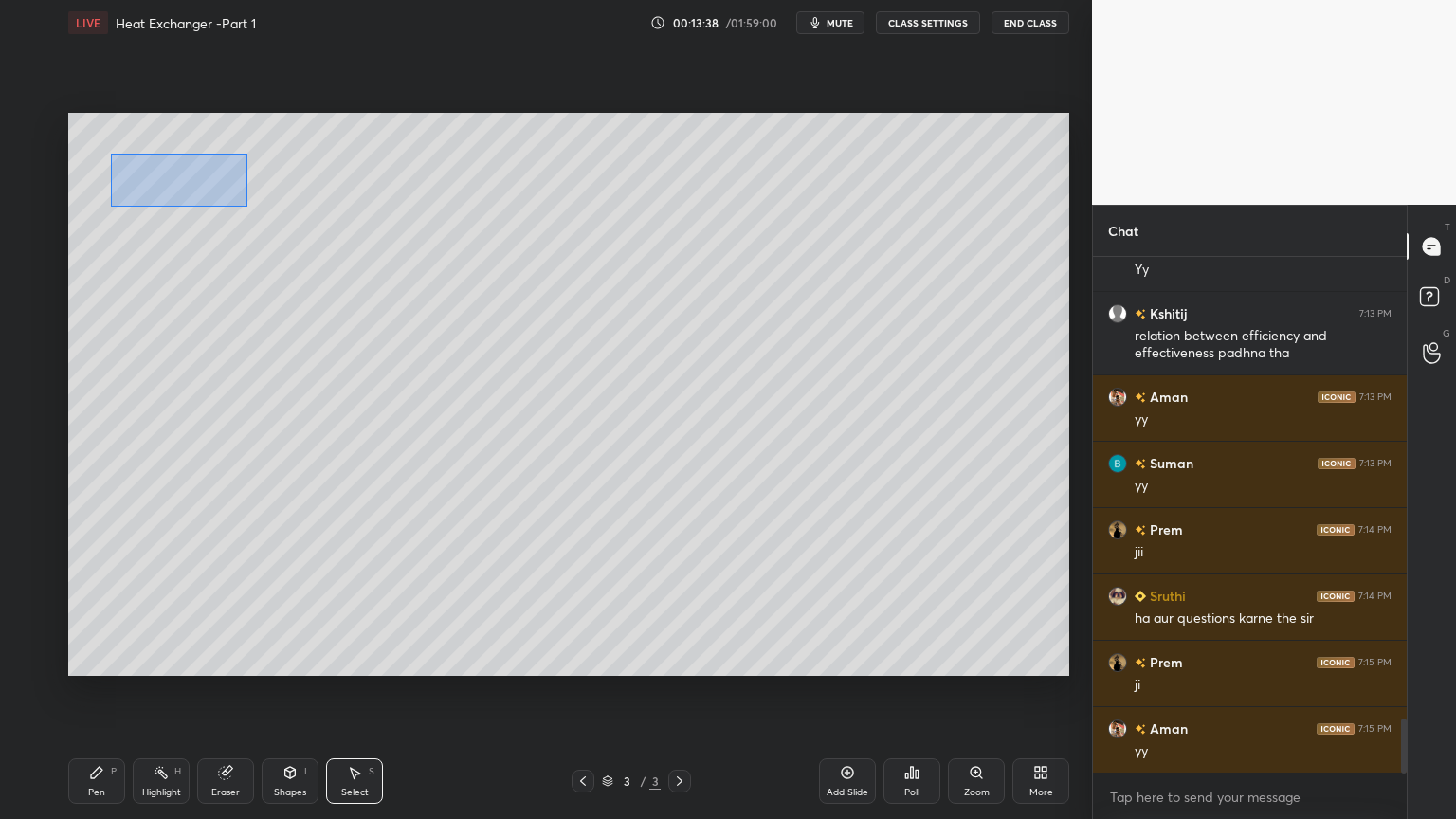 drag, startPoint x: 110, startPoint y: 153, endPoint x: 248, endPoint y: 206, distance: 147.8276 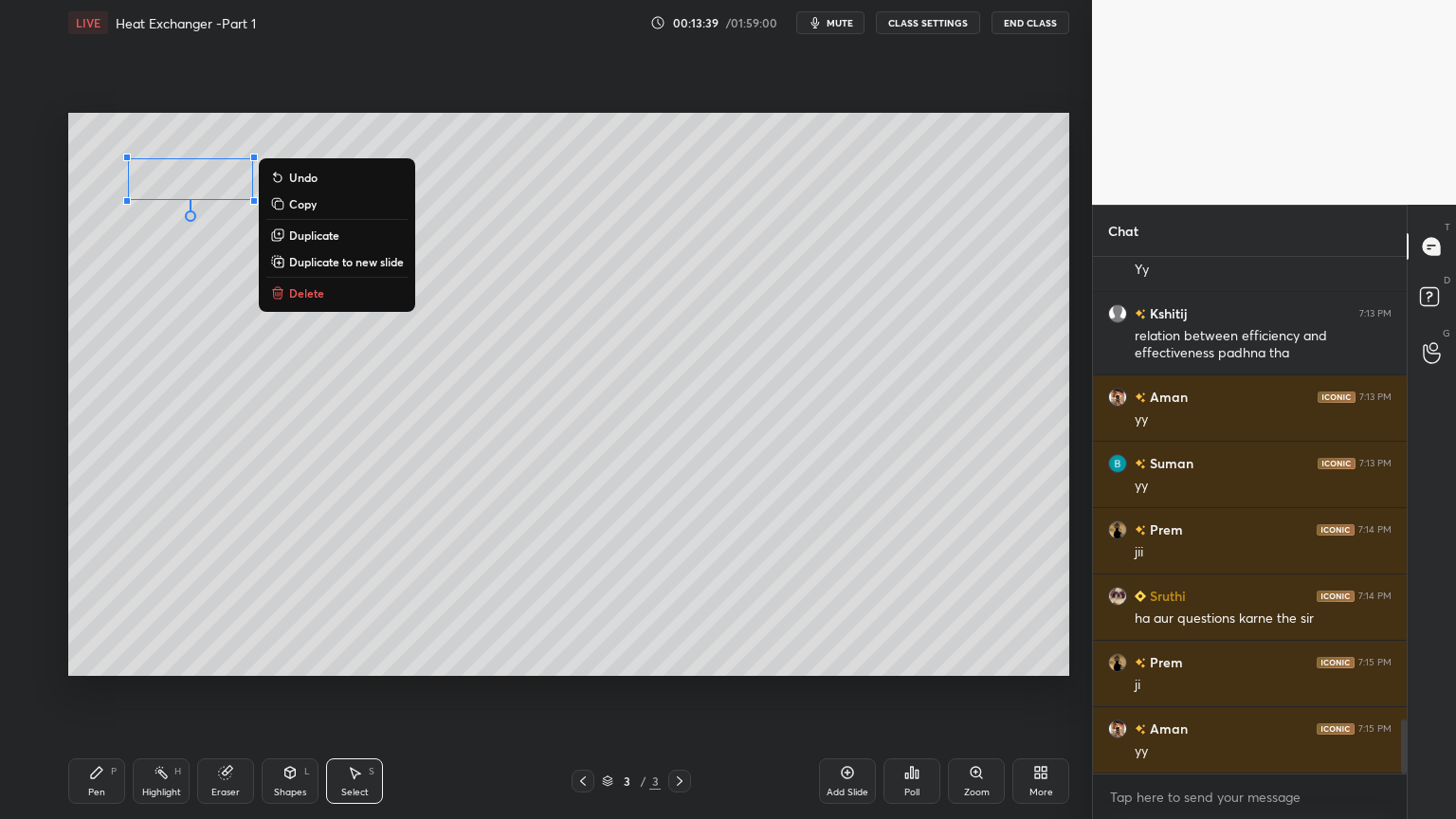 scroll, scrollTop: 4397, scrollLeft: 0, axis: vertical 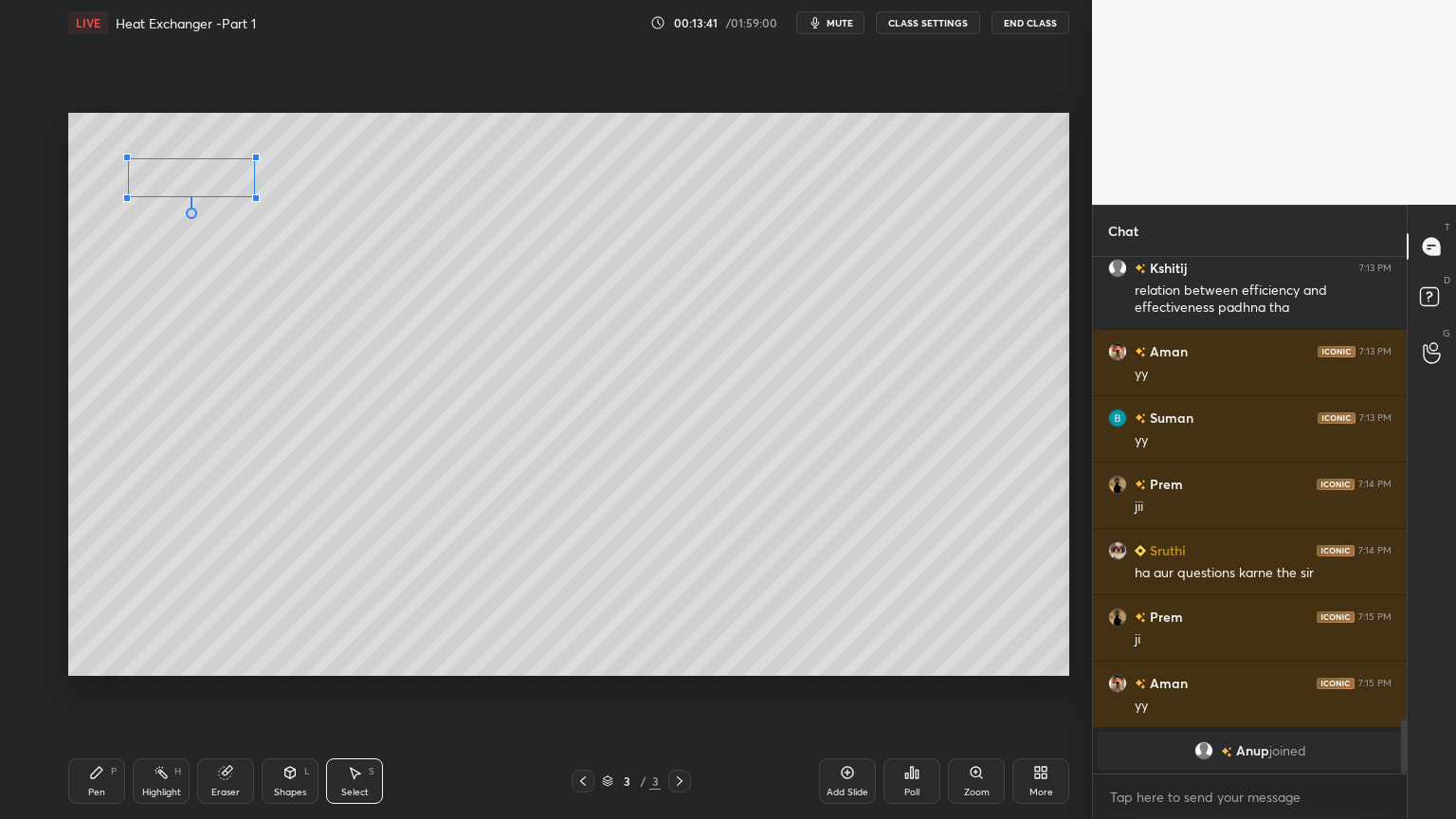 drag, startPoint x: 250, startPoint y: 199, endPoint x: 239, endPoint y: 205, distance: 12.529964 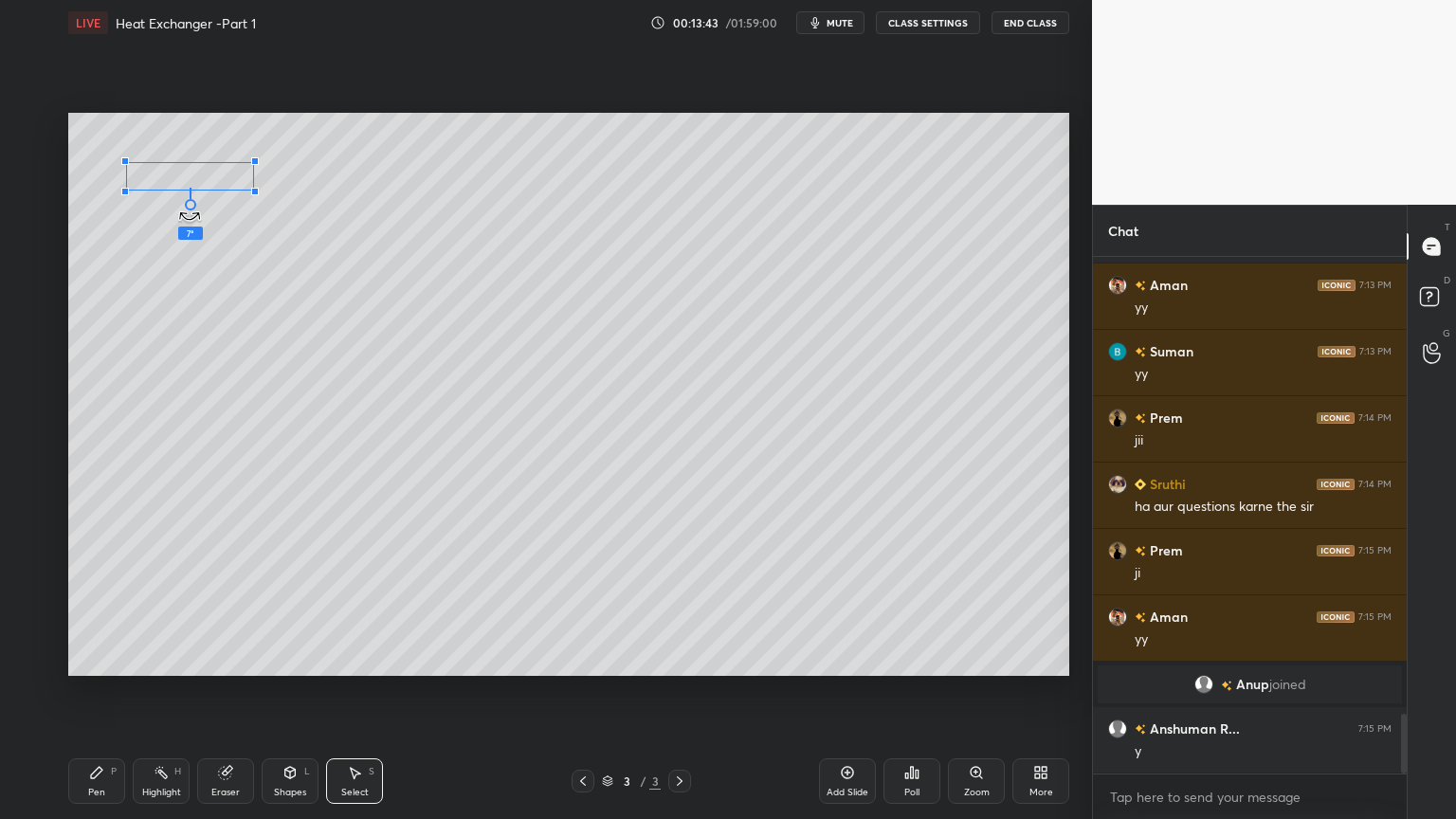 drag, startPoint x: 190, startPoint y: 216, endPoint x: 199, endPoint y: 212, distance: 9.848858 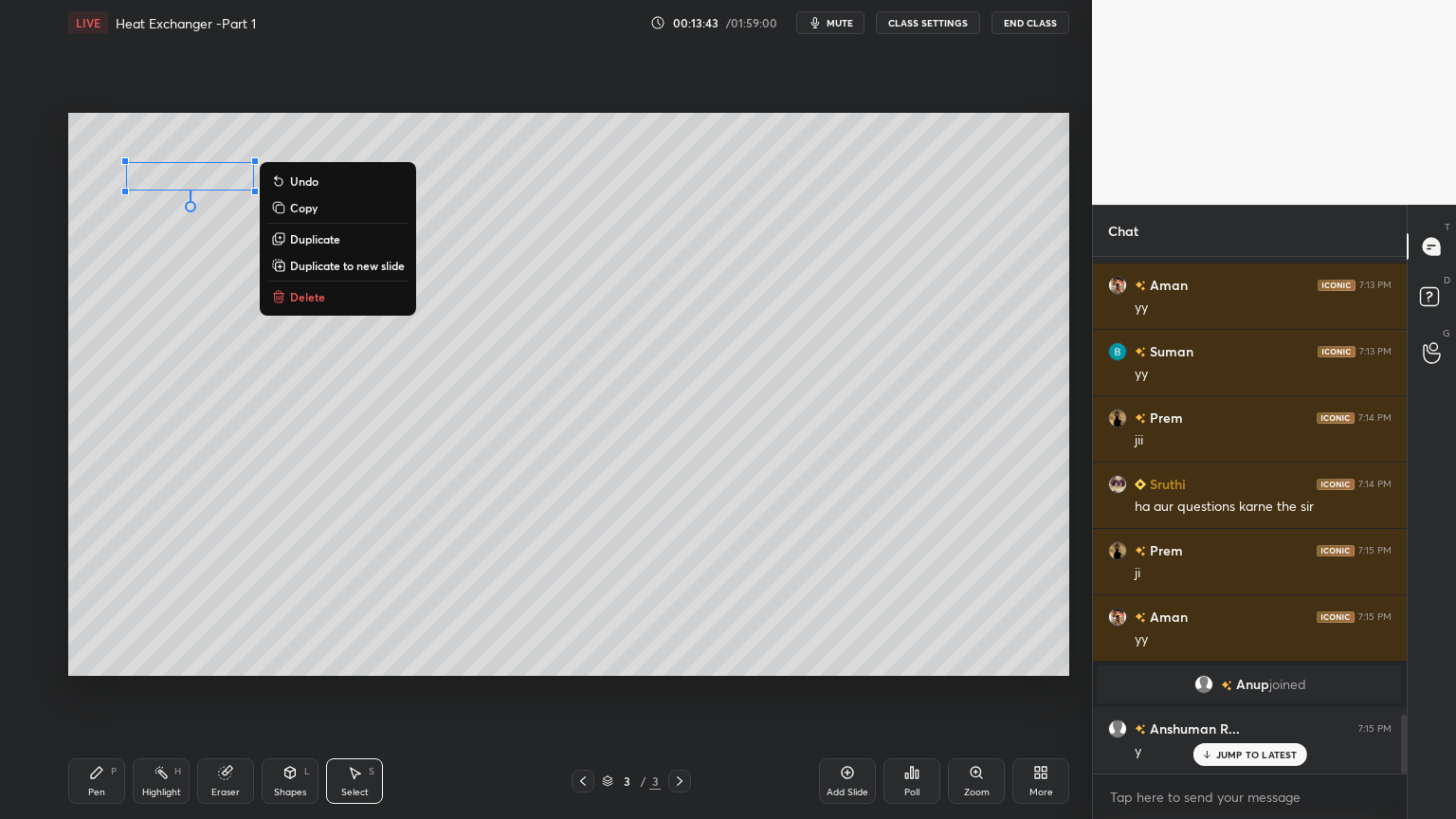 scroll, scrollTop: 4019, scrollLeft: 0, axis: vertical 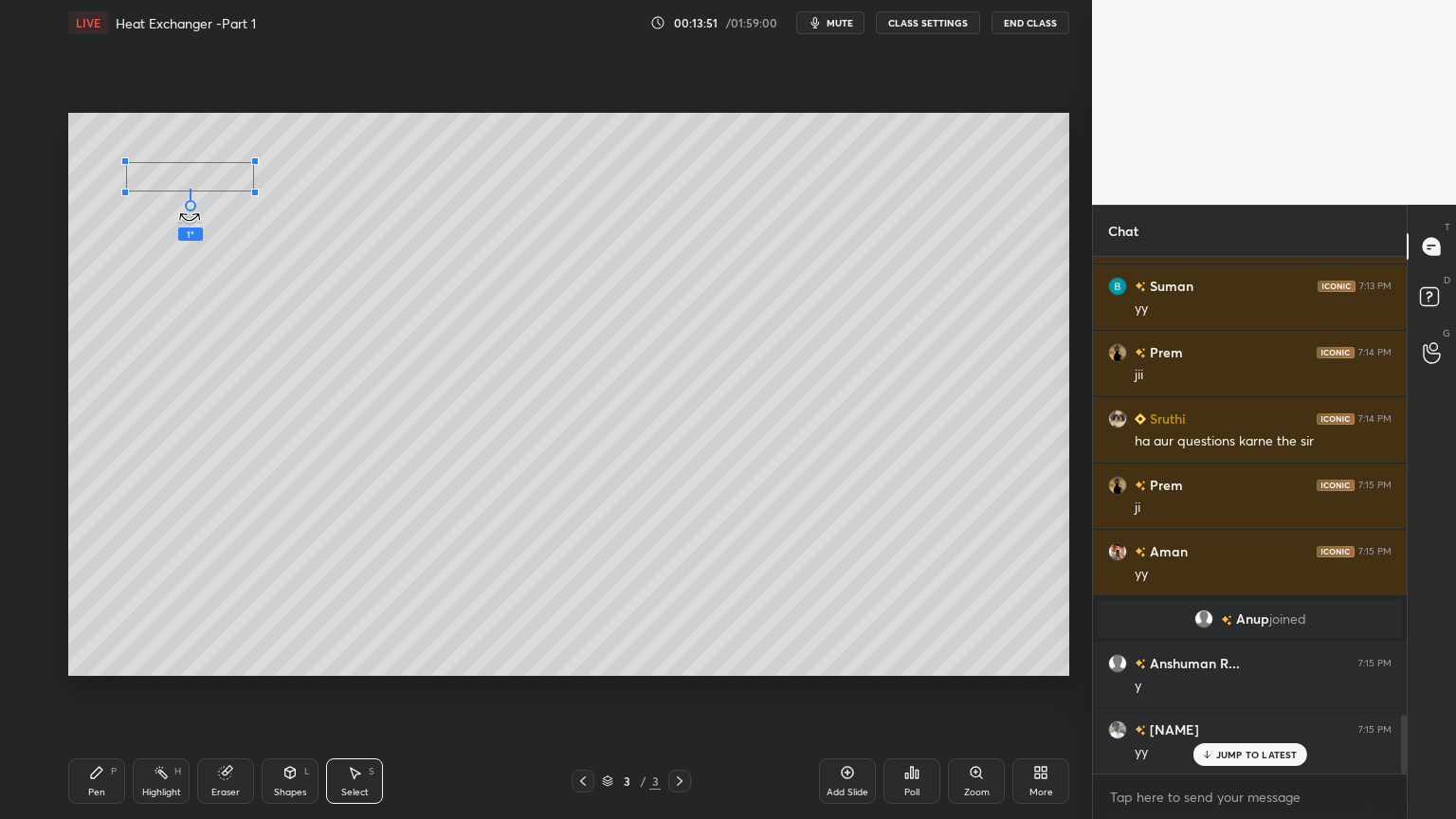 click at bounding box center (191, 206) 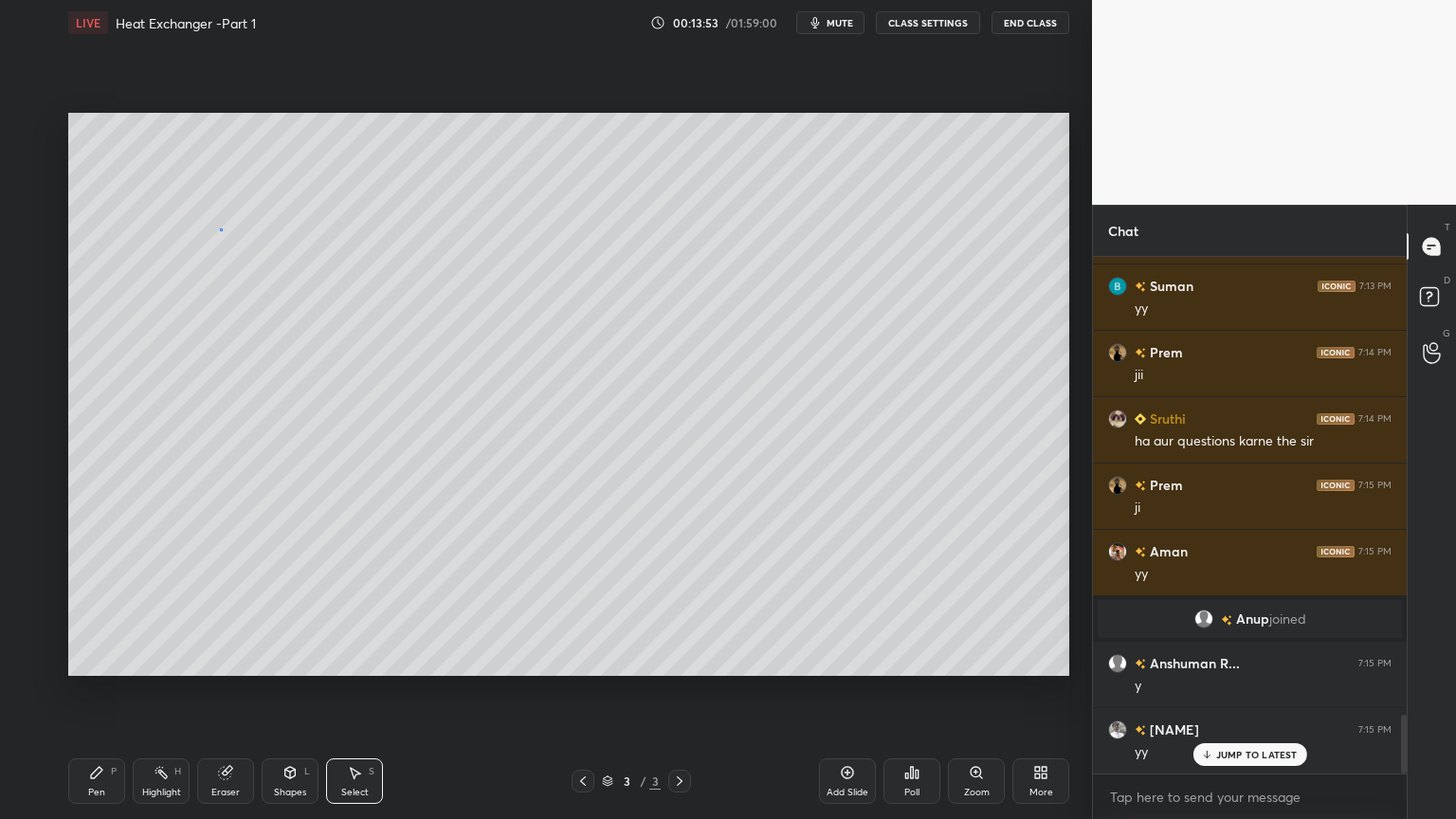 click on "0 ° Undo Copy Duplicate Duplicate to new slide Delete" at bounding box center (569, 394) 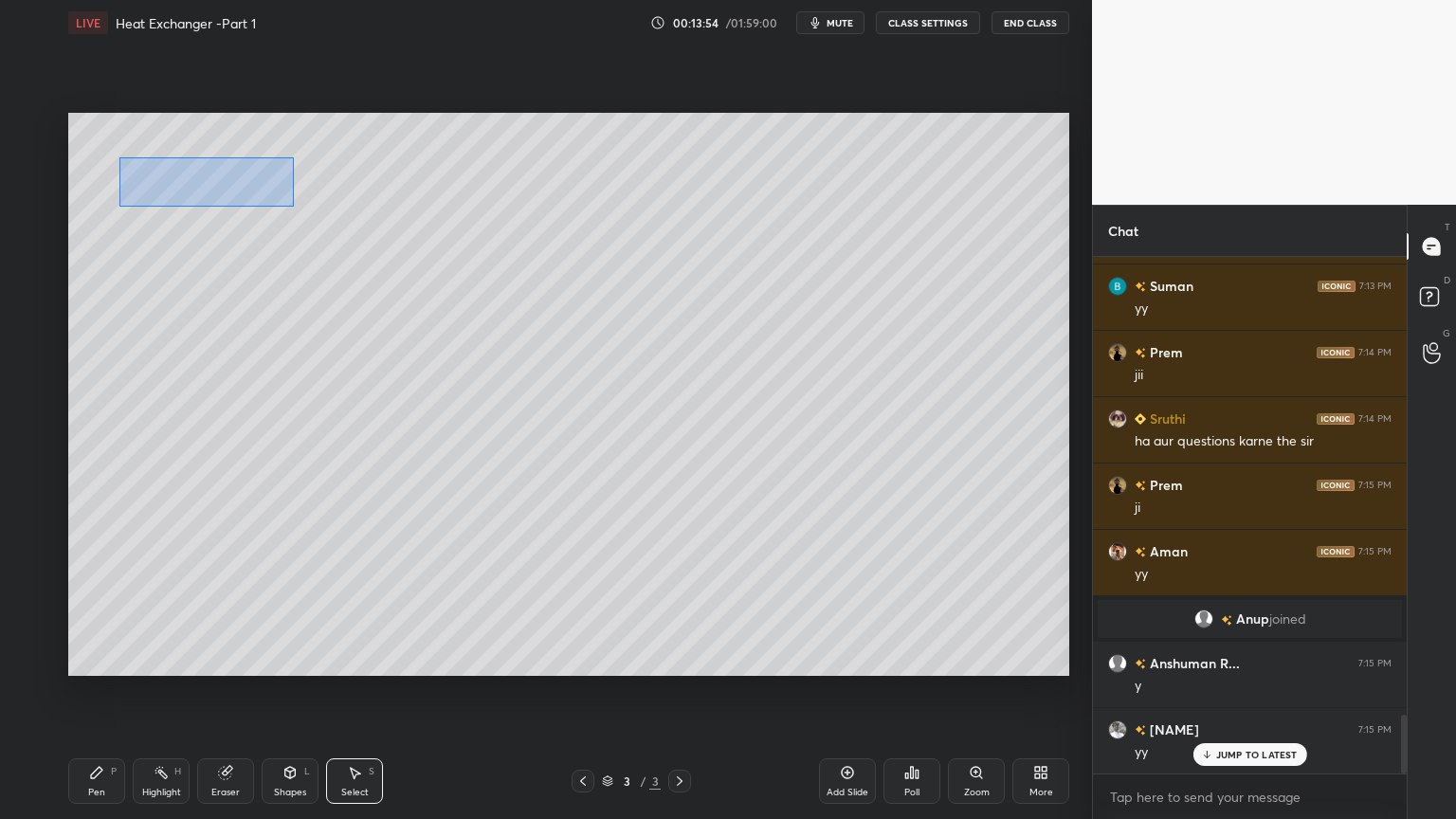 drag, startPoint x: 119, startPoint y: 156, endPoint x: 304, endPoint y: 214, distance: 193.87883 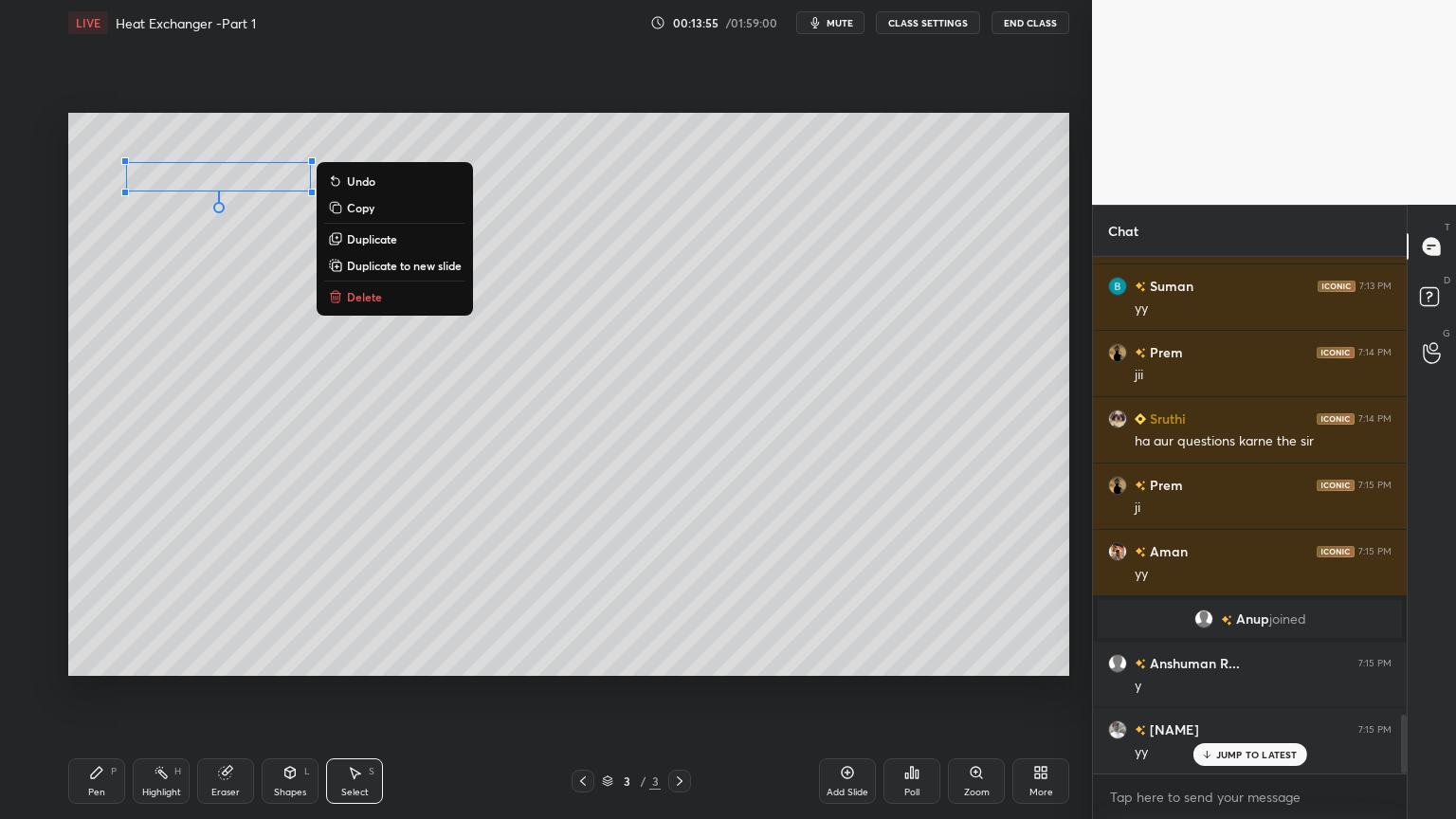 scroll, scrollTop: 4086, scrollLeft: 0, axis: vertical 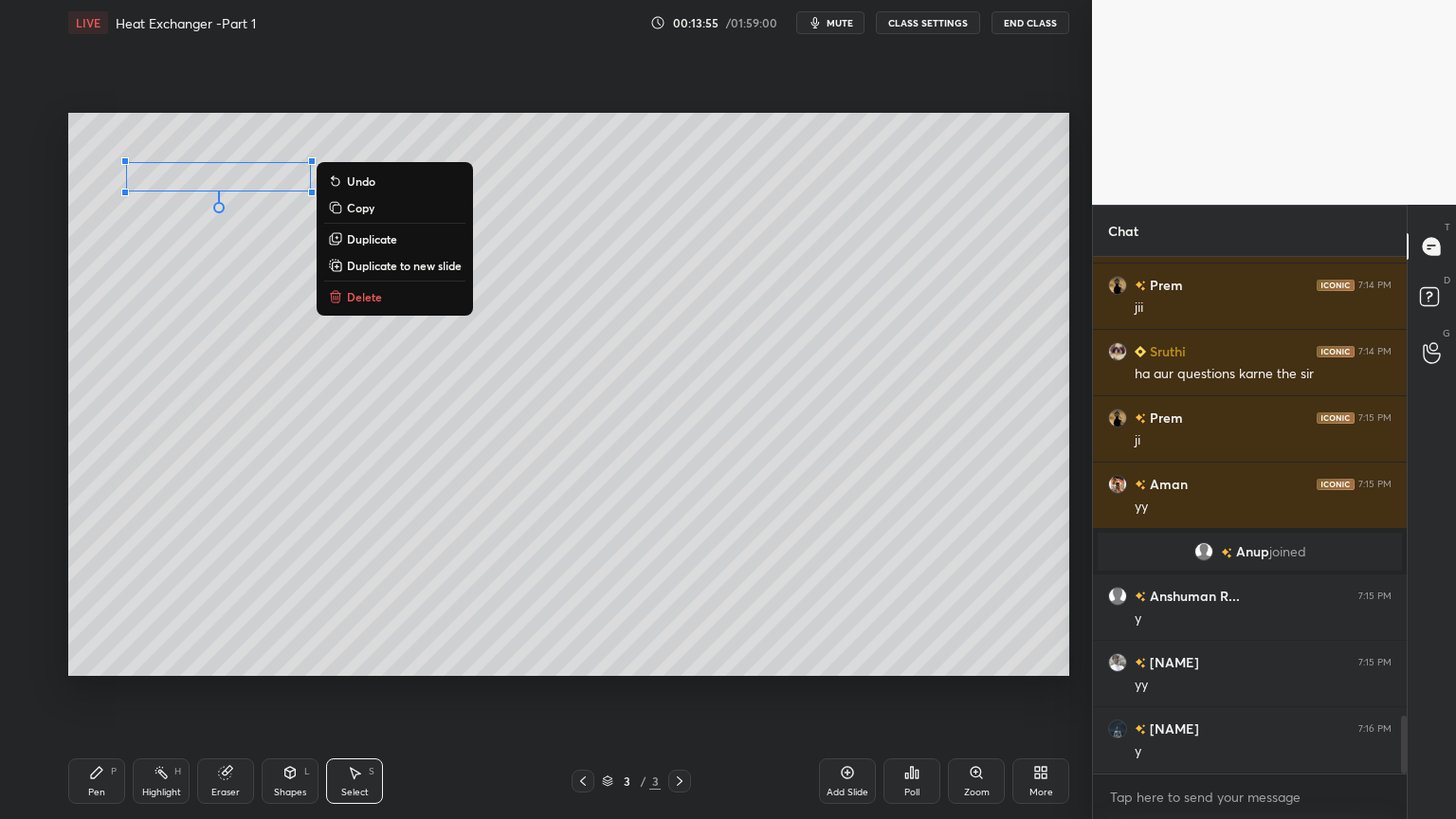 click on "0 ° Undo Copy Duplicate Duplicate to new slide Delete" at bounding box center [569, 394] 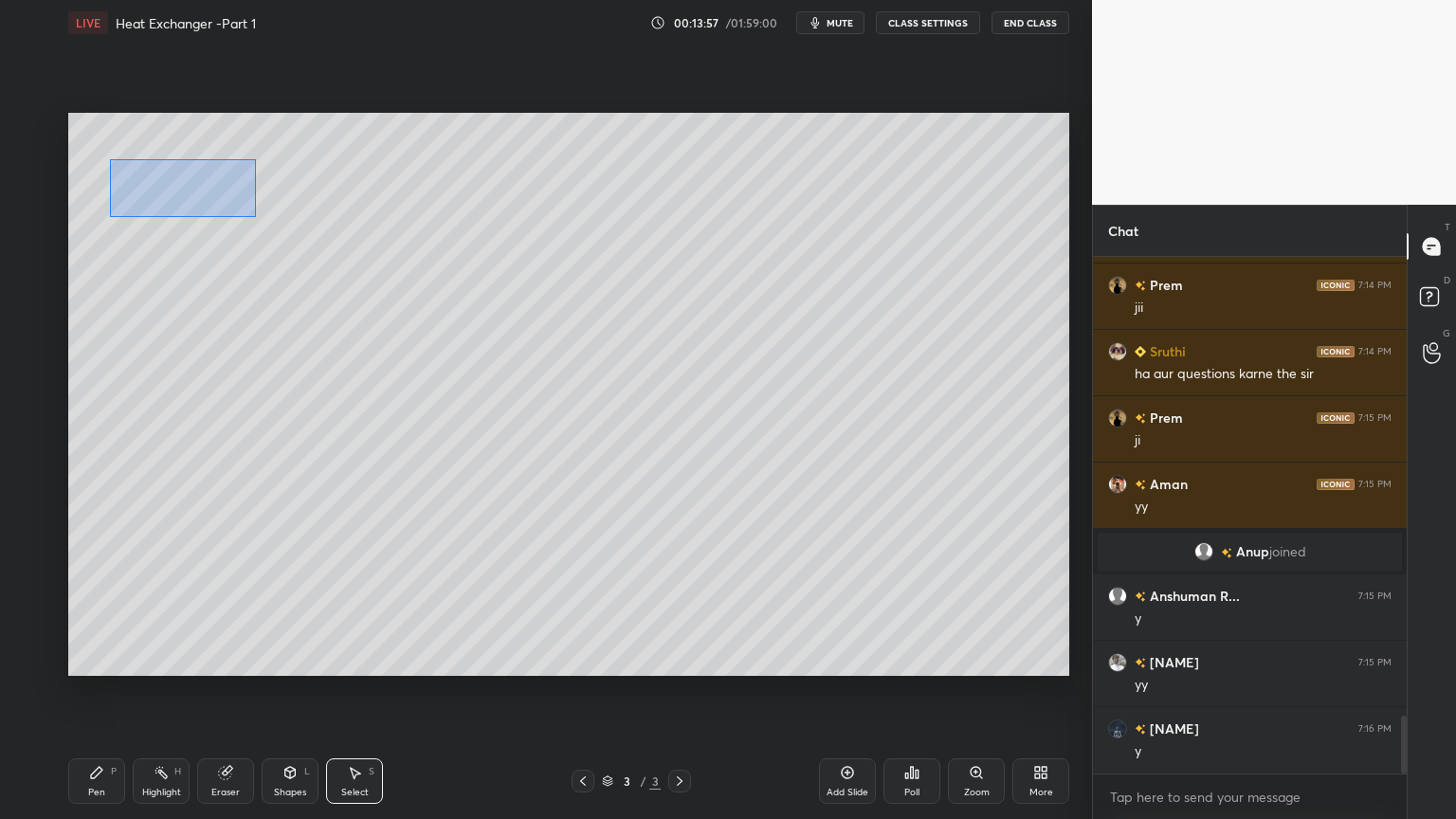 drag, startPoint x: 123, startPoint y: 165, endPoint x: 258, endPoint y: 216, distance: 144.31216 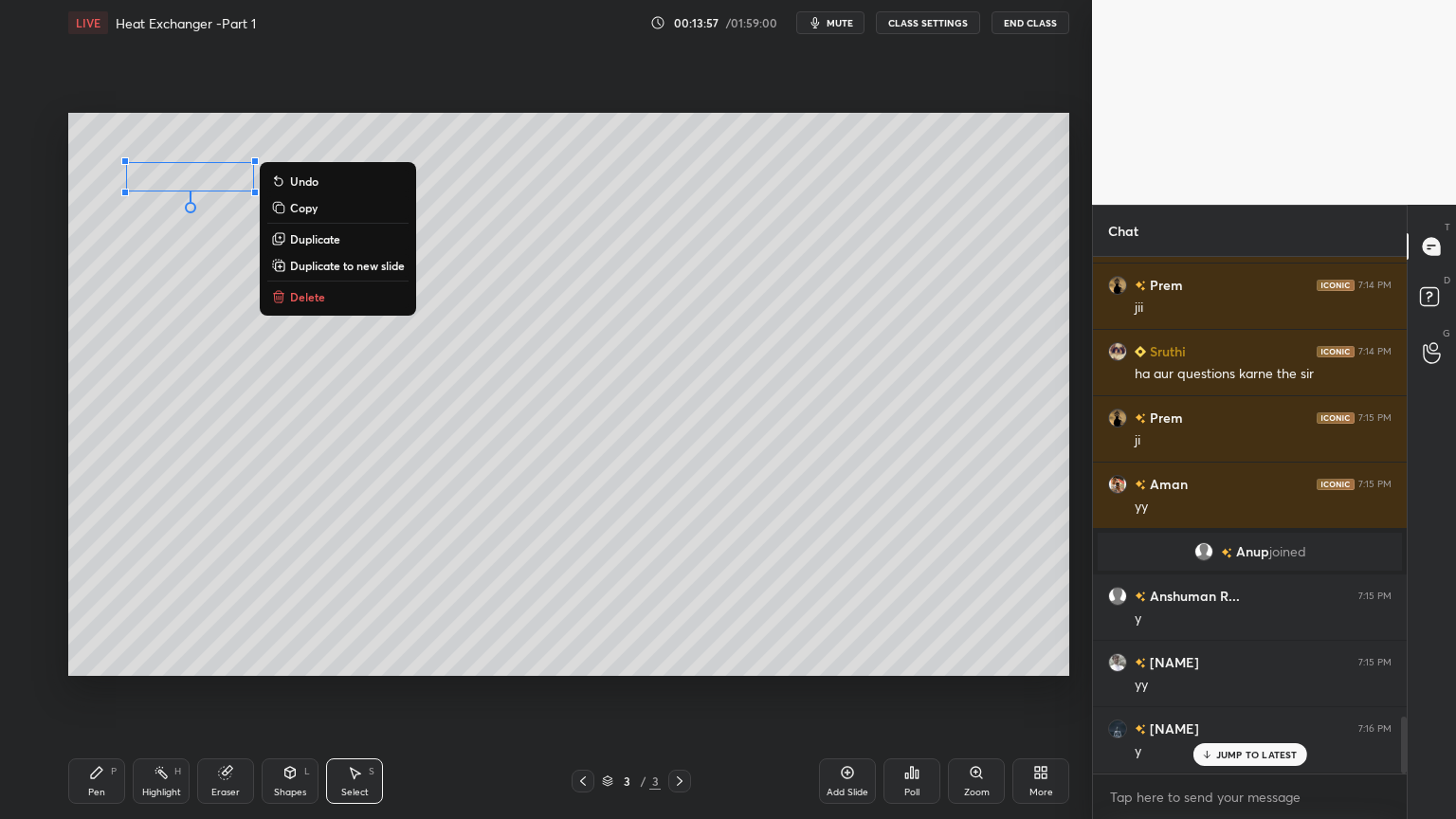 scroll, scrollTop: 4152, scrollLeft: 0, axis: vertical 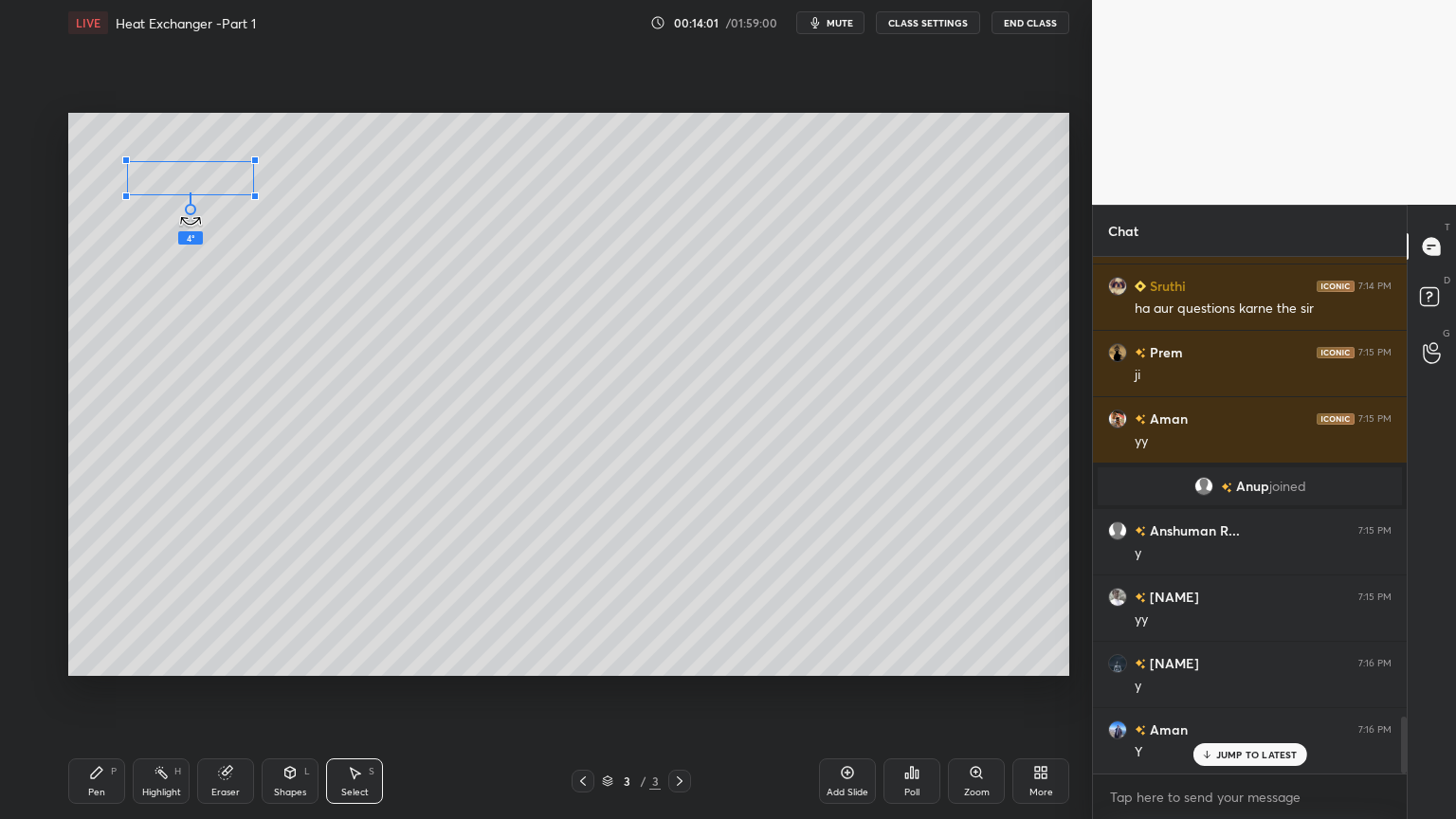 click on "4 ° Undo Copy Duplicate Duplicate to new slide Delete" at bounding box center [569, 394] 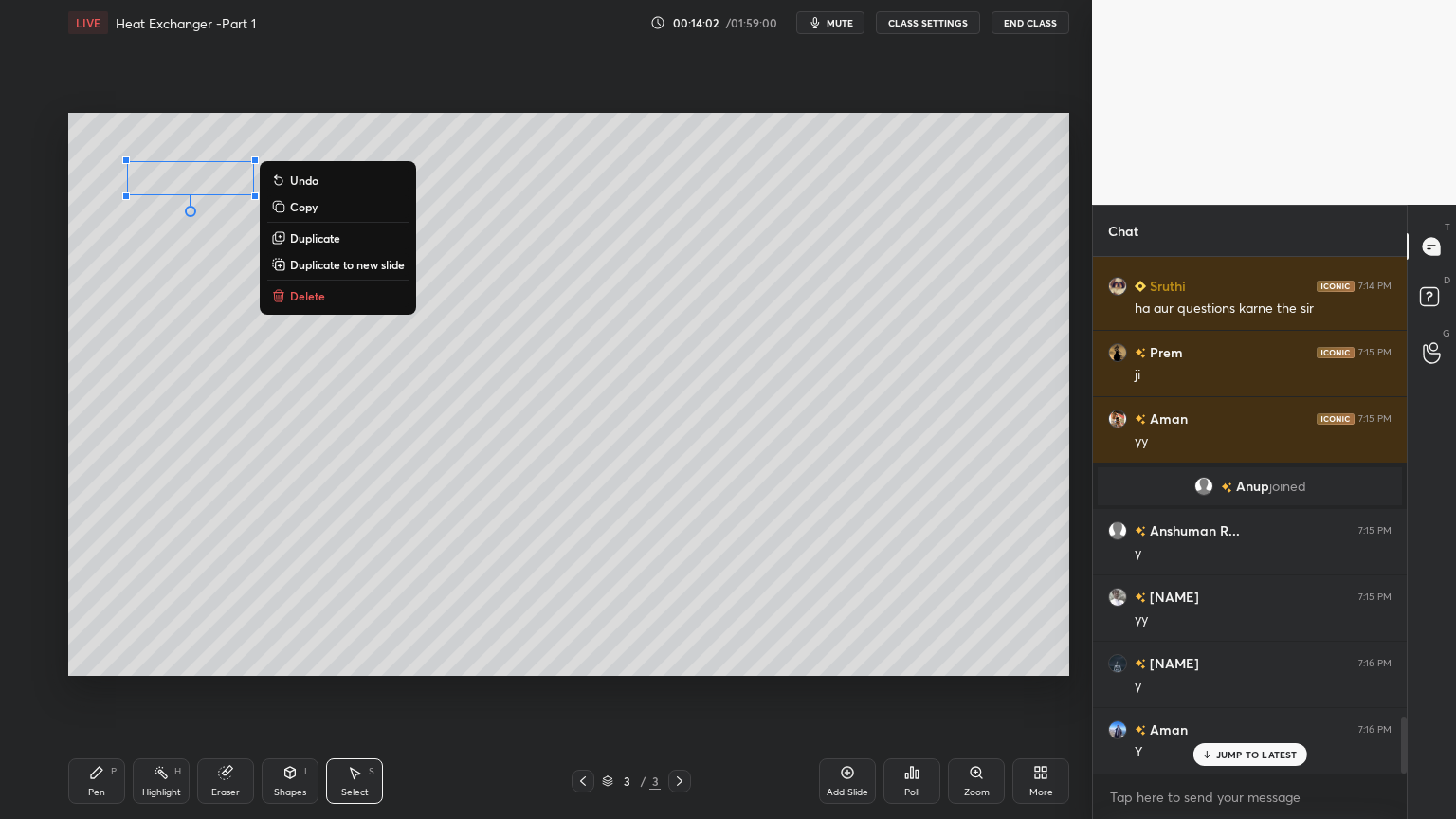 click on "0 ° Undo Copy Duplicate Duplicate to new slide Delete" at bounding box center [569, 394] 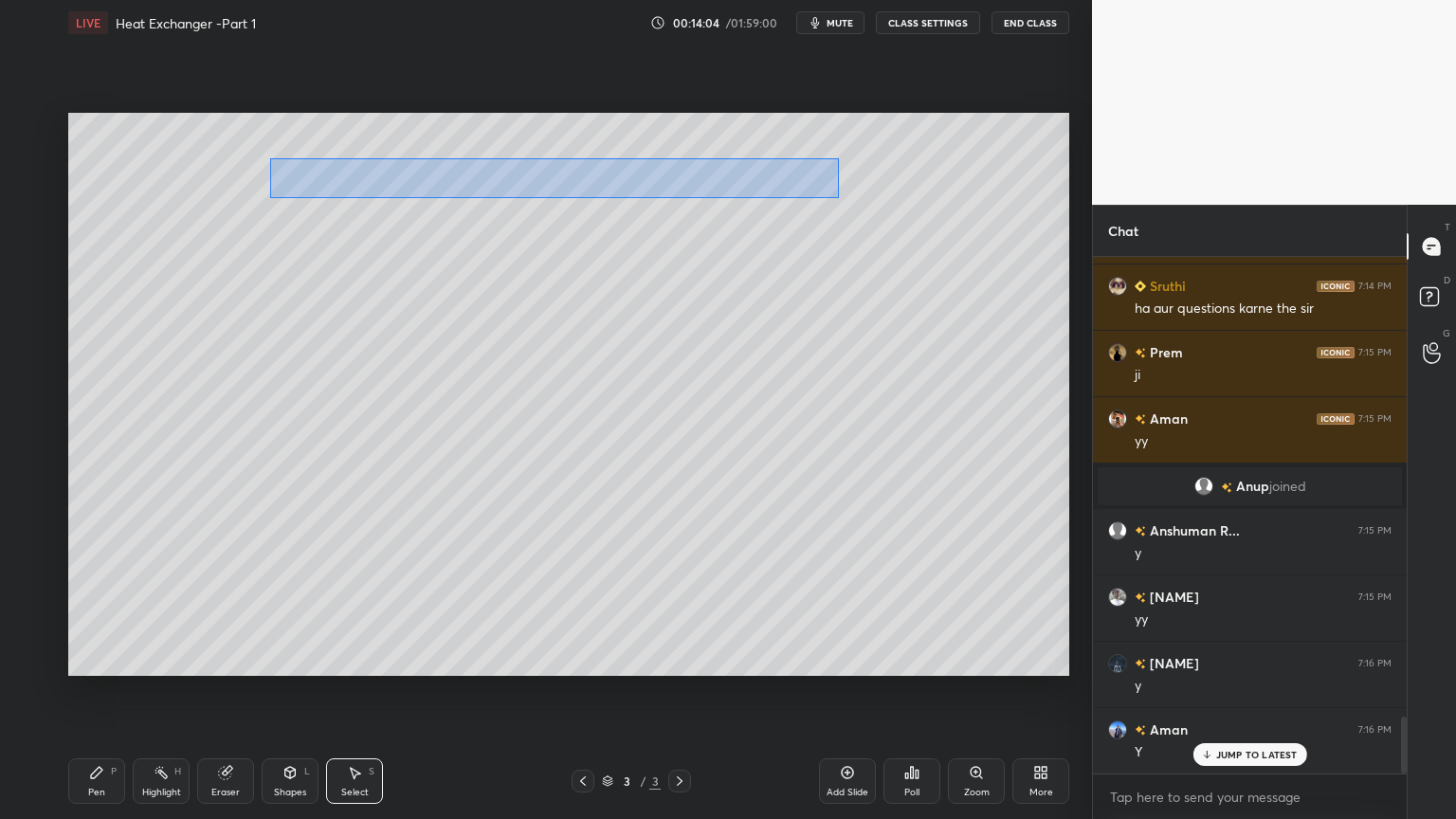 drag, startPoint x: 269, startPoint y: 158, endPoint x: 828, endPoint y: 195, distance: 560.22317 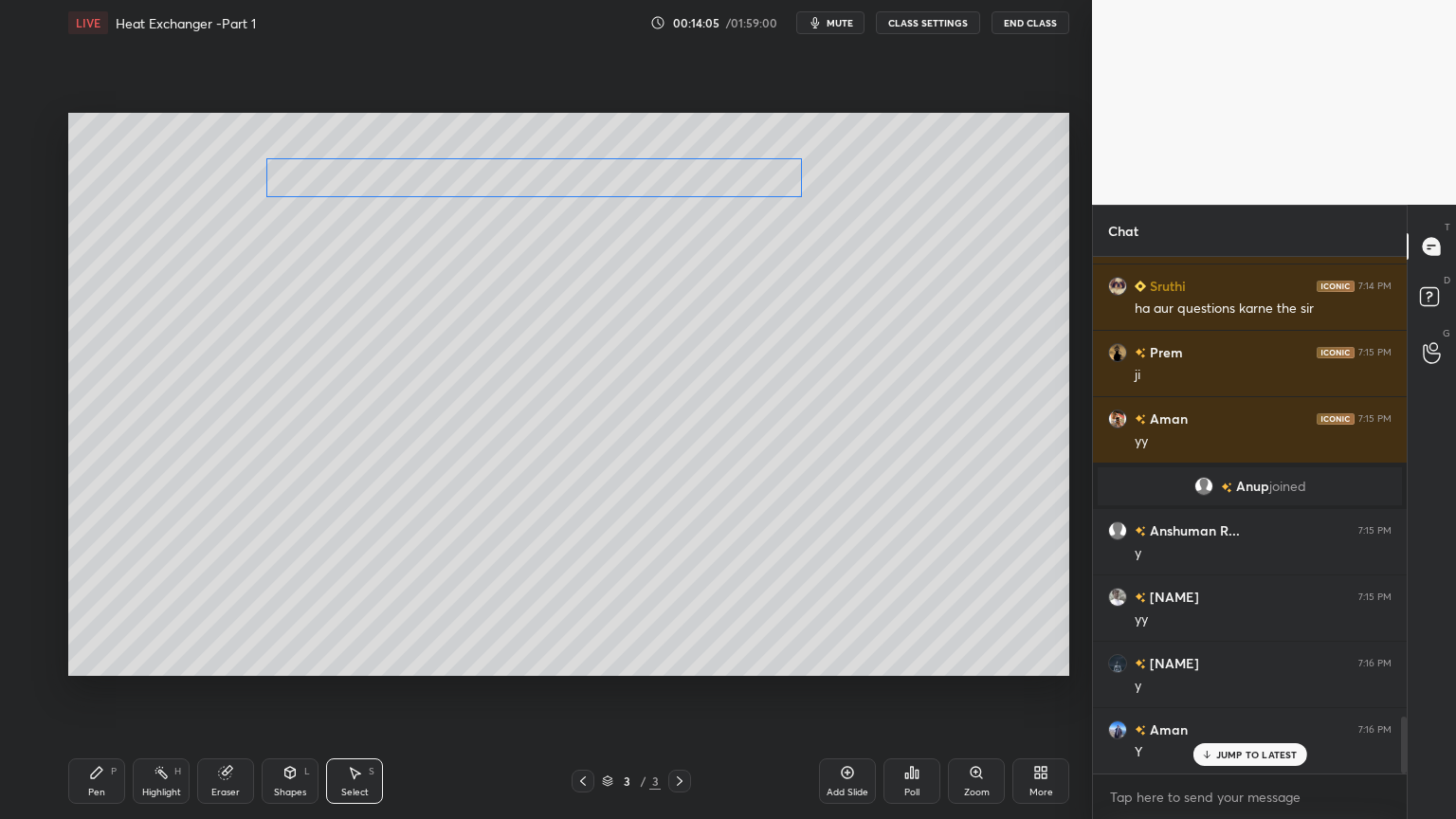 drag, startPoint x: 698, startPoint y: 186, endPoint x: 686, endPoint y: 181, distance: 13 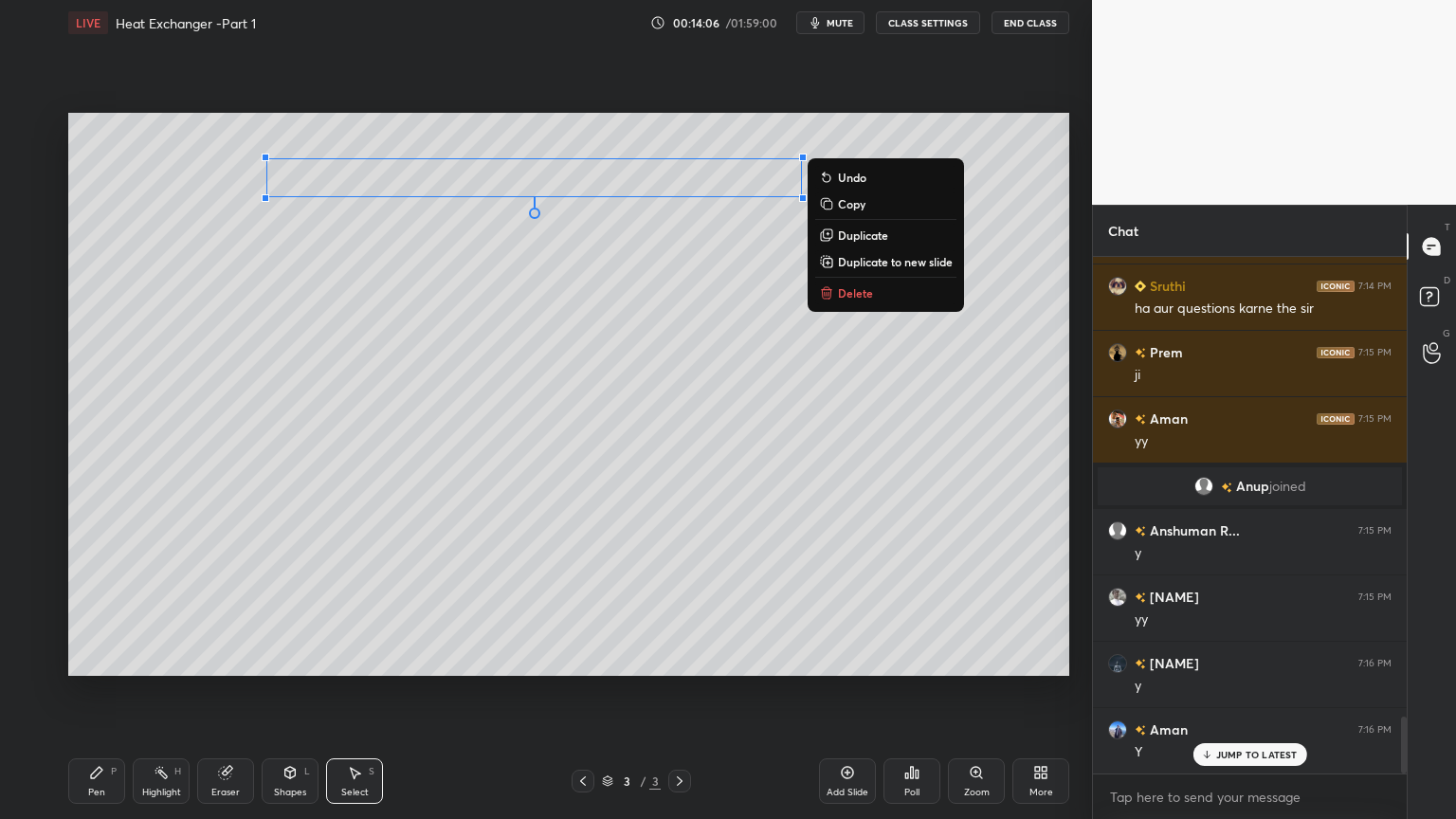 drag, startPoint x: 683, startPoint y: 244, endPoint x: 643, endPoint y: 239, distance: 40.311289 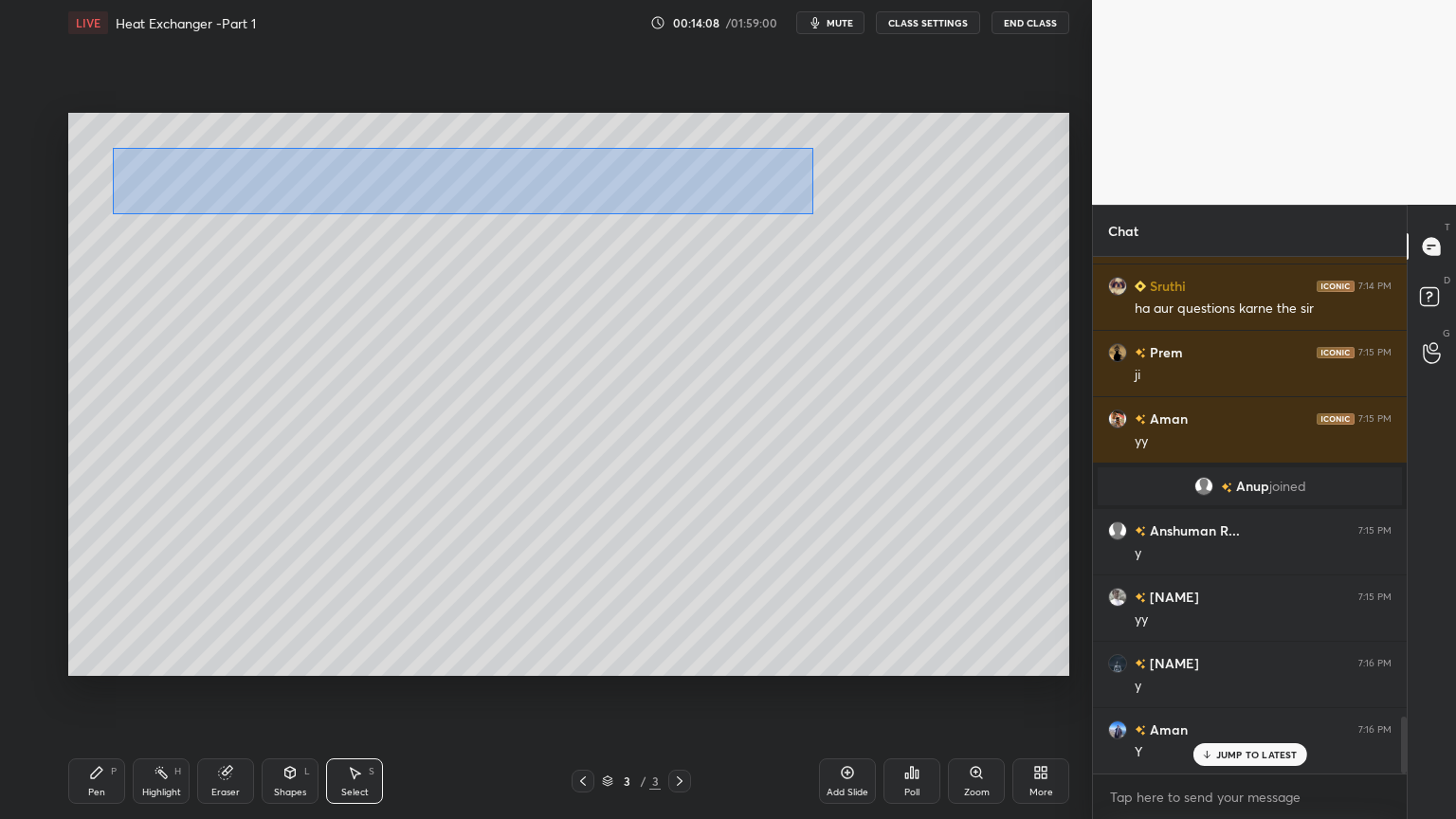 drag, startPoint x: 113, startPoint y: 148, endPoint x: 792, endPoint y: 205, distance: 681.3883 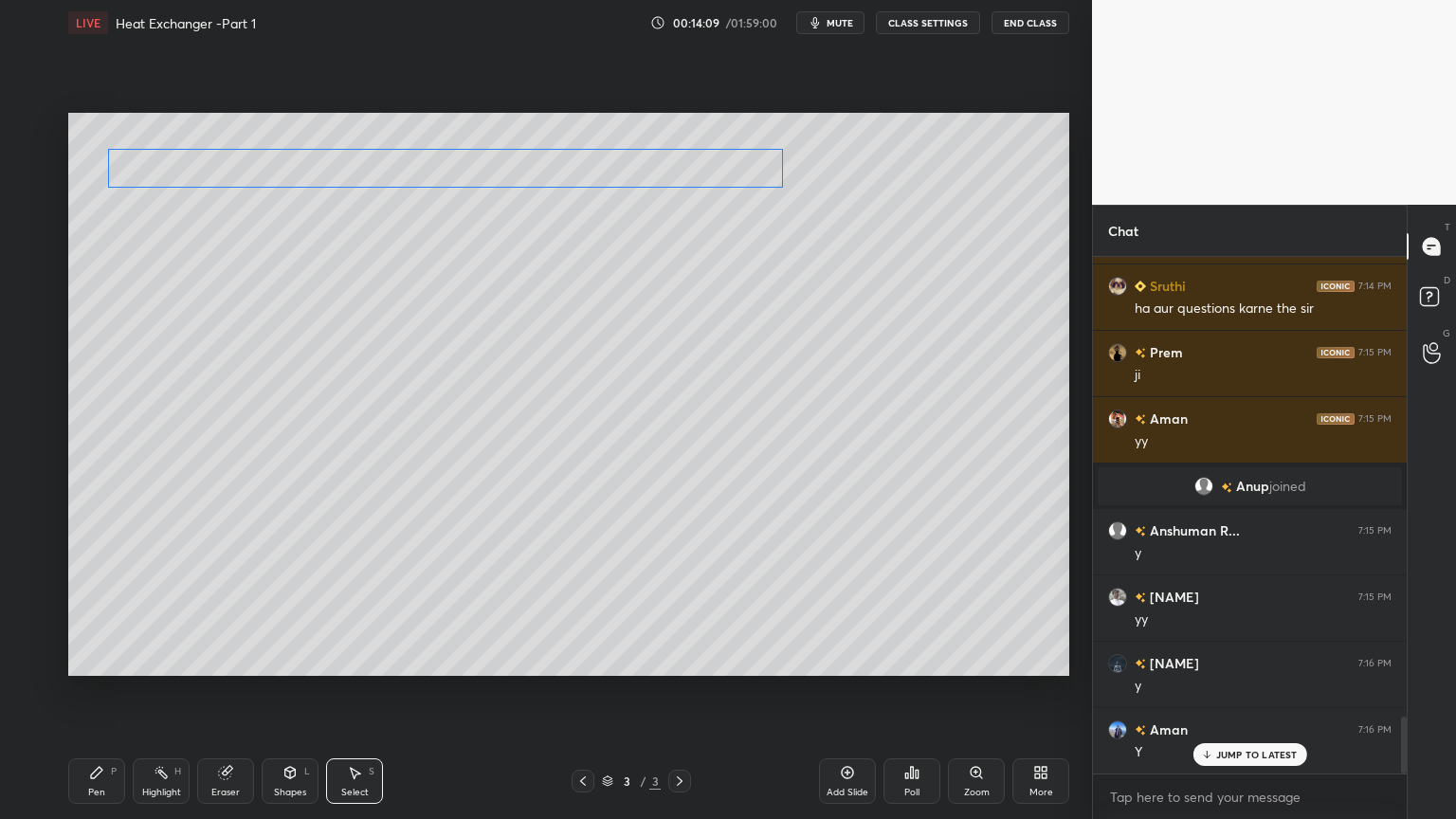 drag, startPoint x: 686, startPoint y: 181, endPoint x: 671, endPoint y: 172, distance: 17.492856 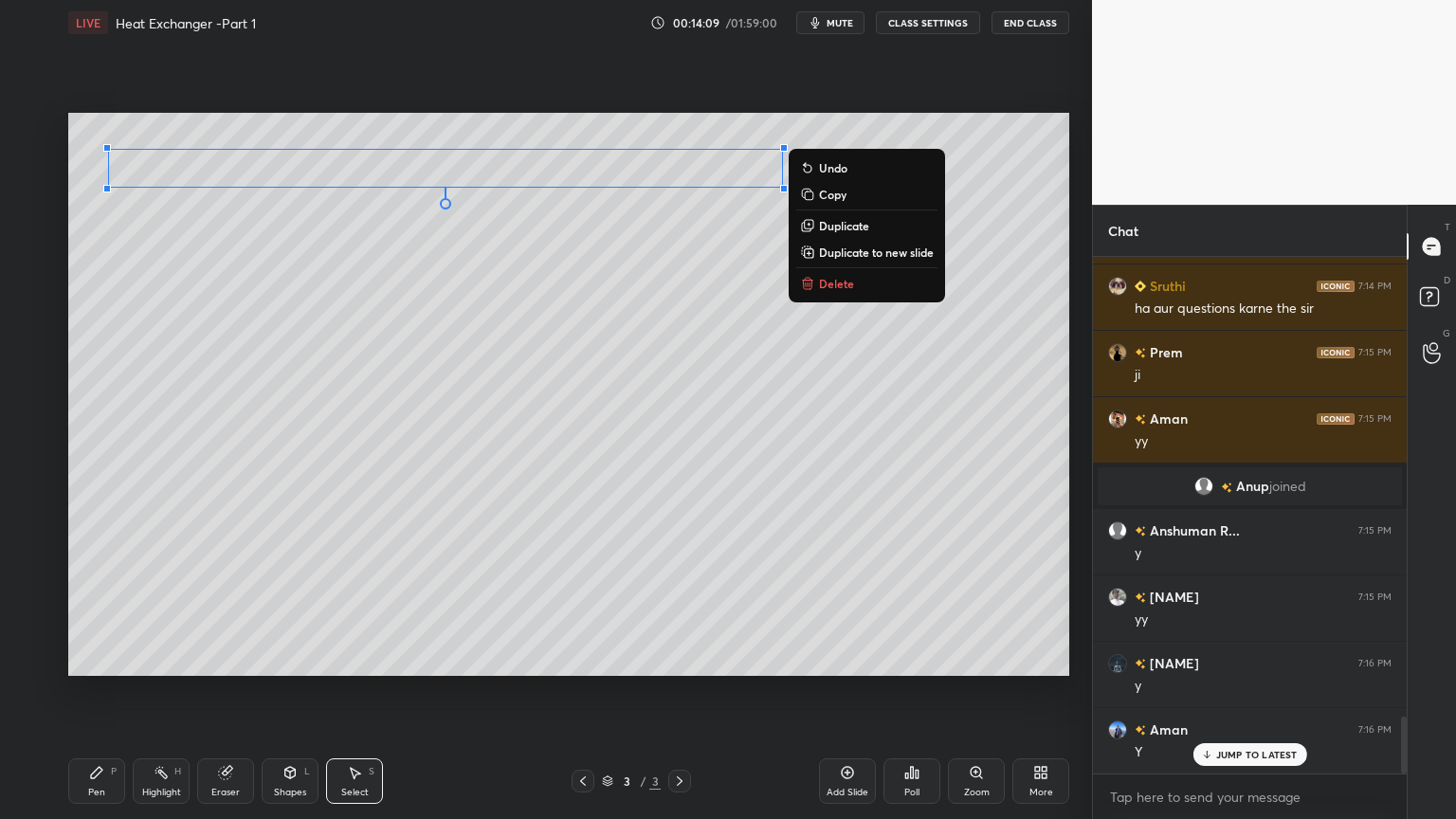 click on "0 ° Undo Copy Duplicate Duplicate to new slide Delete" at bounding box center [569, 394] 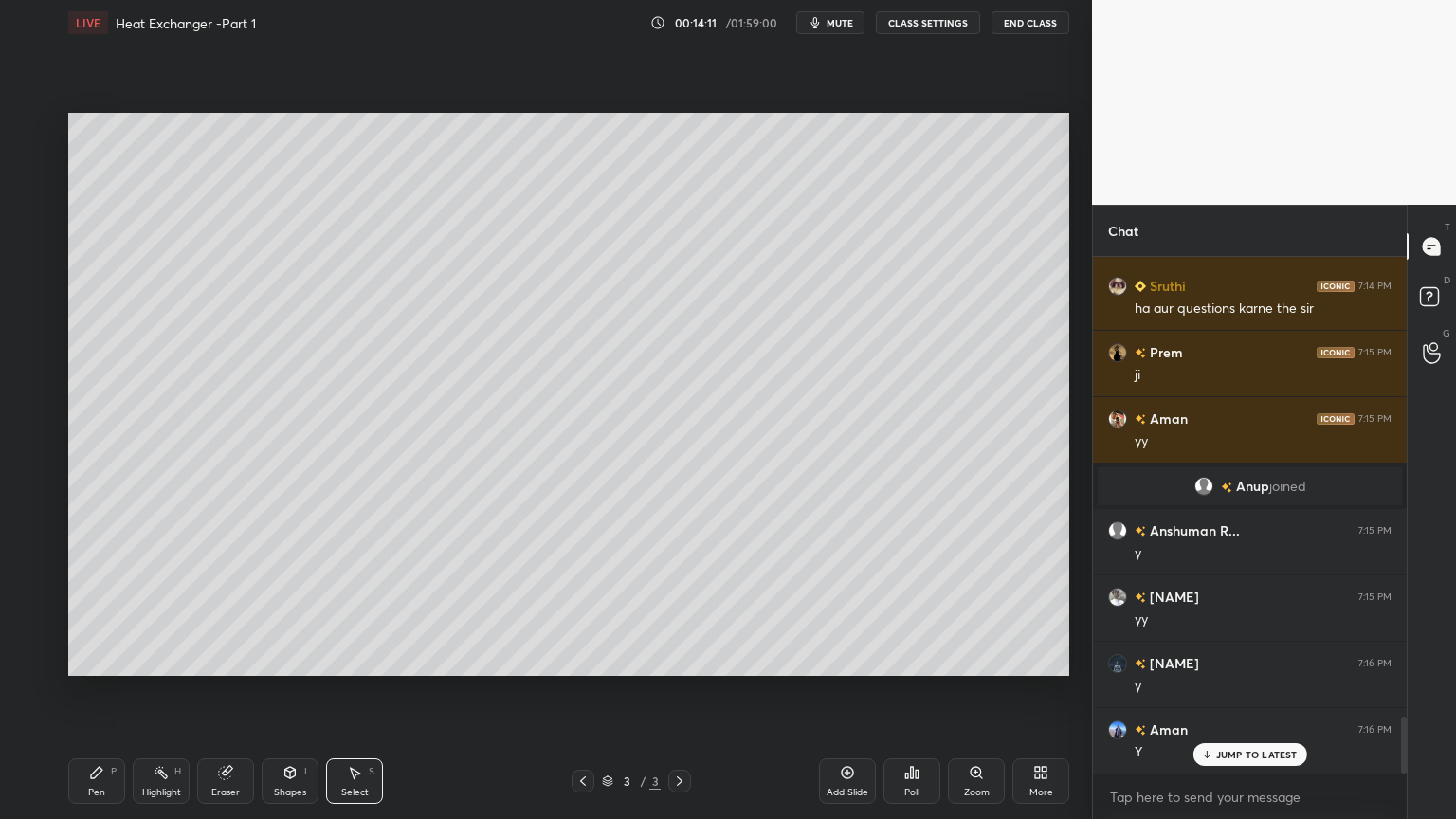 click on "Pen" at bounding box center (97, 792) 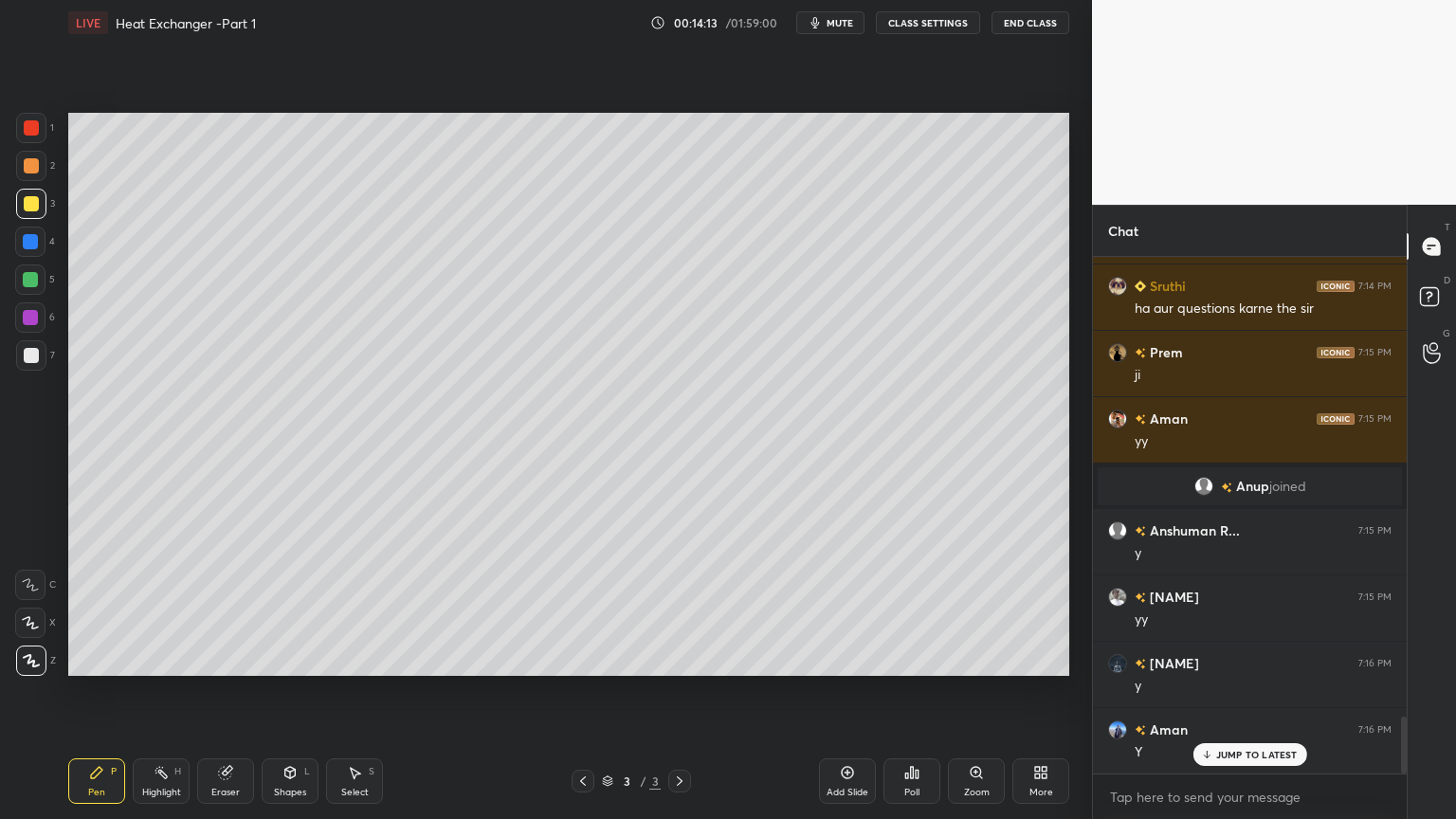 click at bounding box center [31, 355] 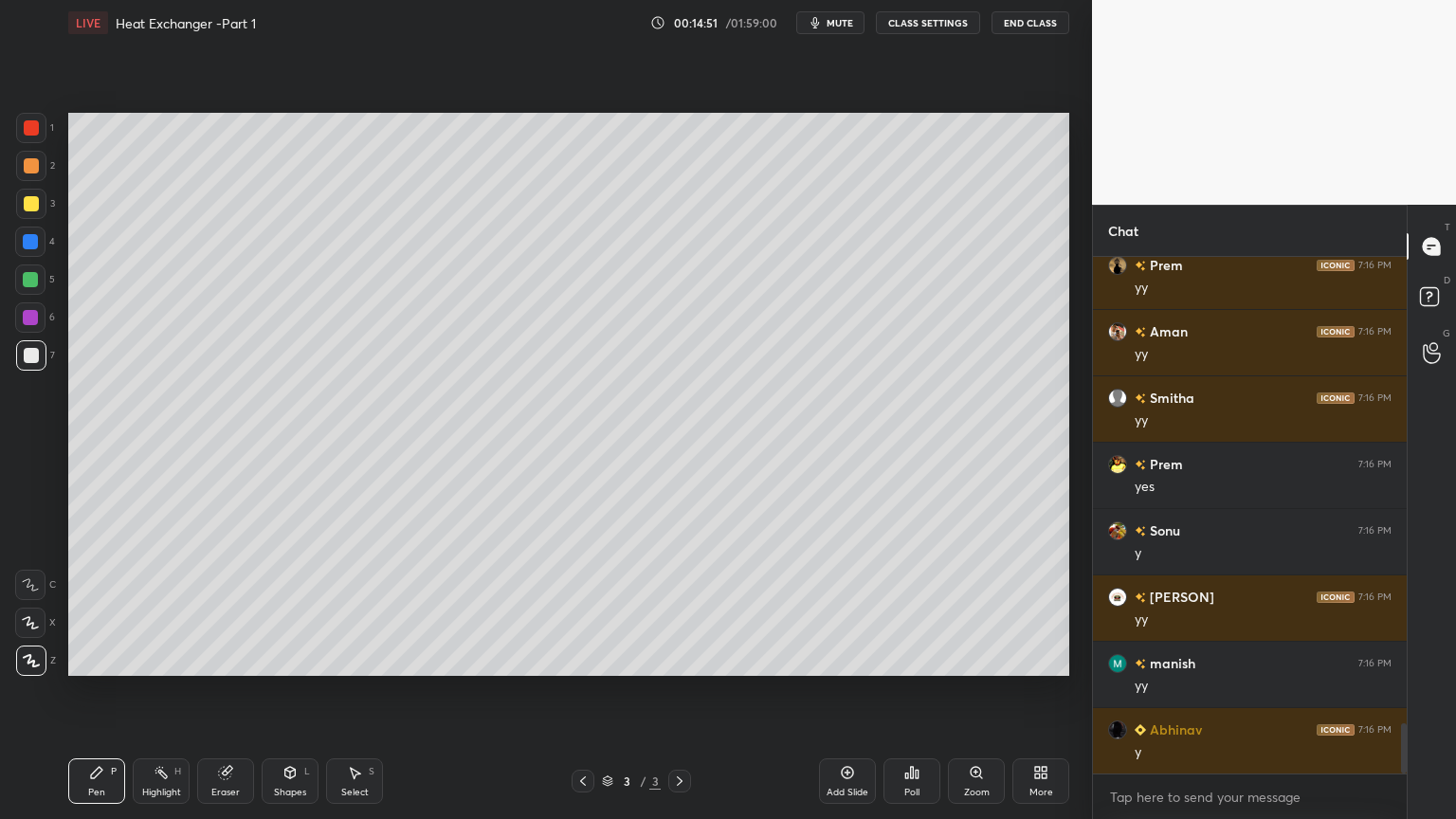scroll, scrollTop: 4750, scrollLeft: 0, axis: vertical 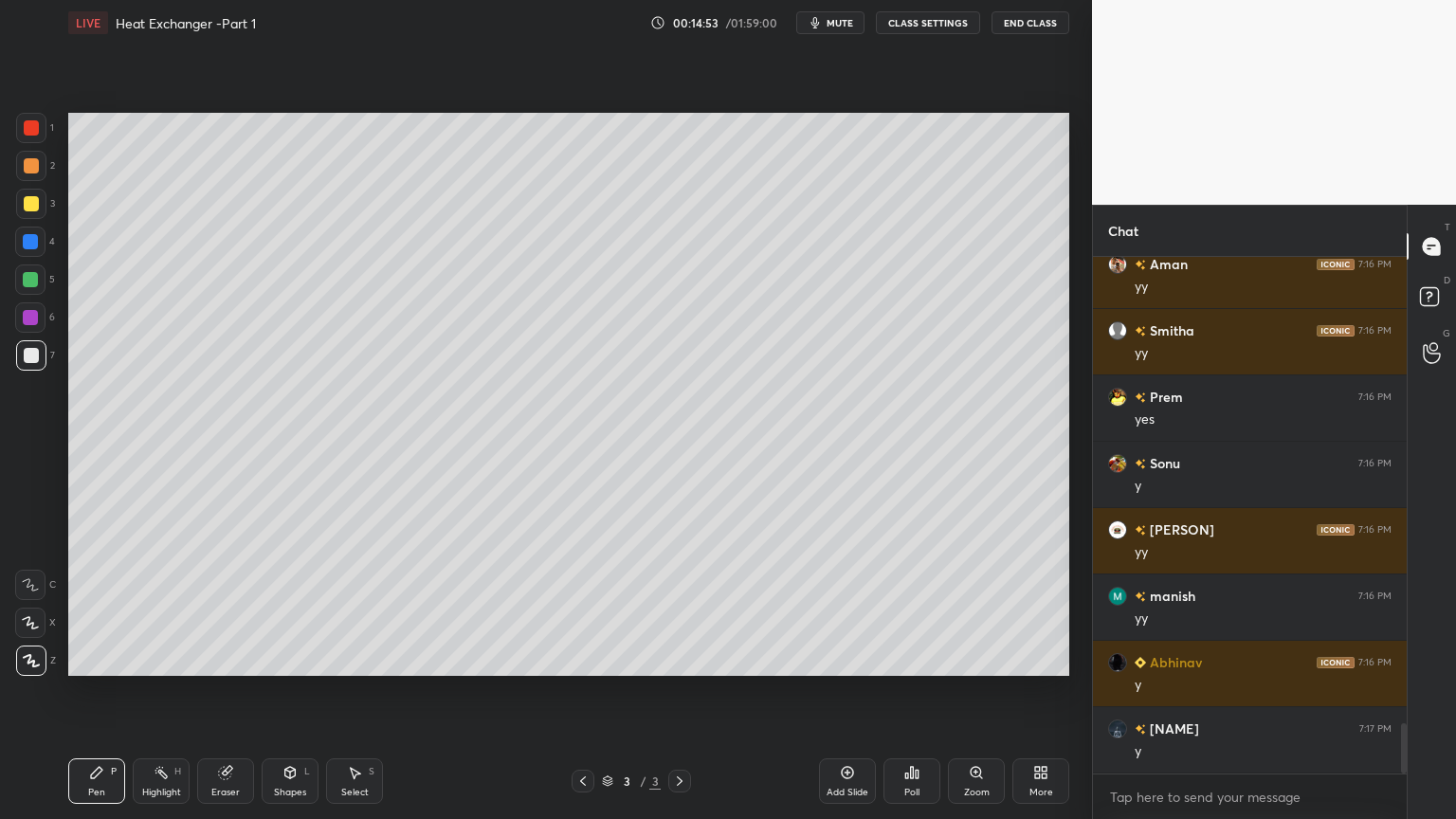 click on "Shapes" at bounding box center (290, 792) 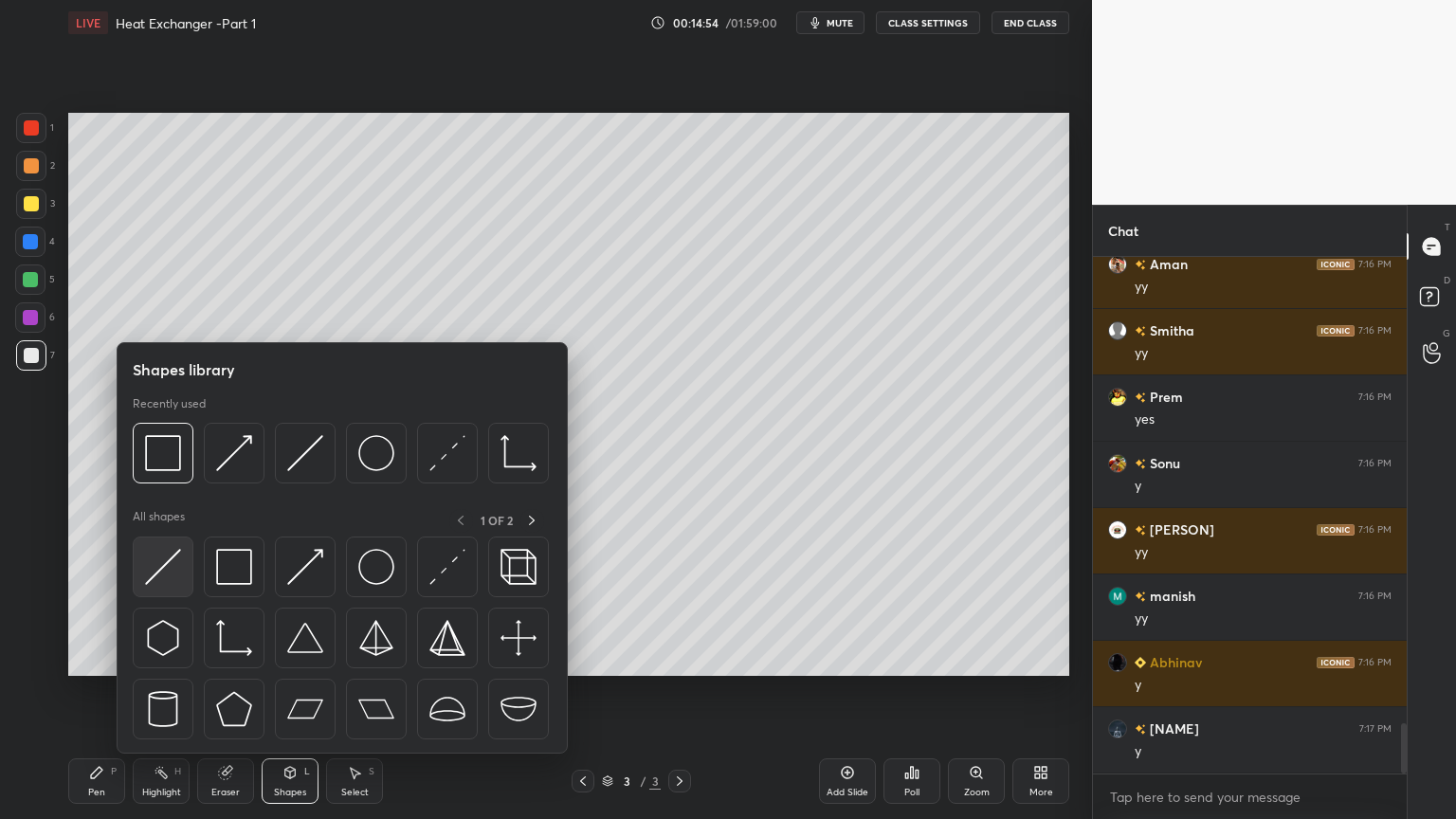 click at bounding box center [163, 567] 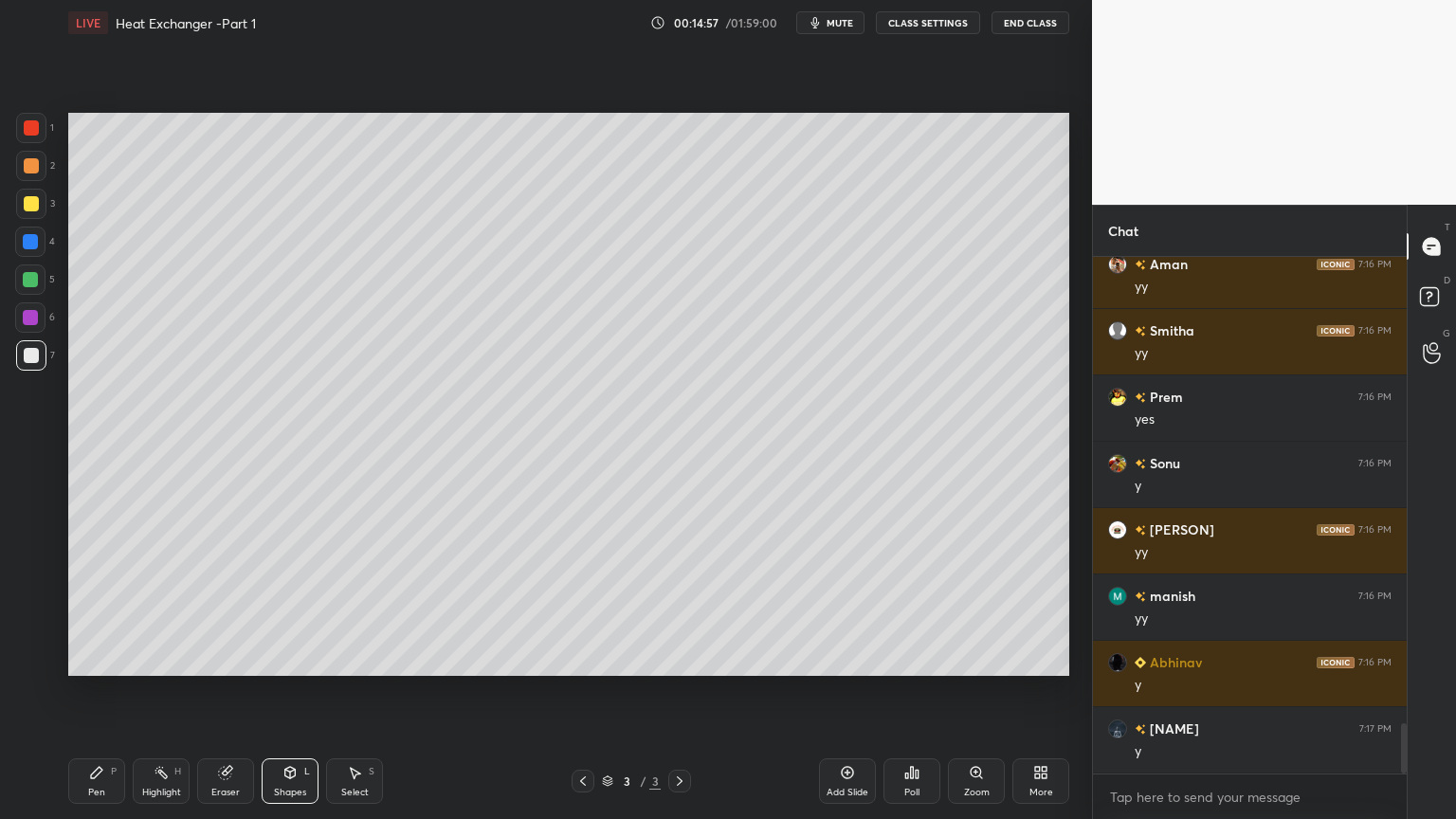 click on "Pen P" at bounding box center [97, 781] 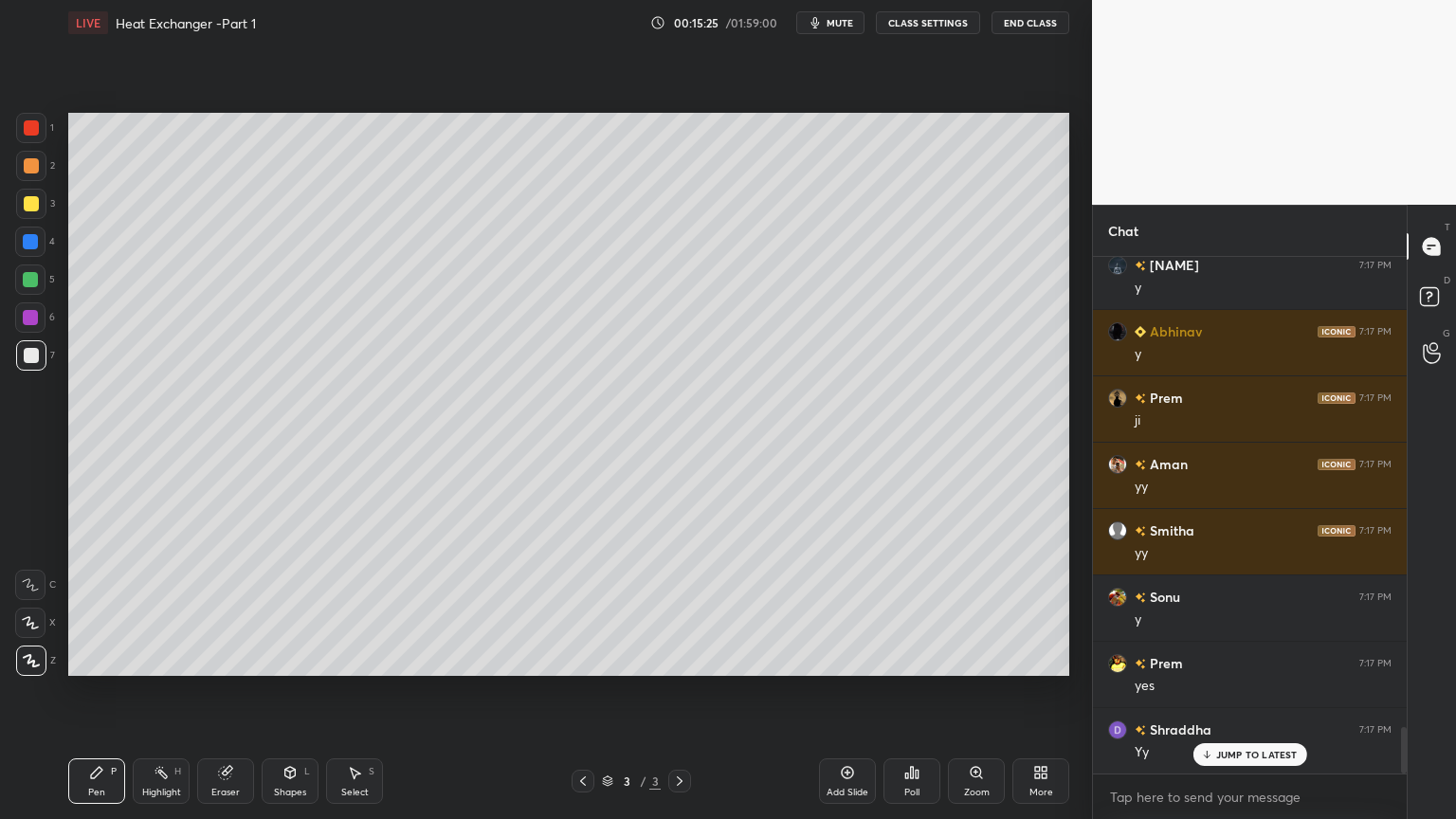 scroll, scrollTop: 5281, scrollLeft: 0, axis: vertical 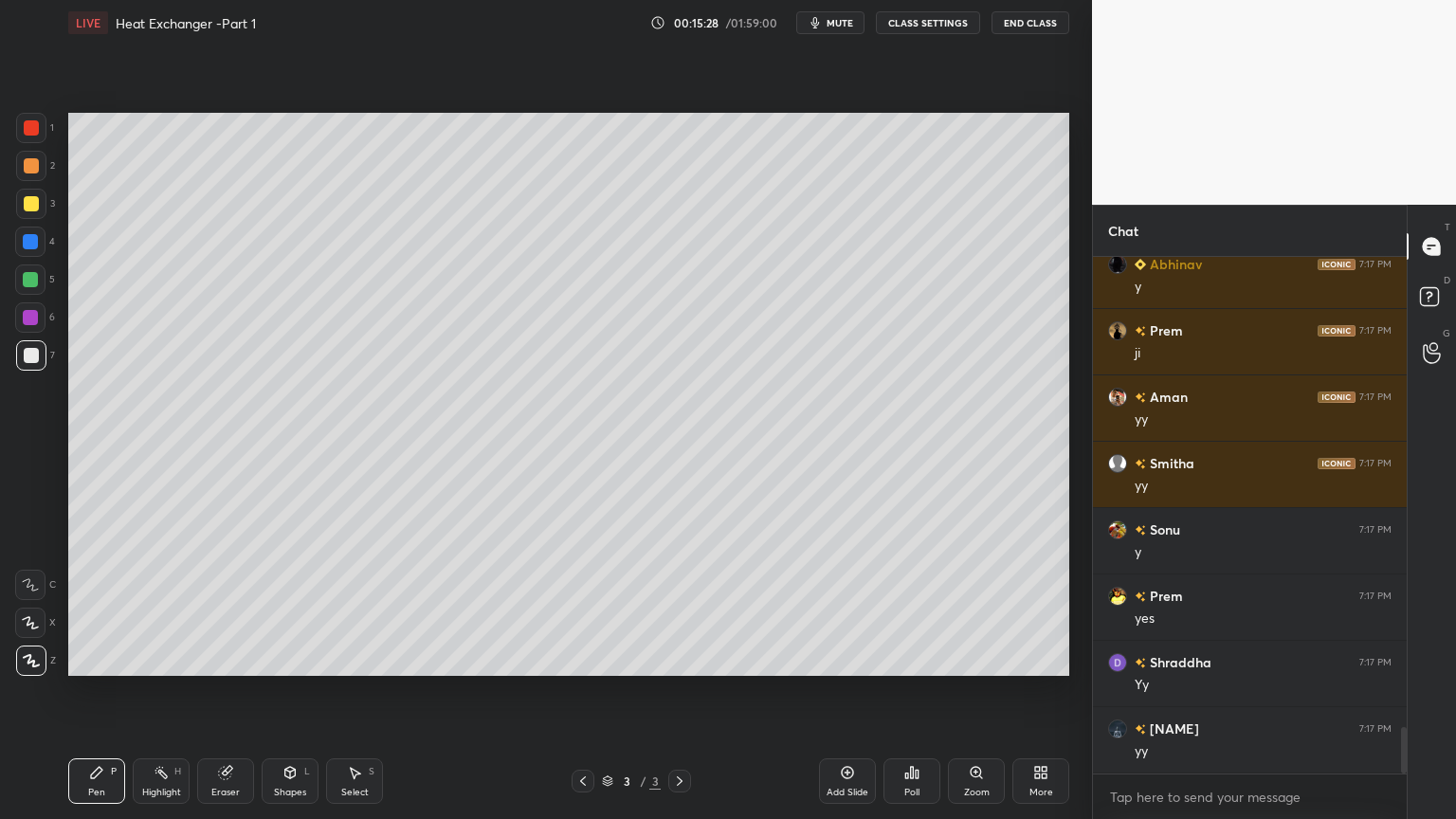 click on "Shapes" at bounding box center (290, 792) 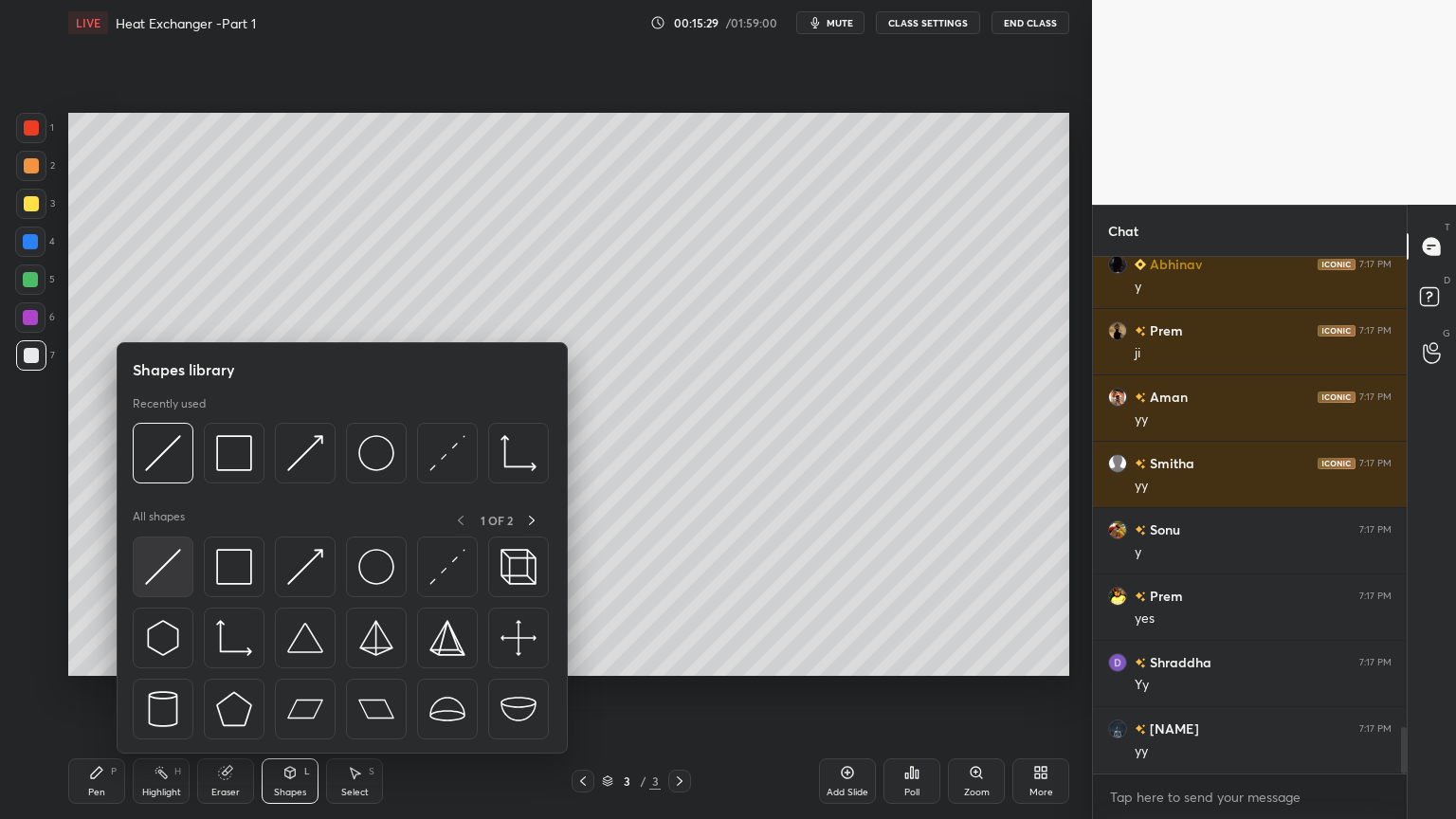click at bounding box center (163, 567) 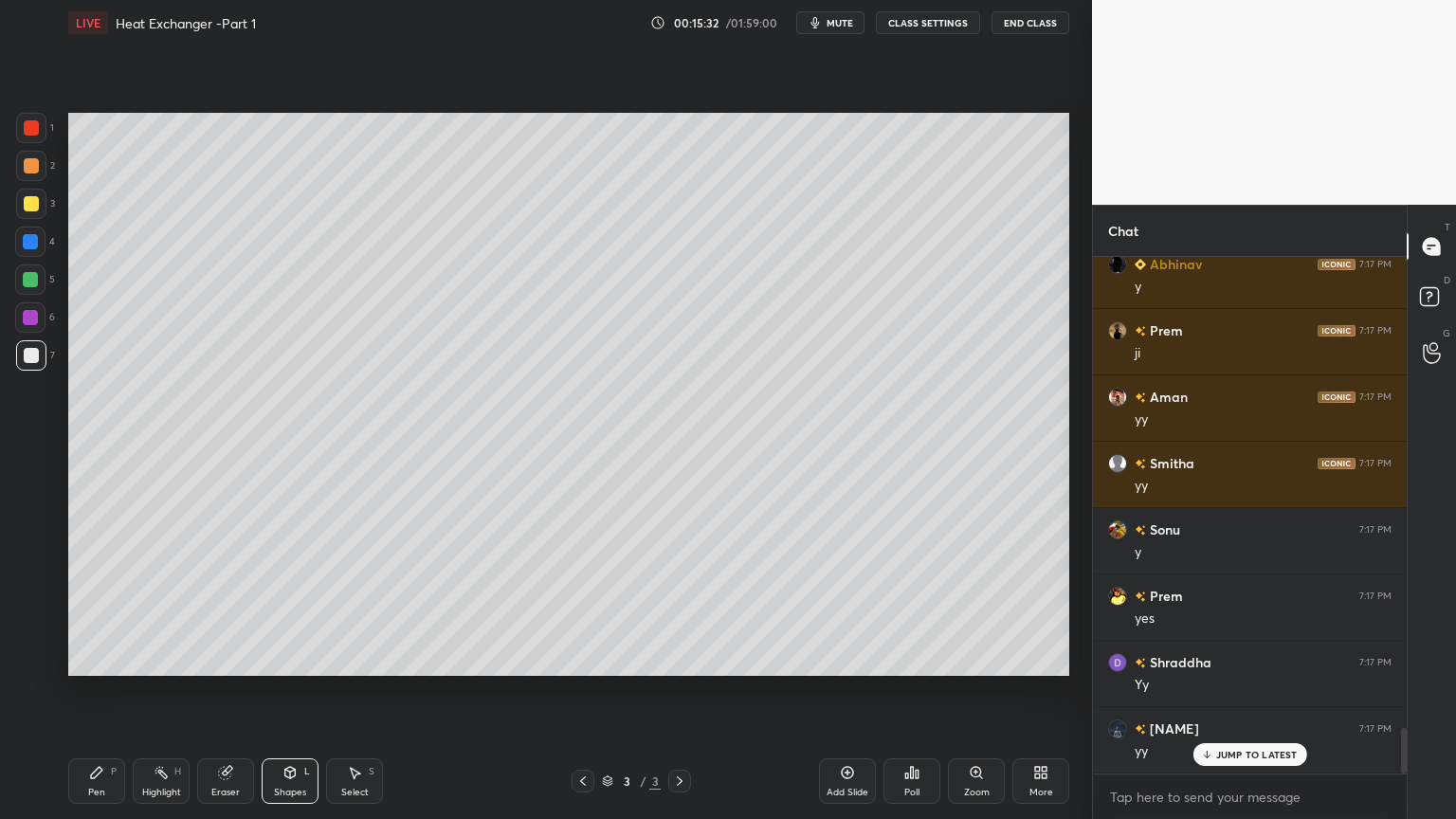 scroll, scrollTop: 5346, scrollLeft: 0, axis: vertical 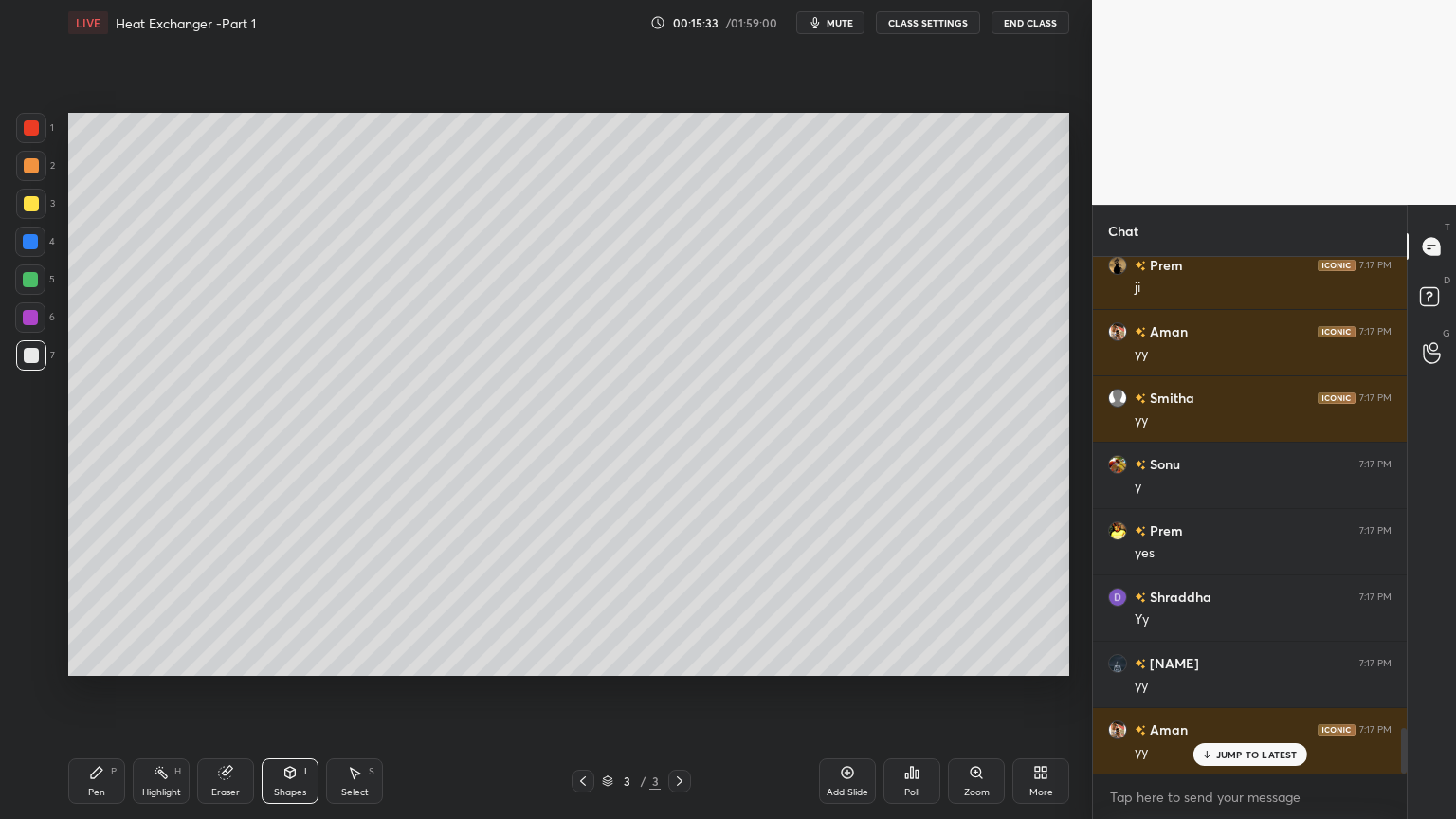 click on "Pen" at bounding box center [97, 792] 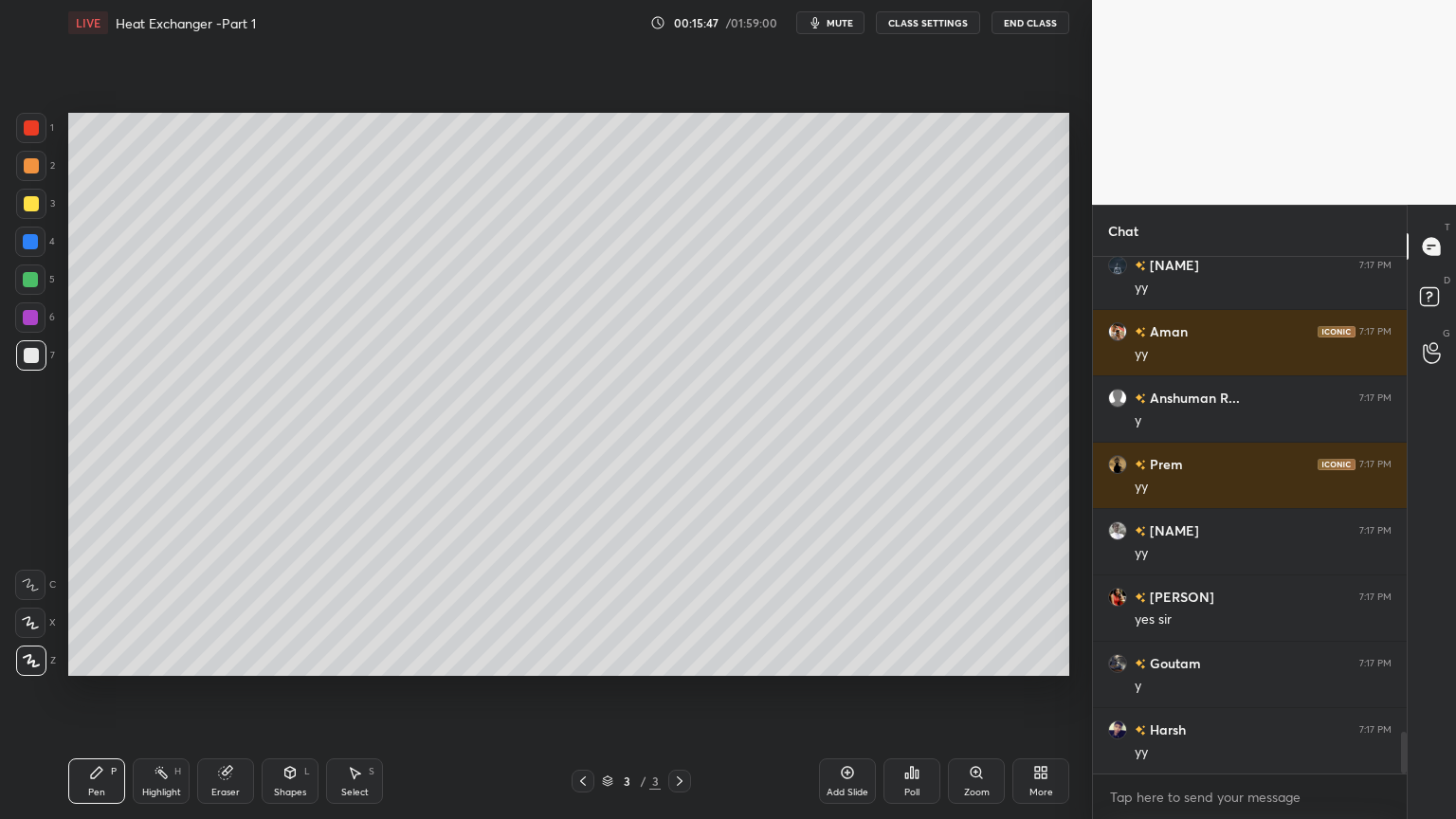 scroll, scrollTop: 5812, scrollLeft: 0, axis: vertical 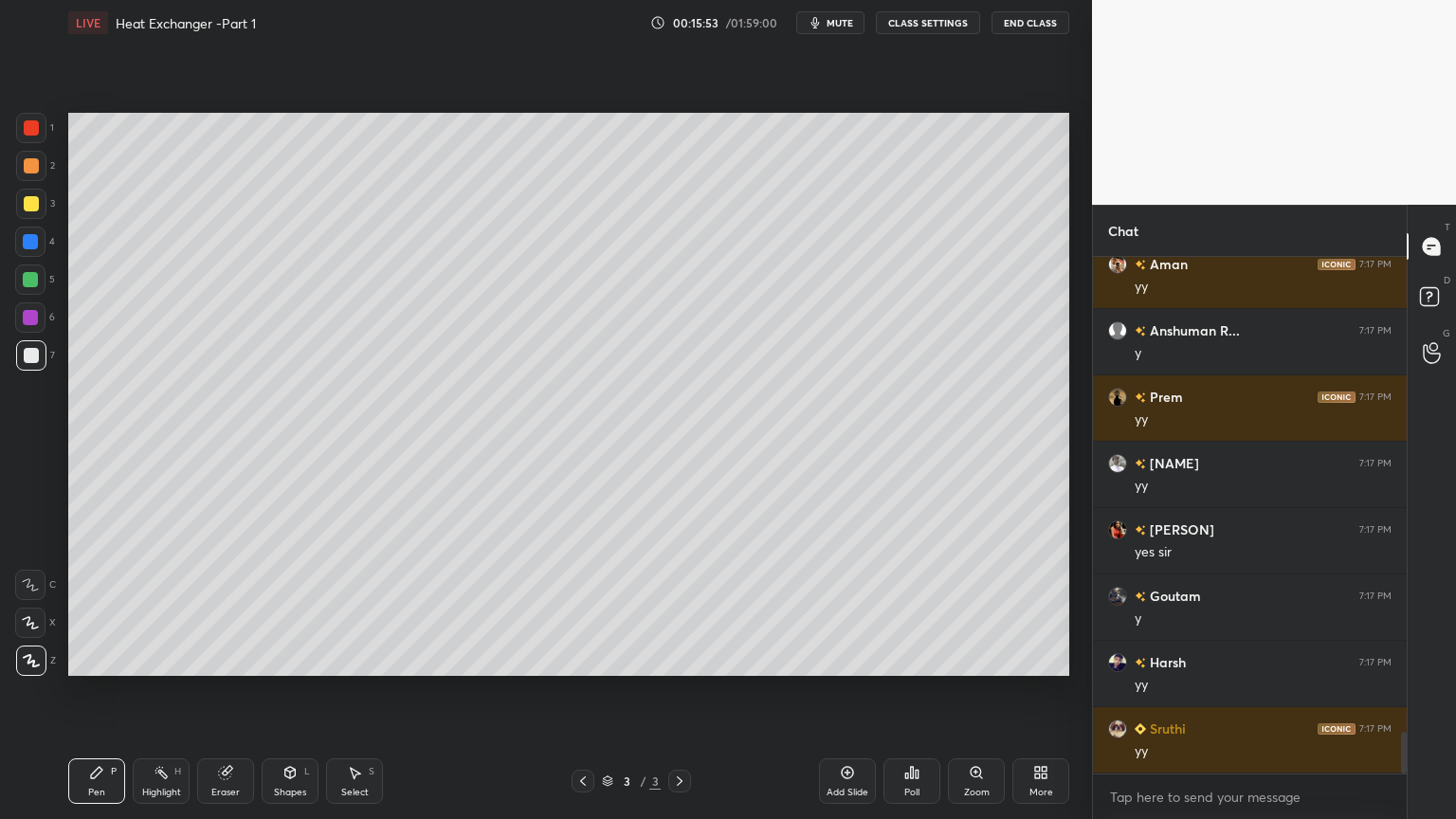 click on "Select S" at bounding box center [355, 781] 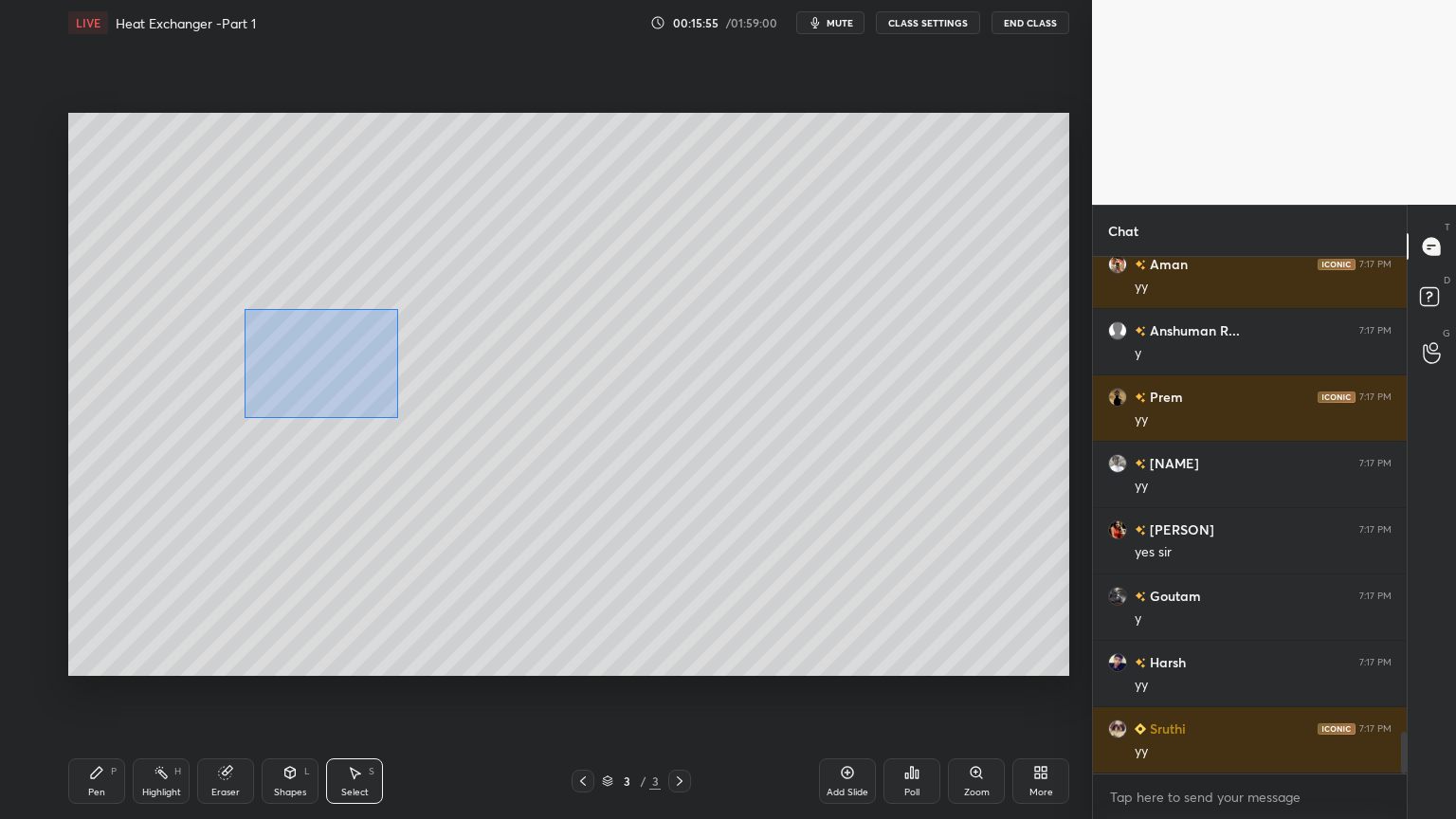 drag, startPoint x: 247, startPoint y: 313, endPoint x: 397, endPoint y: 417, distance: 182.52671 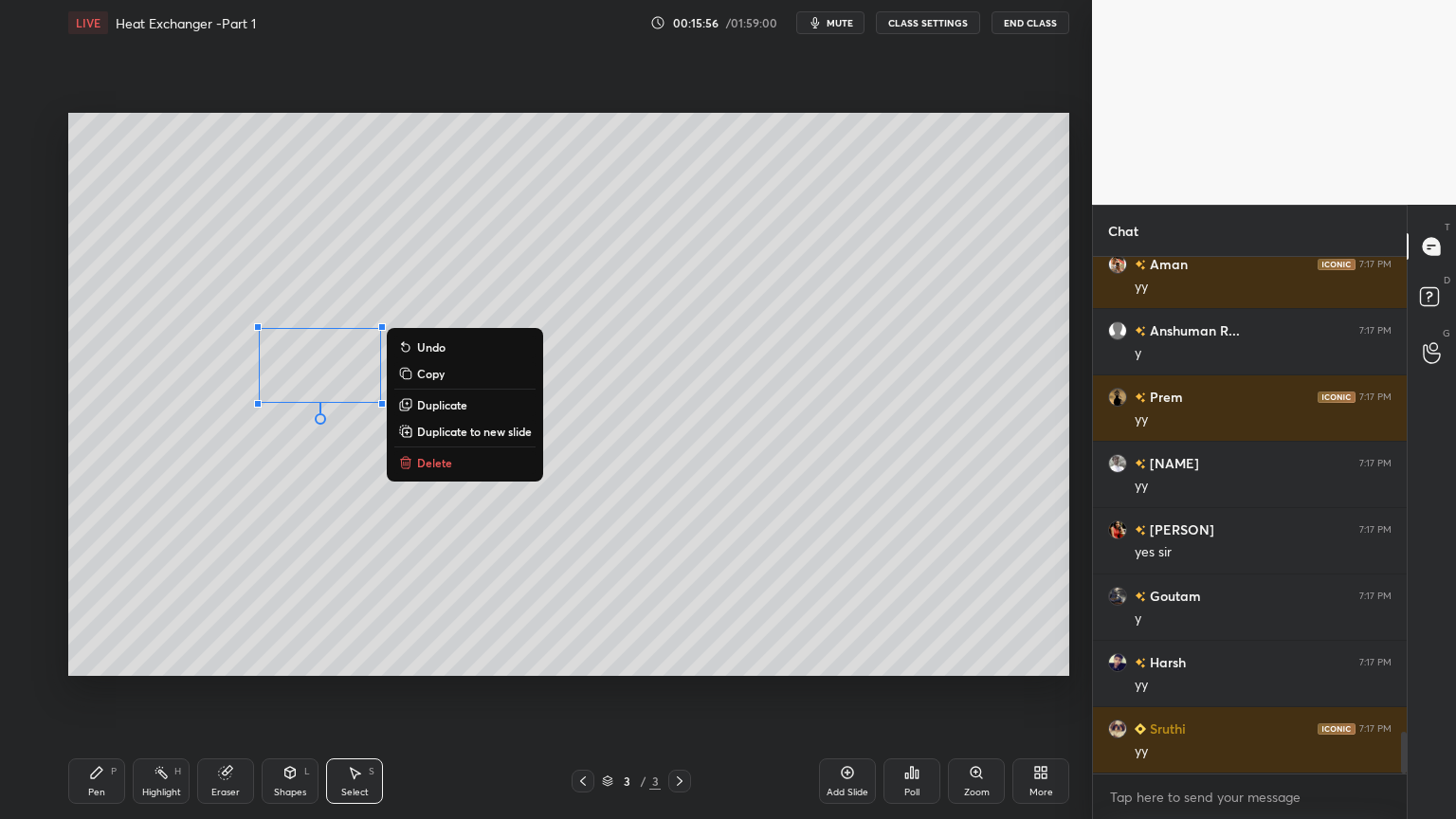 scroll, scrollTop: 5877, scrollLeft: 0, axis: vertical 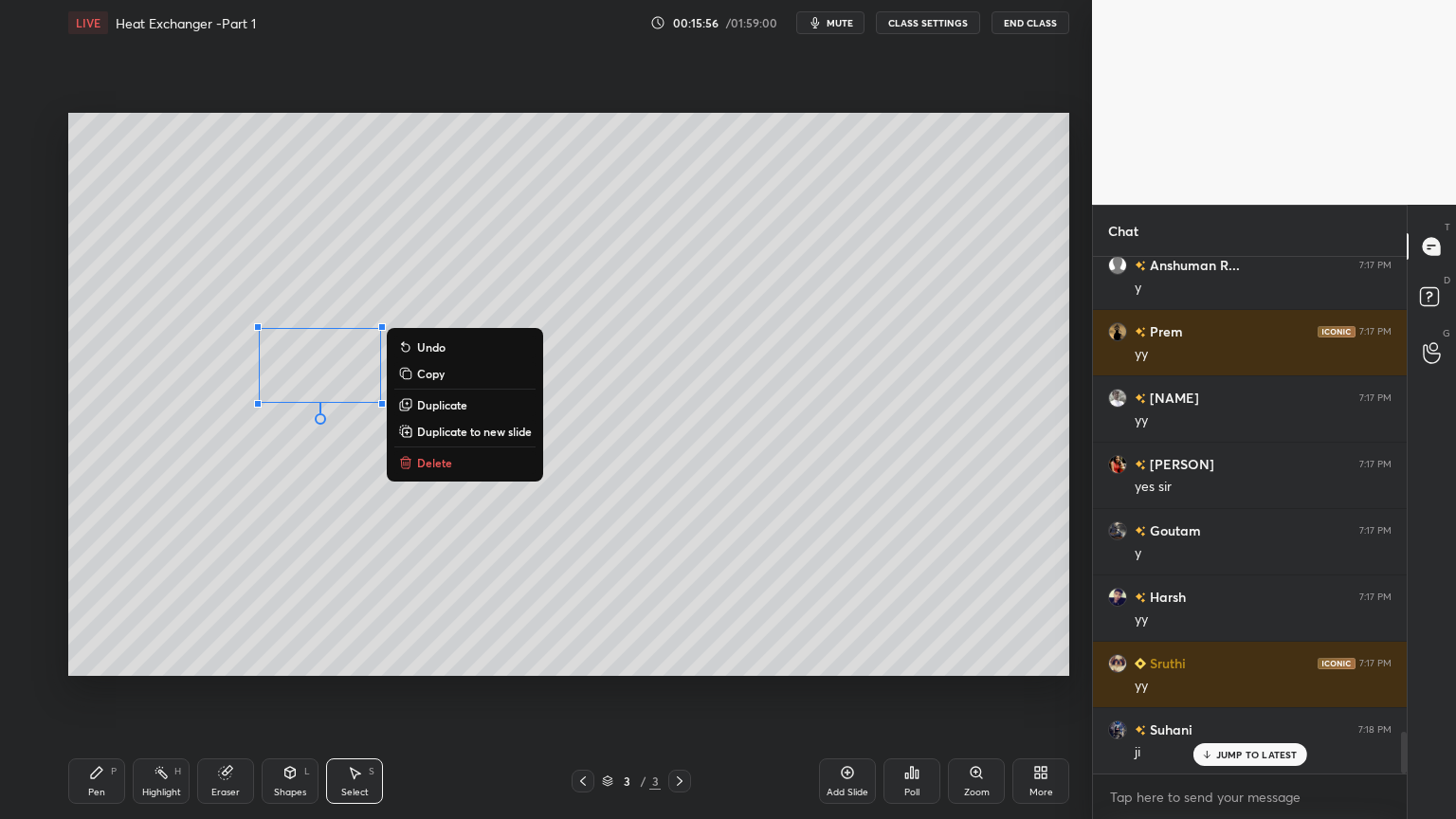 click on "Duplicate" at bounding box center (442, 405) 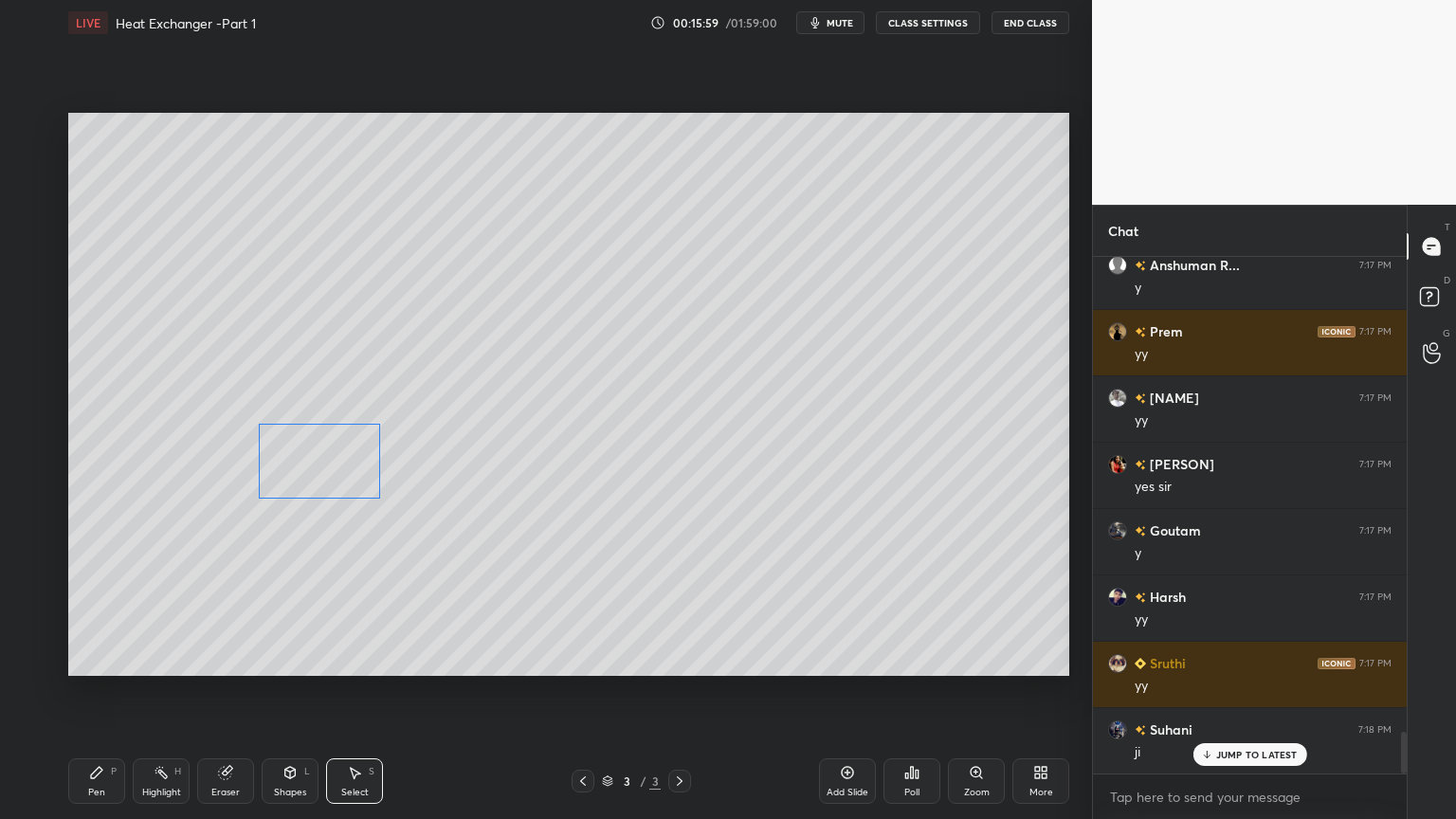 drag, startPoint x: 333, startPoint y: 407, endPoint x: 311, endPoint y: 459, distance: 56.462377 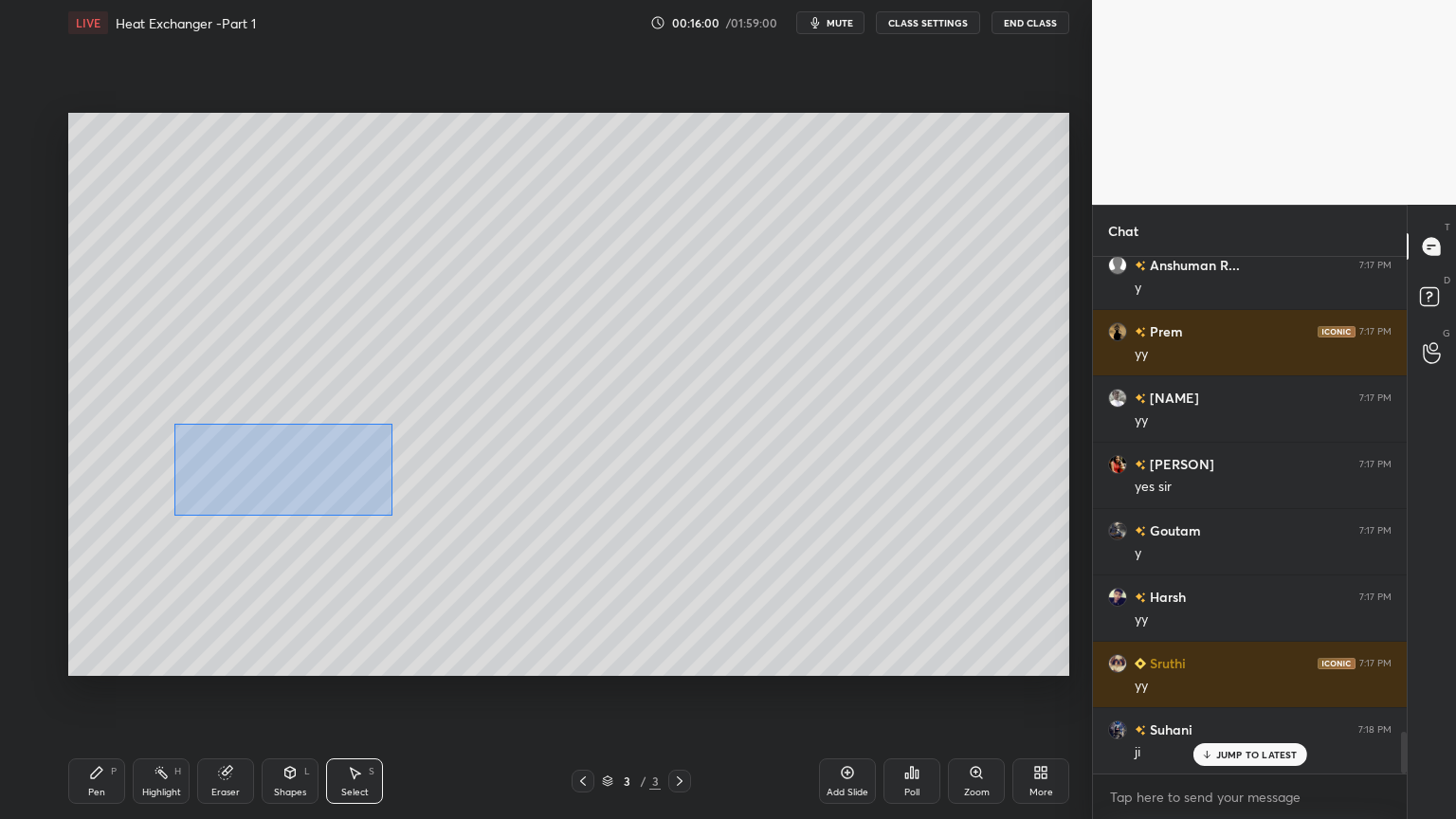 drag, startPoint x: 175, startPoint y: 425, endPoint x: 361, endPoint y: 508, distance: 203.67867 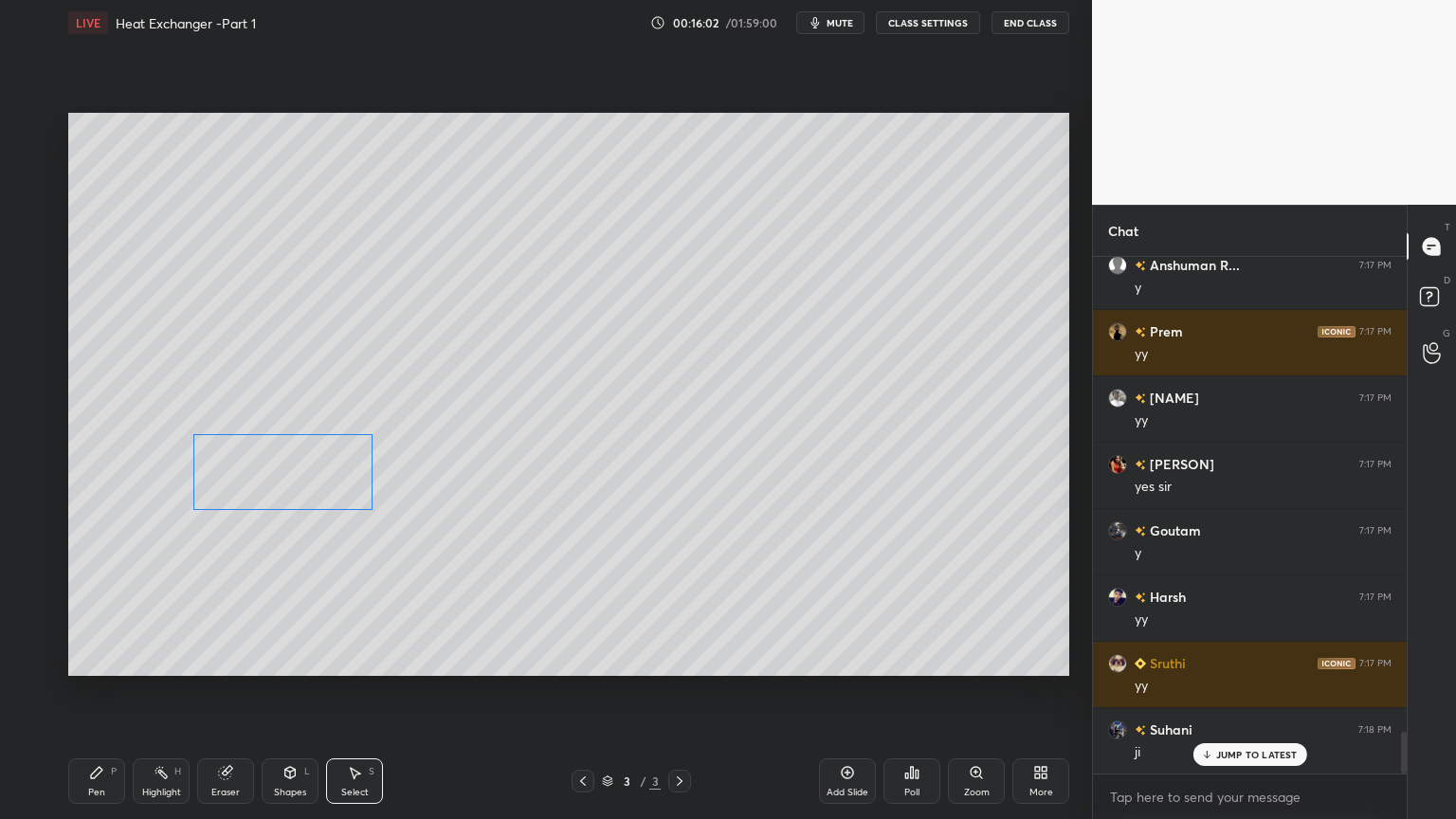 click on "0 ° Undo Copy Duplicate Duplicate to new slide Delete" at bounding box center (569, 394) 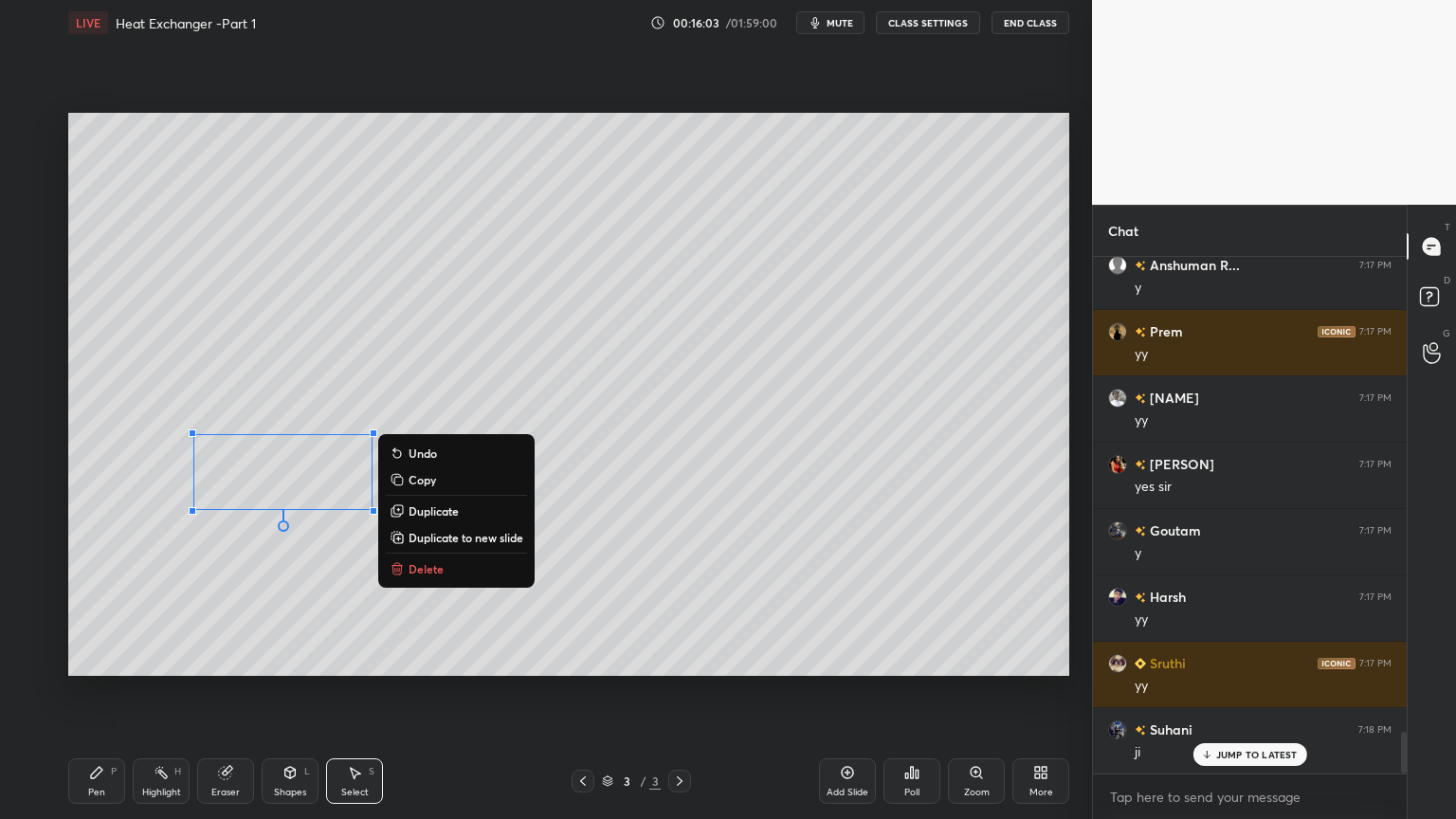 click 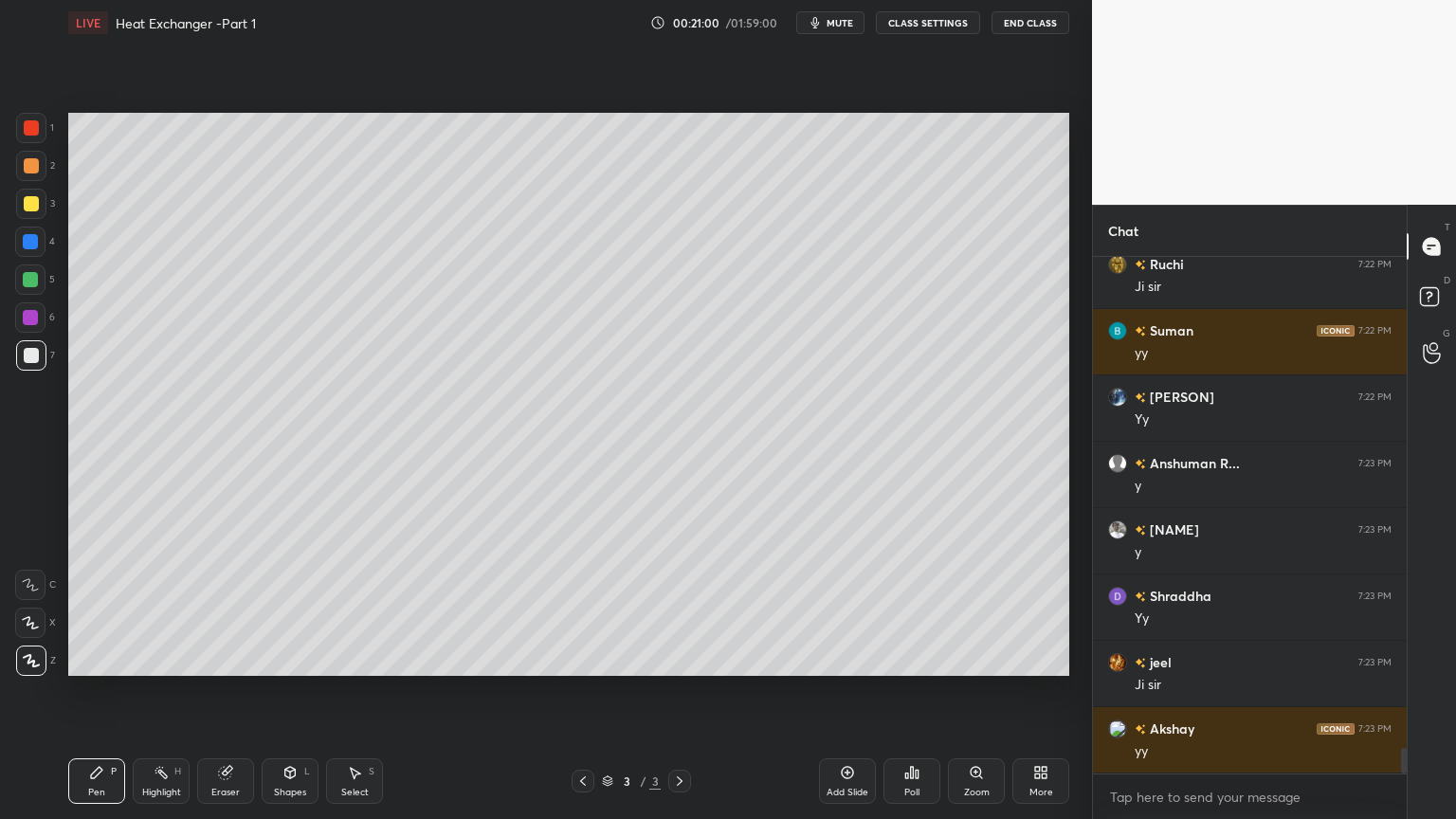 scroll, scrollTop: 9874, scrollLeft: 0, axis: vertical 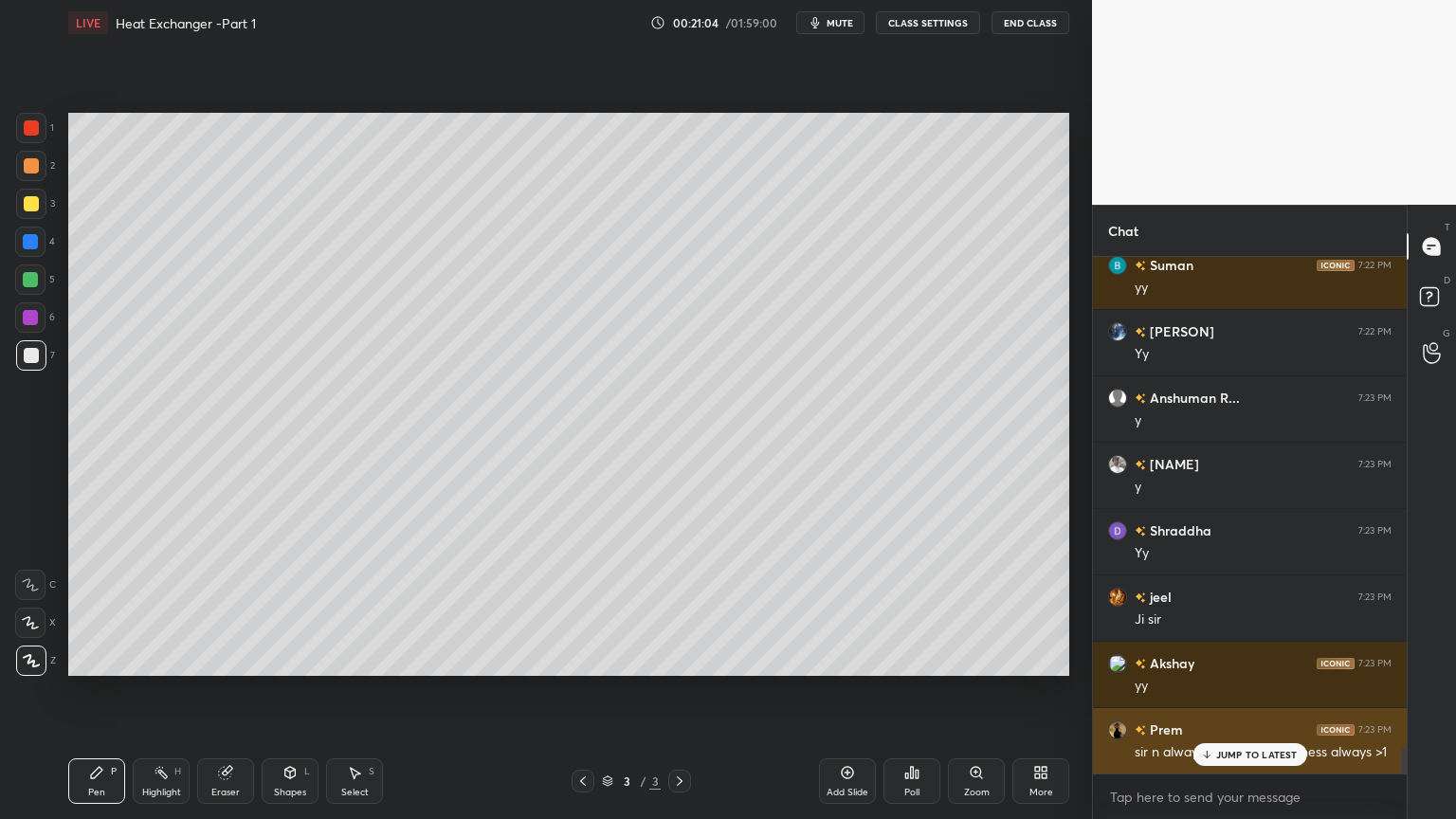 click on "JUMP TO LATEST" at bounding box center (1257, 755) 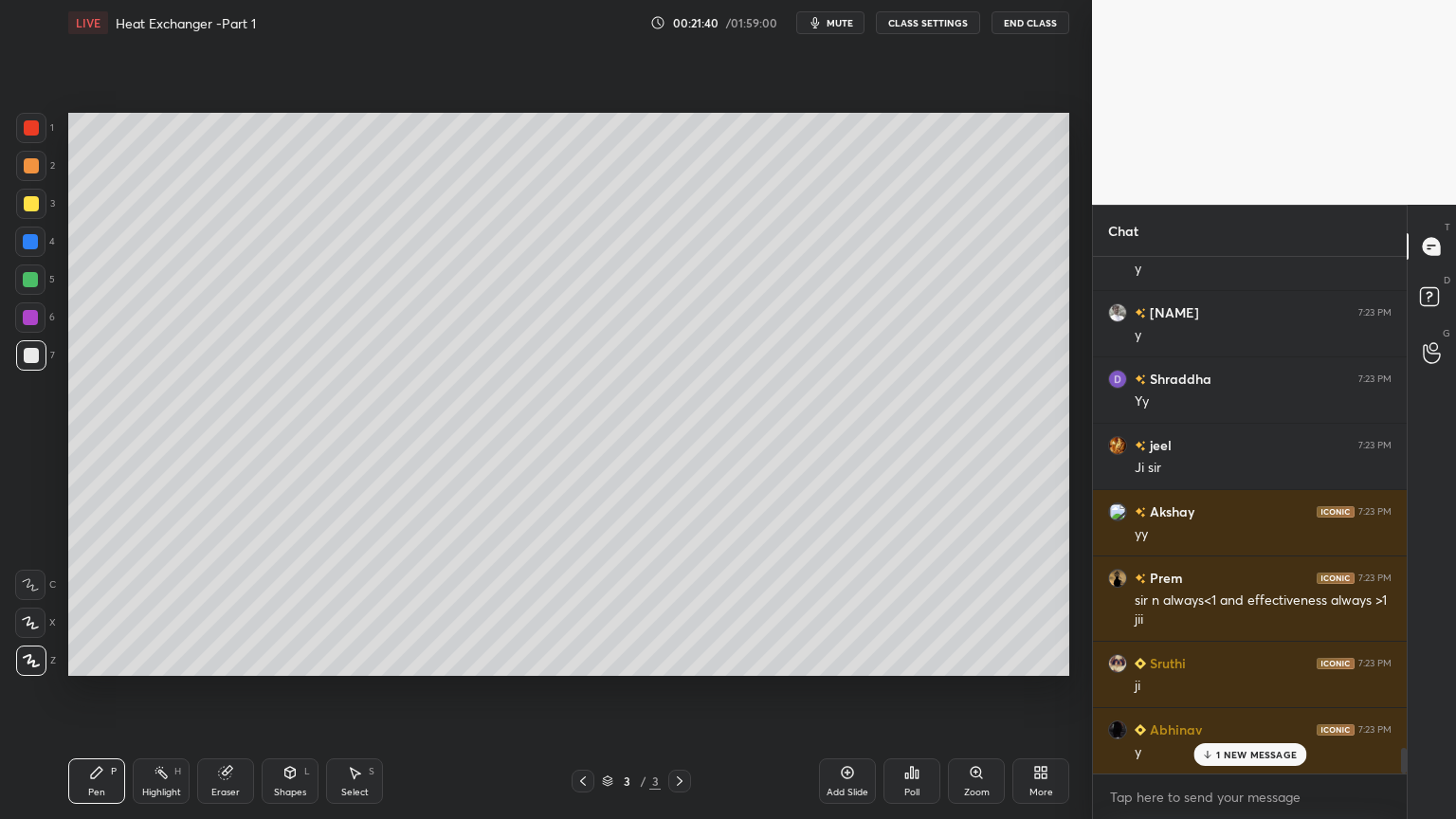 scroll, scrollTop: 10092, scrollLeft: 0, axis: vertical 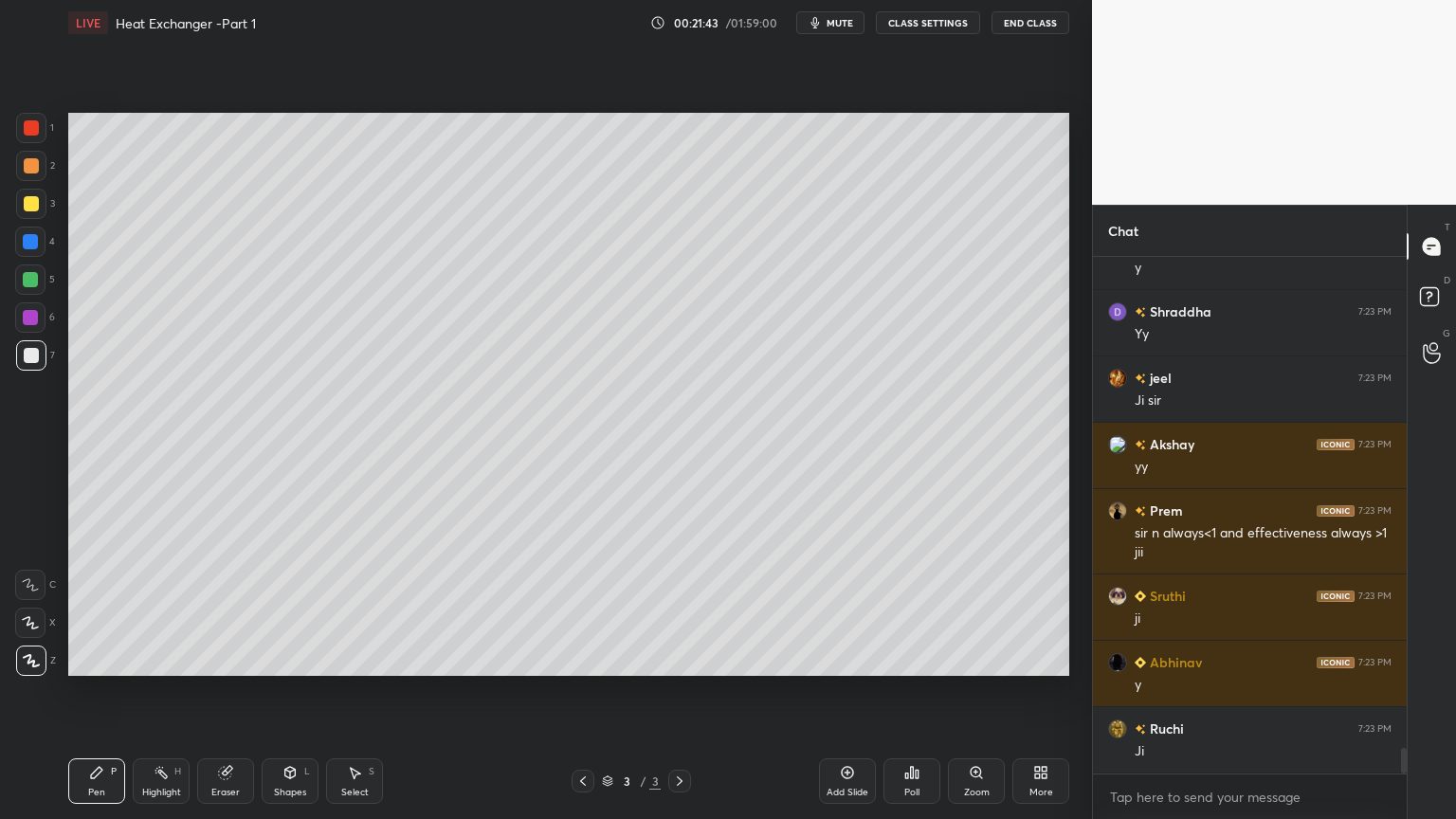 click on "Shapes" at bounding box center [290, 792] 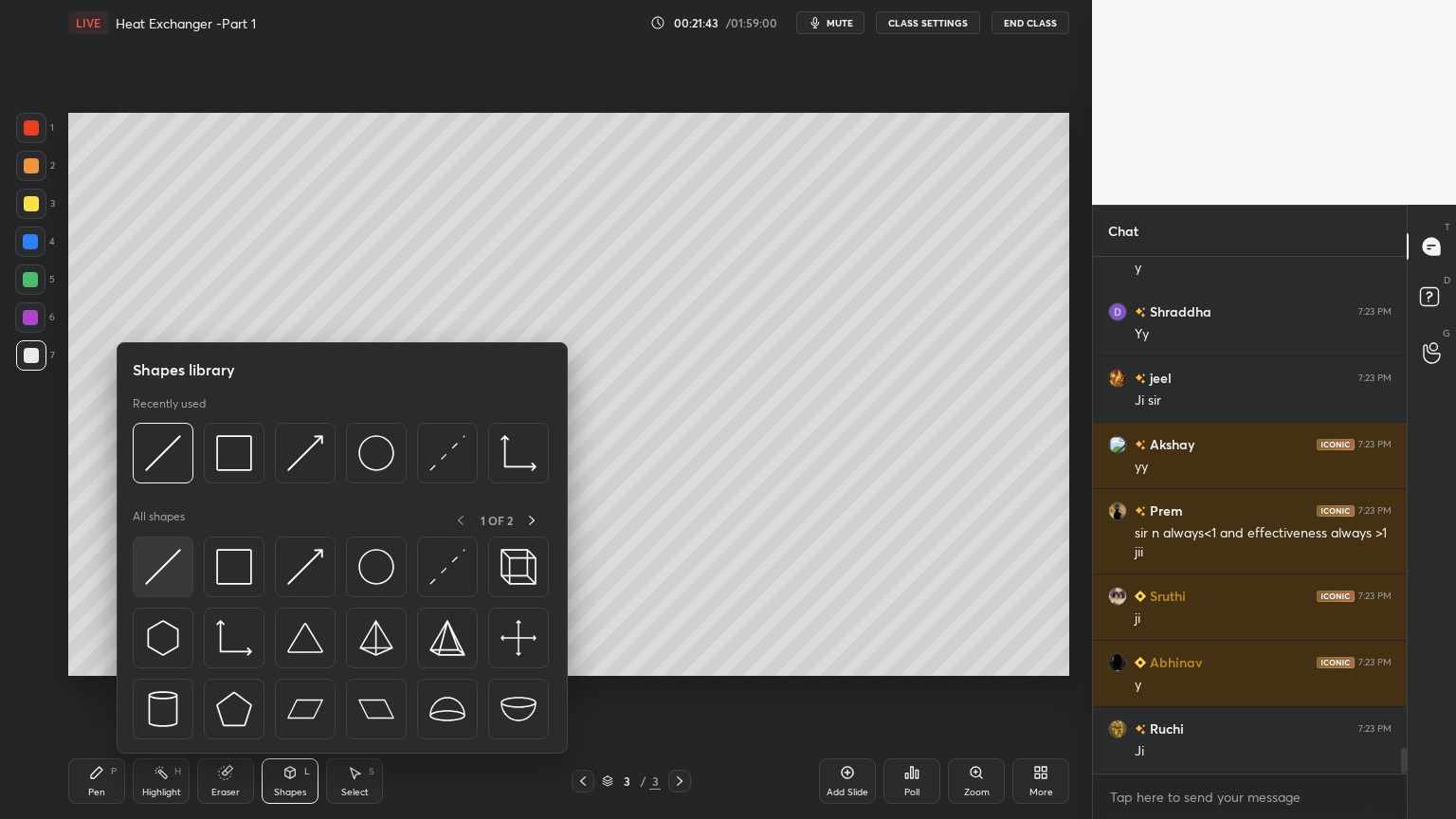 click at bounding box center [163, 567] 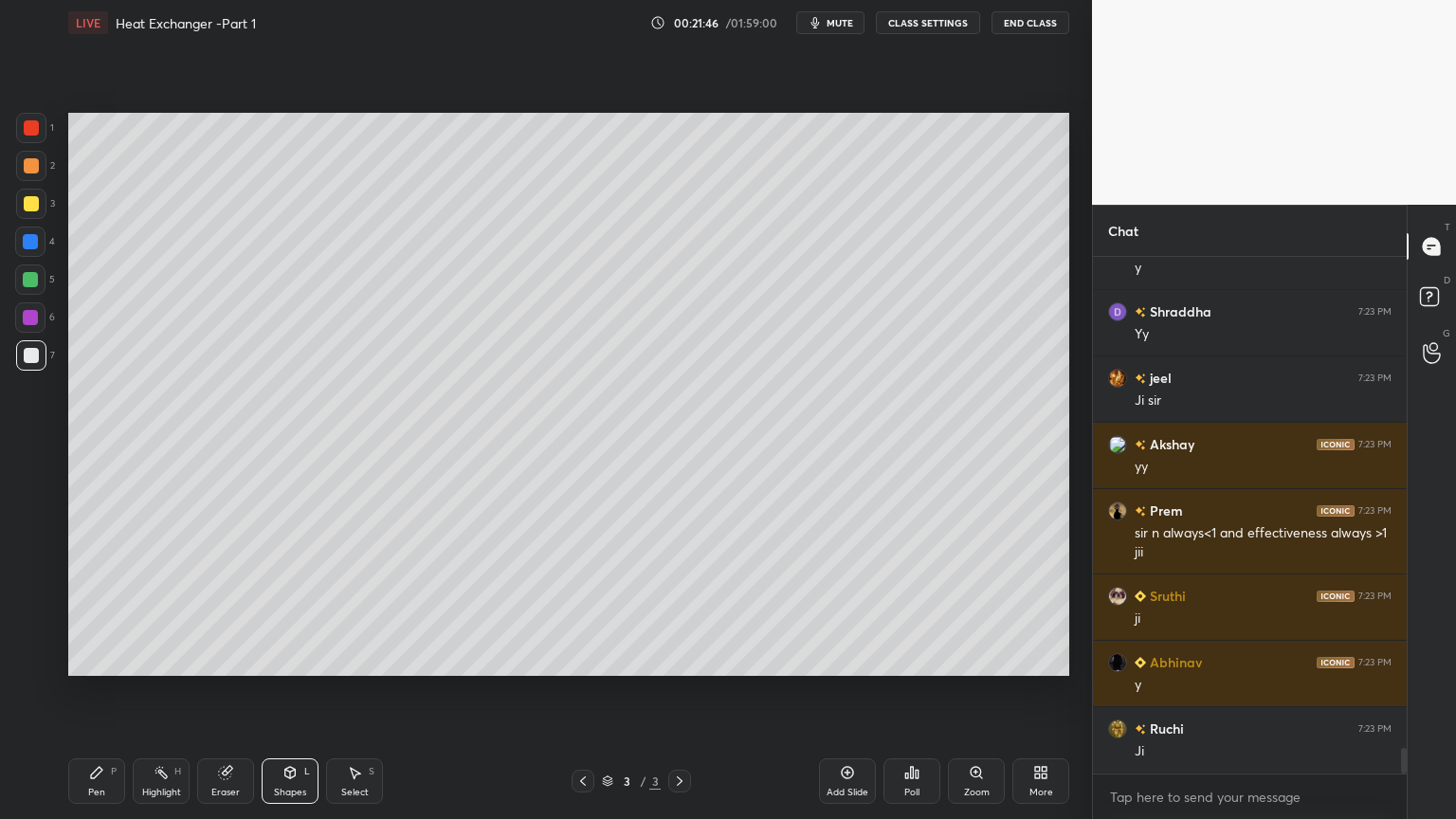 click on "Pen P" at bounding box center (97, 781) 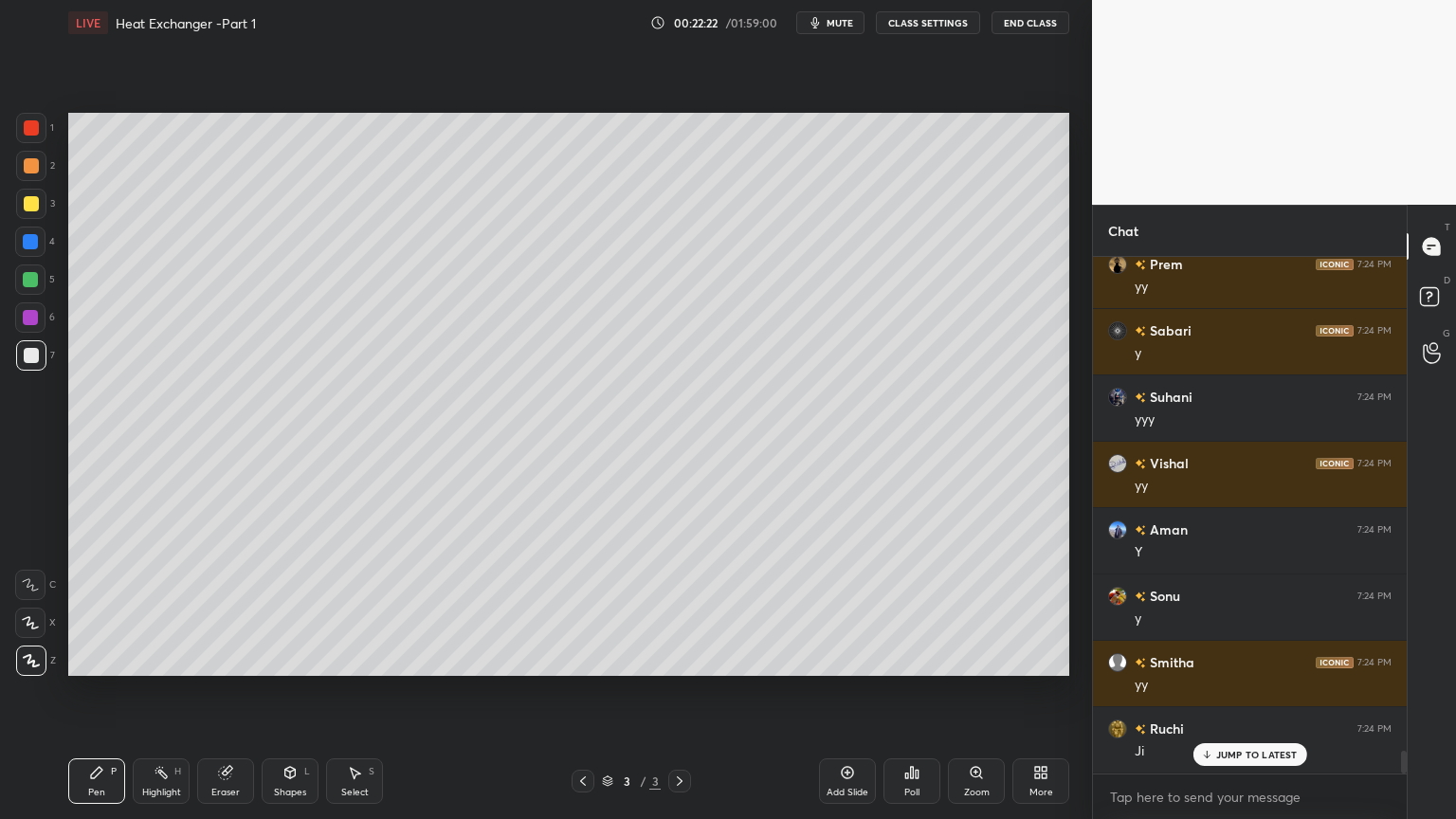 scroll, scrollTop: 11220, scrollLeft: 0, axis: vertical 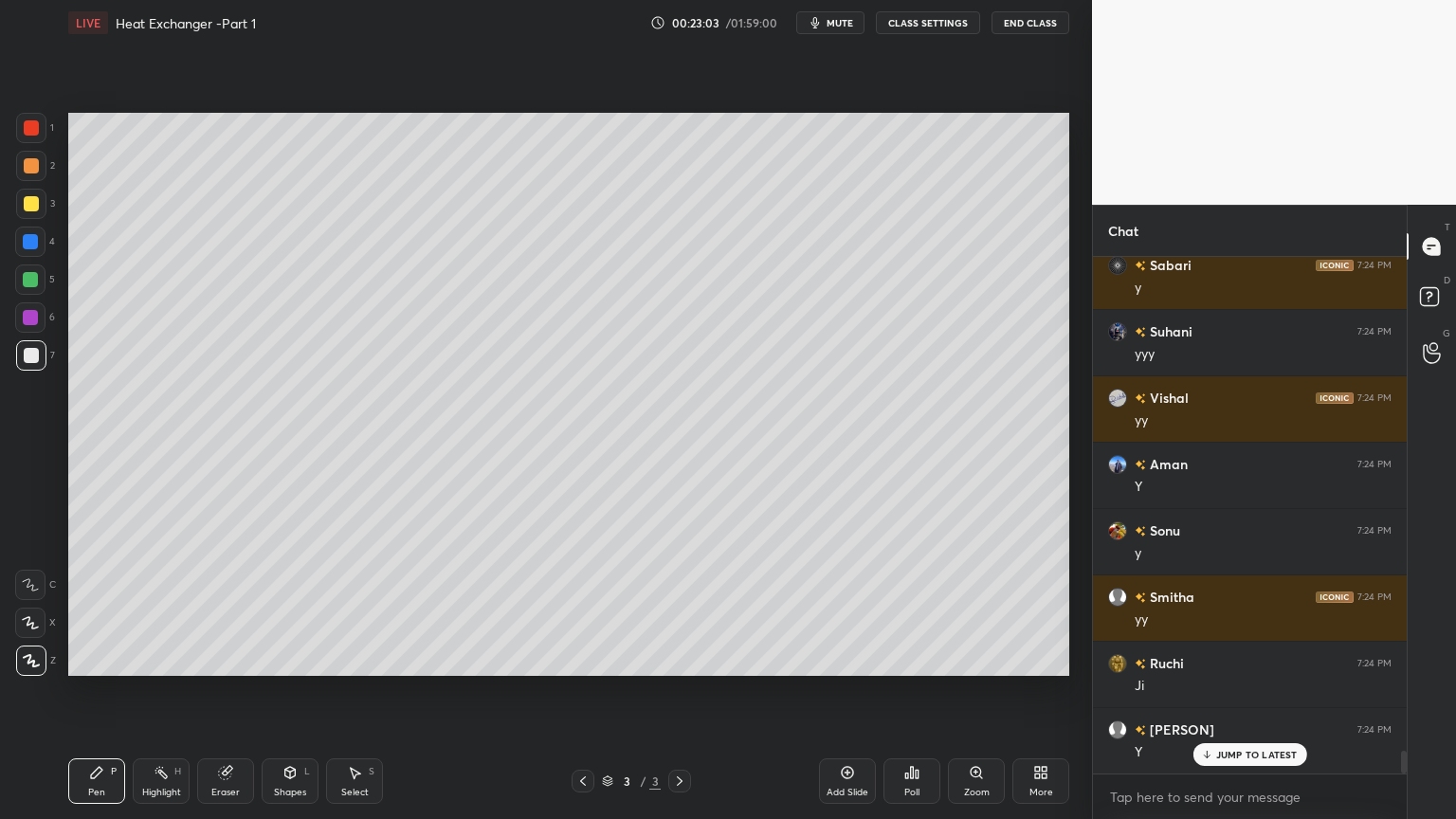 click on "Select S" at bounding box center [355, 781] 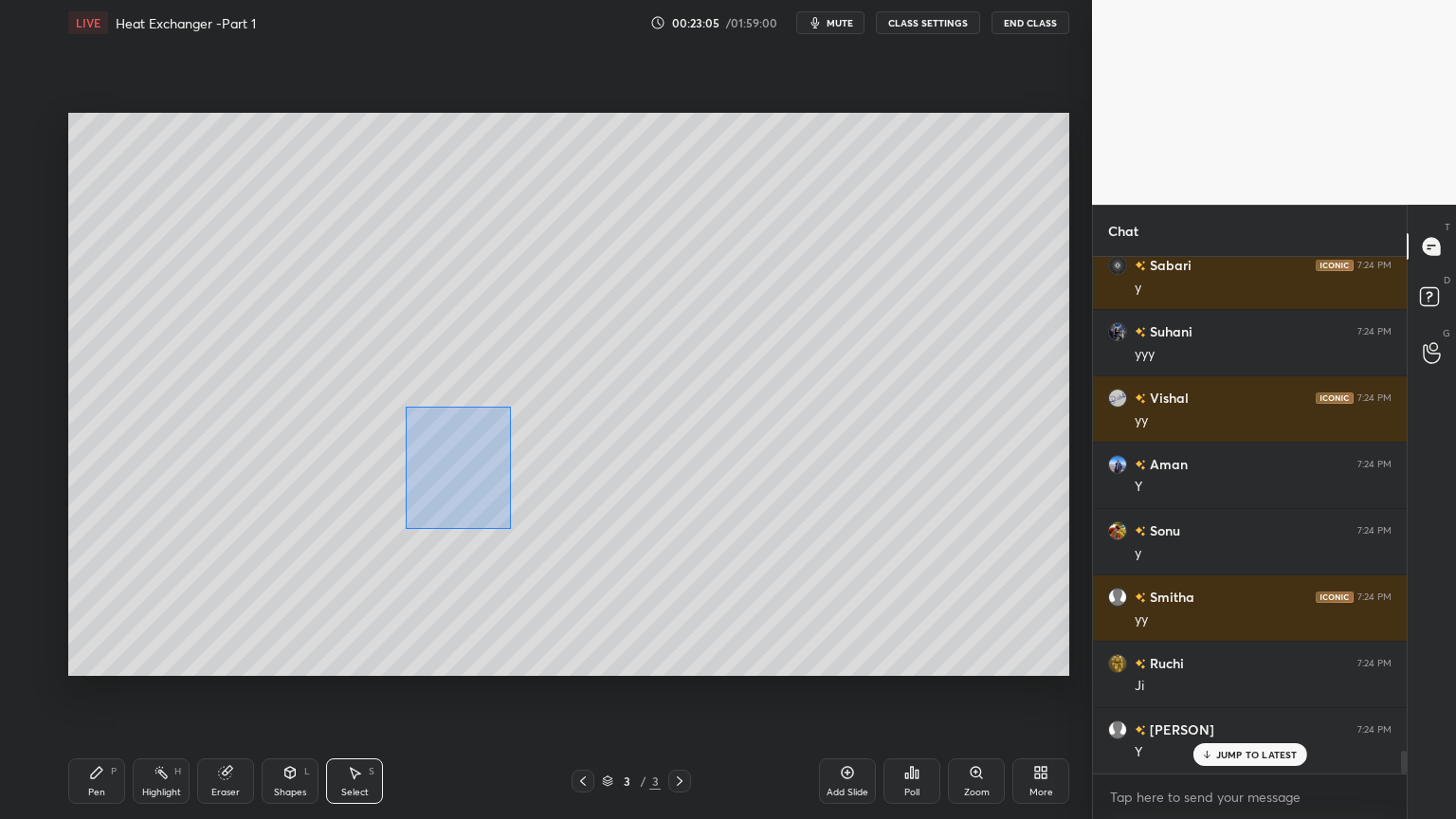 drag, startPoint x: 416, startPoint y: 423, endPoint x: 512, endPoint y: 530, distance: 143.75326 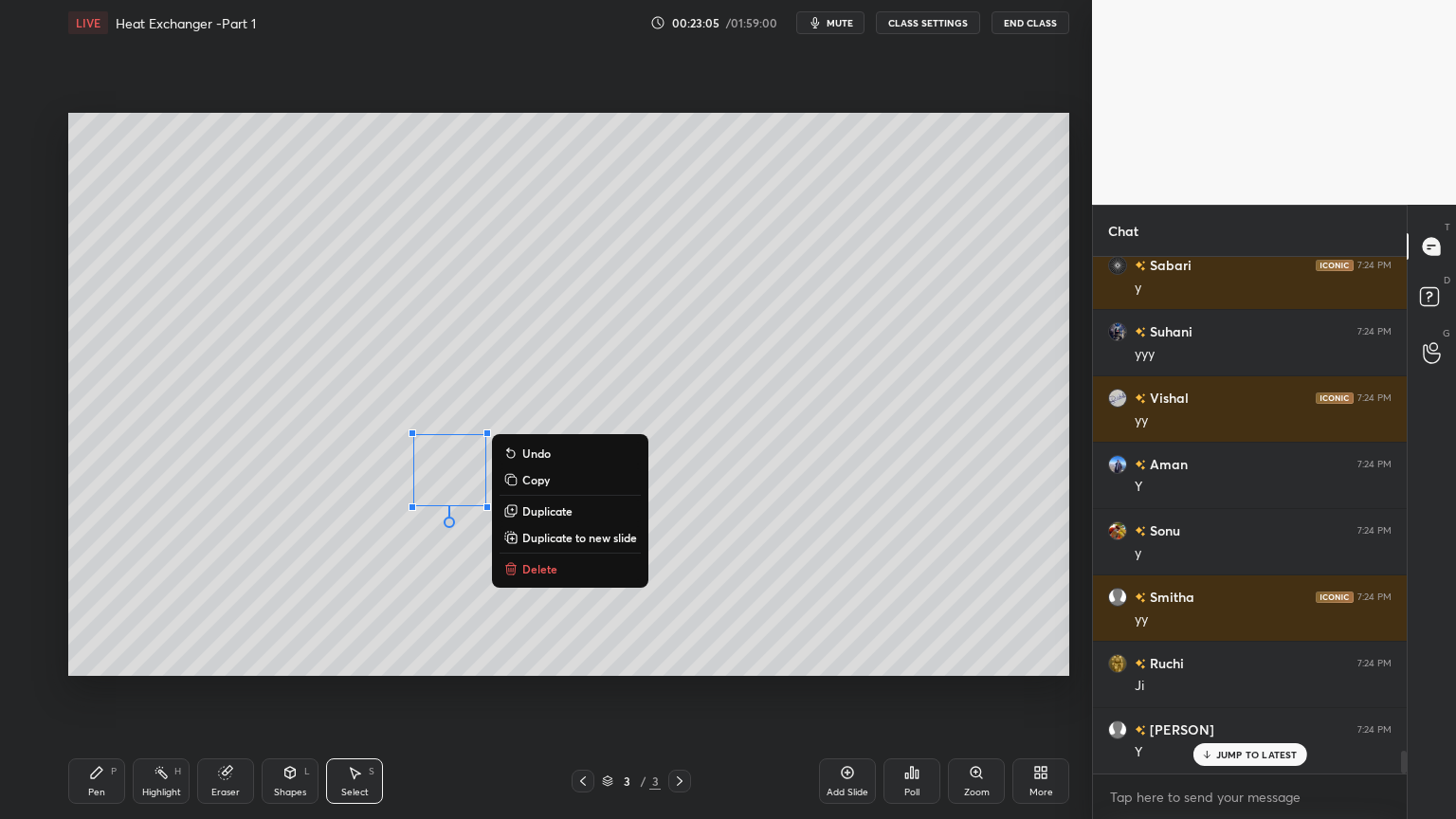 scroll, scrollTop: 11287, scrollLeft: 0, axis: vertical 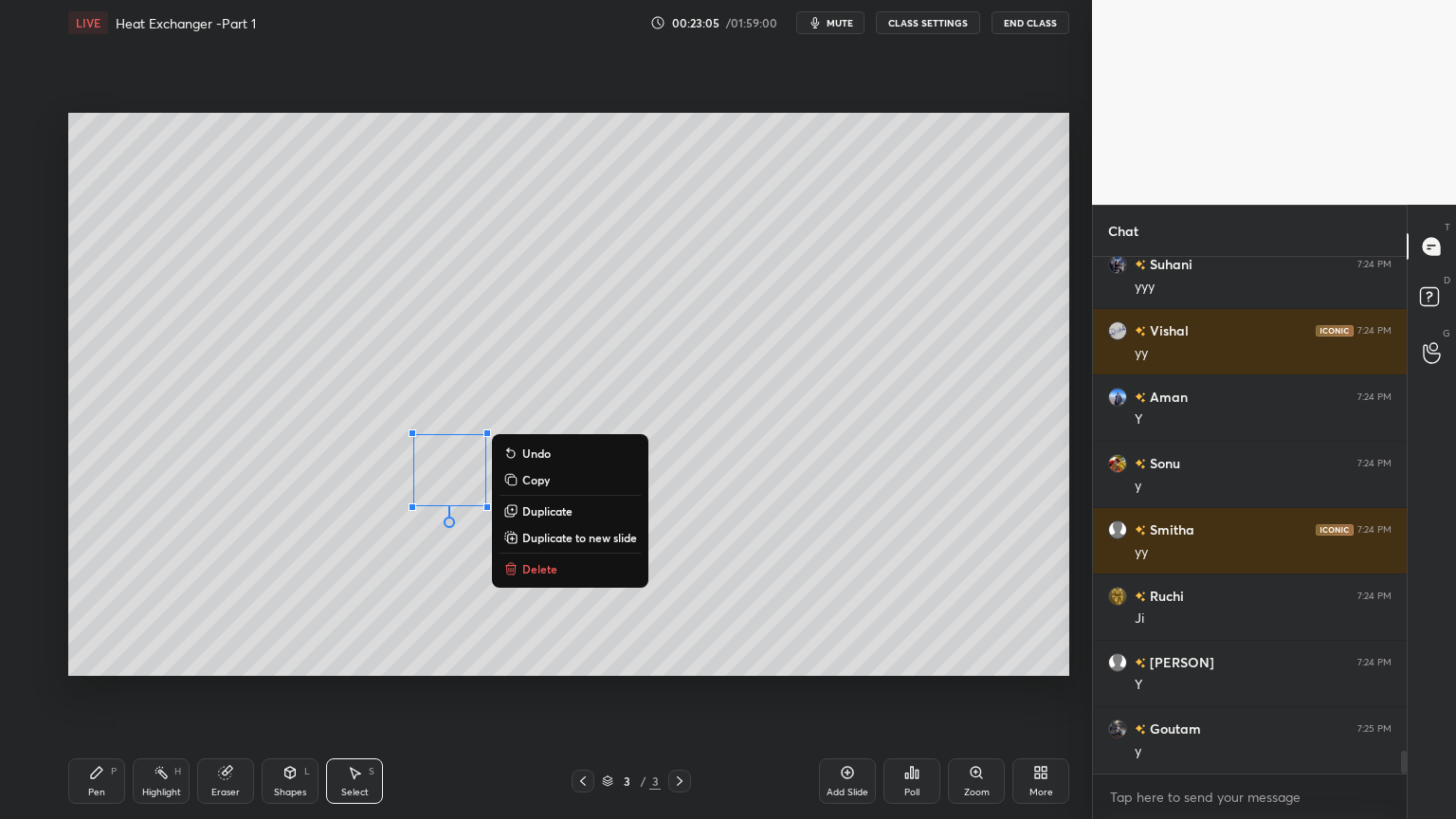 click on "Duplicate" at bounding box center [547, 511] 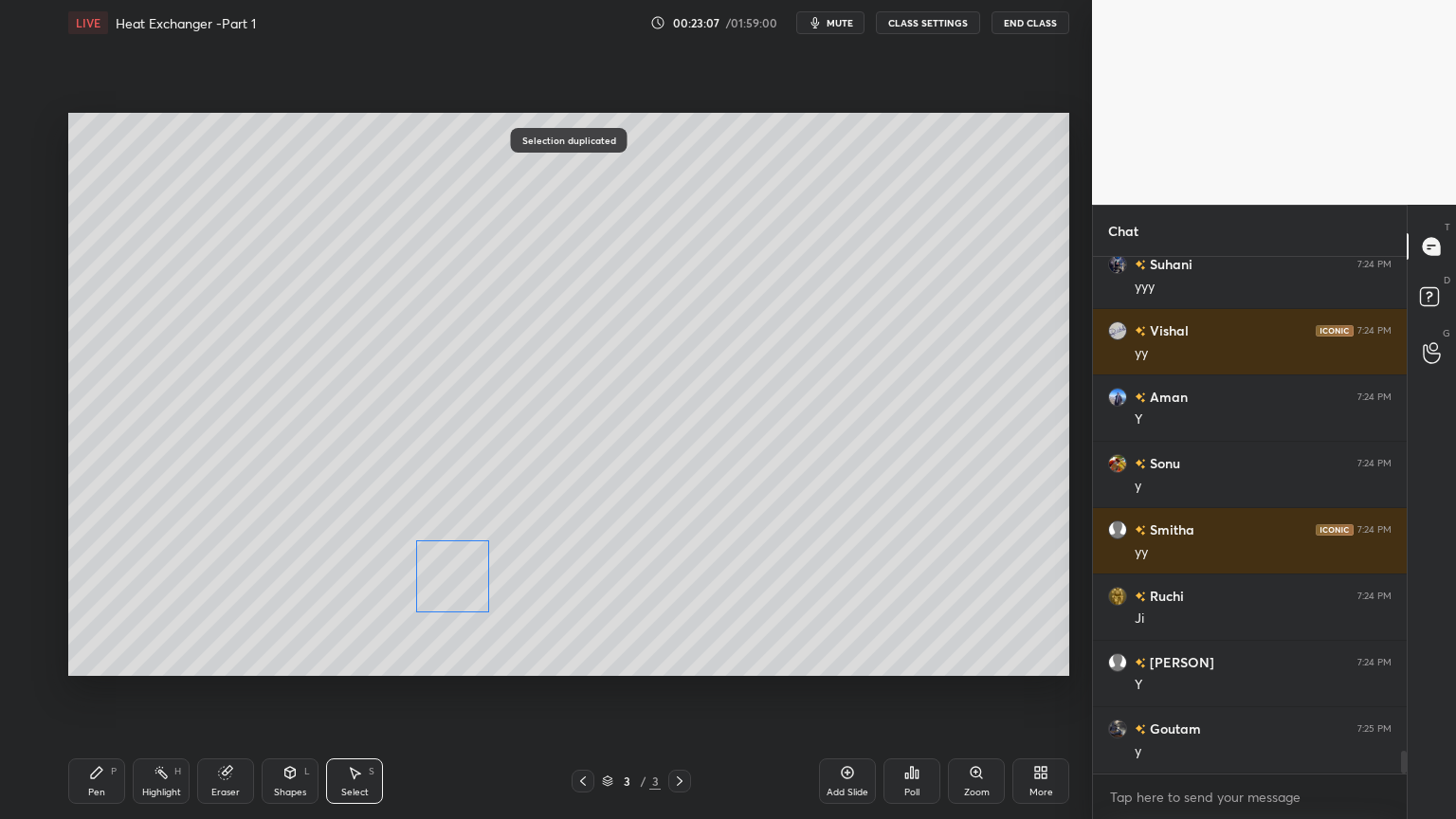 drag, startPoint x: 477, startPoint y: 501, endPoint x: 457, endPoint y: 585, distance: 86.34813 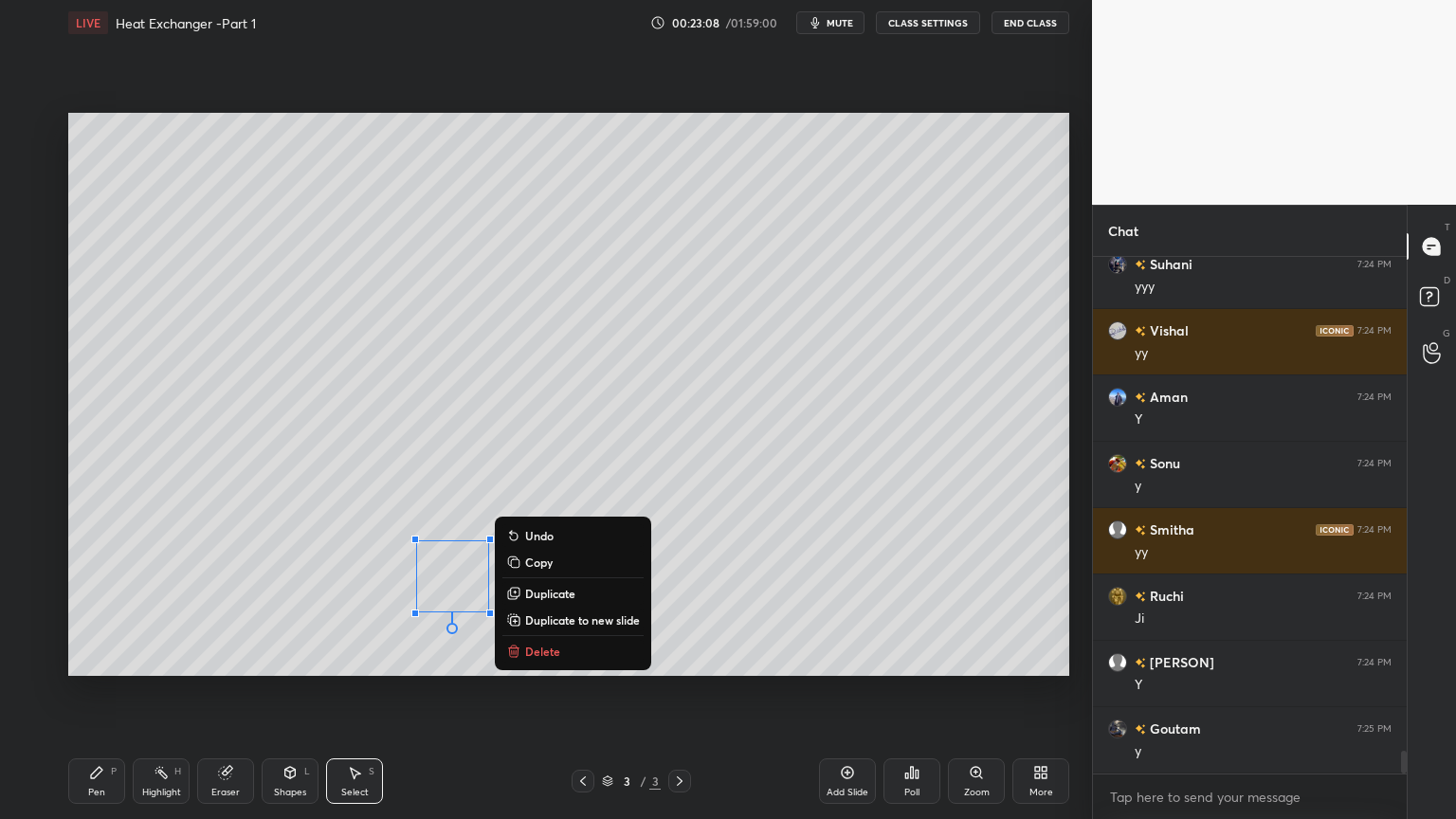 click on "0 ° Undo Copy Duplicate Duplicate to new slide Delete" at bounding box center [569, 394] 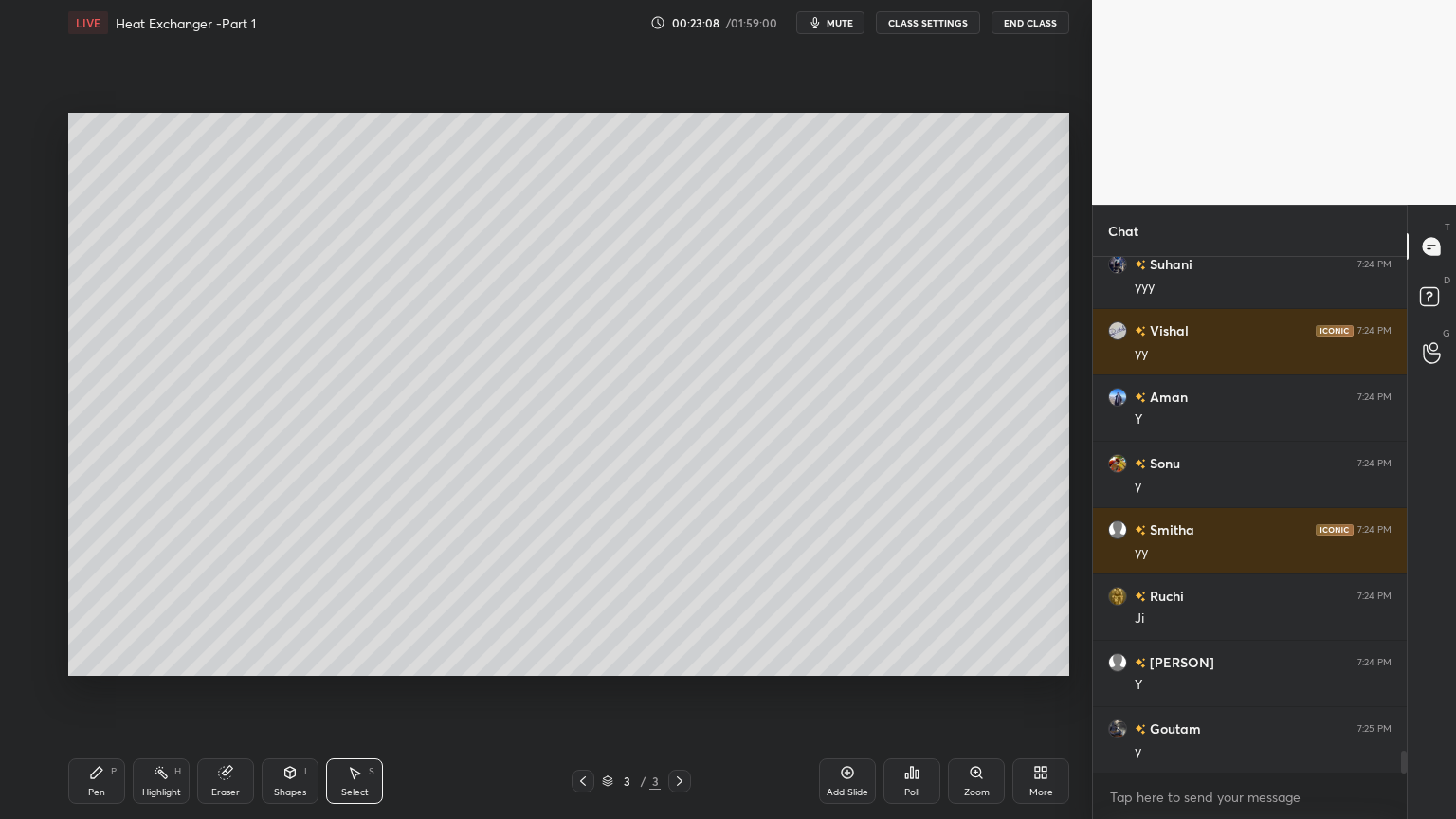 scroll, scrollTop: 11352, scrollLeft: 0, axis: vertical 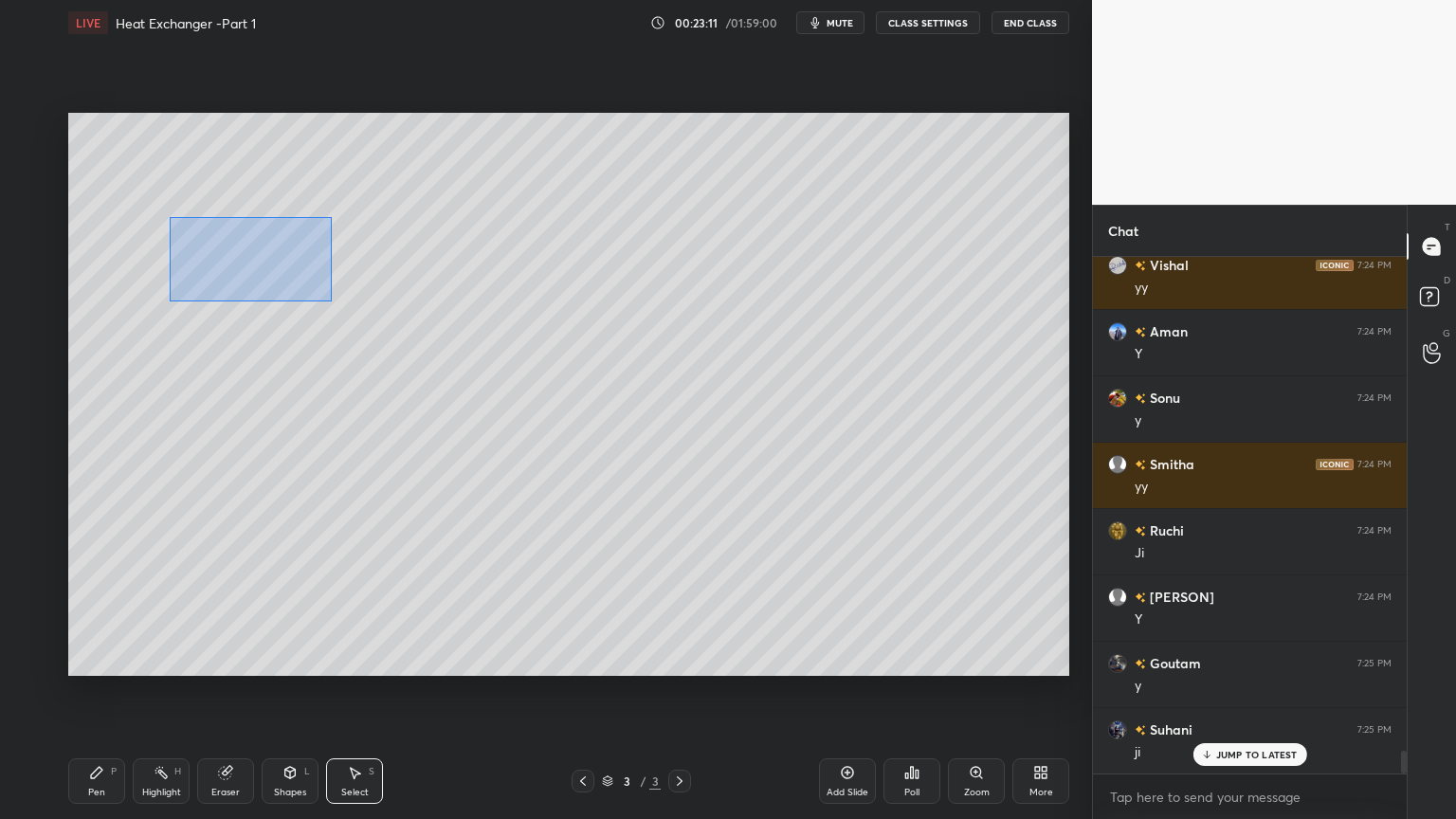 drag, startPoint x: 170, startPoint y: 216, endPoint x: 310, endPoint y: 294, distance: 160.2623 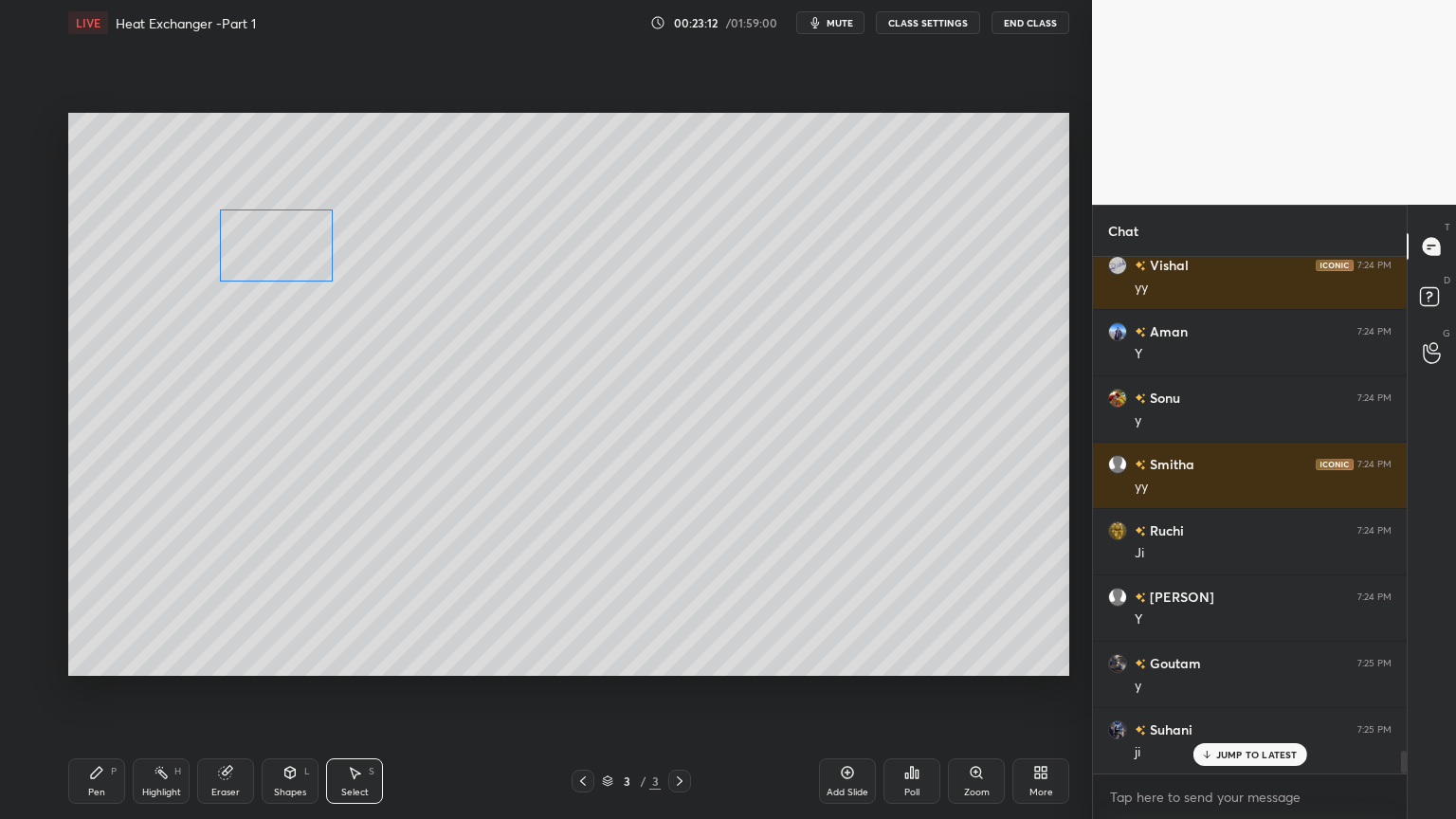 drag, startPoint x: 258, startPoint y: 262, endPoint x: 294, endPoint y: 262, distance: 36 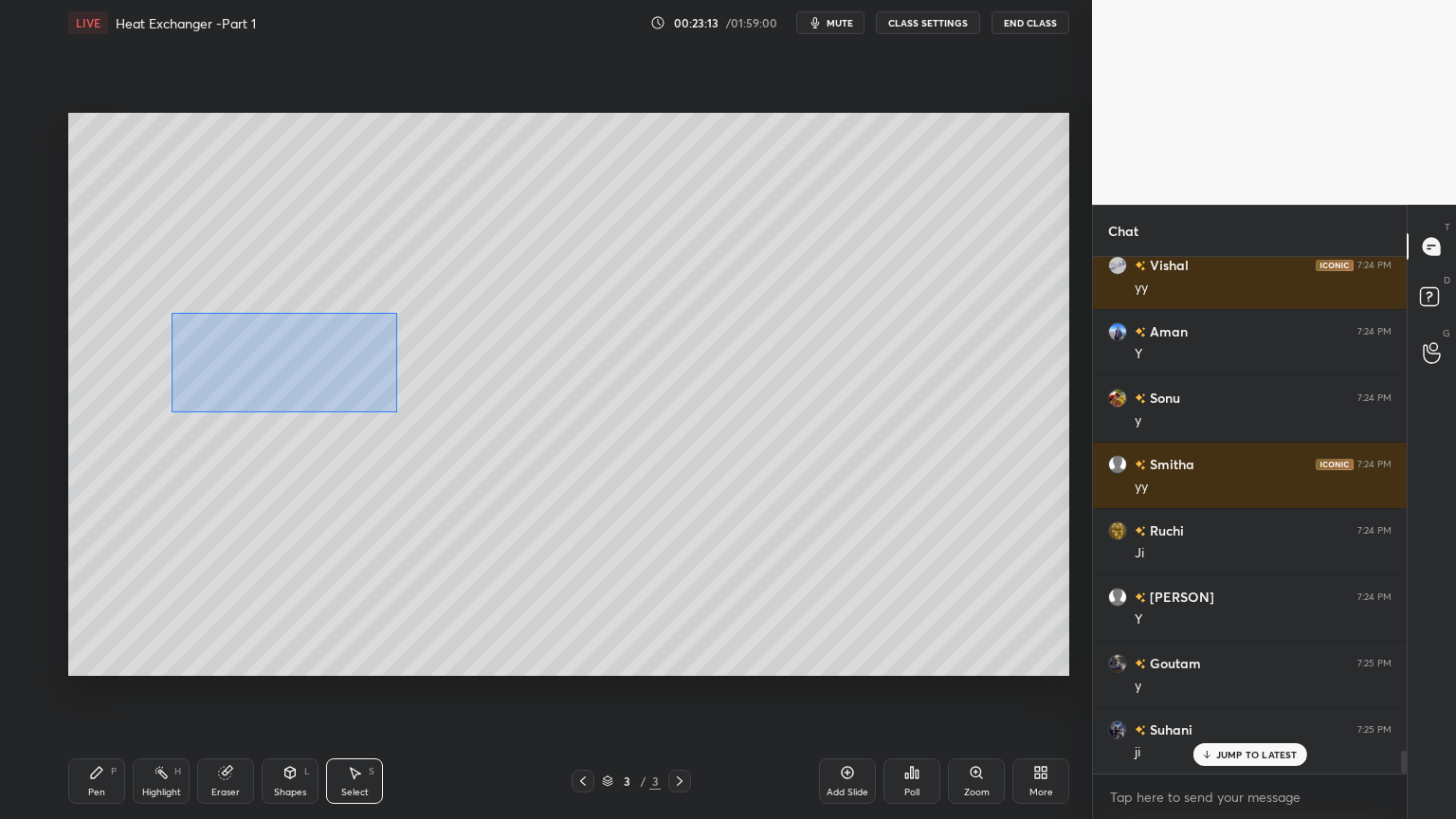 drag, startPoint x: 173, startPoint y: 315, endPoint x: 400, endPoint y: 414, distance: 247.64895 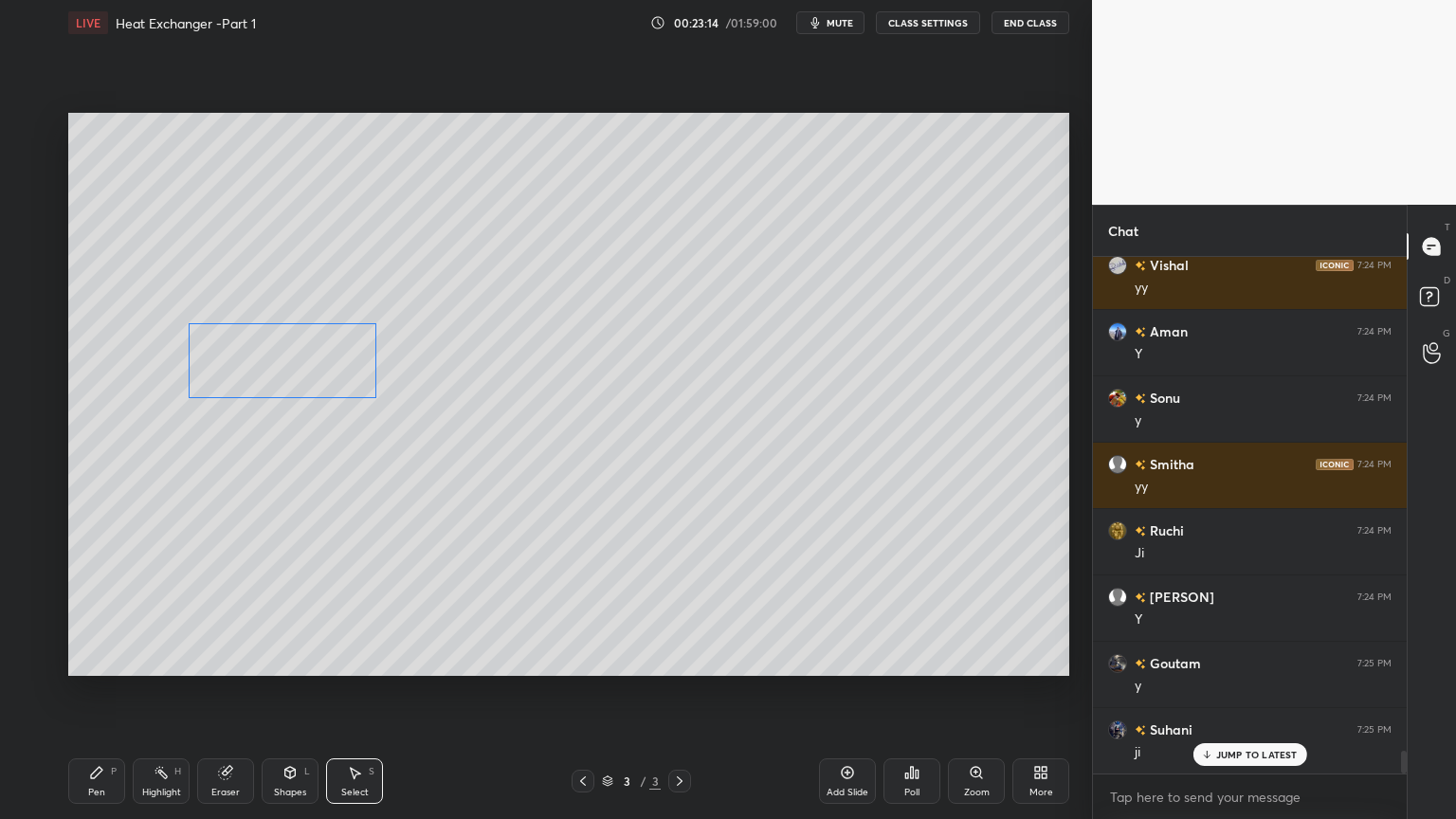click on "0 ° Undo Copy Duplicate Duplicate to new slide Delete" at bounding box center [569, 394] 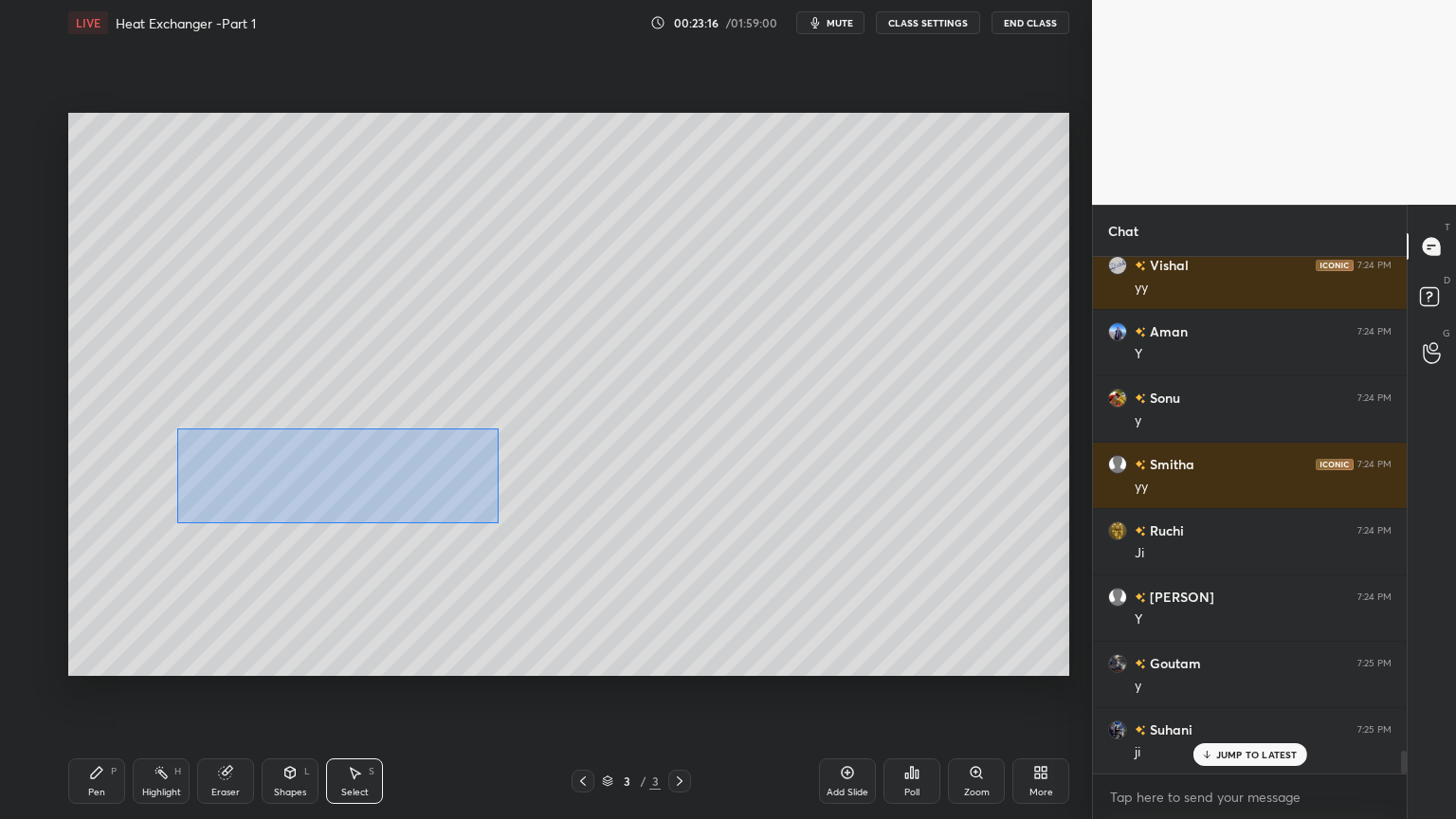drag, startPoint x: 178, startPoint y: 428, endPoint x: 474, endPoint y: 512, distance: 307.6882 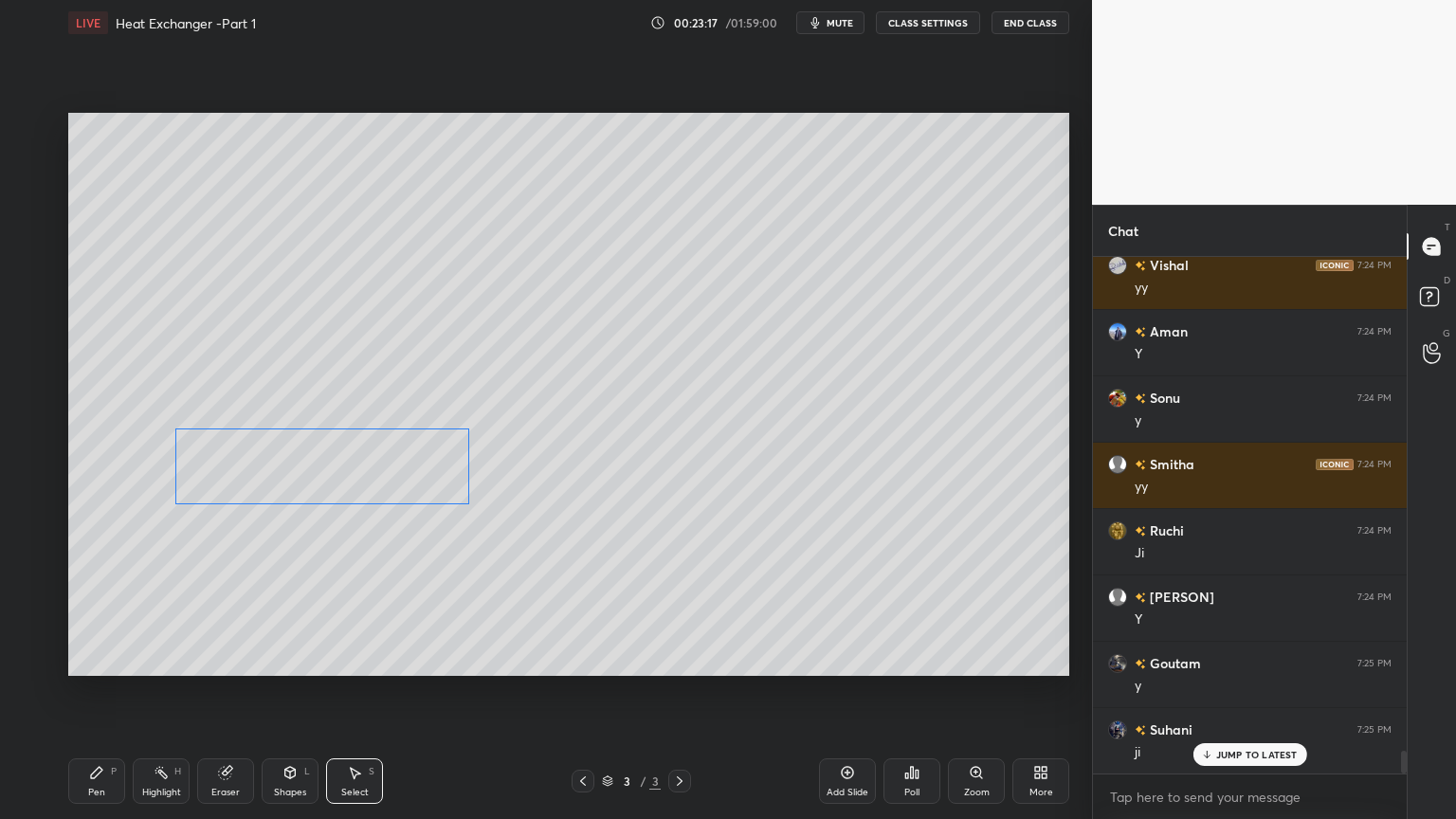 click on "0 ° Undo Copy Duplicate Duplicate to new slide Delete" at bounding box center (569, 394) 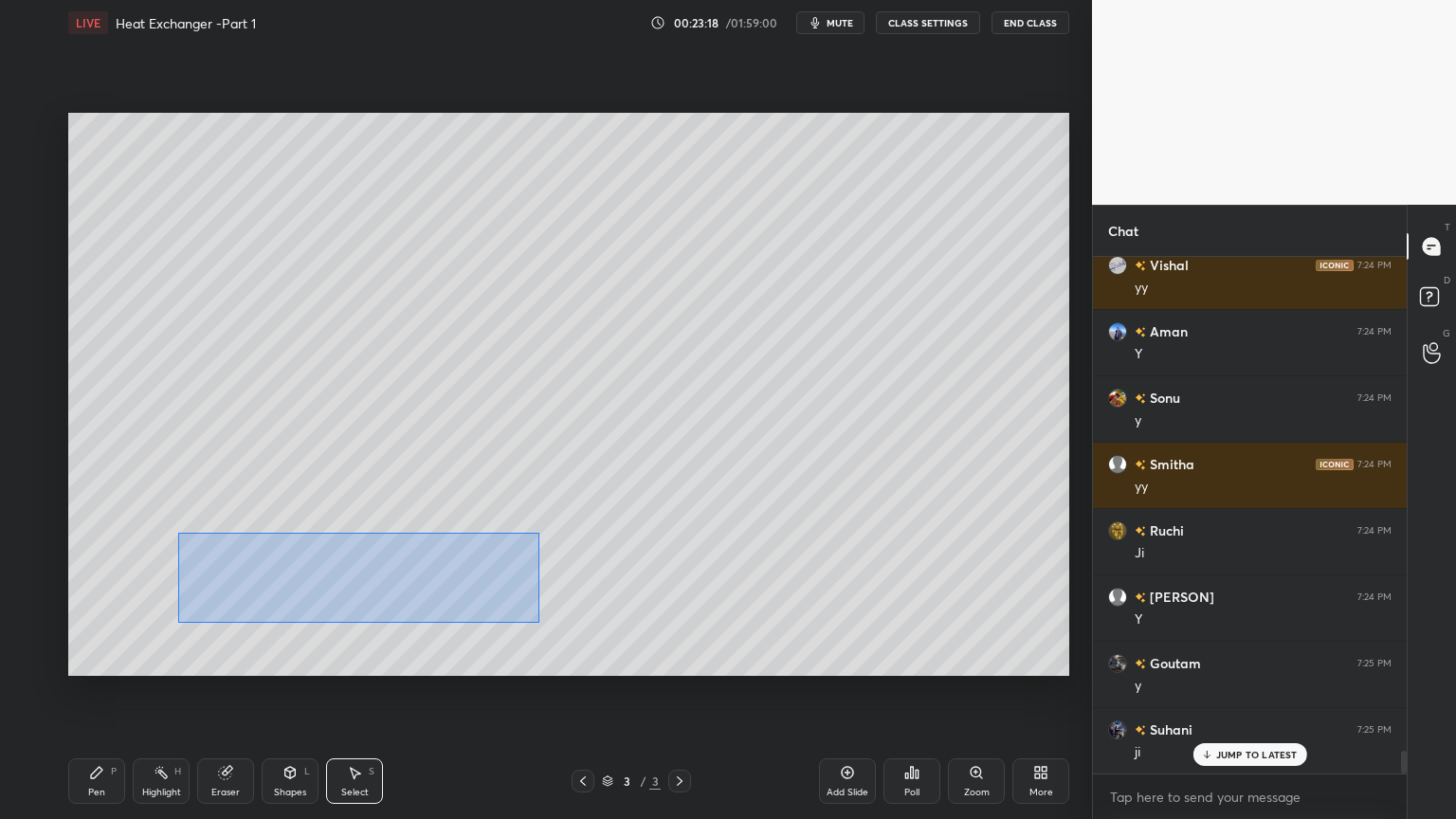drag, startPoint x: 179, startPoint y: 536, endPoint x: 538, endPoint y: 622, distance: 369.15715 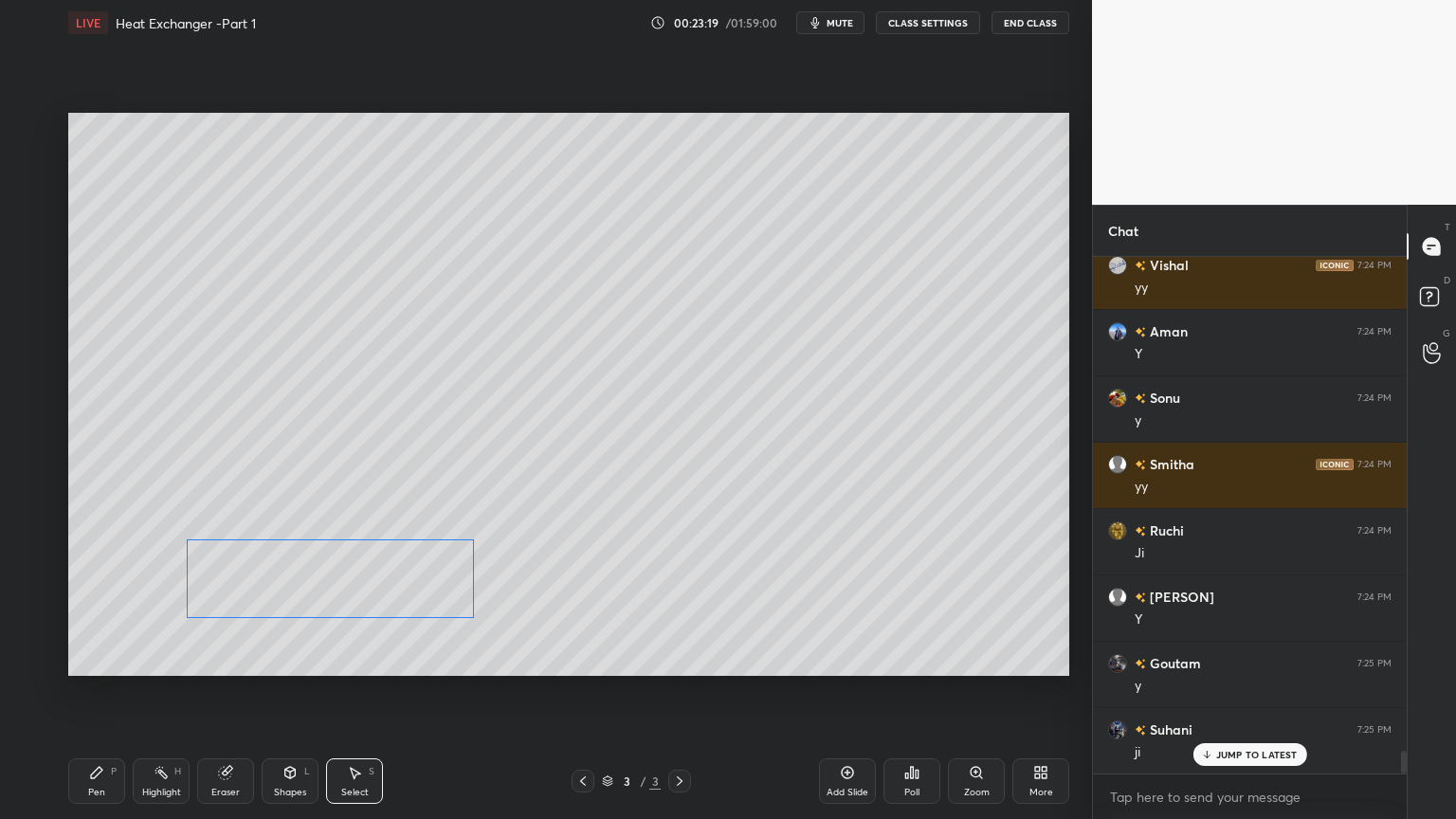 drag, startPoint x: 427, startPoint y: 607, endPoint x: 416, endPoint y: 607, distance: 11 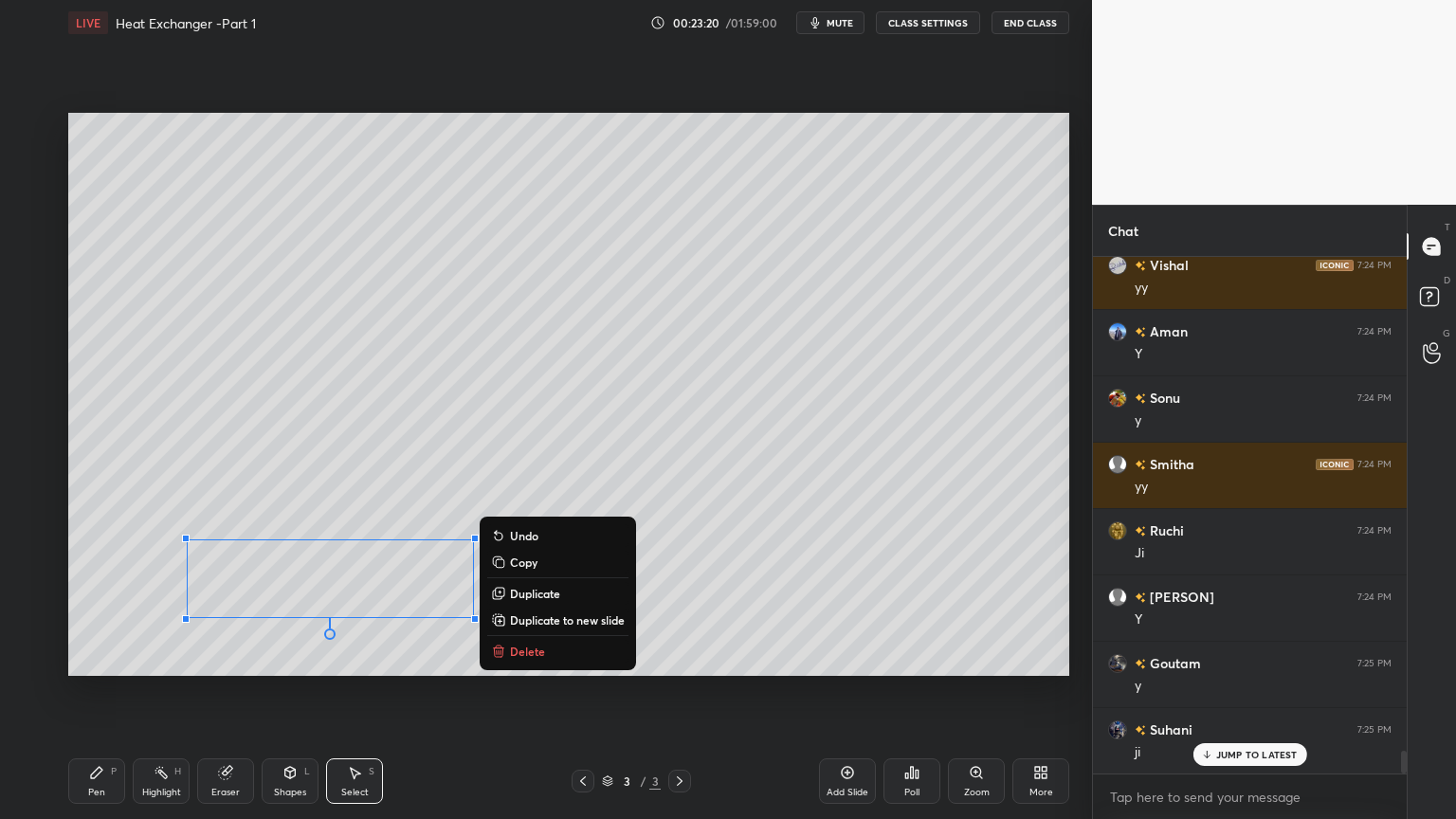 click on "Pen P" at bounding box center (97, 781) 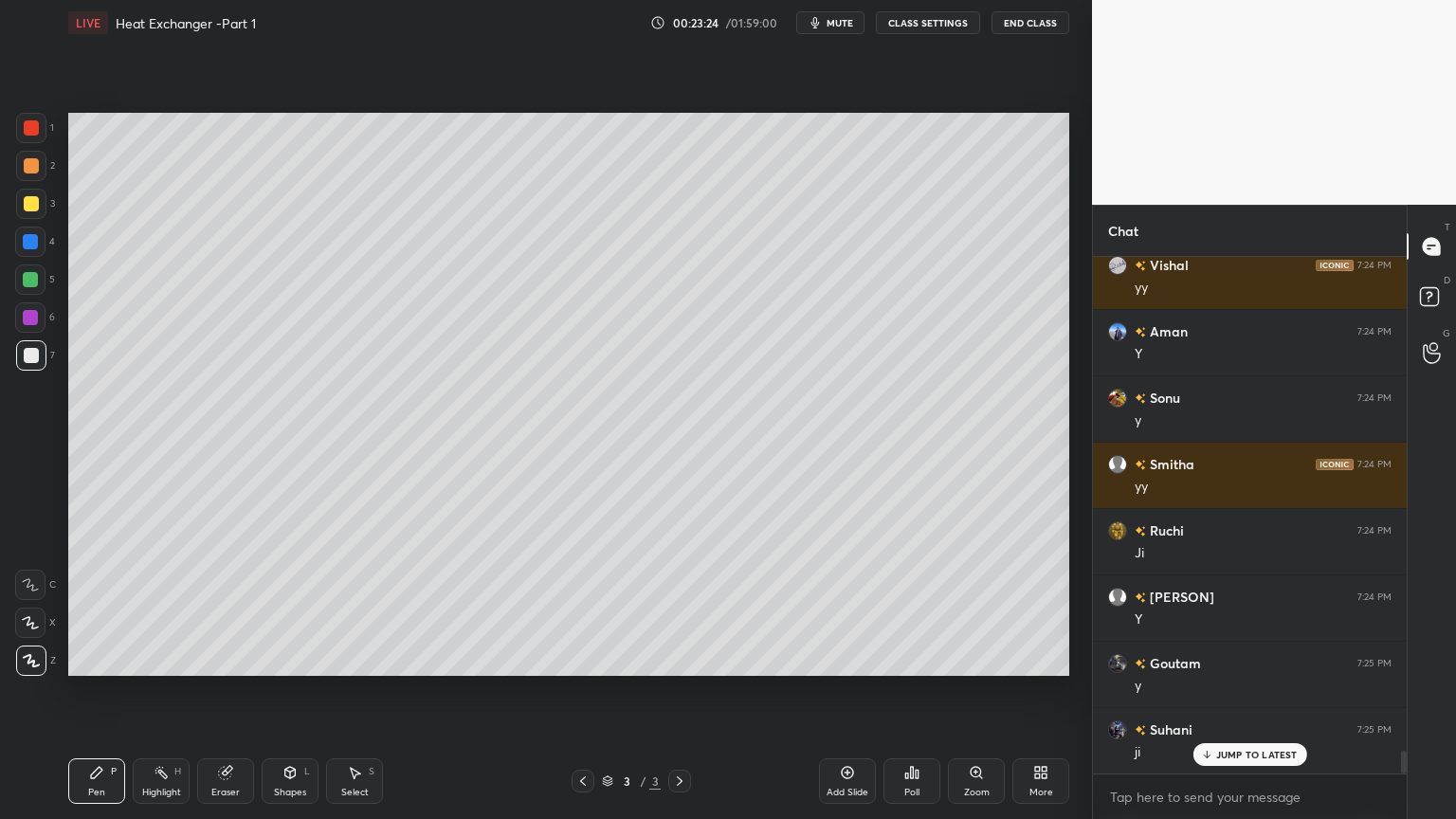 click at bounding box center (30, 280) 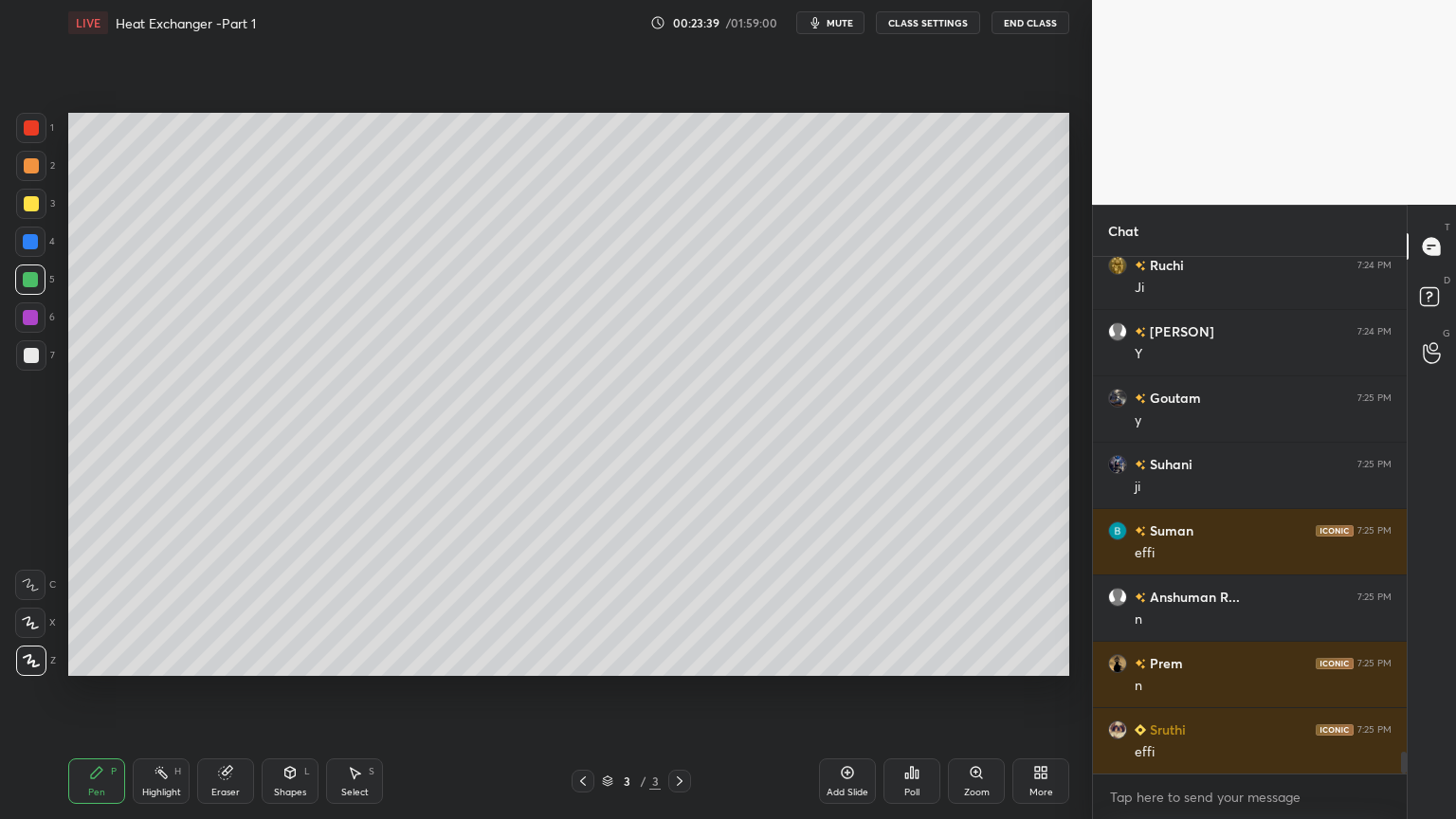 scroll, scrollTop: 11685, scrollLeft: 0, axis: vertical 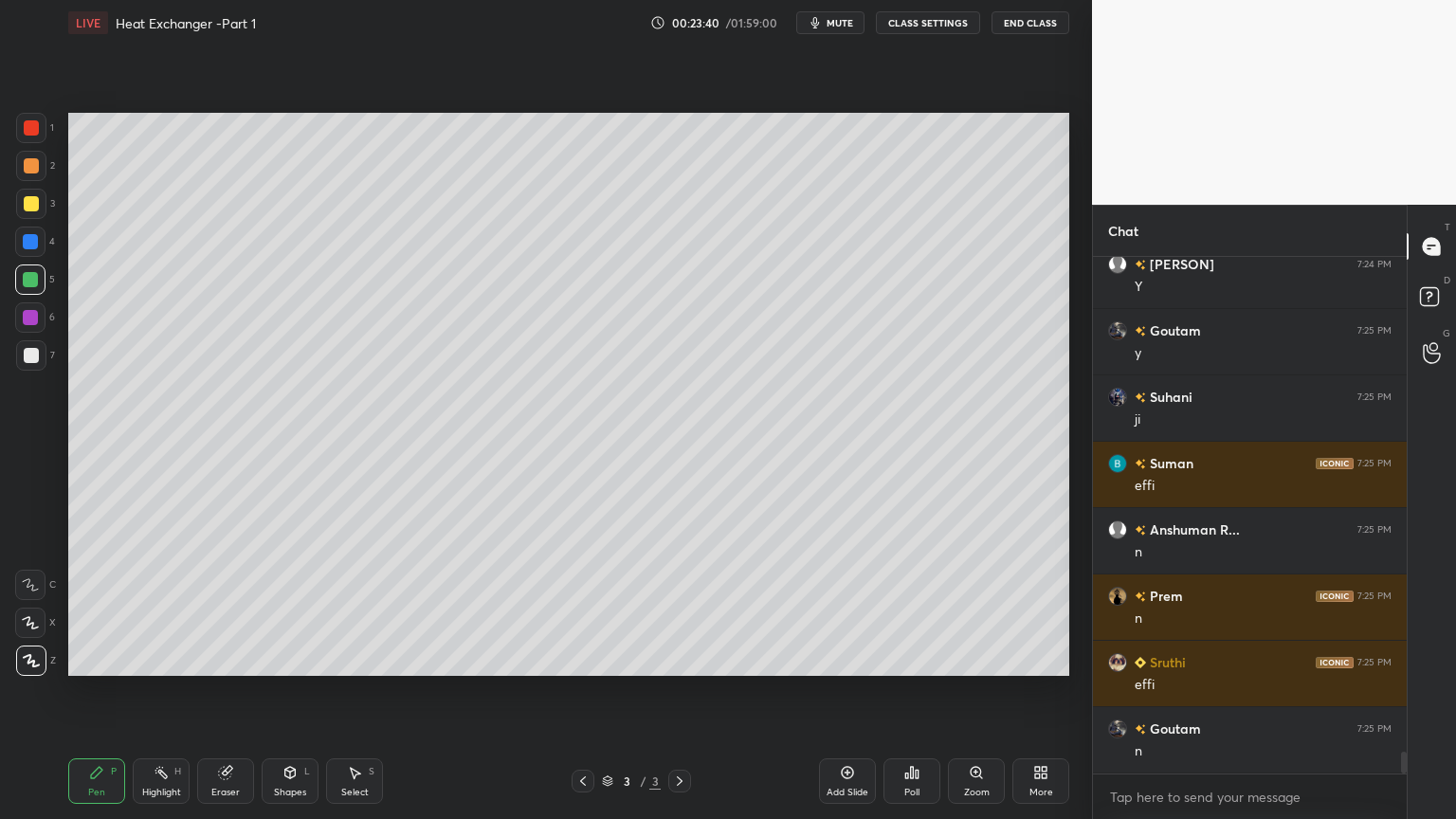 click at bounding box center [31, 355] 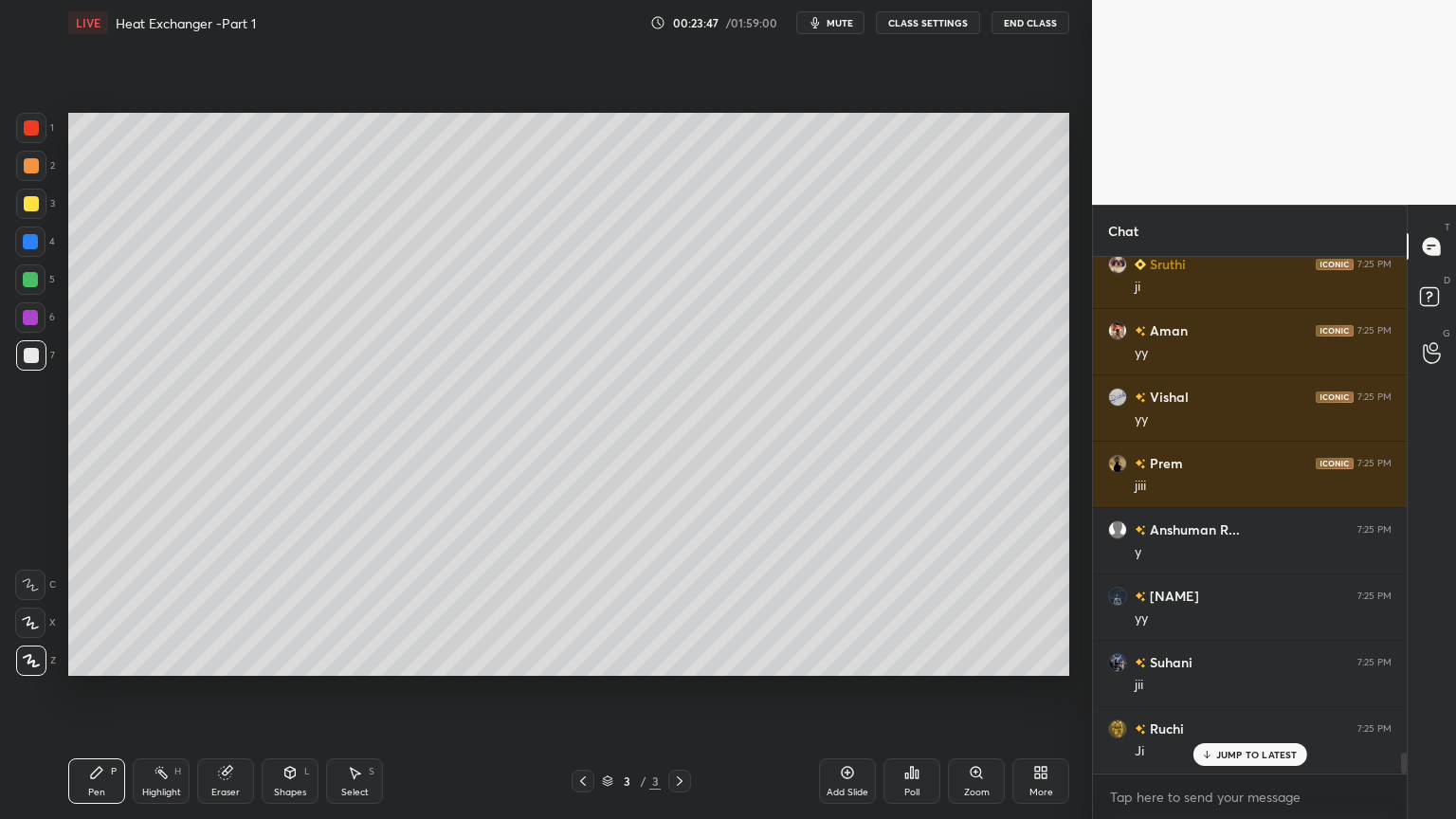 scroll, scrollTop: 12414, scrollLeft: 0, axis: vertical 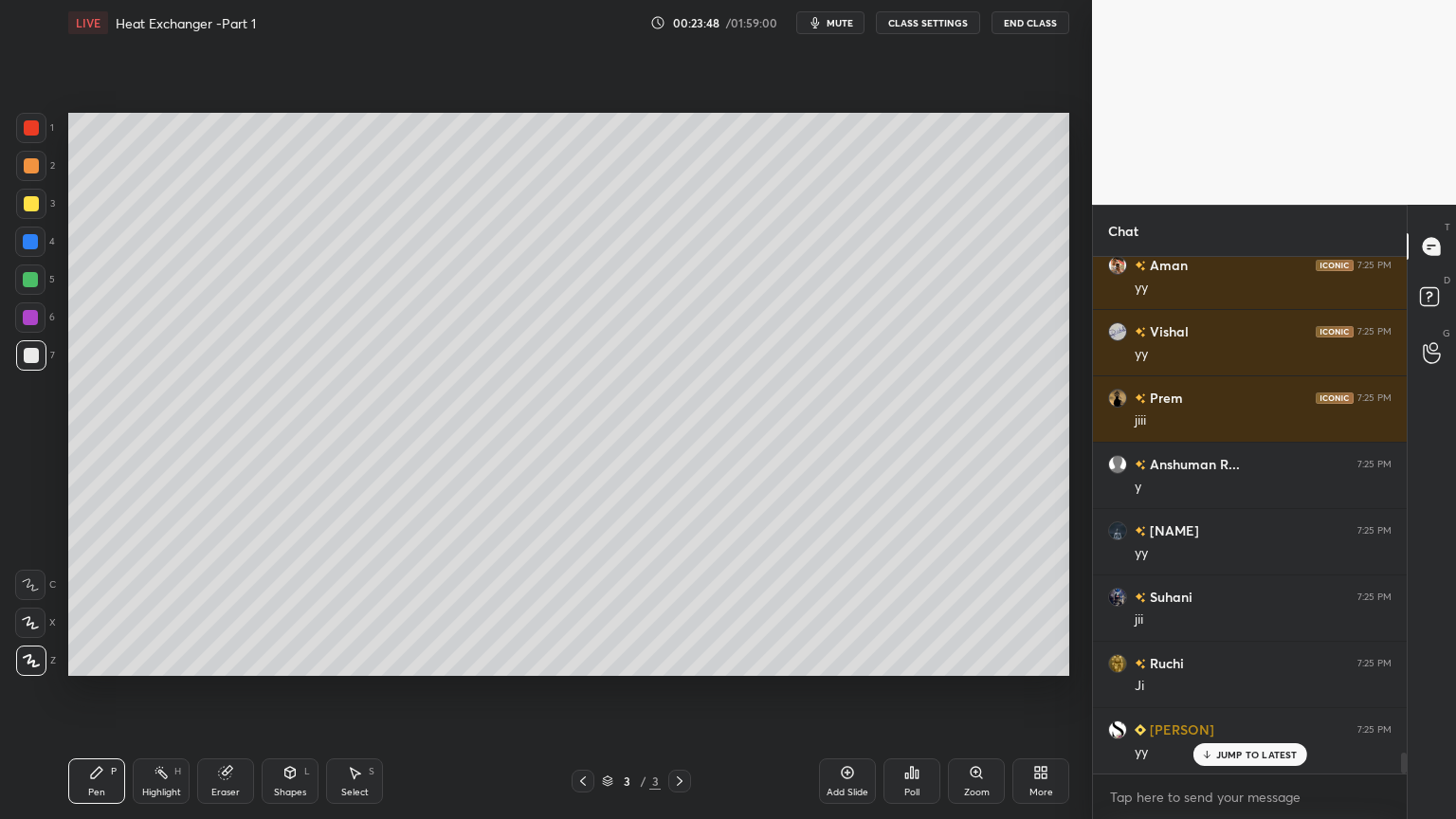 drag, startPoint x: 228, startPoint y: 778, endPoint x: 389, endPoint y: 678, distance: 189.52836 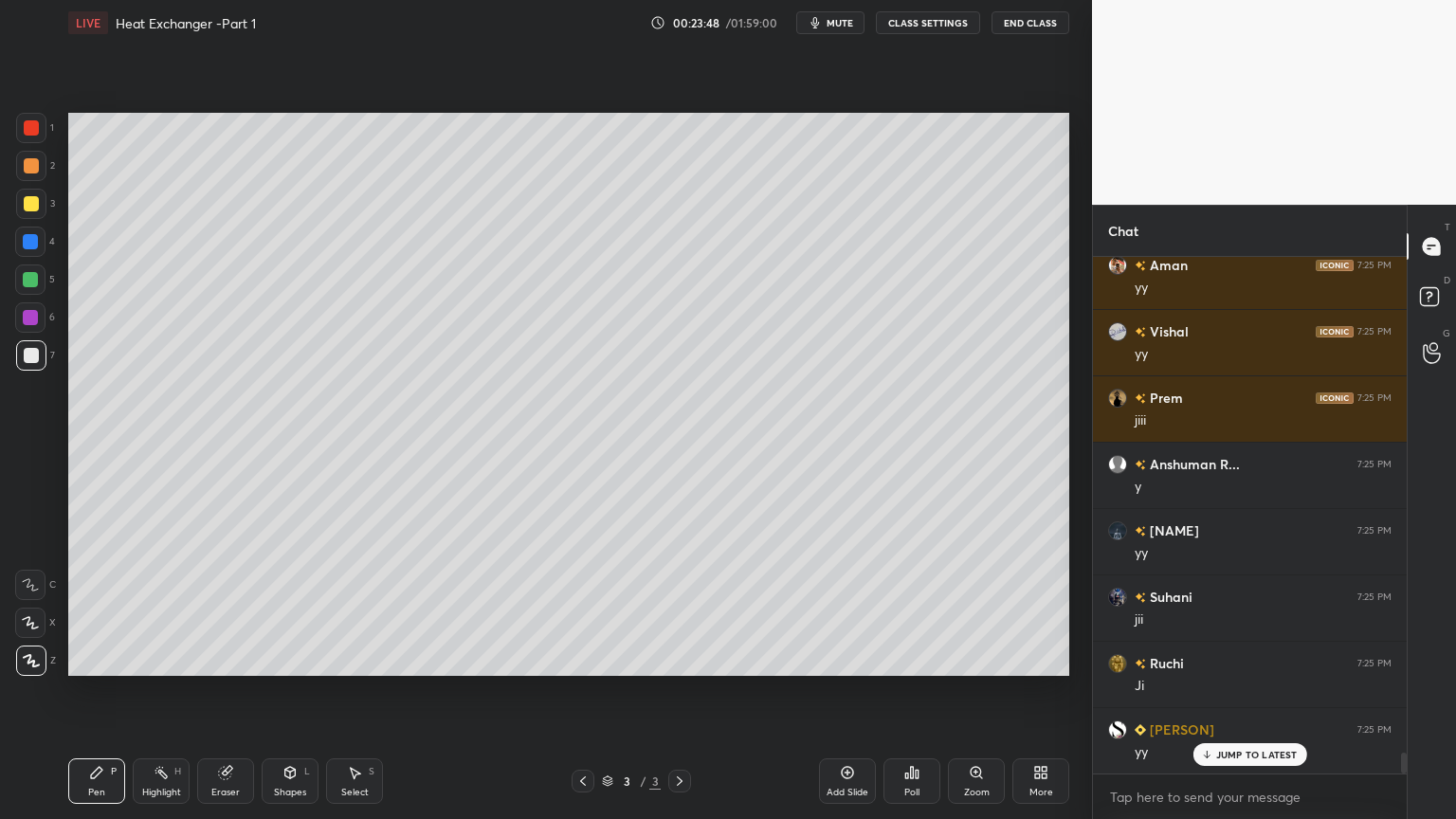 click 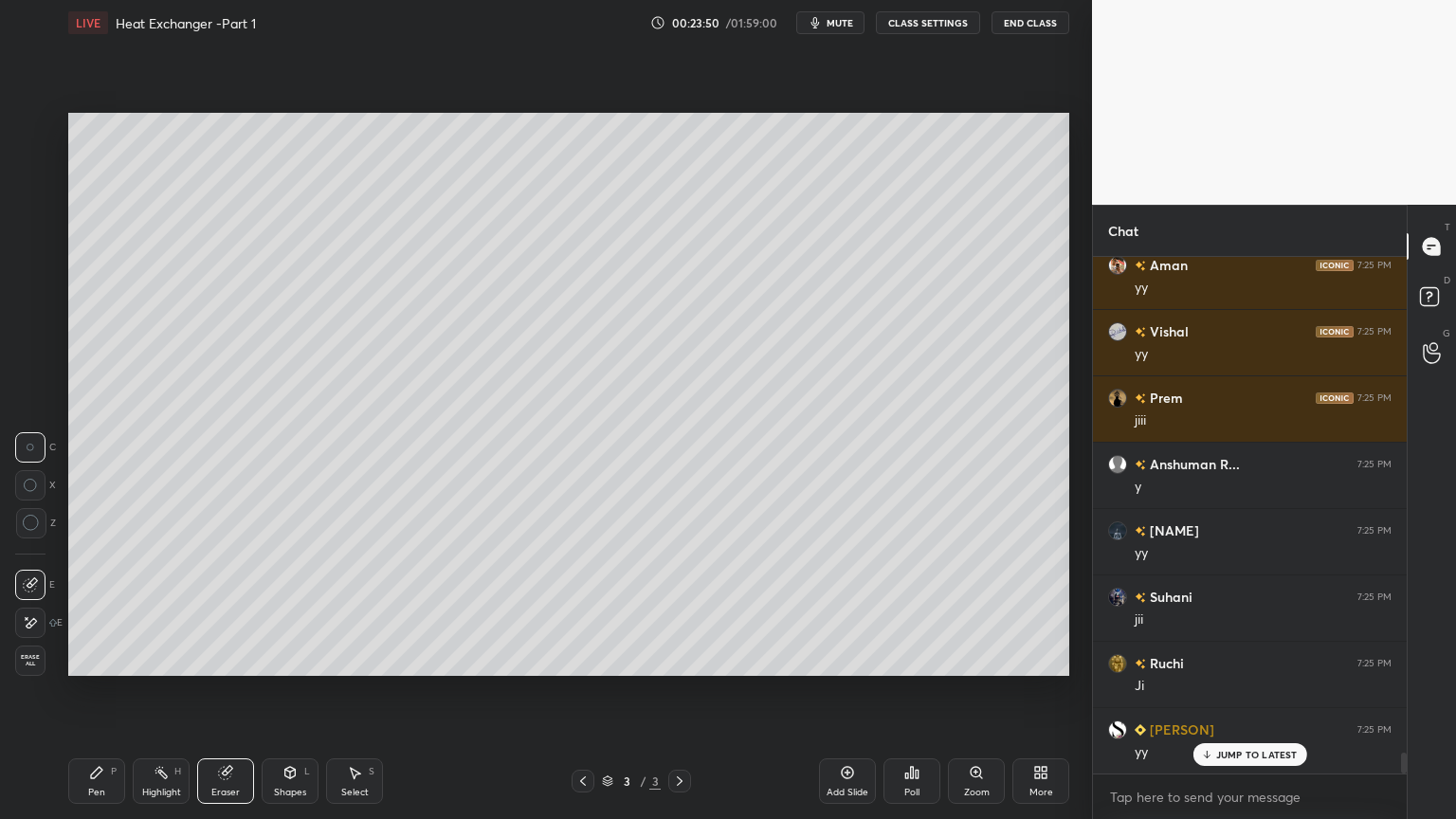 click on "Pen P" at bounding box center (97, 781) 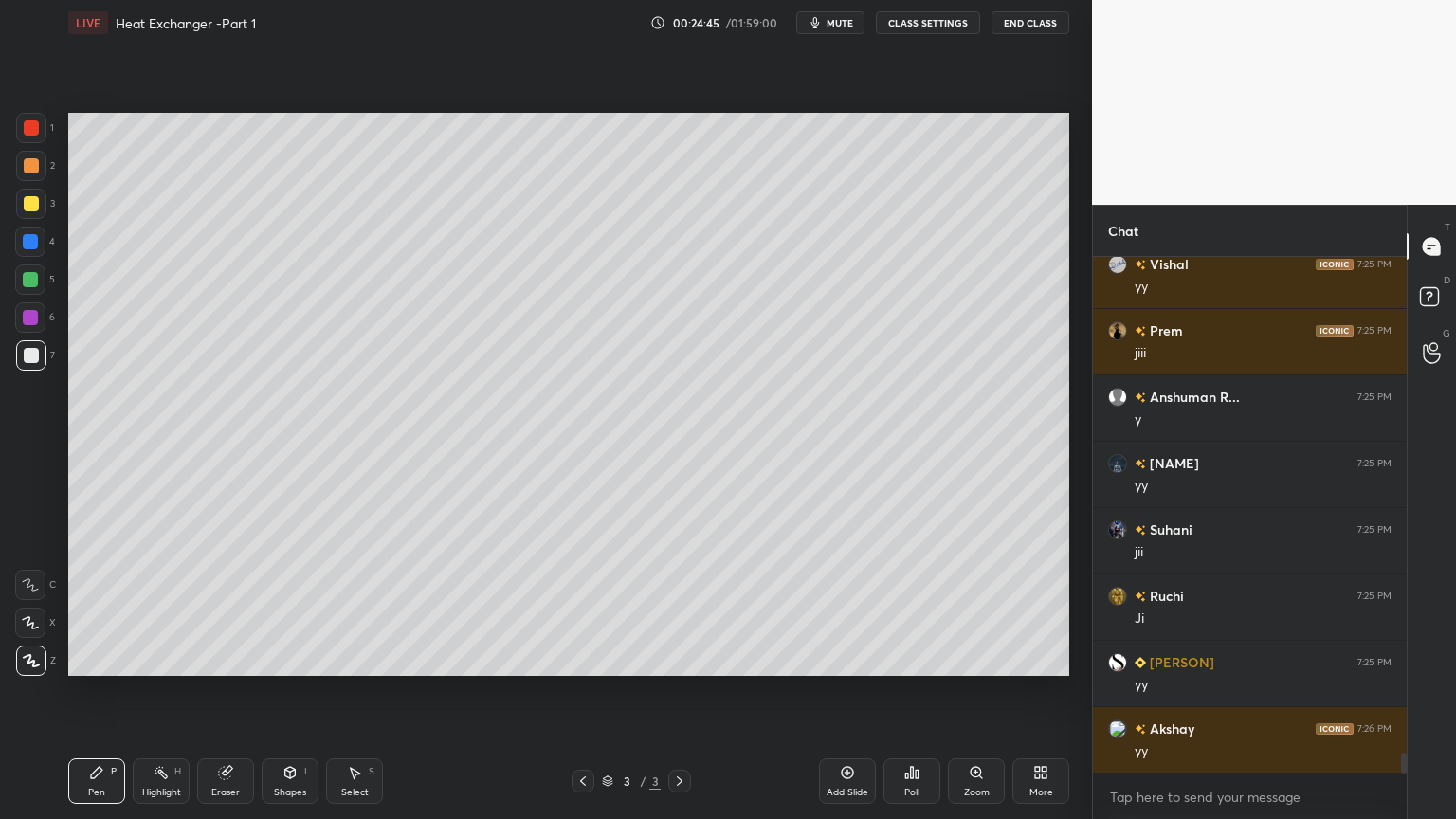 scroll, scrollTop: 12547, scrollLeft: 0, axis: vertical 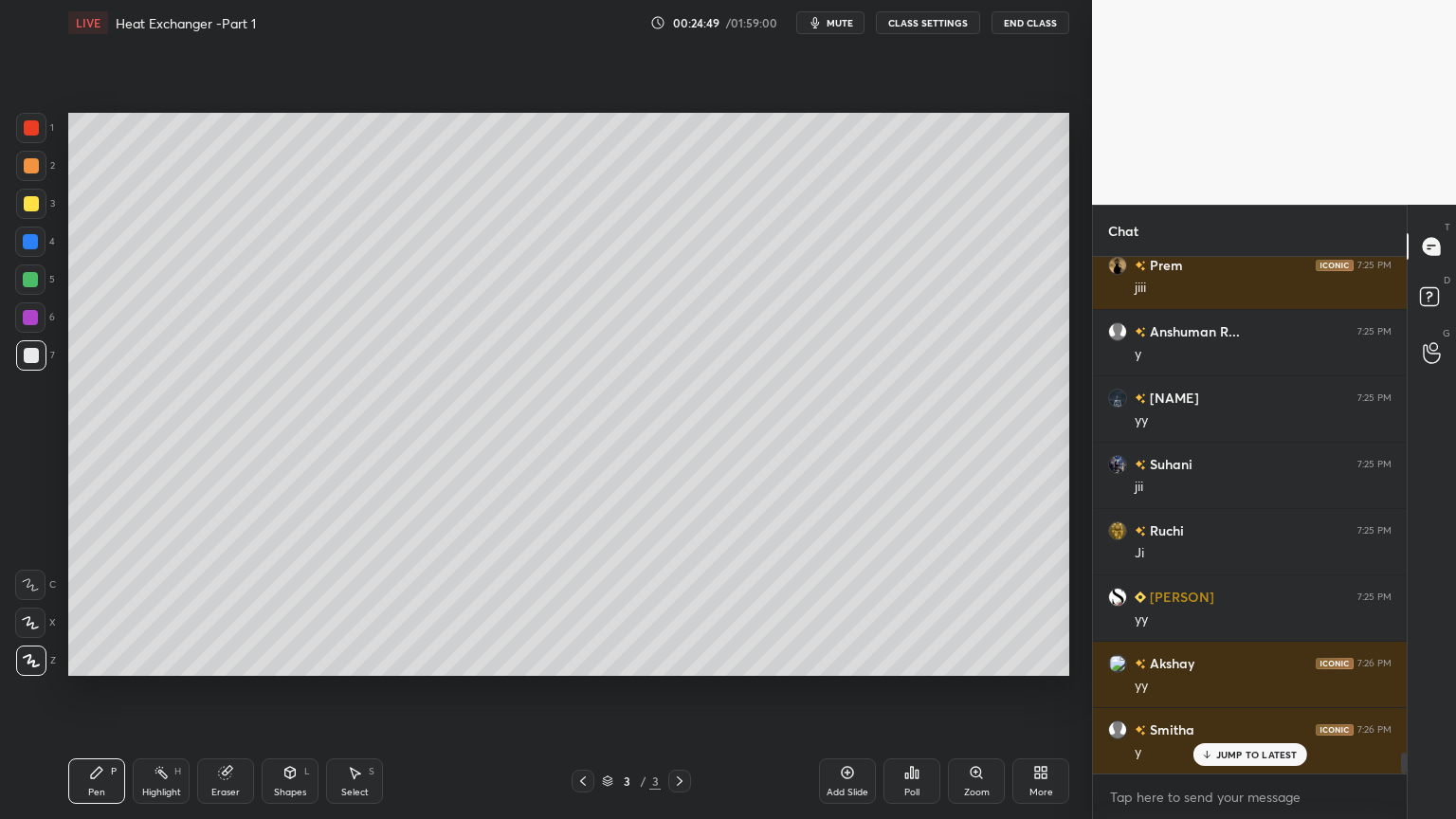 click on "Shapes L" at bounding box center [290, 781] 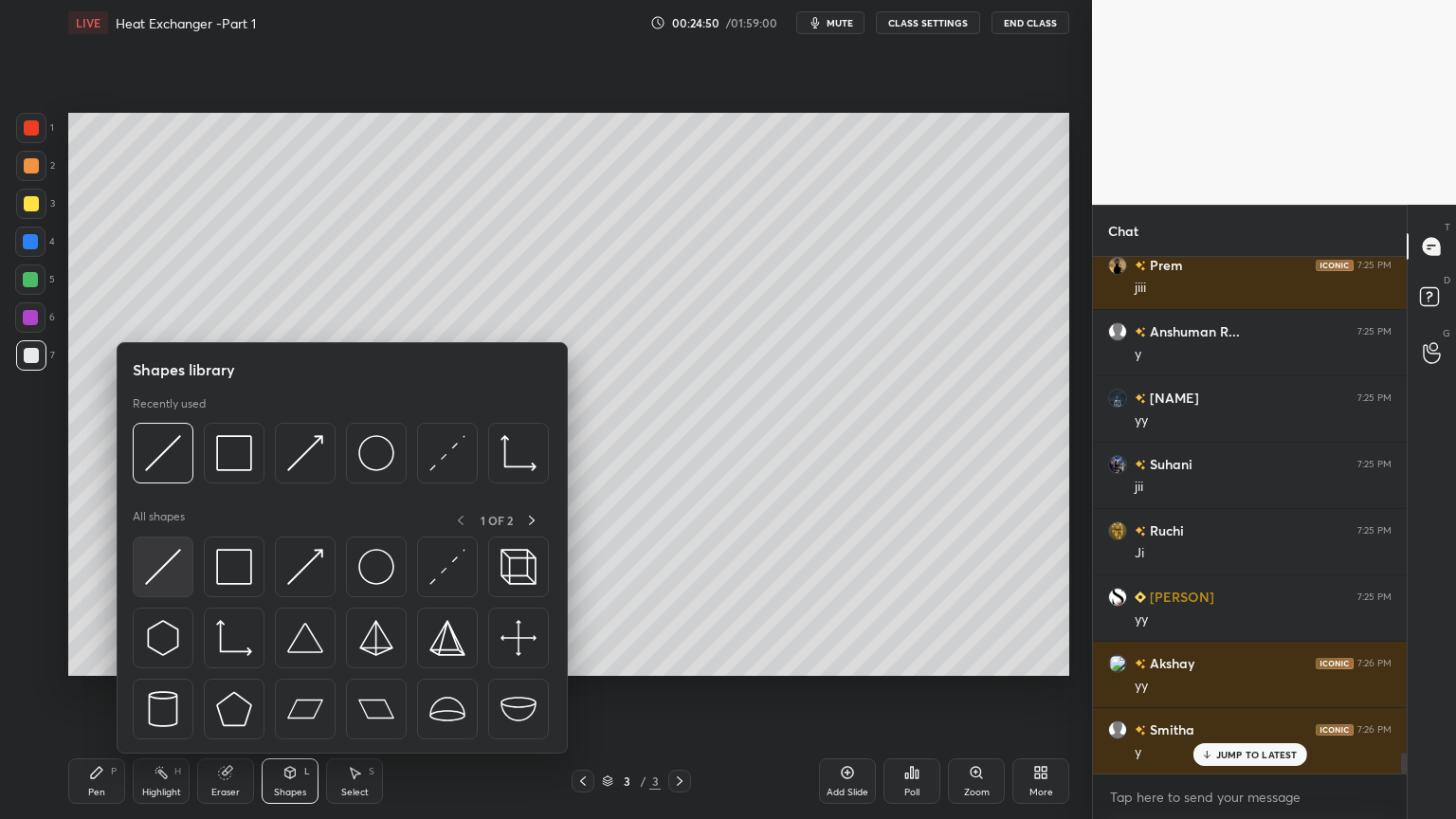 click at bounding box center (163, 567) 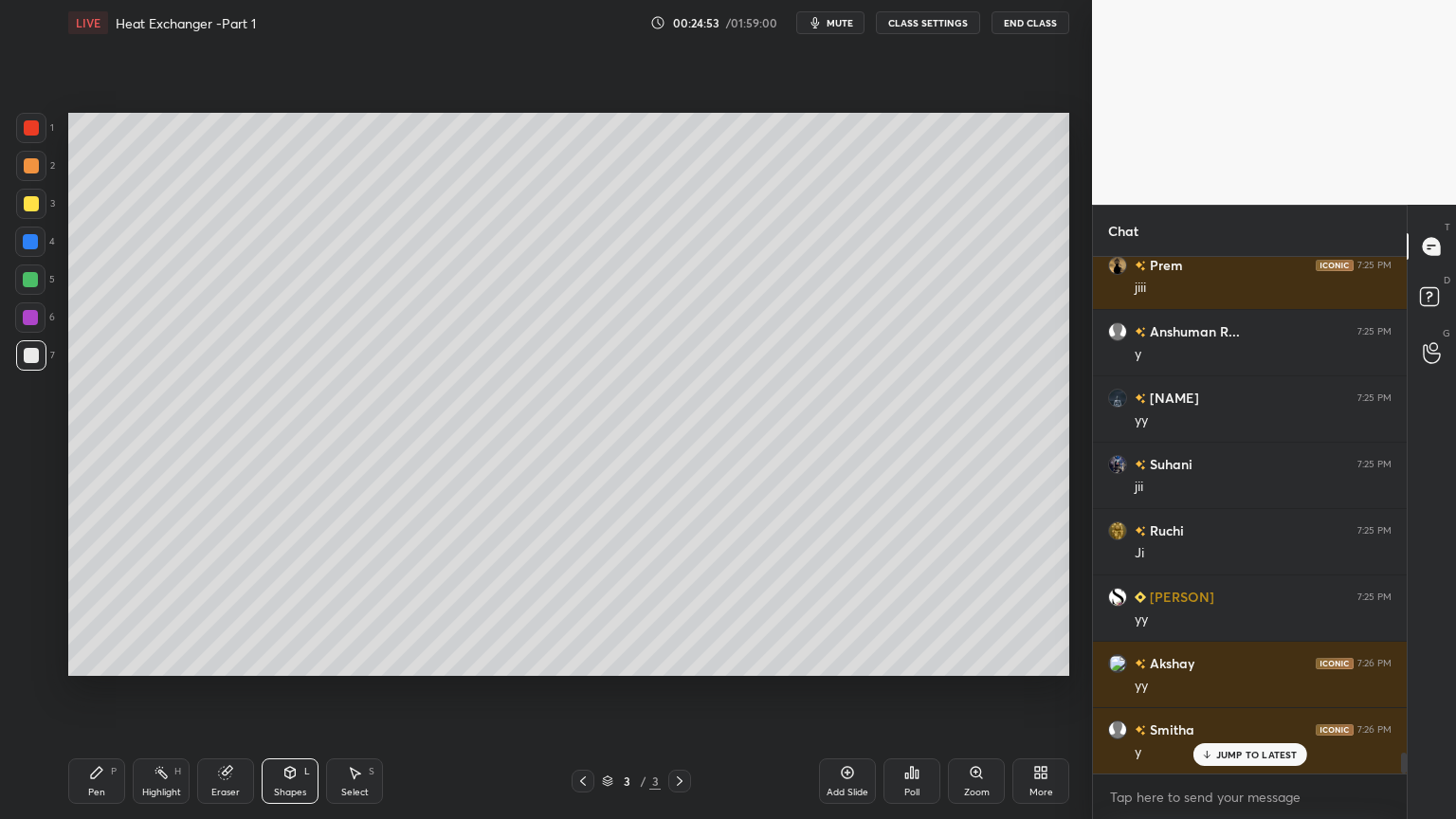 click on "Pen P" at bounding box center (97, 781) 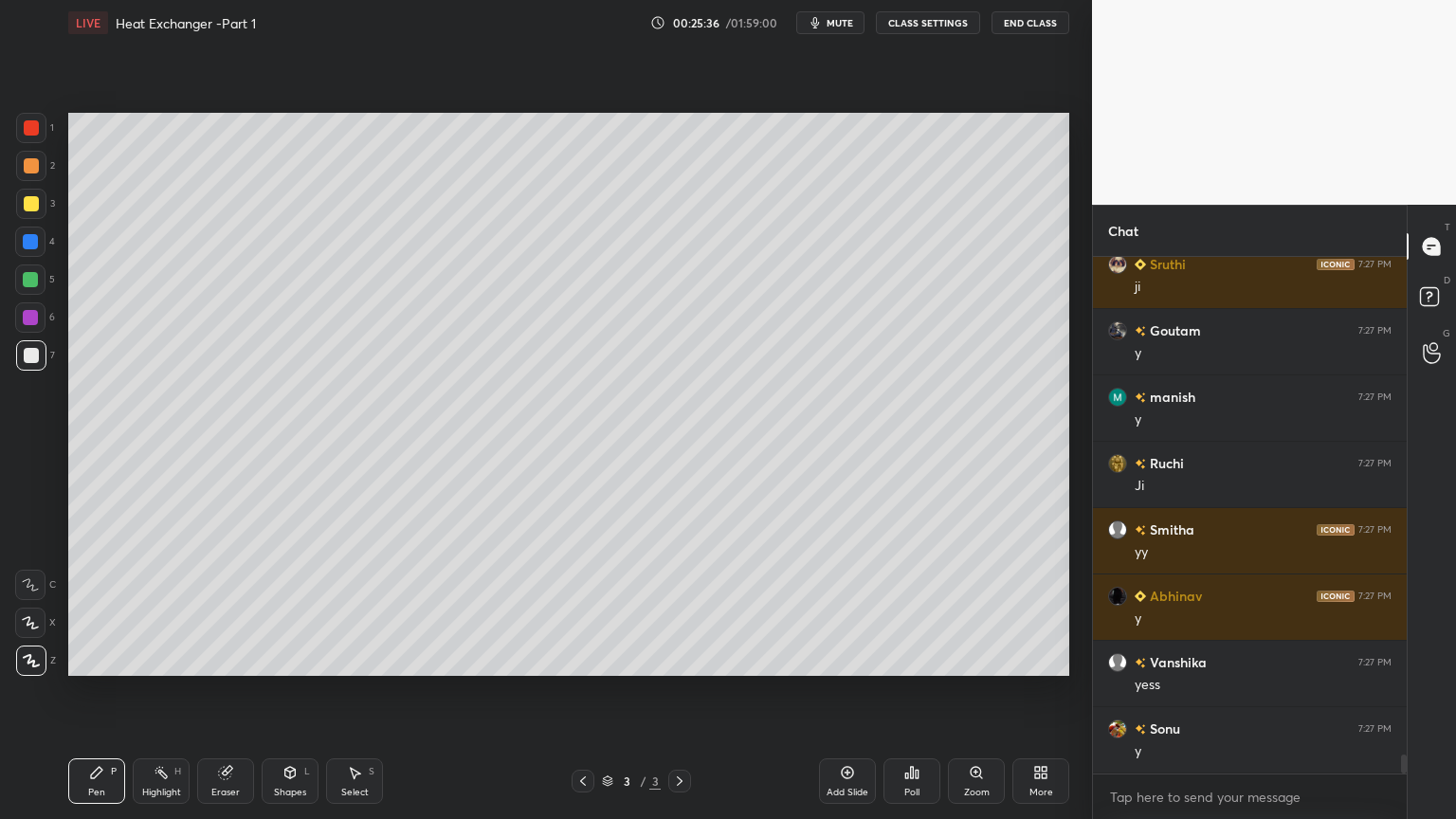 scroll, scrollTop: 13362, scrollLeft: 0, axis: vertical 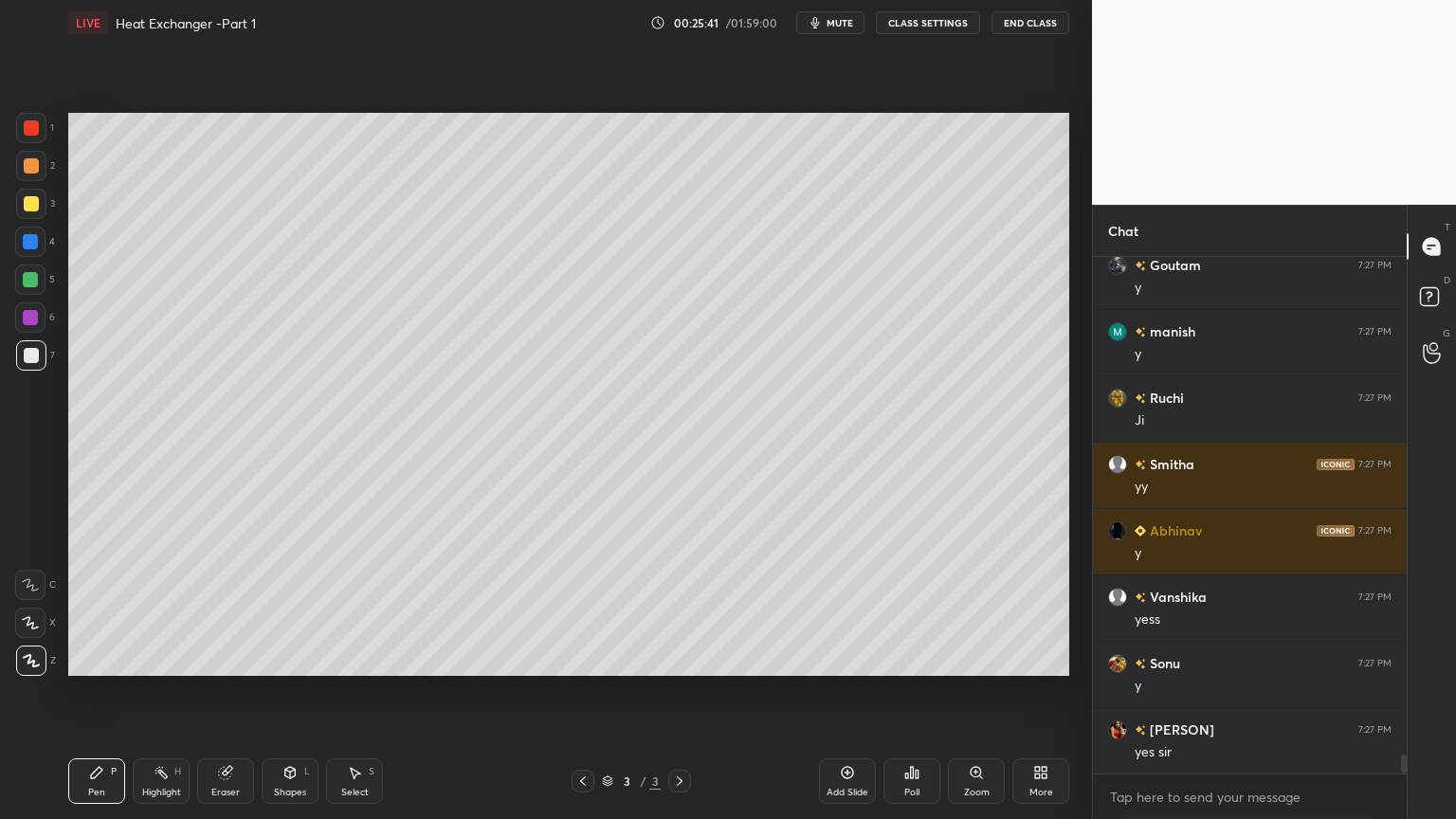click on "Shapes L" at bounding box center (290, 781) 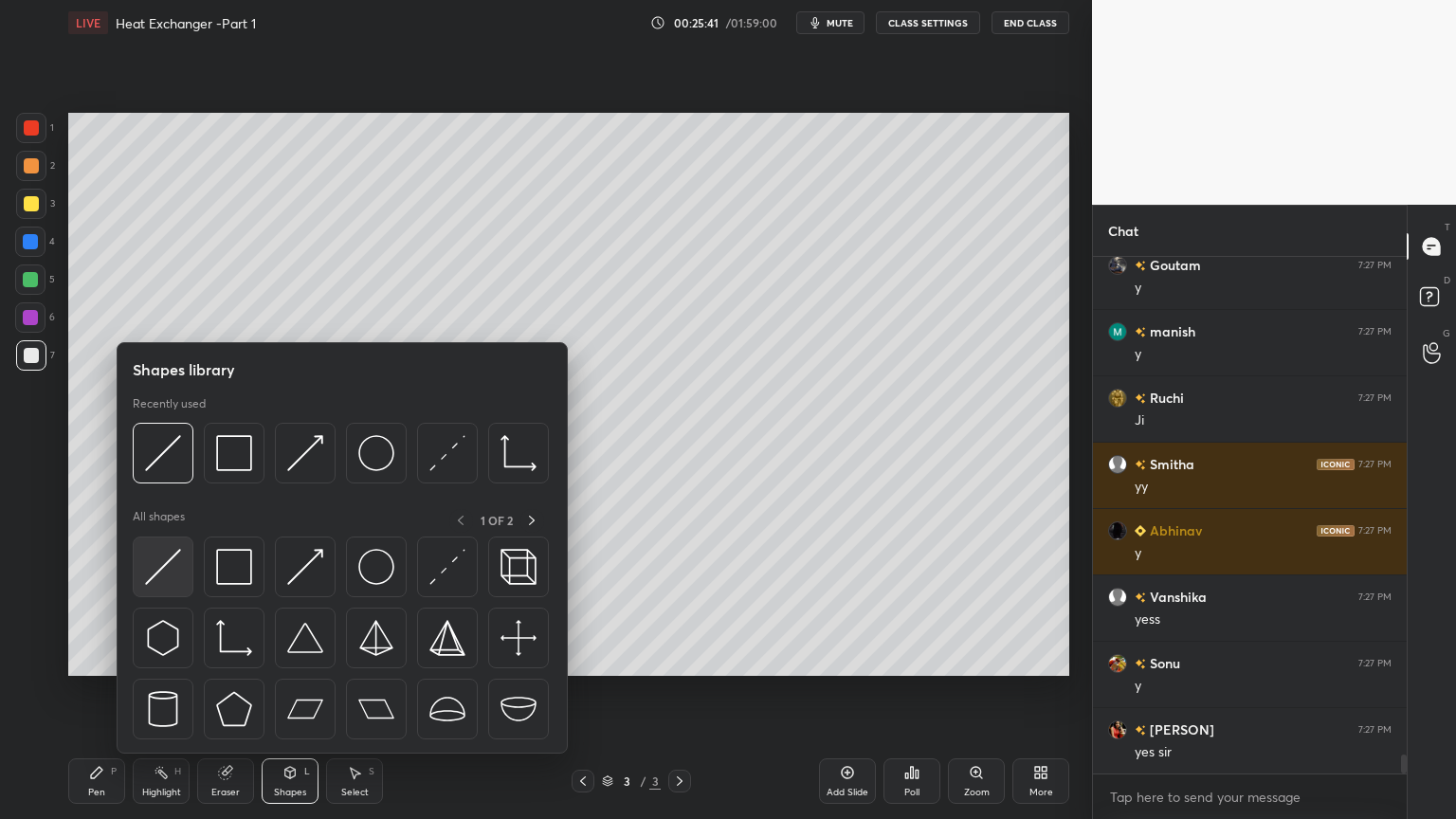 scroll, scrollTop: 13429, scrollLeft: 0, axis: vertical 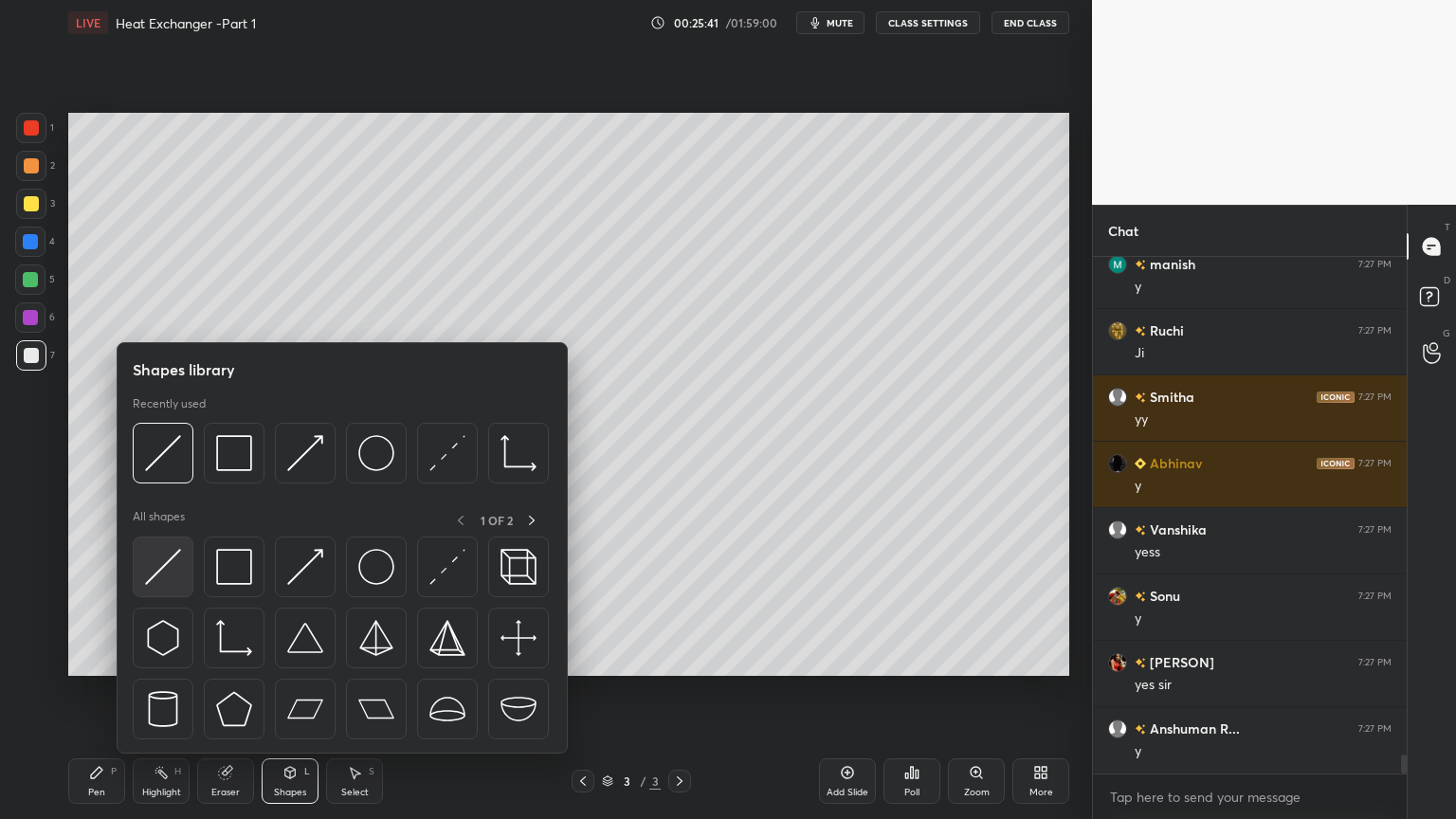 click at bounding box center (163, 567) 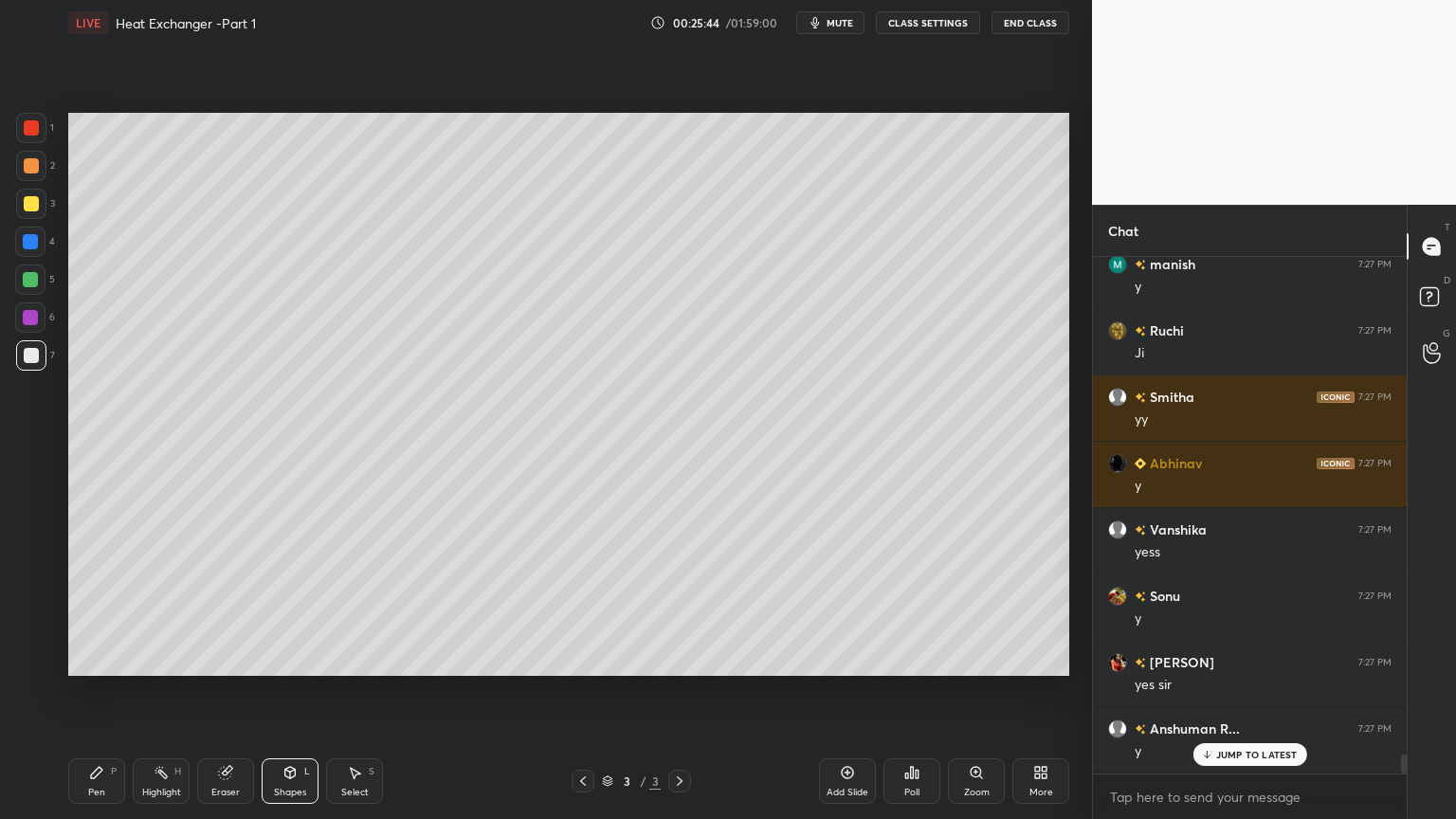 scroll, scrollTop: 13495, scrollLeft: 0, axis: vertical 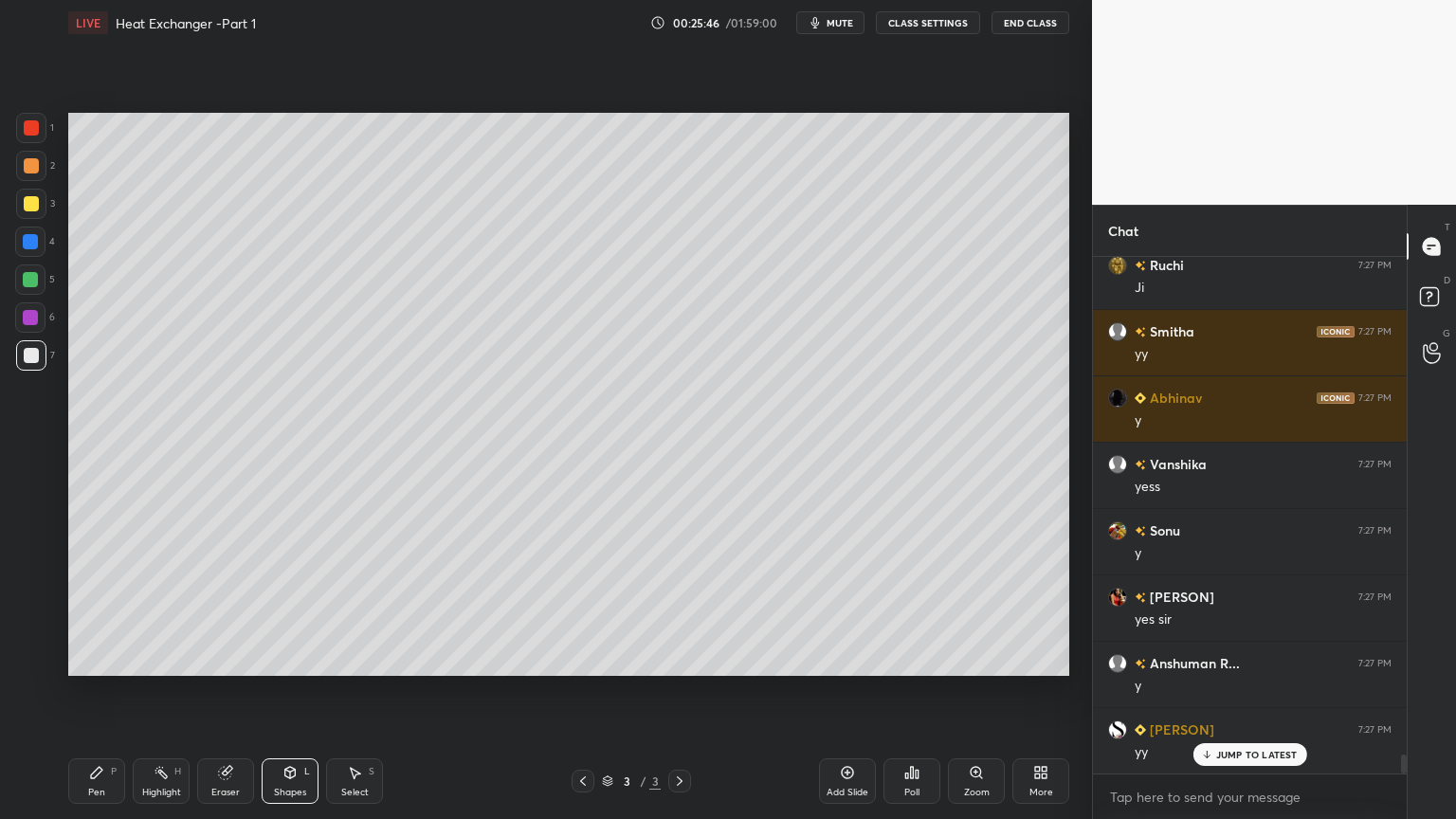 click on "Pen" at bounding box center [97, 792] 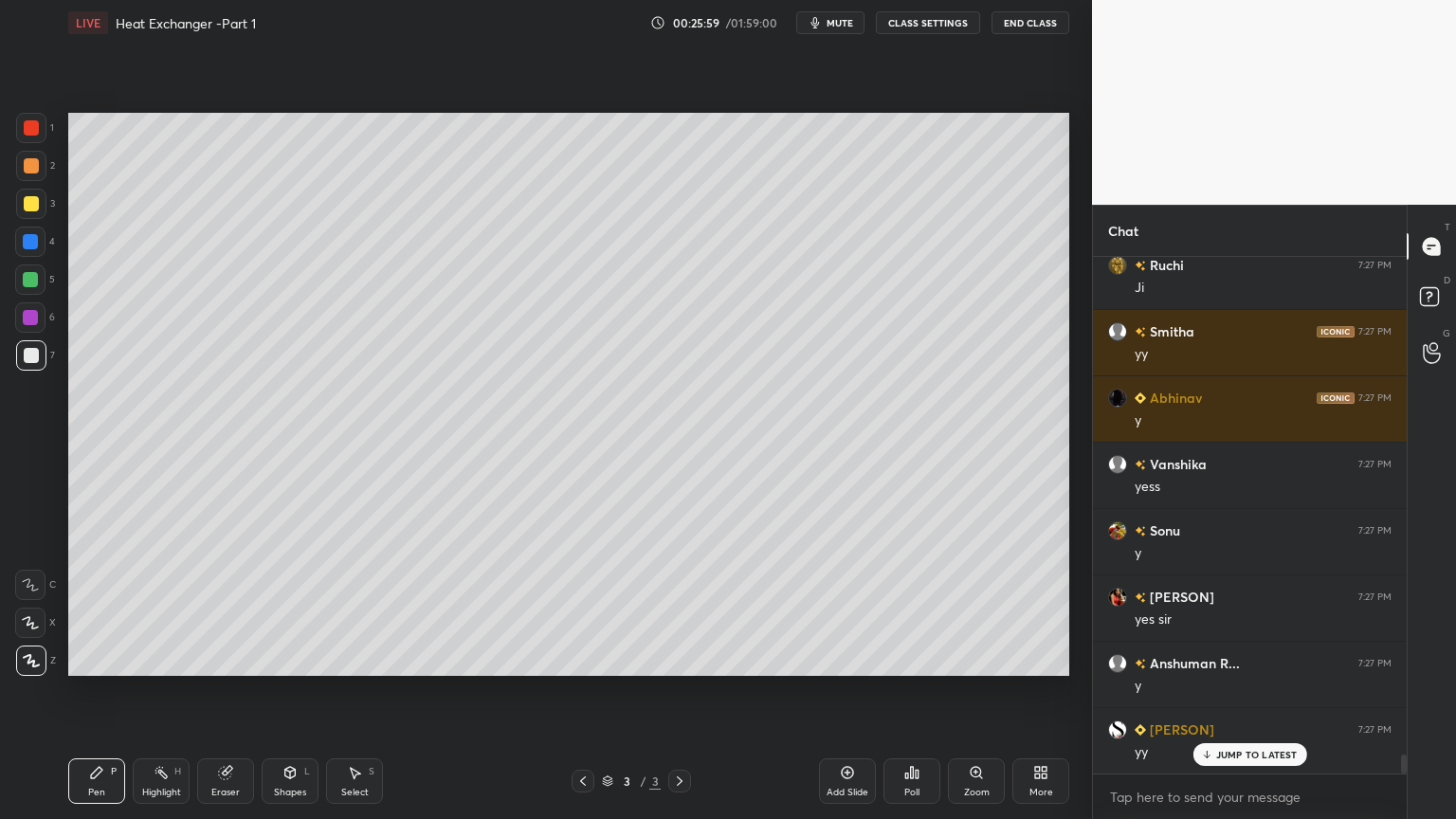 drag, startPoint x: 26, startPoint y: 277, endPoint x: 51, endPoint y: 286, distance: 26.57066 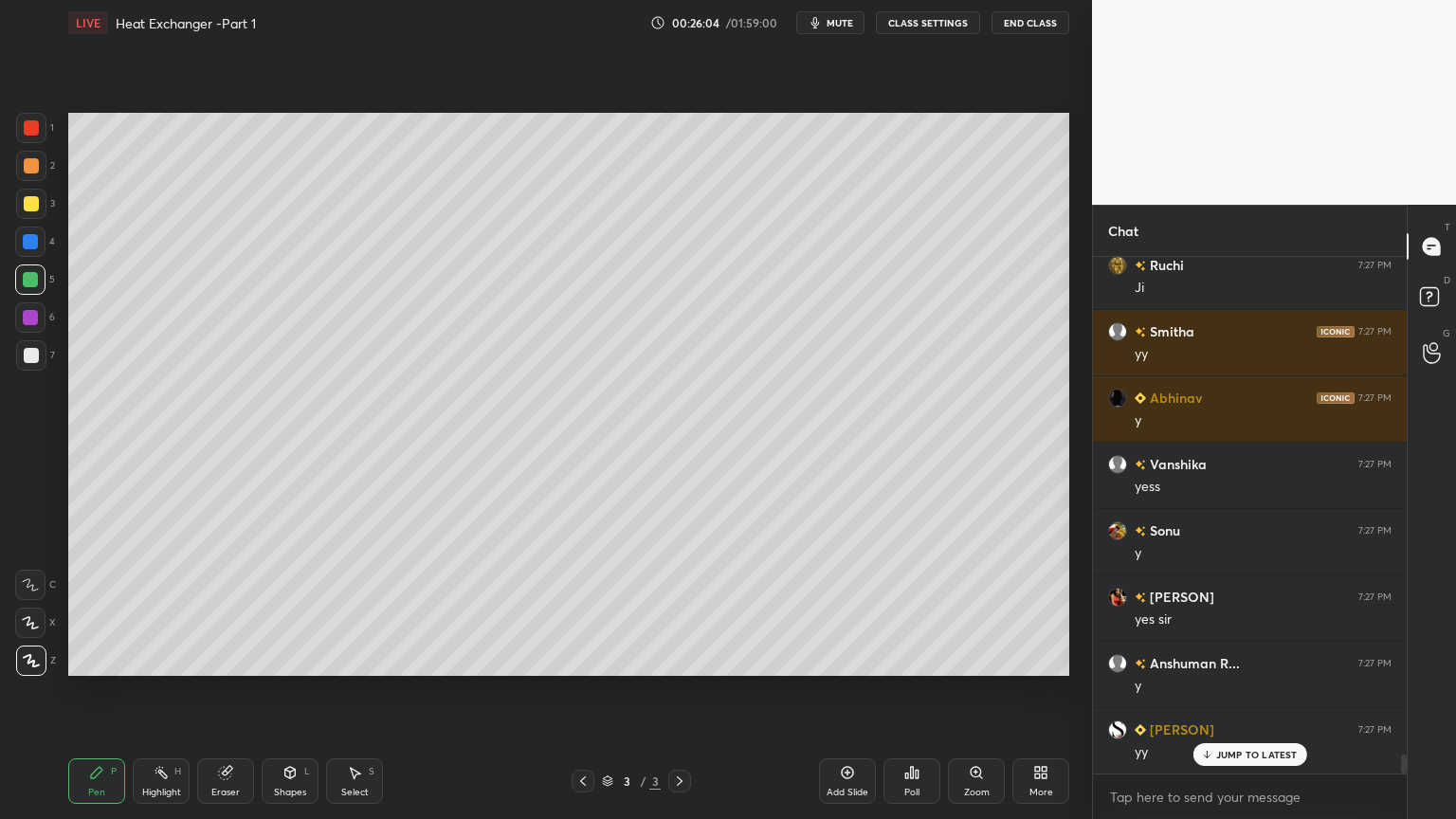 click at bounding box center (31, 355) 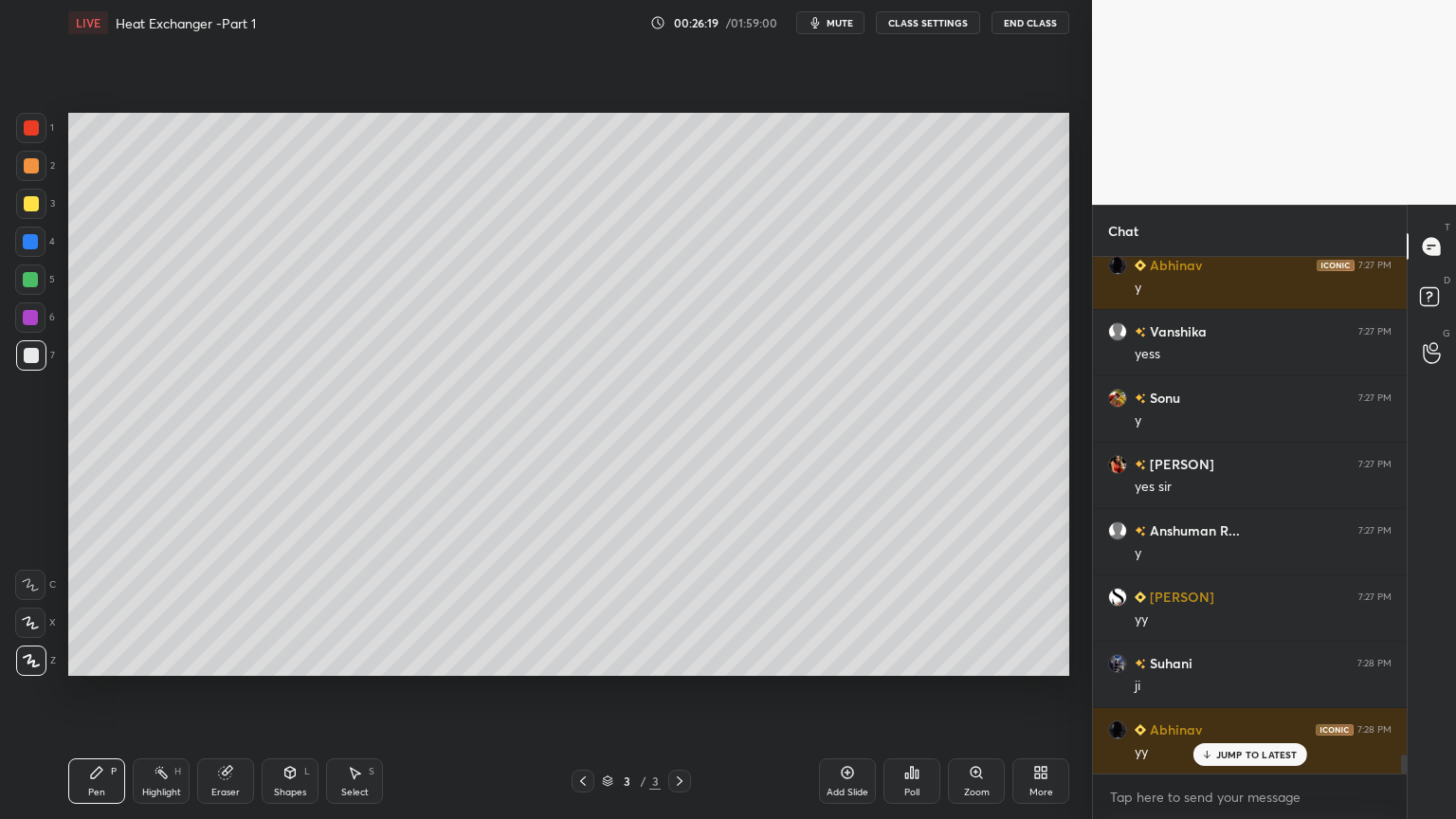 scroll, scrollTop: 13695, scrollLeft: 0, axis: vertical 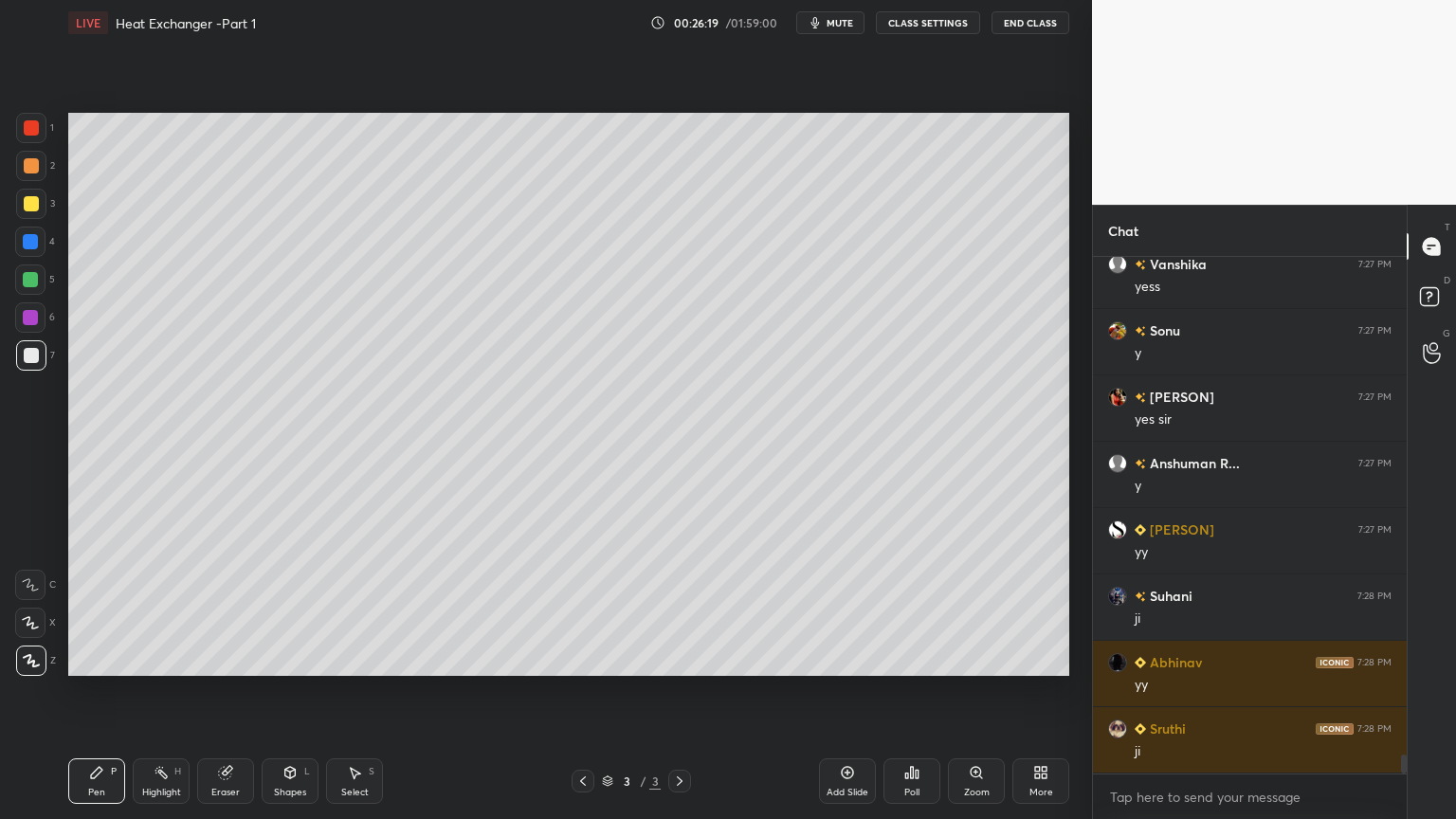 click 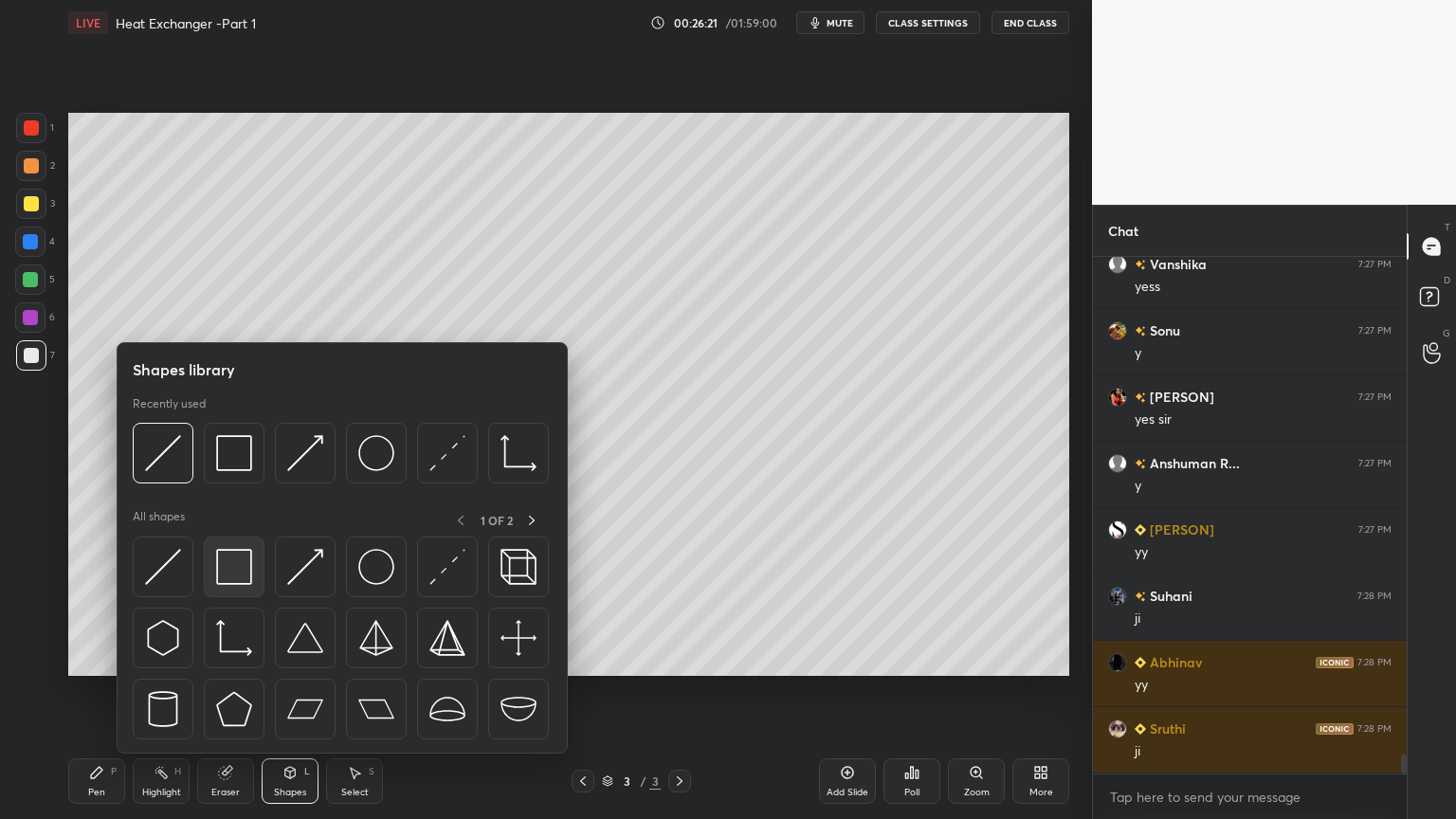 click at bounding box center (234, 567) 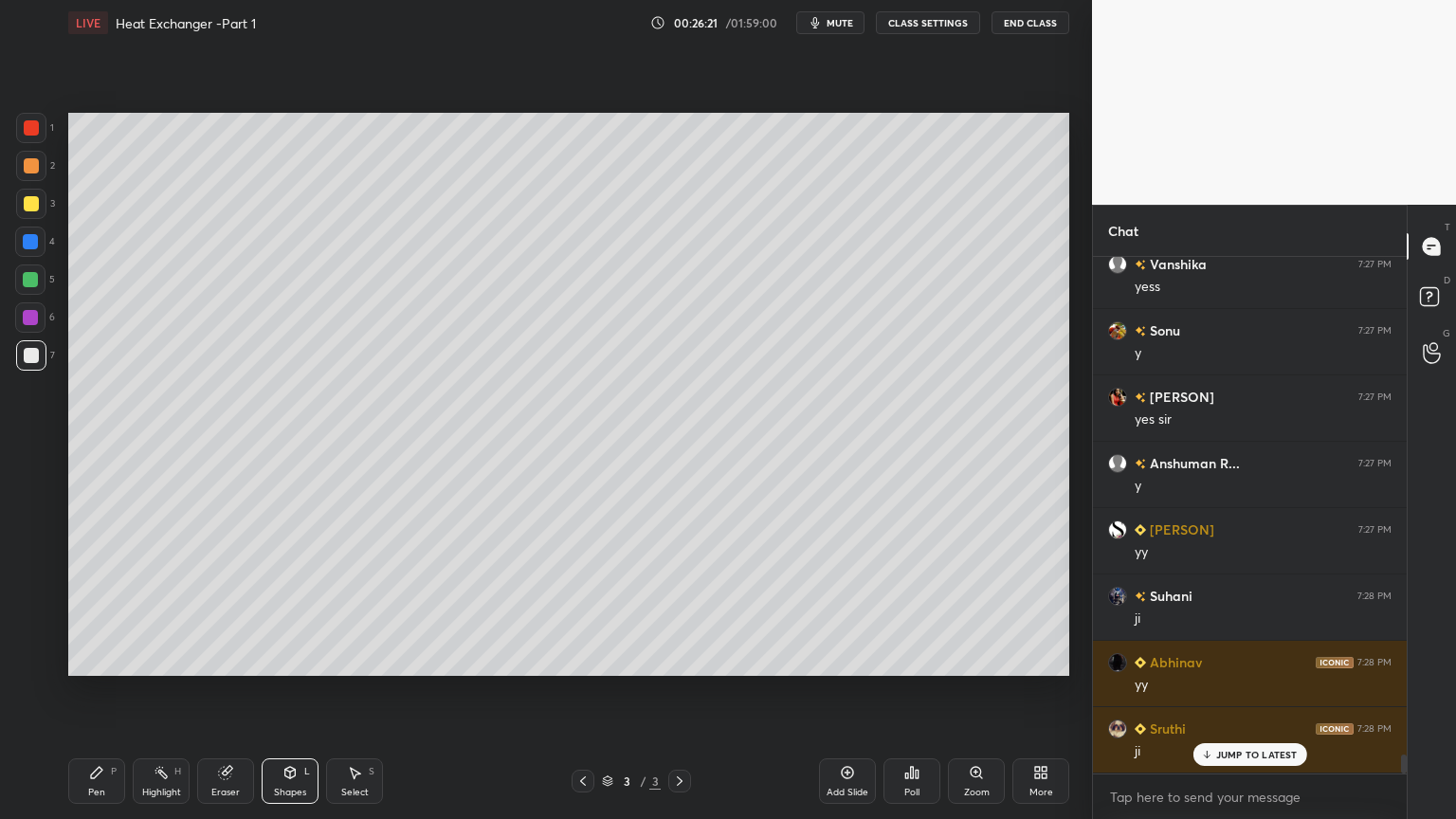 scroll, scrollTop: 13760, scrollLeft: 0, axis: vertical 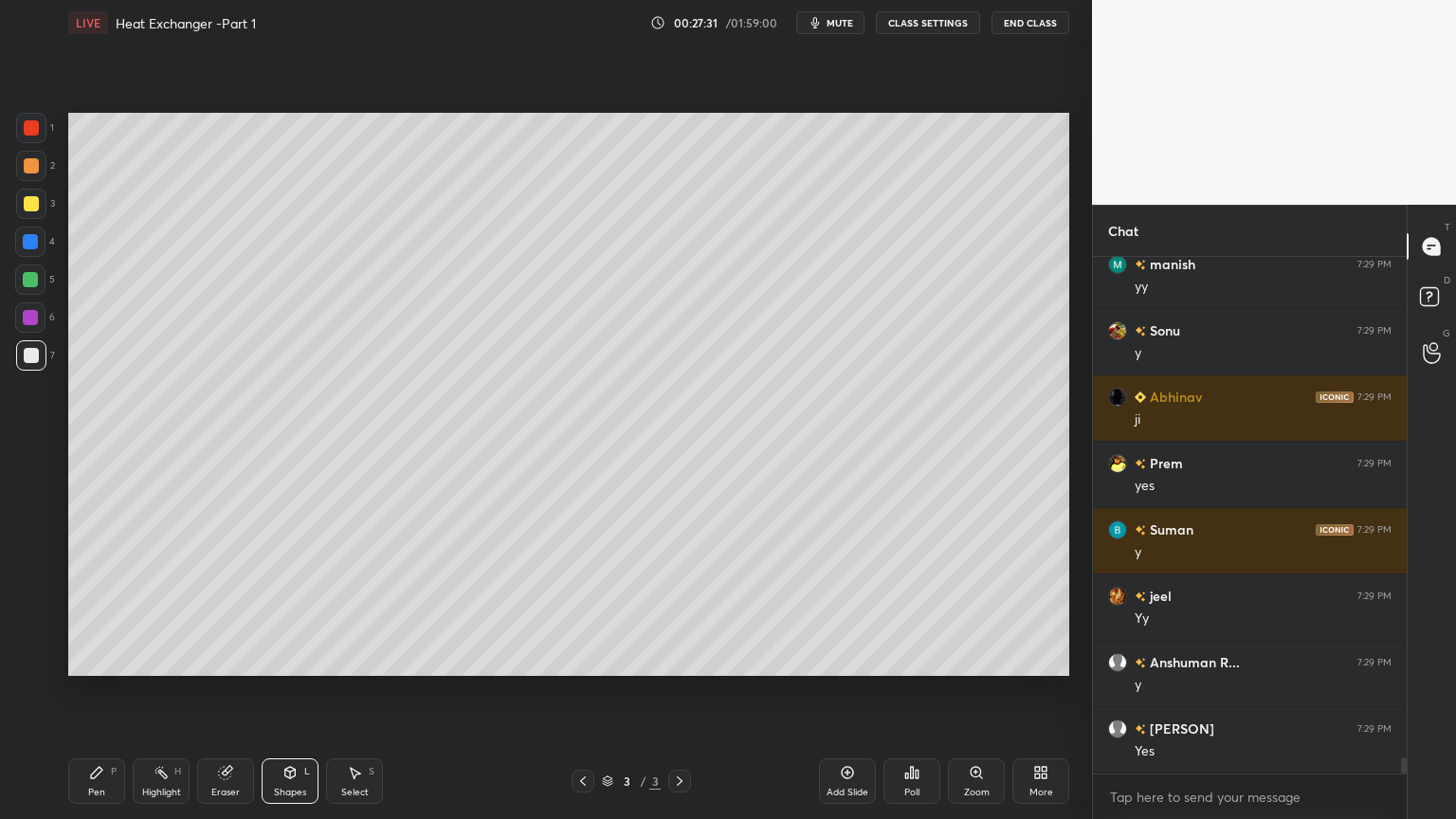 click at bounding box center [30, 318] 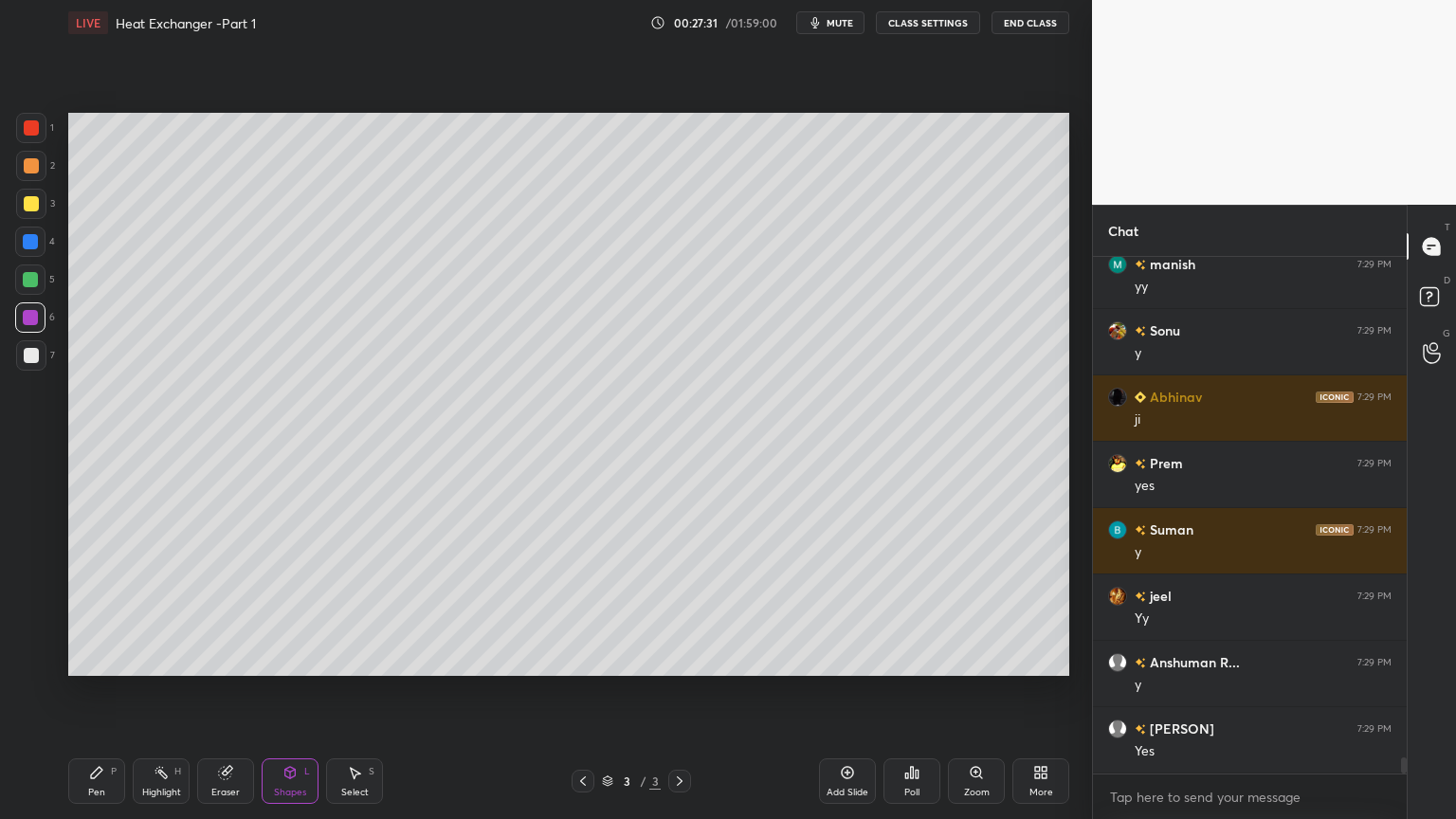 click on "Shapes L" at bounding box center [290, 781] 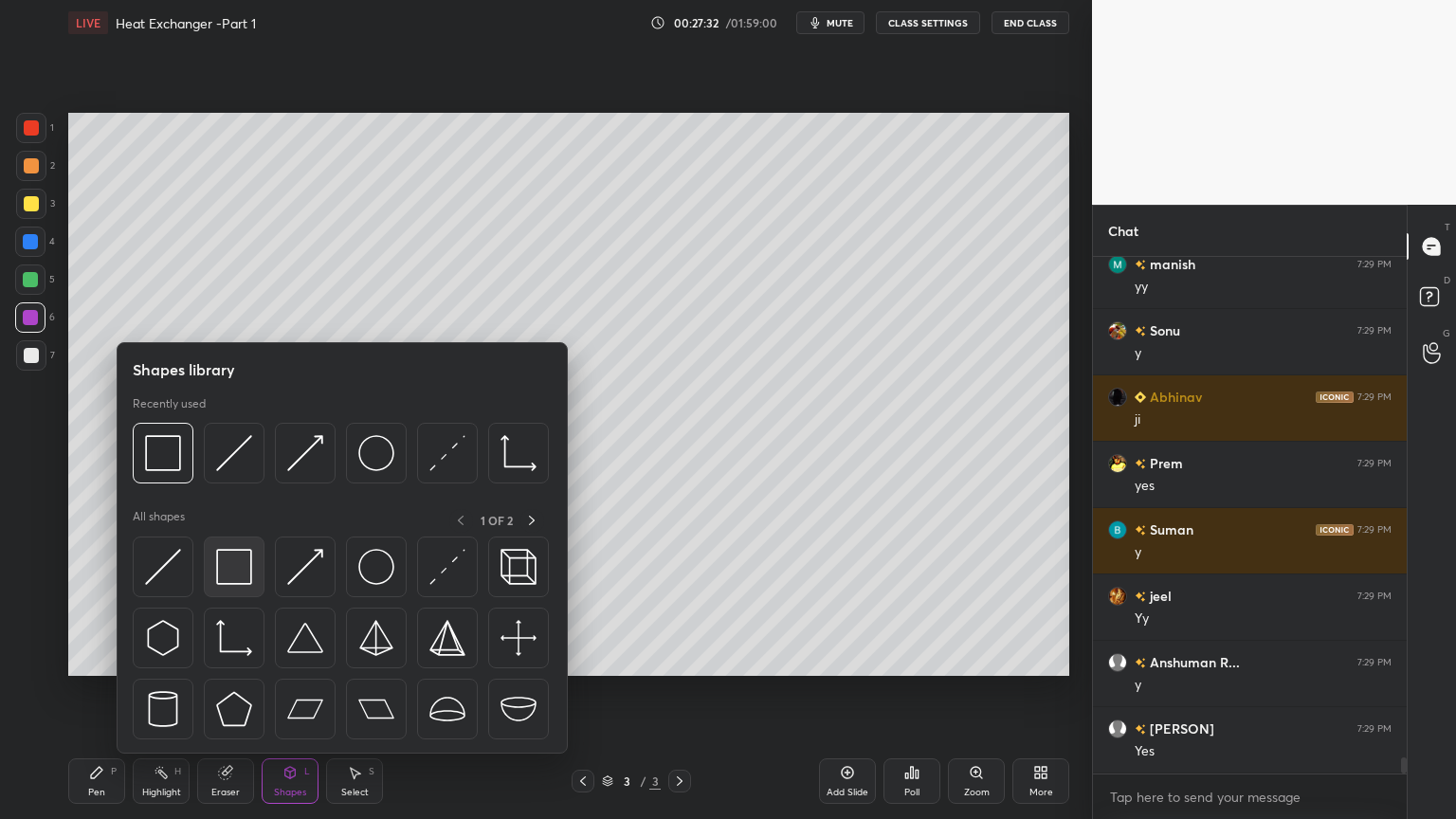 click at bounding box center [234, 567] 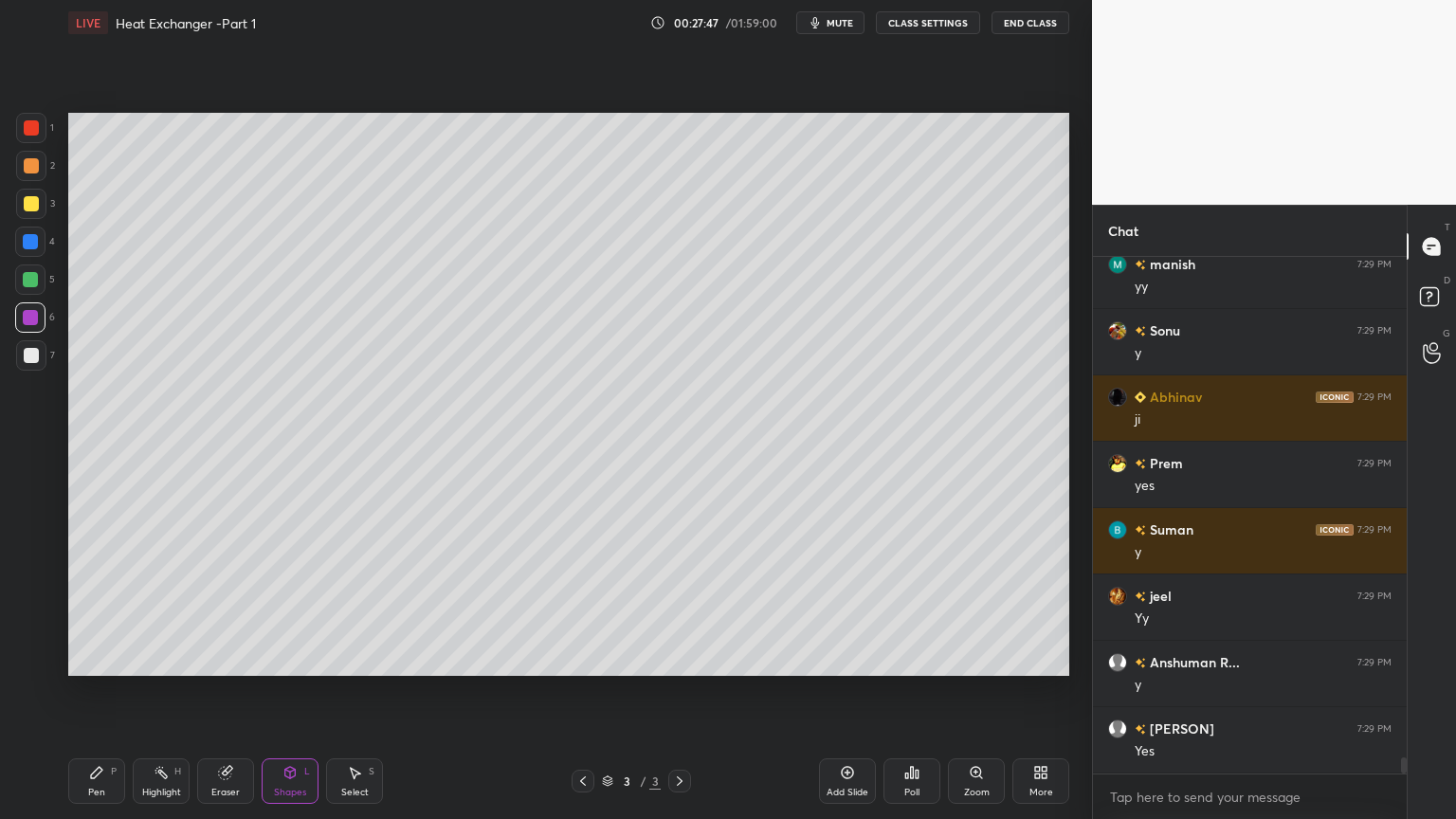 click on "Add Slide" at bounding box center (847, 792) 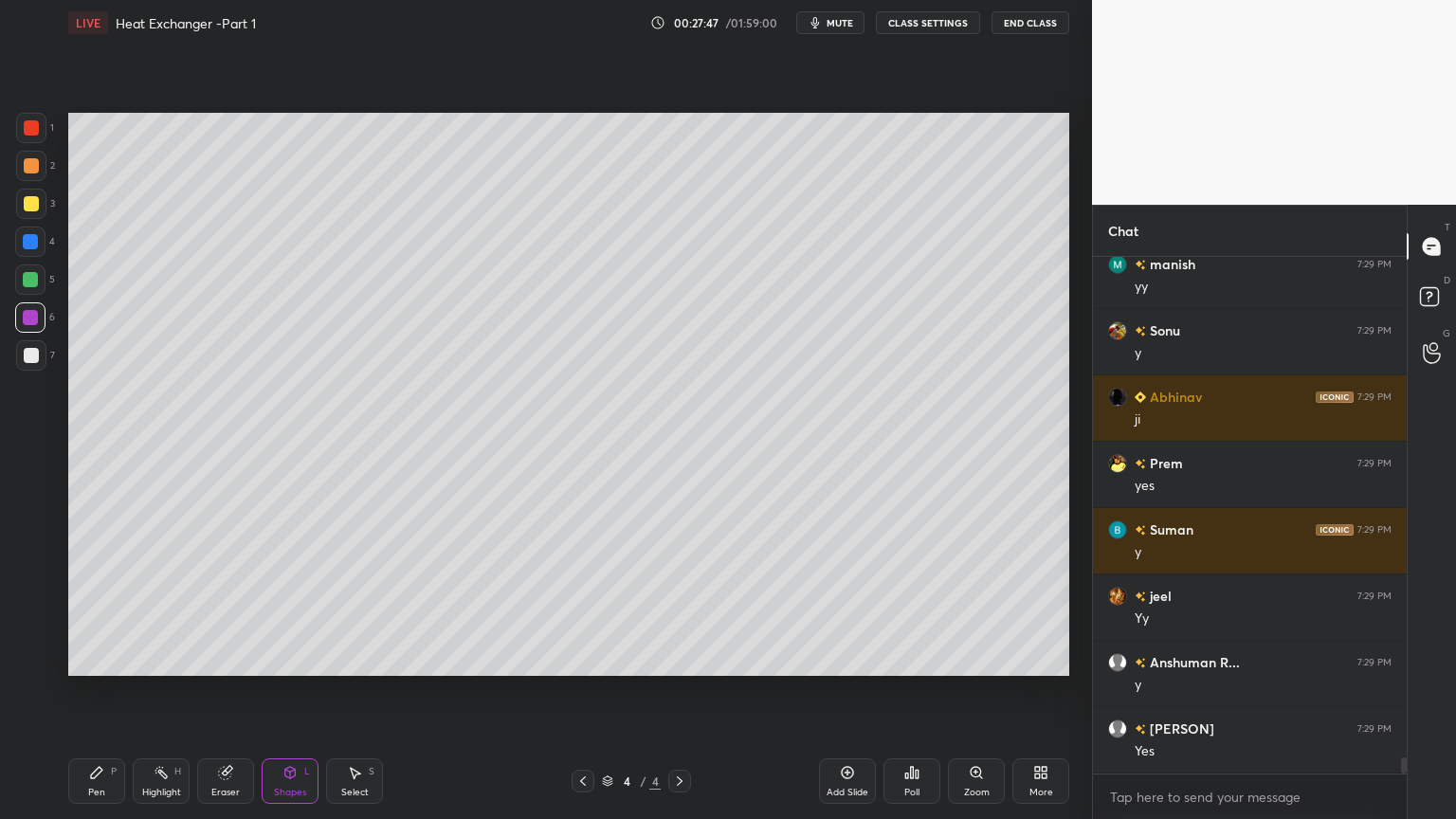 scroll, scrollTop: 15751, scrollLeft: 0, axis: vertical 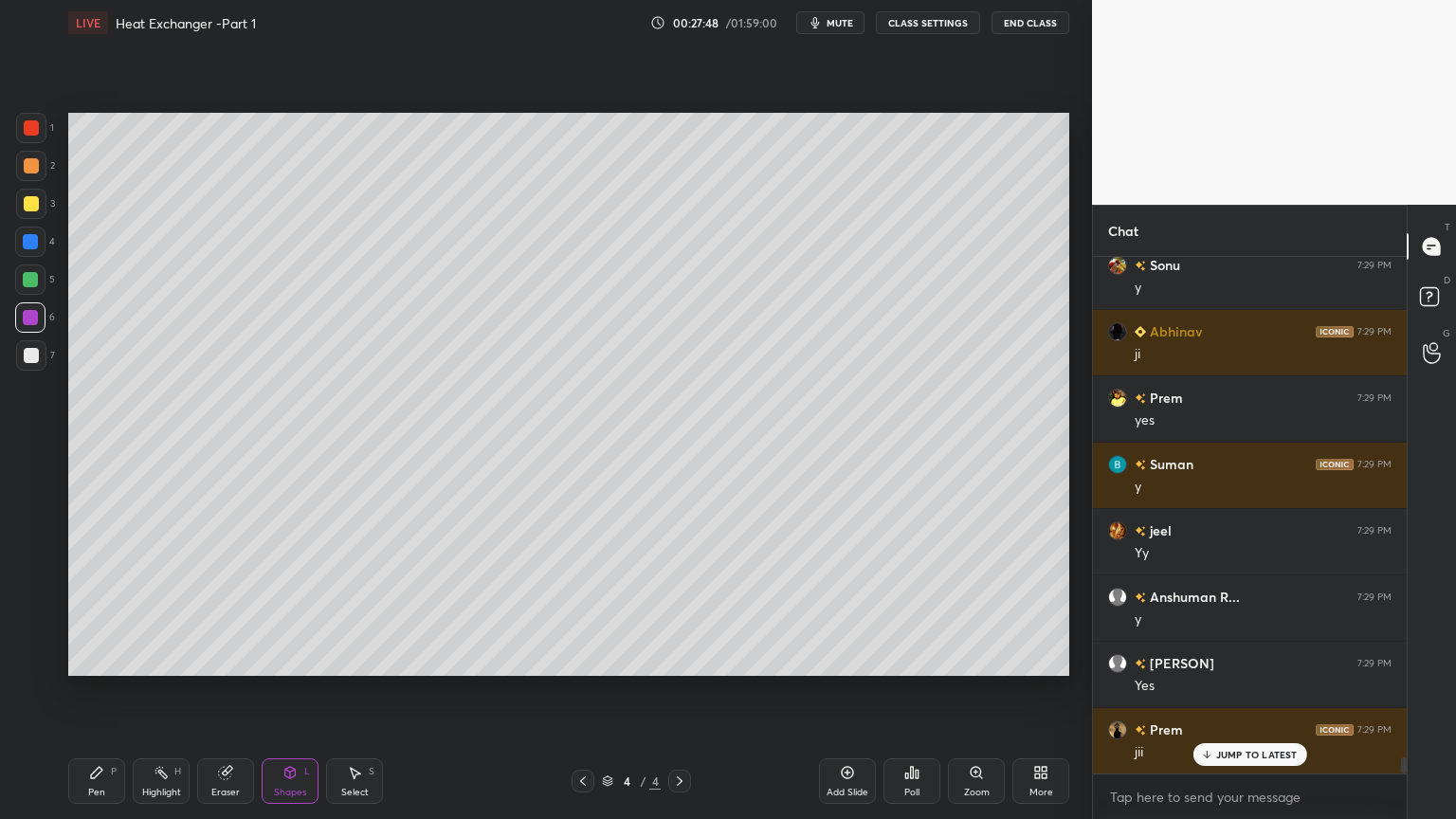 click on "Pen P" at bounding box center (97, 781) 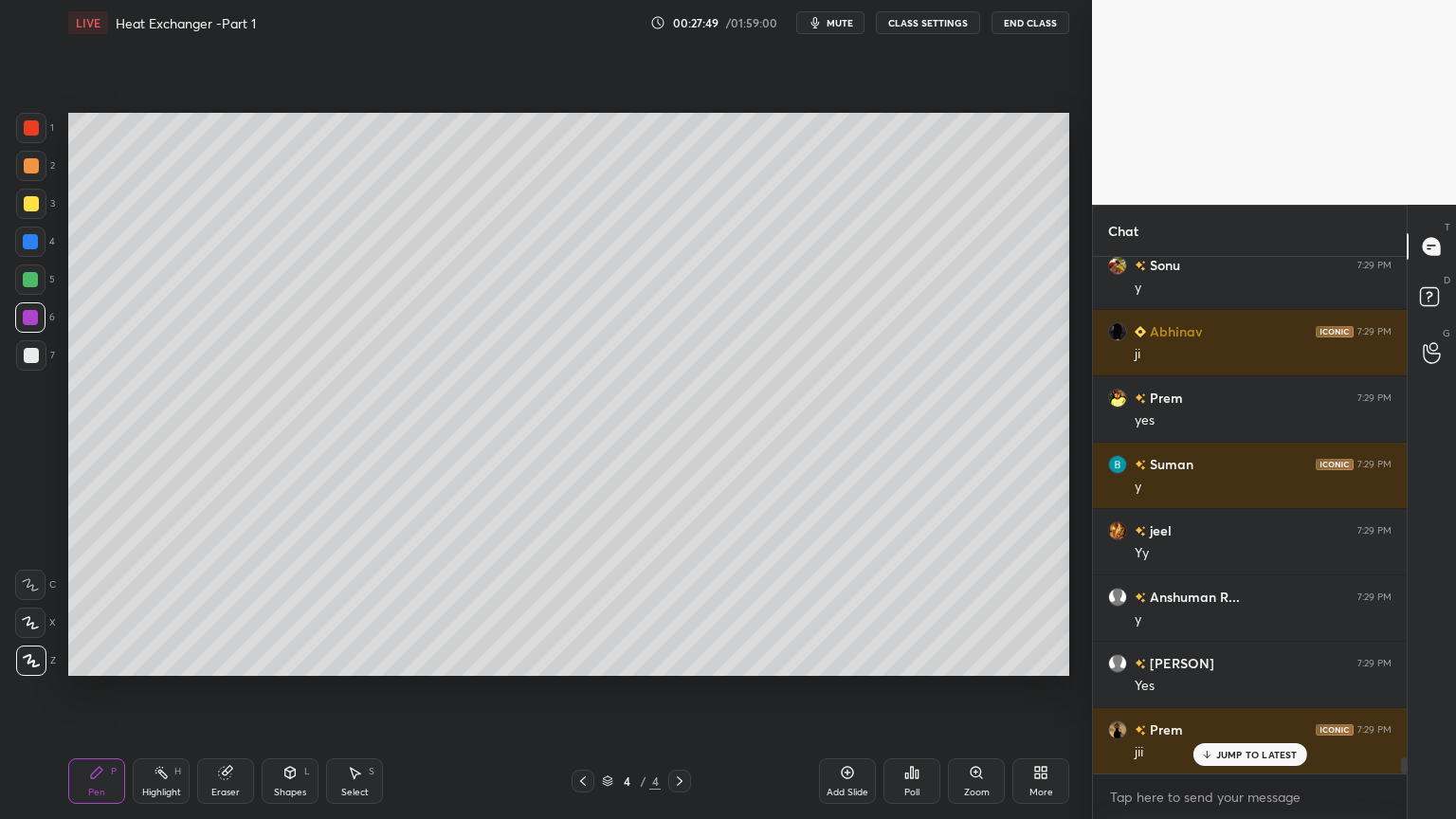 click at bounding box center (31, 355) 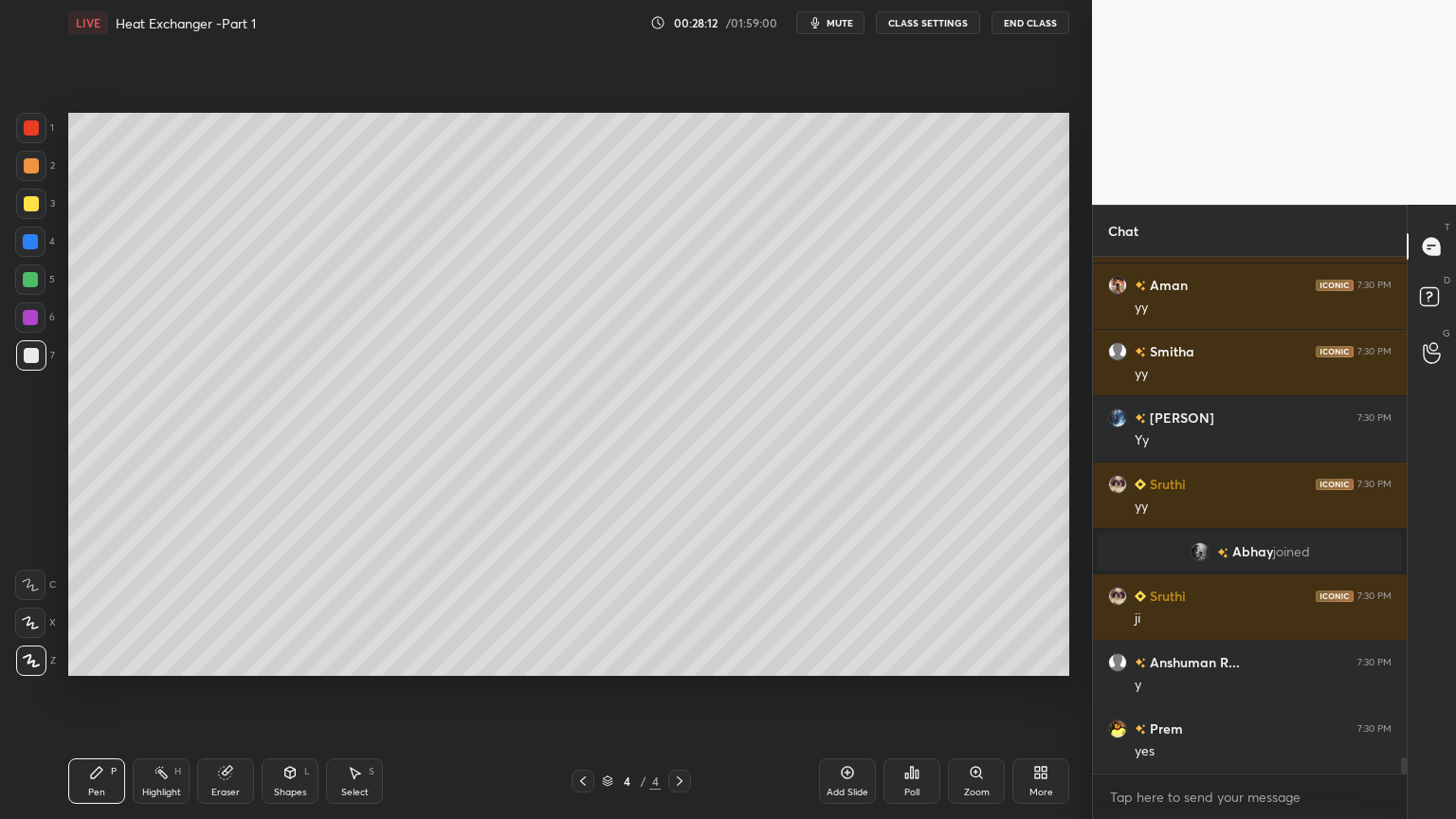 scroll, scrollTop: 16327, scrollLeft: 0, axis: vertical 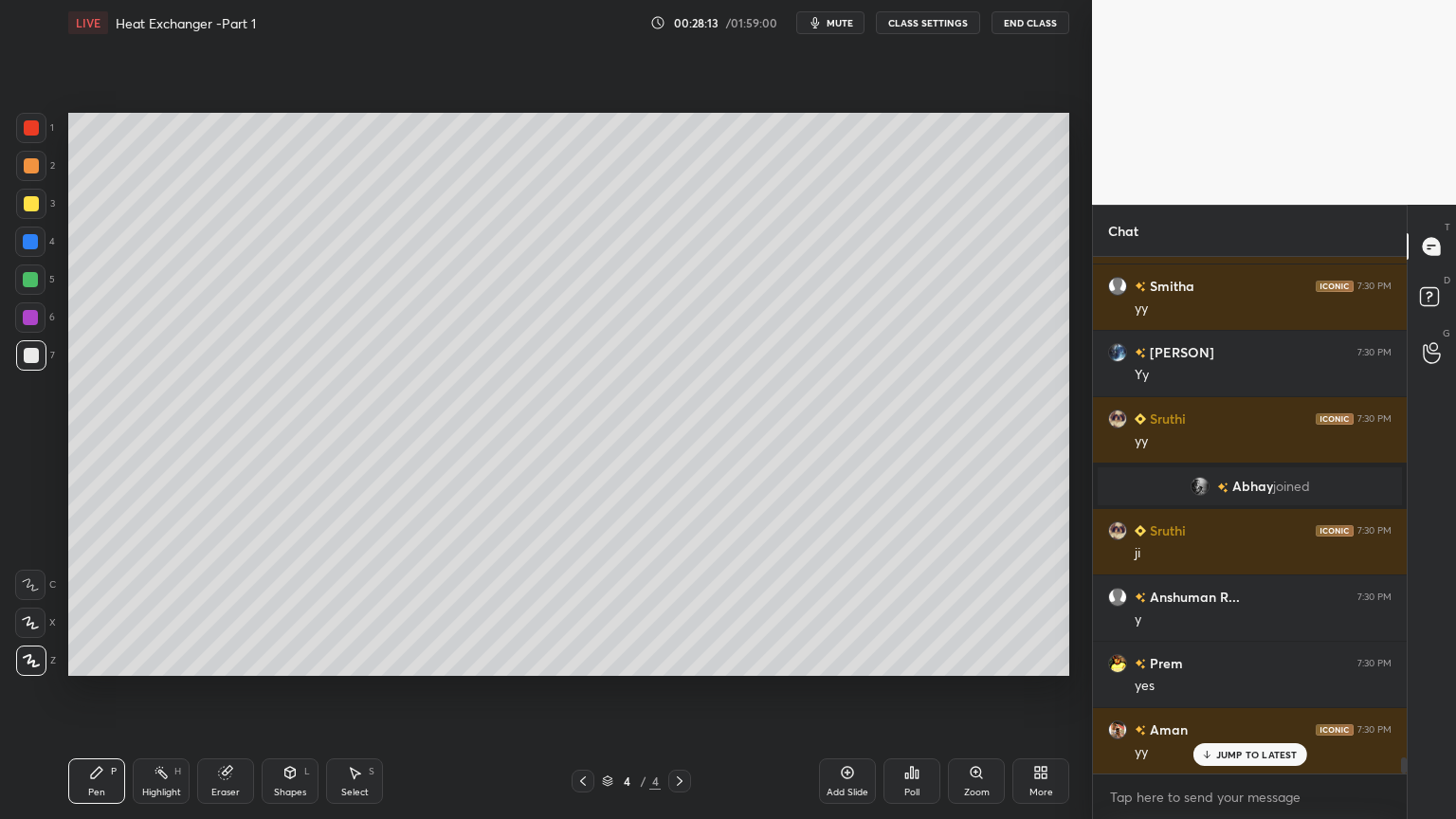 click on "Shapes" at bounding box center (290, 792) 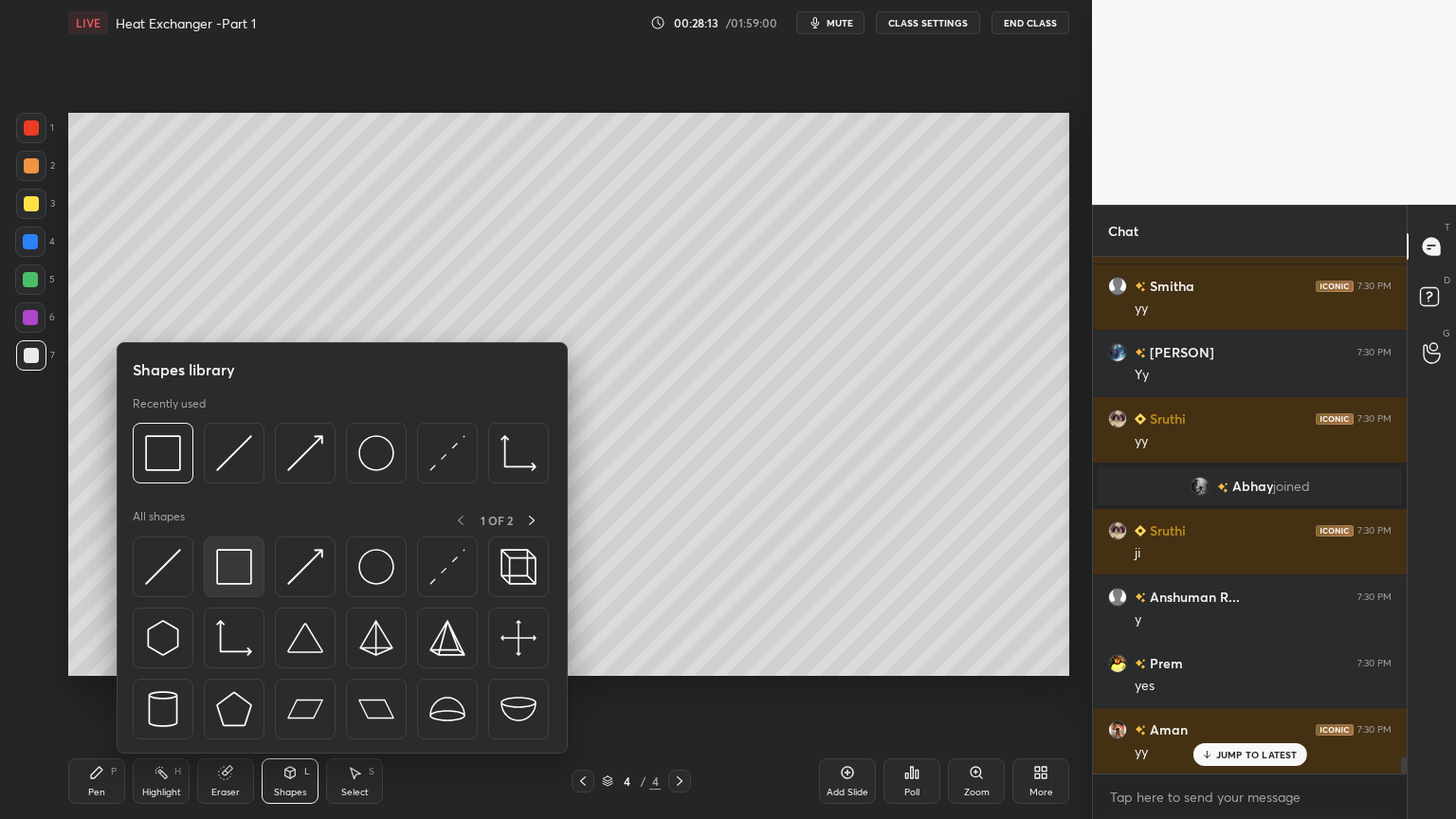 click at bounding box center (234, 567) 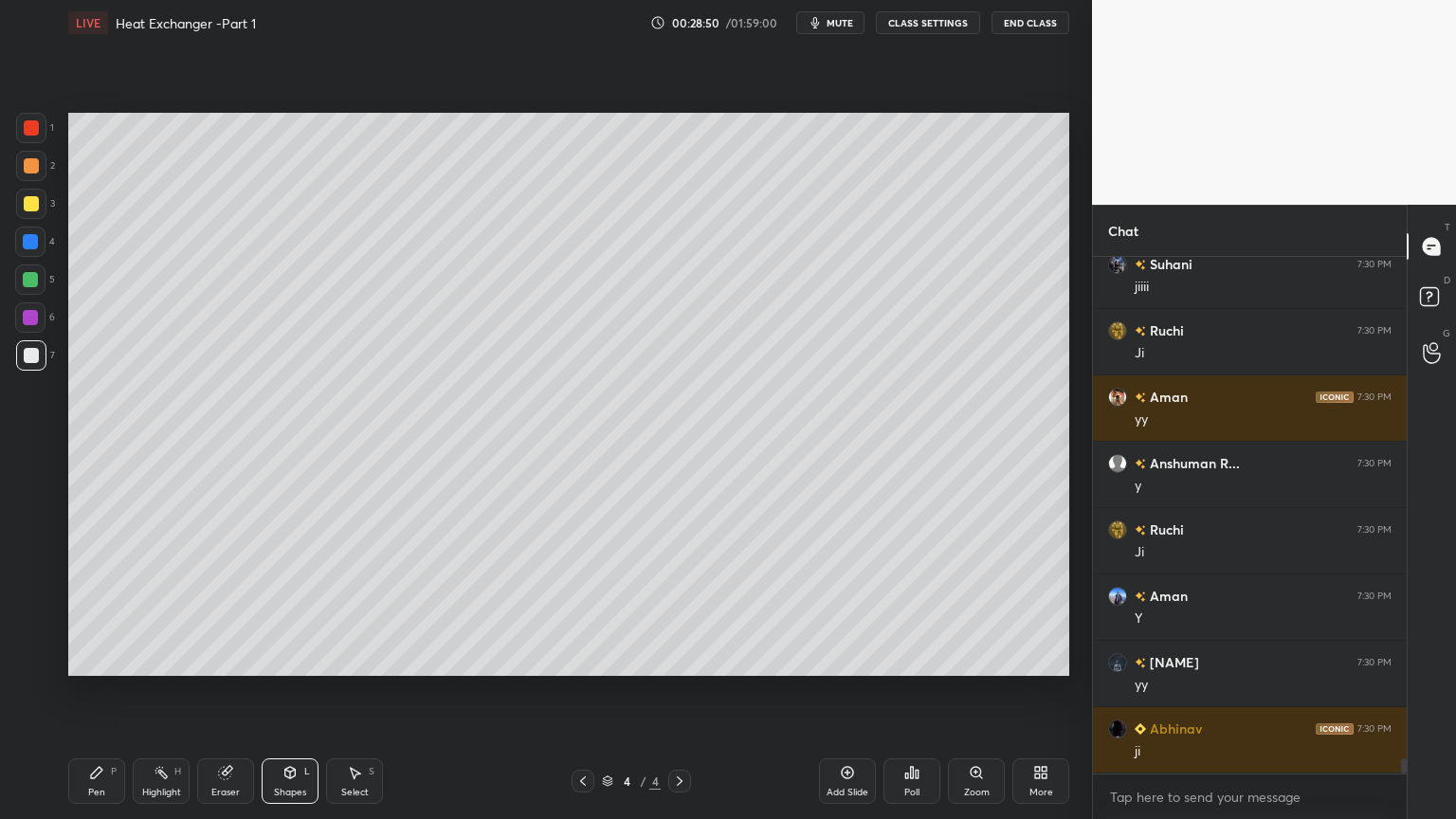 scroll, scrollTop: 17721, scrollLeft: 0, axis: vertical 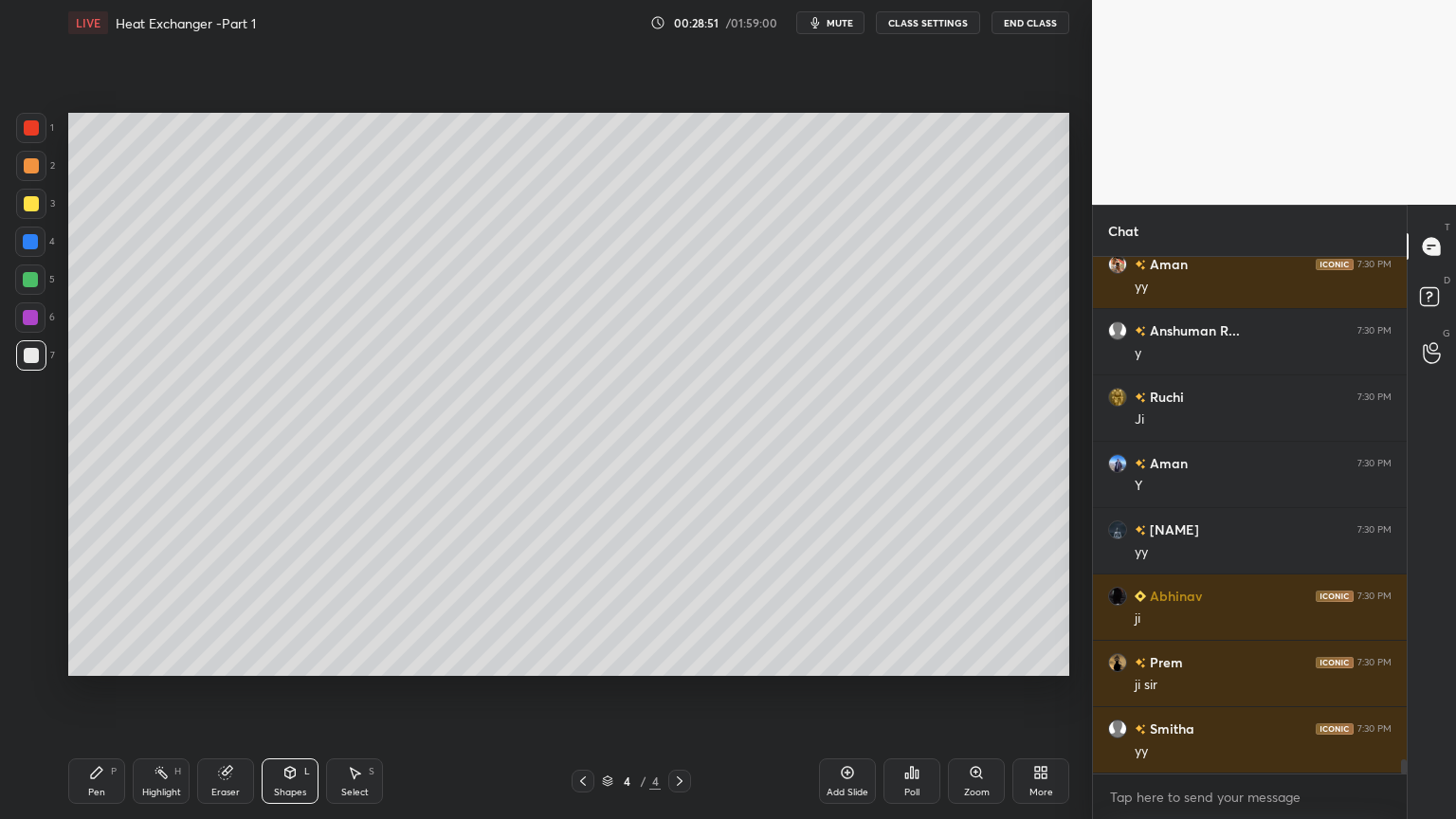 click on "Eraser" at bounding box center [226, 792] 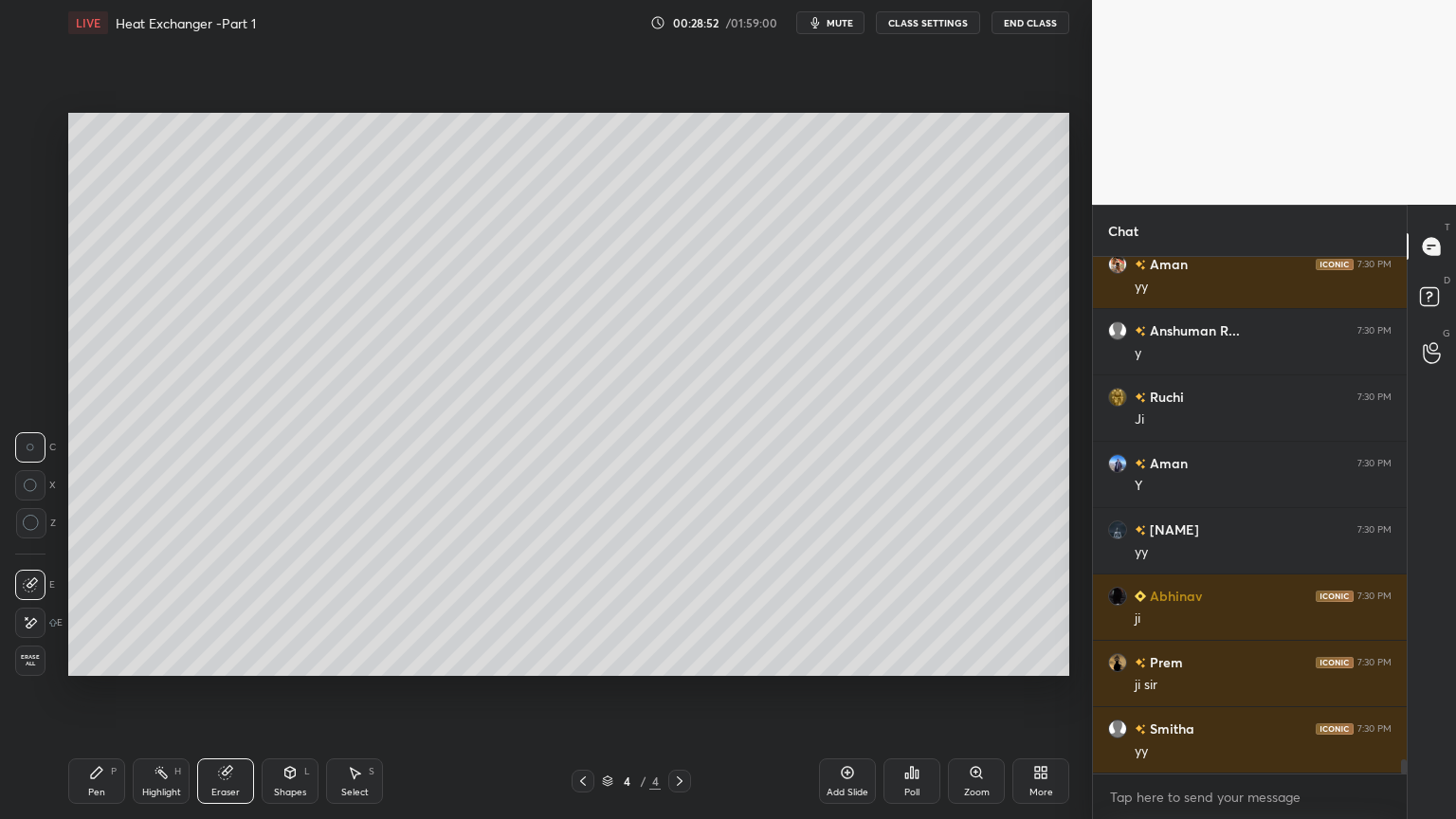 click on "Erase all" at bounding box center [30, 661] 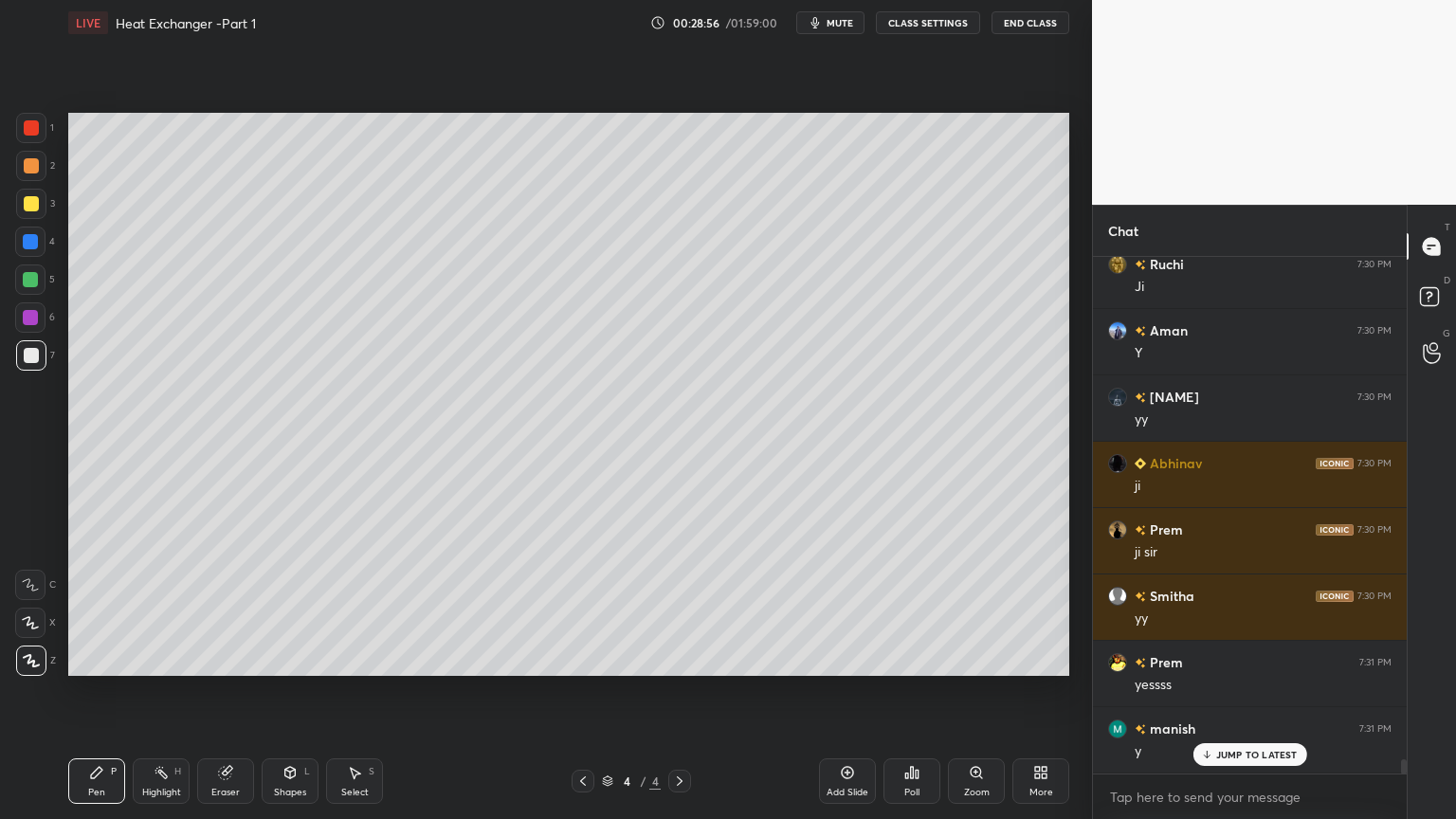 scroll, scrollTop: 17919, scrollLeft: 0, axis: vertical 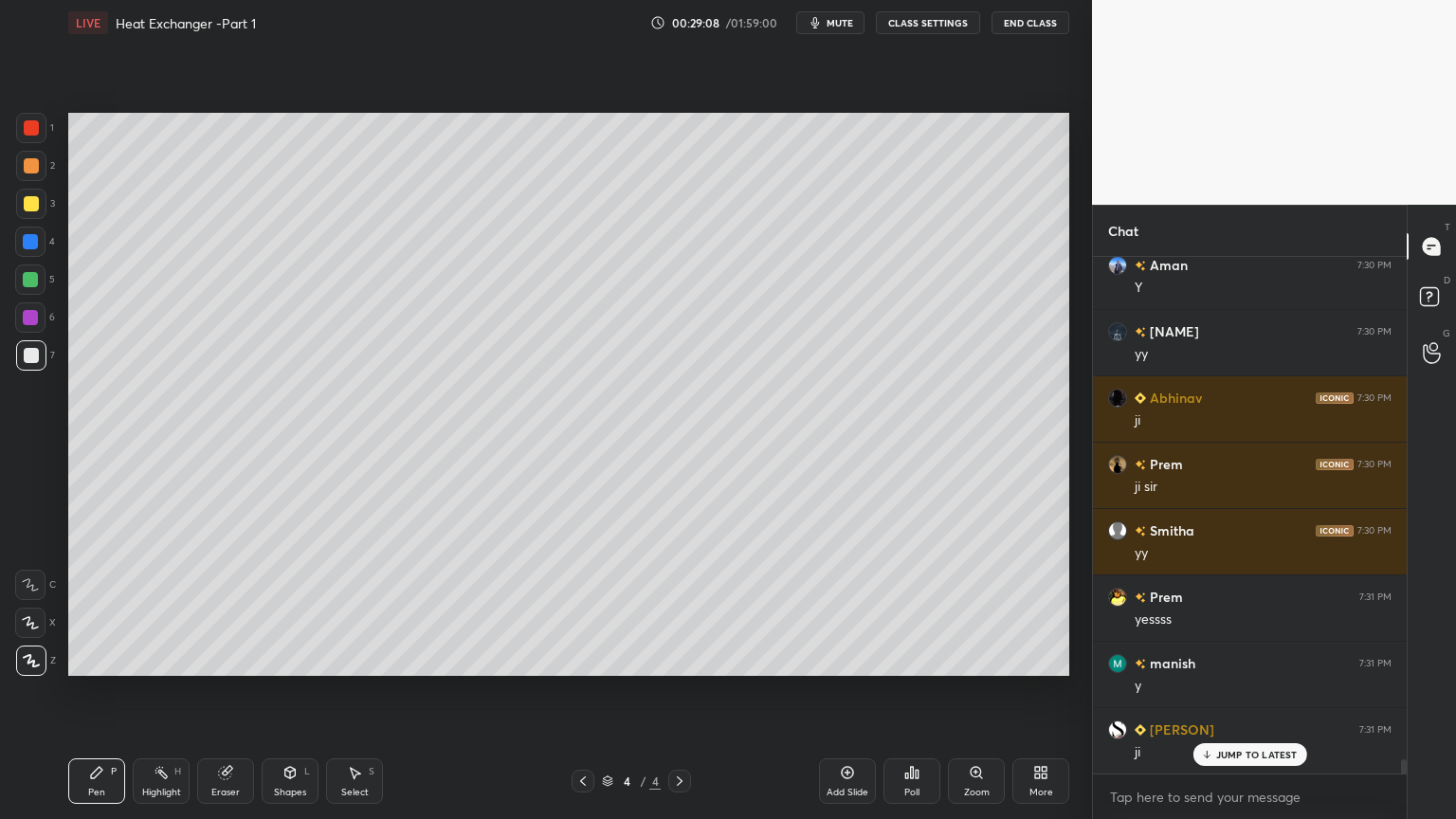 click at bounding box center [31, 204] 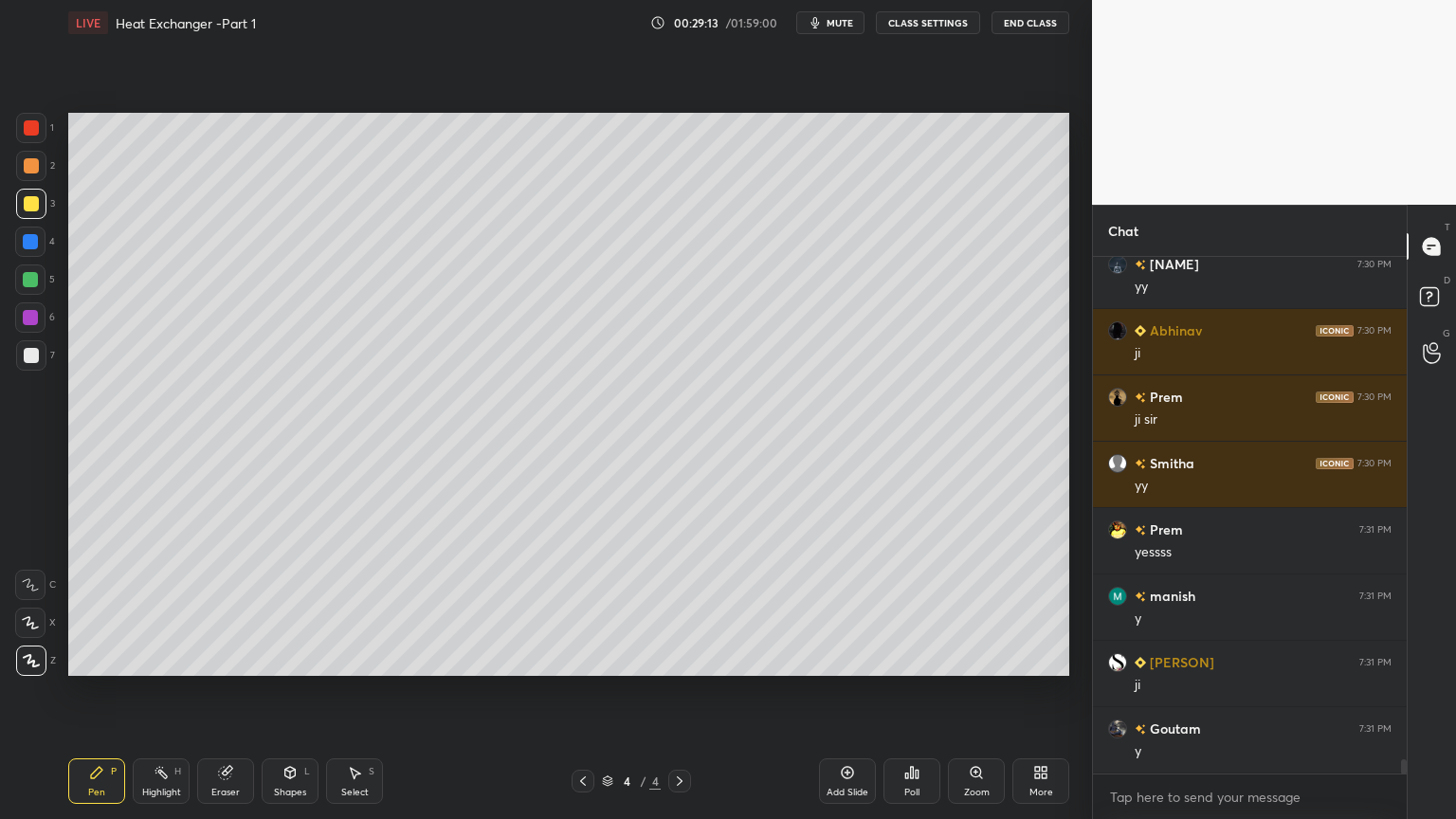 scroll, scrollTop: 18052, scrollLeft: 0, axis: vertical 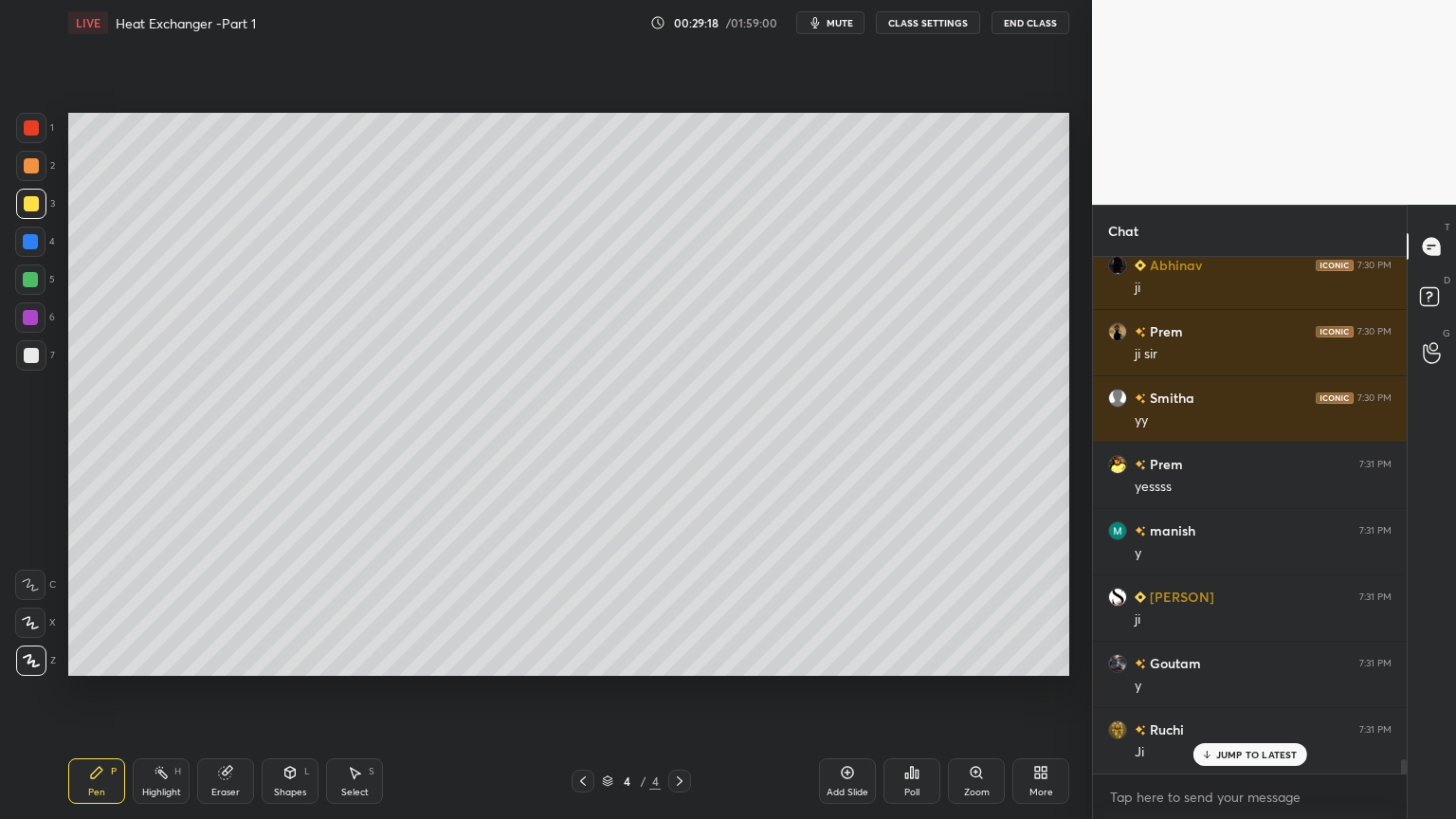 click at bounding box center [30, 280] 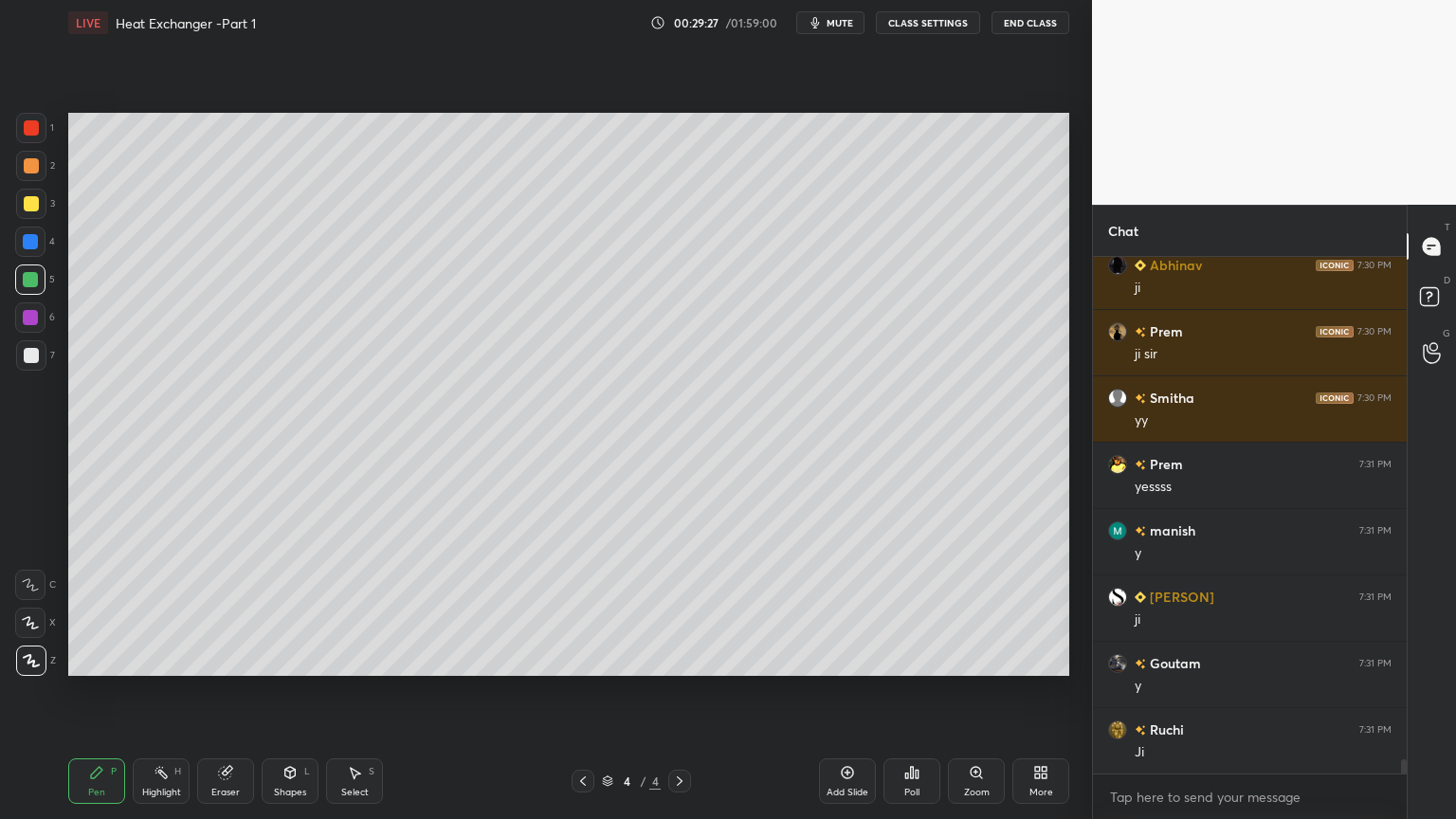 scroll, scrollTop: 18119, scrollLeft: 0, axis: vertical 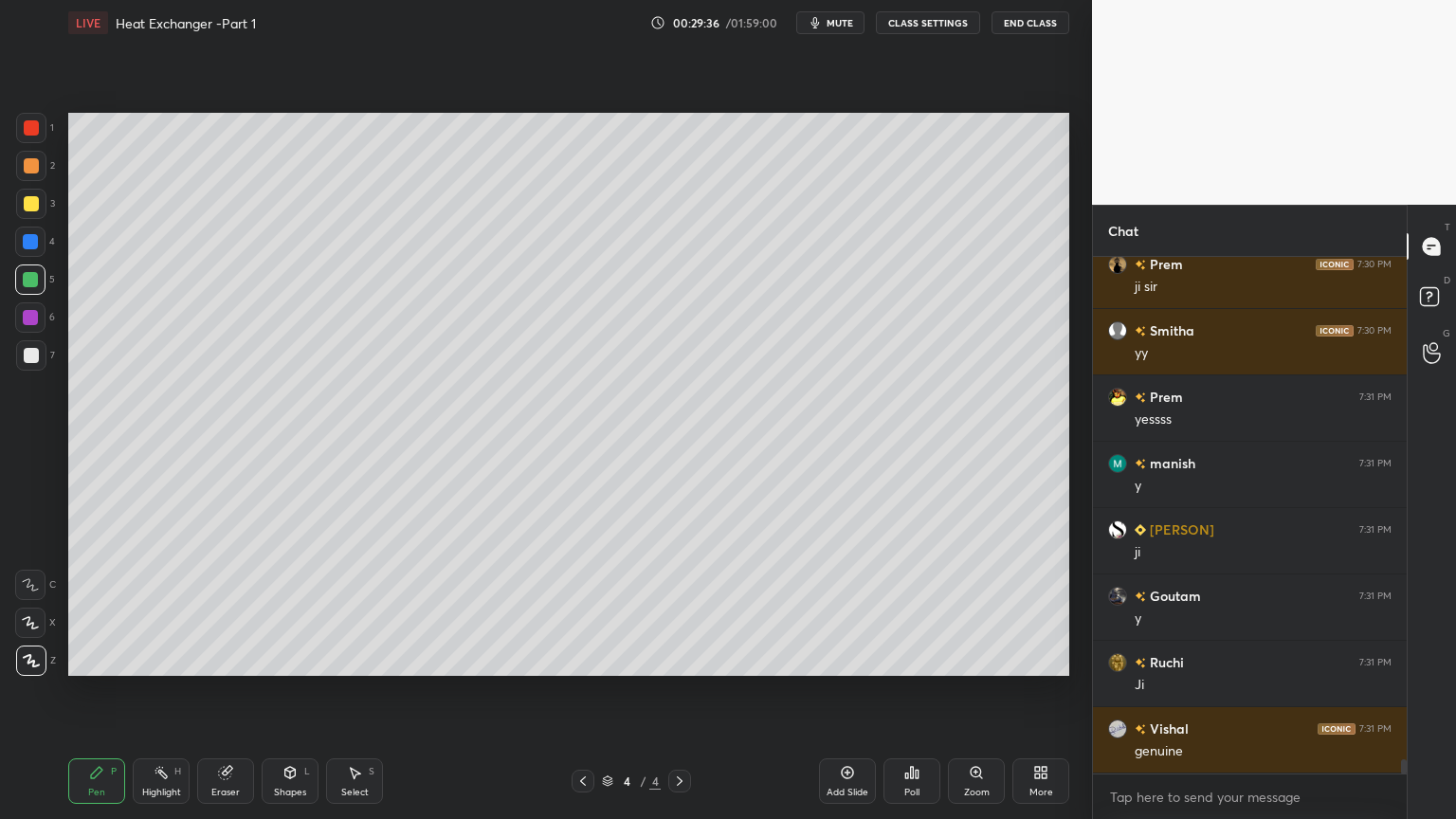 click at bounding box center [31, 355] 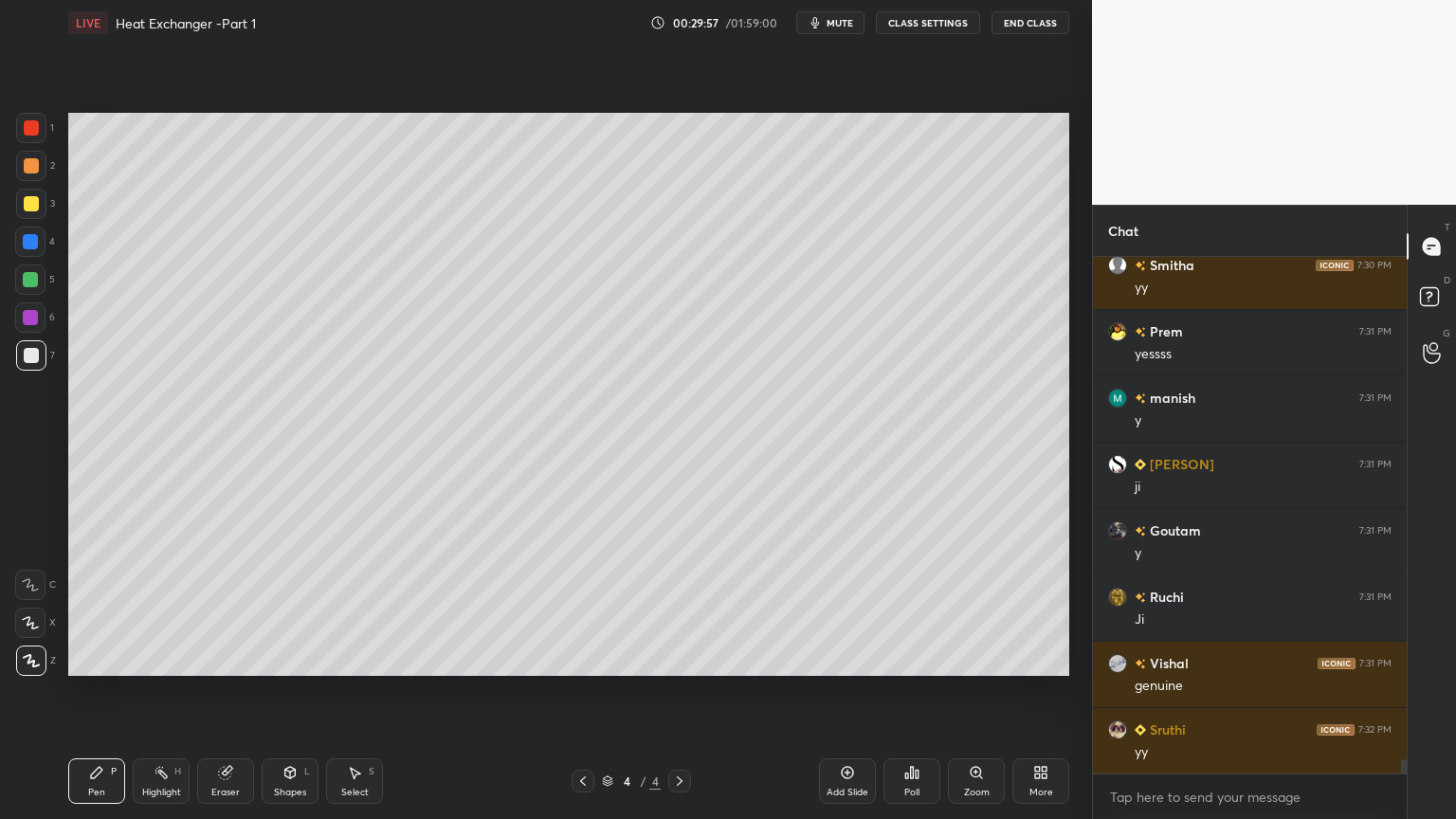 scroll, scrollTop: 18252, scrollLeft: 0, axis: vertical 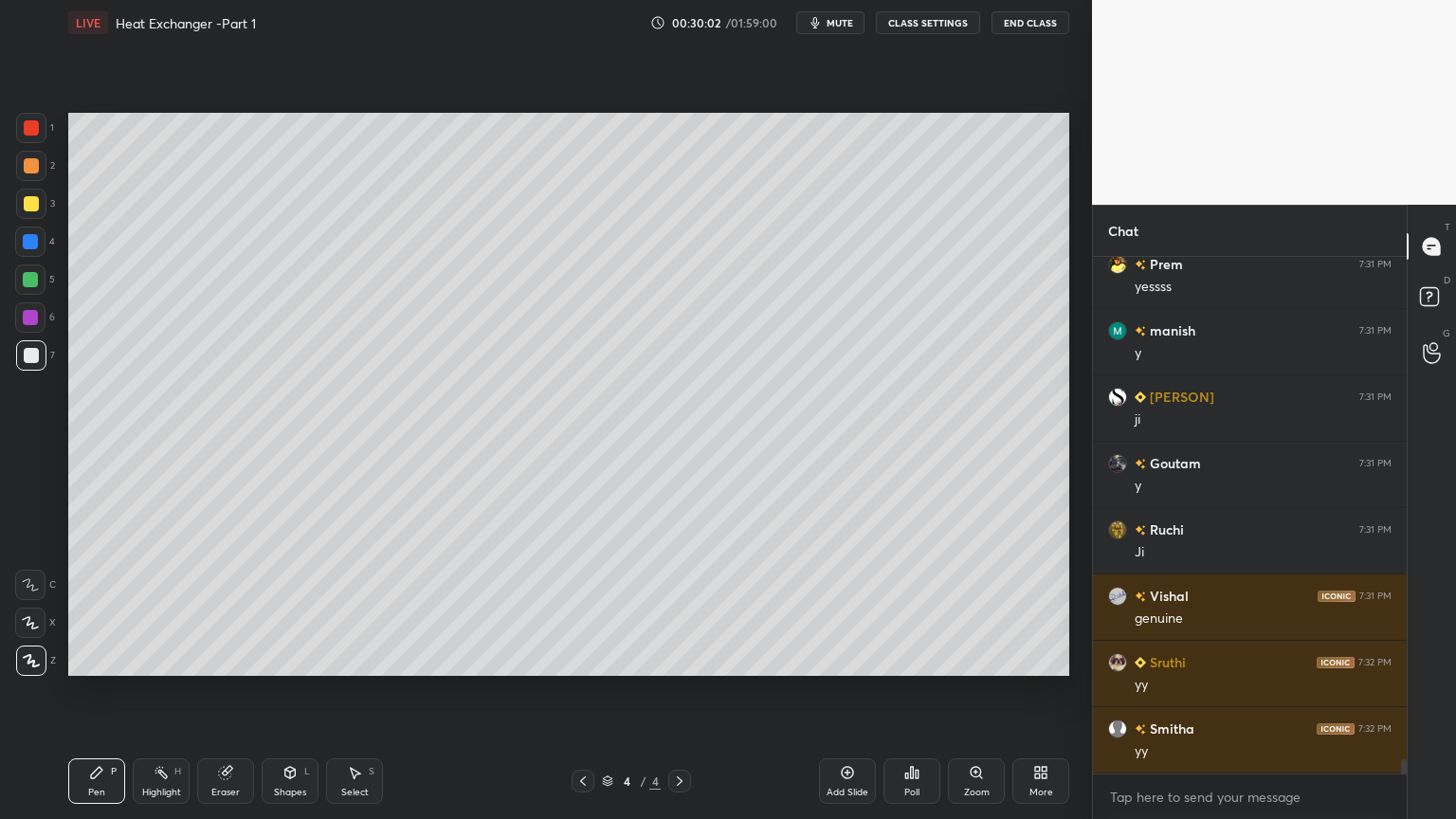 click on "Eraser" at bounding box center [226, 781] 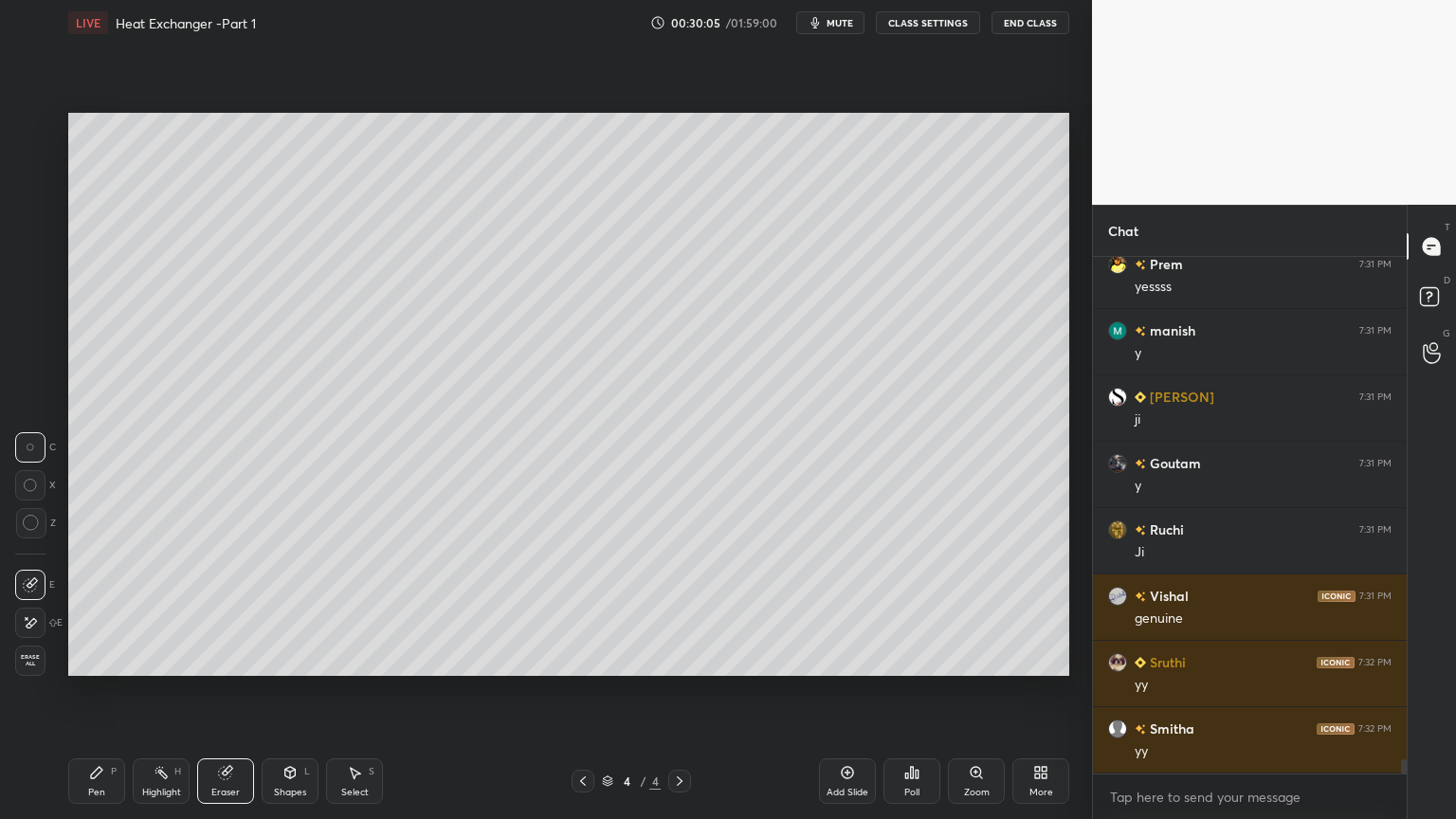 click 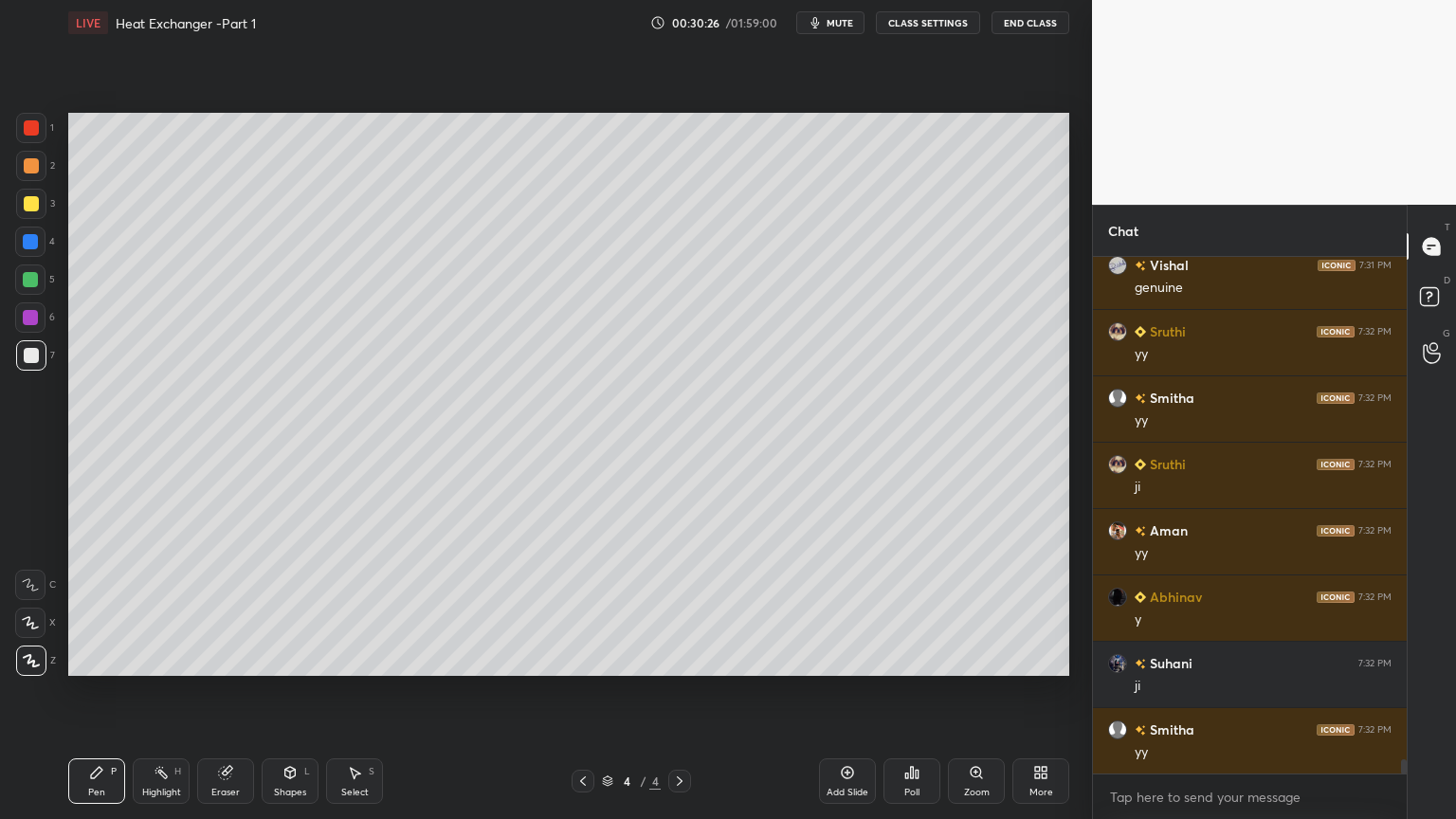 scroll, scrollTop: 18650, scrollLeft: 0, axis: vertical 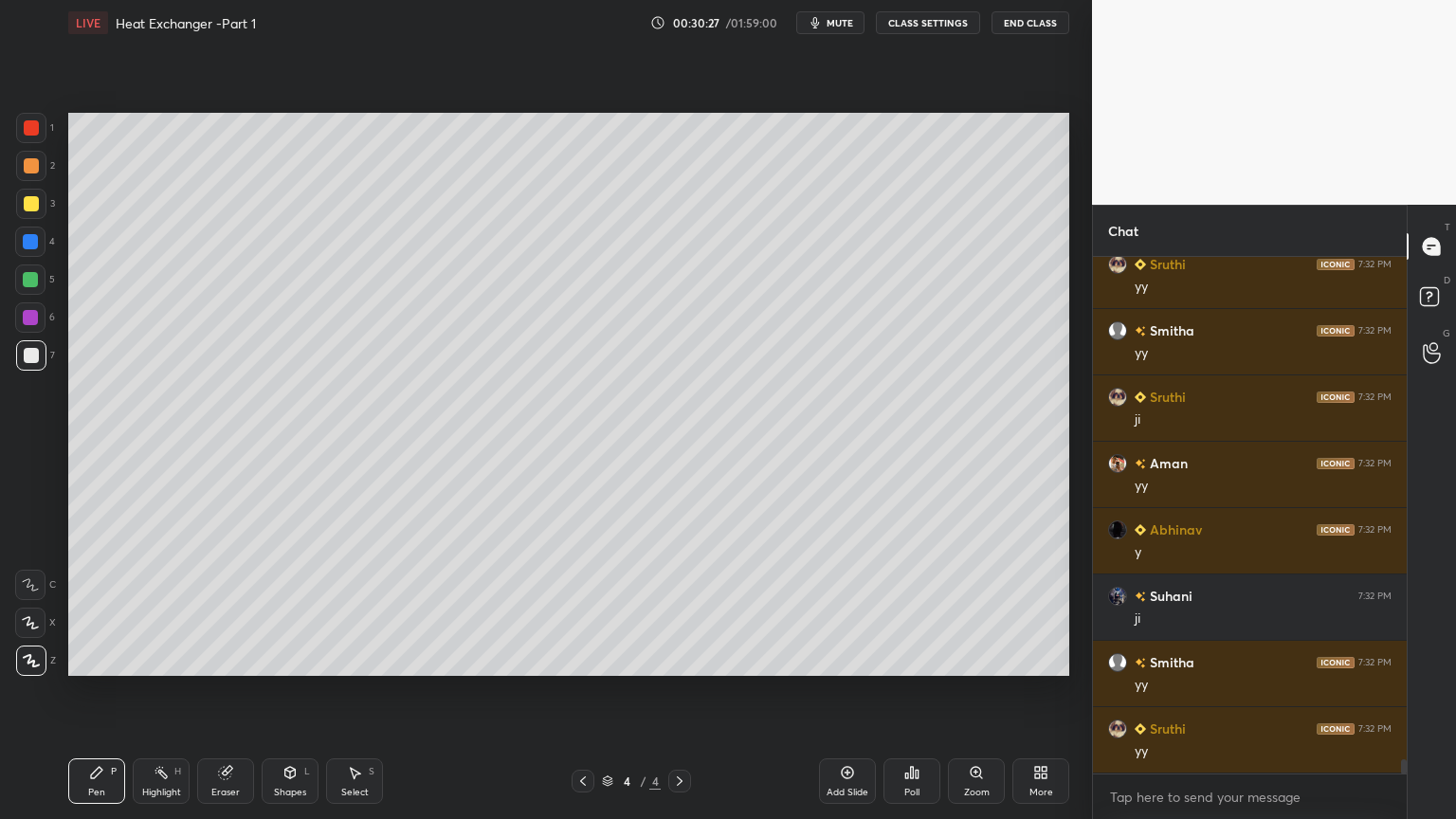 click 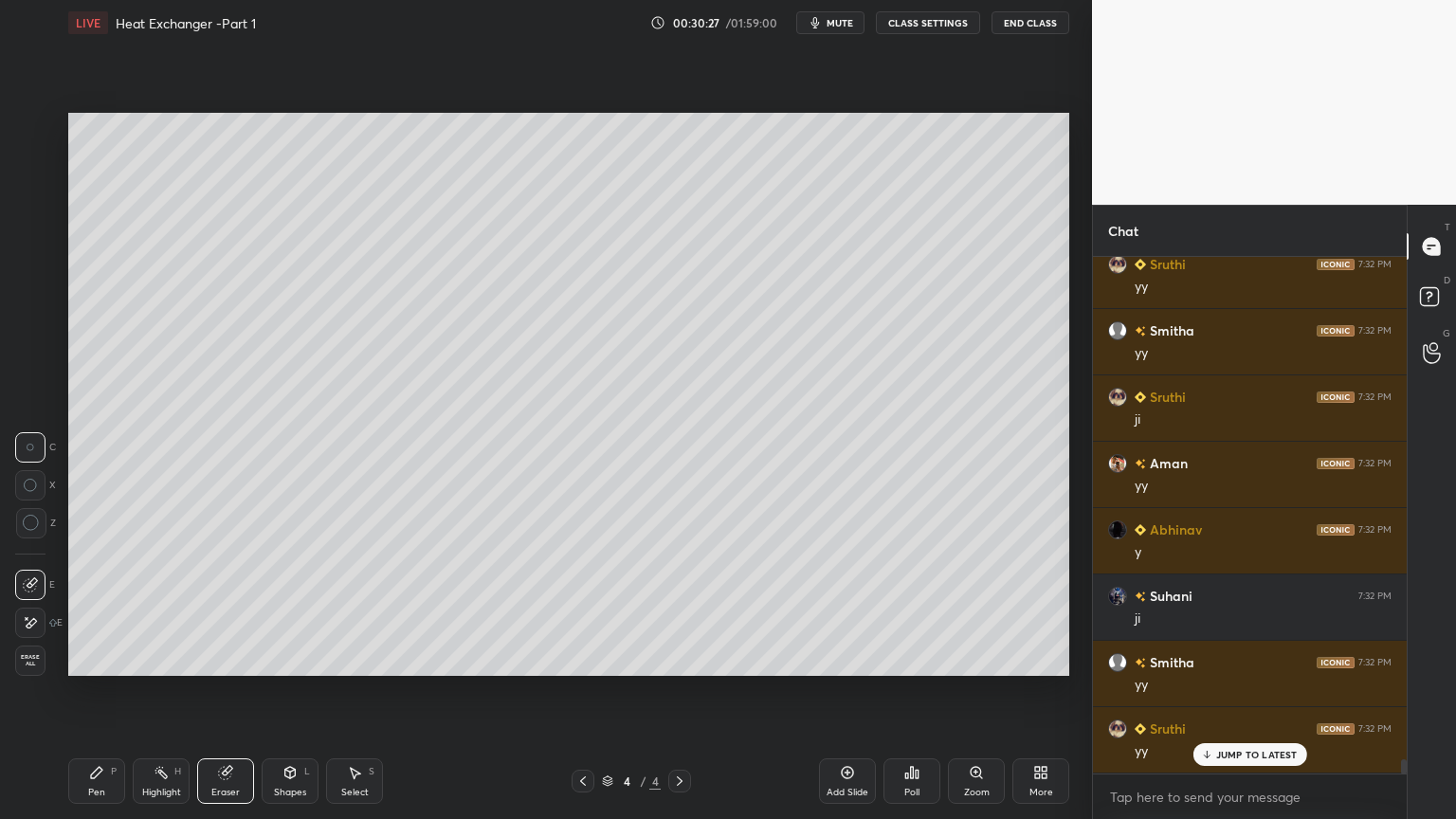 scroll, scrollTop: 18716, scrollLeft: 0, axis: vertical 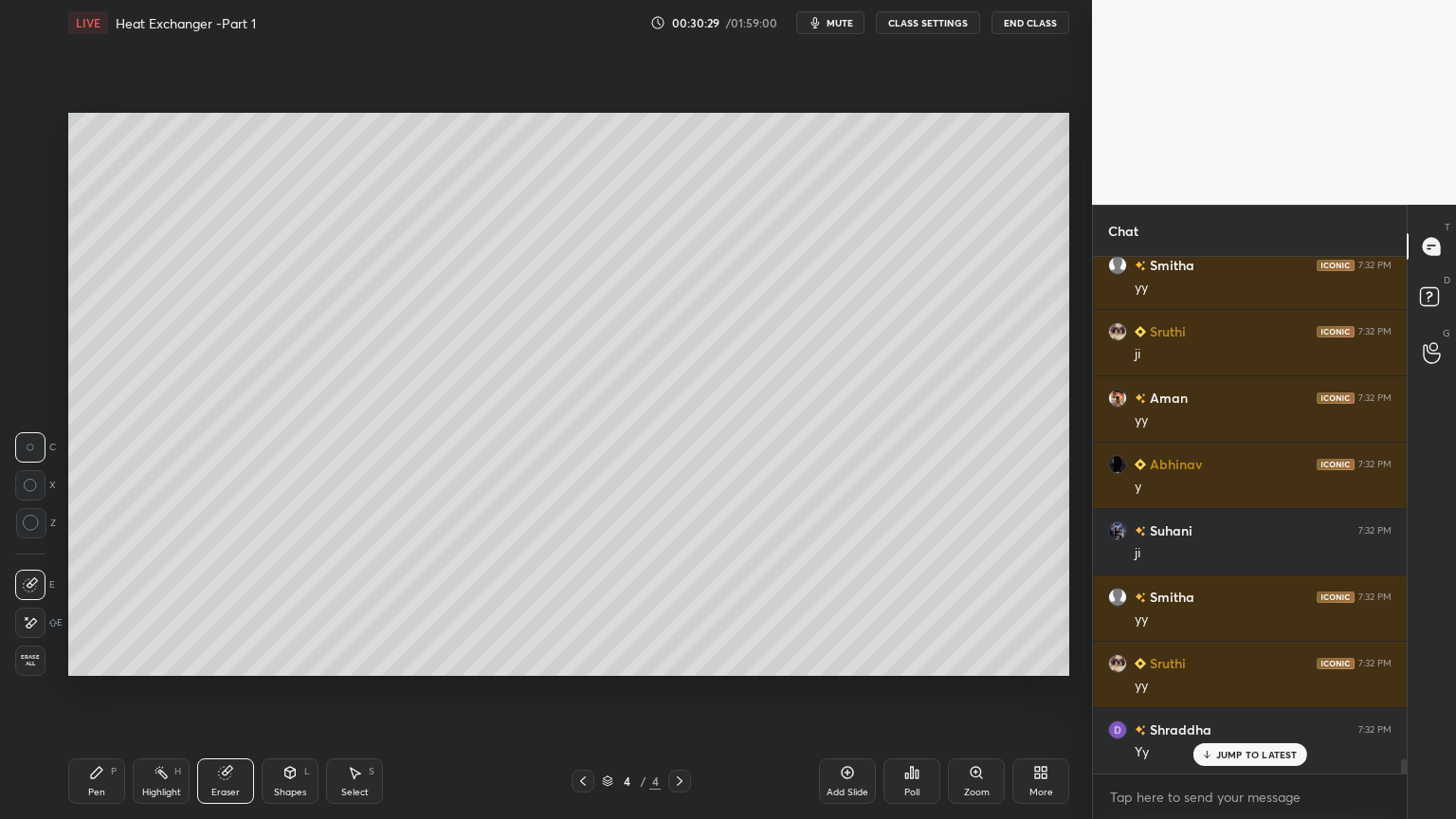 click on "Pen P" at bounding box center (97, 781) 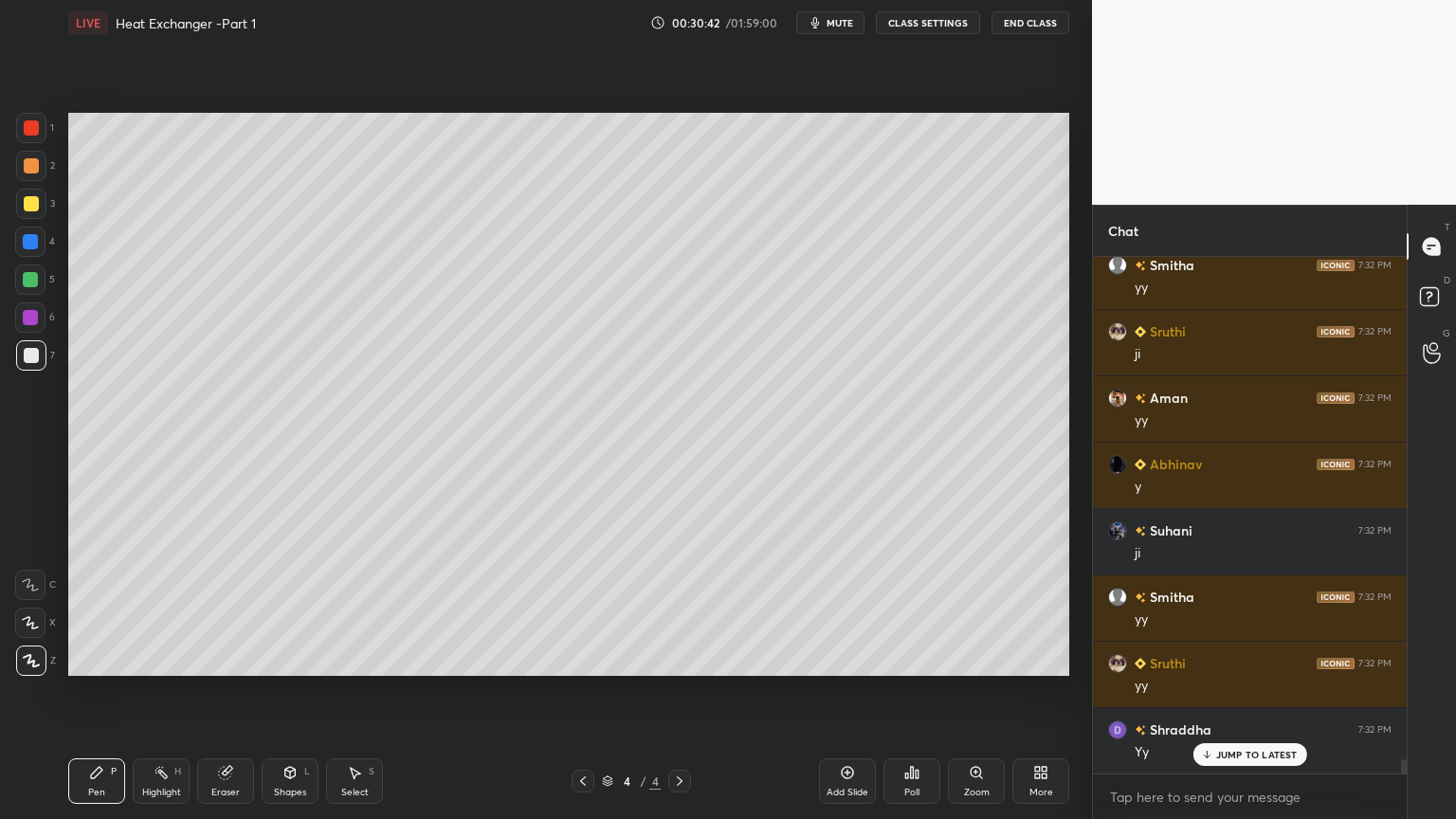 click on "Select S" at bounding box center (355, 781) 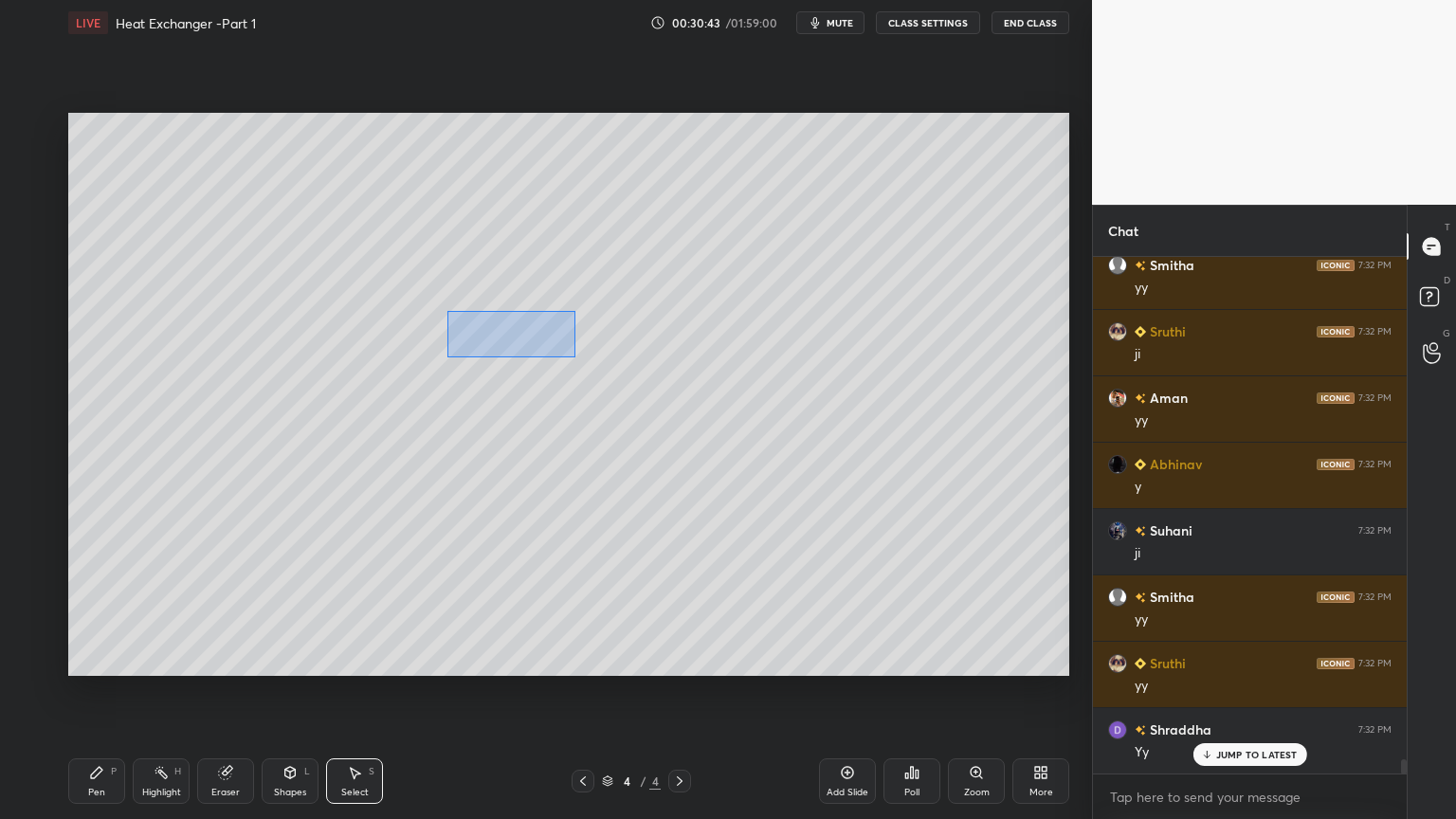 drag, startPoint x: 485, startPoint y: 330, endPoint x: 720, endPoint y: 401, distance: 245.49134 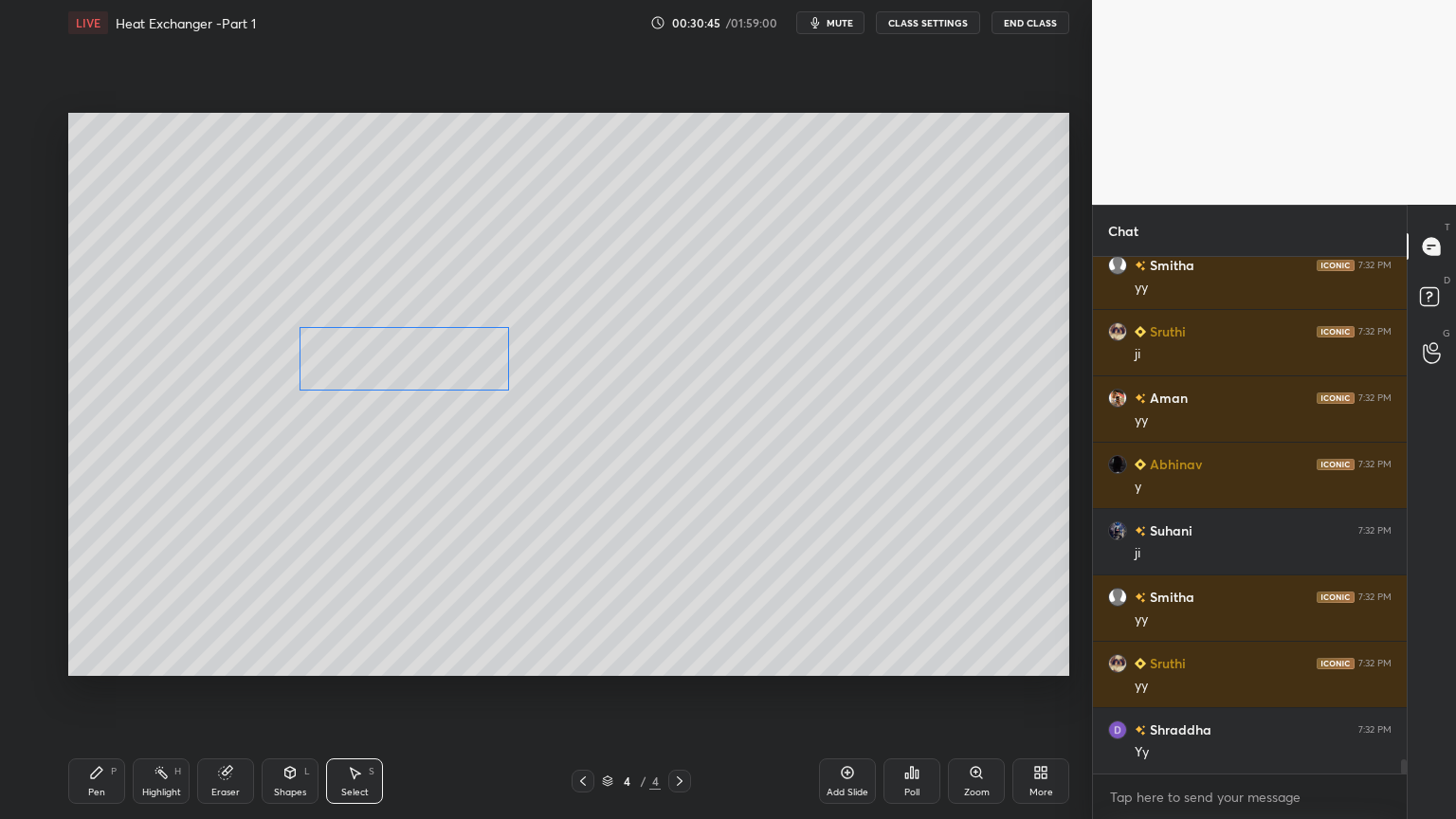 scroll, scrollTop: 18783, scrollLeft: 0, axis: vertical 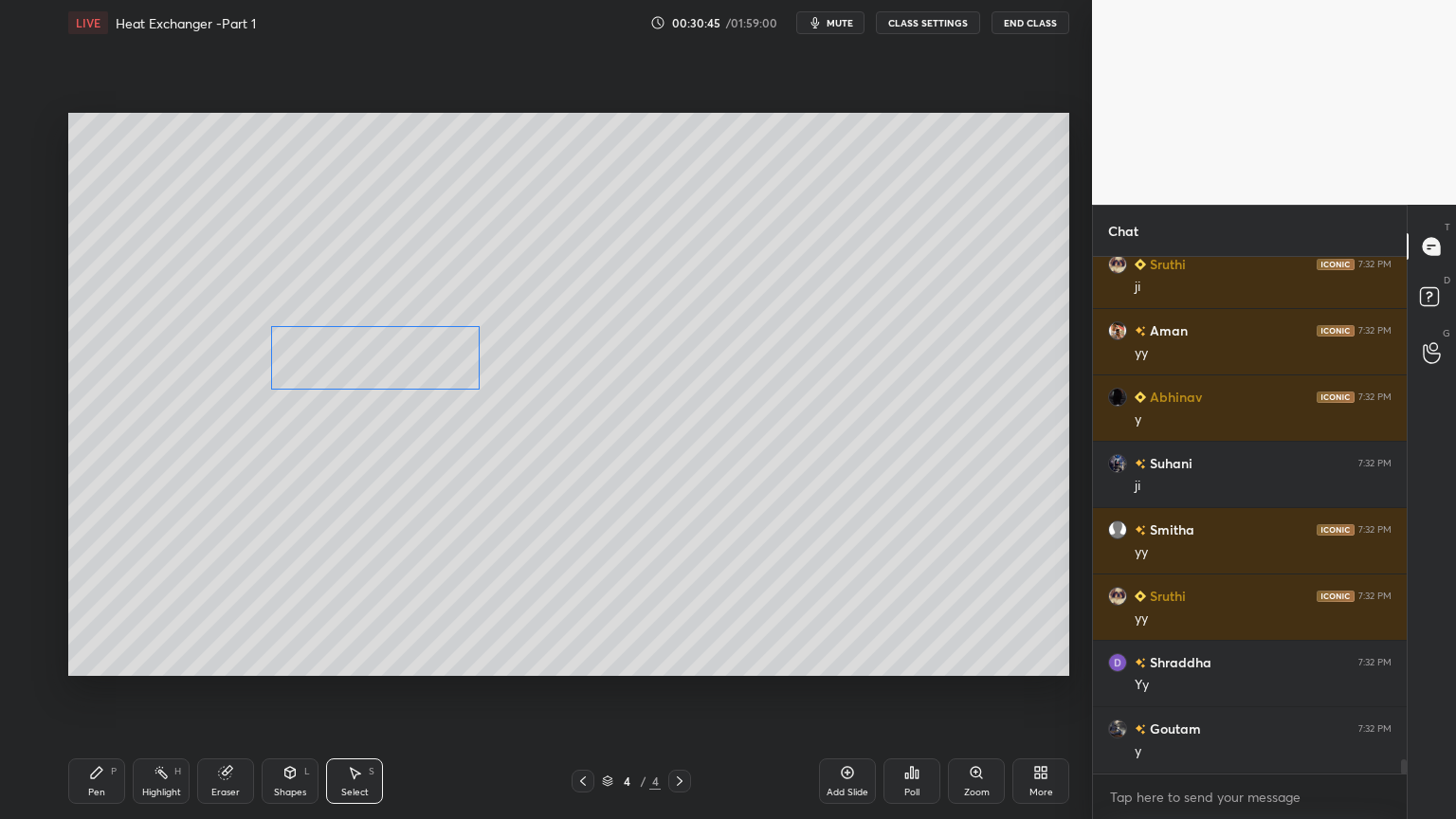 drag, startPoint x: 583, startPoint y: 360, endPoint x: 413, endPoint y: 368, distance: 170.18813 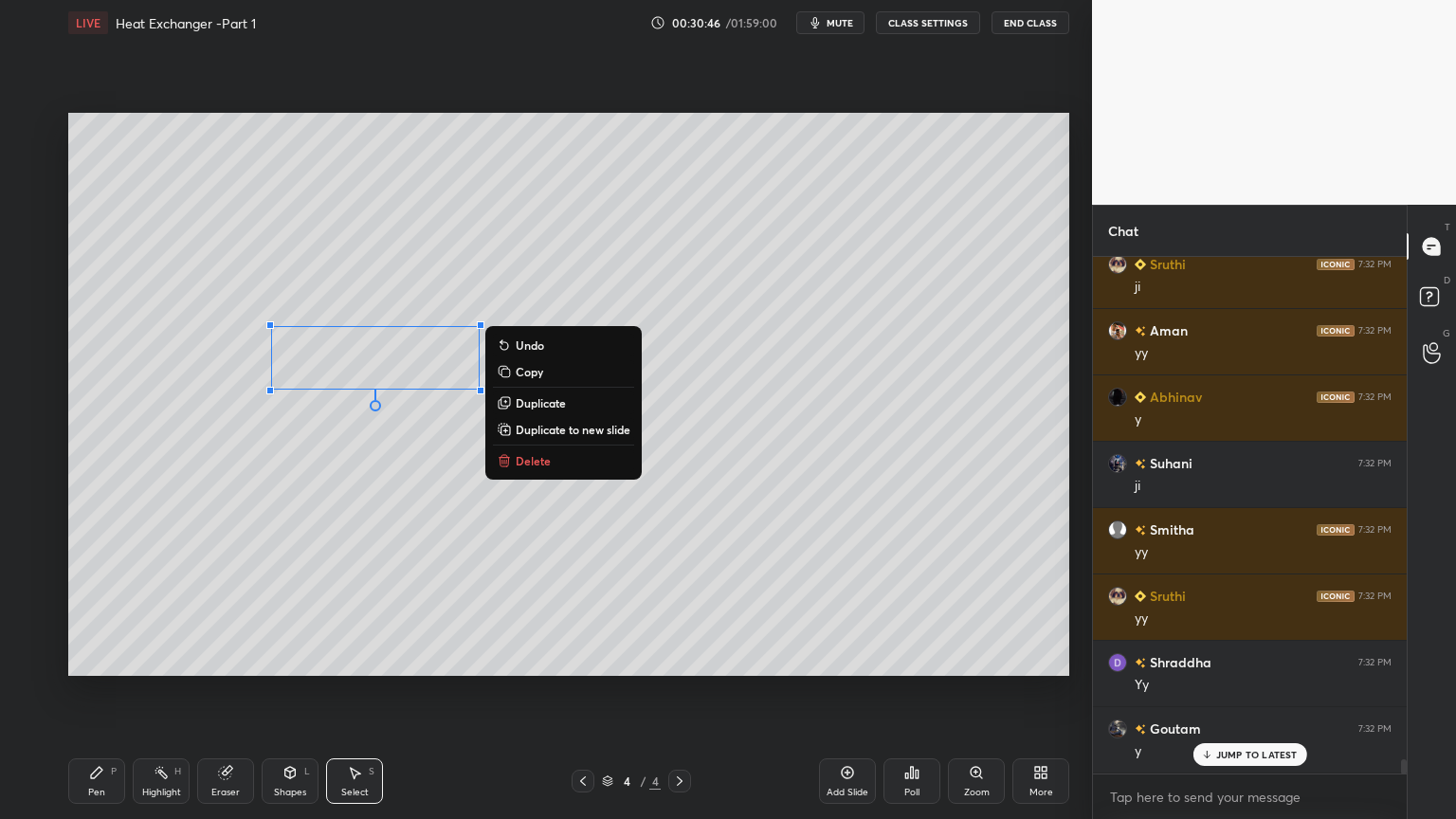 scroll, scrollTop: 18848, scrollLeft: 0, axis: vertical 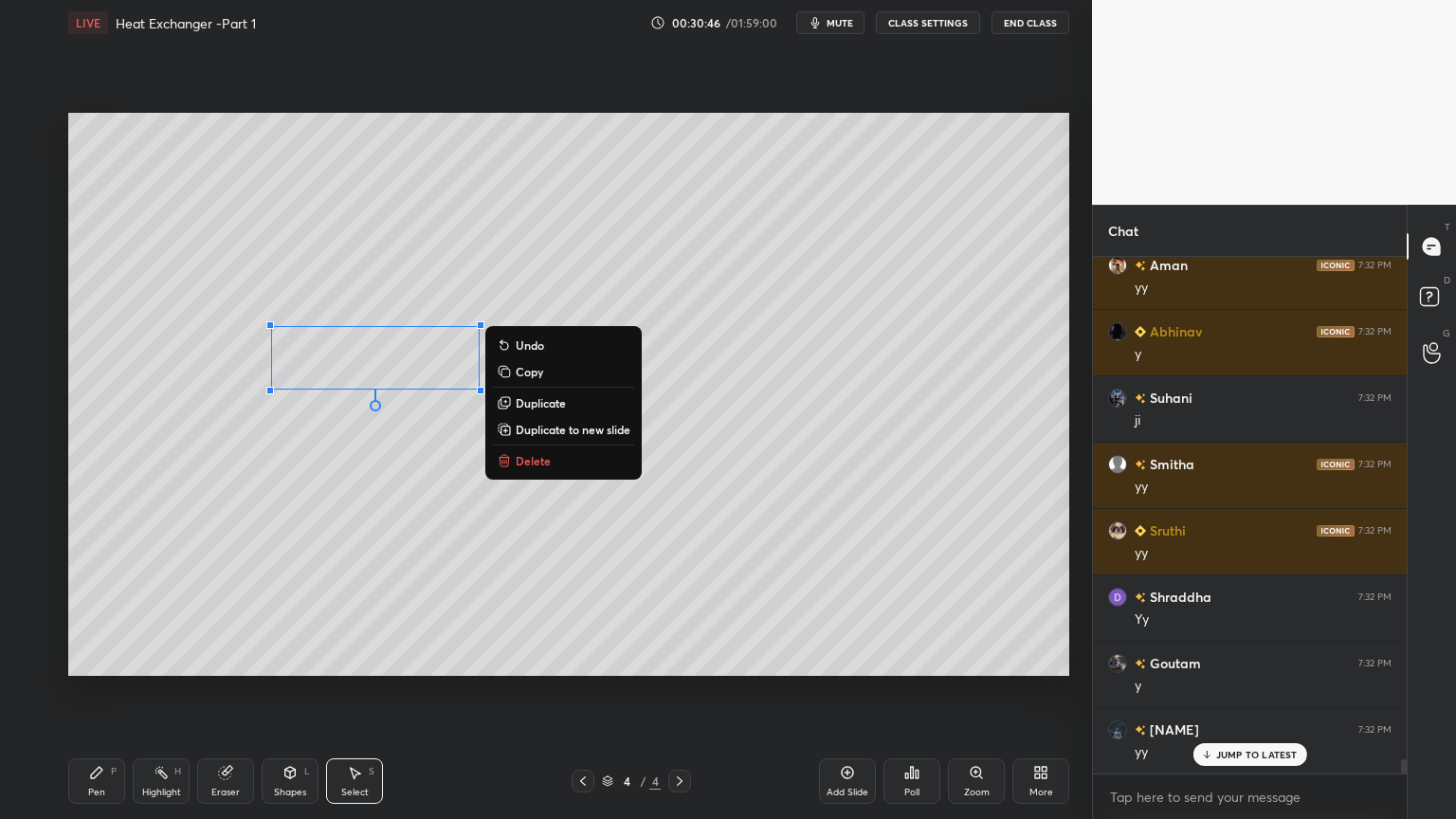 click on "Pen" at bounding box center (97, 792) 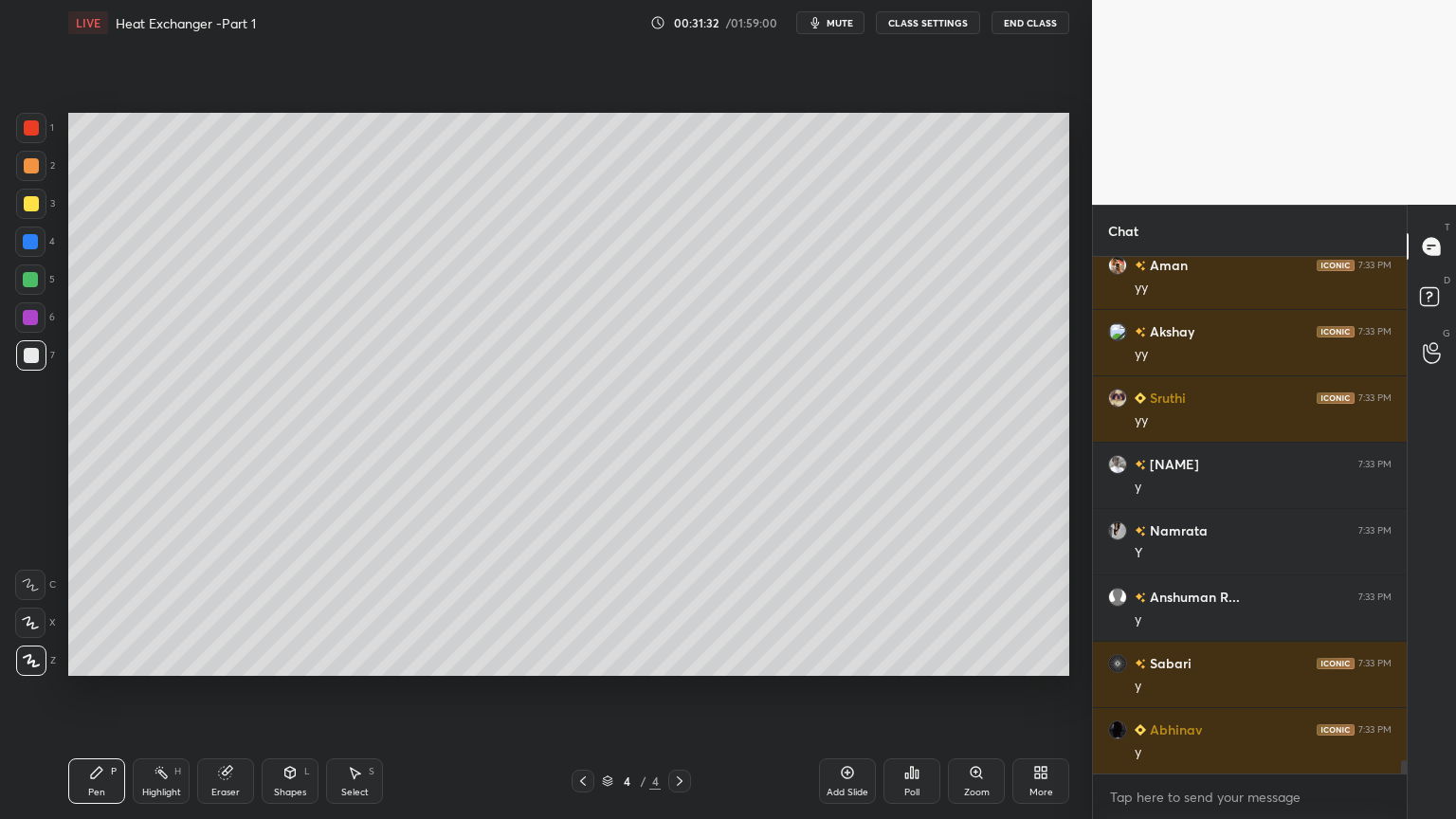 scroll, scrollTop: 19579, scrollLeft: 0, axis: vertical 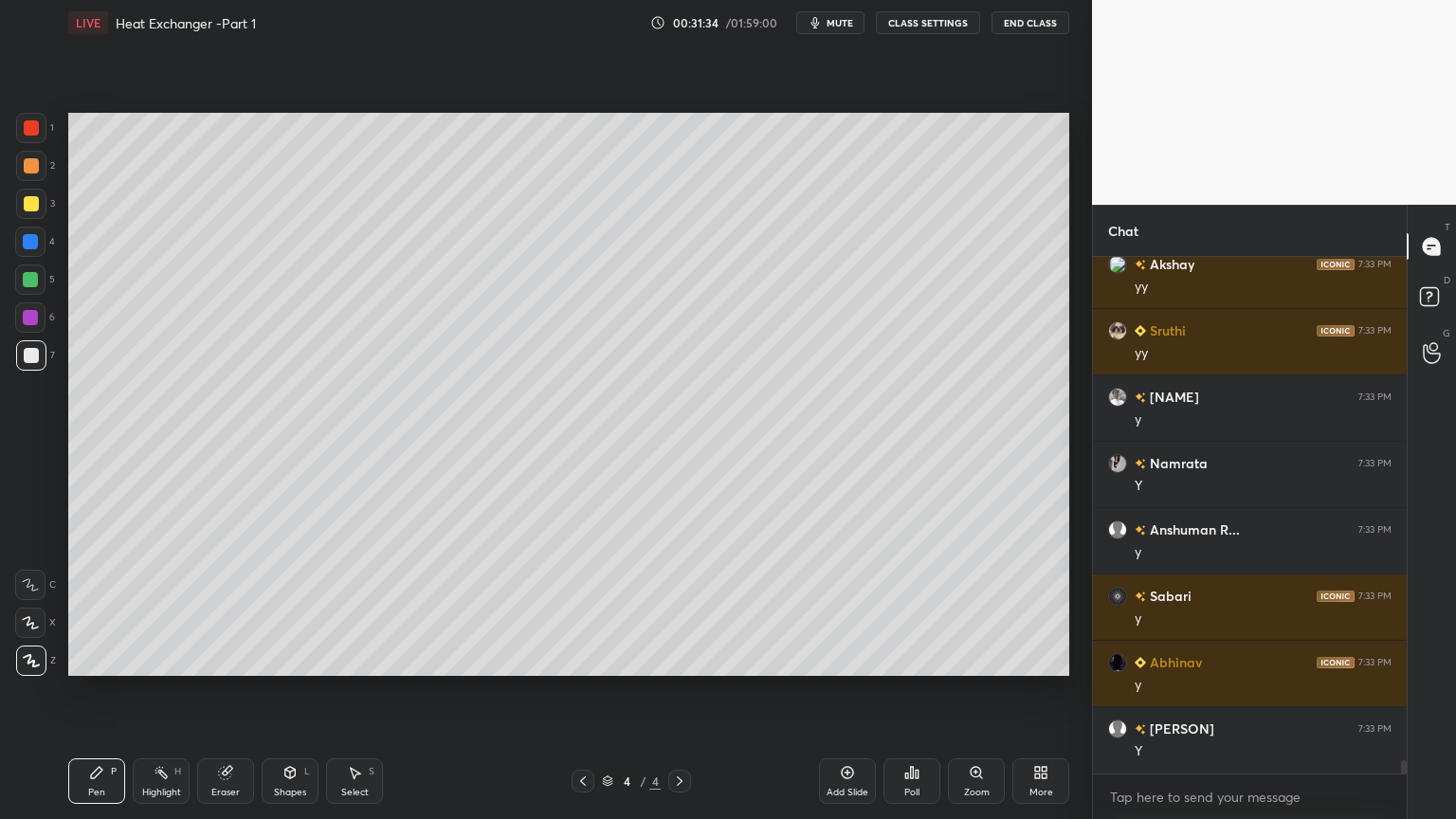 click on "Select" at bounding box center (355, 792) 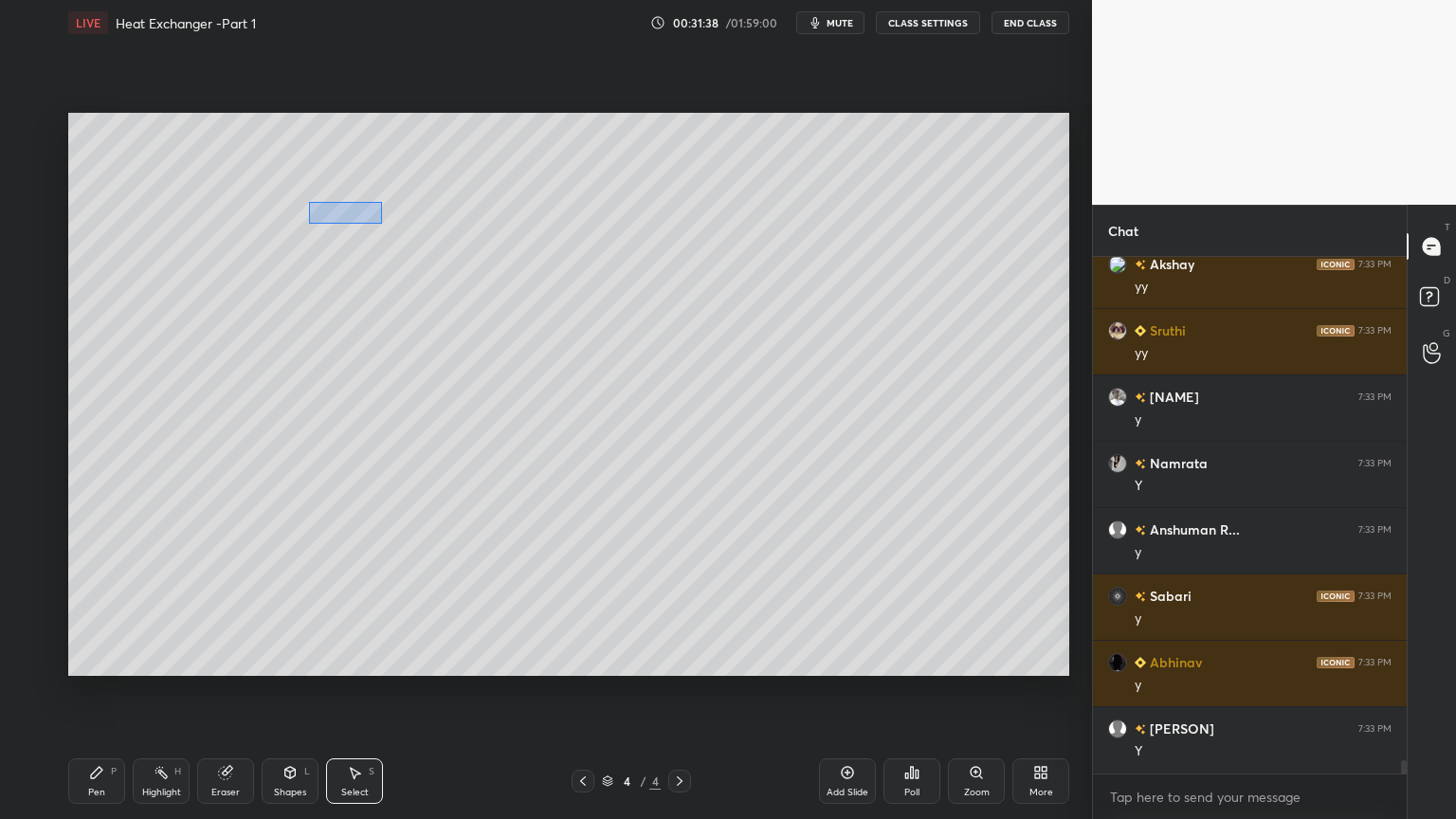 drag, startPoint x: 310, startPoint y: 202, endPoint x: 381, endPoint y: 223, distance: 74.040529 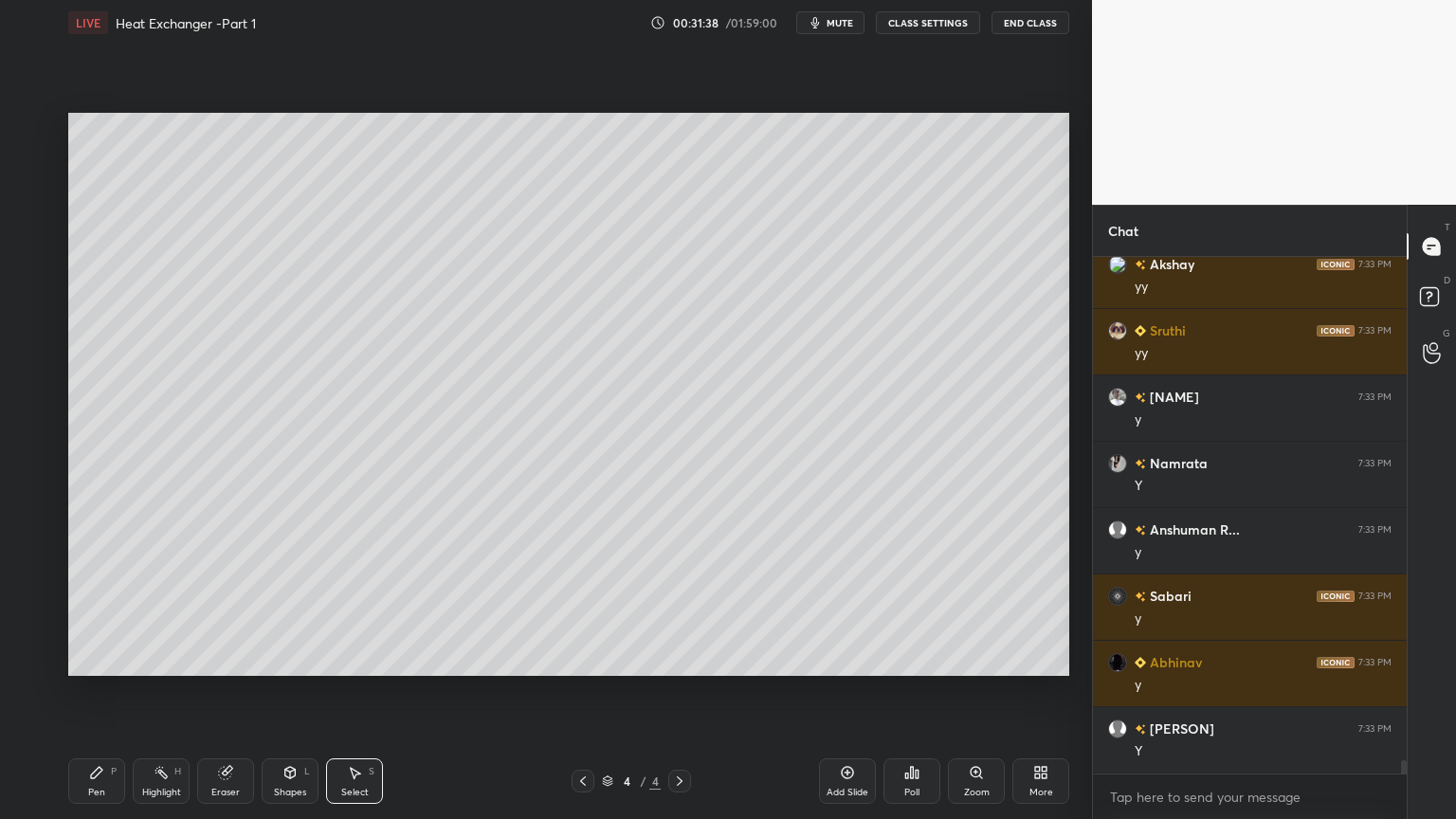scroll, scrollTop: 19645, scrollLeft: 0, axis: vertical 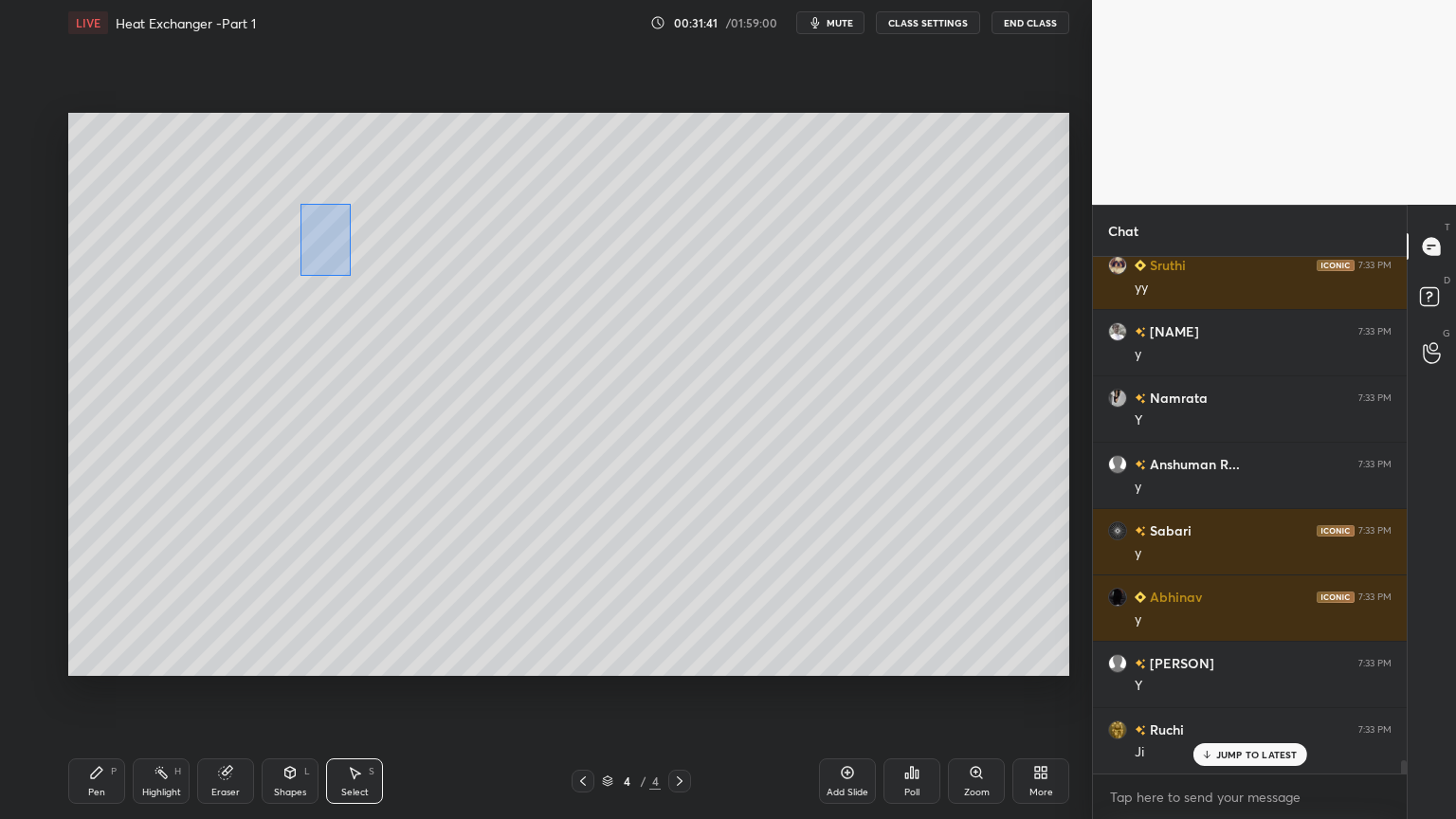 drag, startPoint x: 300, startPoint y: 204, endPoint x: 349, endPoint y: 269, distance: 81.40025 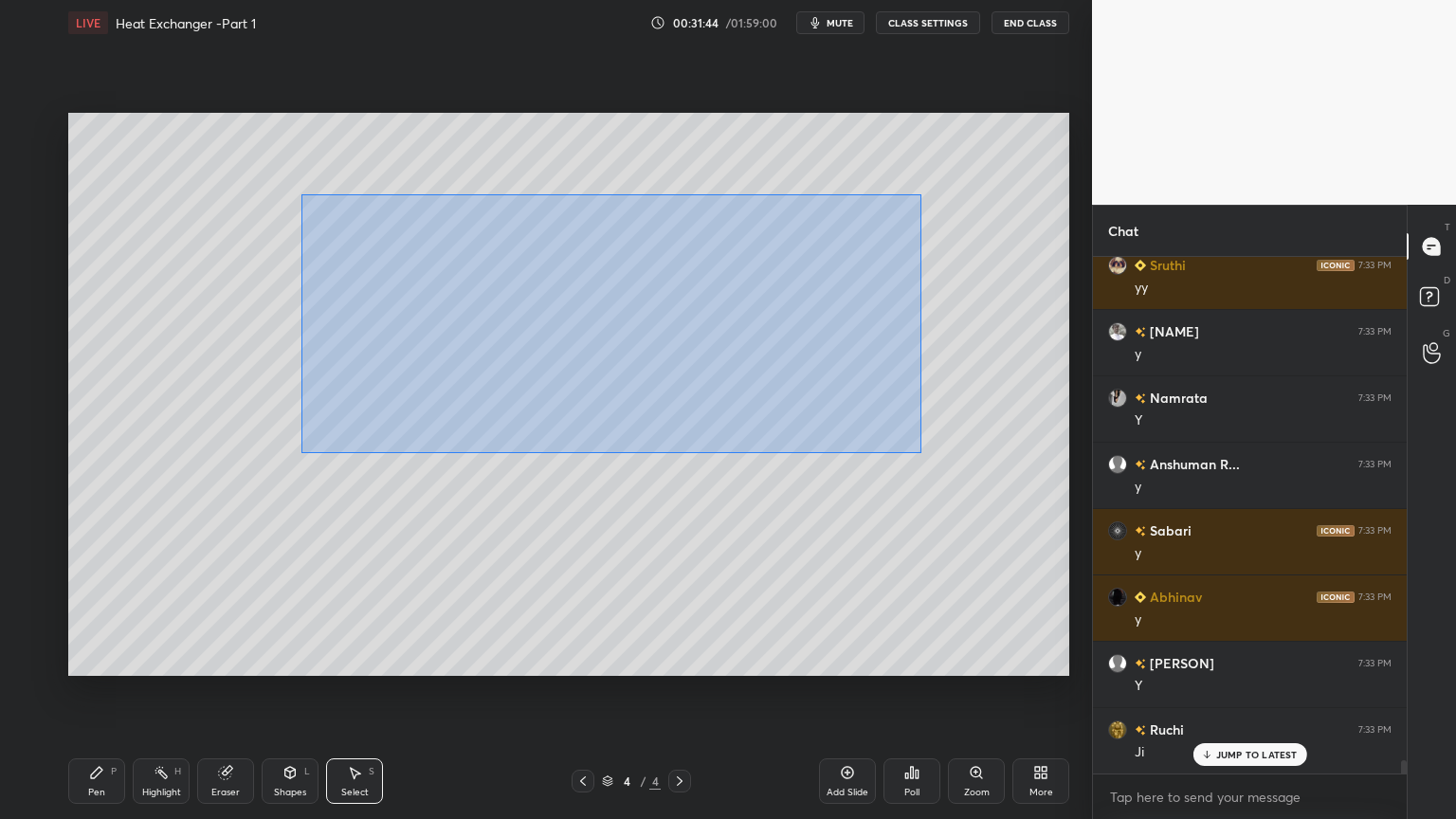 drag, startPoint x: 301, startPoint y: 193, endPoint x: 893, endPoint y: 441, distance: 641.84733 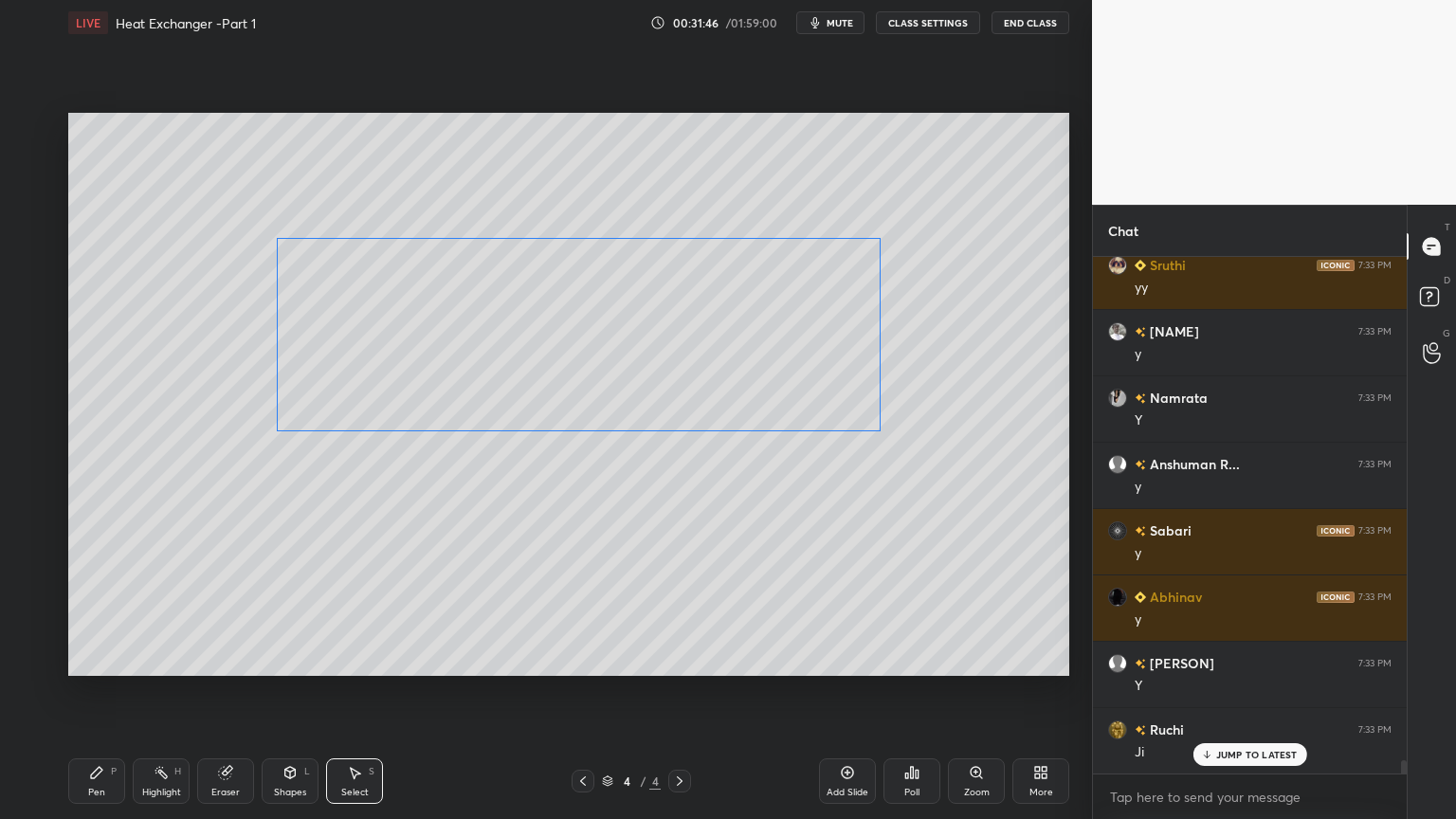 drag, startPoint x: 729, startPoint y: 380, endPoint x: 717, endPoint y: 406, distance: 28.635642 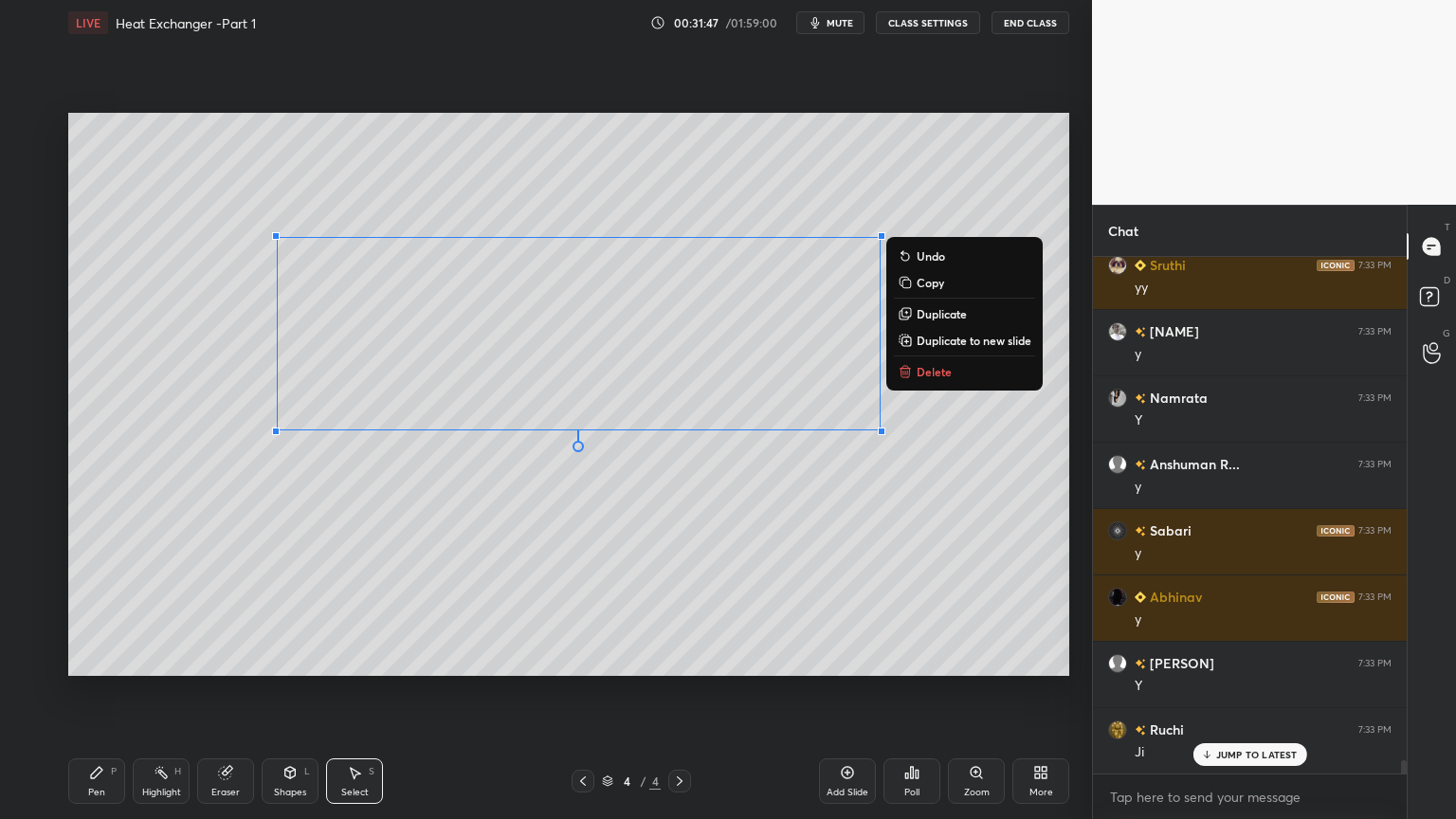 click on "0 ° Undo Copy Duplicate Duplicate to new slide Delete" at bounding box center (569, 394) 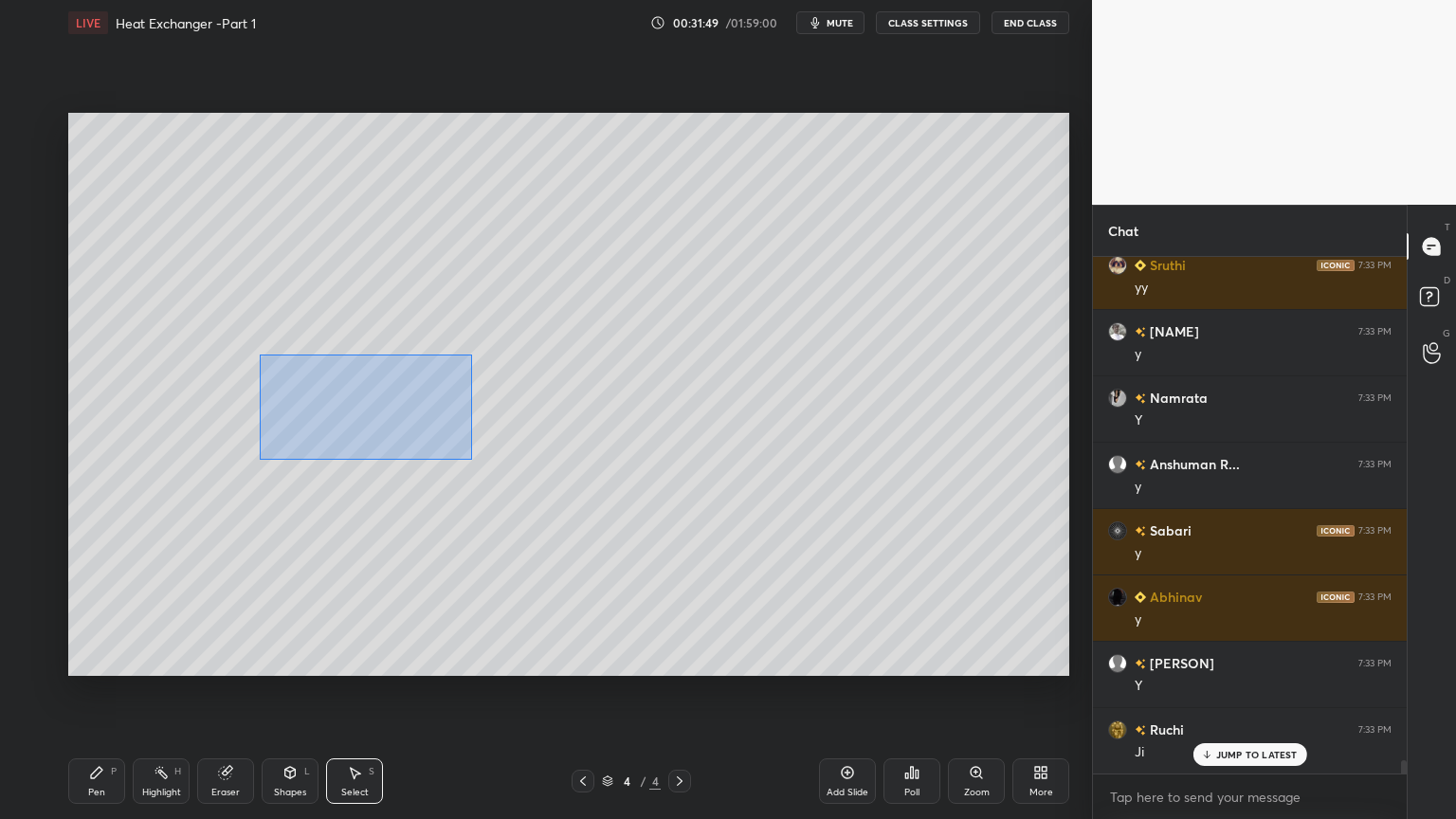 drag, startPoint x: 260, startPoint y: 354, endPoint x: 471, endPoint y: 455, distance: 233.92734 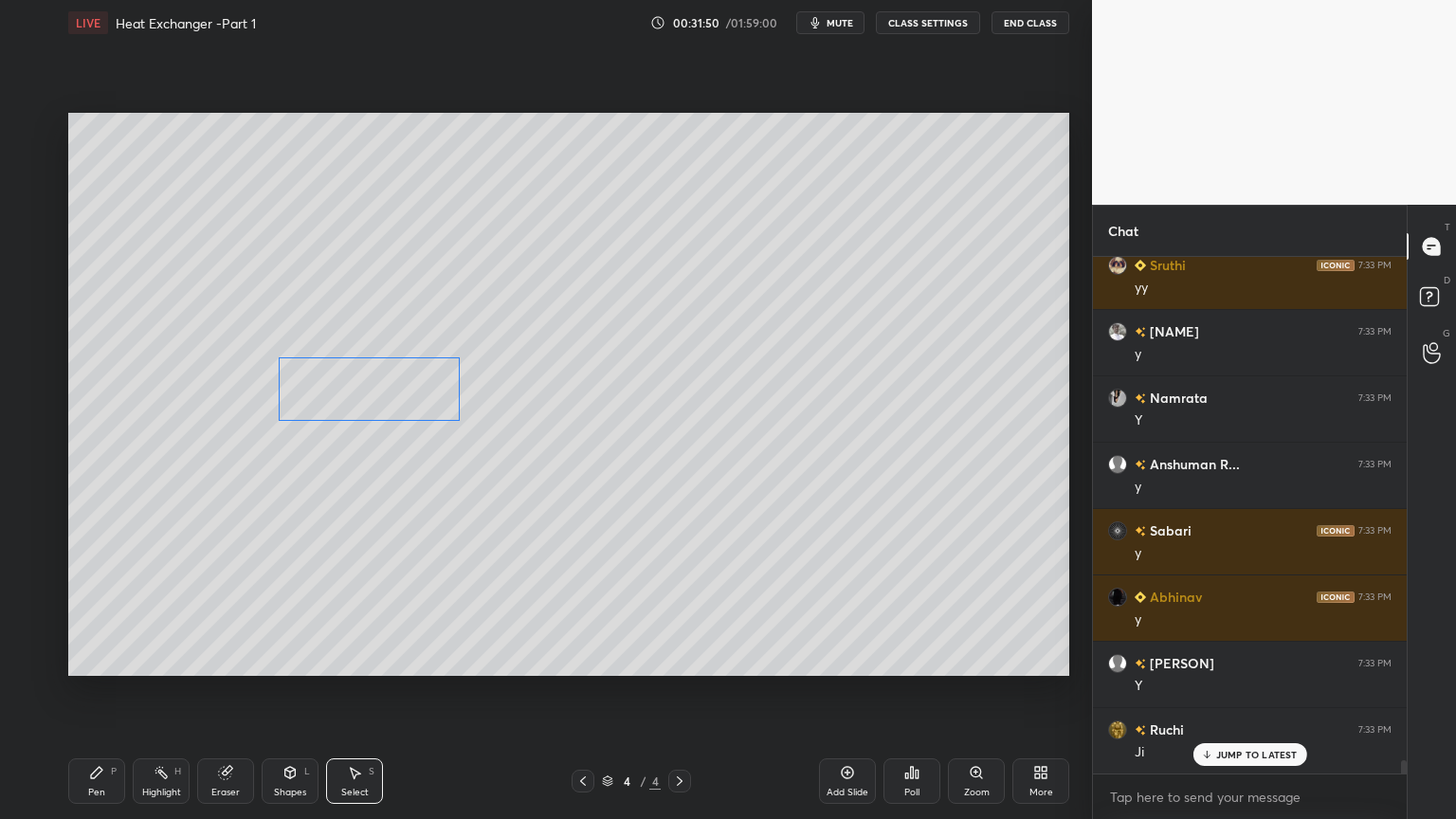click on "0 ° Undo Copy Duplicate Duplicate to new slide Delete" at bounding box center [569, 394] 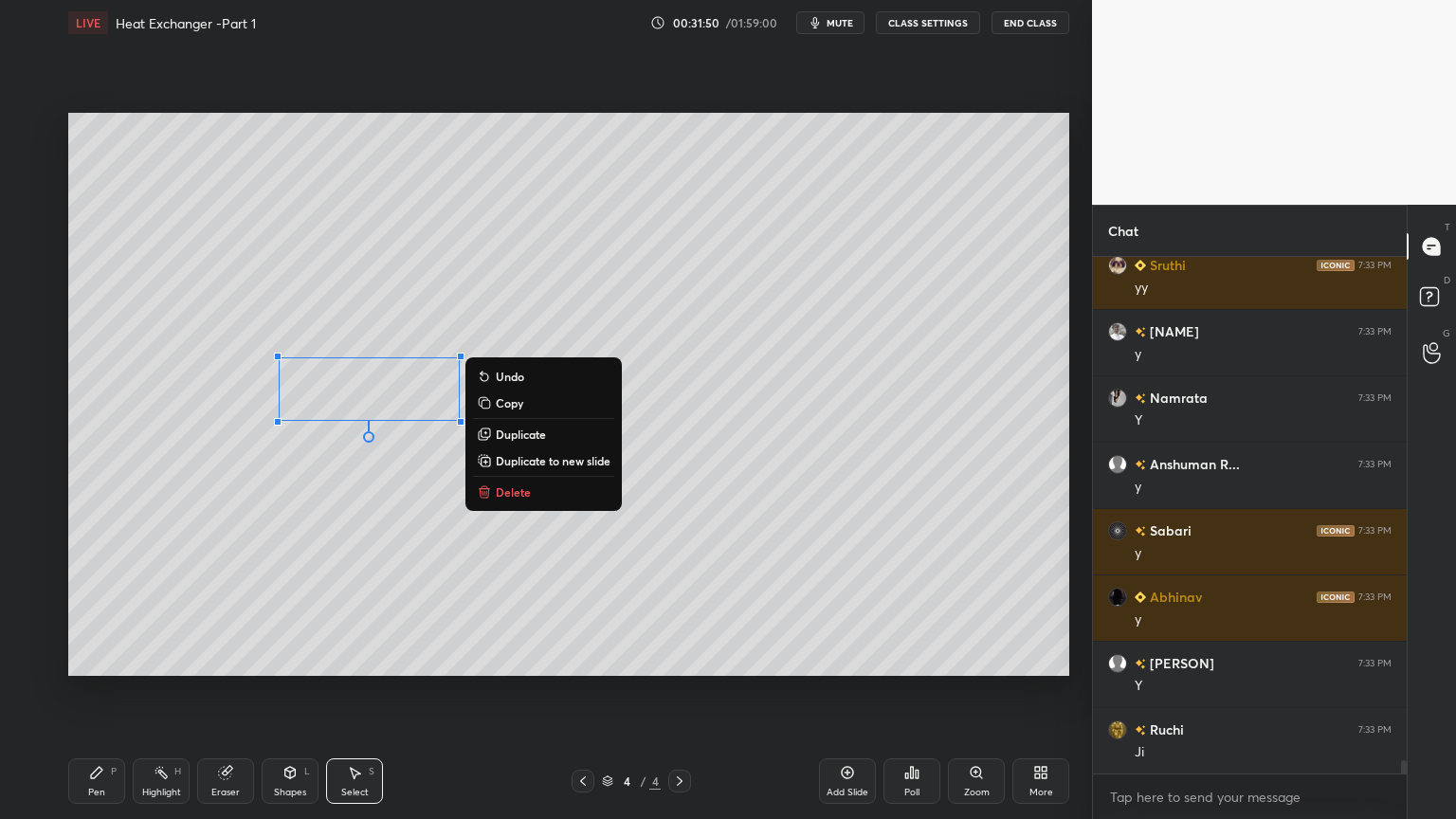 scroll, scrollTop: 19712, scrollLeft: 0, axis: vertical 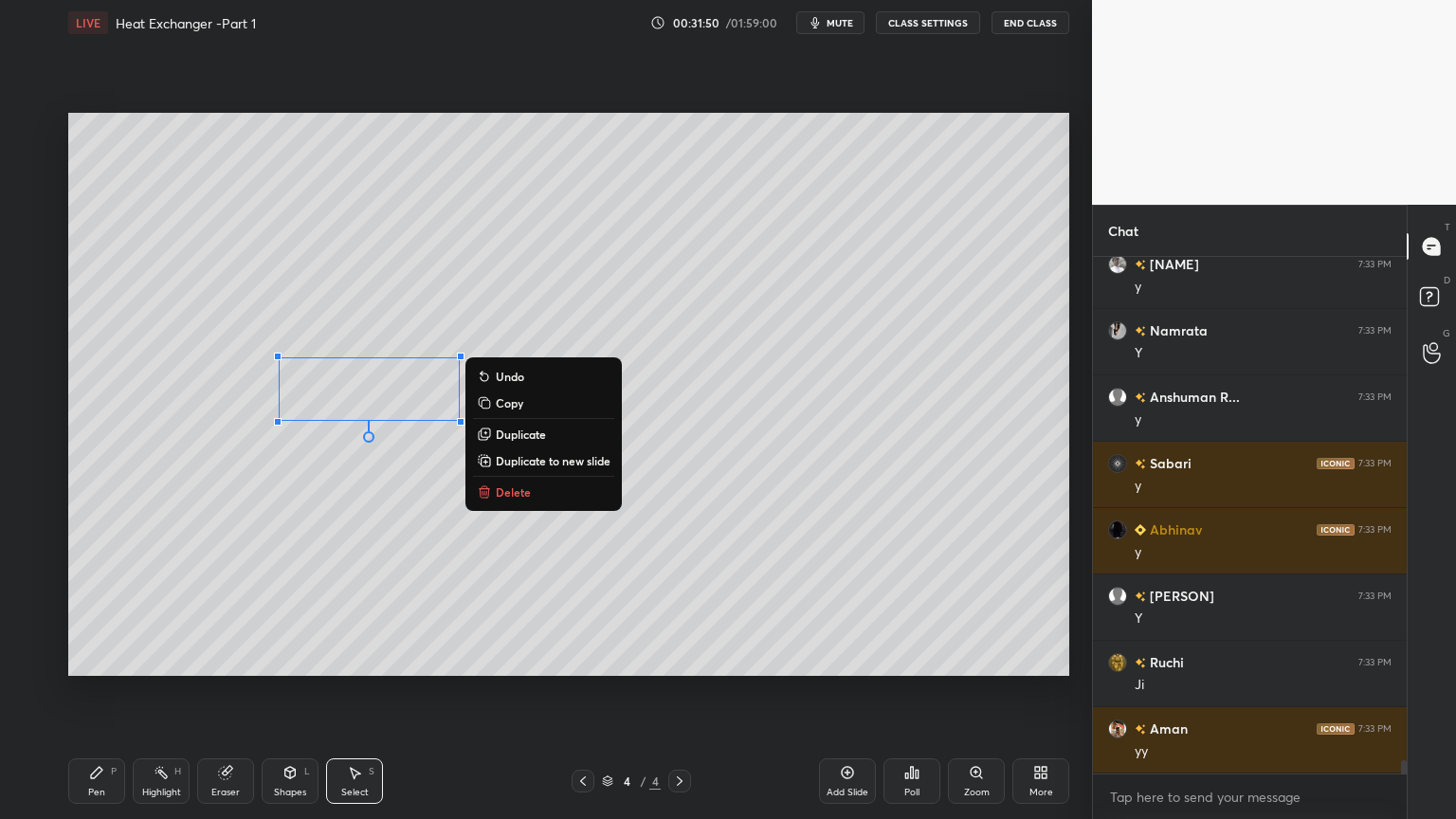 click on "0 ° Undo Copy Duplicate Duplicate to new slide Delete" at bounding box center [569, 394] 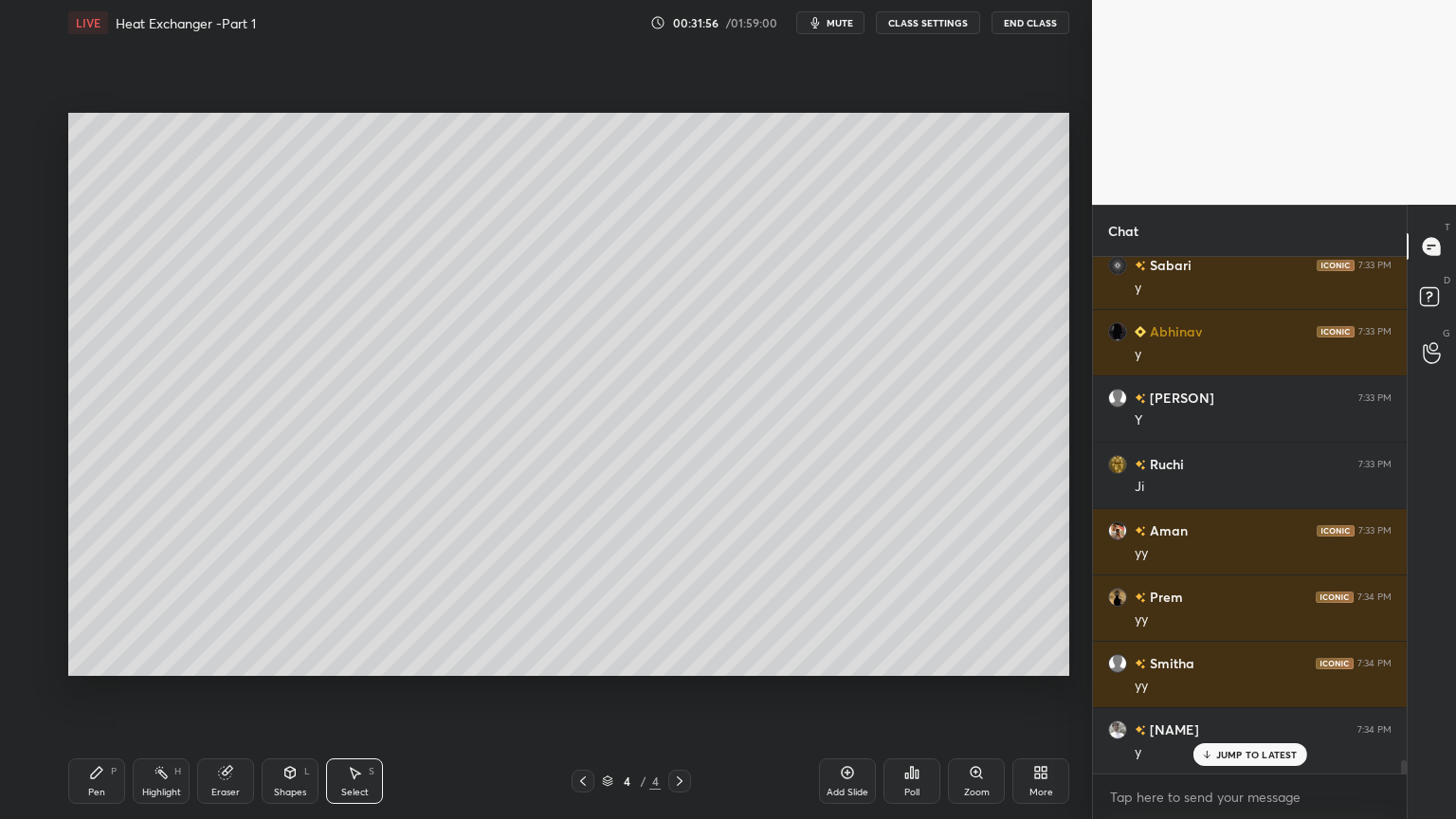 scroll, scrollTop: 19977, scrollLeft: 0, axis: vertical 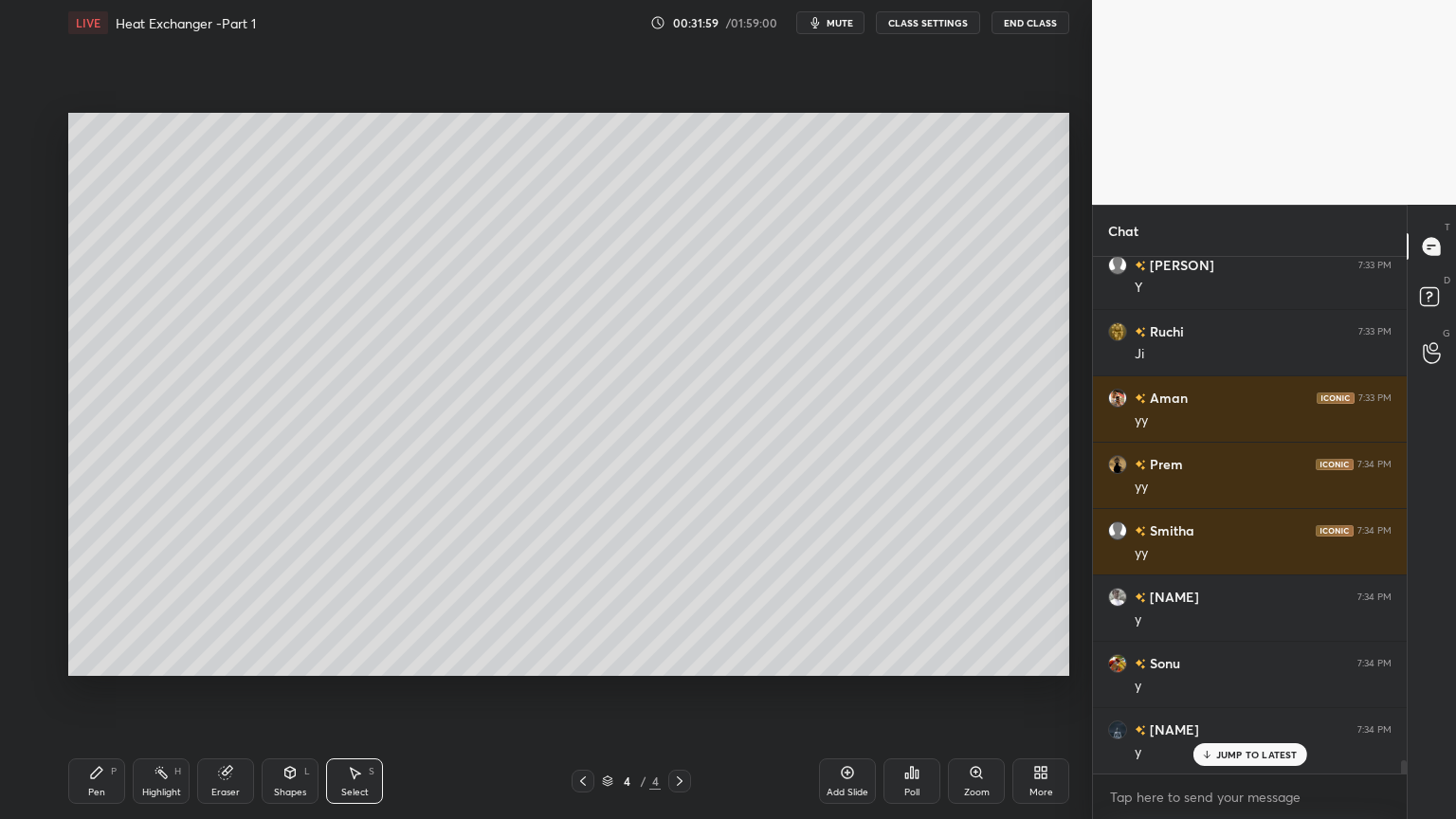 click on "Pen P" at bounding box center [97, 781] 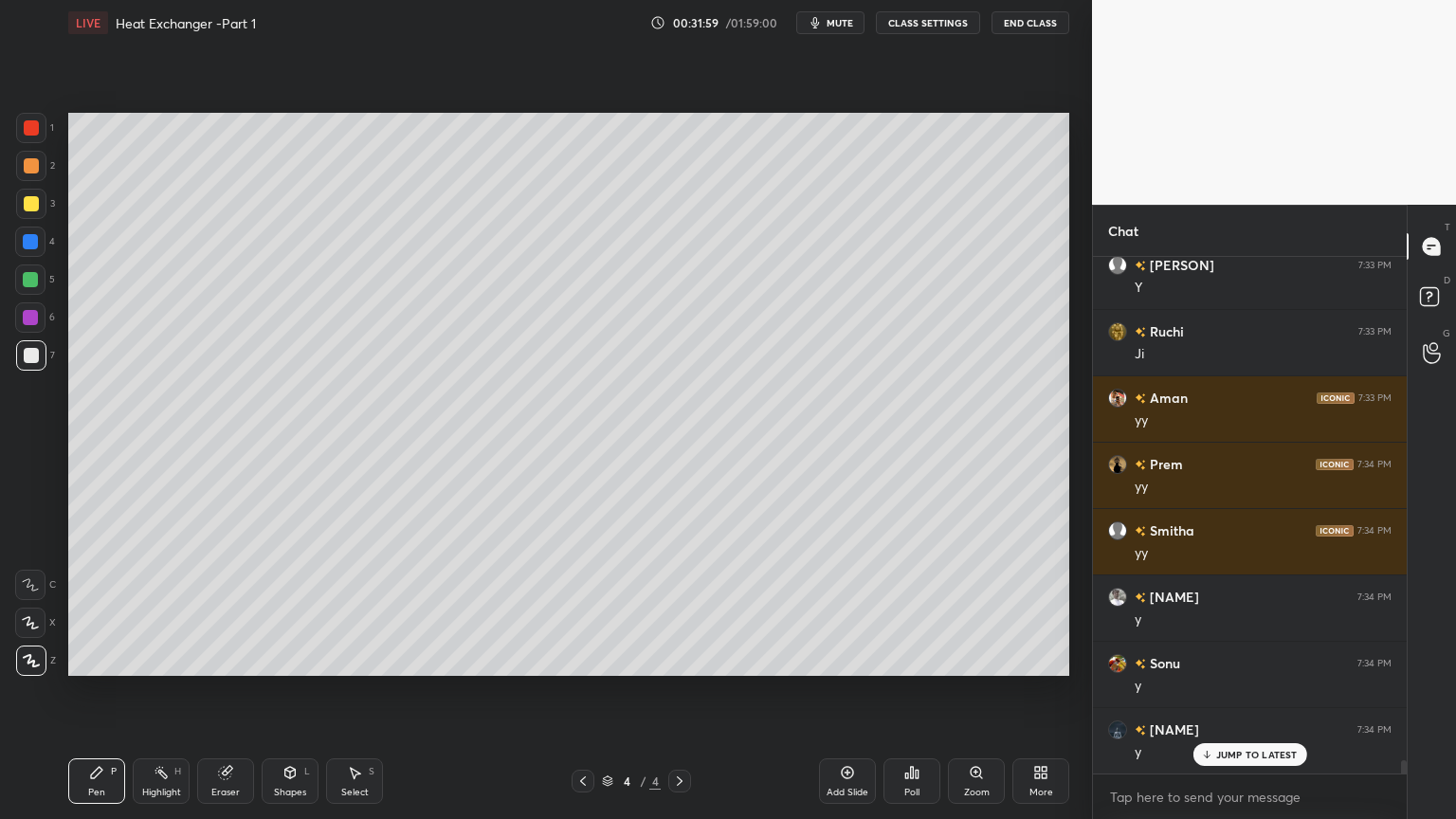 scroll, scrollTop: 20175, scrollLeft: 0, axis: vertical 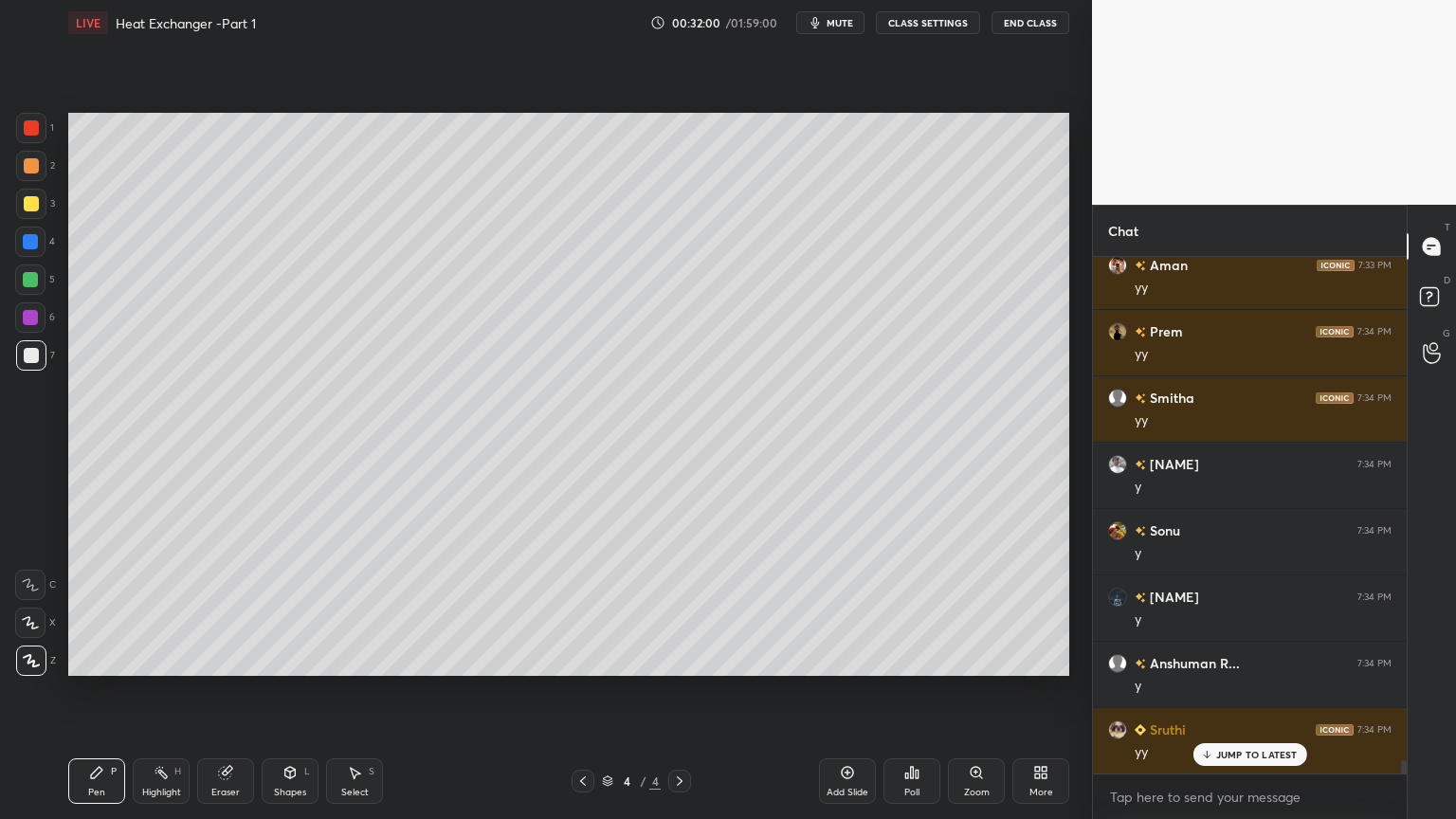 click at bounding box center [31, 204] 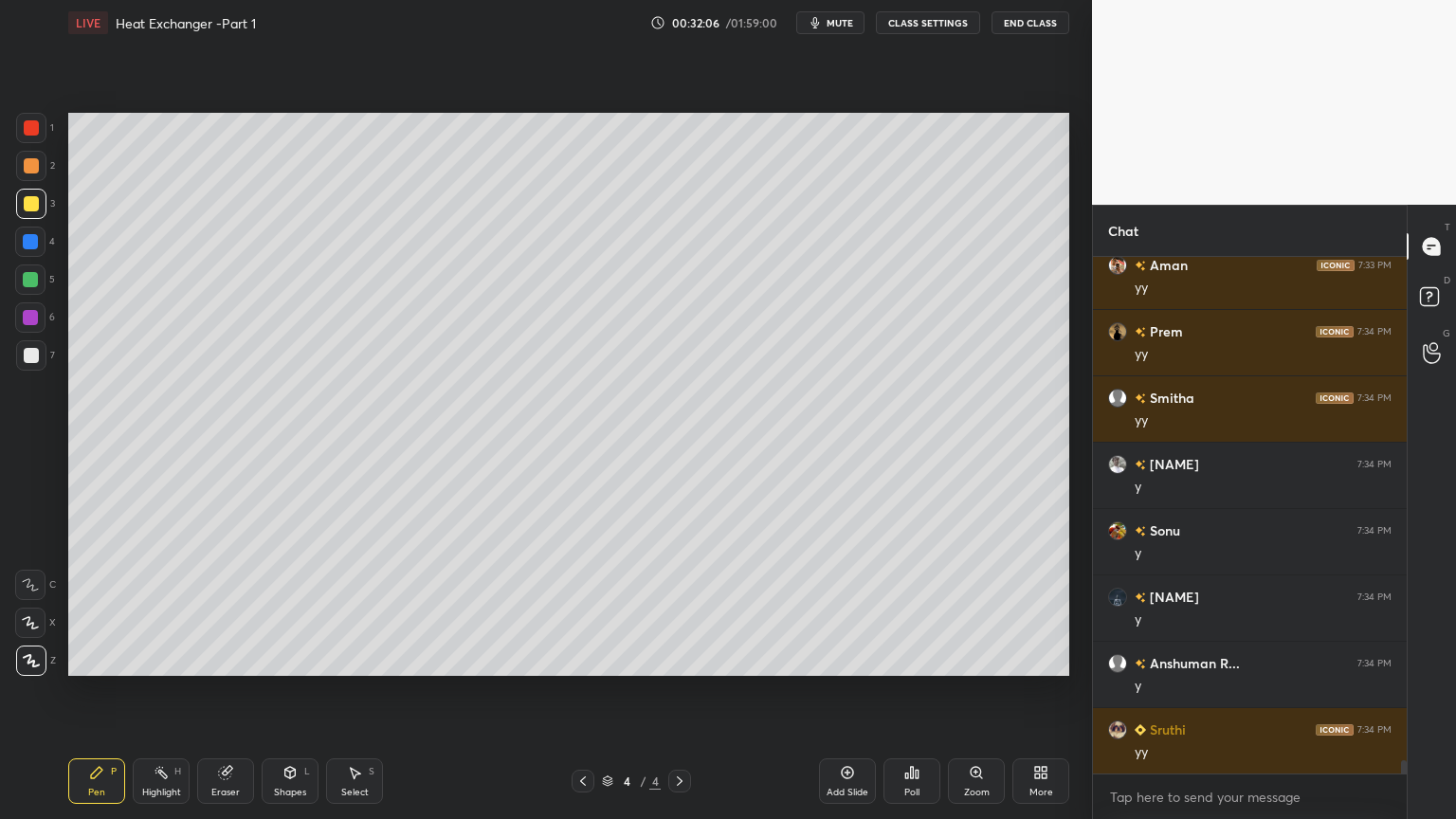 scroll, scrollTop: 20243, scrollLeft: 0, axis: vertical 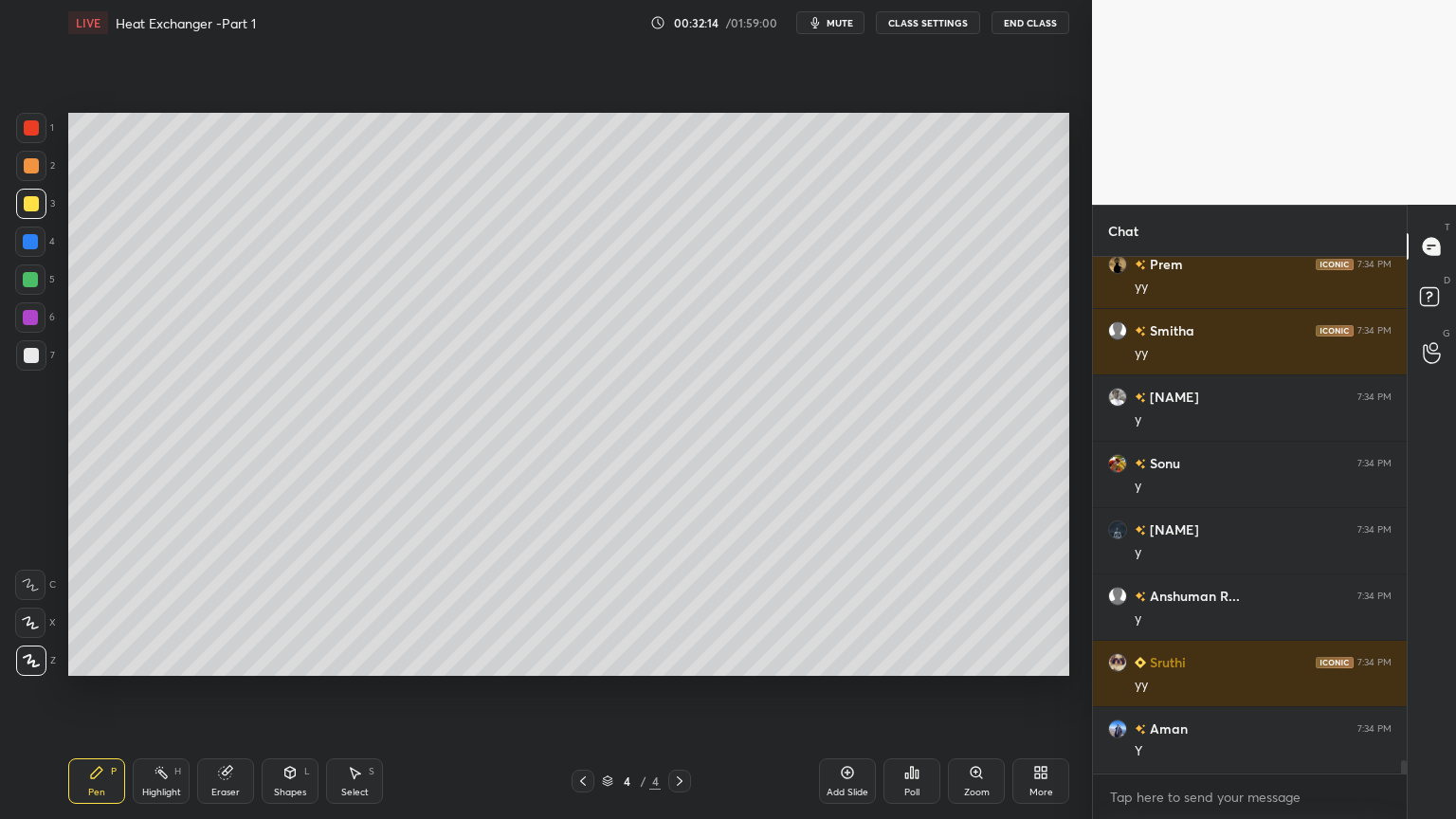 click at bounding box center [31, 355] 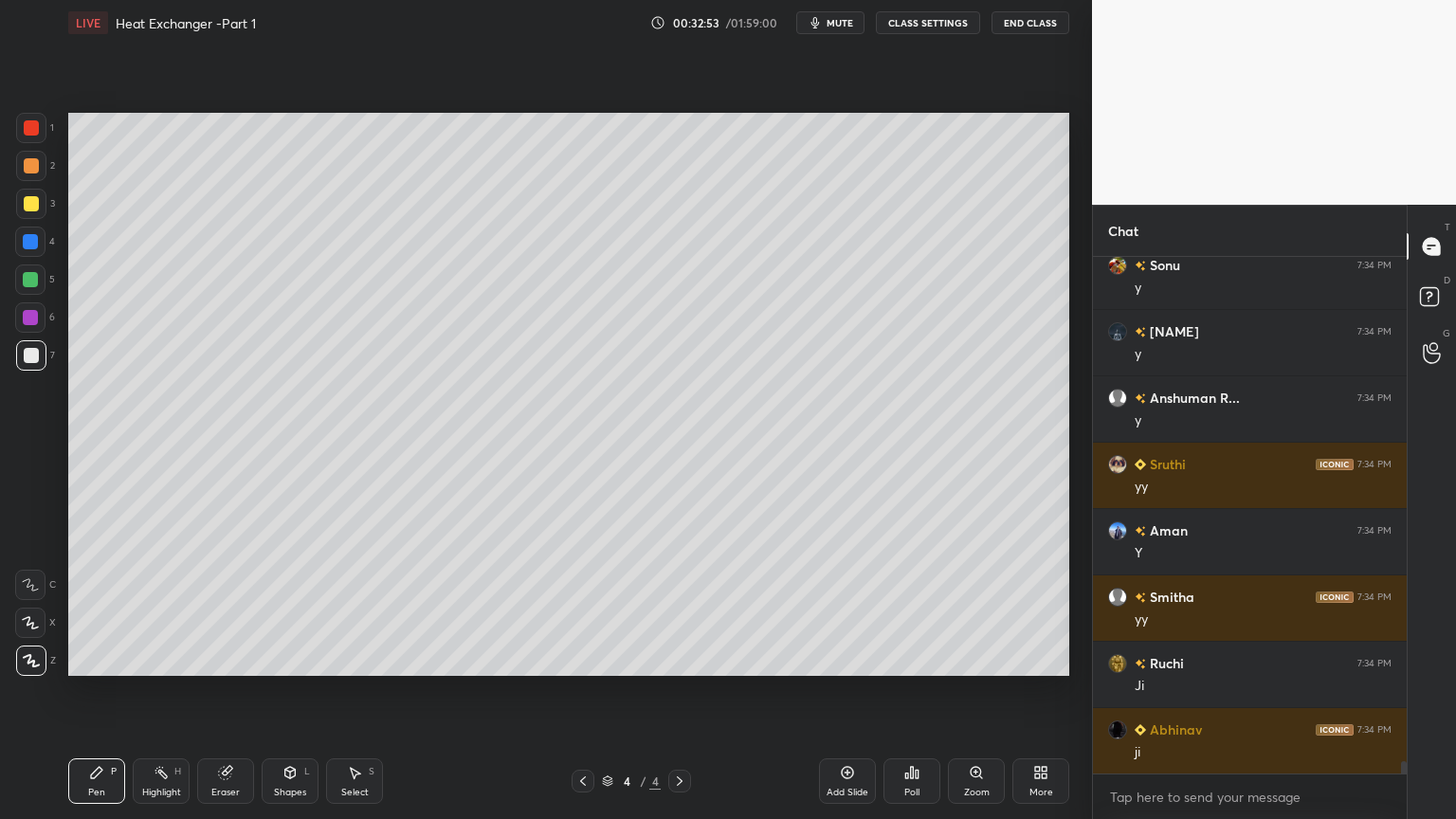 scroll, scrollTop: 20508, scrollLeft: 0, axis: vertical 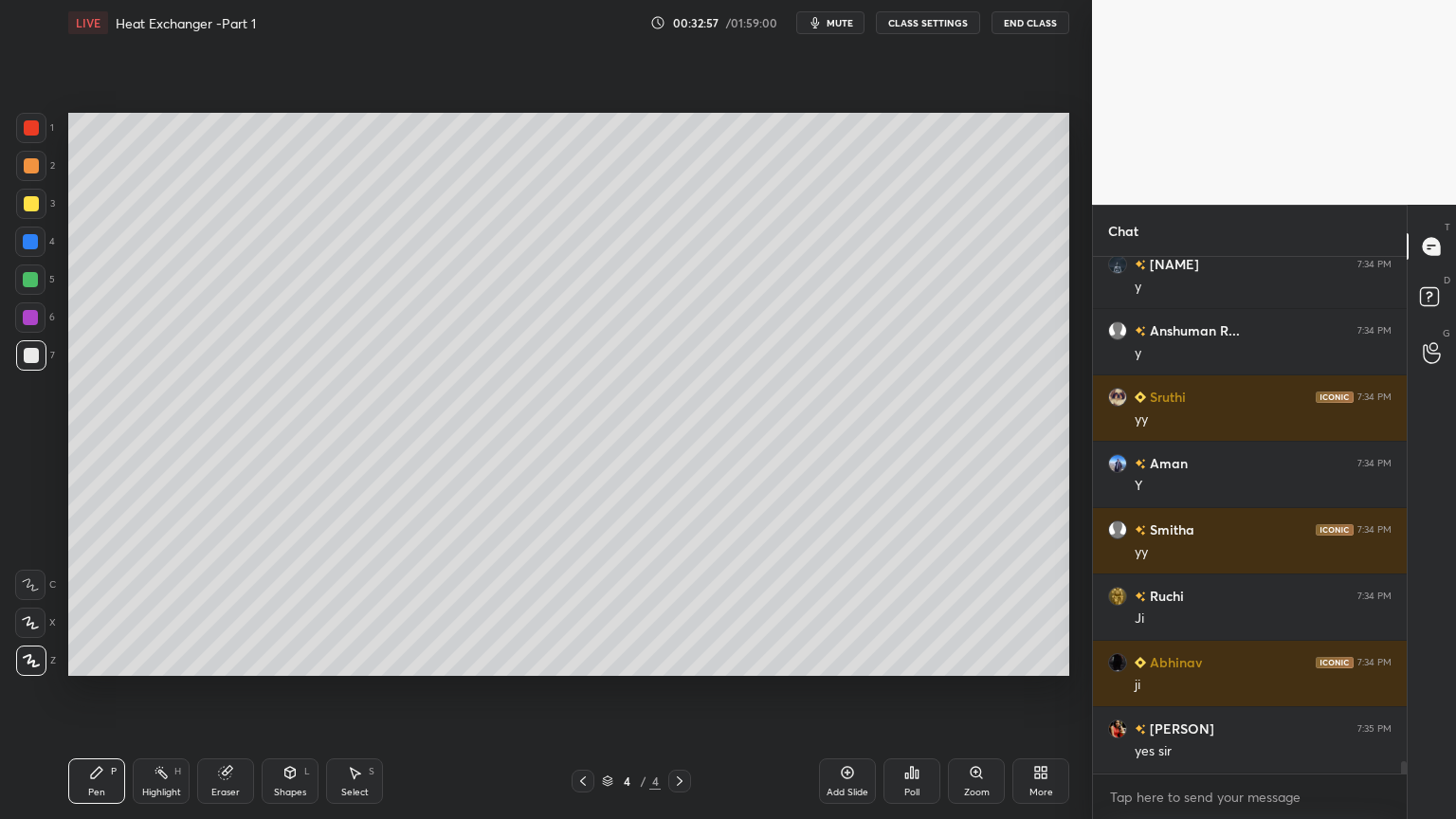 click on "Select" at bounding box center (355, 792) 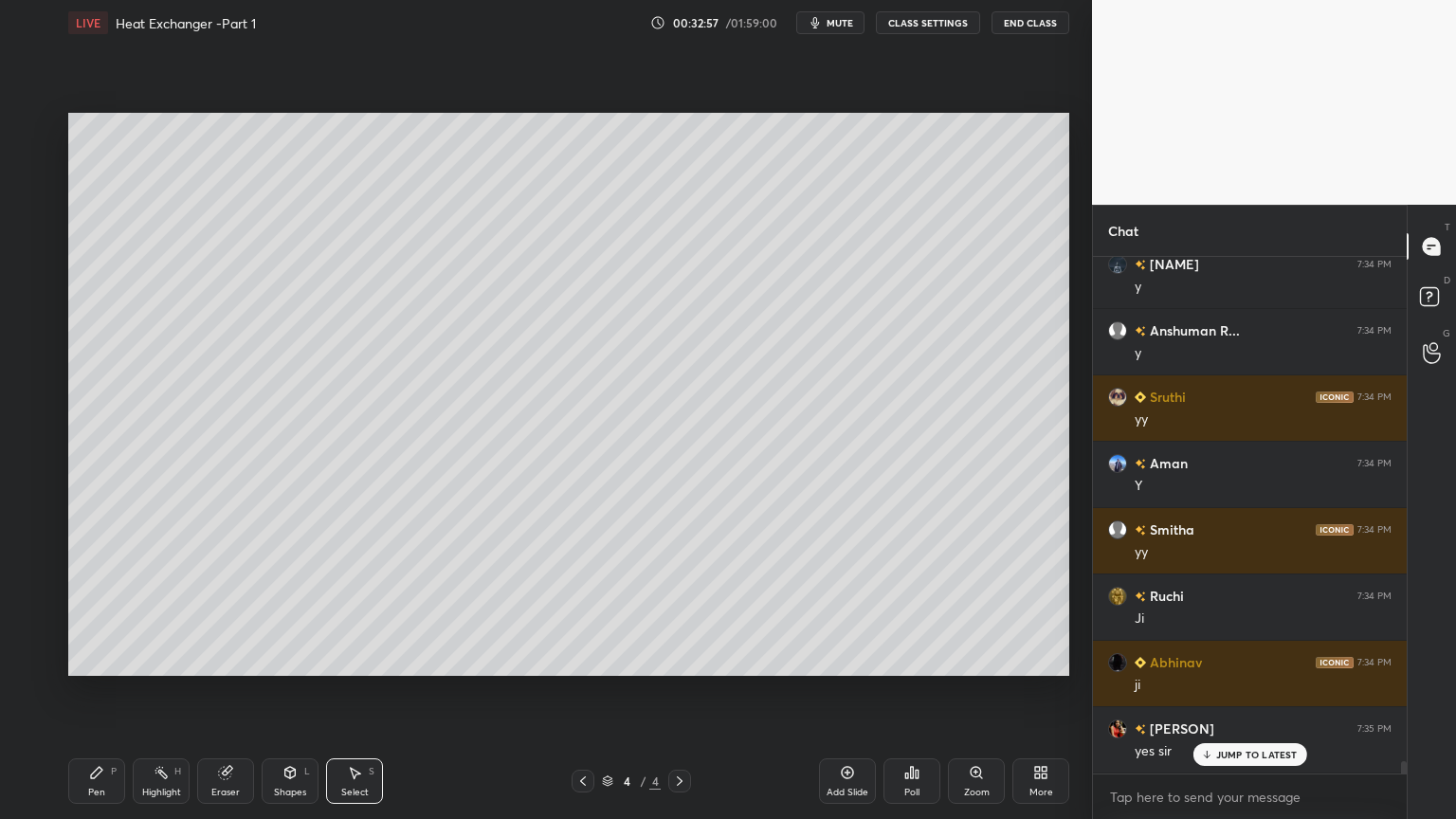 scroll, scrollTop: 20574, scrollLeft: 0, axis: vertical 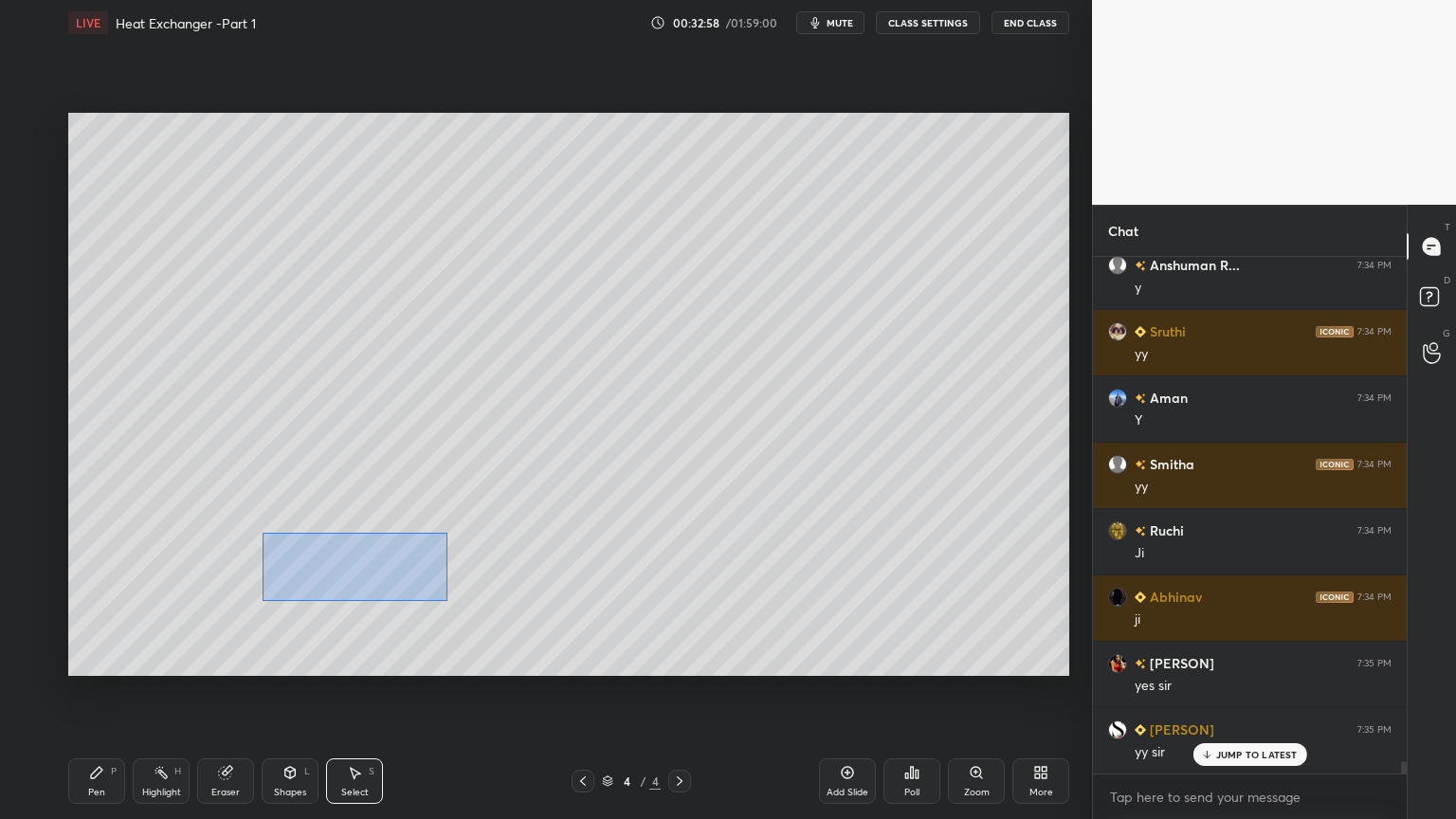 drag, startPoint x: 262, startPoint y: 533, endPoint x: 527, endPoint y: 624, distance: 280 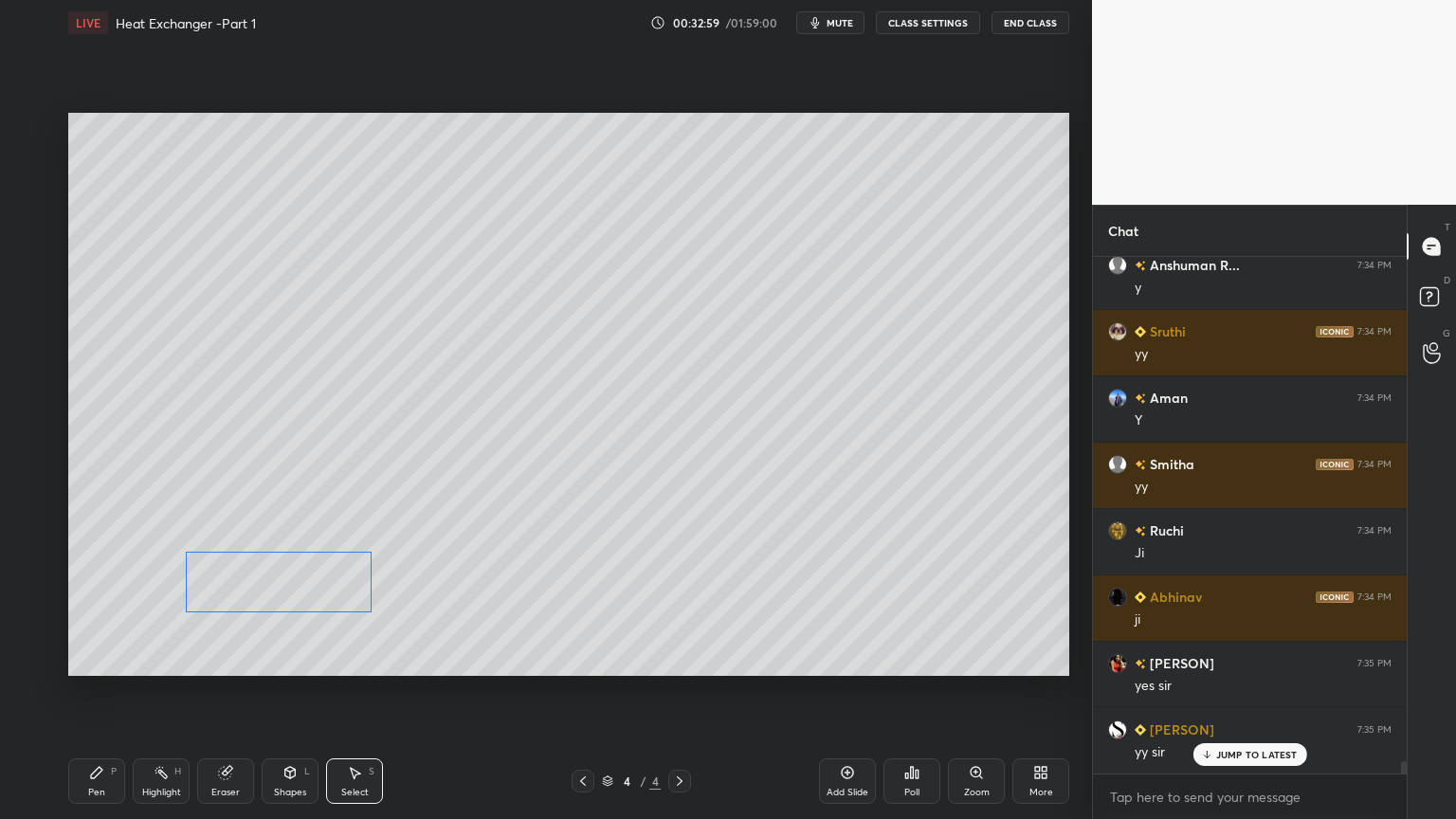 drag, startPoint x: 375, startPoint y: 599, endPoint x: 313, endPoint y: 602, distance: 62.072538 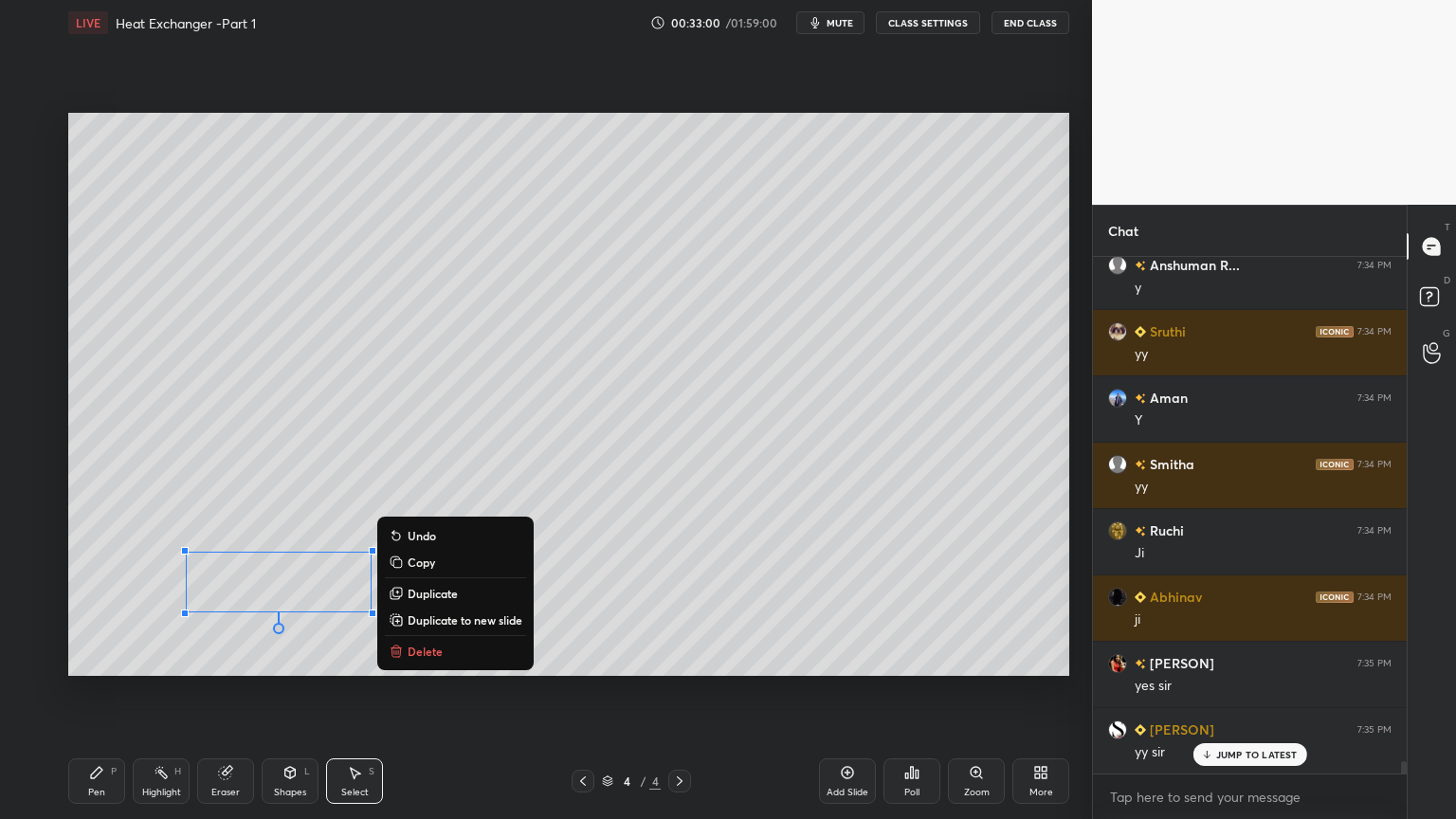 click on "Shapes" at bounding box center (290, 792) 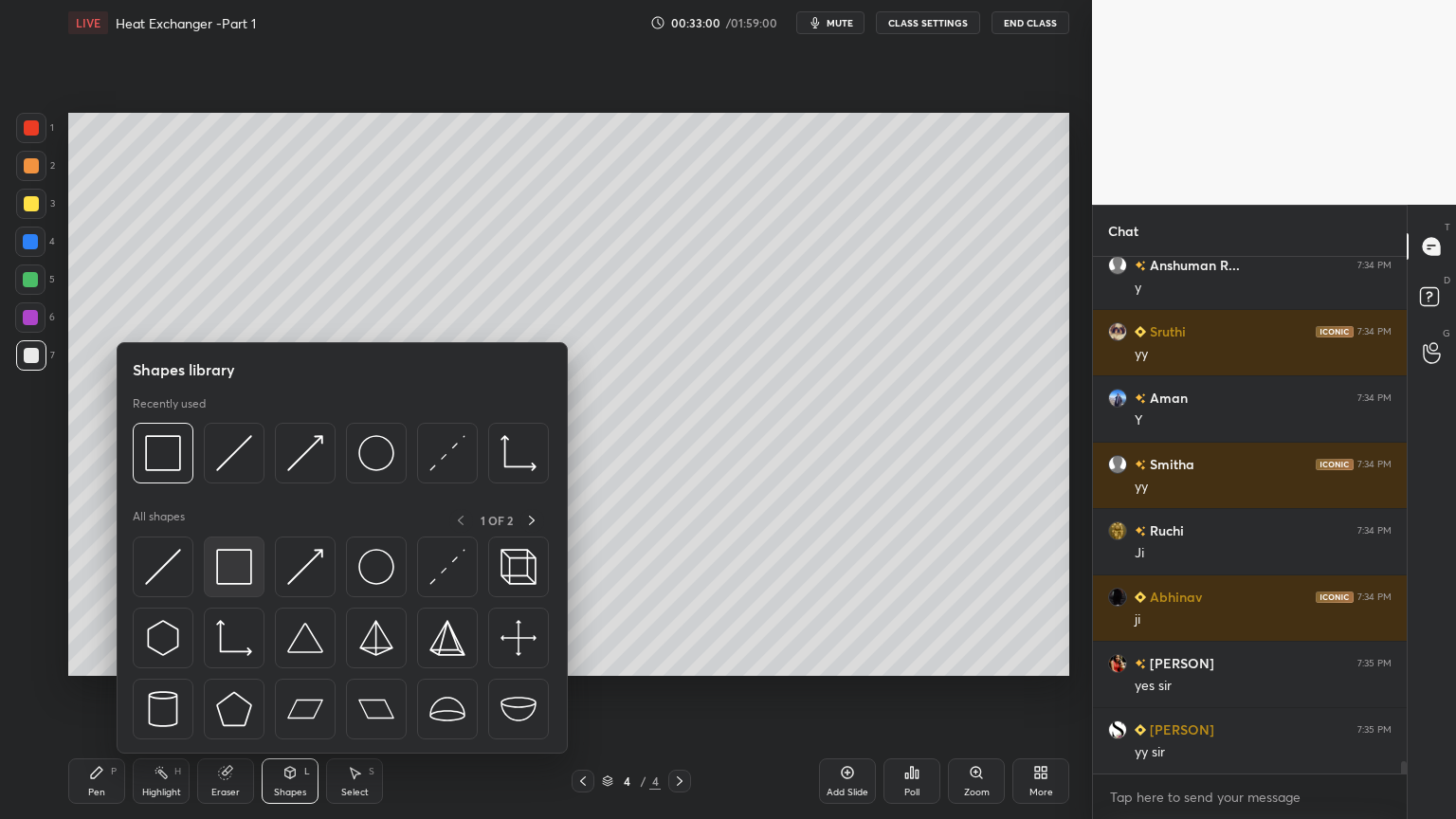 scroll, scrollTop: 20641, scrollLeft: 0, axis: vertical 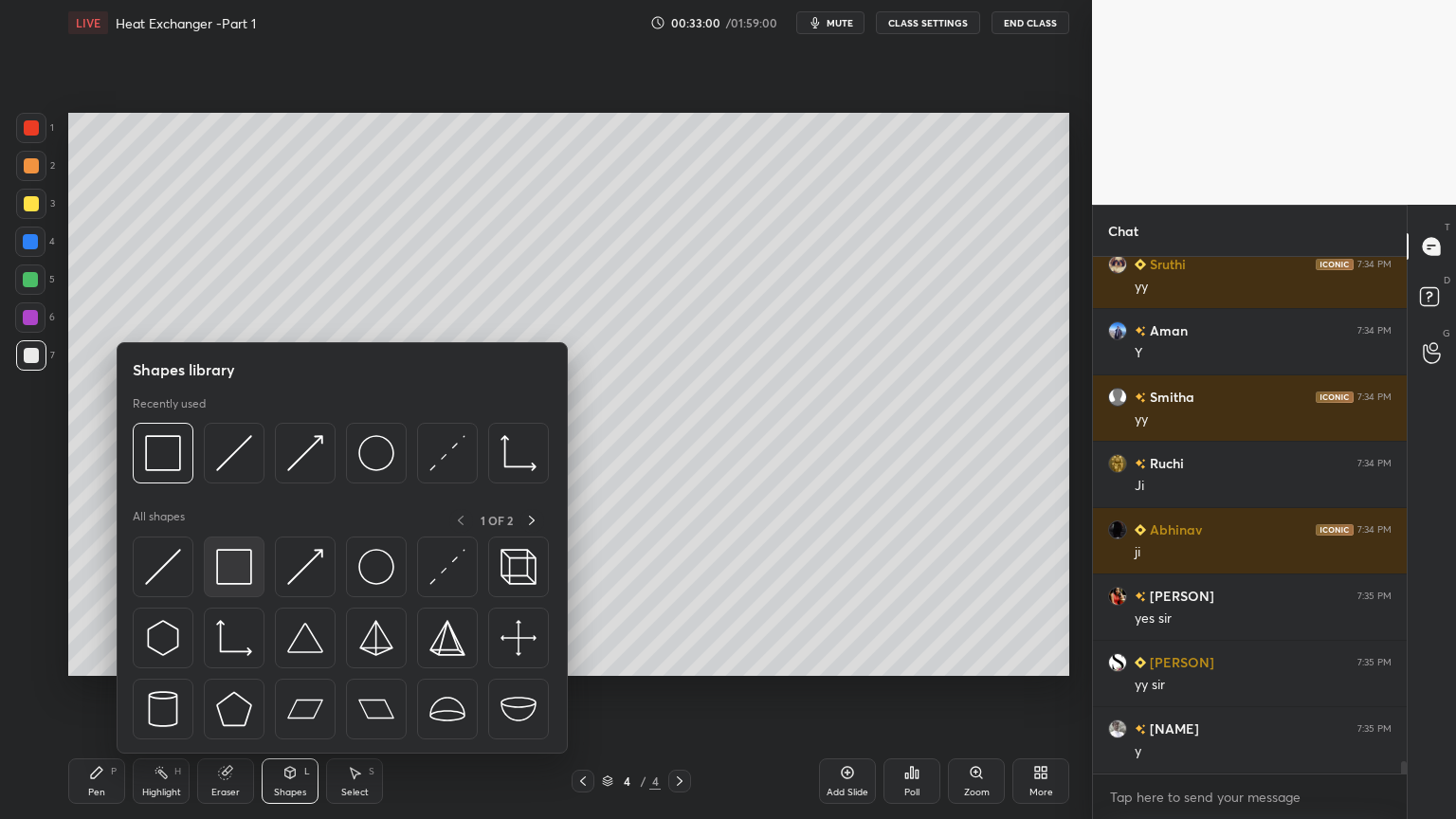 click at bounding box center [234, 567] 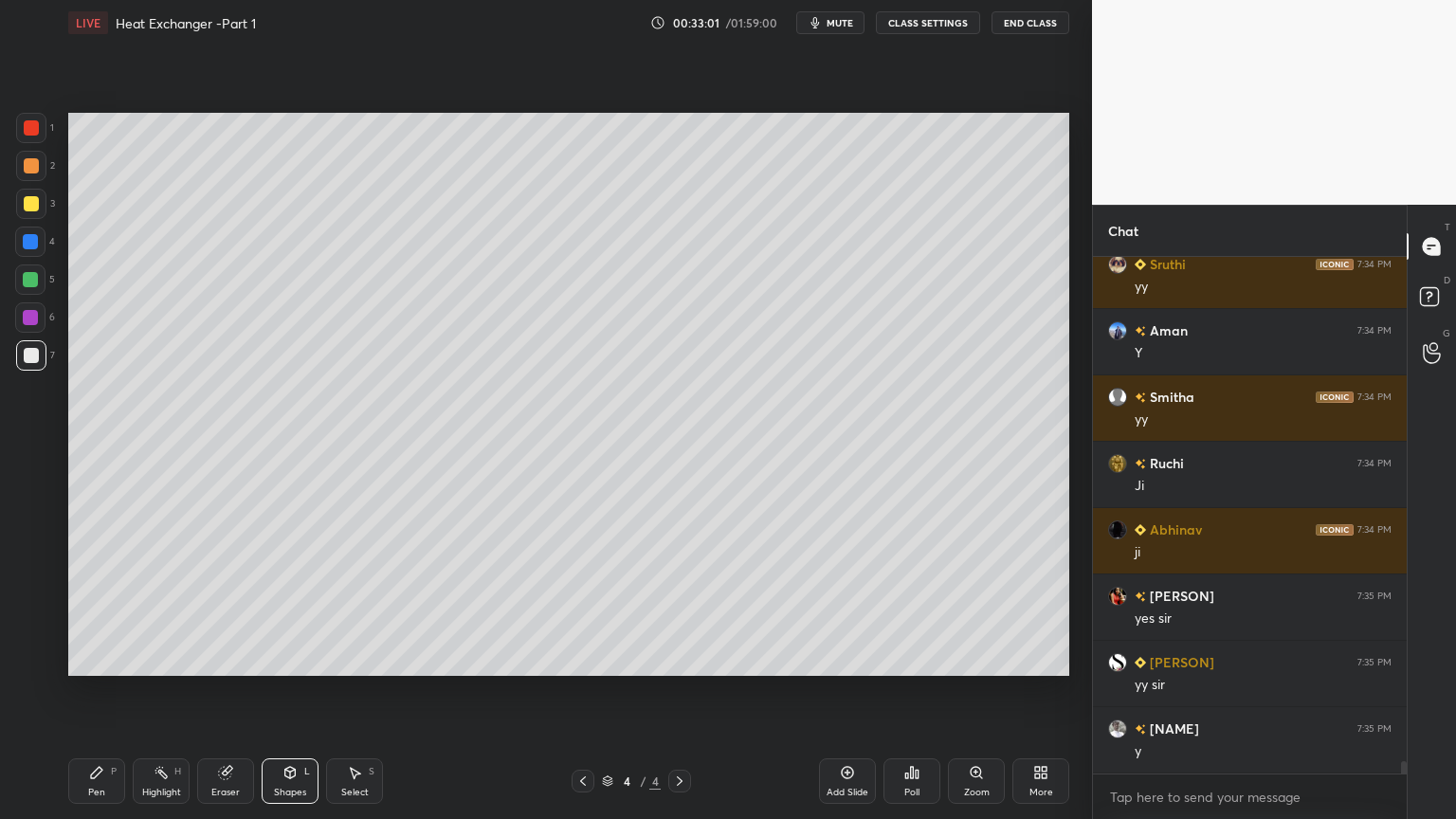 click on "Pen P" at bounding box center (97, 781) 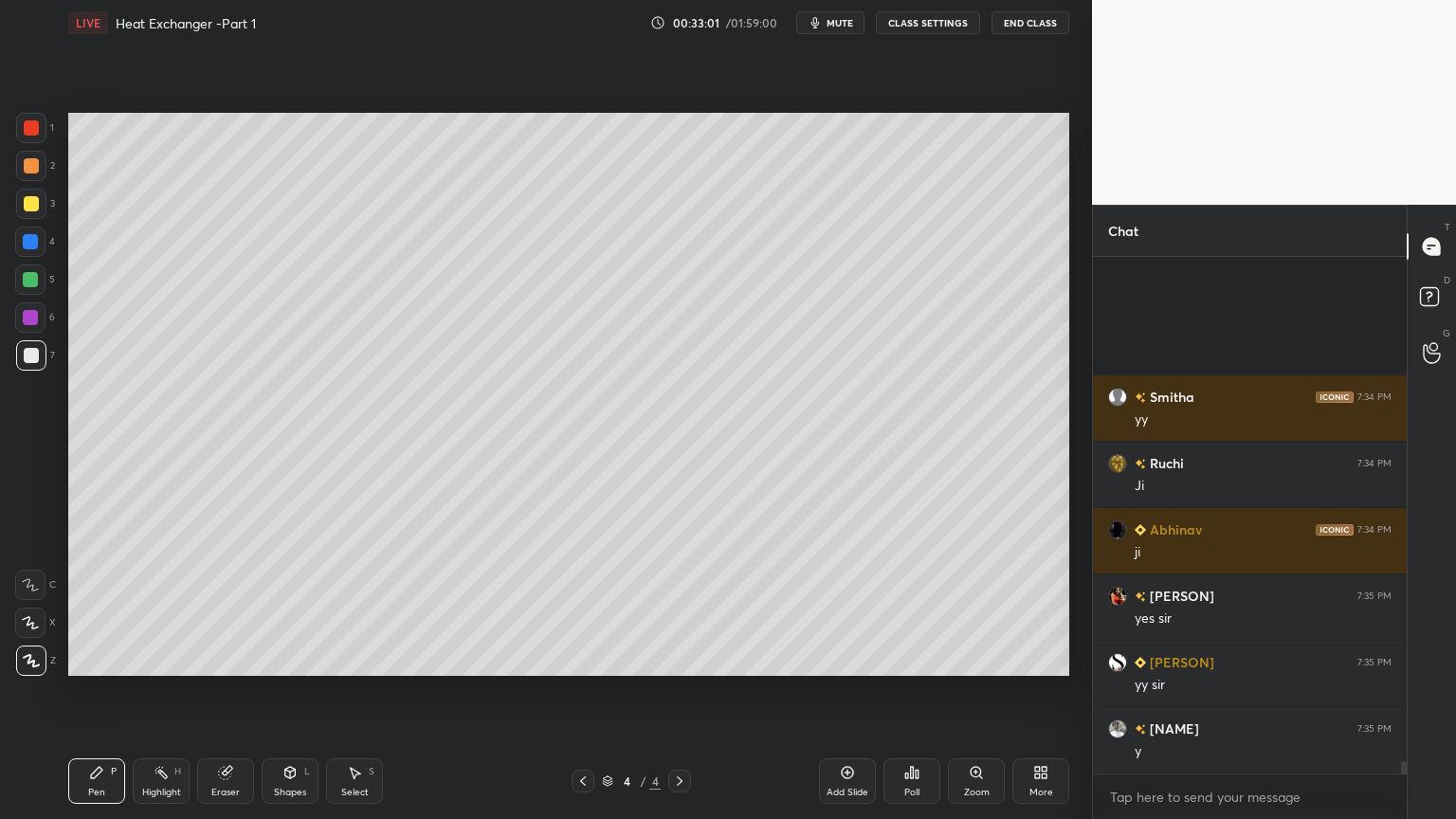 scroll, scrollTop: 20839, scrollLeft: 0, axis: vertical 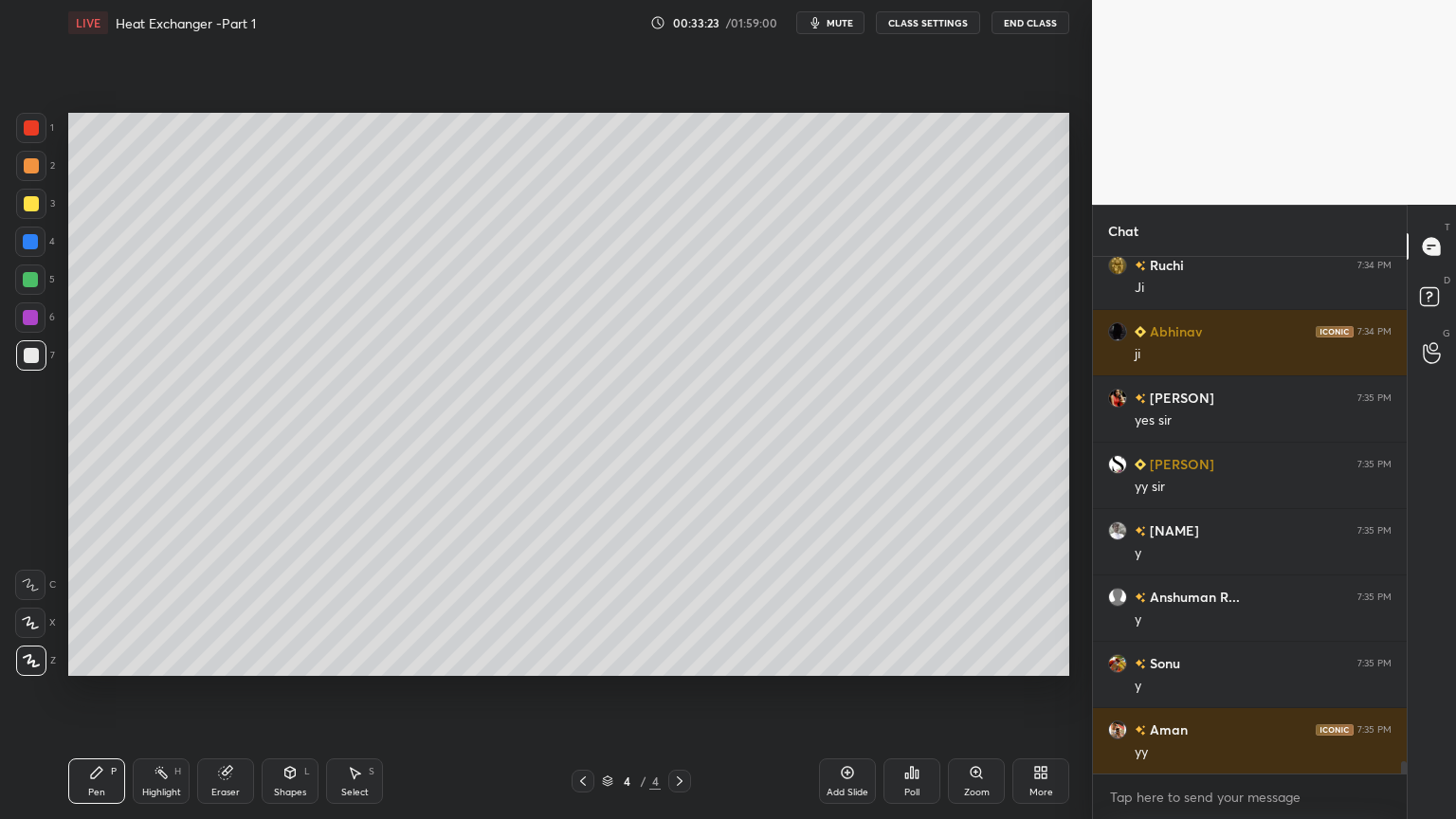 click 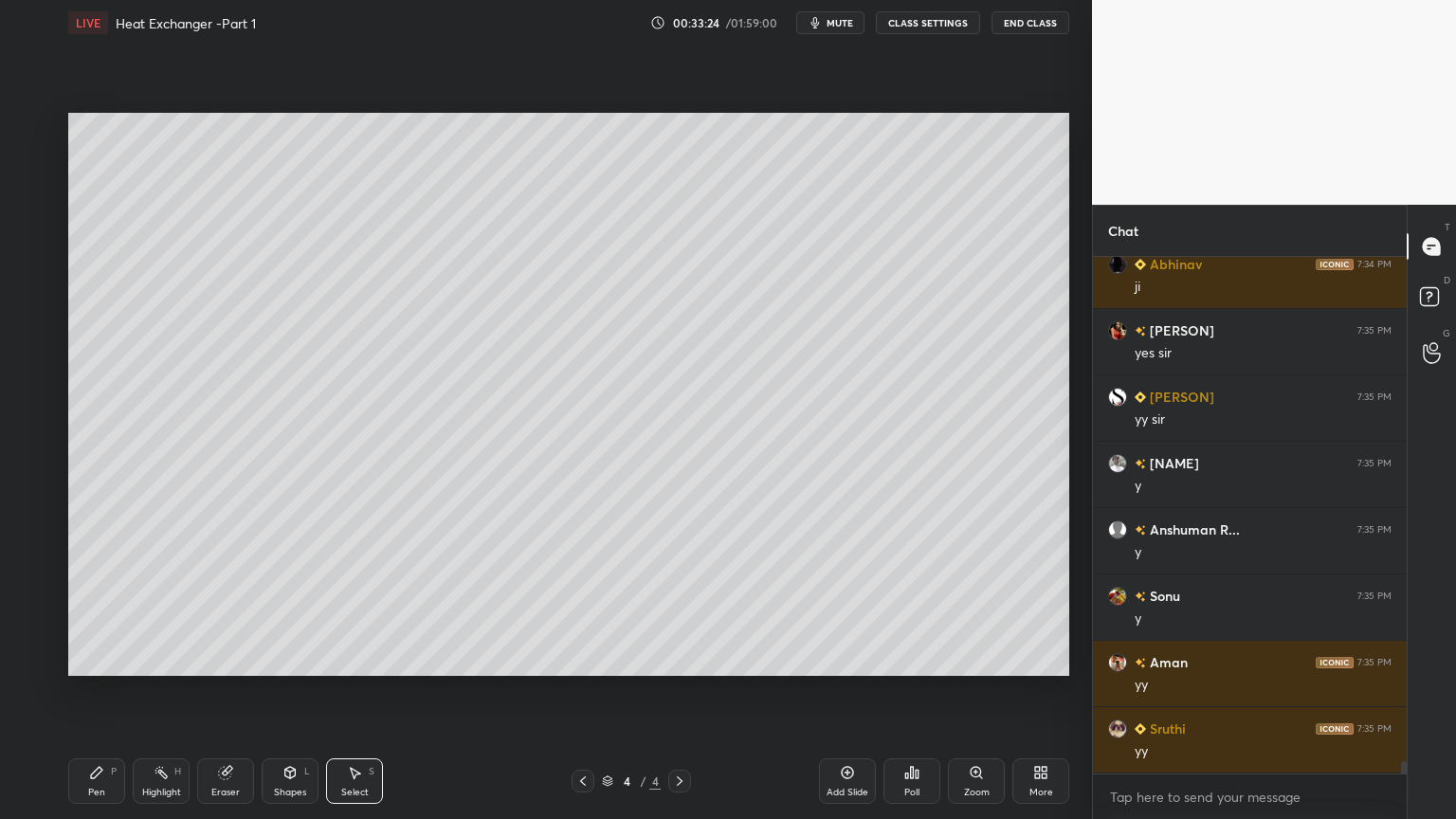 click on "Pen P" at bounding box center (97, 781) 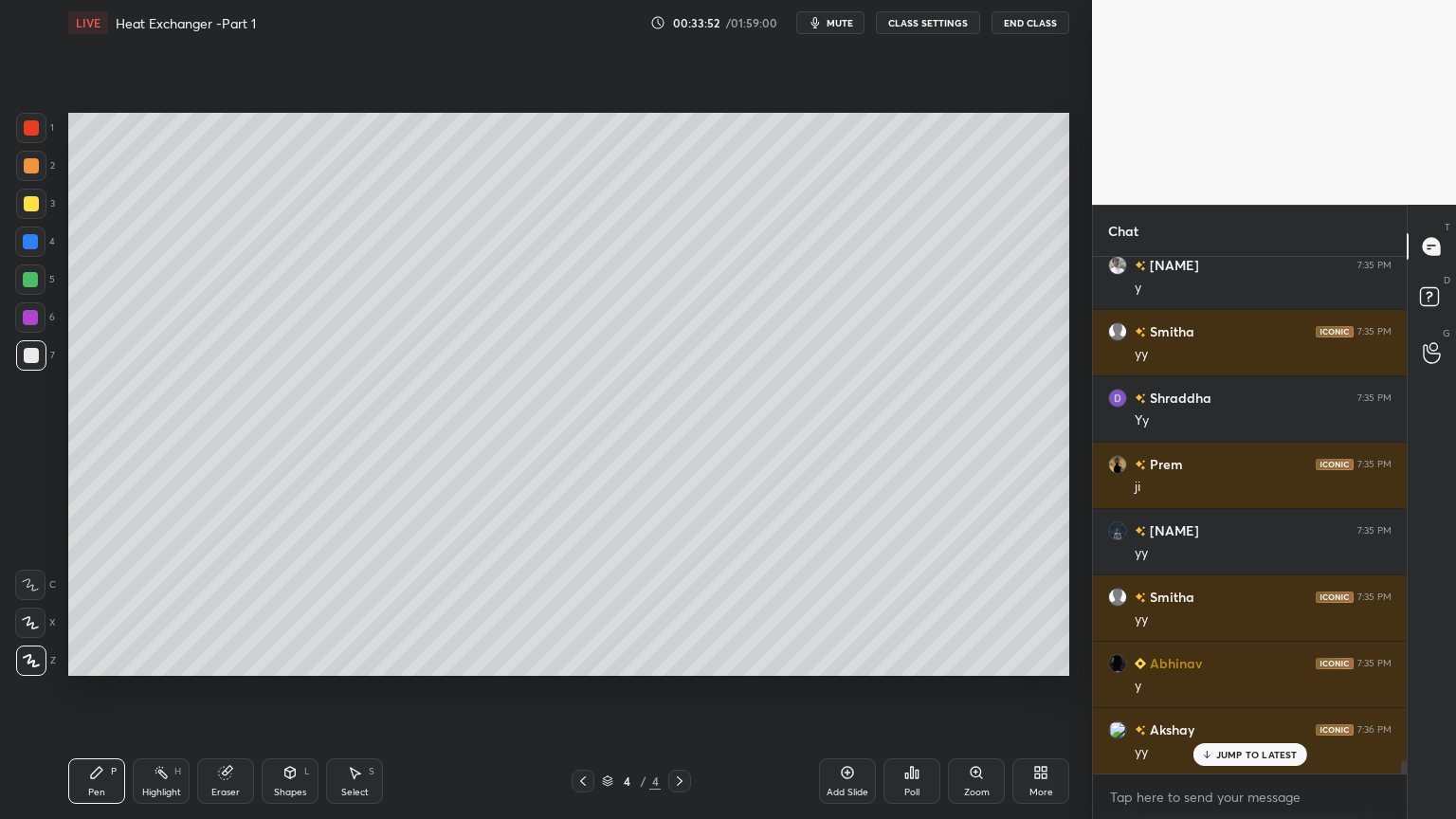 scroll, scrollTop: 21768, scrollLeft: 0, axis: vertical 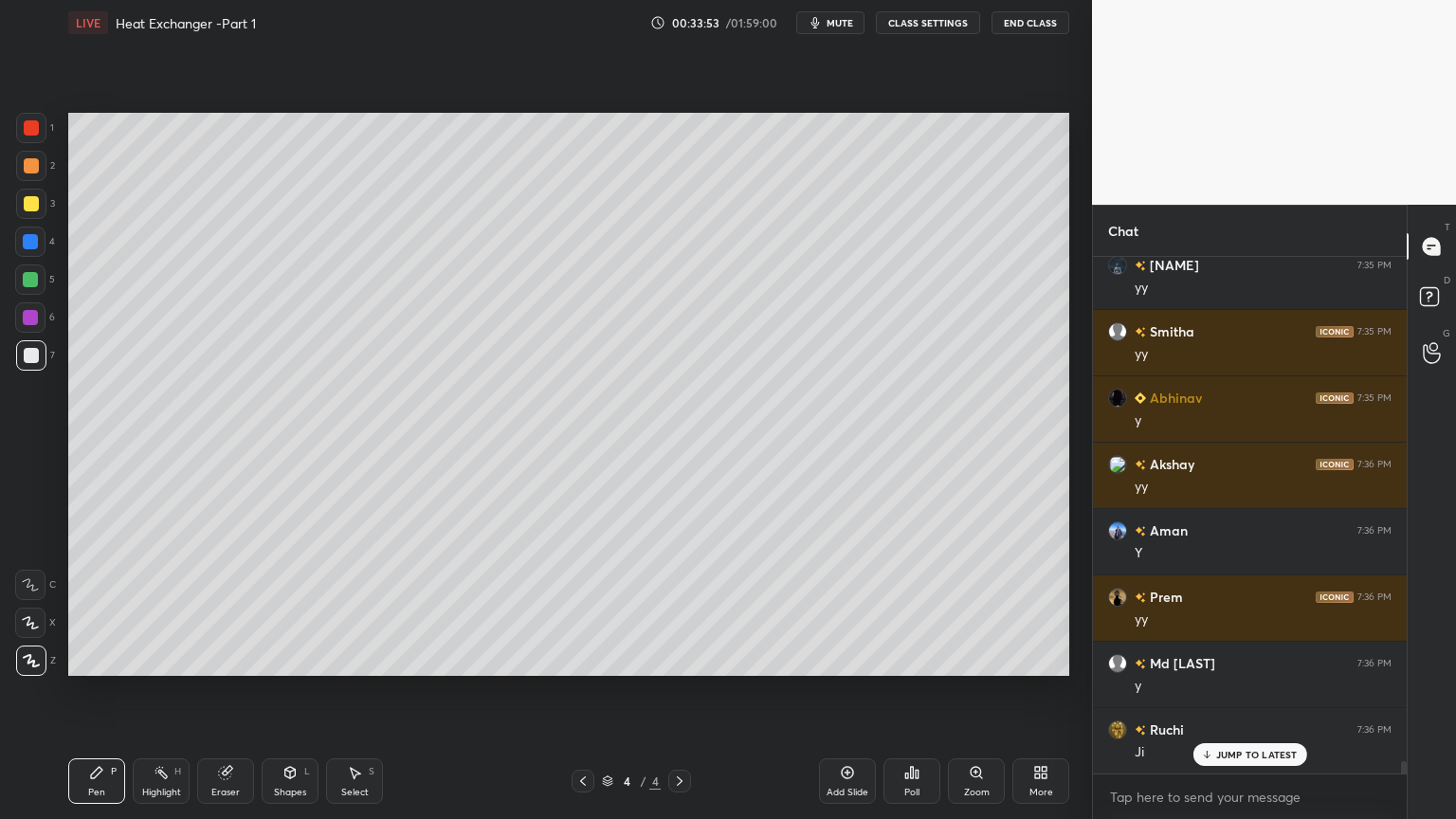 click on "Select" at bounding box center [355, 792] 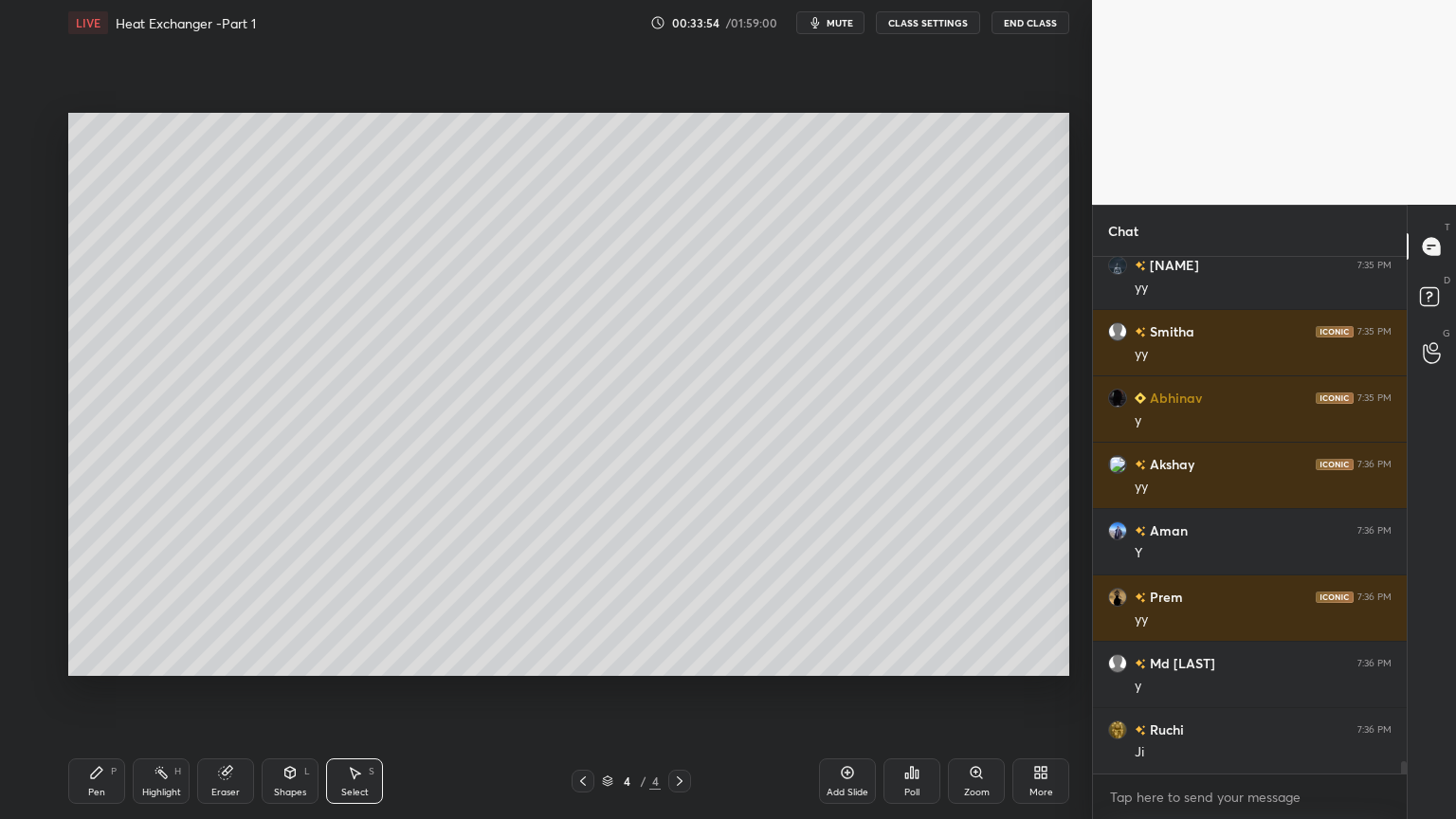 scroll, scrollTop: 21968, scrollLeft: 0, axis: vertical 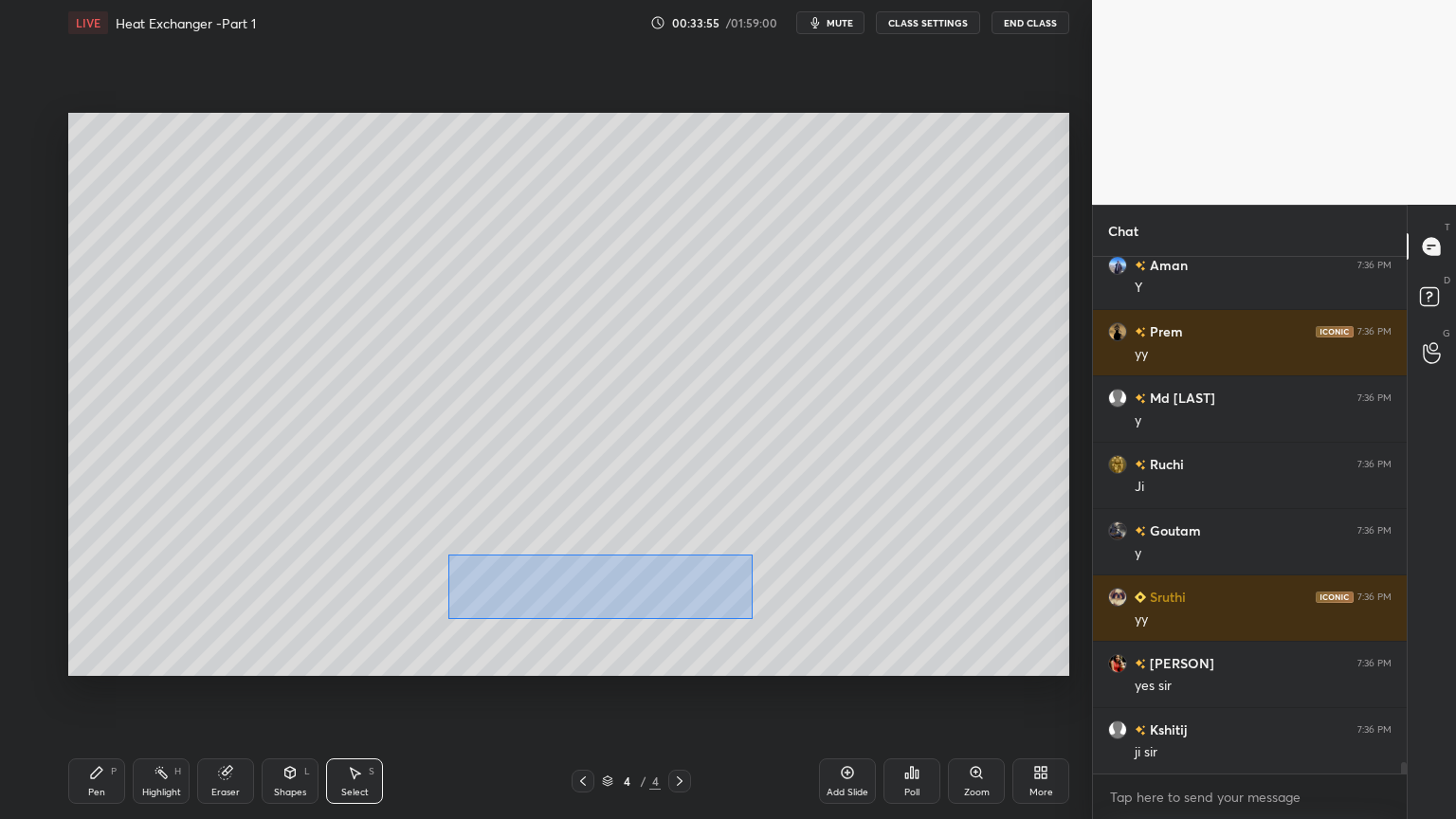 drag, startPoint x: 448, startPoint y: 555, endPoint x: 702, endPoint y: 613, distance: 260.53791 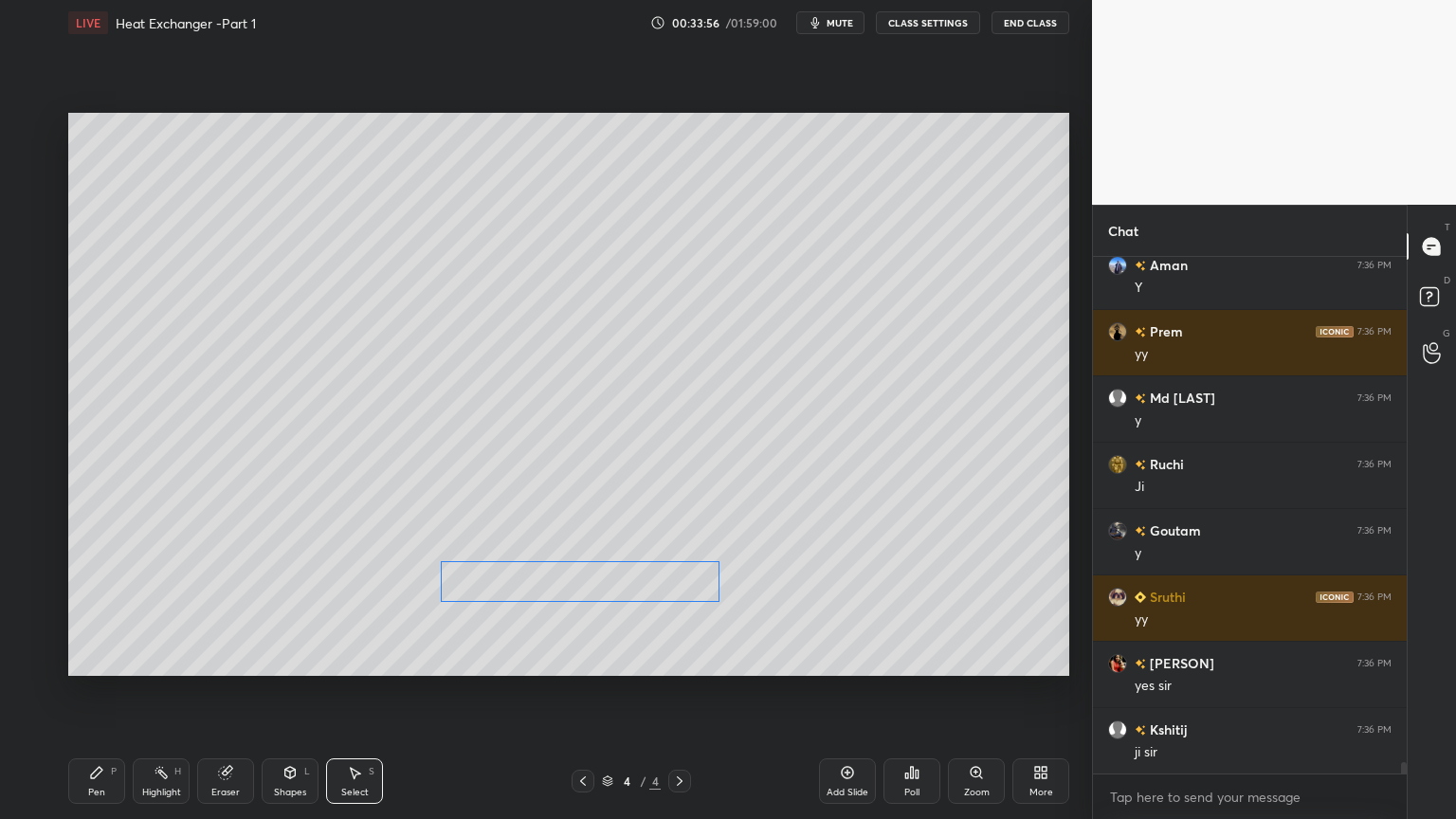 scroll, scrollTop: 22233, scrollLeft: 0, axis: vertical 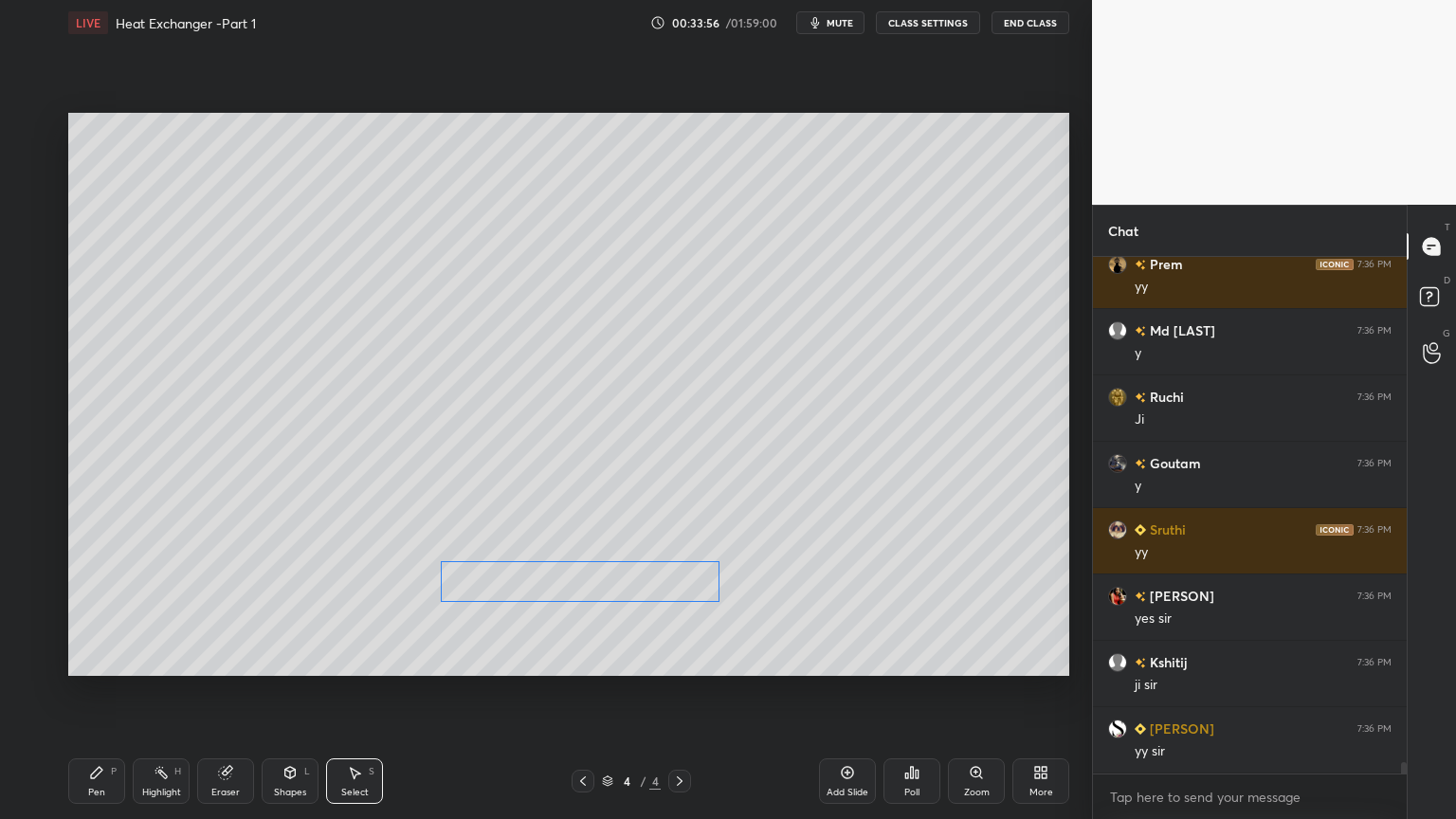 click on "0 ° Undo Copy Duplicate Duplicate to new slide Delete" at bounding box center (569, 394) 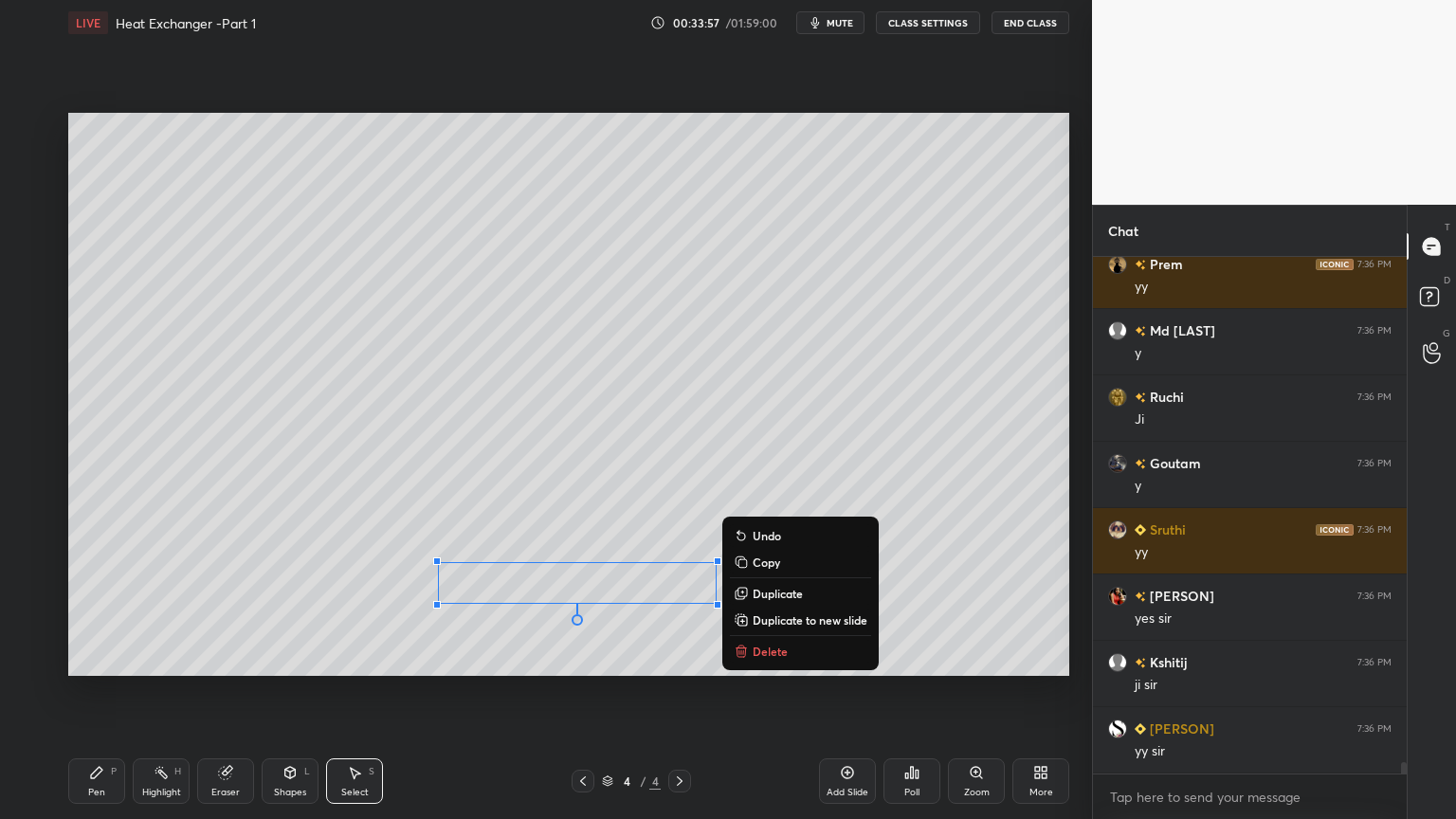 click on "0 ° Undo Copy Duplicate Duplicate to new slide Delete" at bounding box center [569, 394] 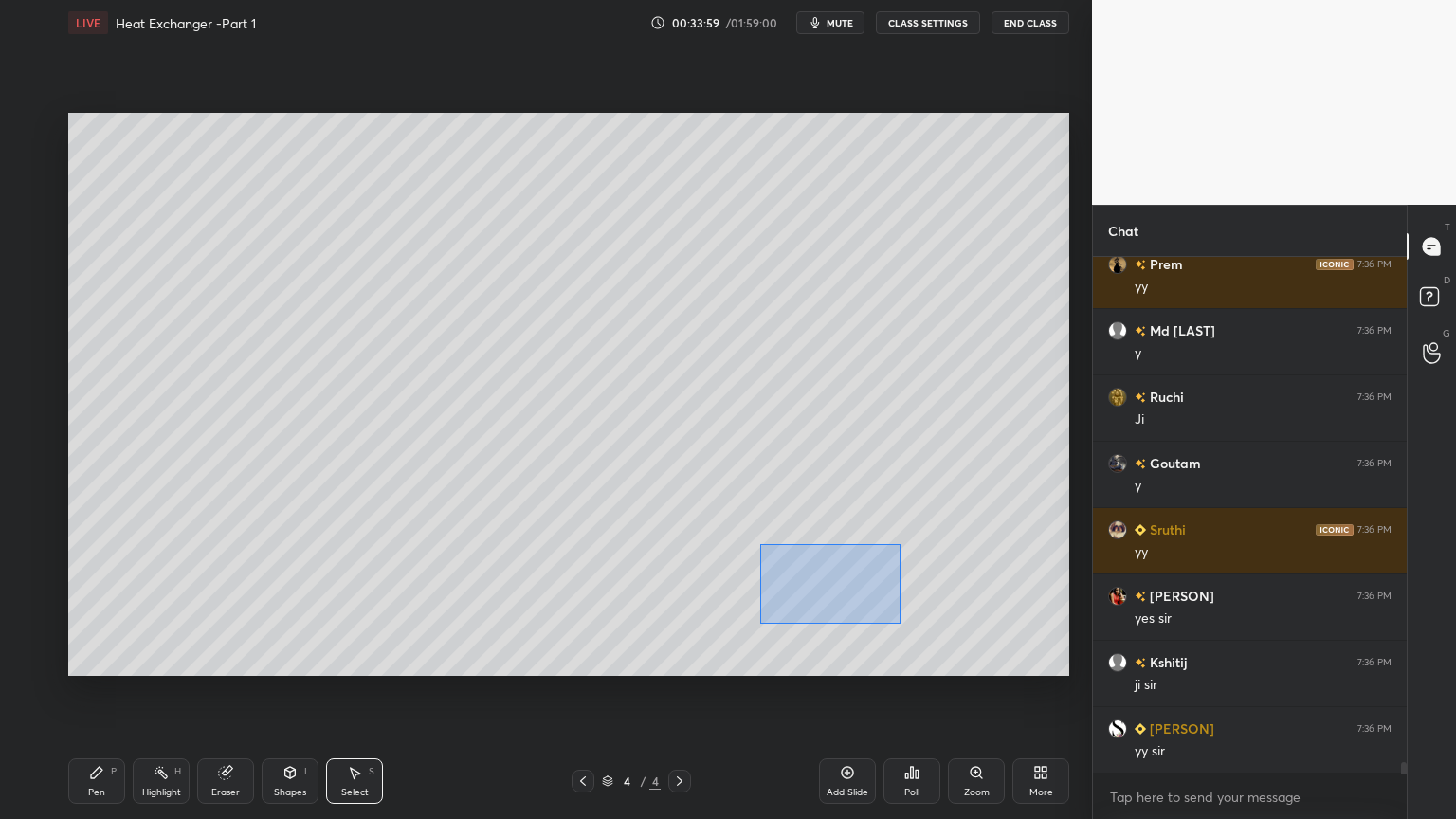 drag, startPoint x: 759, startPoint y: 545, endPoint x: 897, endPoint y: 623, distance: 158.5181 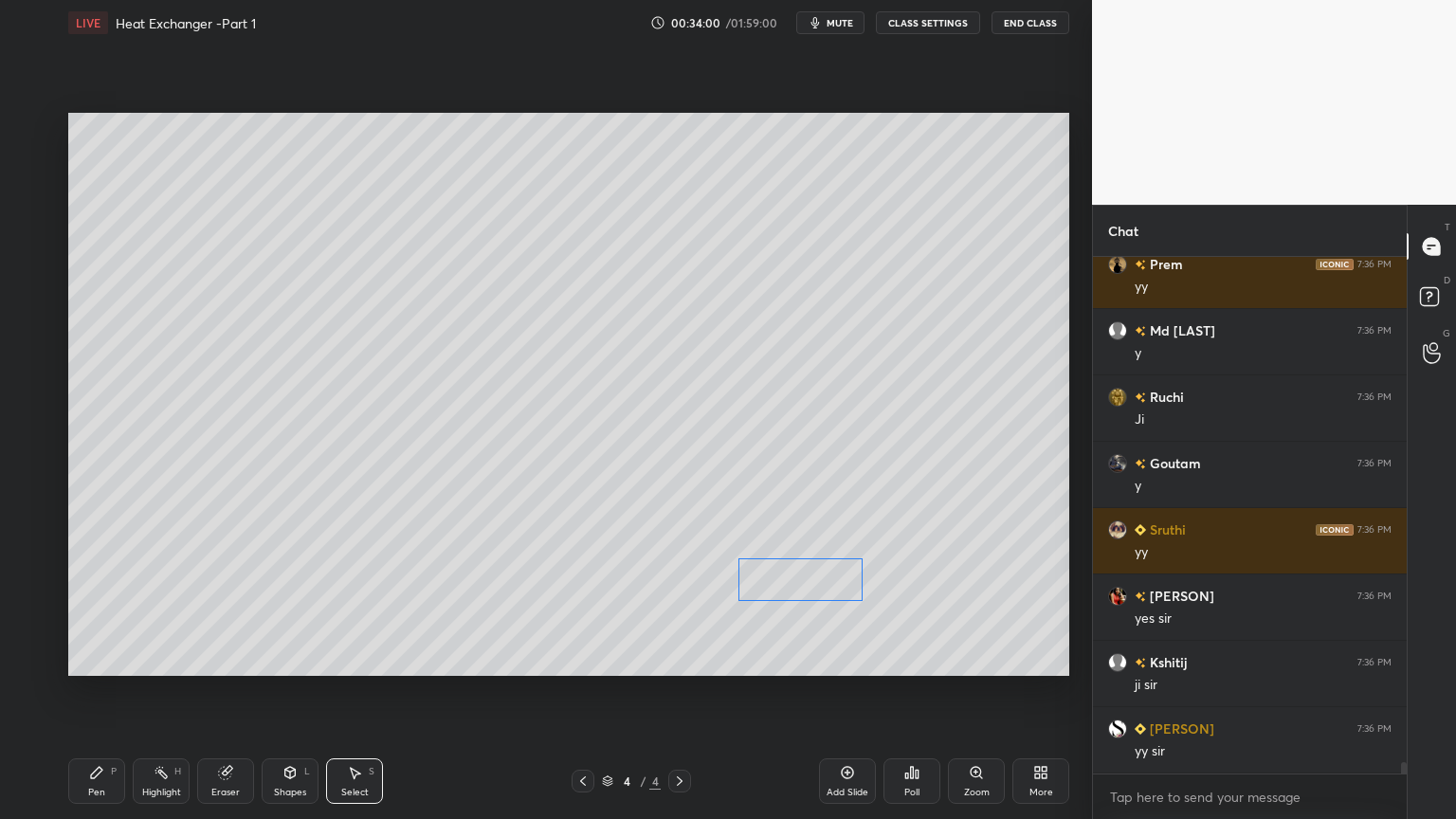 drag, startPoint x: 849, startPoint y: 592, endPoint x: 826, endPoint y: 595, distance: 23.194827 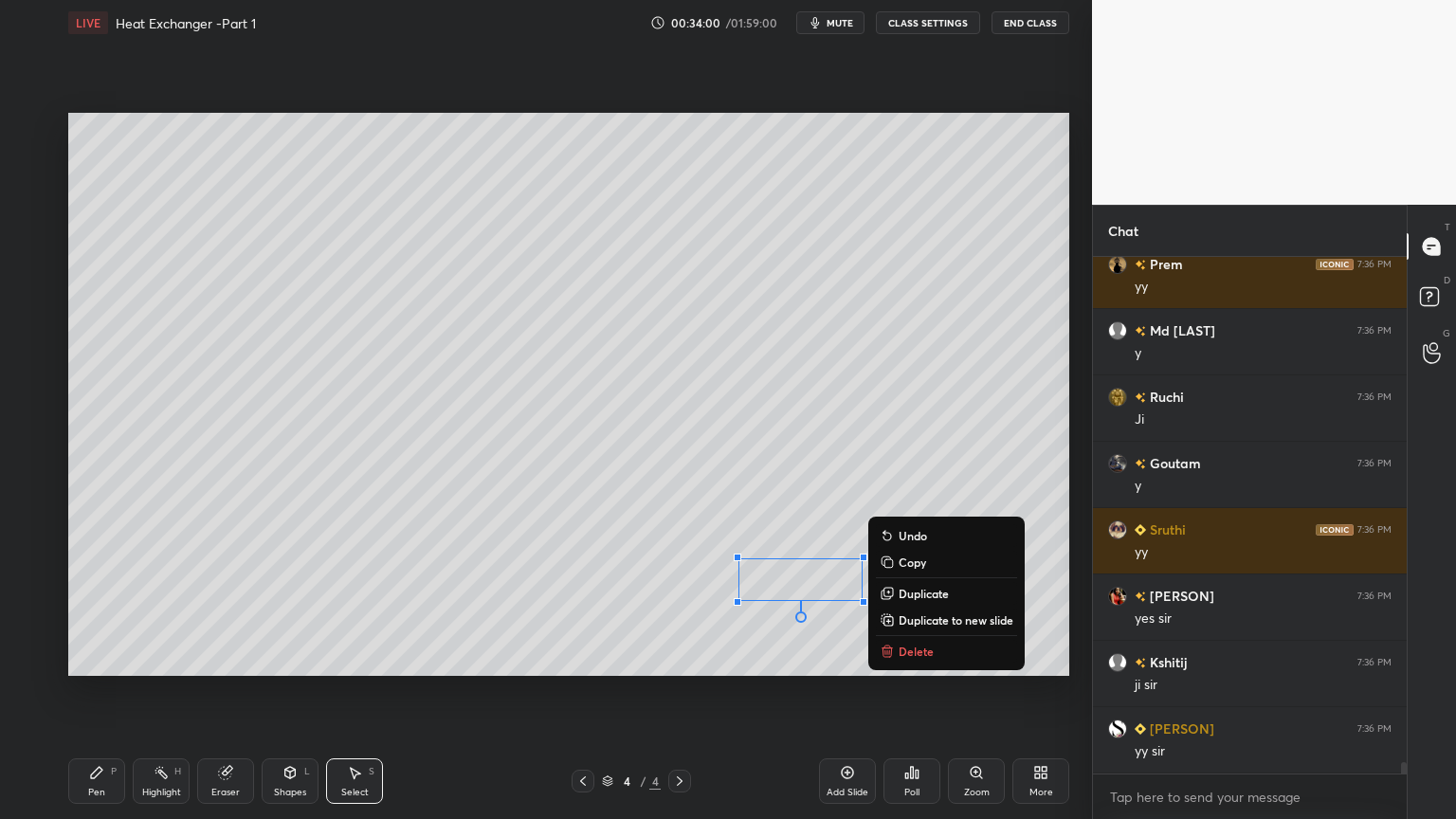 click on "0 ° Undo Copy Duplicate Duplicate to new slide Delete" at bounding box center [569, 394] 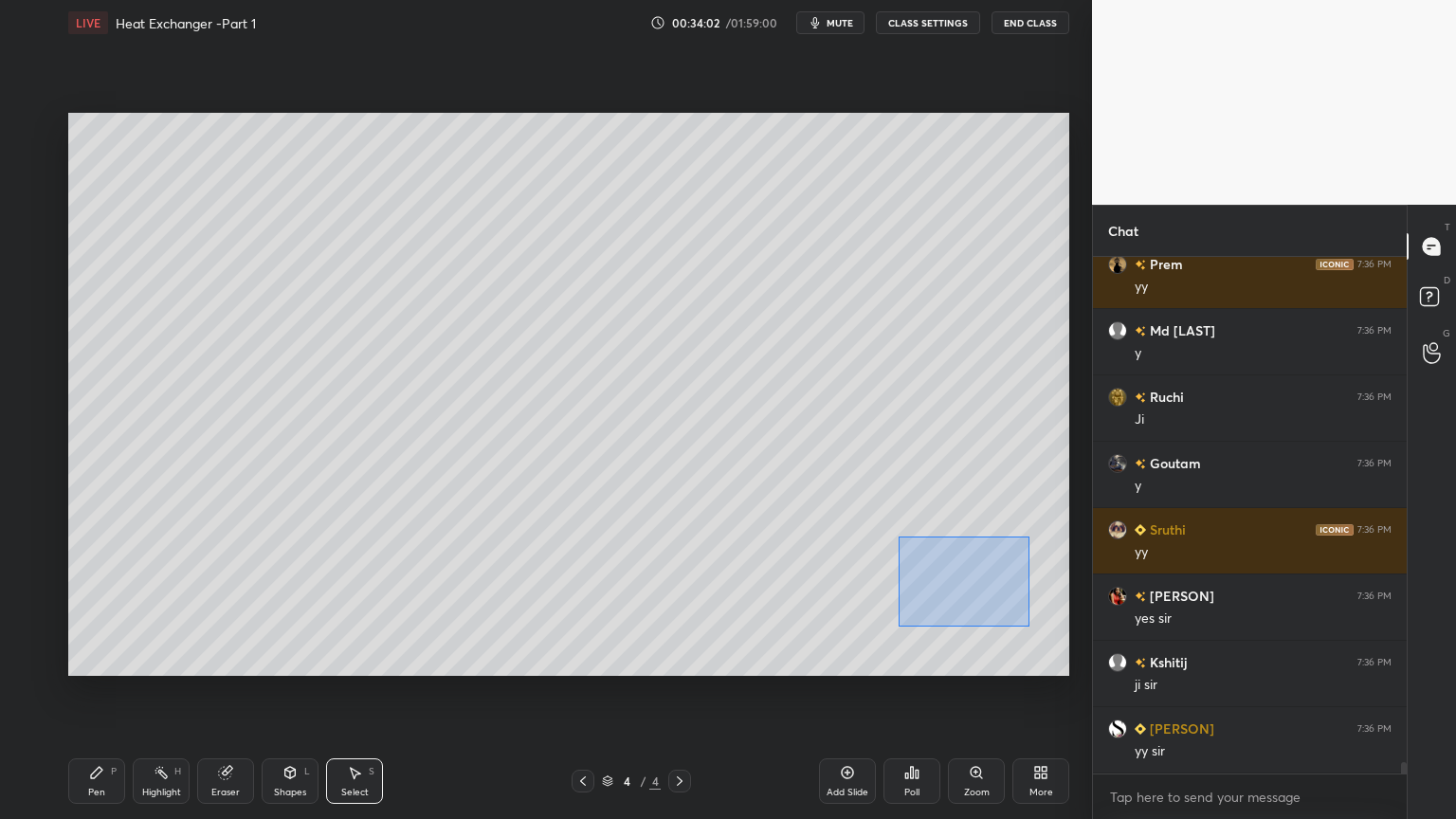 scroll, scrollTop: 22299, scrollLeft: 0, axis: vertical 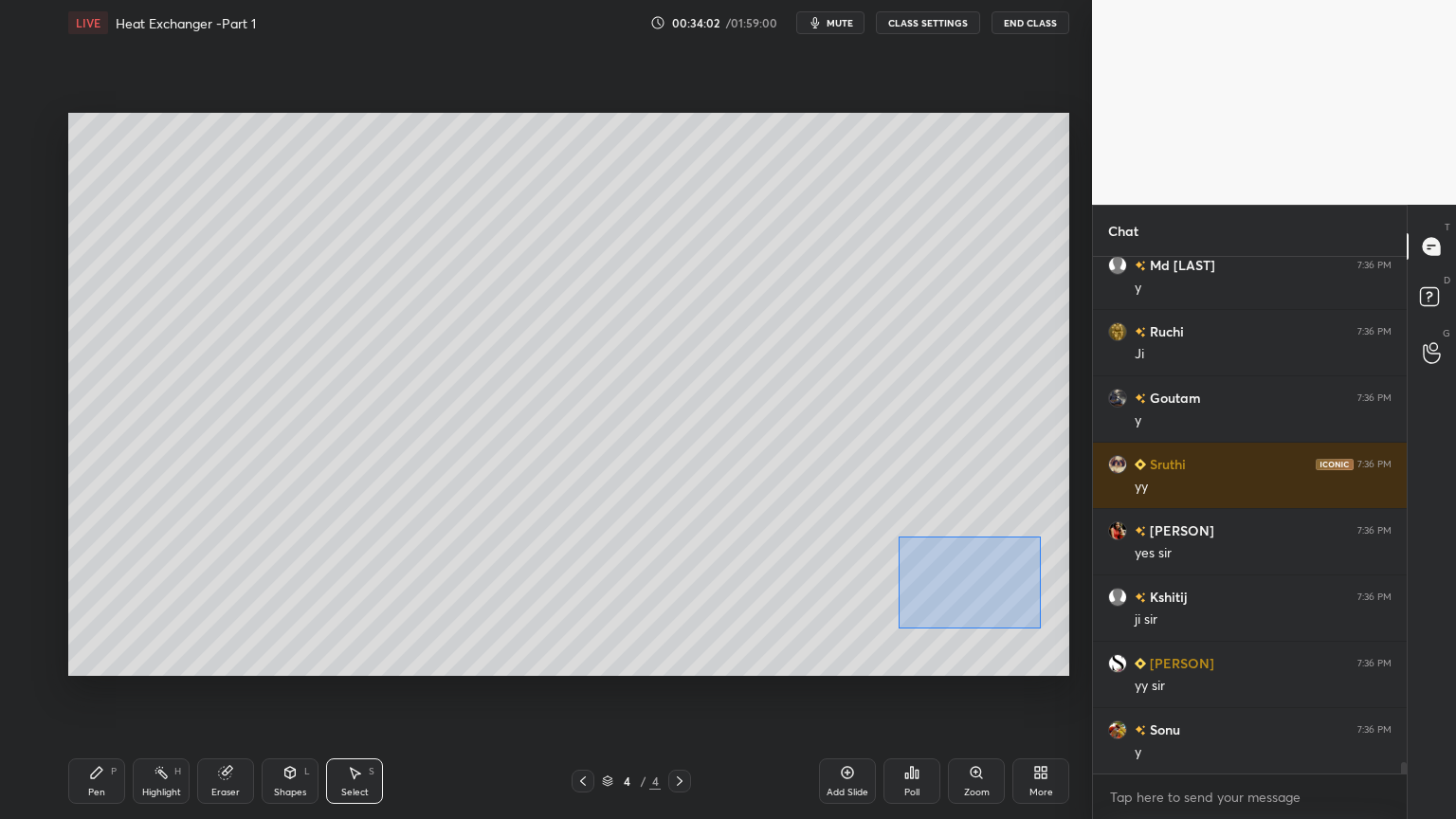 drag, startPoint x: 910, startPoint y: 543, endPoint x: 1014, endPoint y: 614, distance: 125.92458 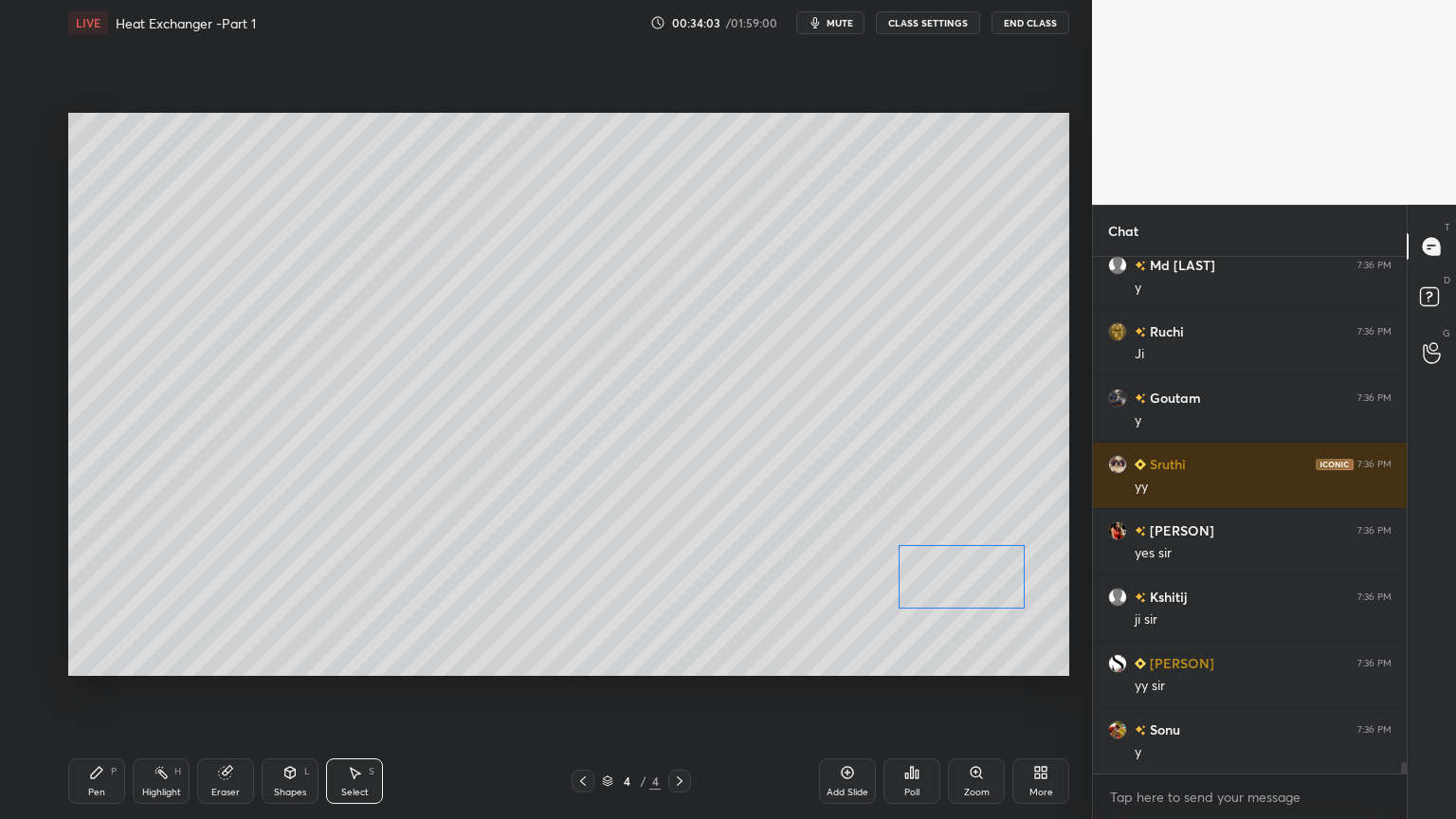 drag, startPoint x: 986, startPoint y: 595, endPoint x: 975, endPoint y: 602, distance: 13.038405 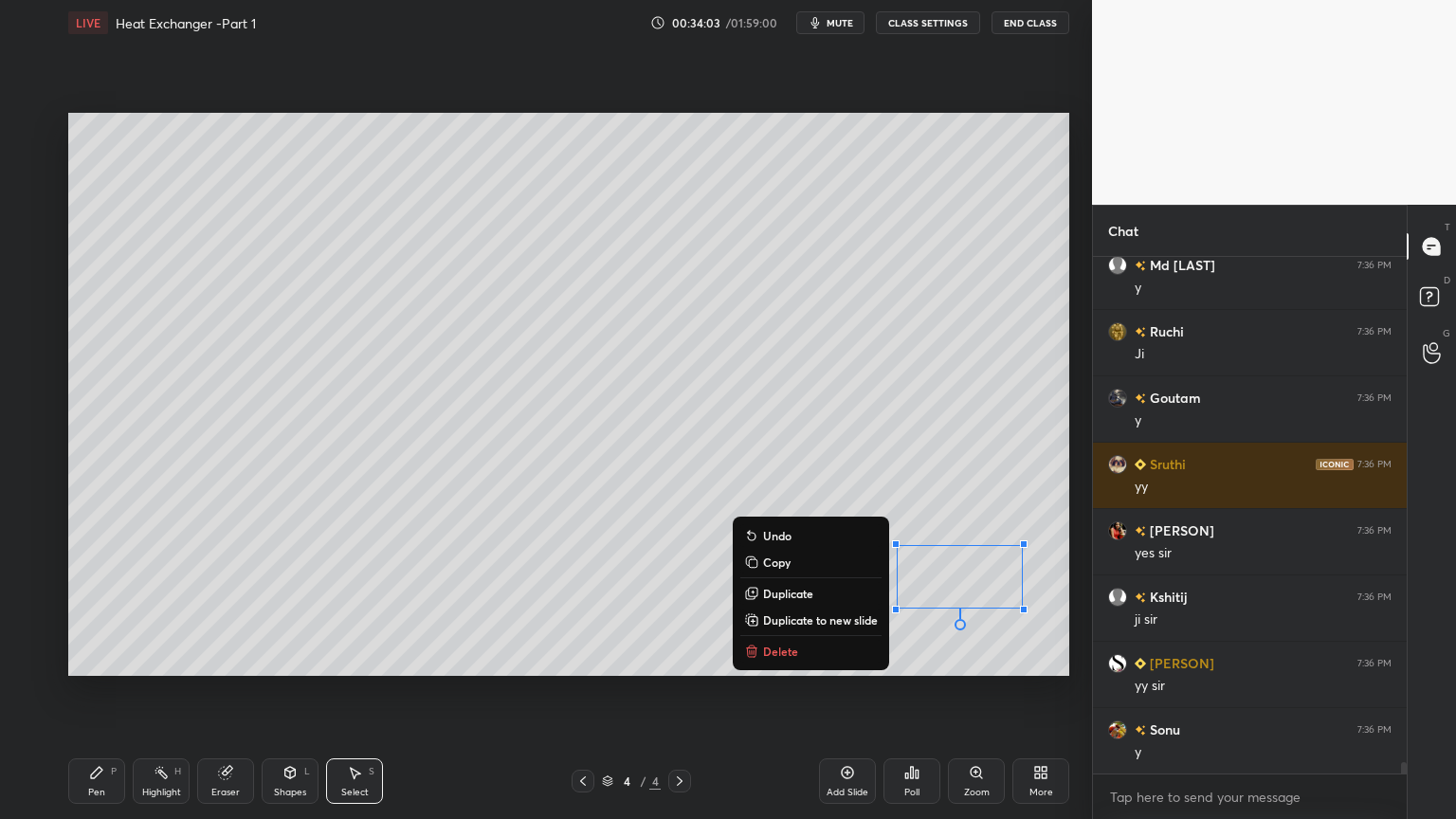 click on "0 ° Undo Copy Duplicate Duplicate to new slide Delete" at bounding box center (569, 394) 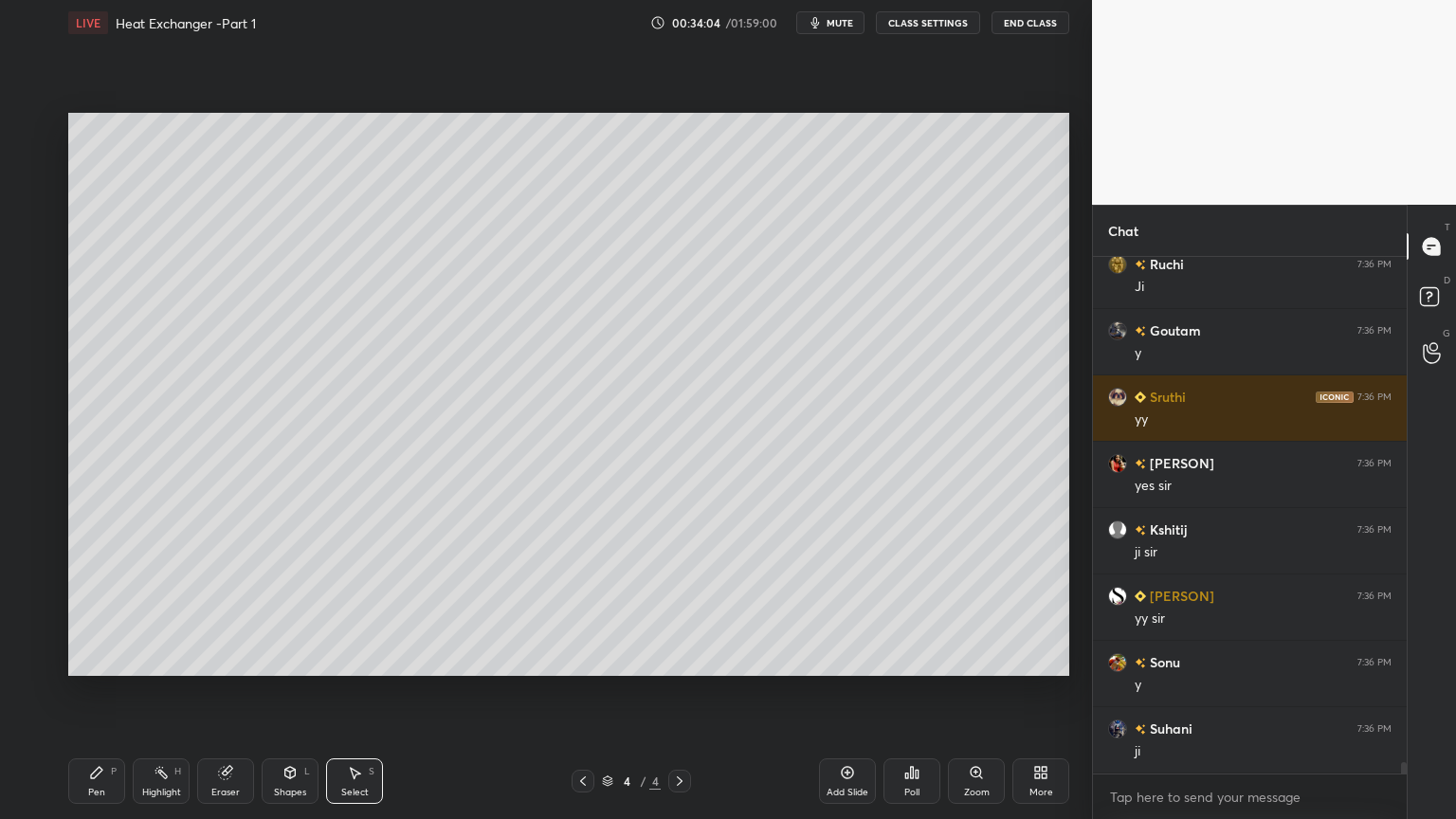 scroll, scrollTop: 22432, scrollLeft: 0, axis: vertical 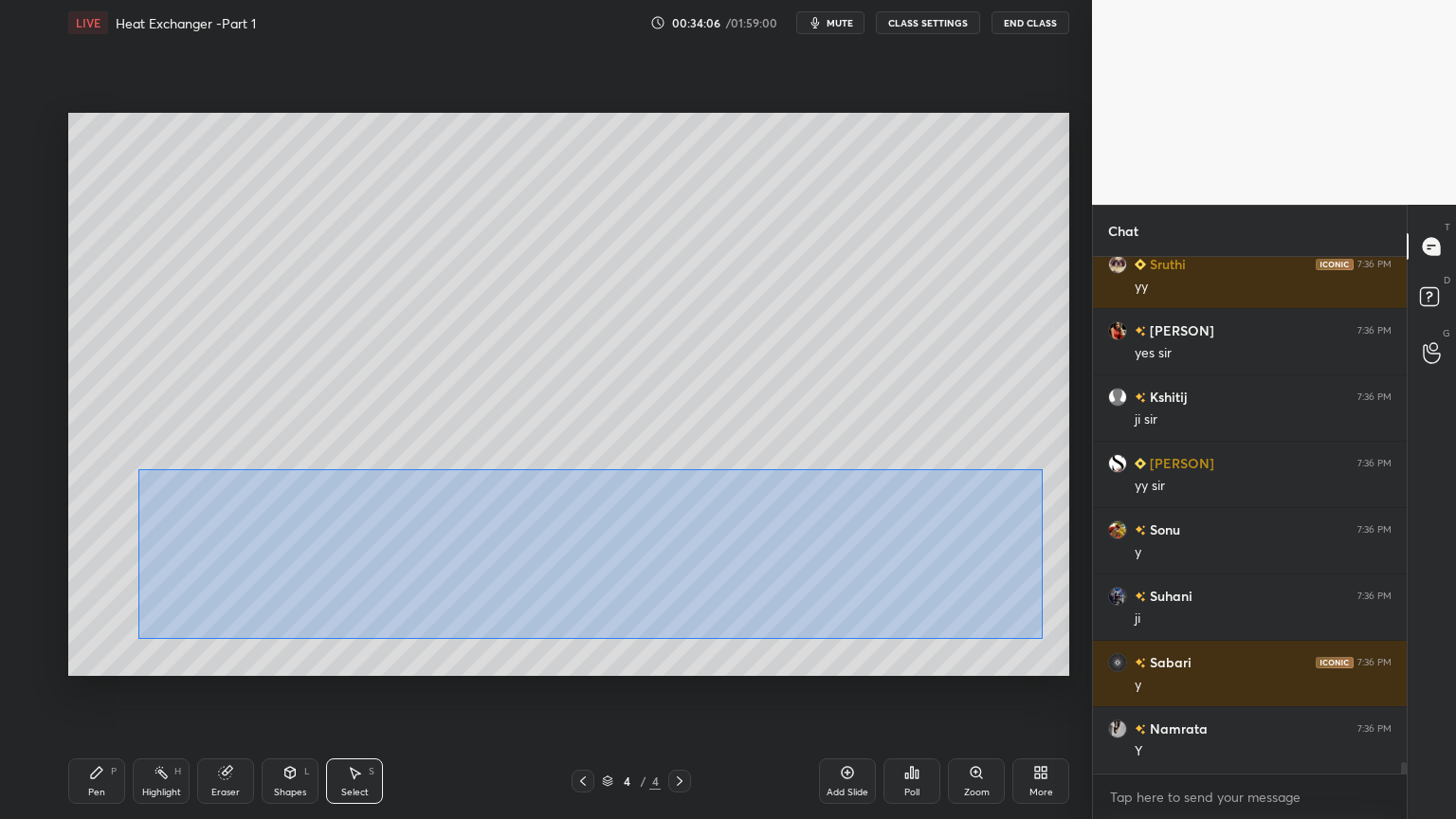 drag, startPoint x: 158, startPoint y: 478, endPoint x: 1043, endPoint y: 639, distance: 899.5254 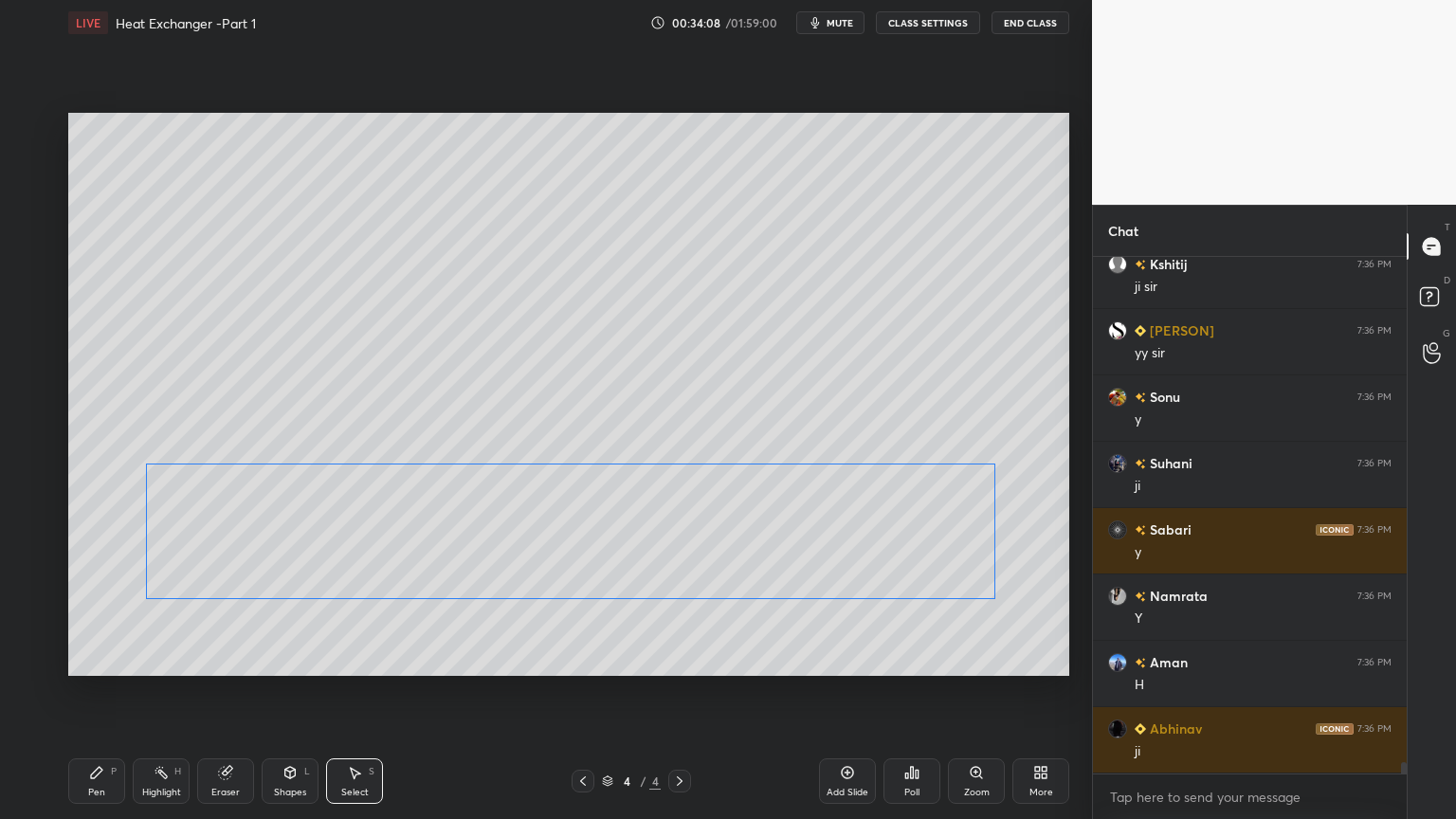 drag, startPoint x: 906, startPoint y: 588, endPoint x: 887, endPoint y: 577, distance: 21.954498 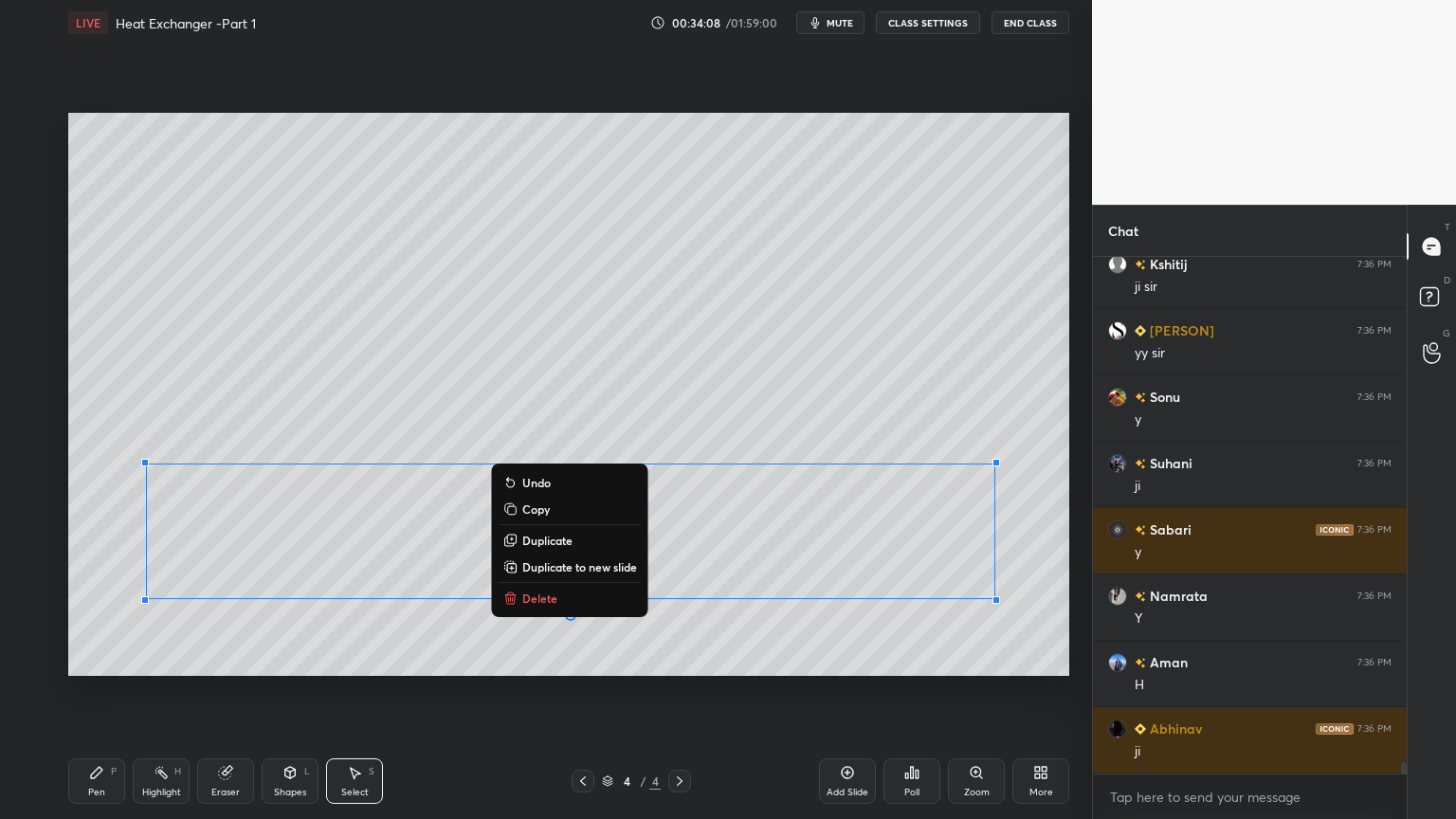 click on "0 ° Undo Copy Duplicate Duplicate to new slide Delete" at bounding box center (569, 394) 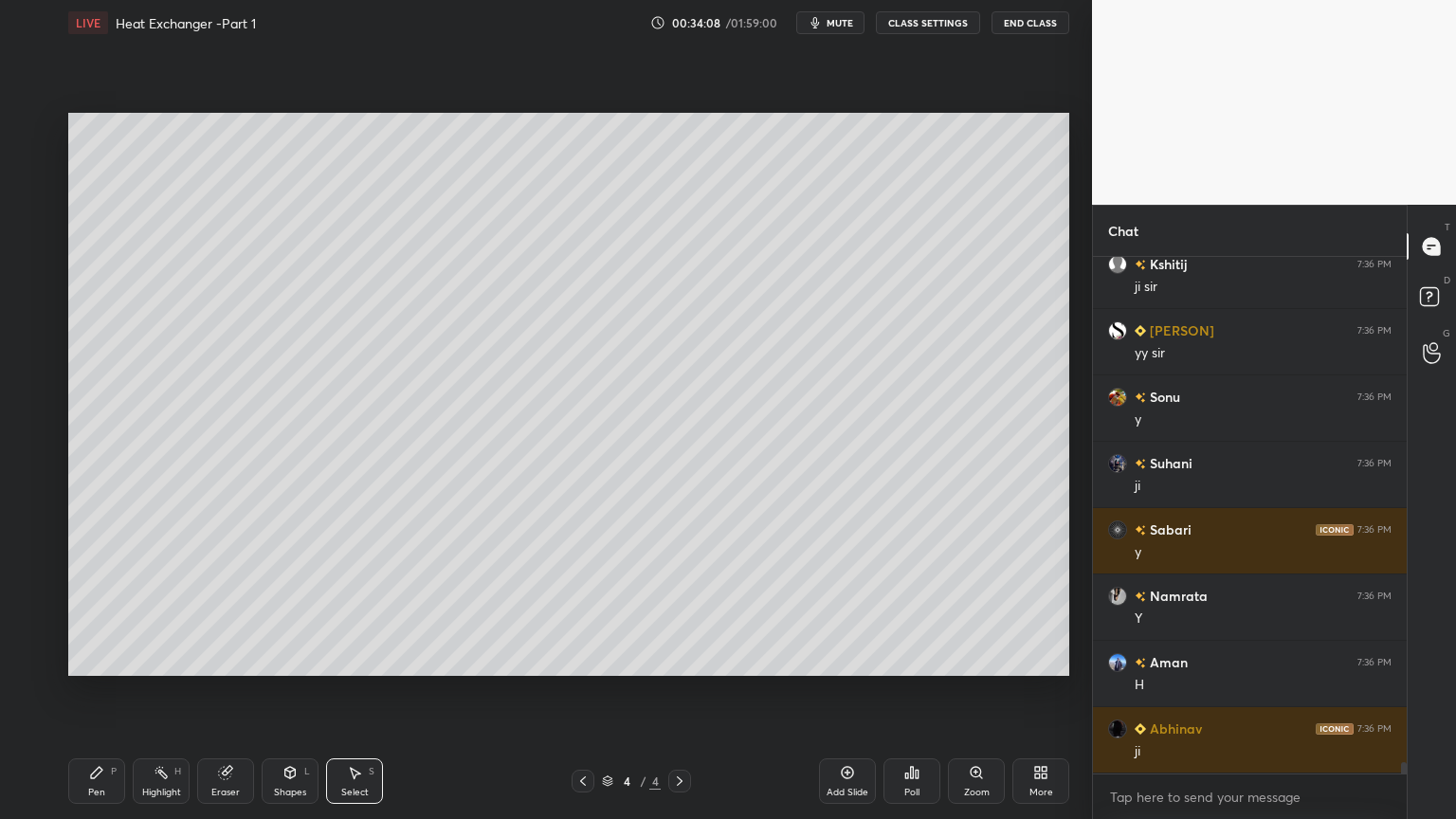 scroll, scrollTop: 22697, scrollLeft: 0, axis: vertical 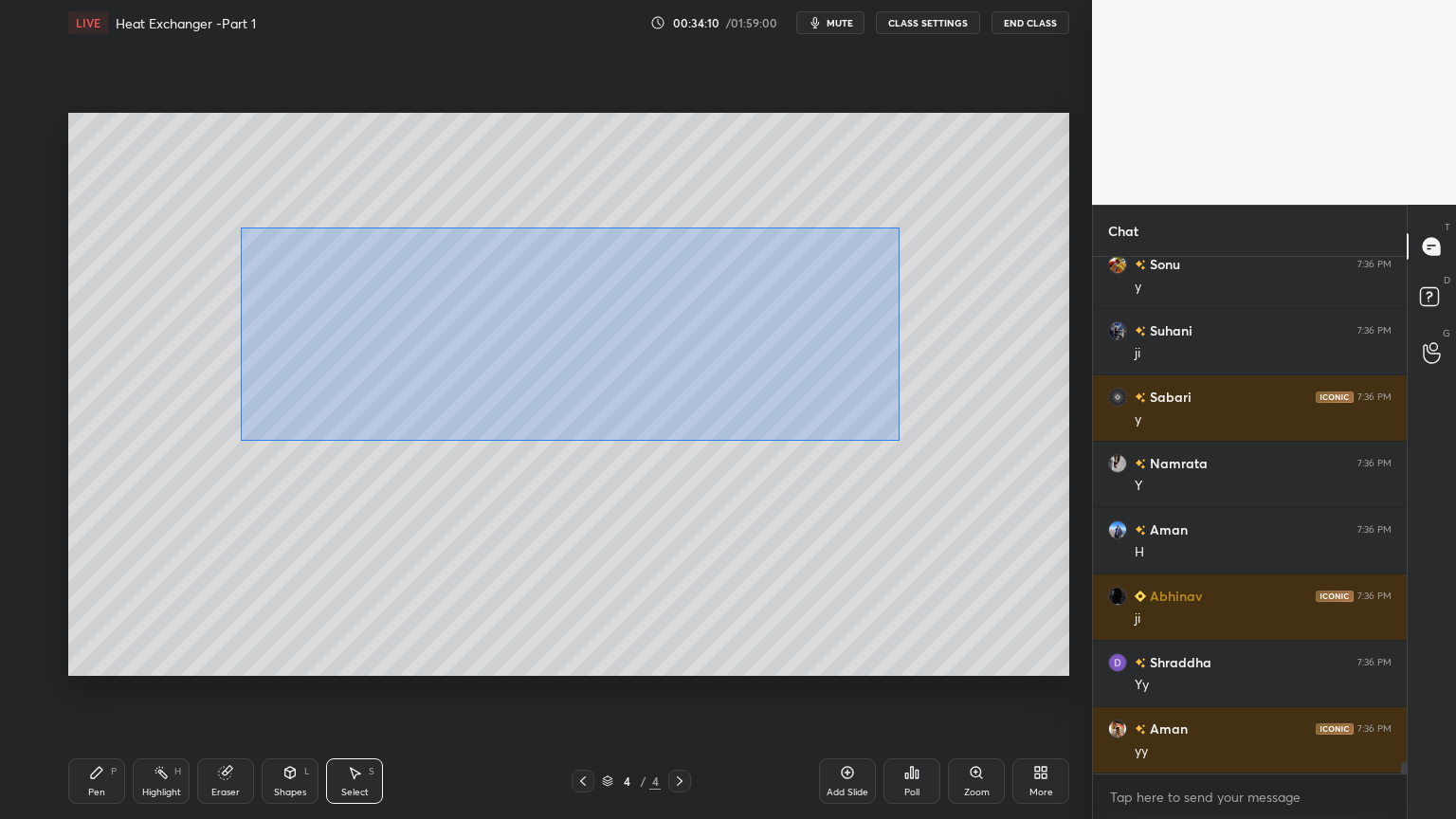 drag, startPoint x: 297, startPoint y: 265, endPoint x: 869, endPoint y: 435, distance: 596.7277 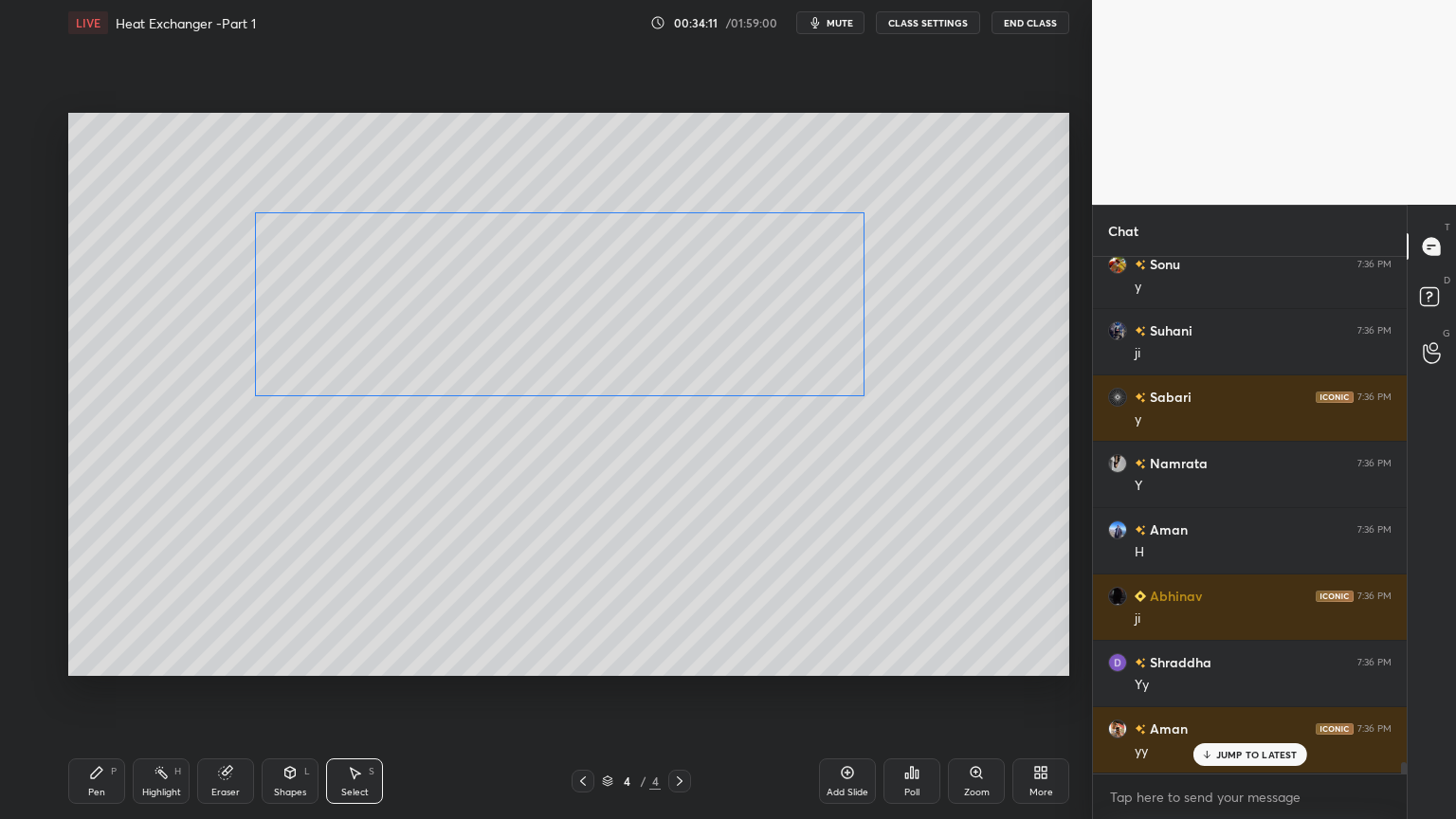 scroll, scrollTop: 22830, scrollLeft: 0, axis: vertical 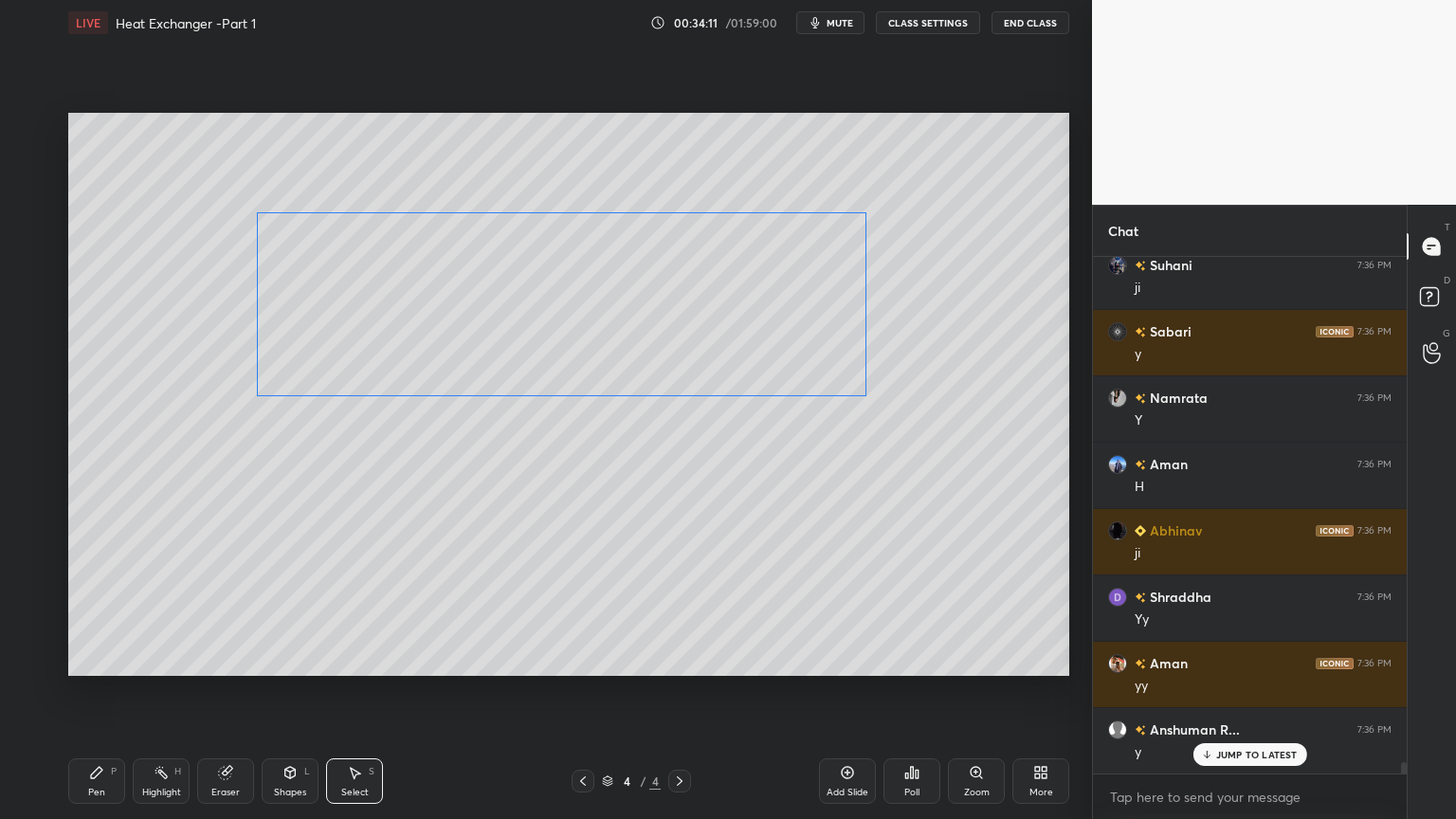 click on "0 ° Undo Copy Duplicate Duplicate to new slide Delete" at bounding box center (569, 394) 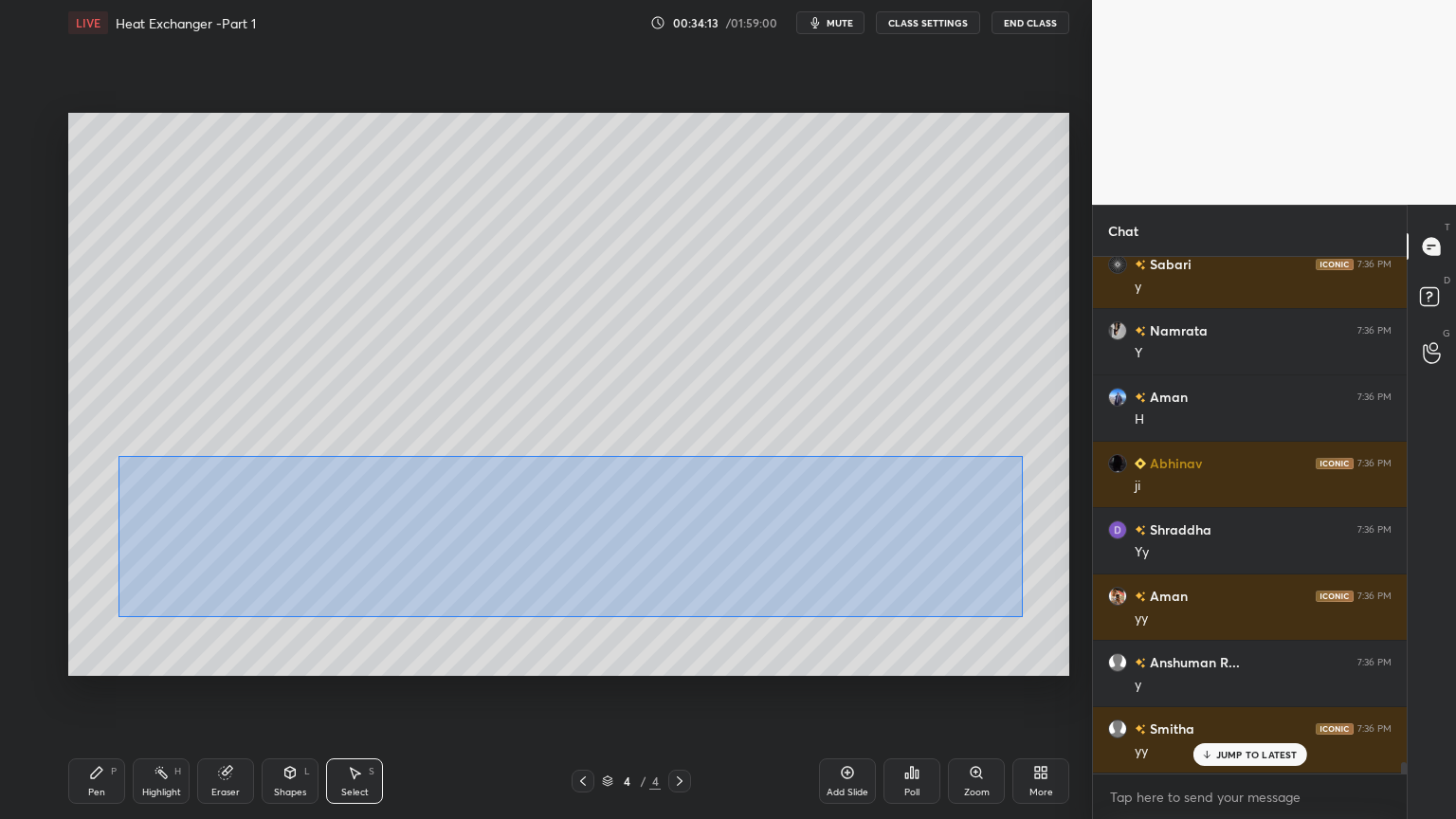 scroll, scrollTop: 22962, scrollLeft: 0, axis: vertical 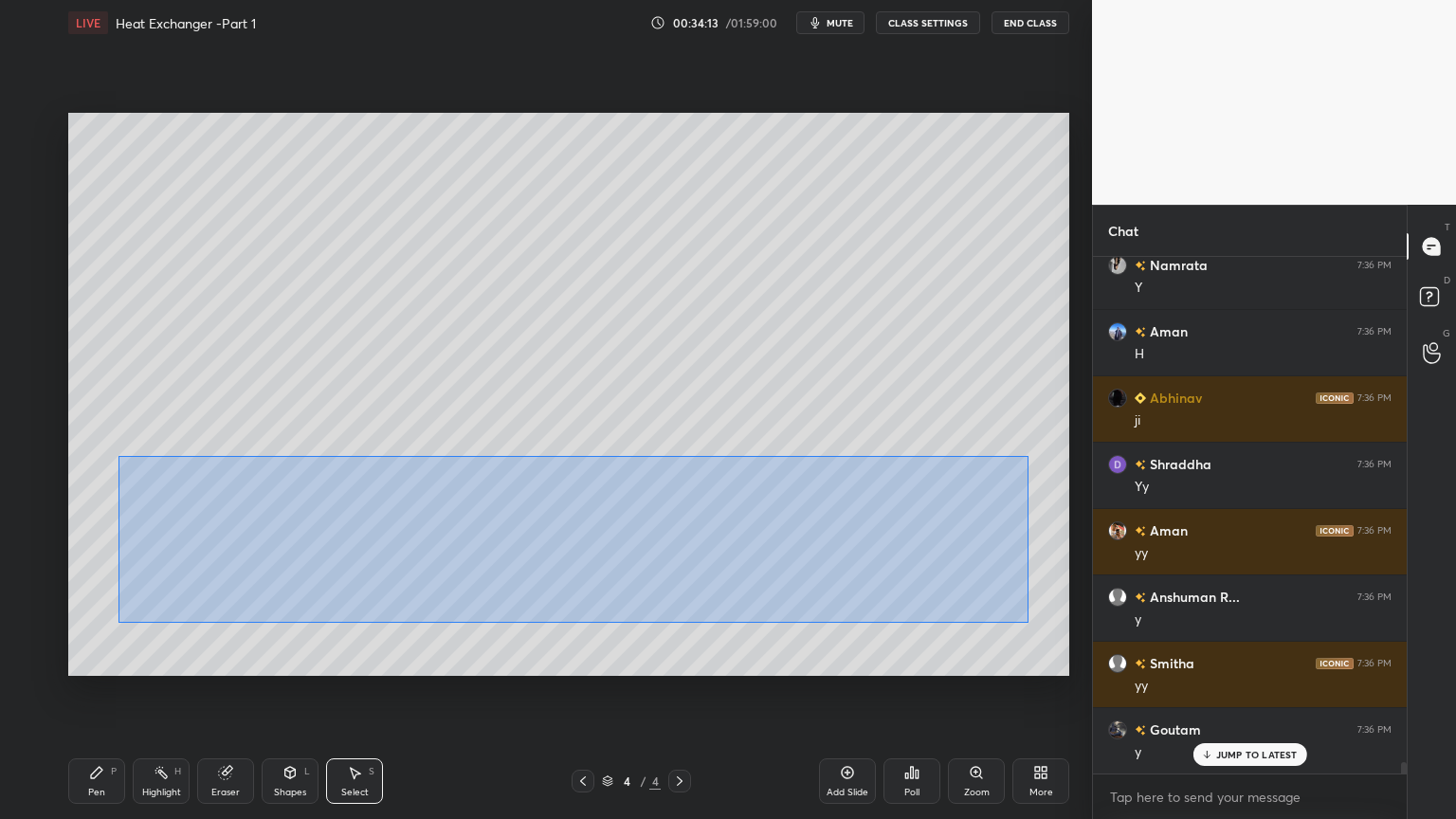 drag, startPoint x: 173, startPoint y: 480, endPoint x: 990, endPoint y: 612, distance: 827.59471 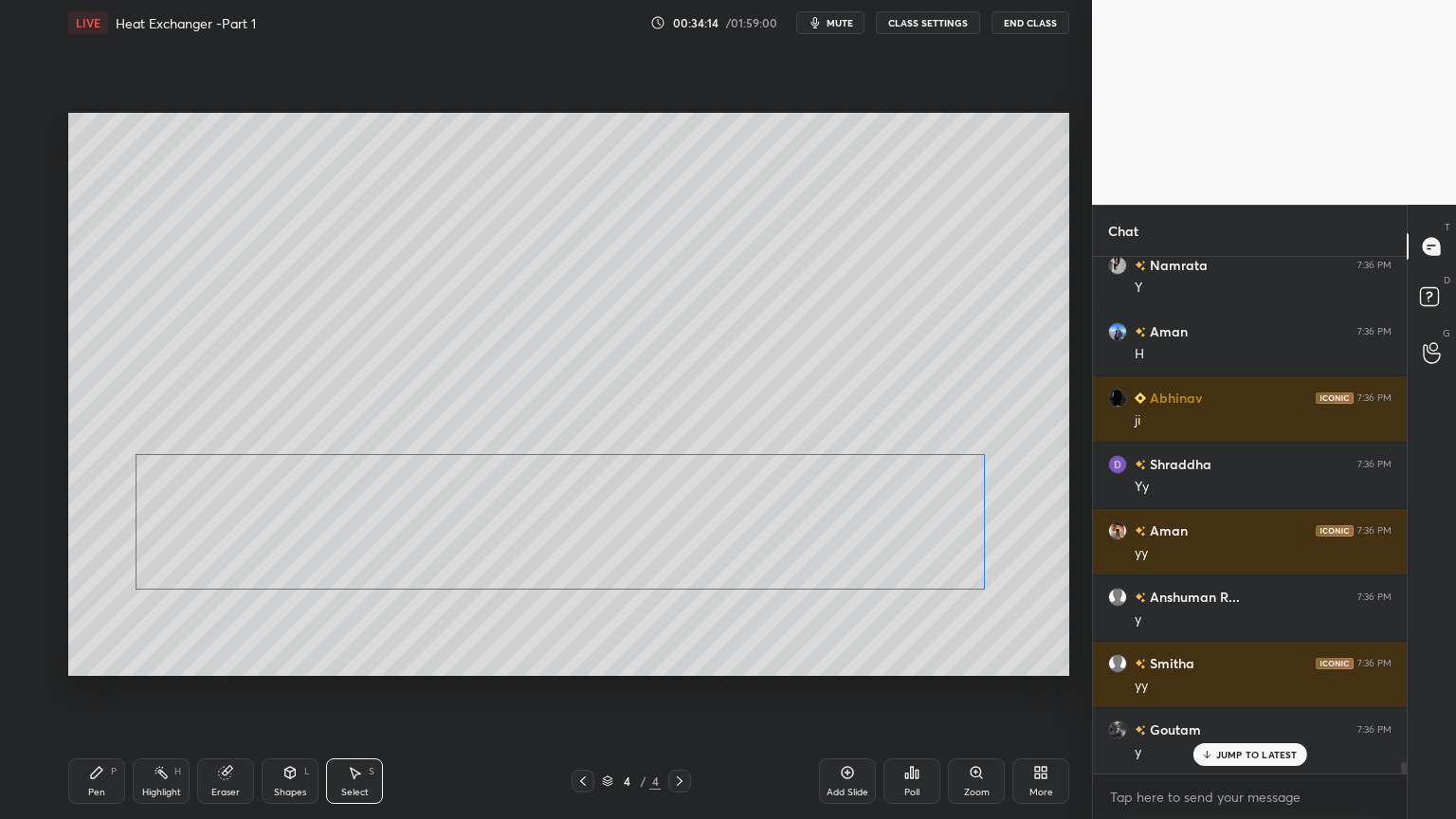click on "0 ° Undo Copy Duplicate Duplicate to new slide Delete" at bounding box center [569, 394] 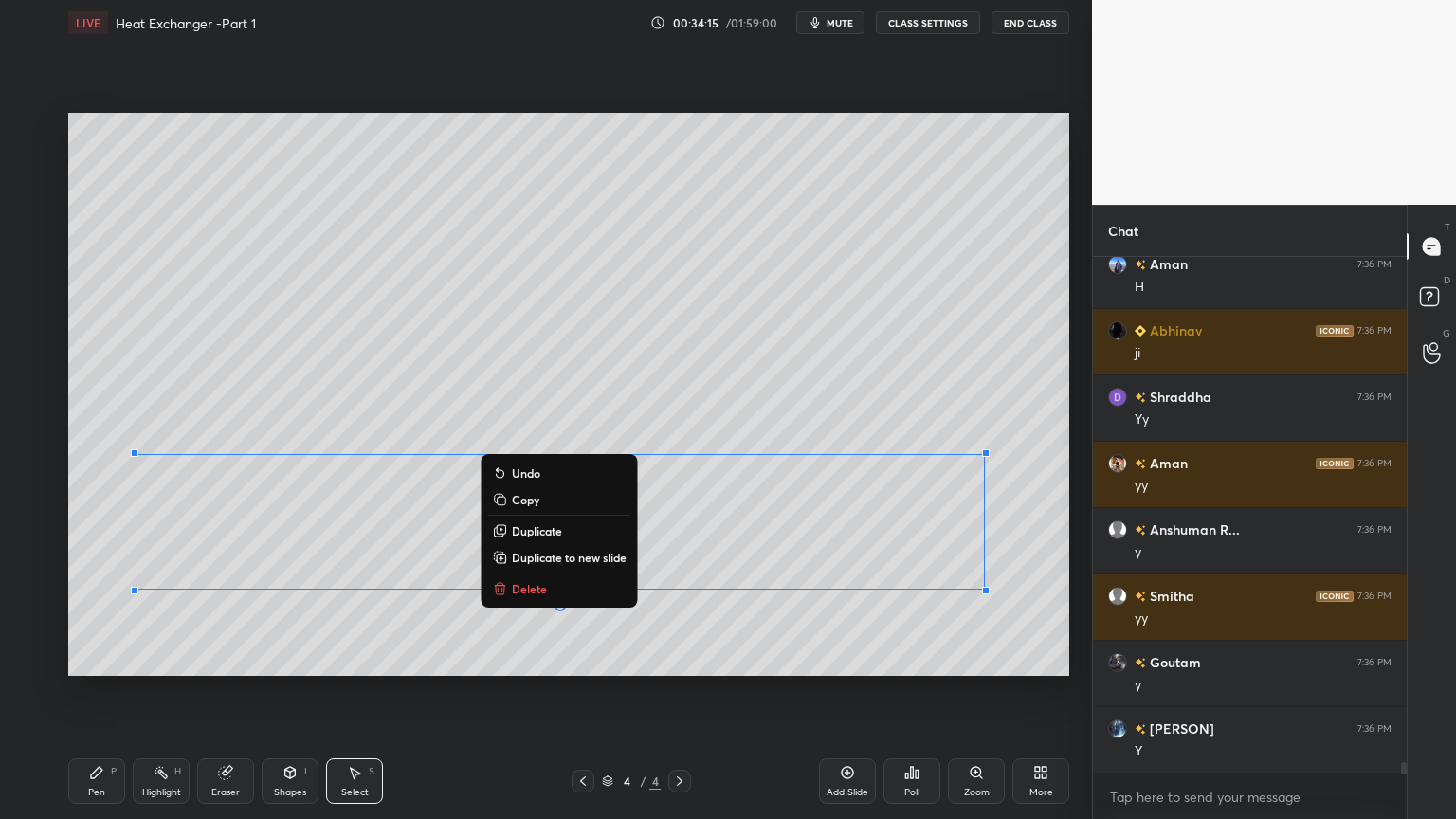 click on "0 ° Undo Copy Duplicate Duplicate to new slide Delete" at bounding box center [569, 394] 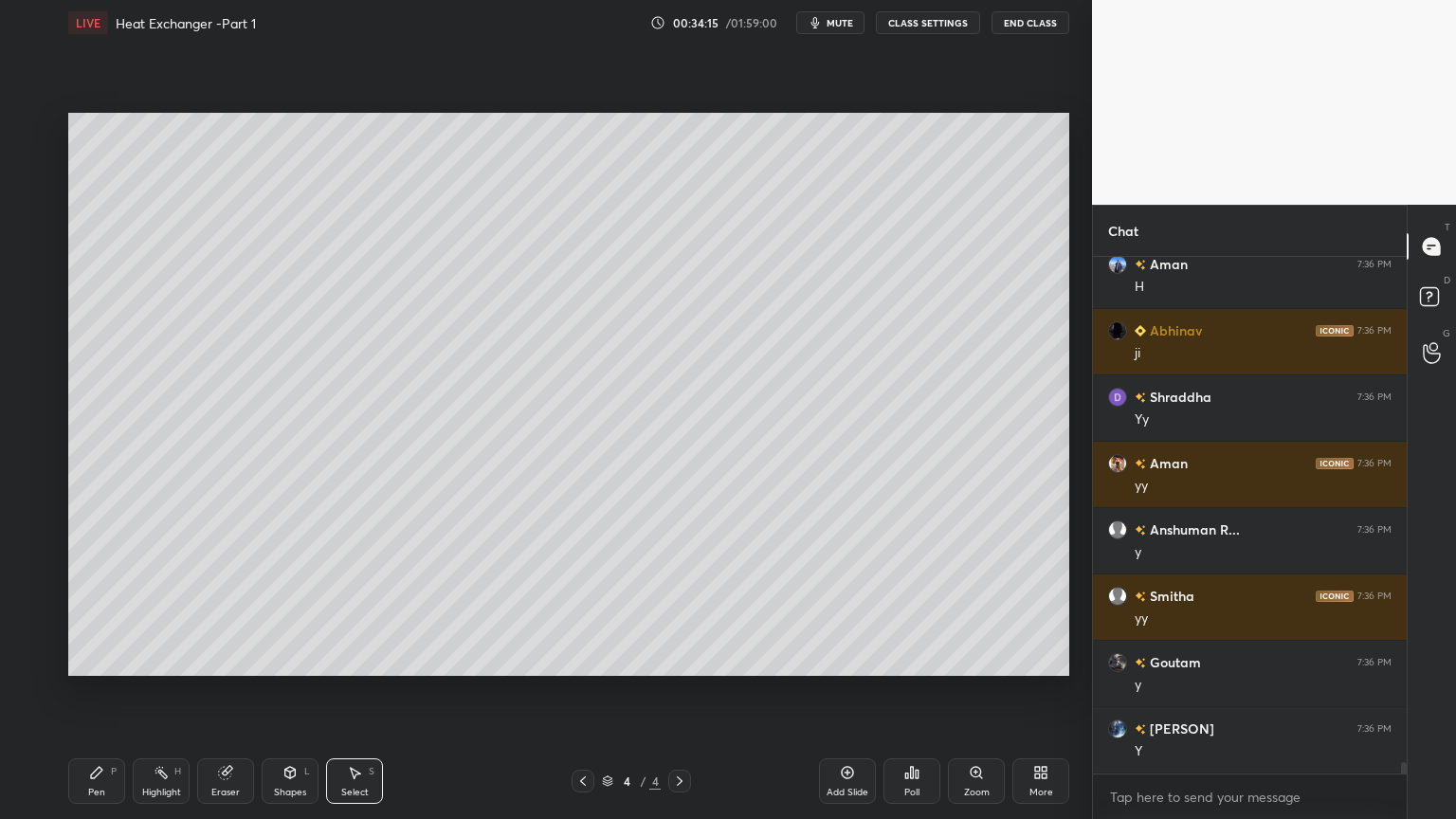 scroll, scrollTop: 23095, scrollLeft: 0, axis: vertical 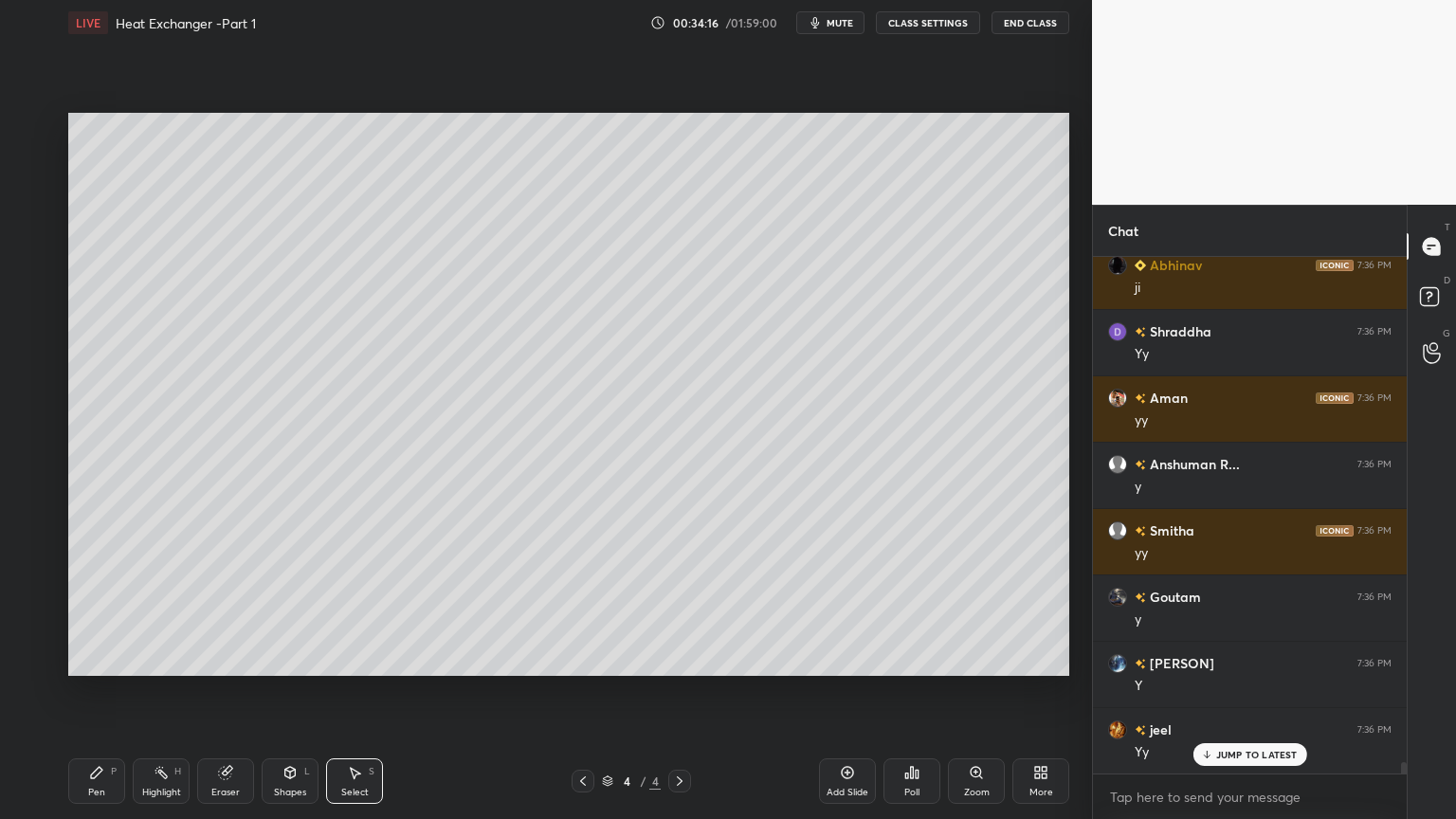 click on "Shapes L" at bounding box center (290, 781) 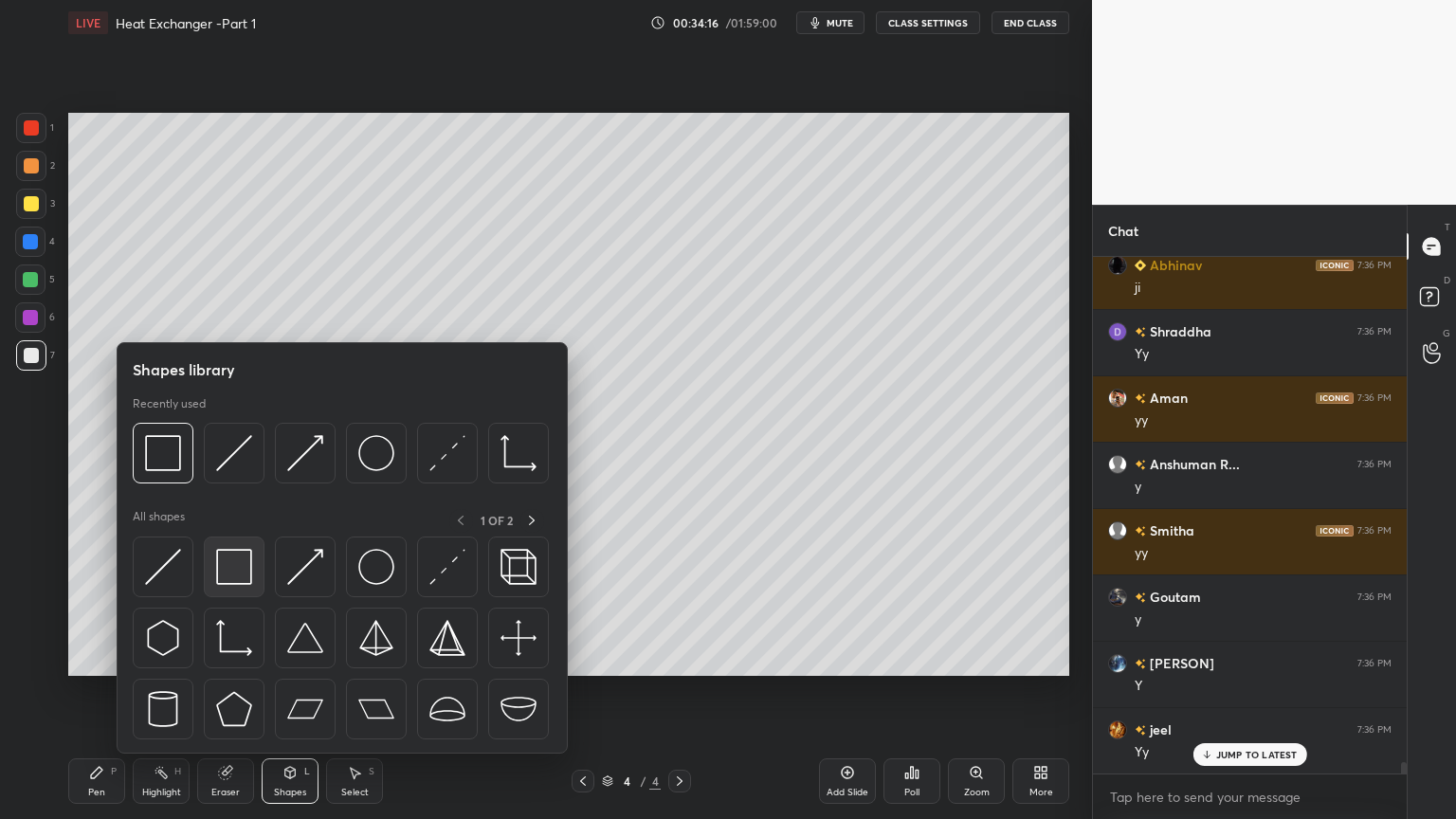 click at bounding box center (234, 567) 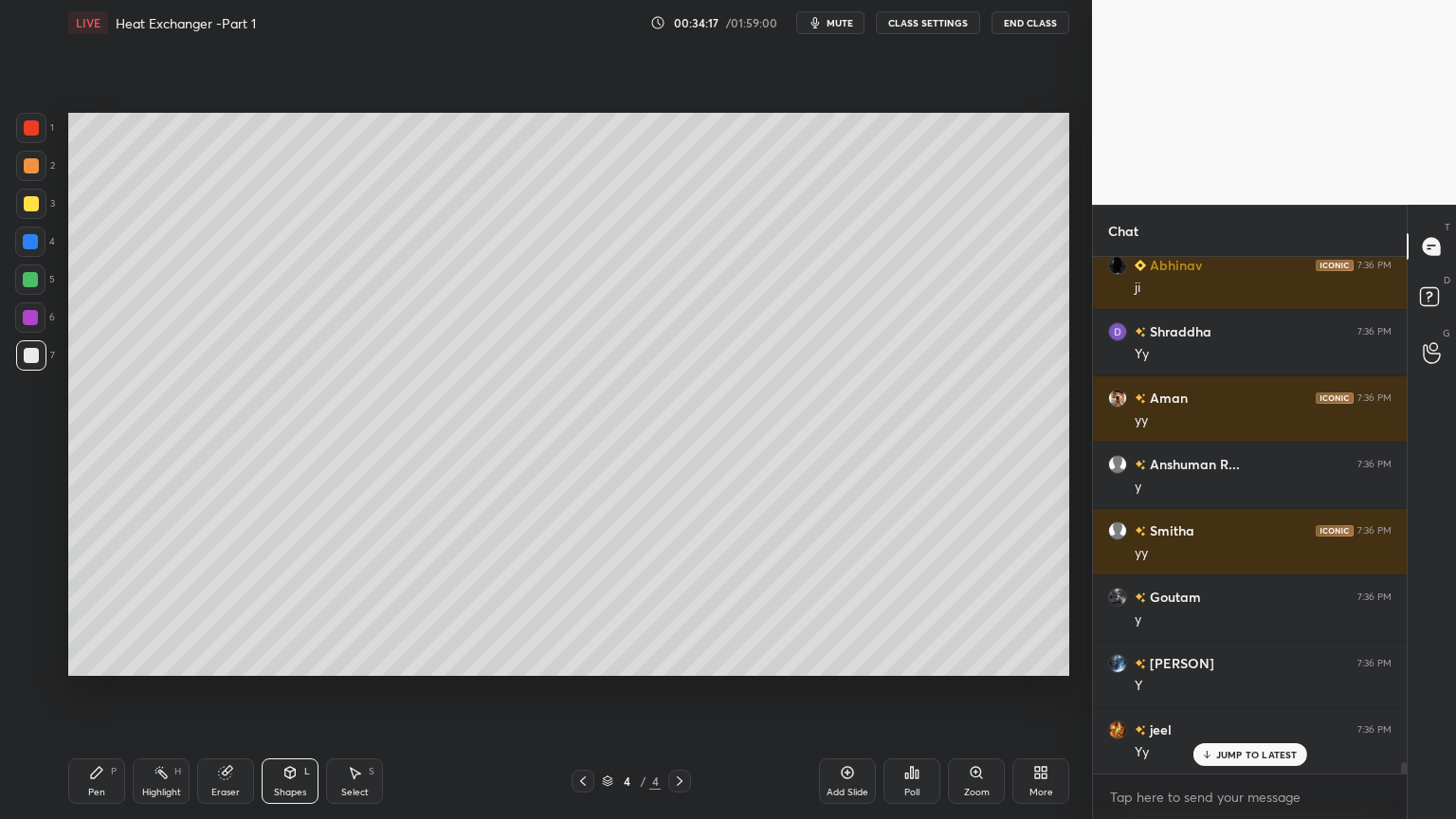 drag, startPoint x: 29, startPoint y: 318, endPoint x: 41, endPoint y: 309, distance: 15 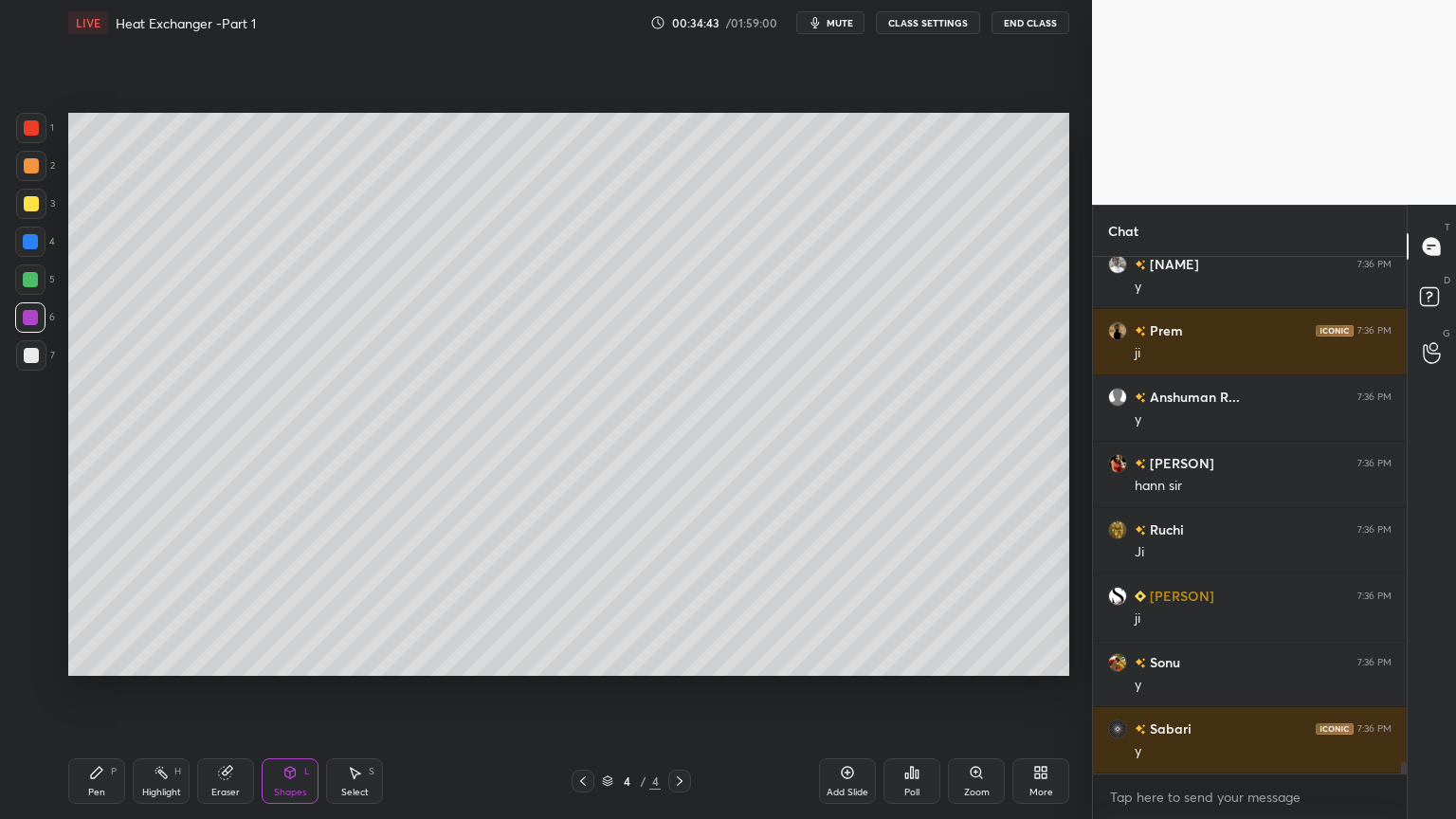 scroll, scrollTop: 23759, scrollLeft: 0, axis: vertical 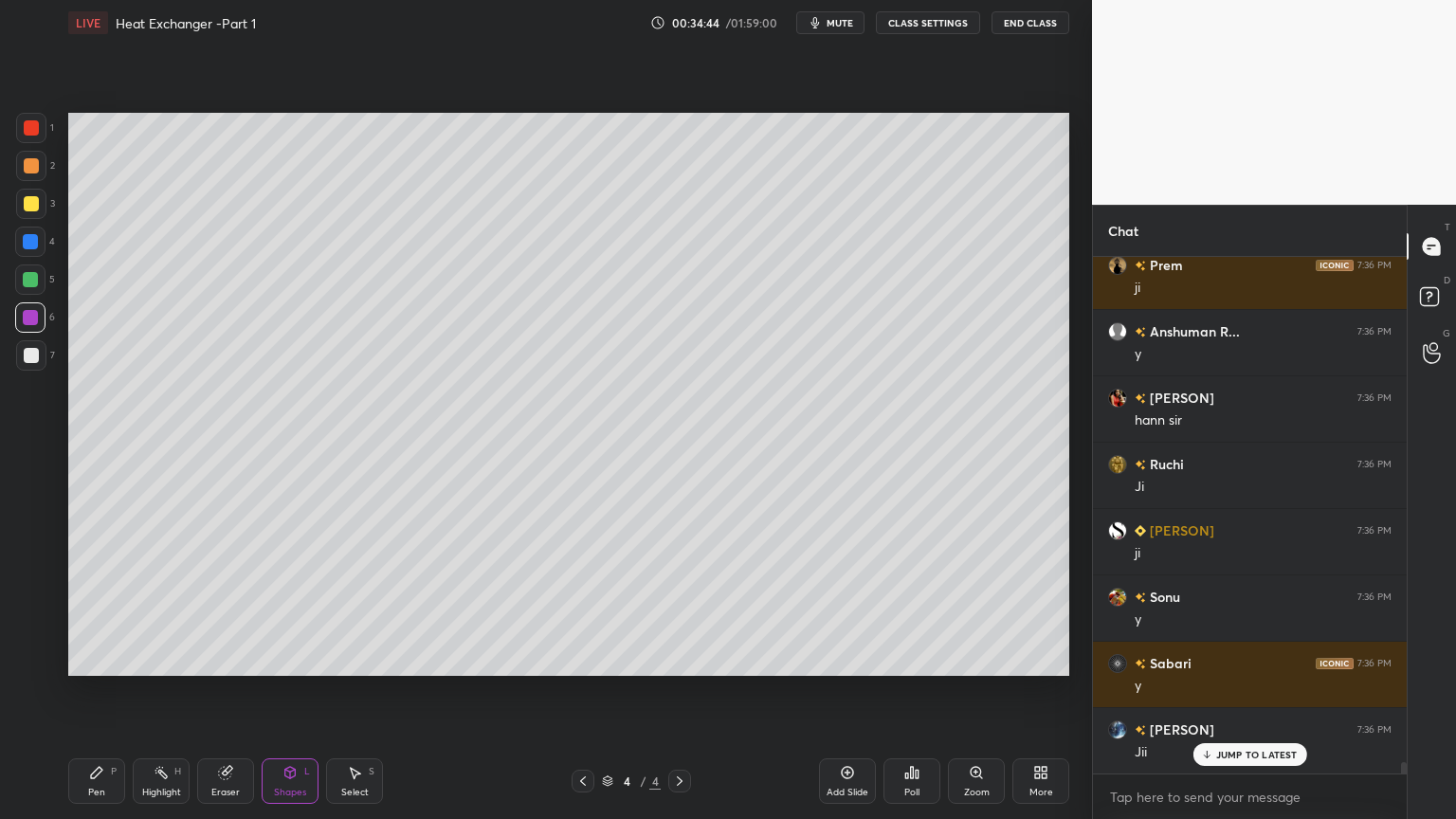 click on "Add Slide" at bounding box center [847, 792] 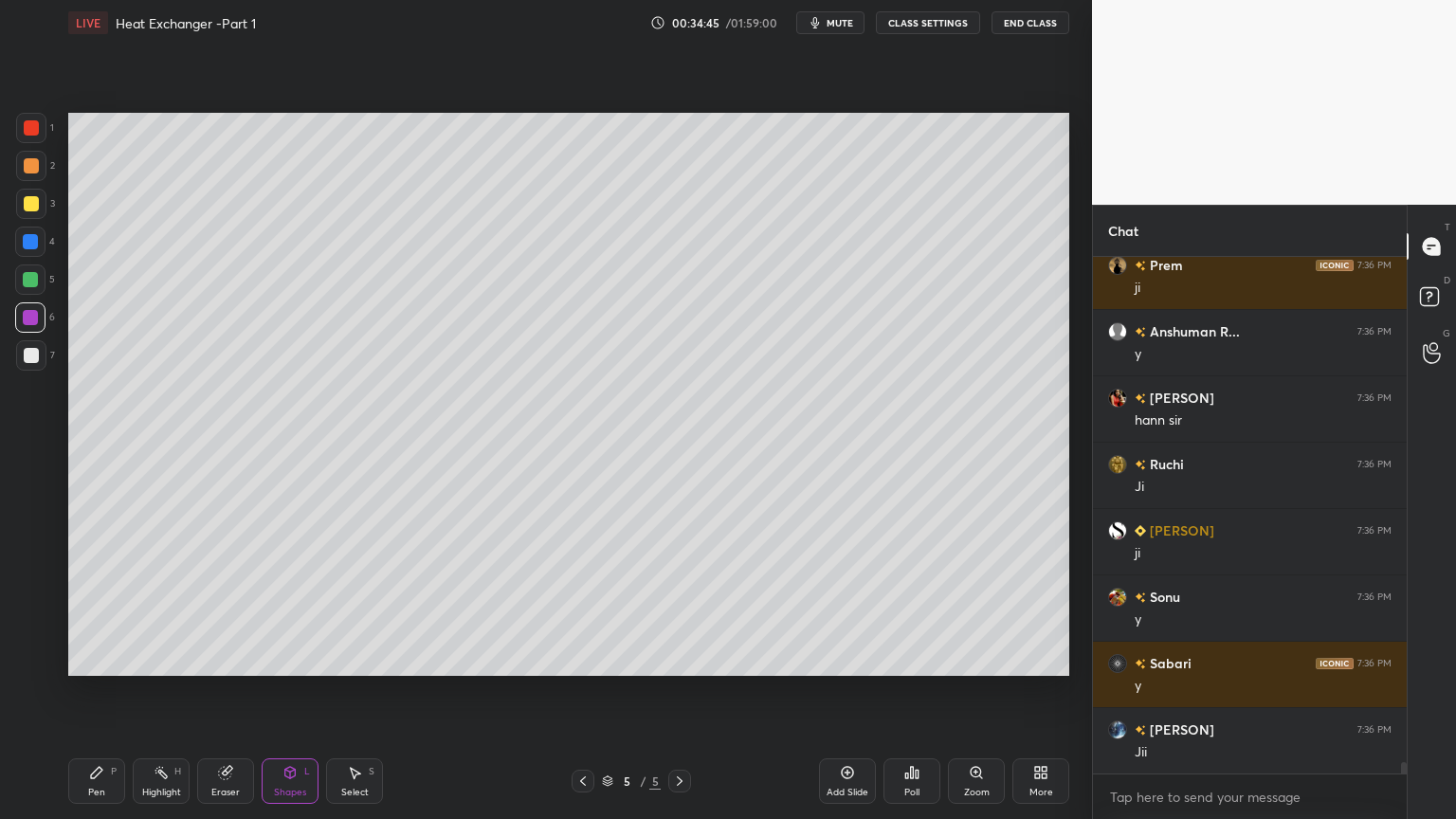 scroll, scrollTop: 23826, scrollLeft: 0, axis: vertical 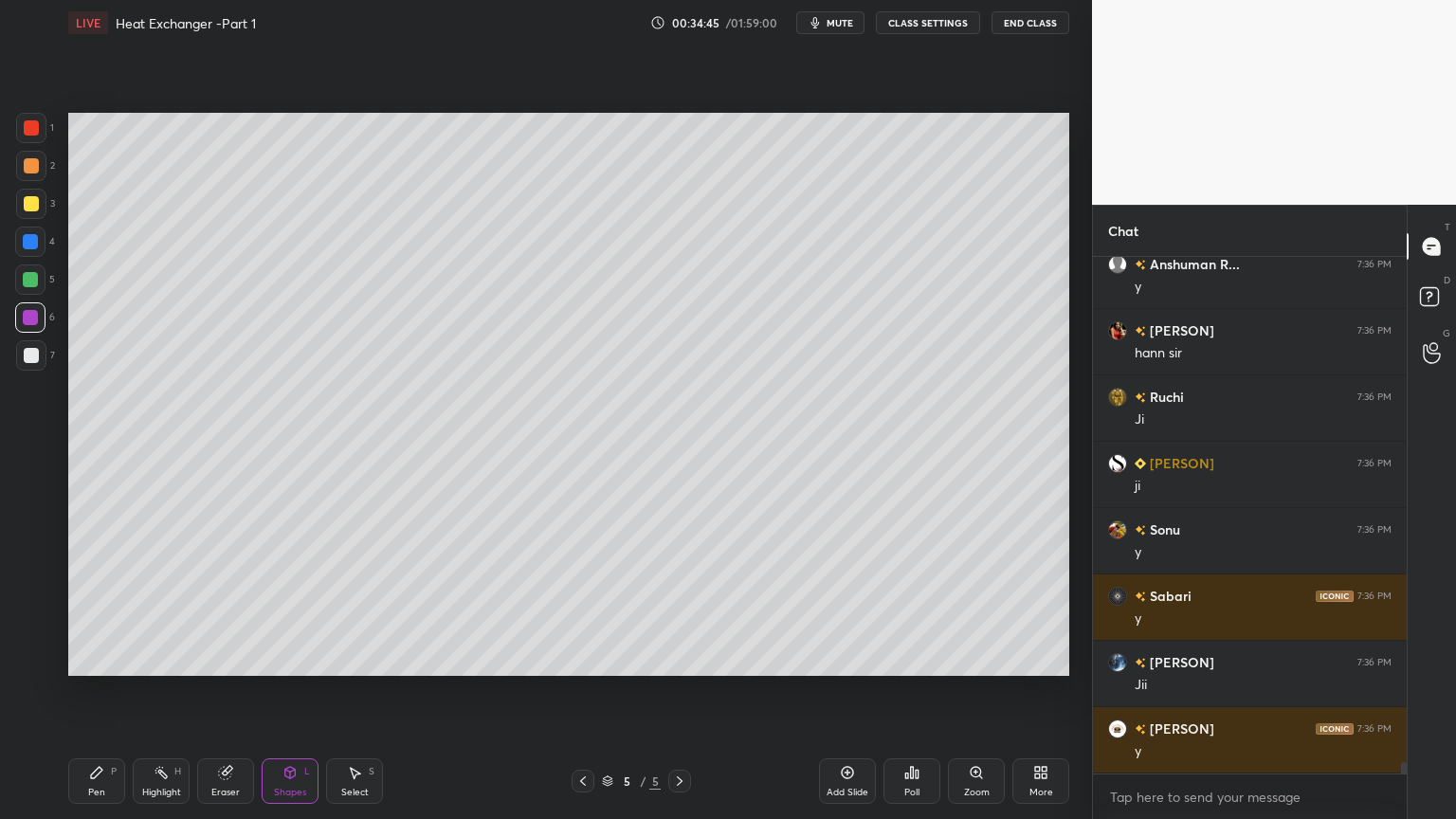 click on "Pen" at bounding box center (97, 792) 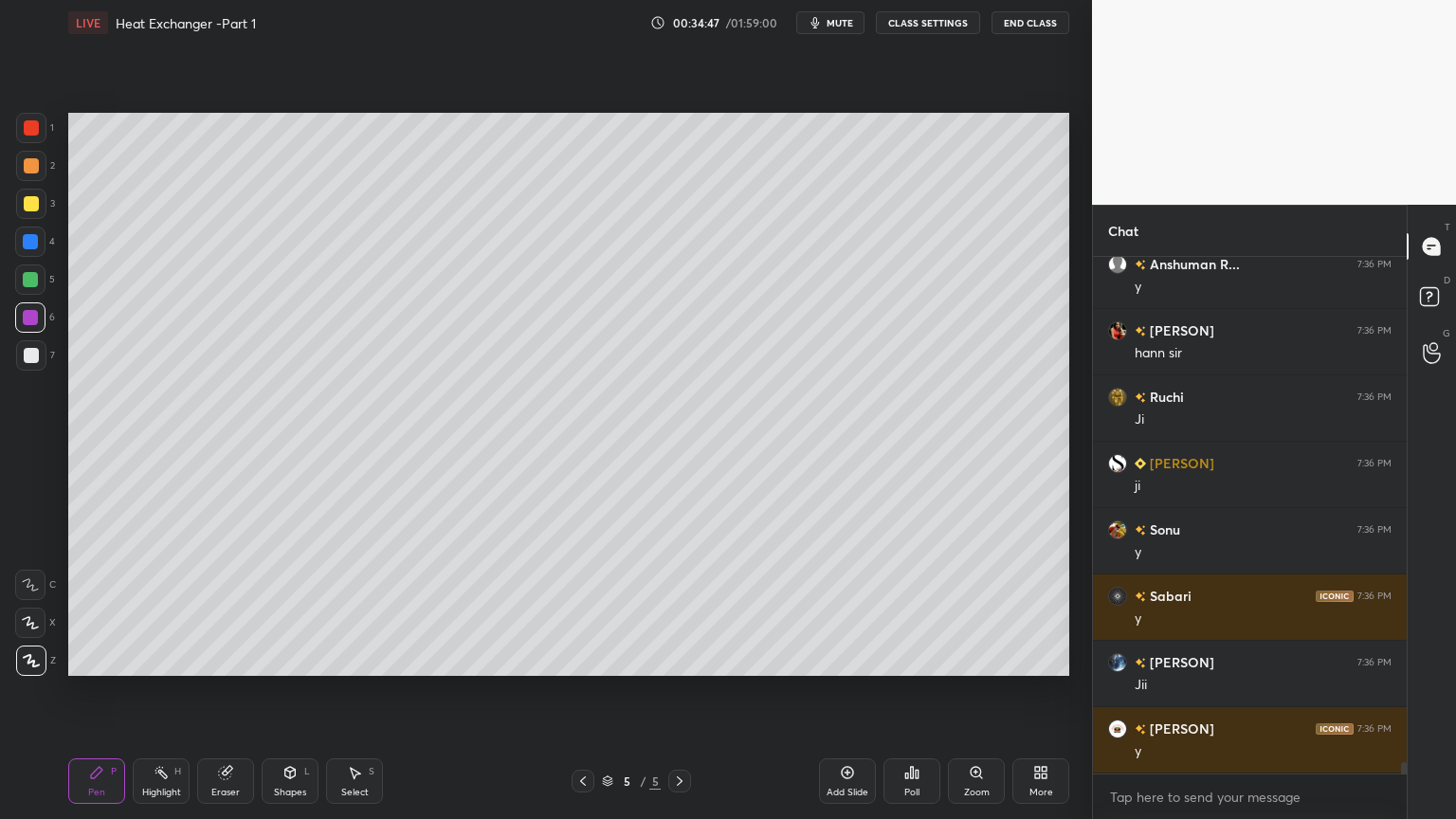 click at bounding box center (31, 204) 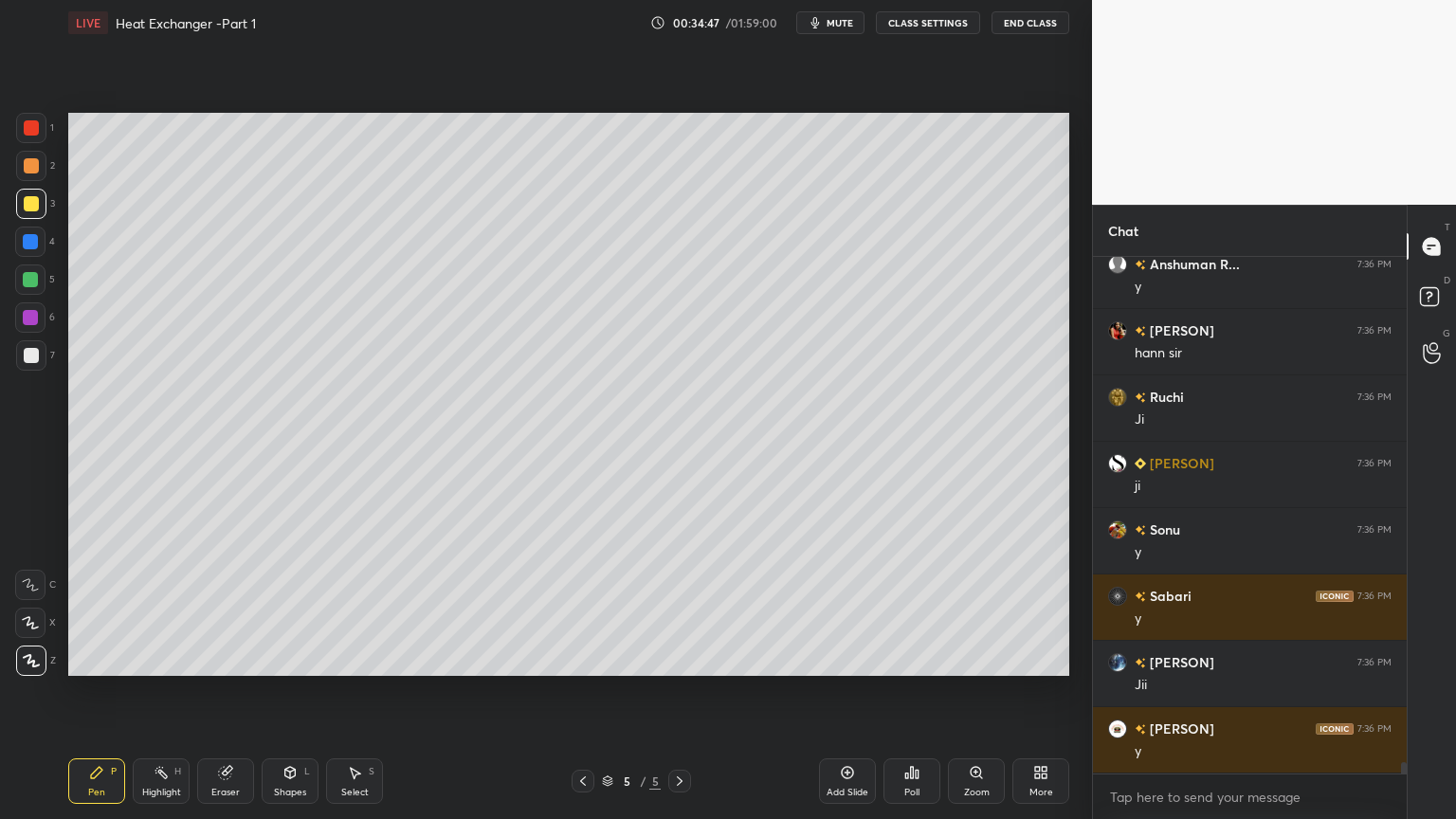 click at bounding box center [31, 204] 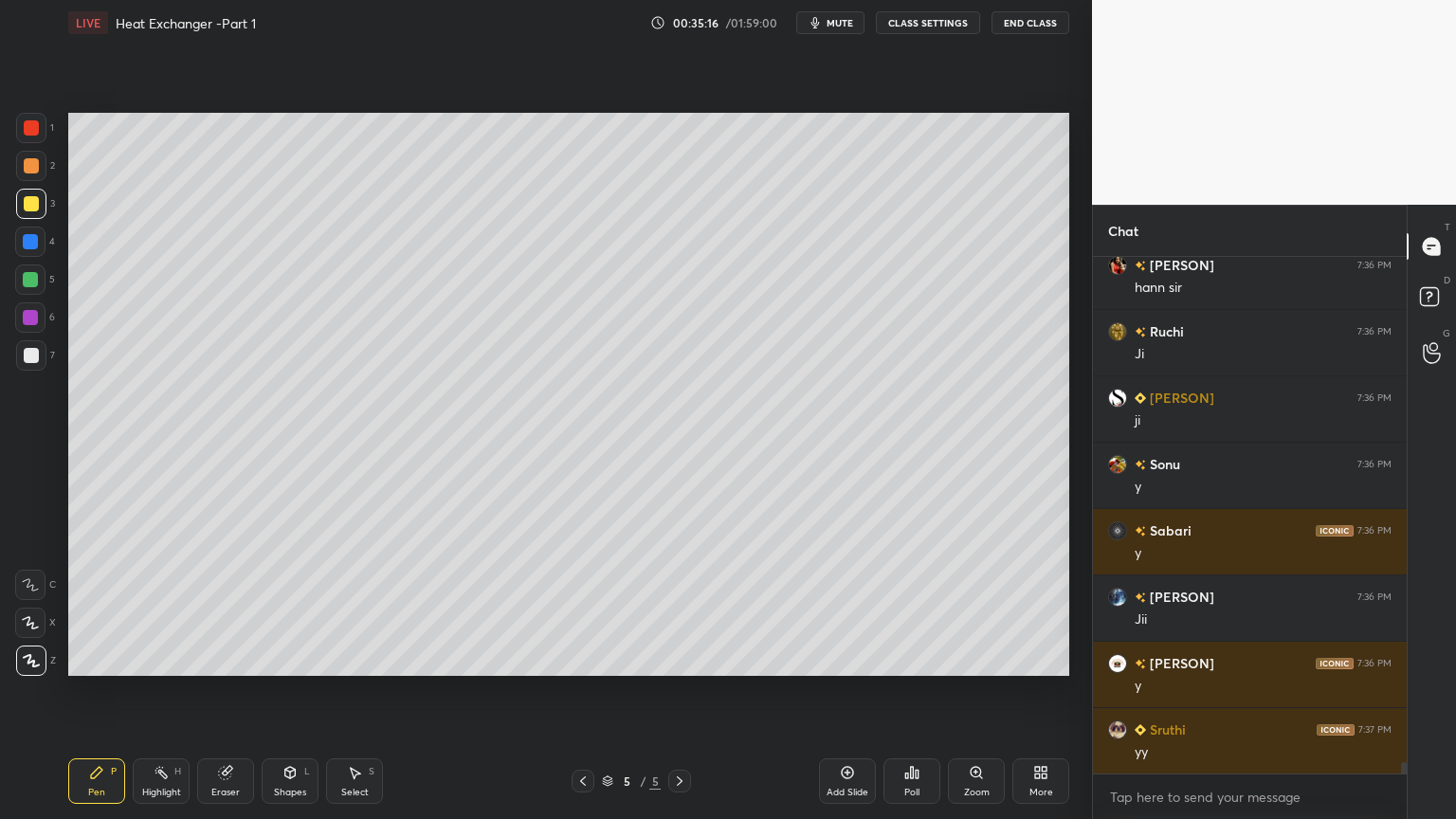 scroll, scrollTop: 23959, scrollLeft: 0, axis: vertical 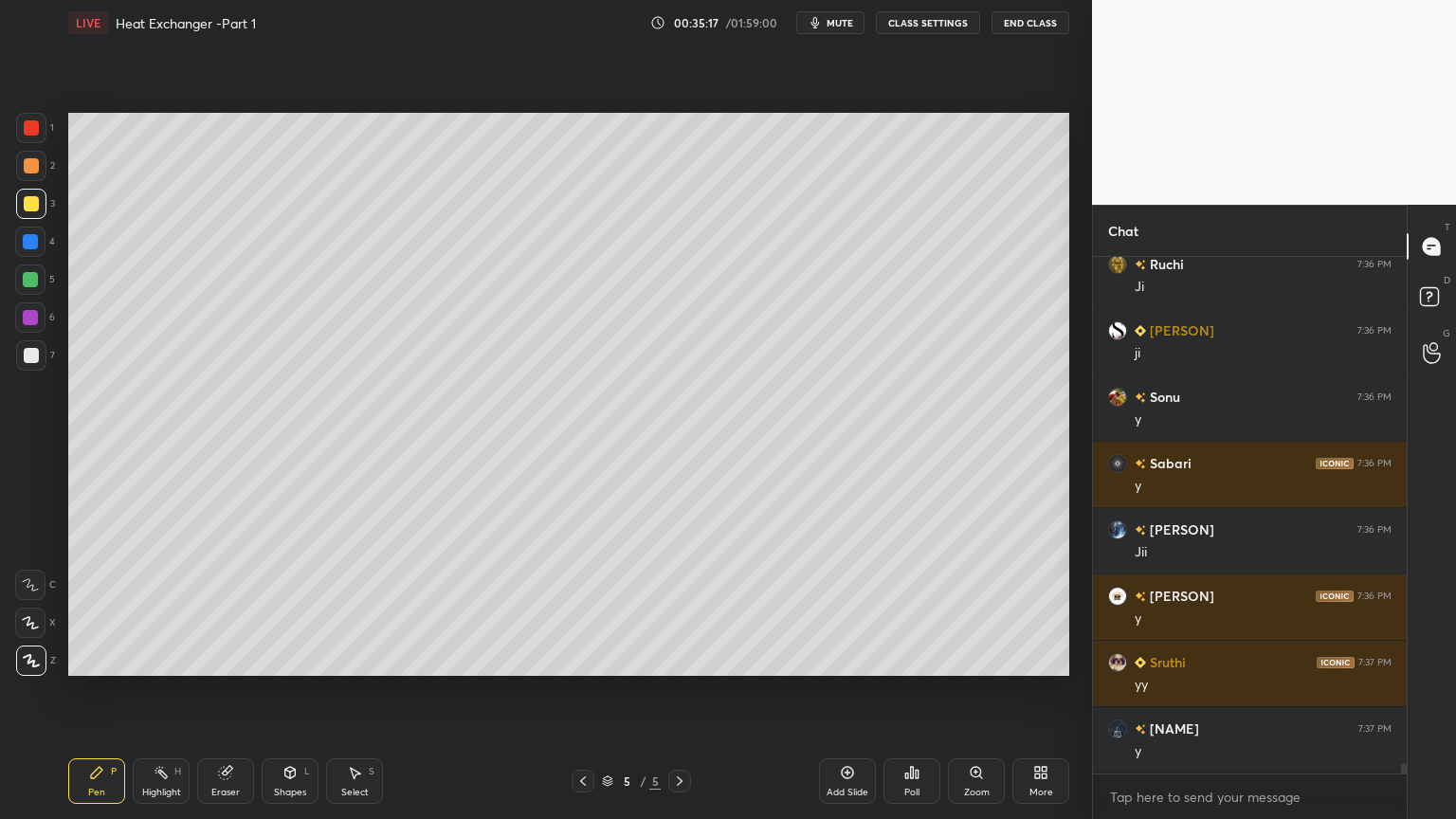 click at bounding box center [31, 355] 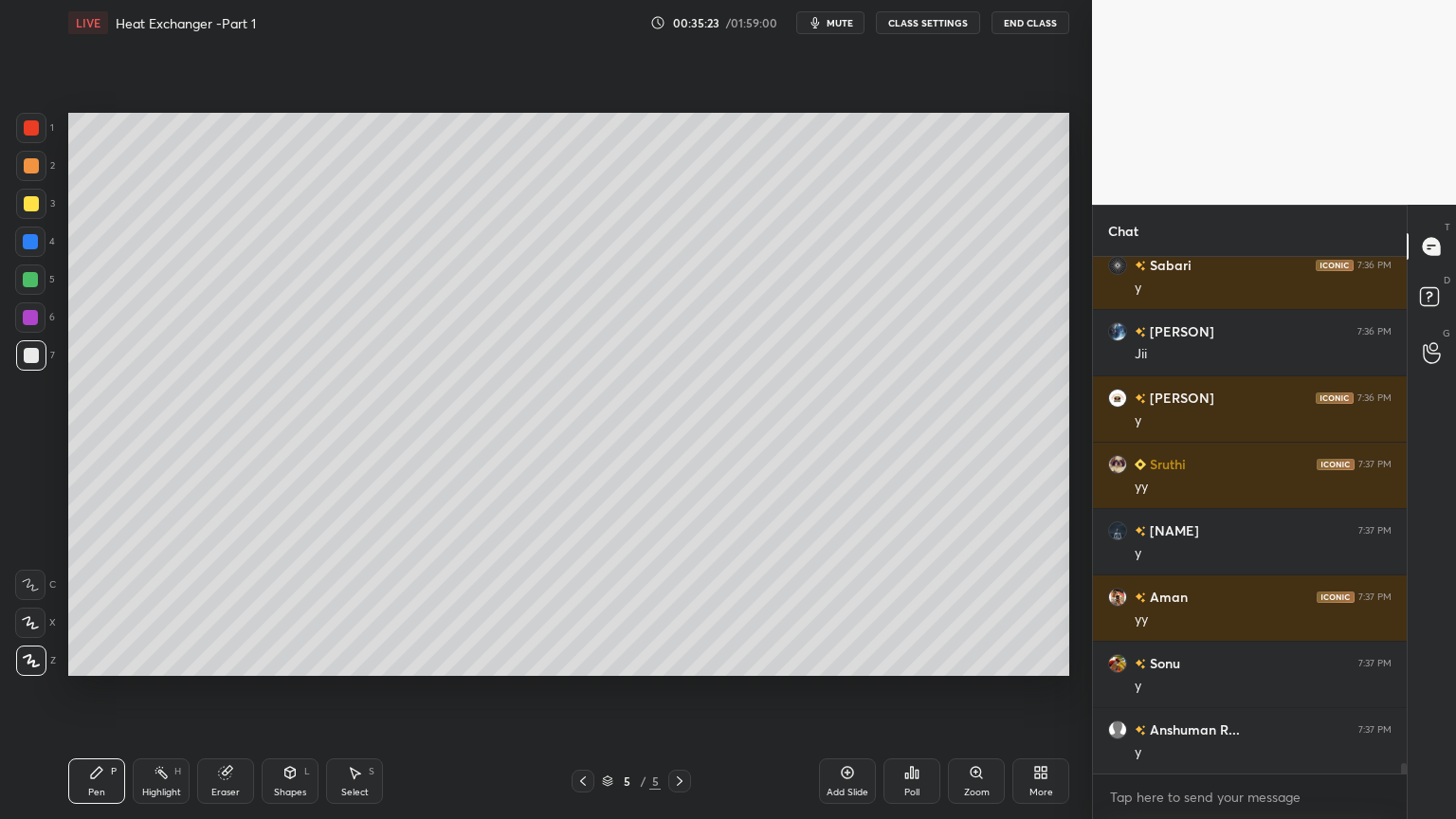 scroll, scrollTop: 24224, scrollLeft: 0, axis: vertical 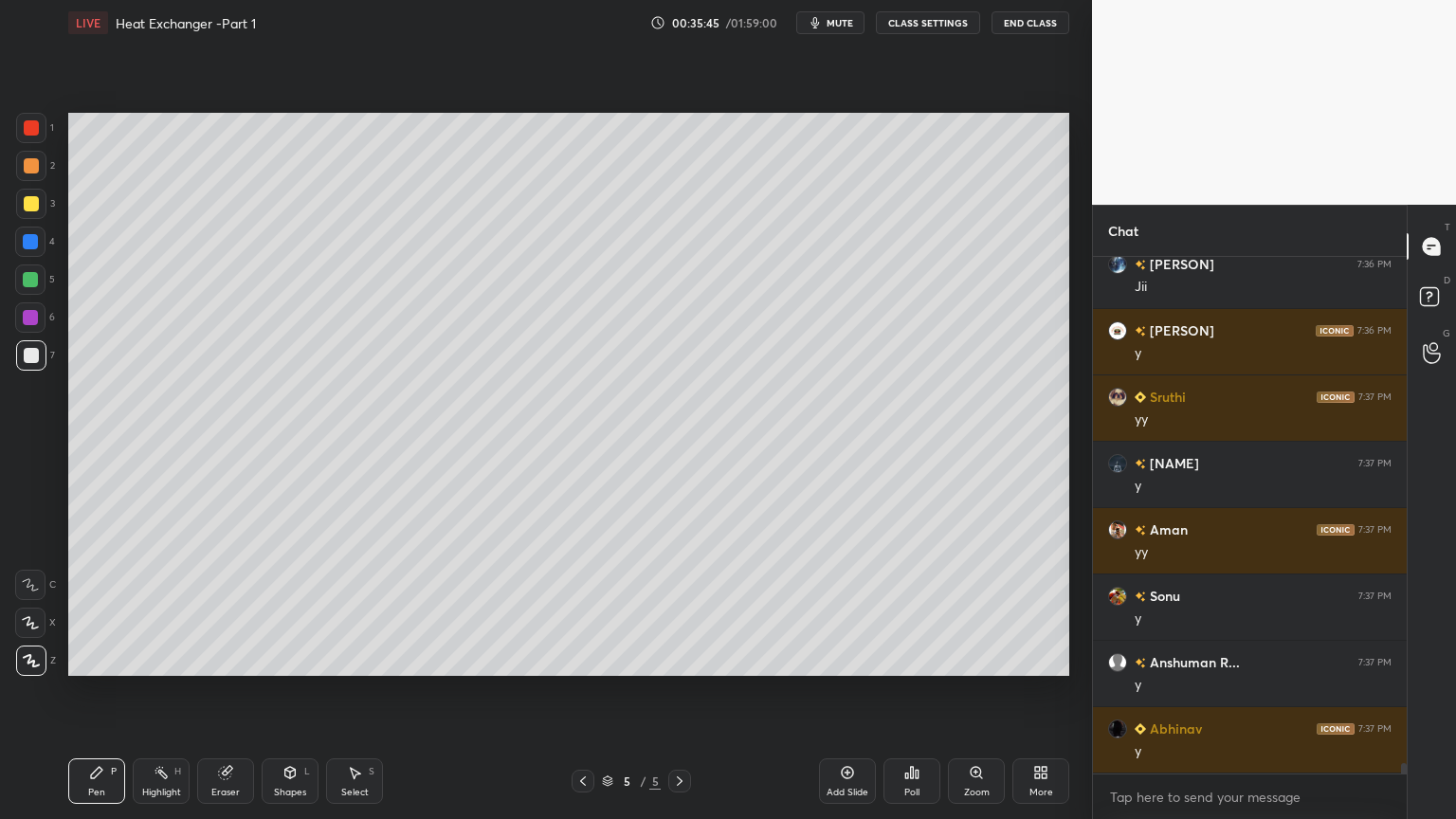 click on "Shapes L" at bounding box center [290, 781] 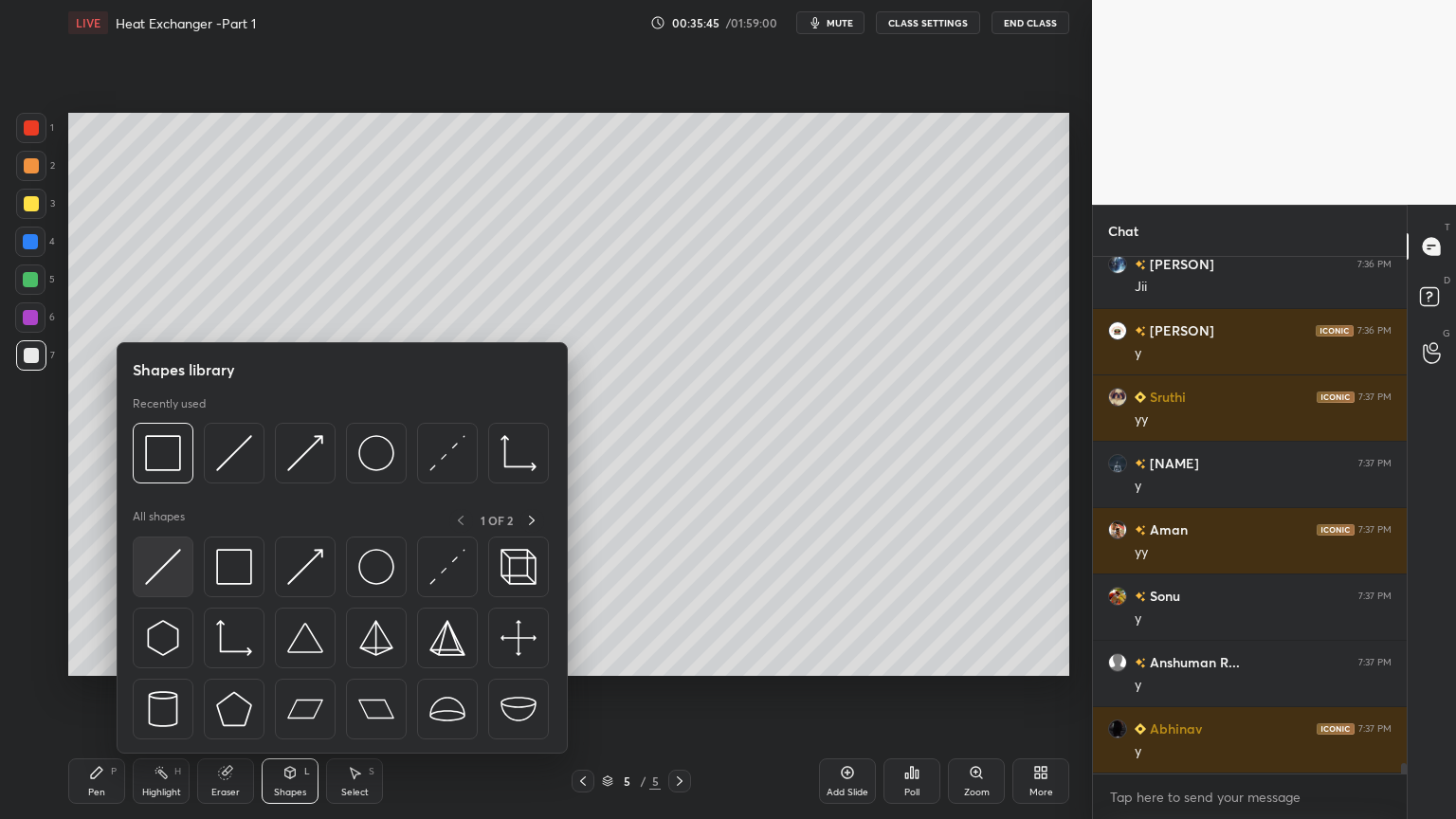 click at bounding box center [163, 567] 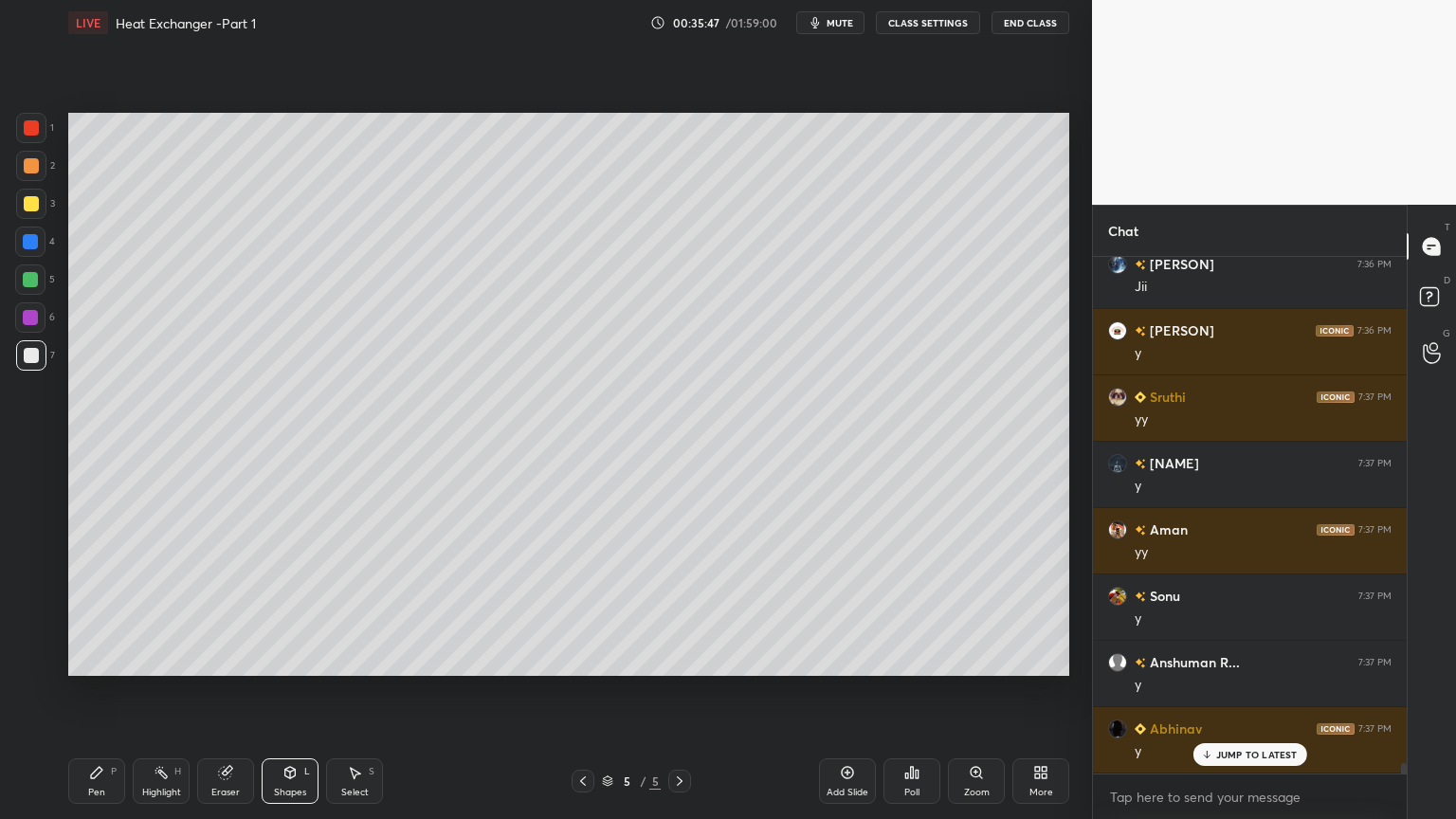scroll, scrollTop: 24289, scrollLeft: 0, axis: vertical 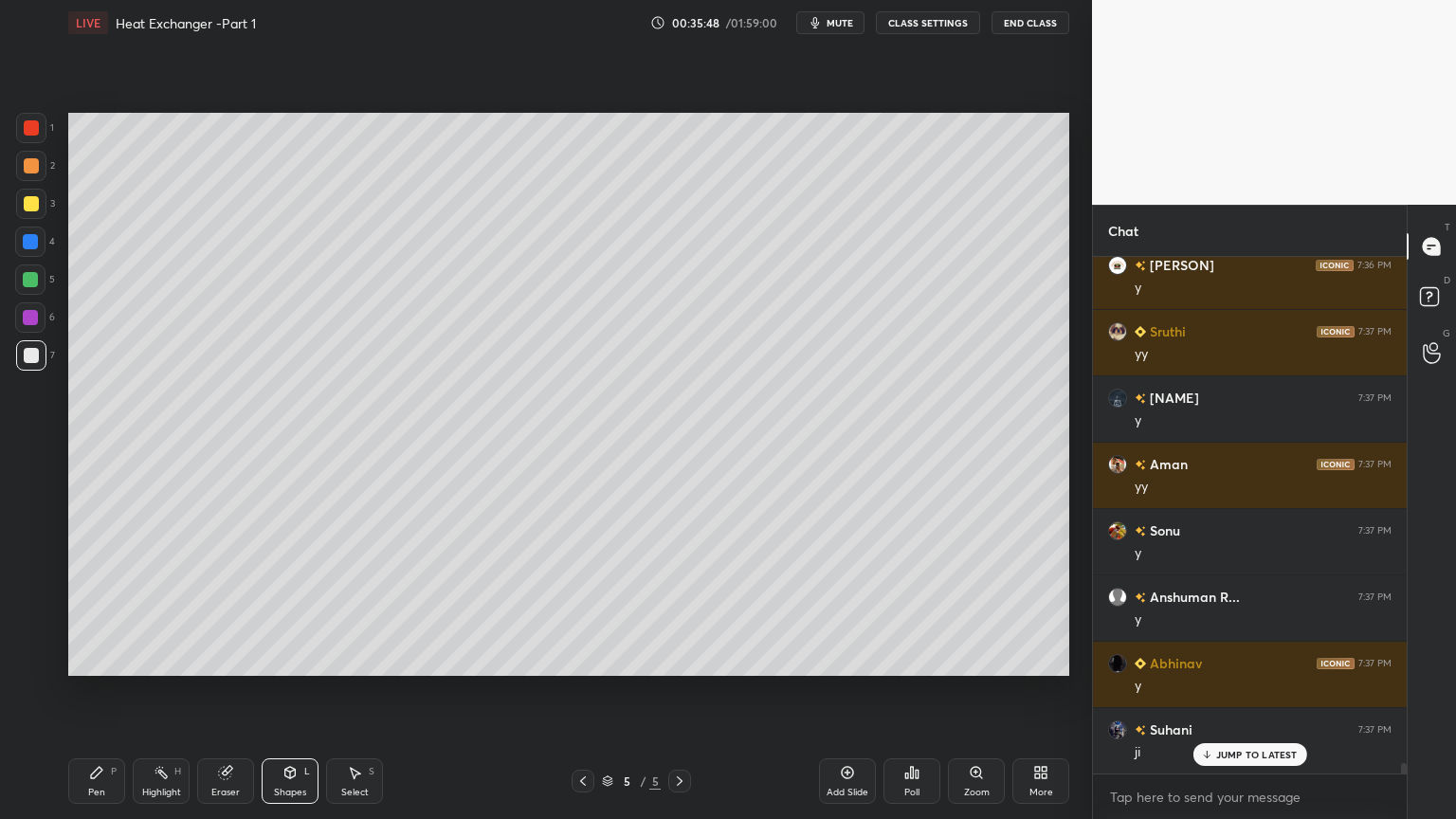 click on "Pen P" at bounding box center [97, 781] 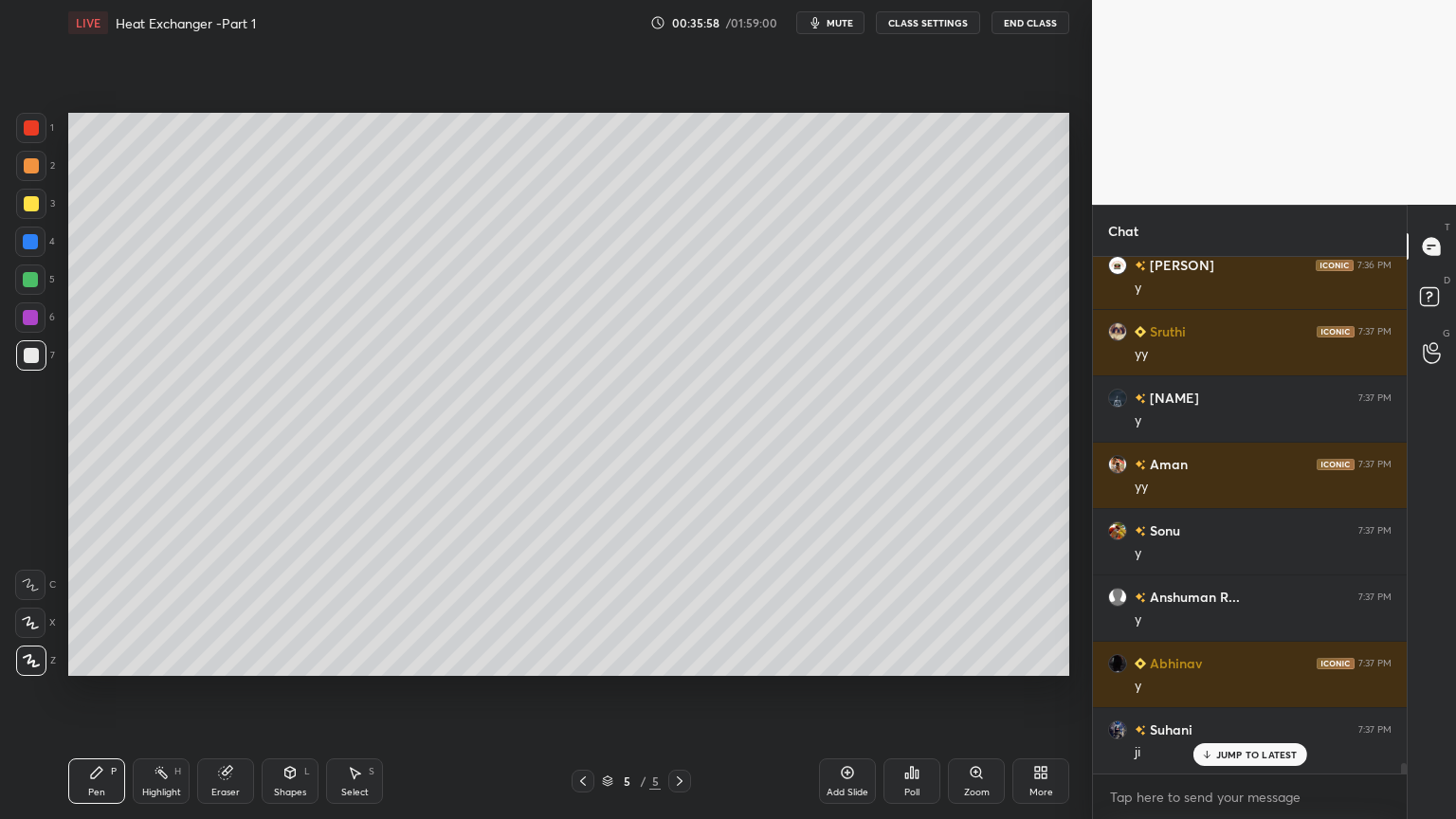 click on "Select" at bounding box center (355, 792) 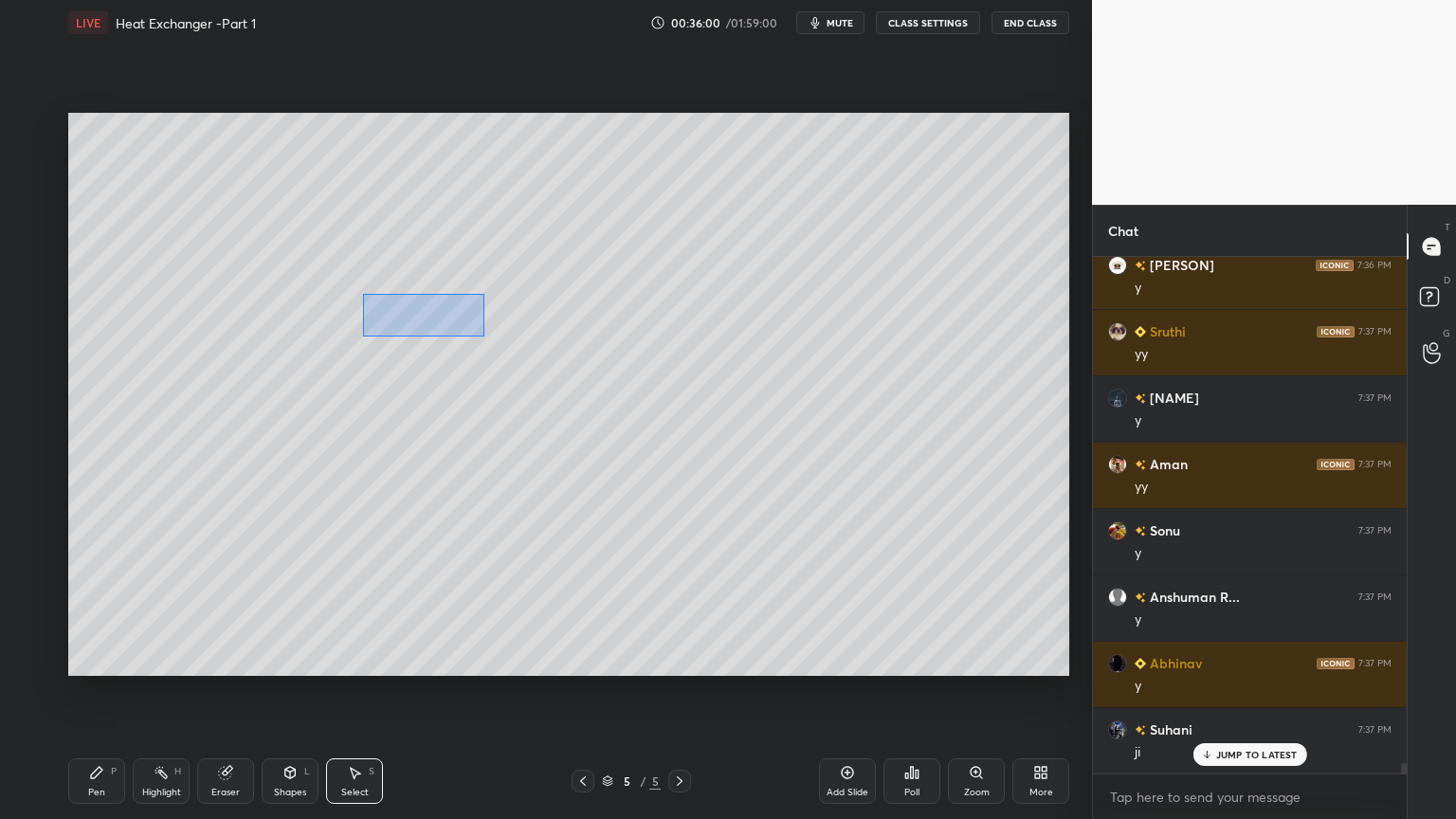 drag, startPoint x: 366, startPoint y: 294, endPoint x: 484, endPoint y: 337, distance: 125.5906 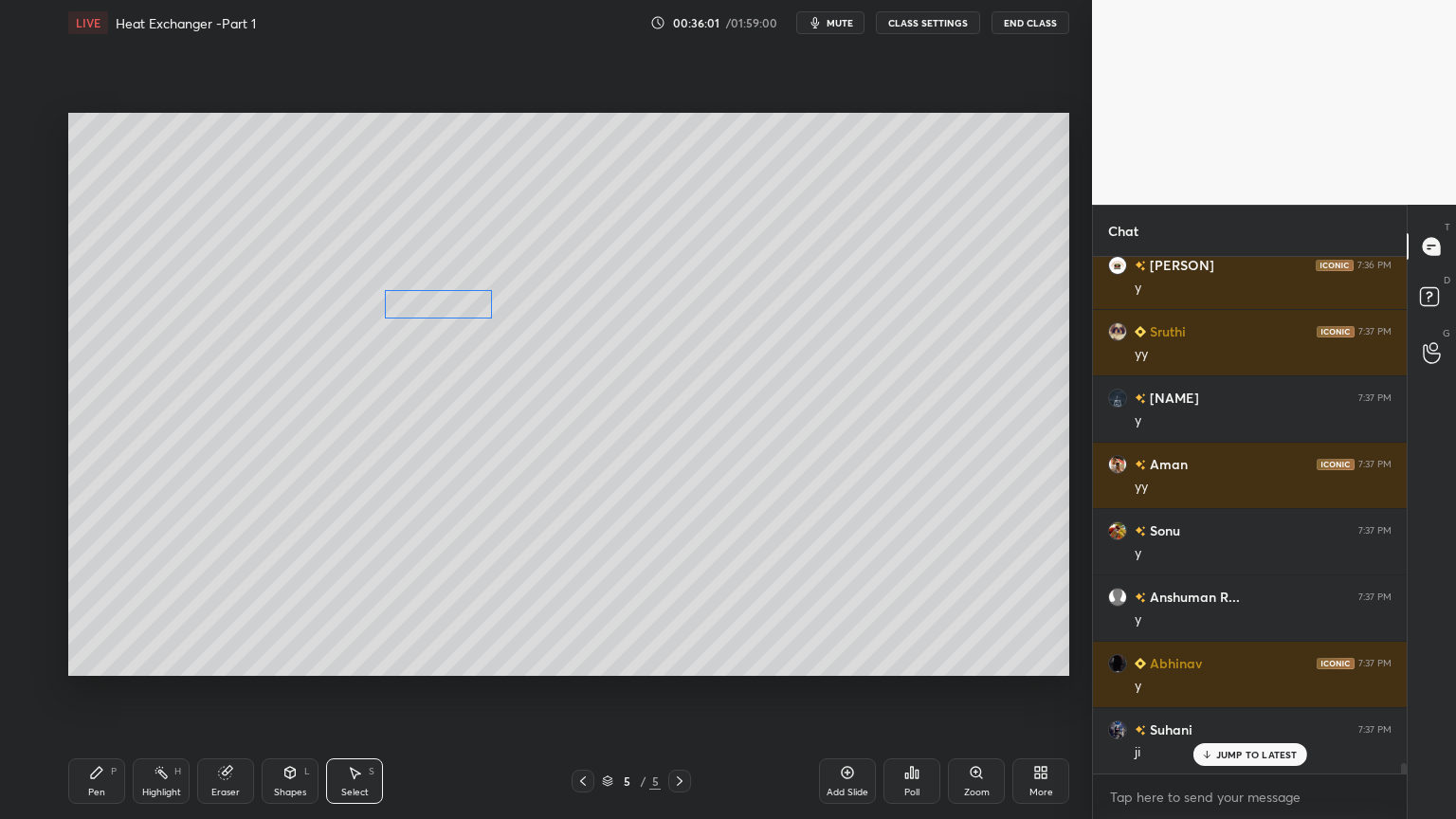 drag, startPoint x: 452, startPoint y: 309, endPoint x: 470, endPoint y: 311, distance: 18.11077 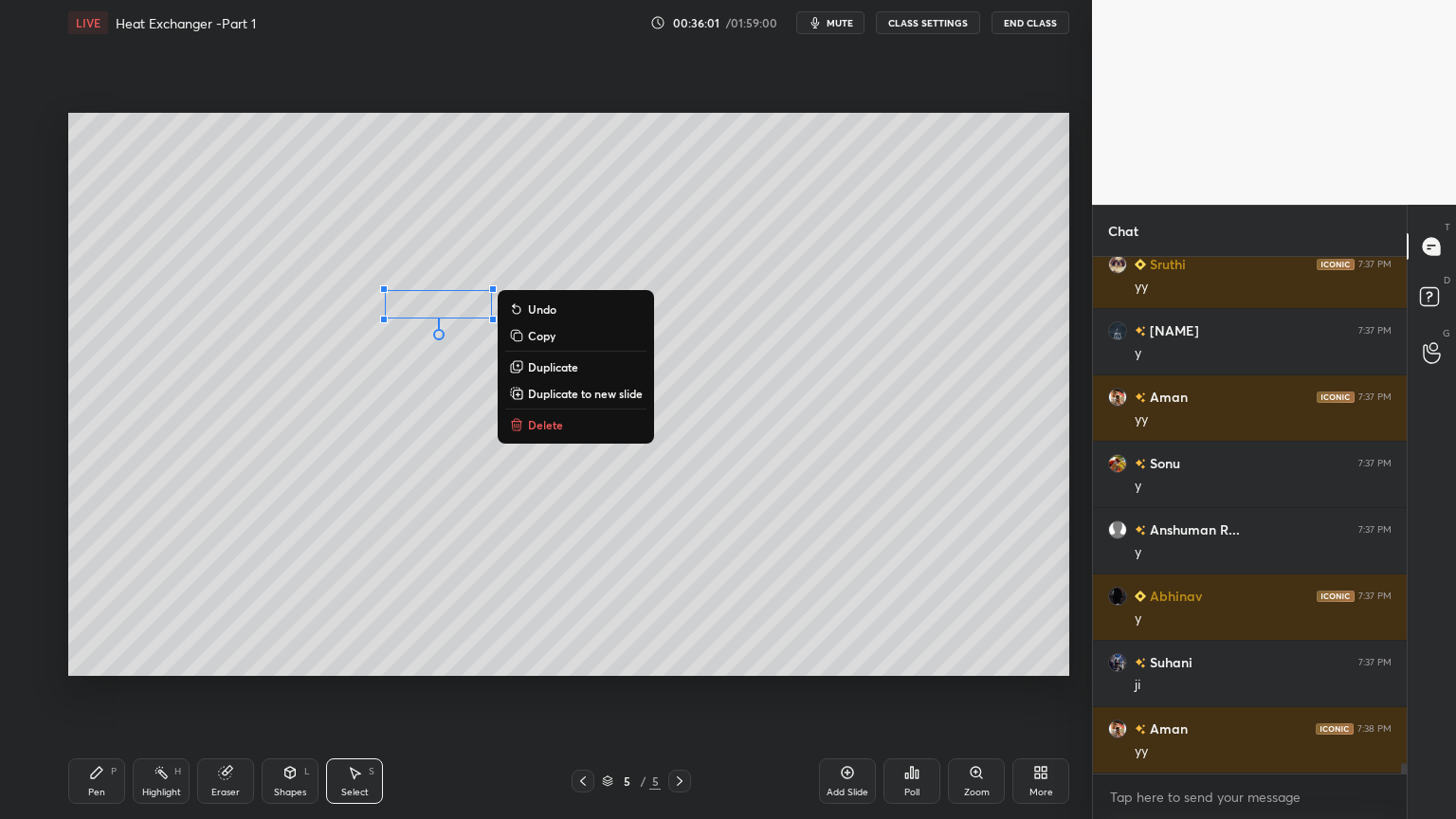 click on "0 ° Undo Copy Duplicate Duplicate to new slide Delete" at bounding box center [569, 394] 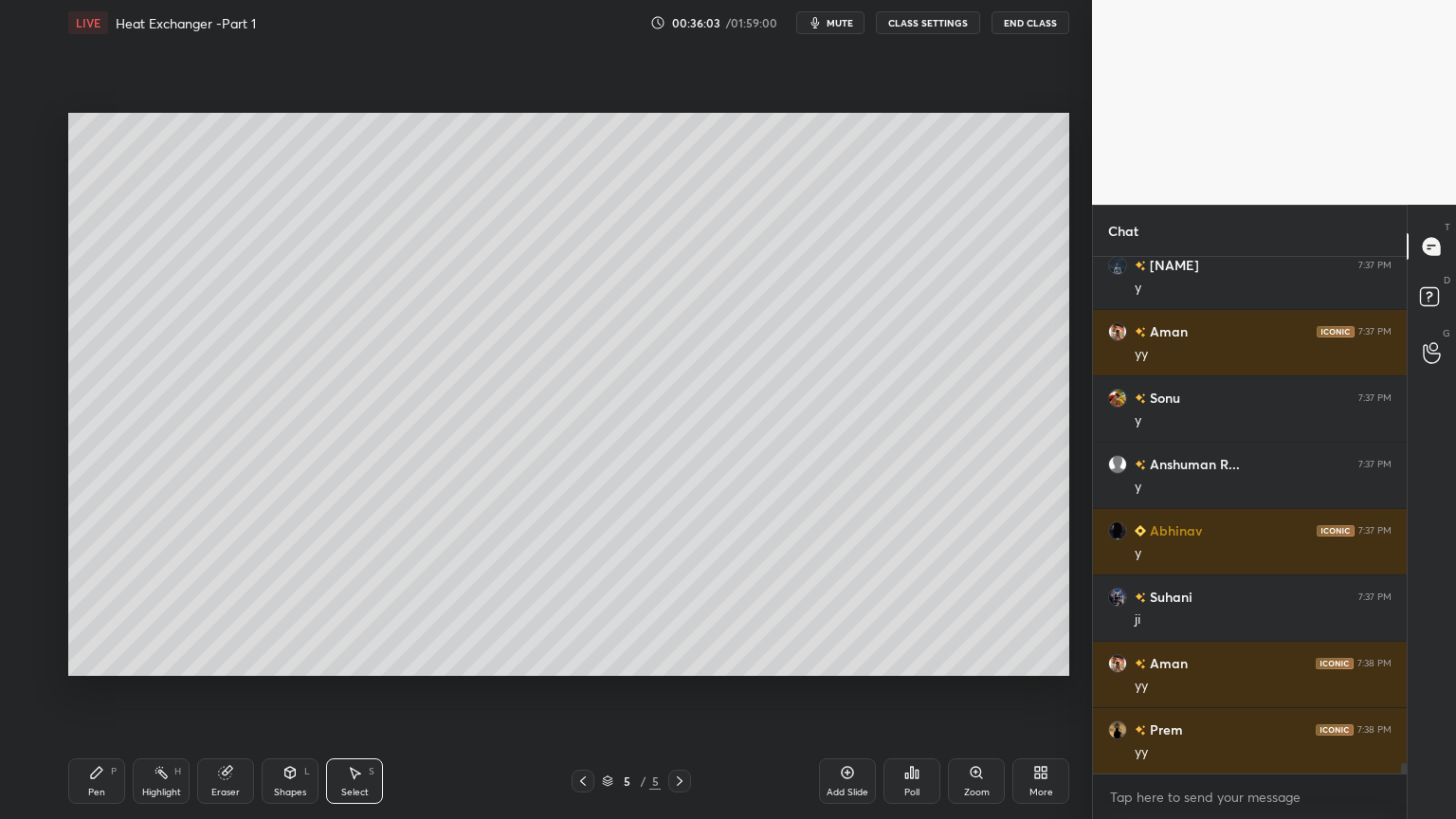 scroll, scrollTop: 24489, scrollLeft: 0, axis: vertical 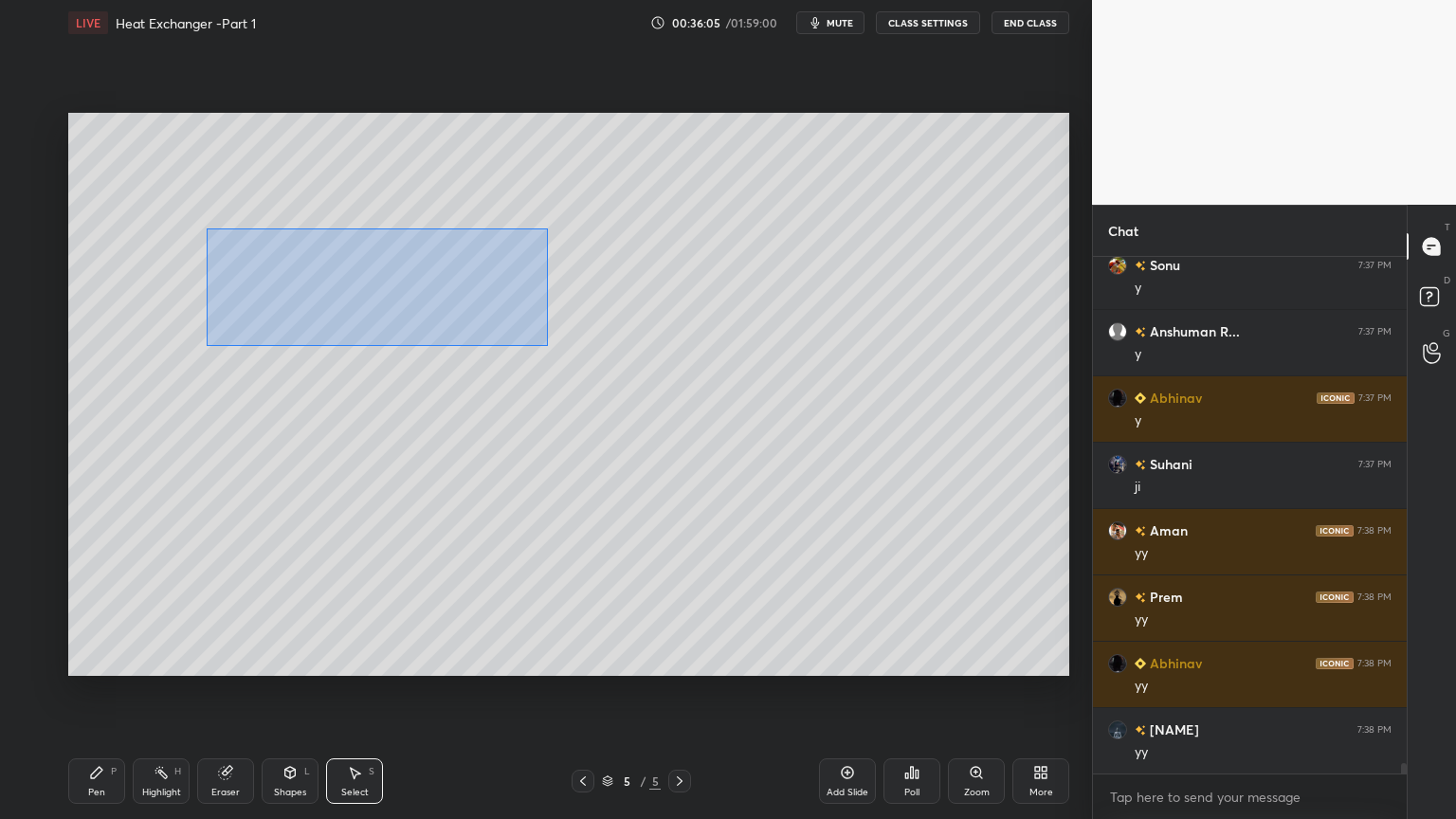 drag, startPoint x: 207, startPoint y: 228, endPoint x: 542, endPoint y: 334, distance: 351.37018 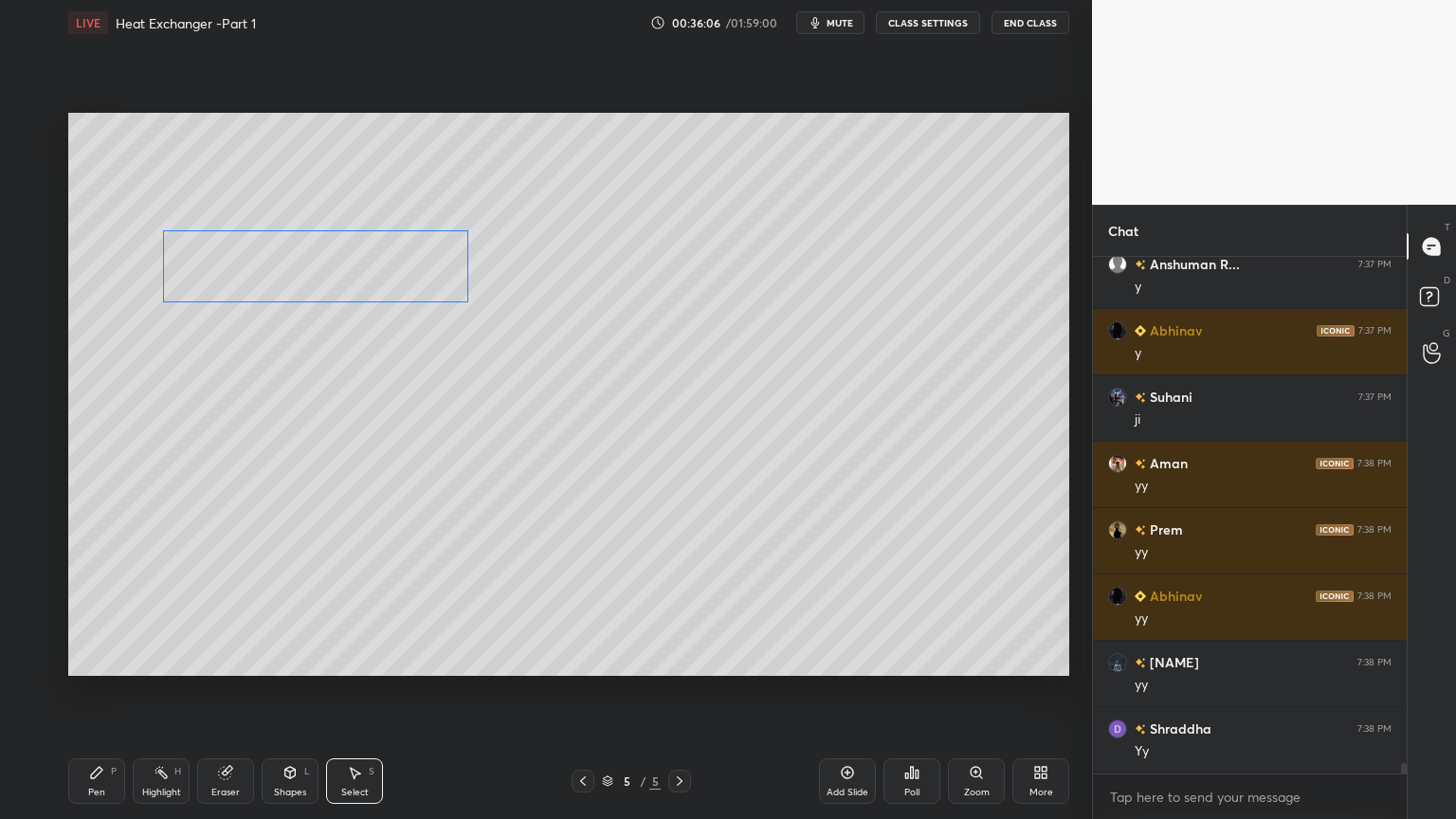 drag, startPoint x: 441, startPoint y: 295, endPoint x: 403, endPoint y: 281, distance: 40.49691 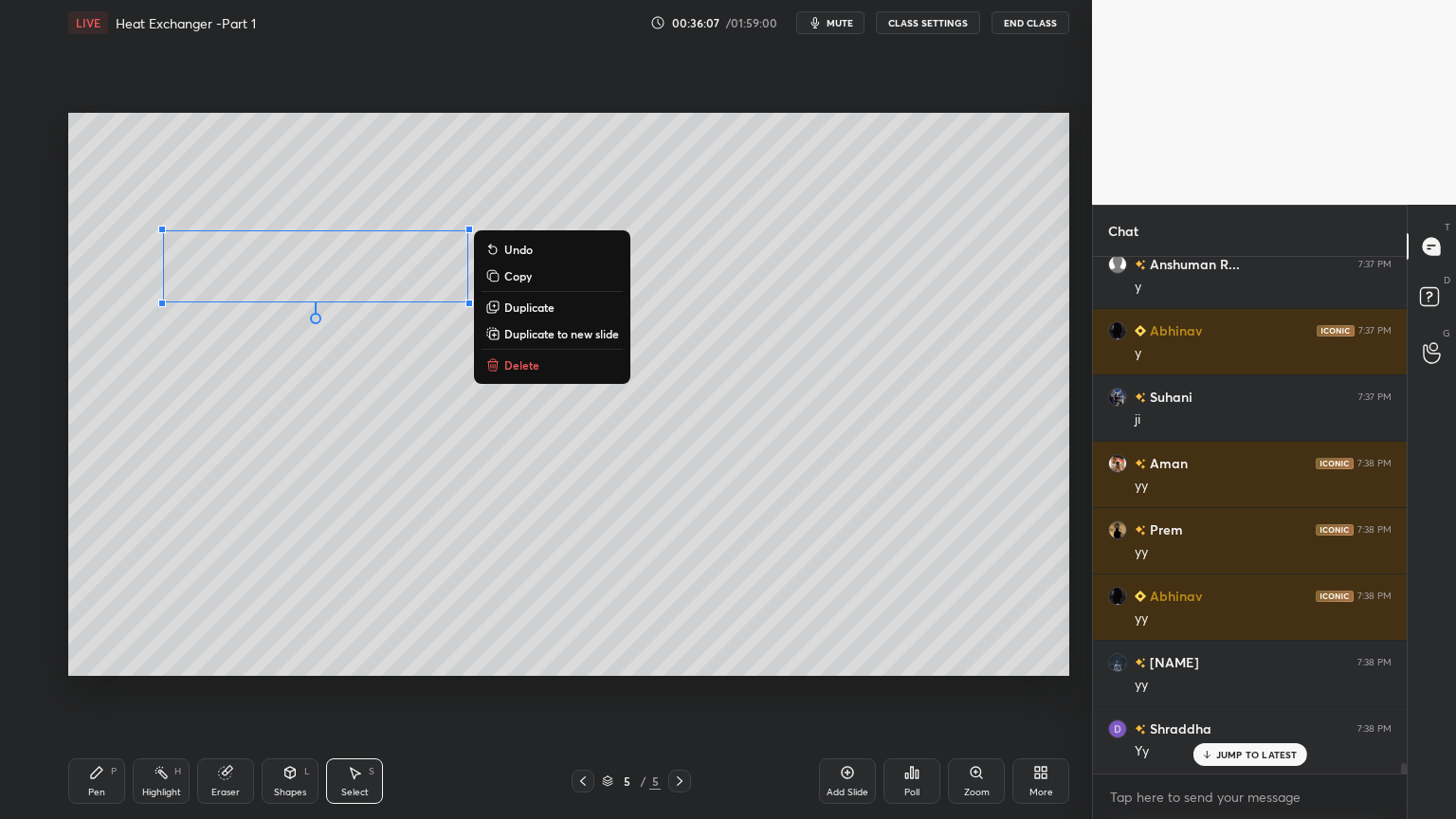 scroll, scrollTop: 24820, scrollLeft: 0, axis: vertical 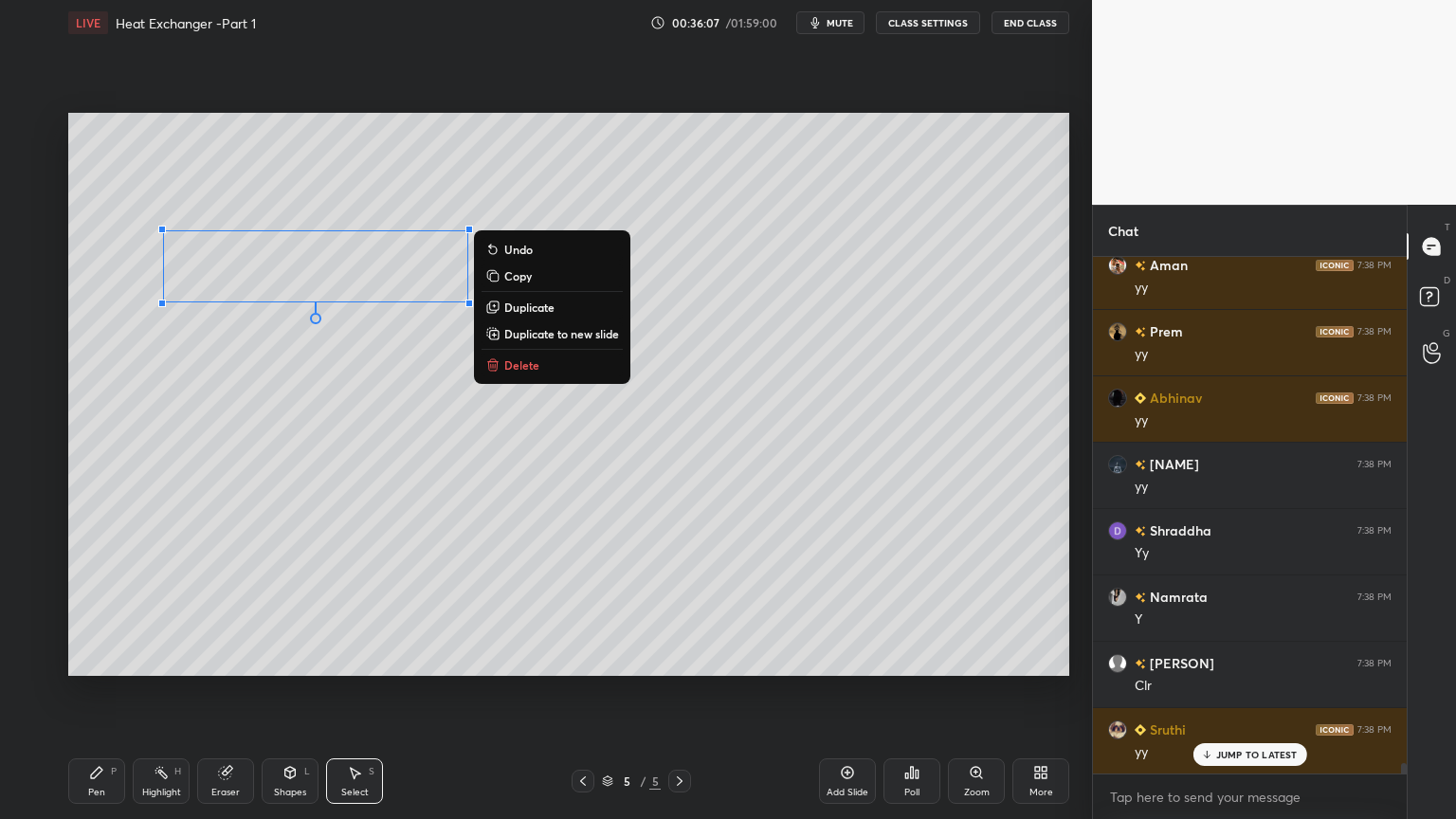 click 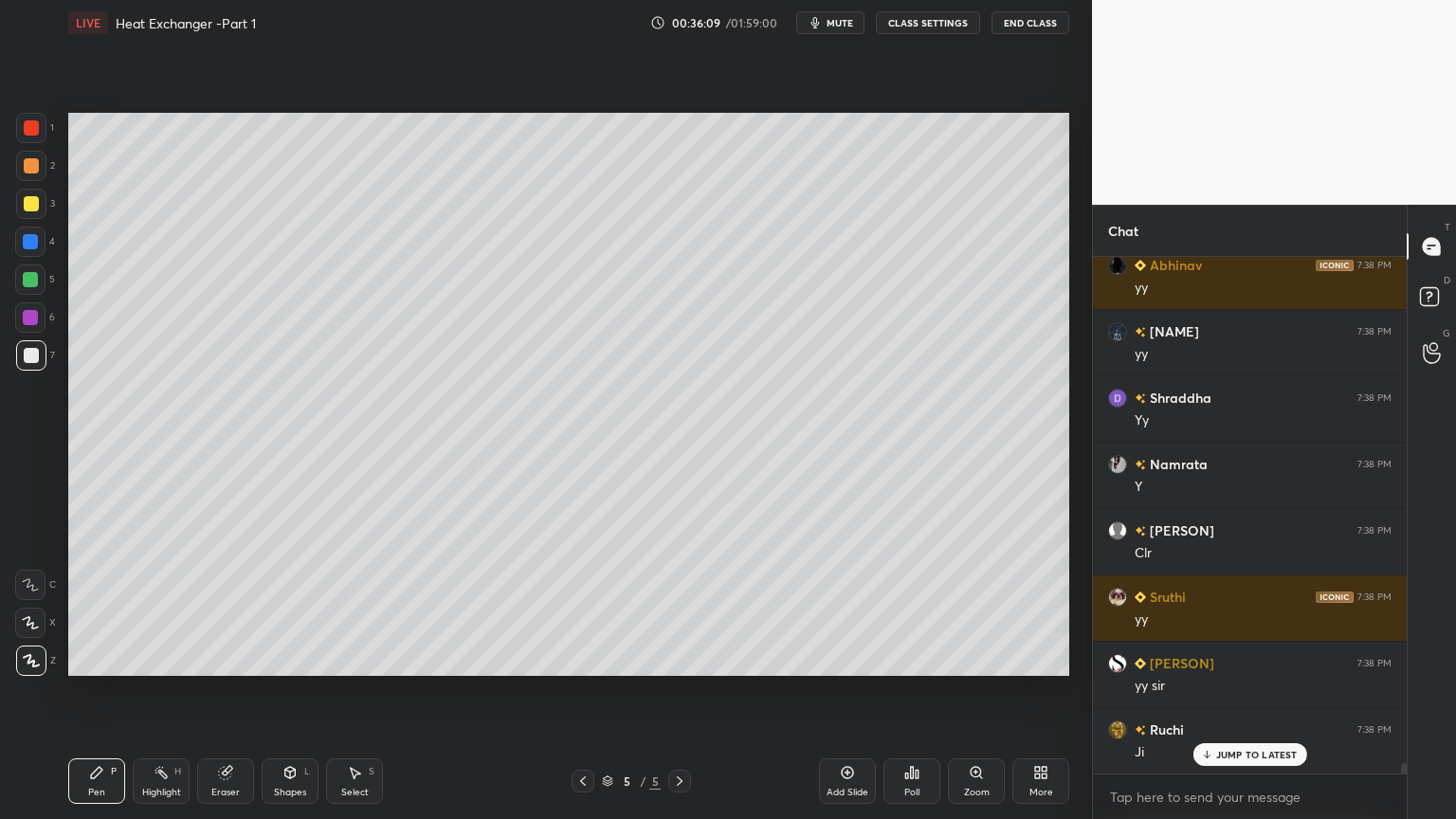 click on "Shapes L" at bounding box center [290, 781] 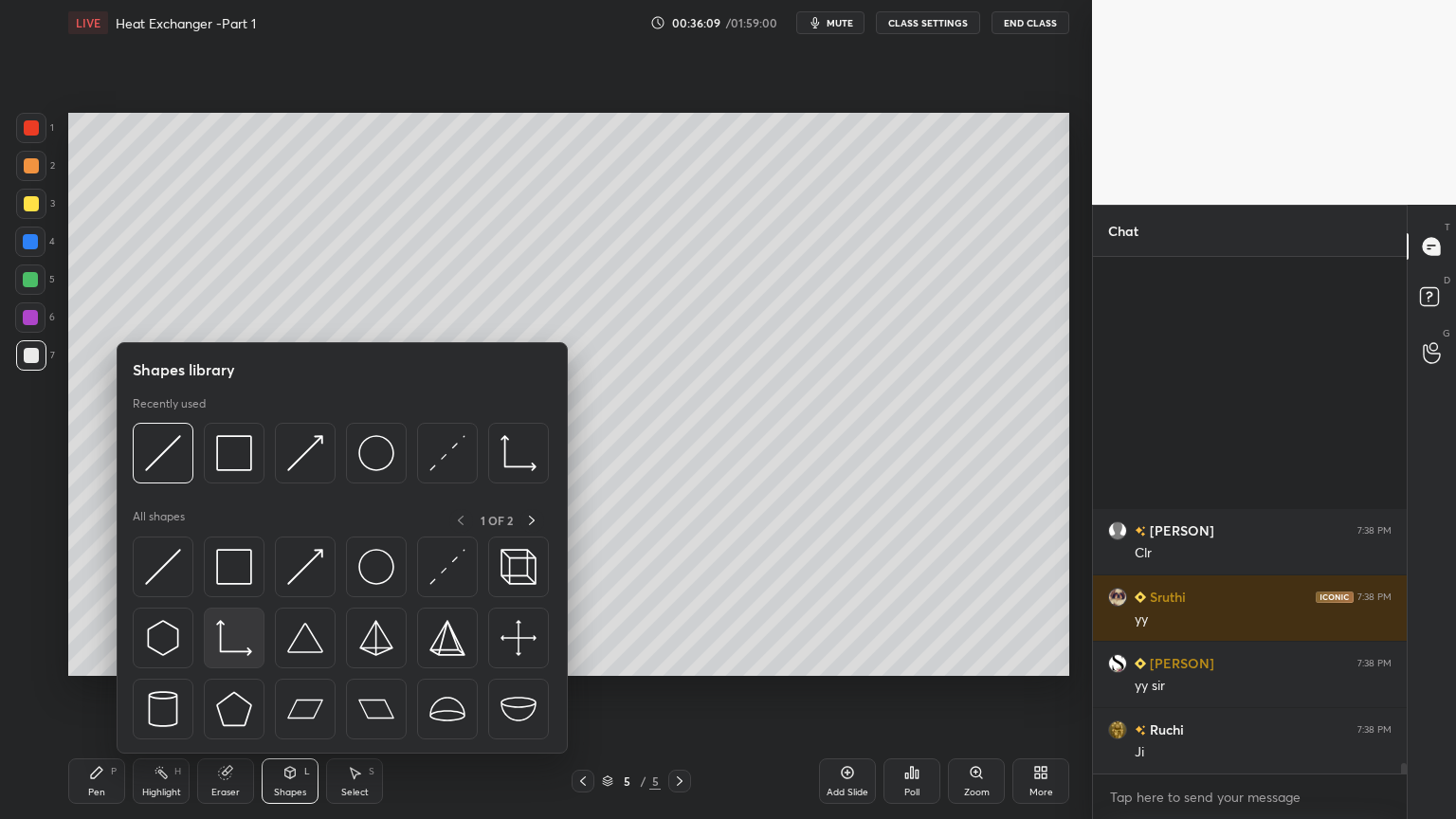 scroll, scrollTop: 25286, scrollLeft: 0, axis: vertical 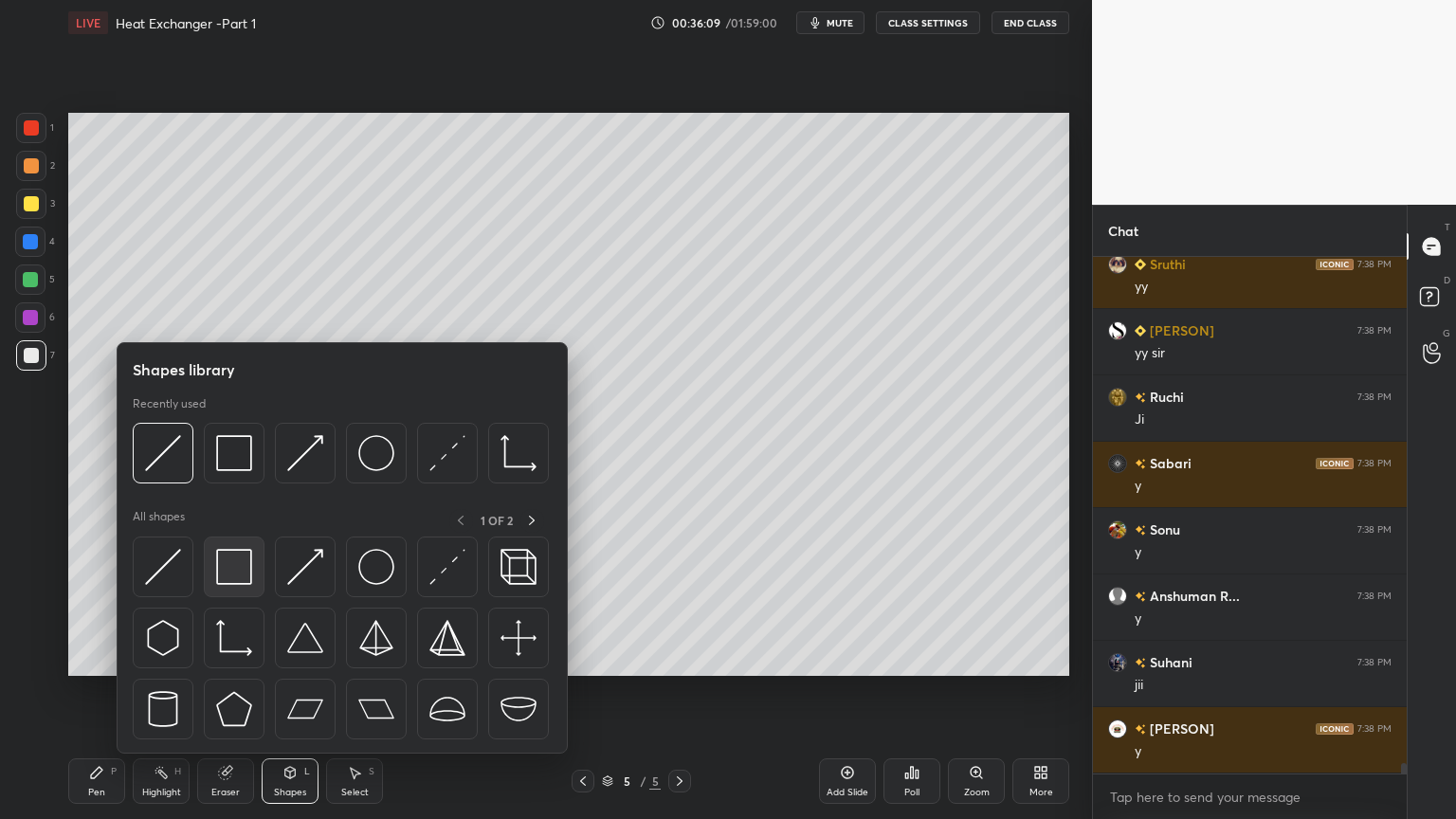 click at bounding box center (234, 567) 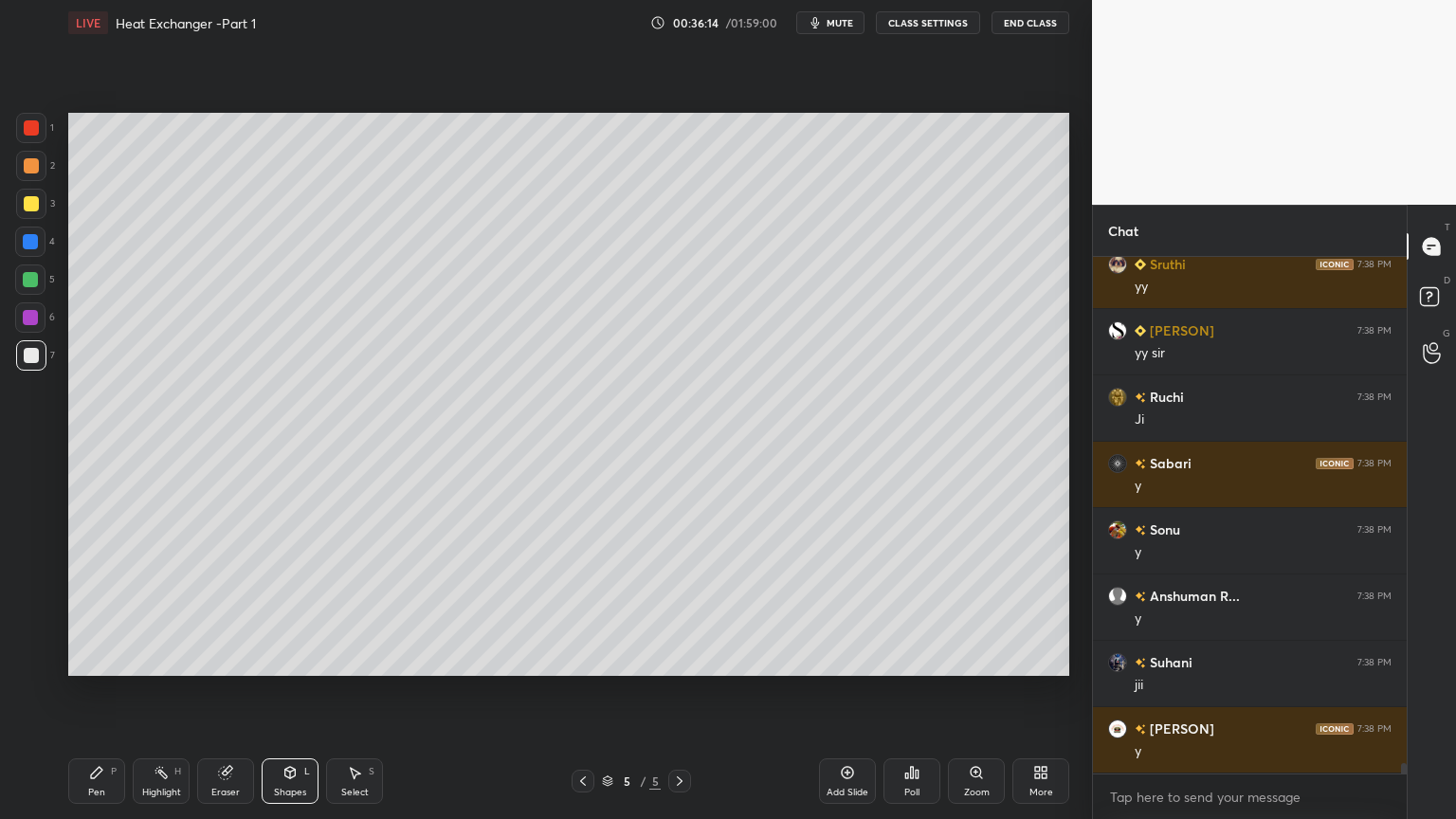 click on "Pen P" at bounding box center [97, 781] 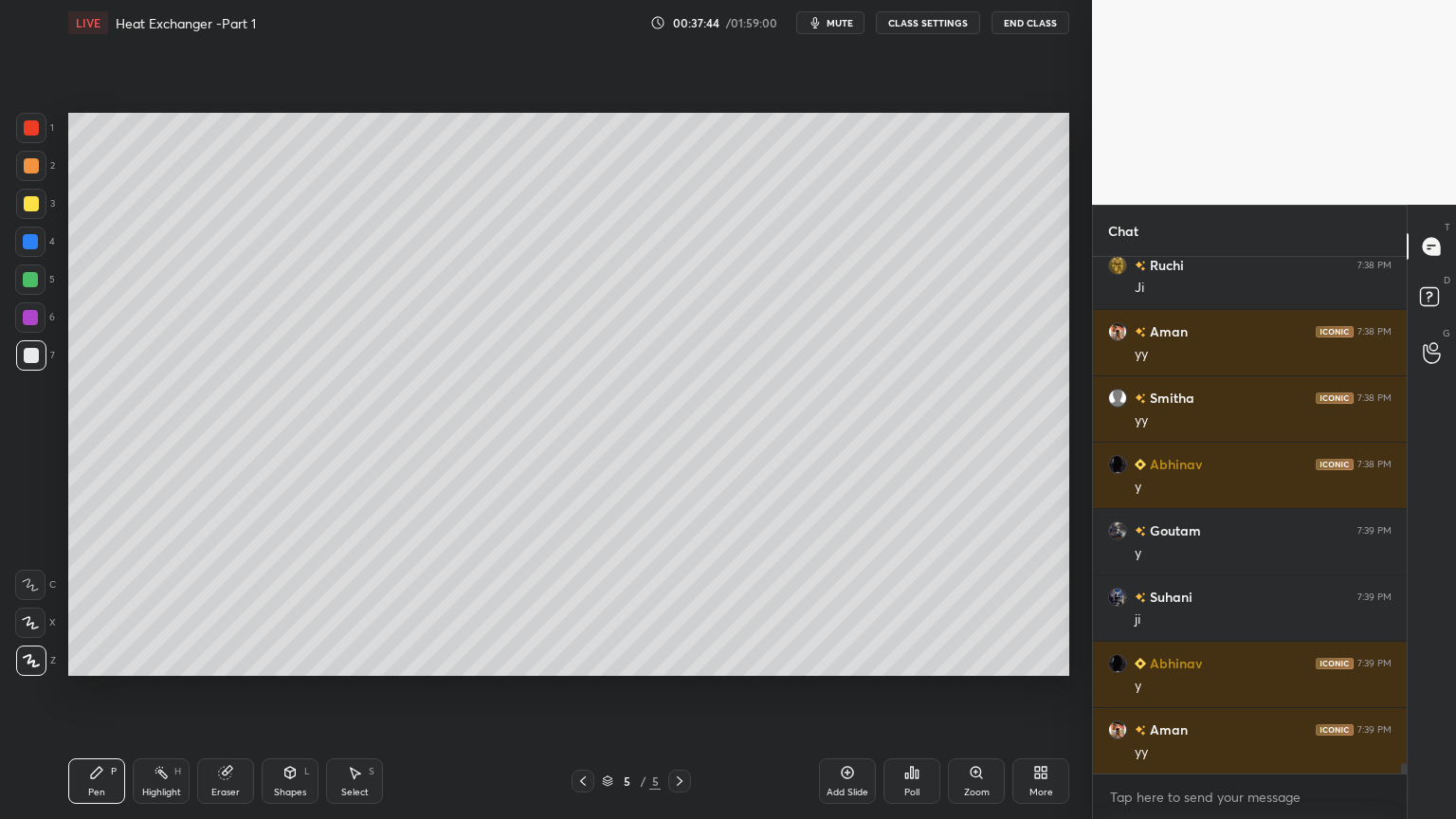 scroll, scrollTop: 25949, scrollLeft: 0, axis: vertical 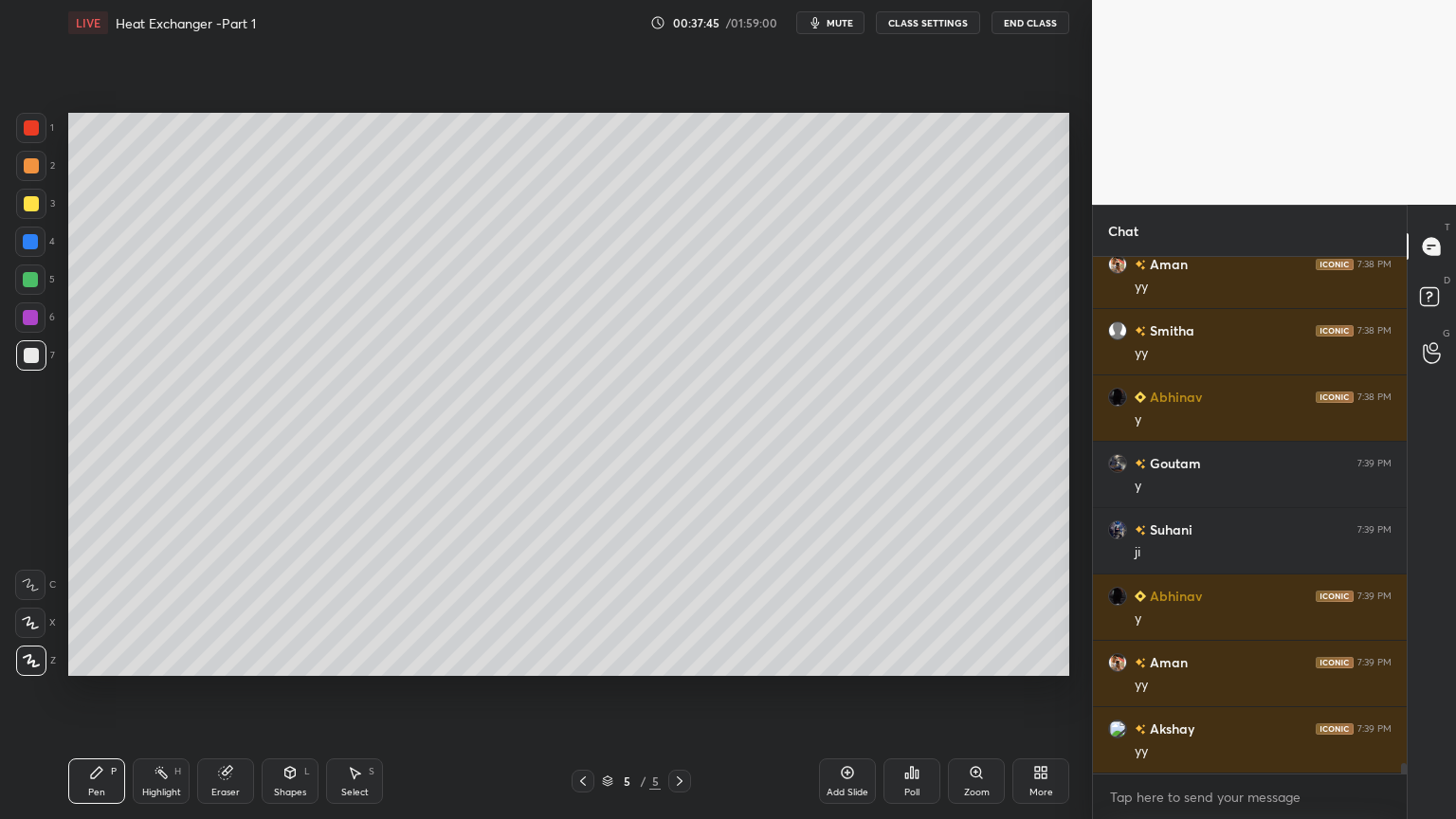 click 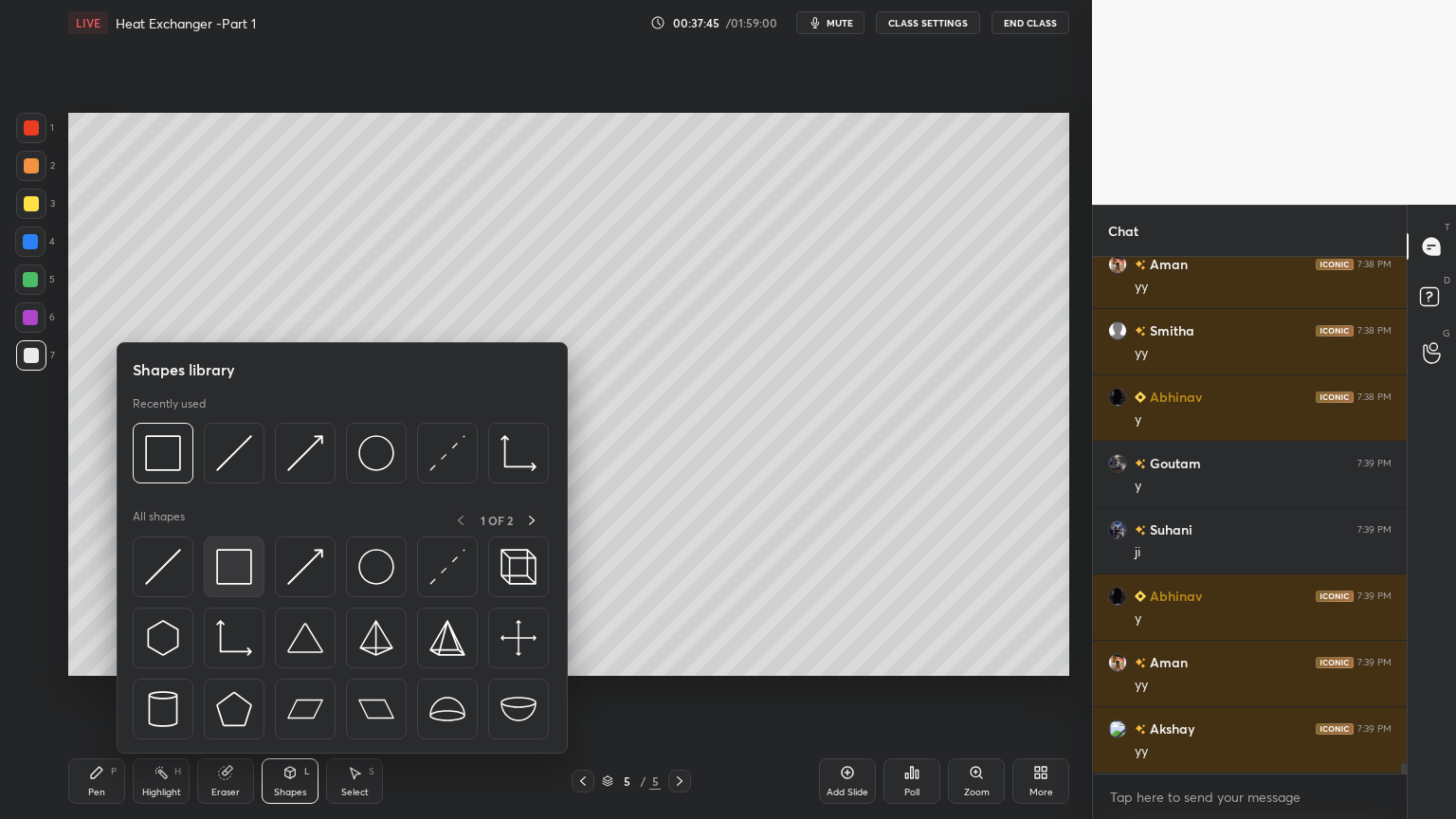 click at bounding box center [234, 567] 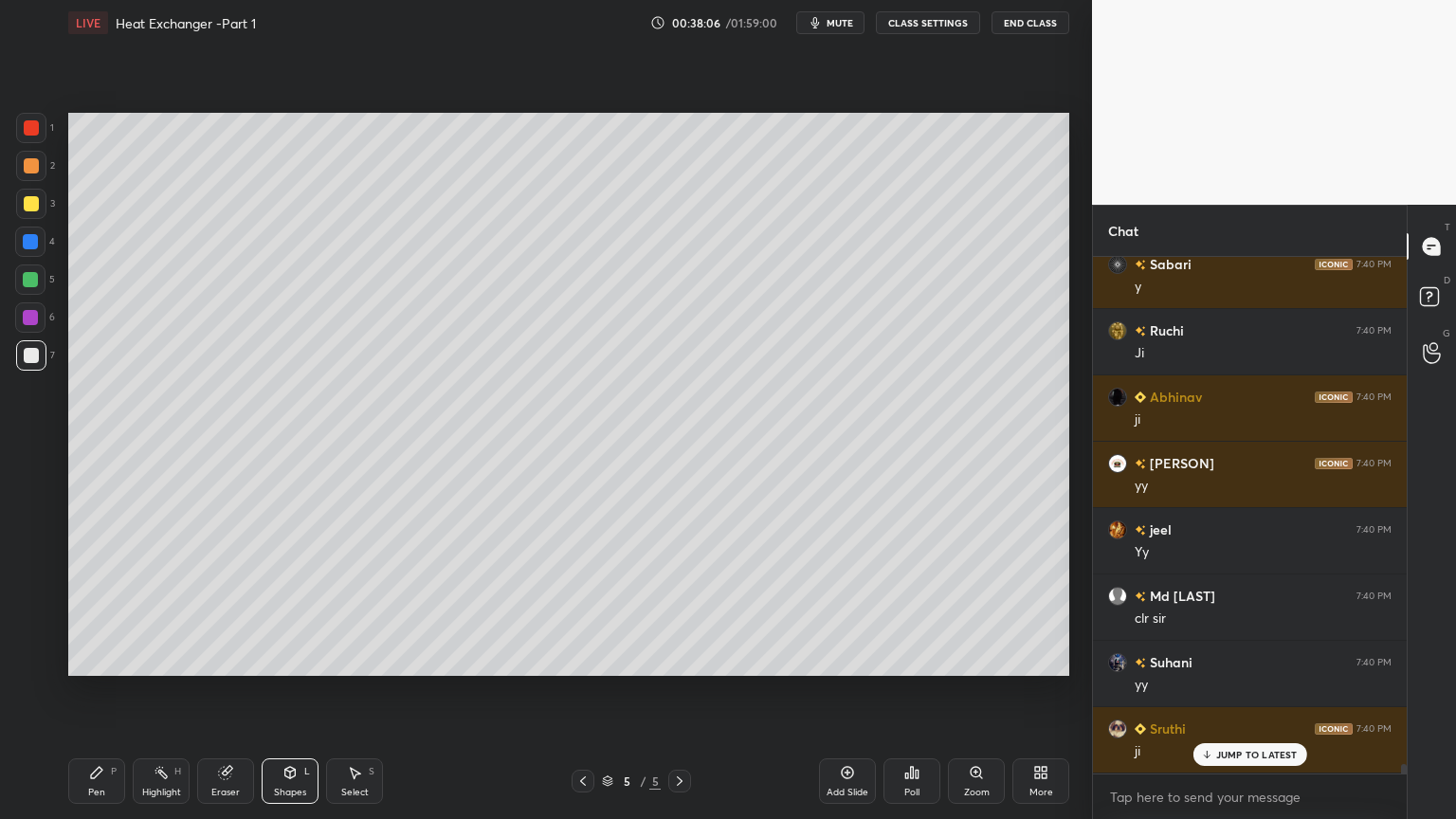 scroll, scrollTop: 27474, scrollLeft: 0, axis: vertical 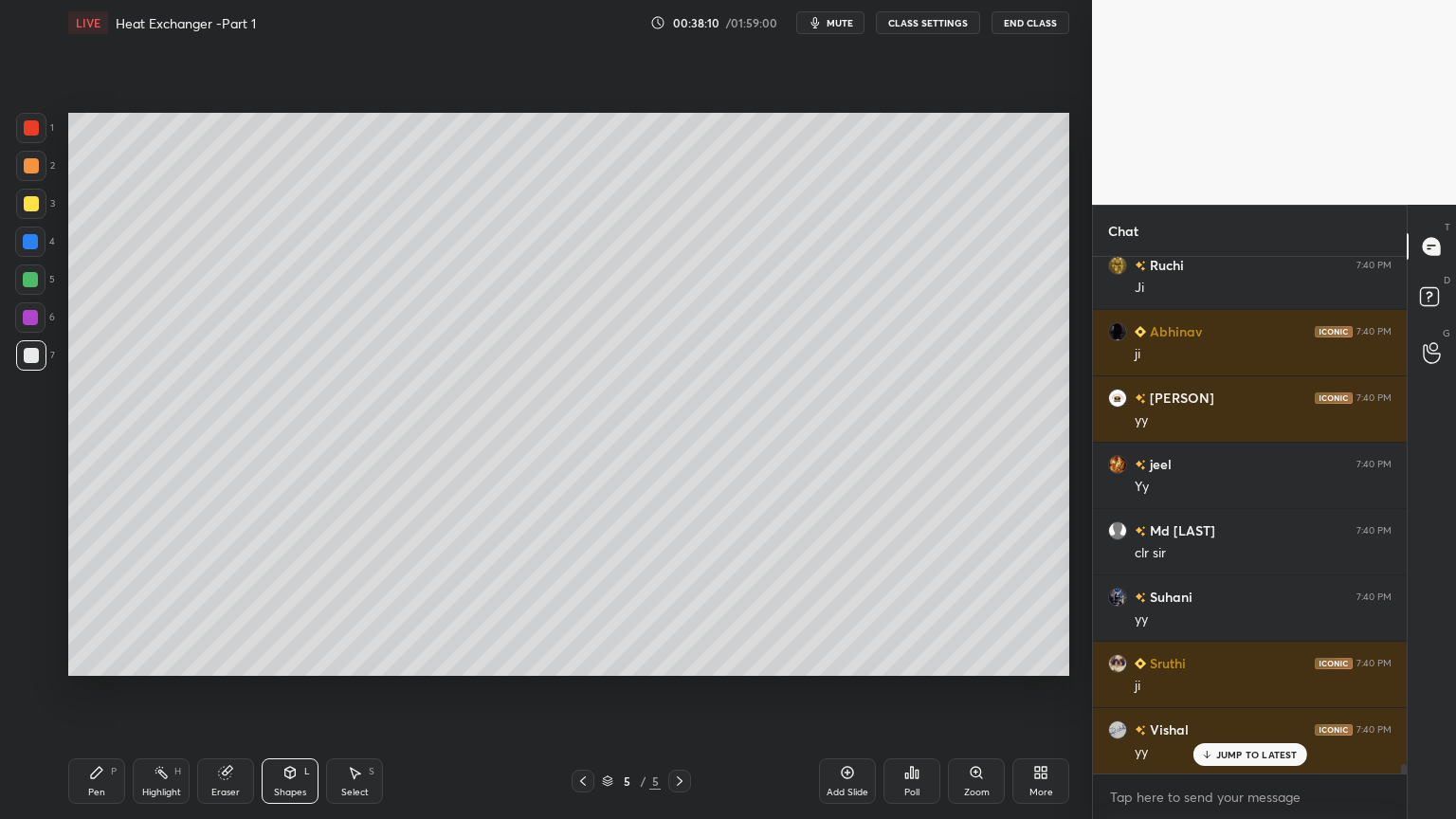 click 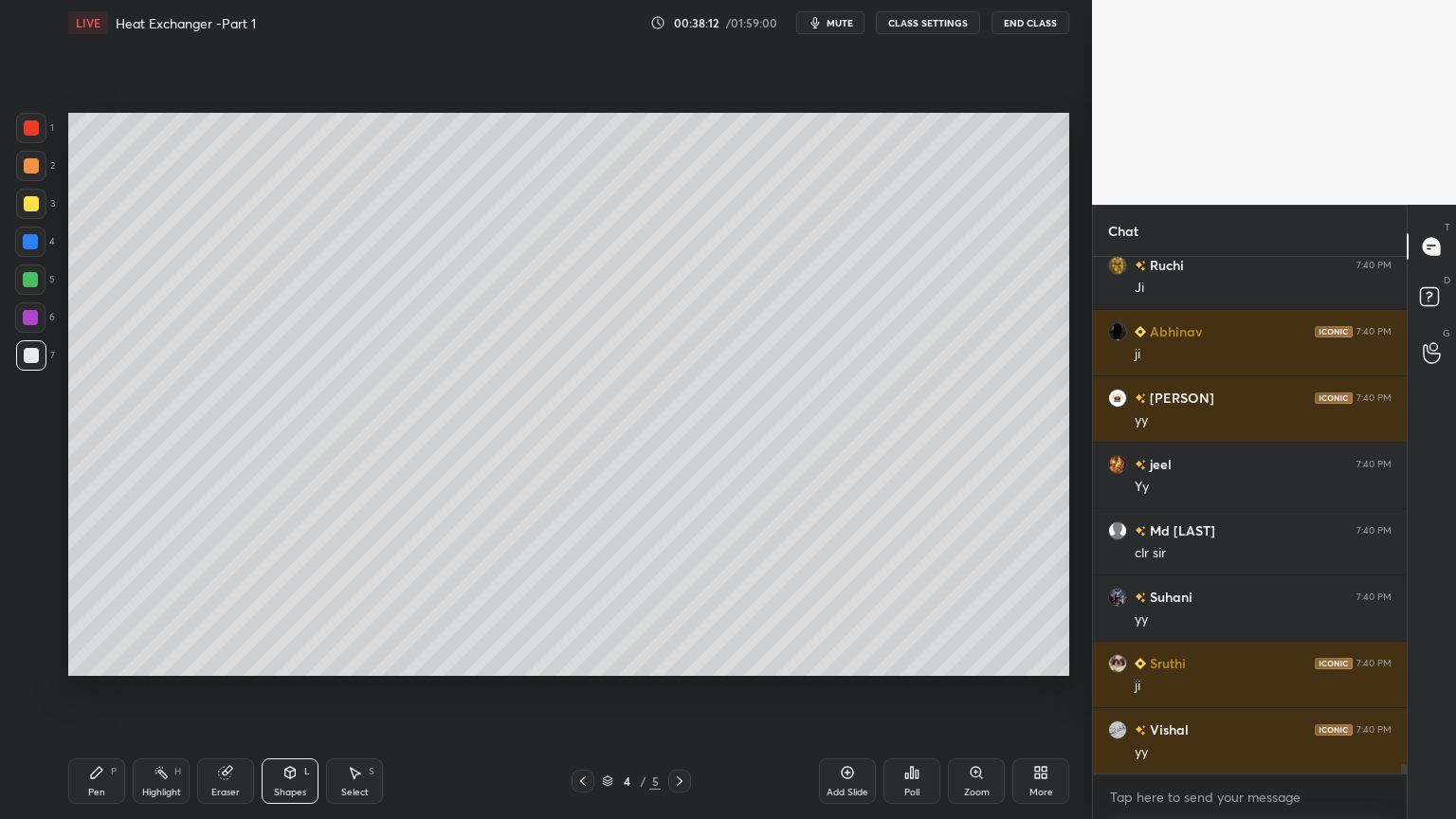 scroll, scrollTop: 27542, scrollLeft: 0, axis: vertical 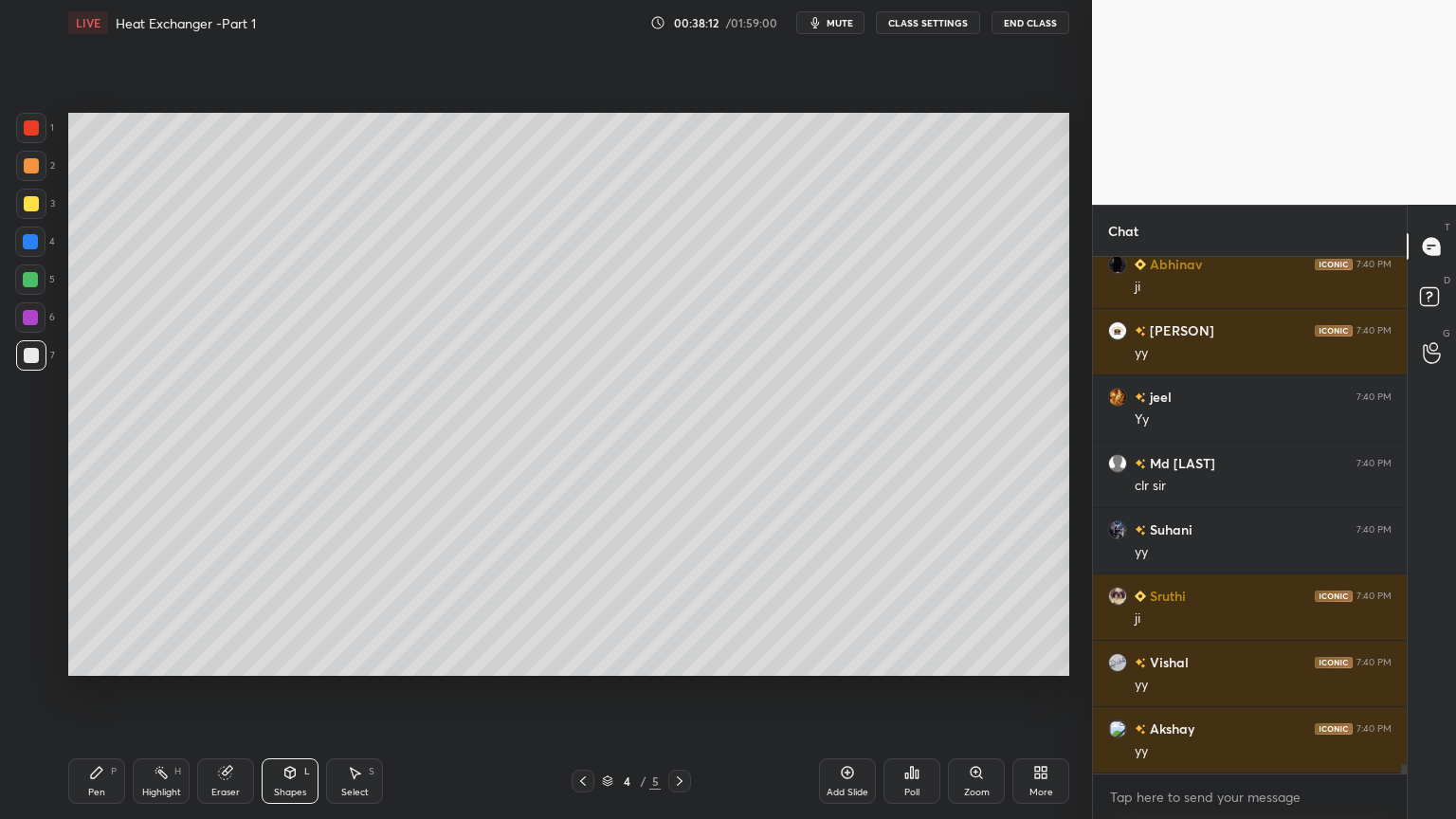 click at bounding box center (680, 781) 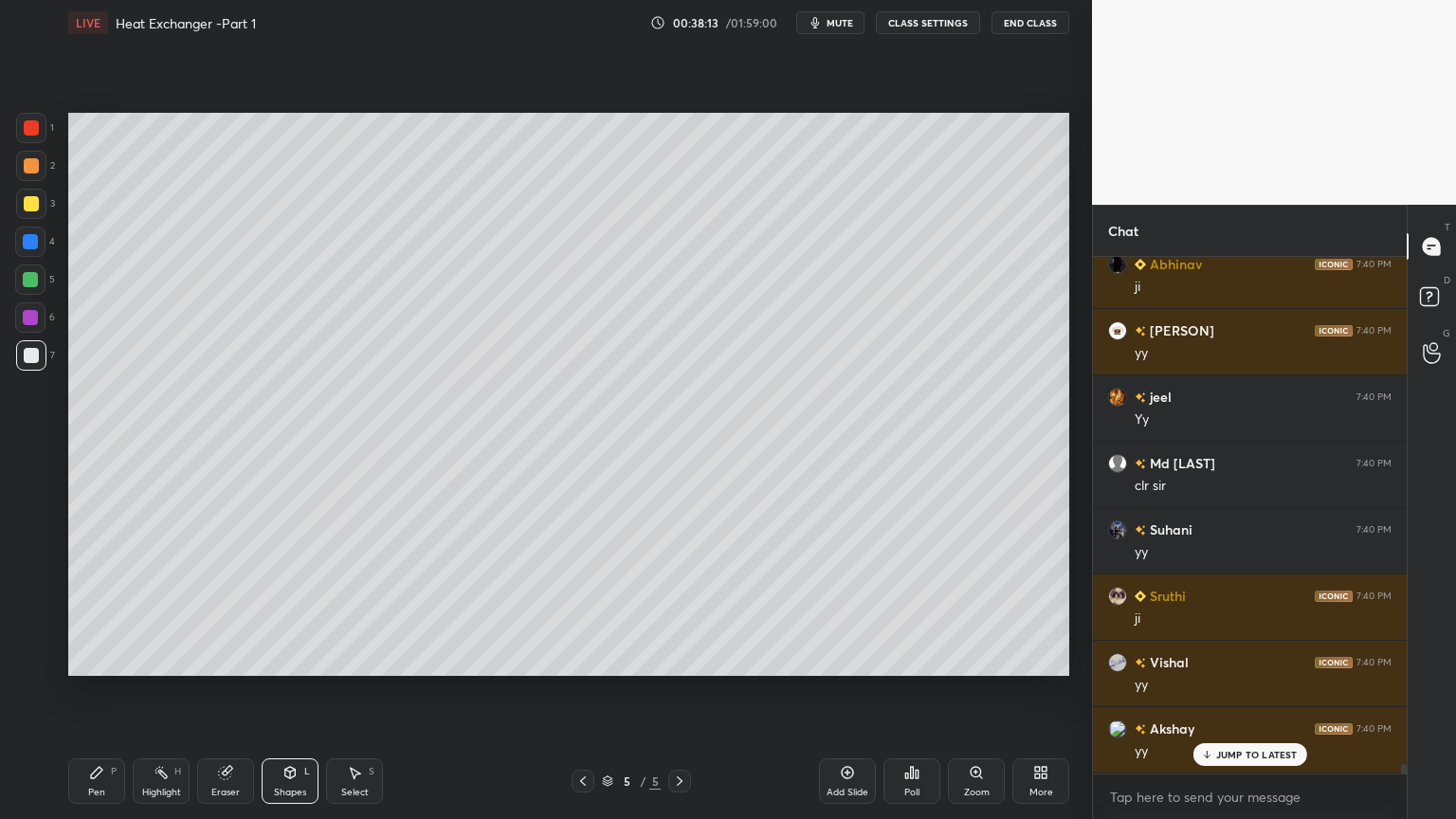 scroll, scrollTop: 27607, scrollLeft: 0, axis: vertical 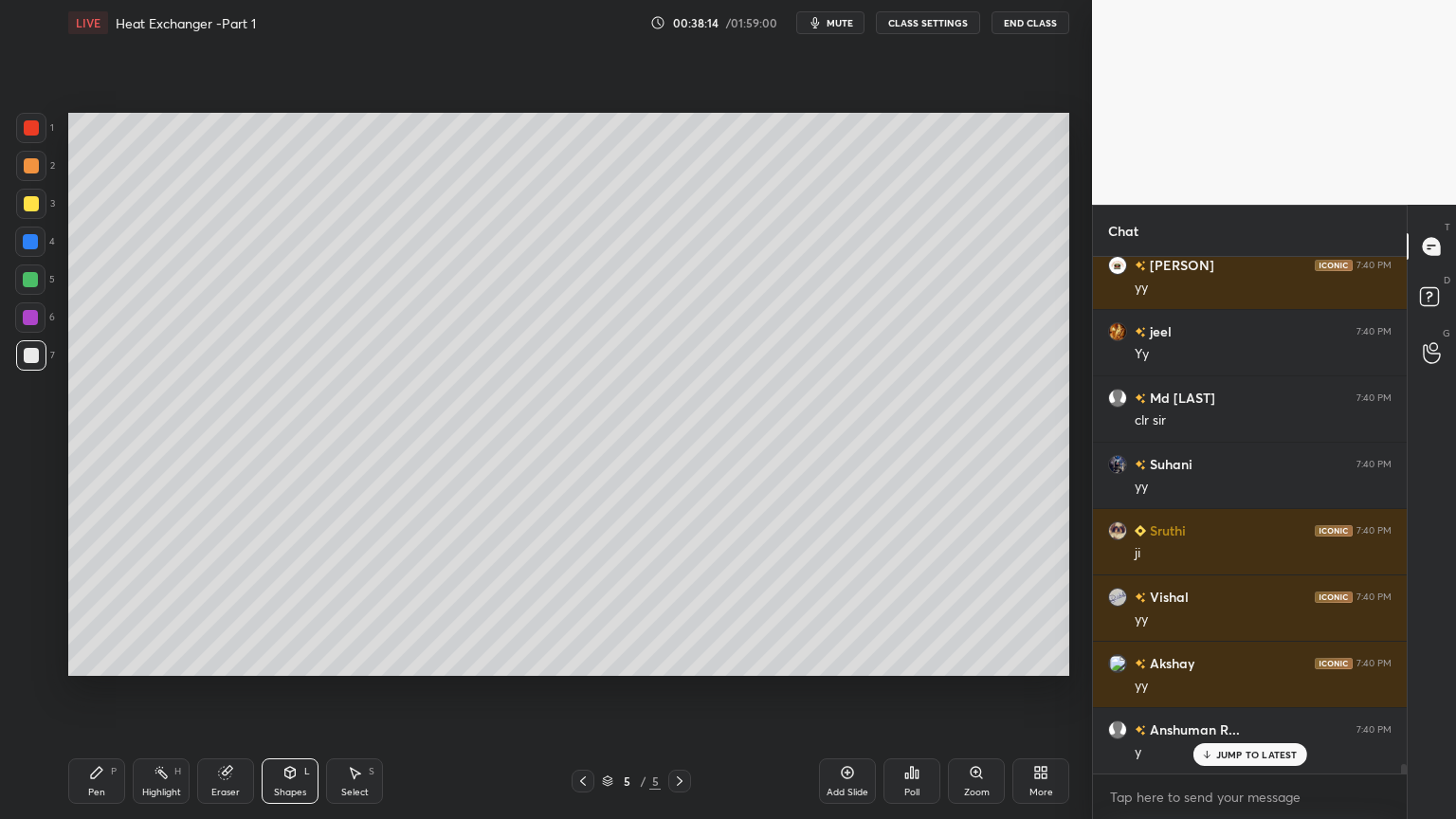 click at bounding box center (30, 318) 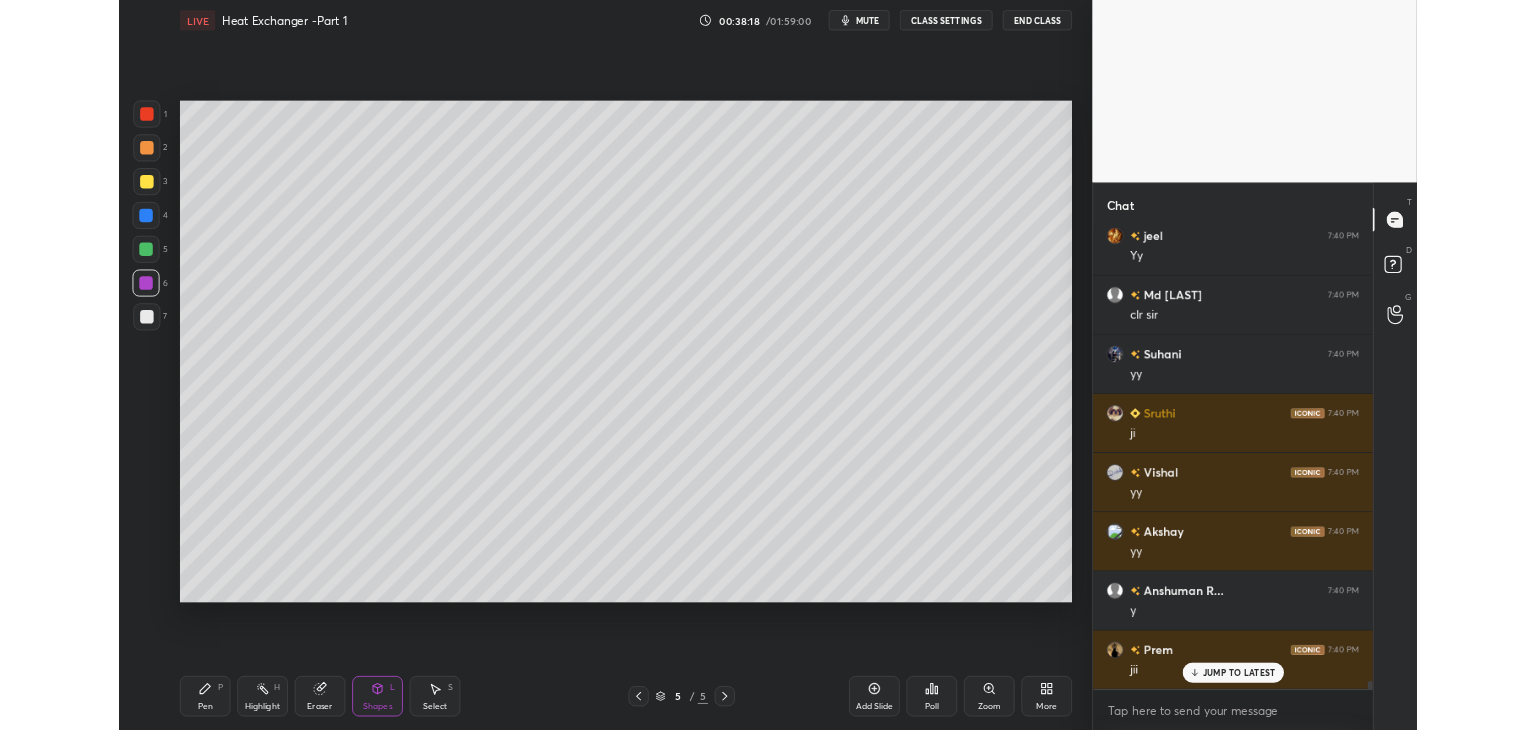 scroll, scrollTop: 29264, scrollLeft: 0, axis: vertical 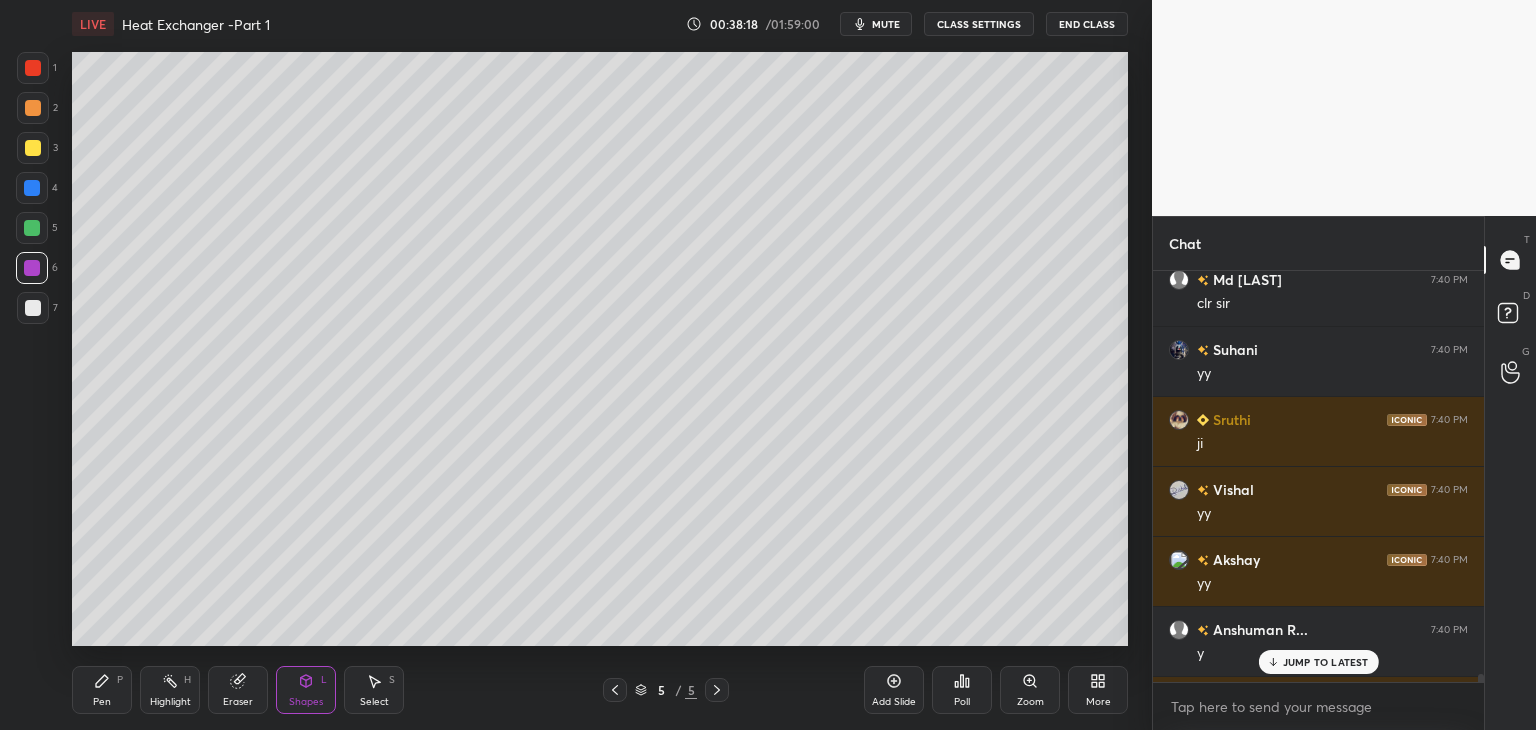 type on "x" 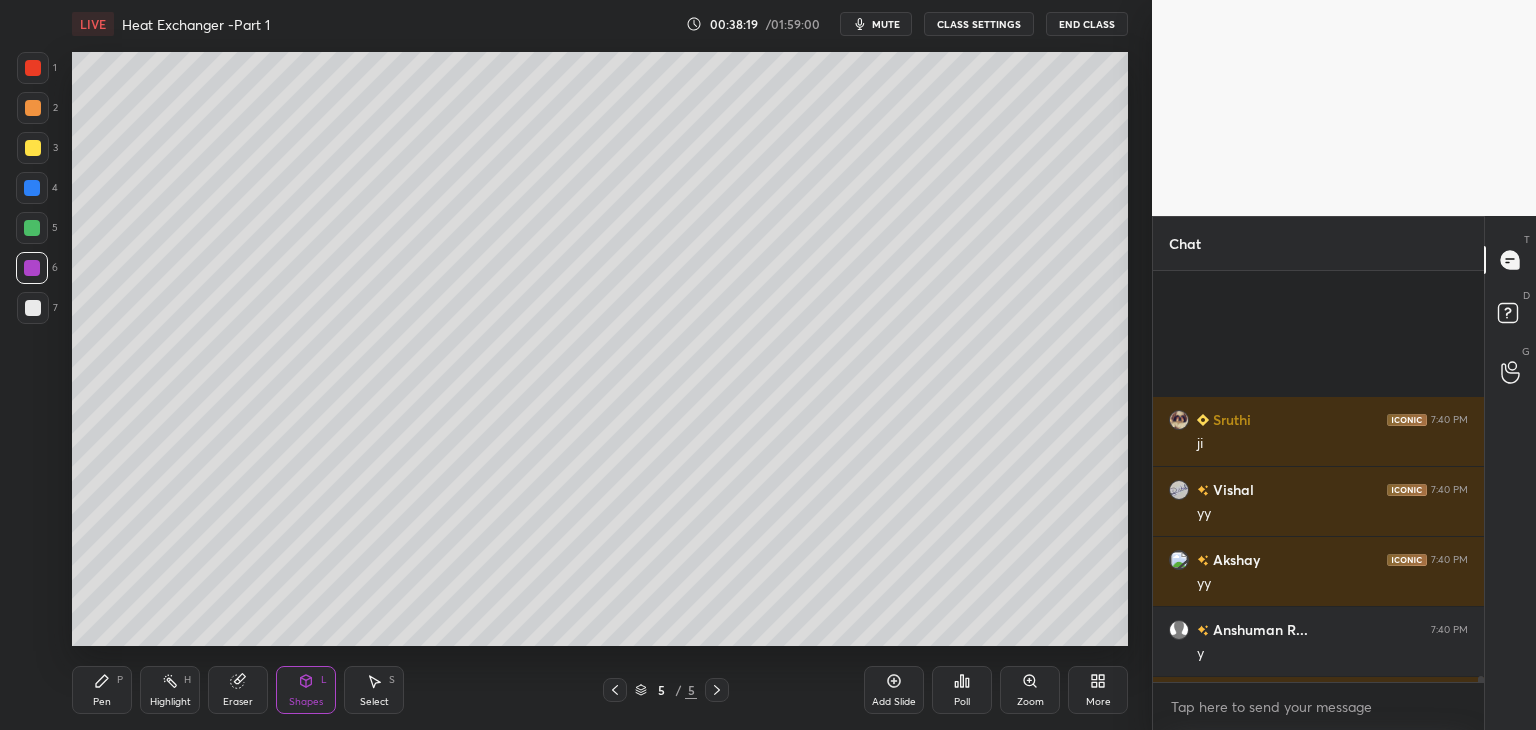 scroll, scrollTop: 29468, scrollLeft: 0, axis: vertical 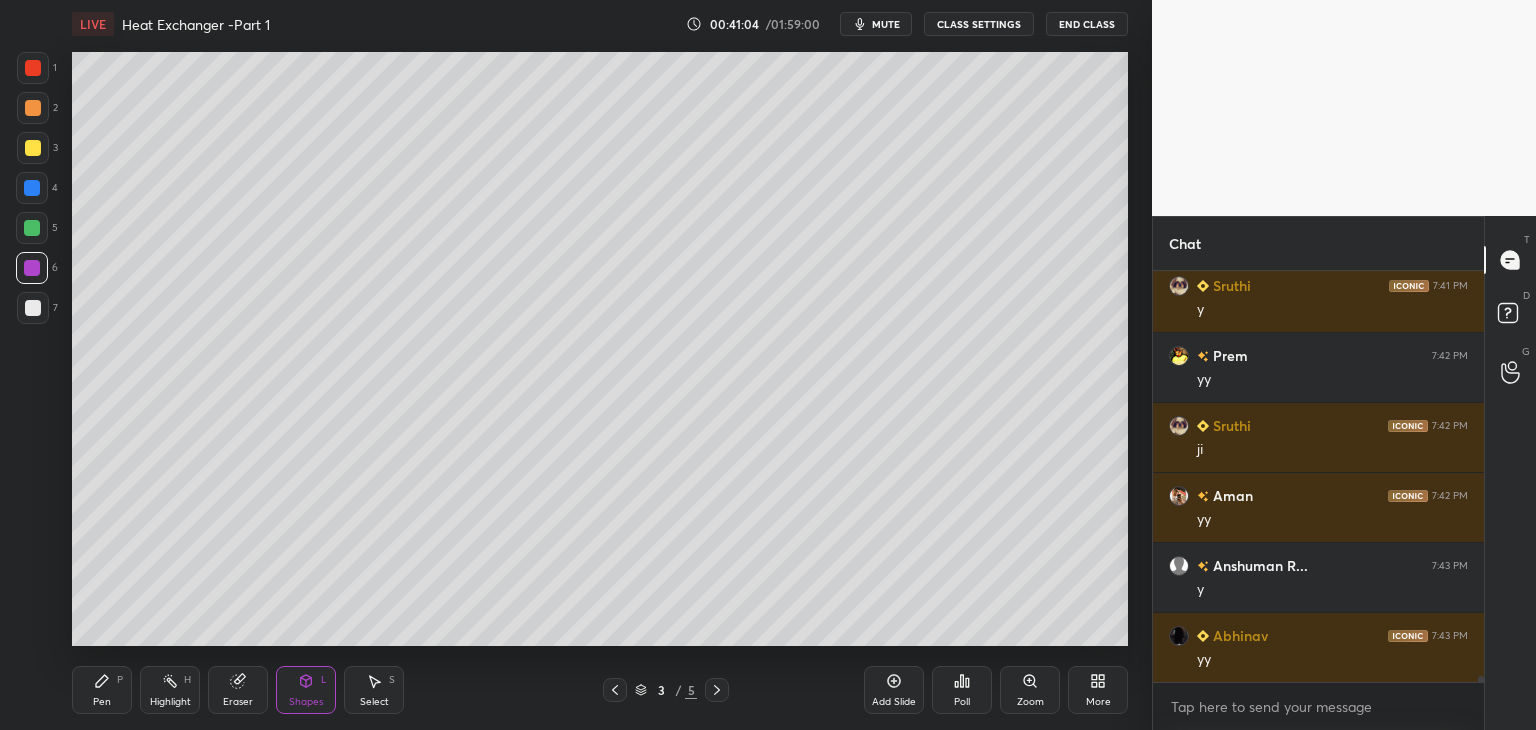 click at bounding box center (717, 690) 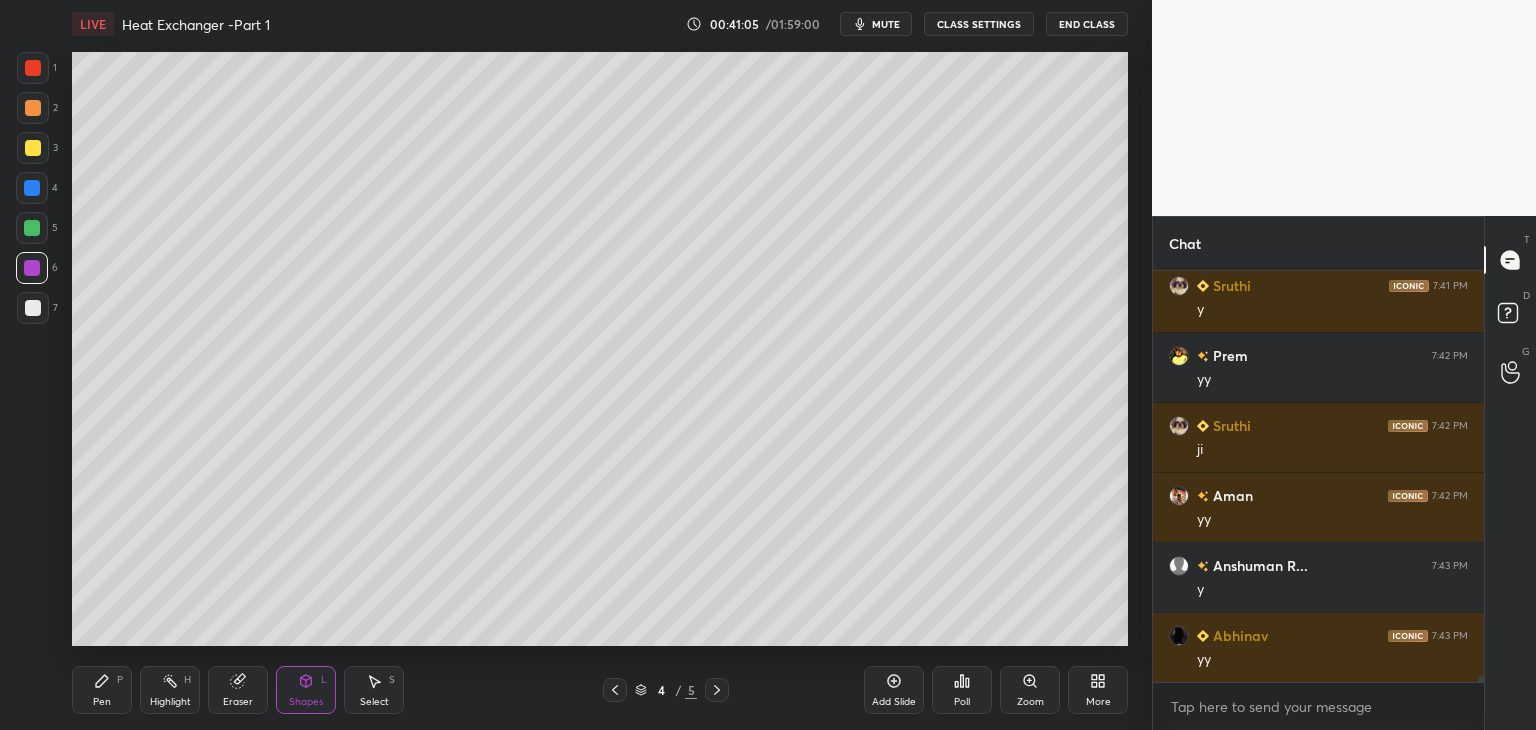 click 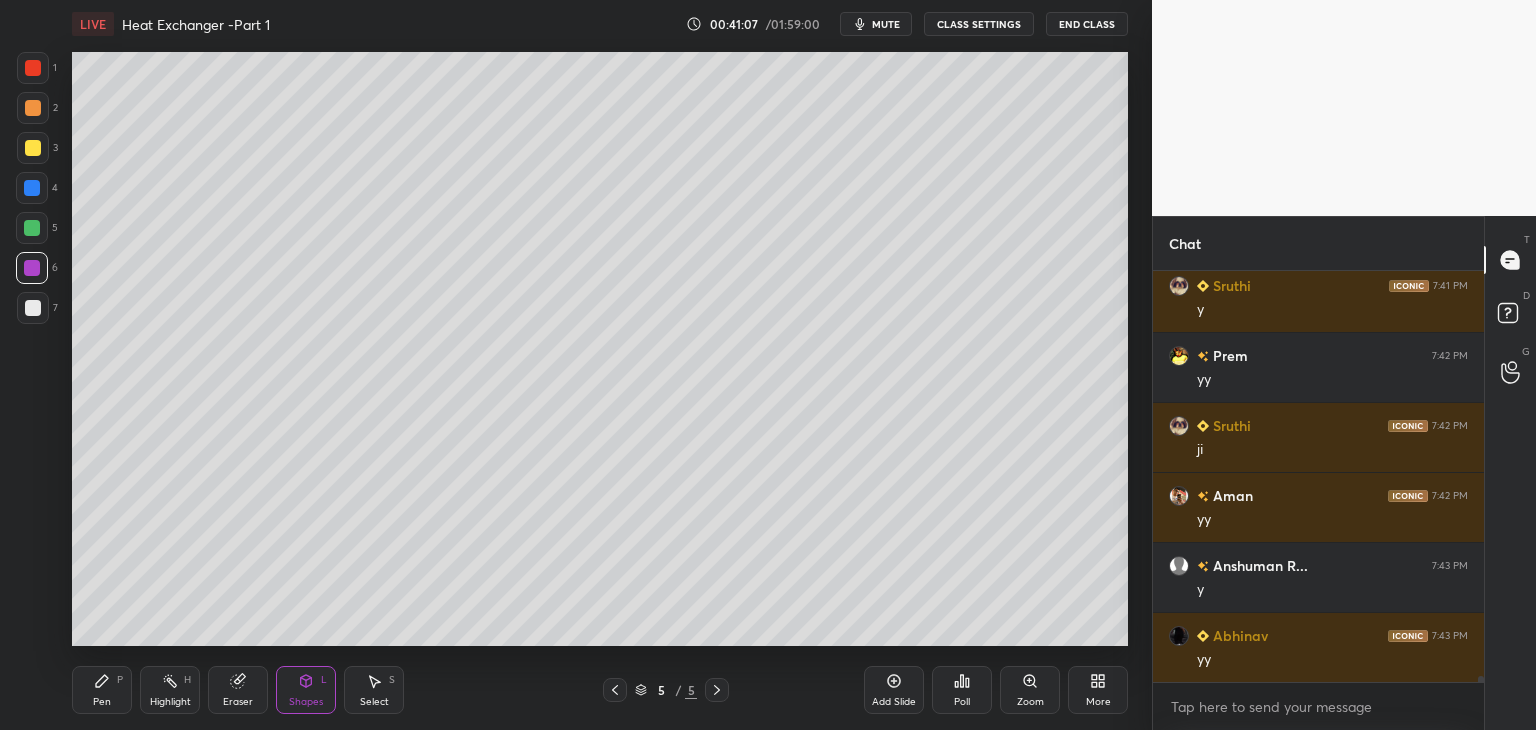 click on "More" at bounding box center (1098, 690) 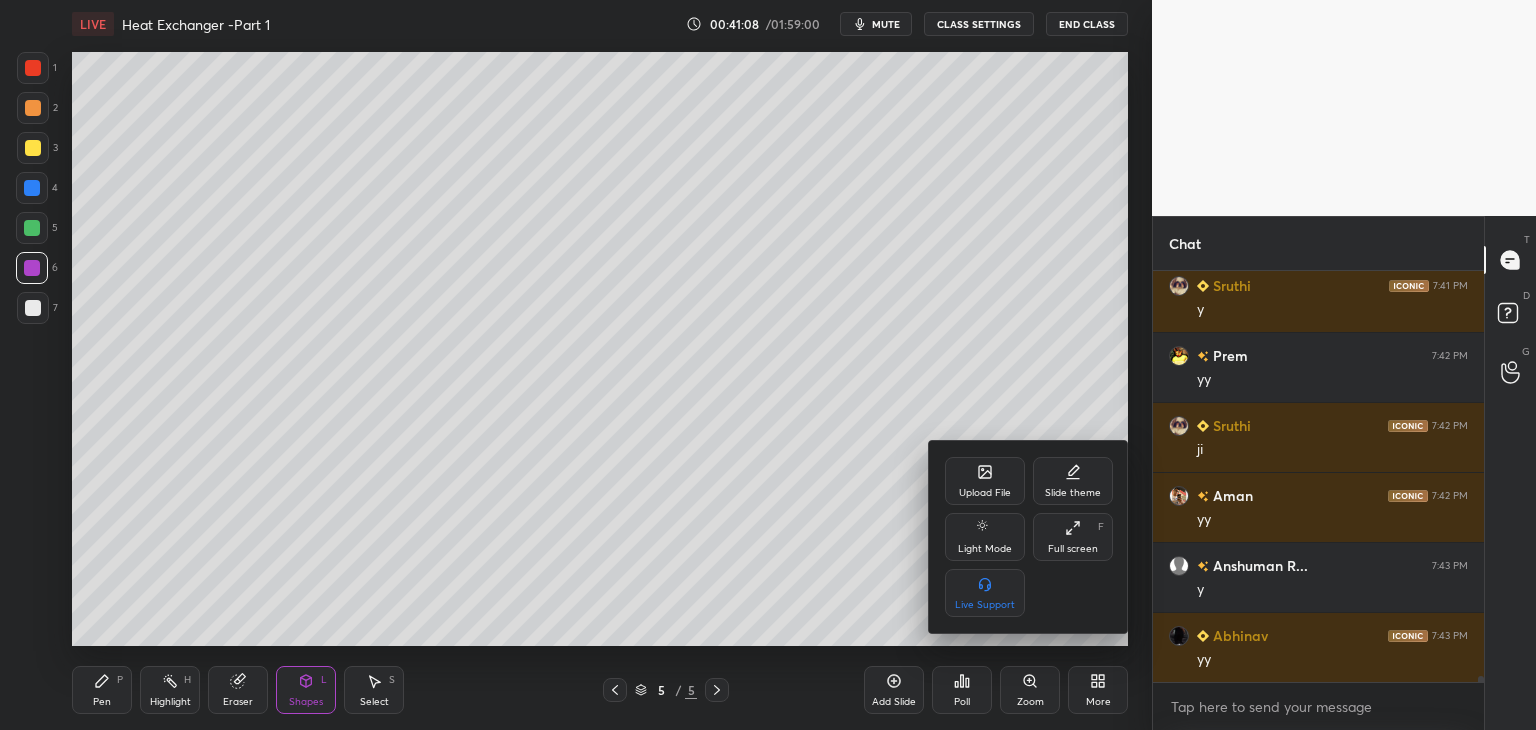 click on "Upload File" at bounding box center (985, 493) 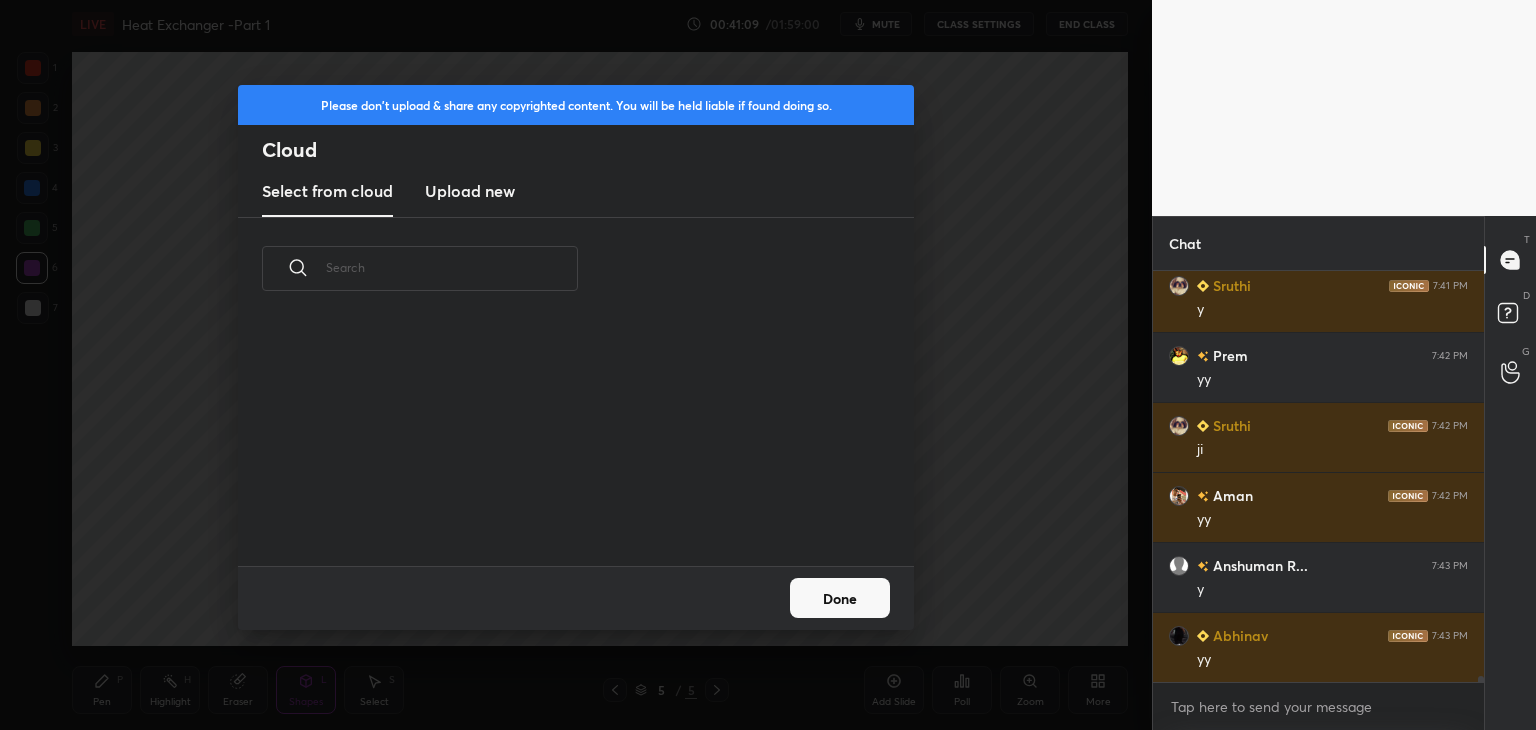scroll, scrollTop: 246, scrollLeft: 642, axis: both 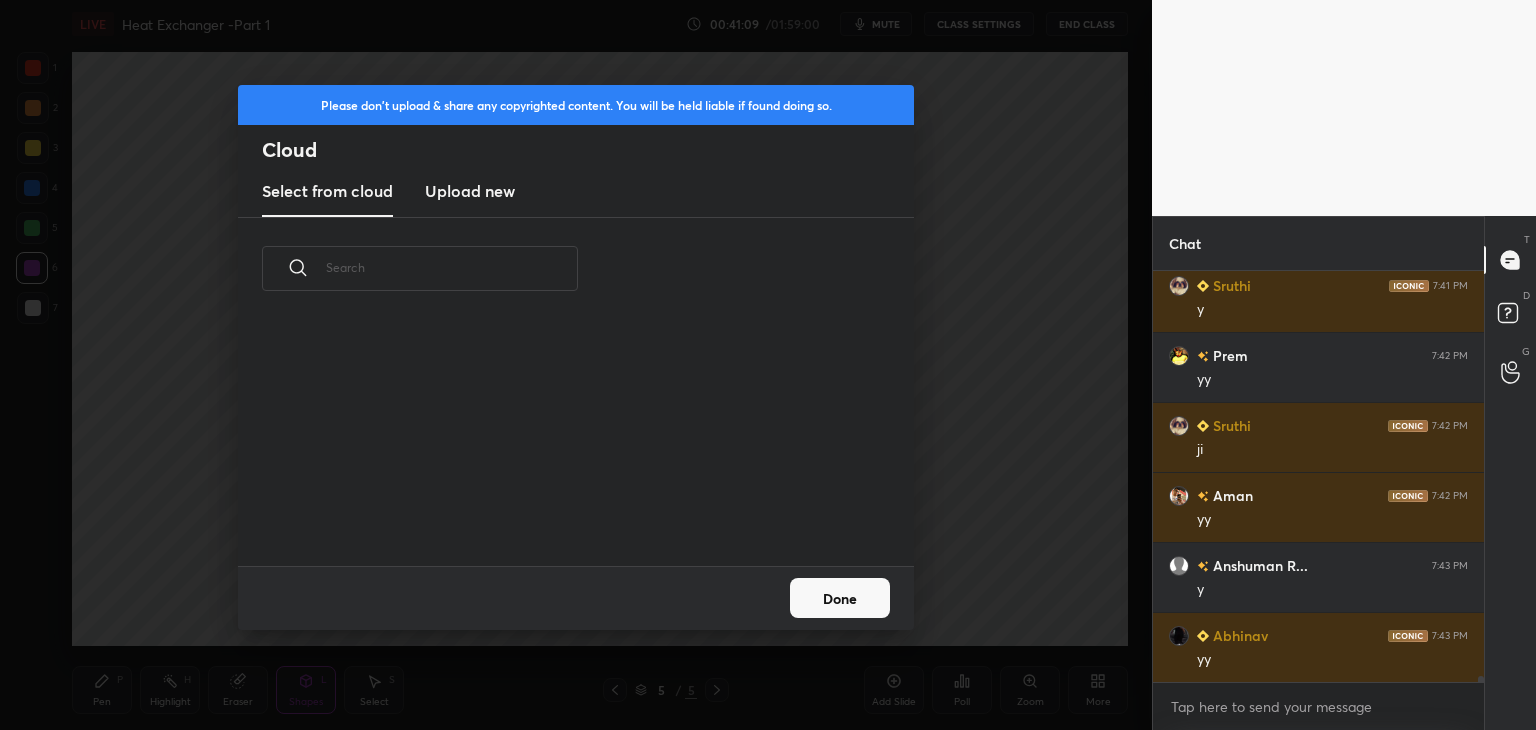 click on "Upload new" at bounding box center [470, 192] 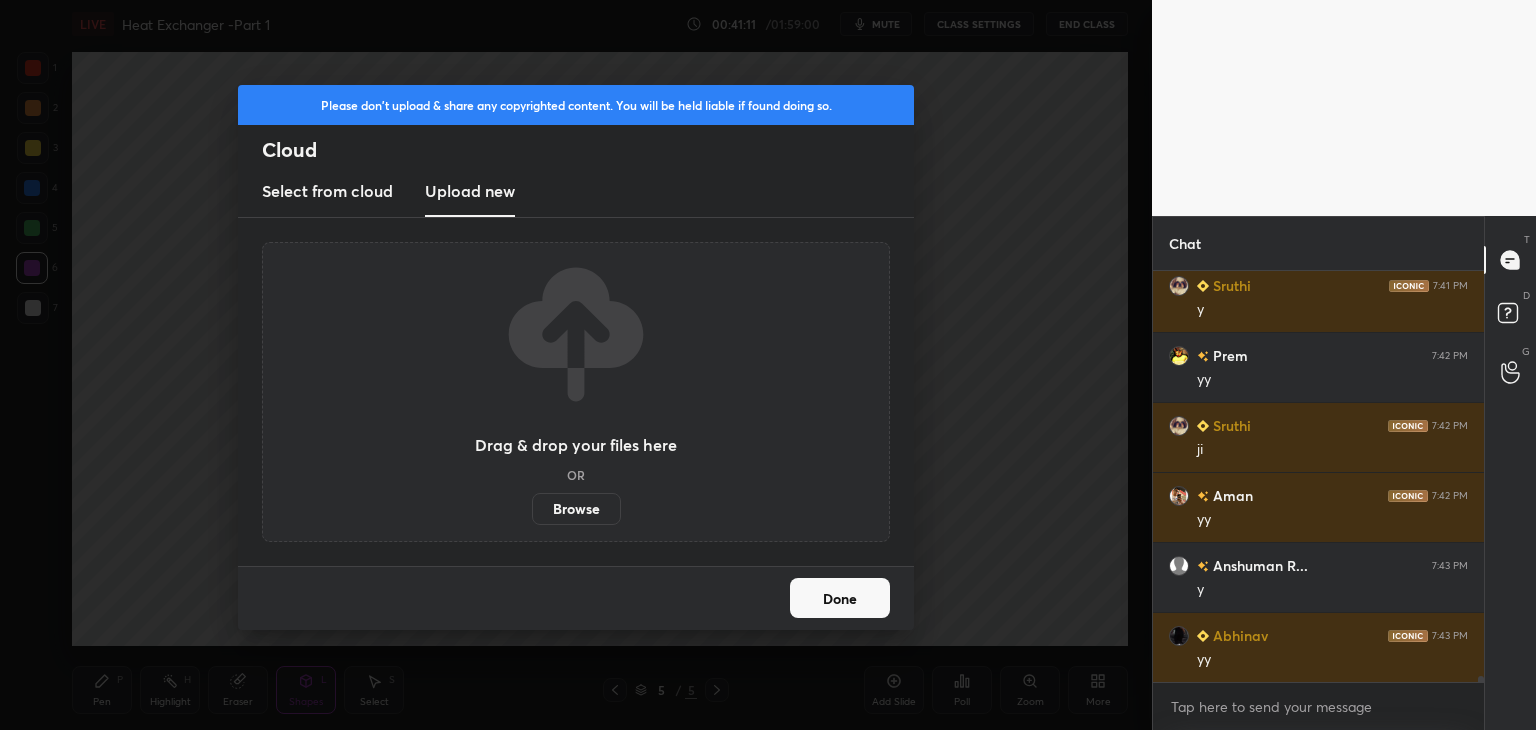 click on "Browse" at bounding box center [576, 509] 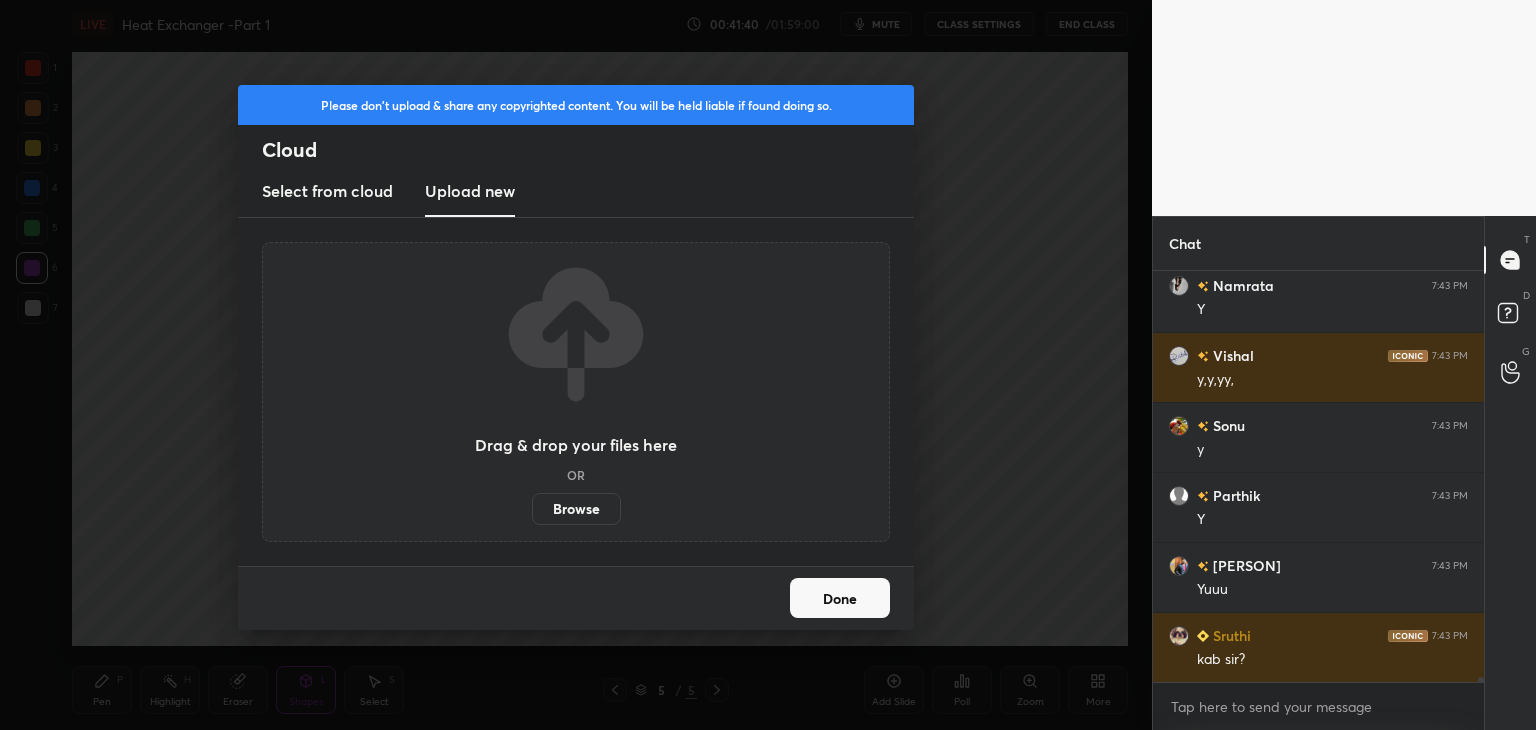 scroll, scrollTop: 31778, scrollLeft: 0, axis: vertical 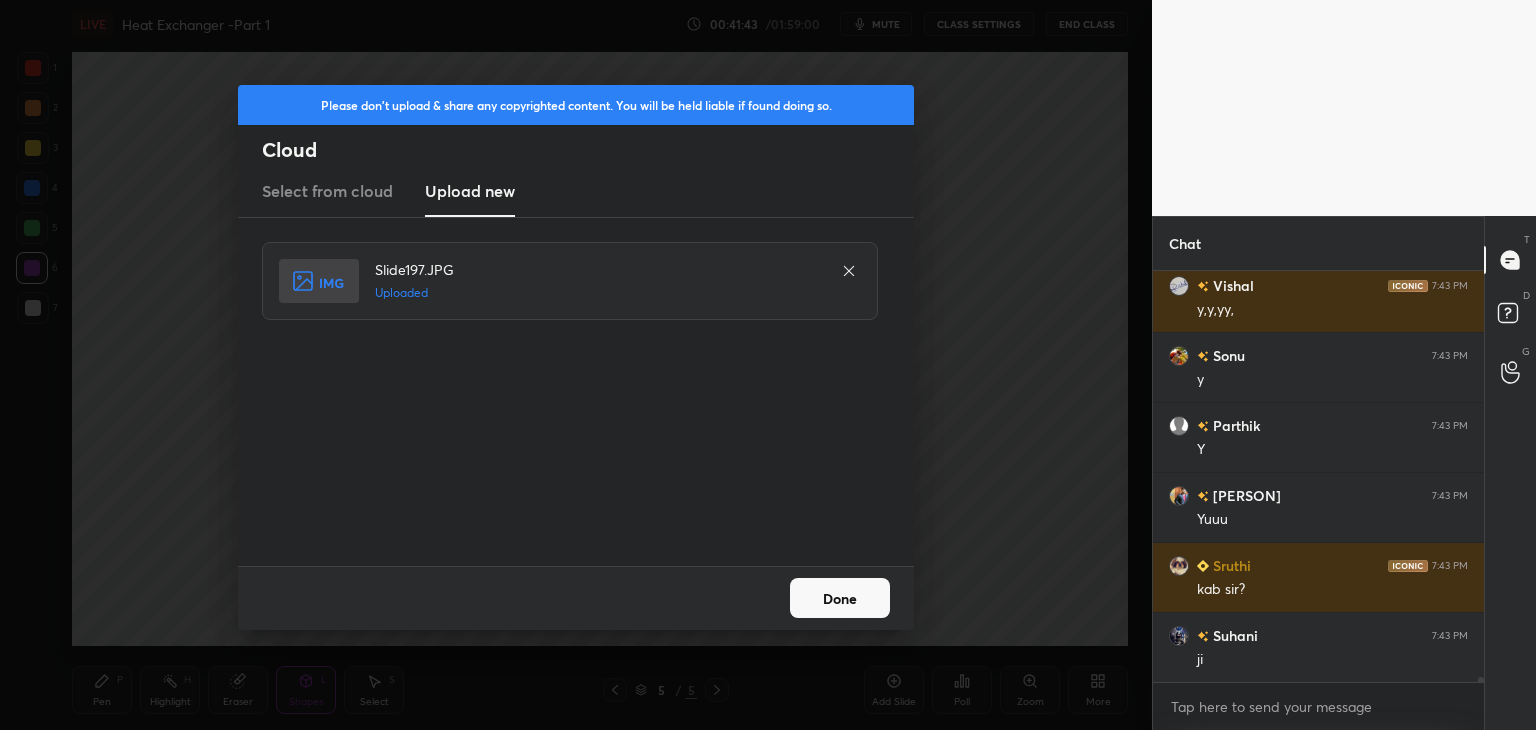 click on "Done" at bounding box center [840, 598] 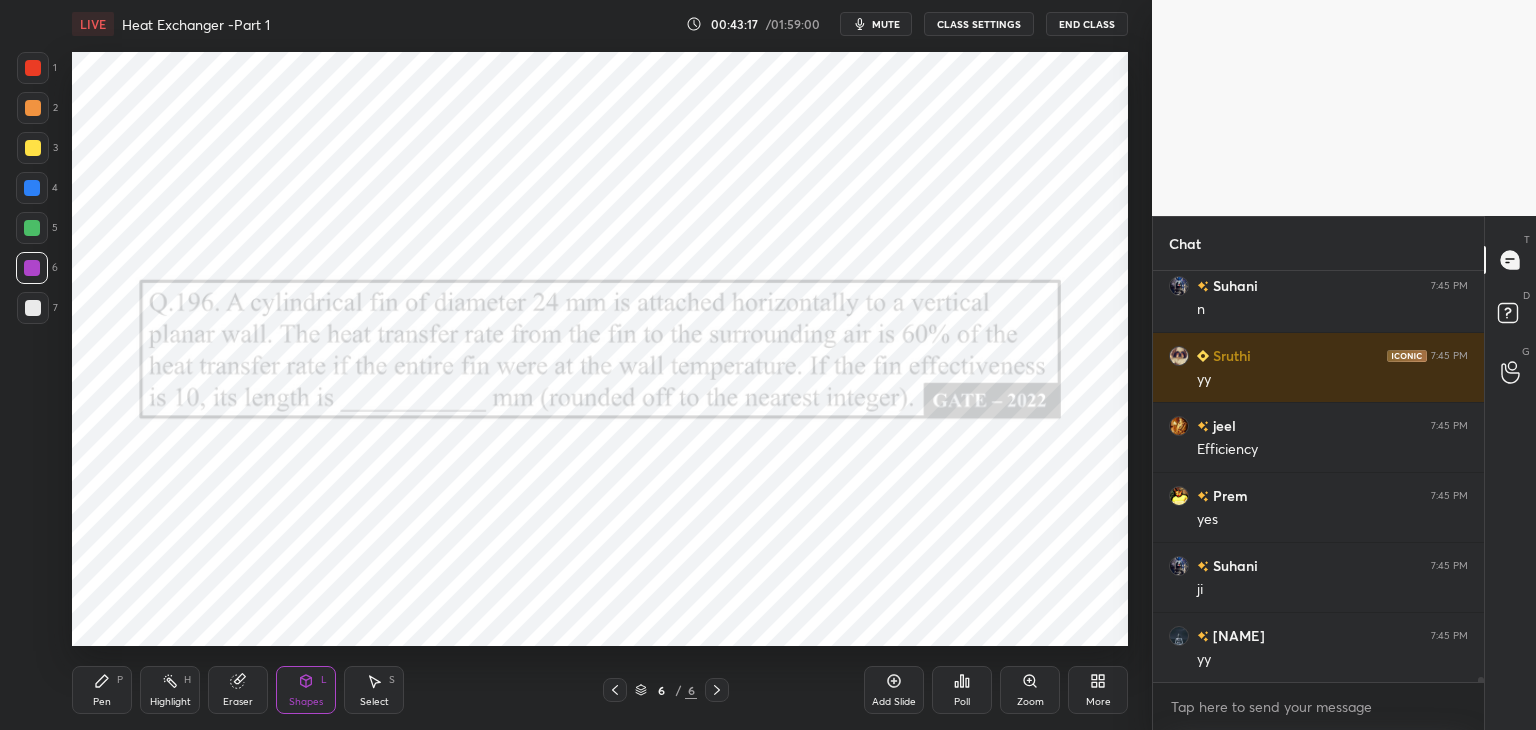 scroll, scrollTop: 33576, scrollLeft: 0, axis: vertical 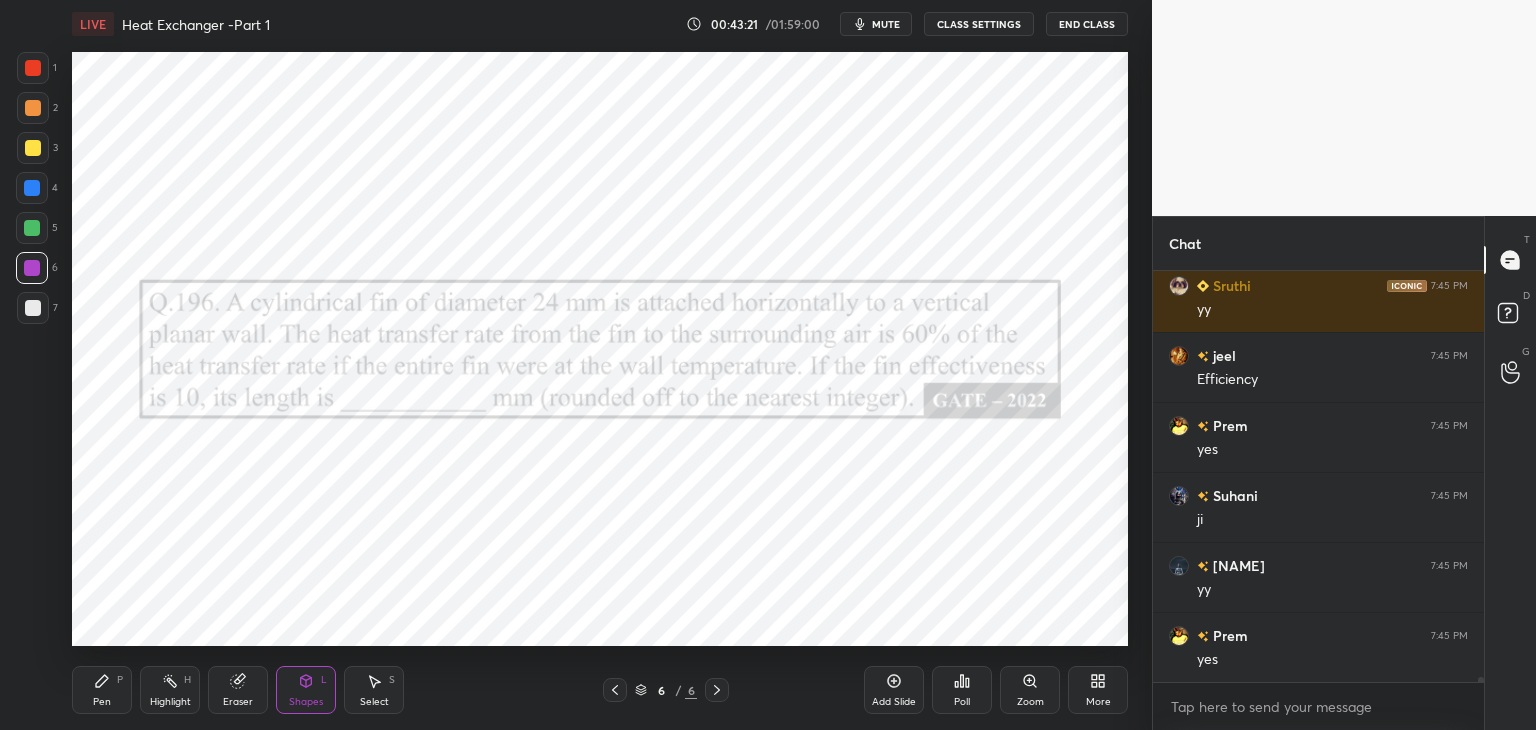 click on "Pen P" at bounding box center (102, 690) 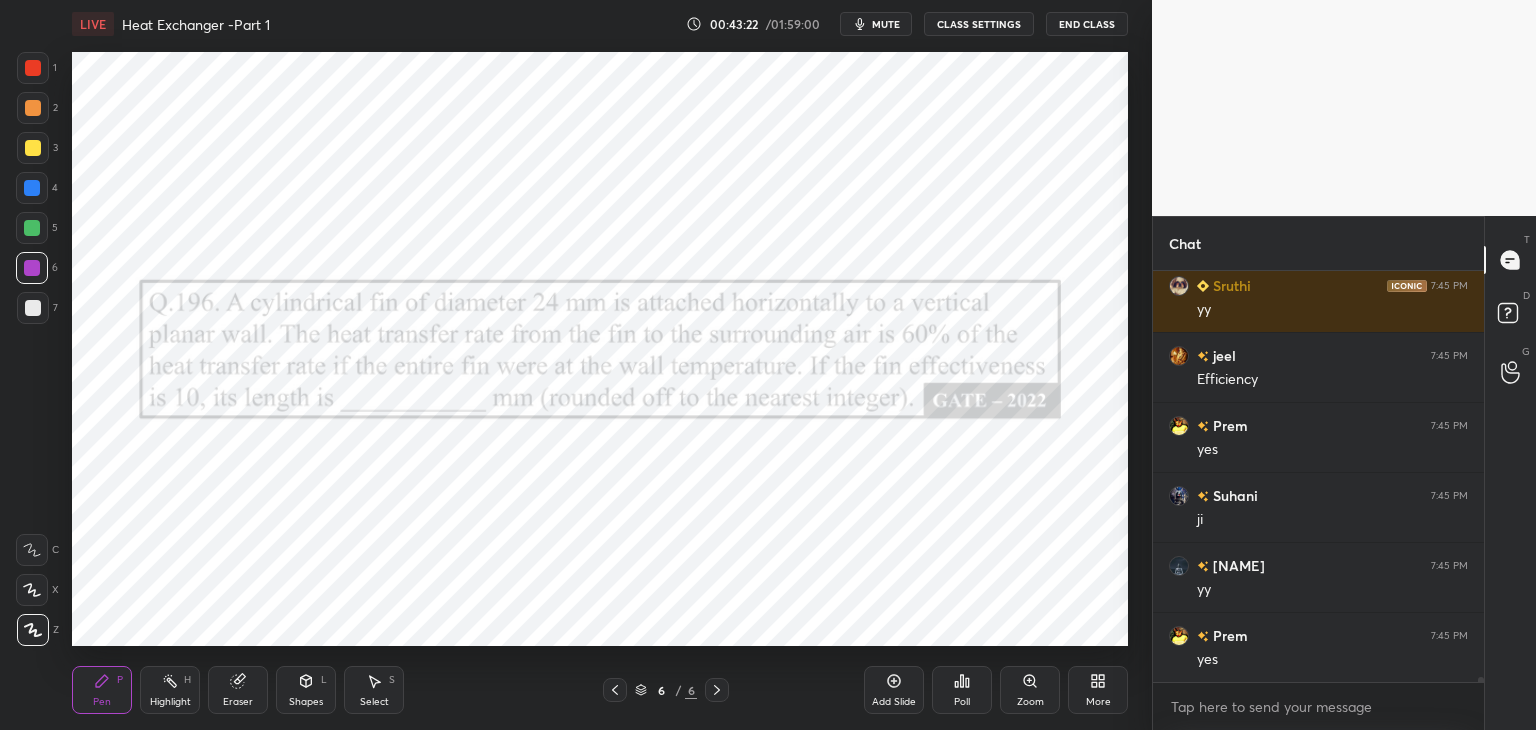 click at bounding box center (32, 228) 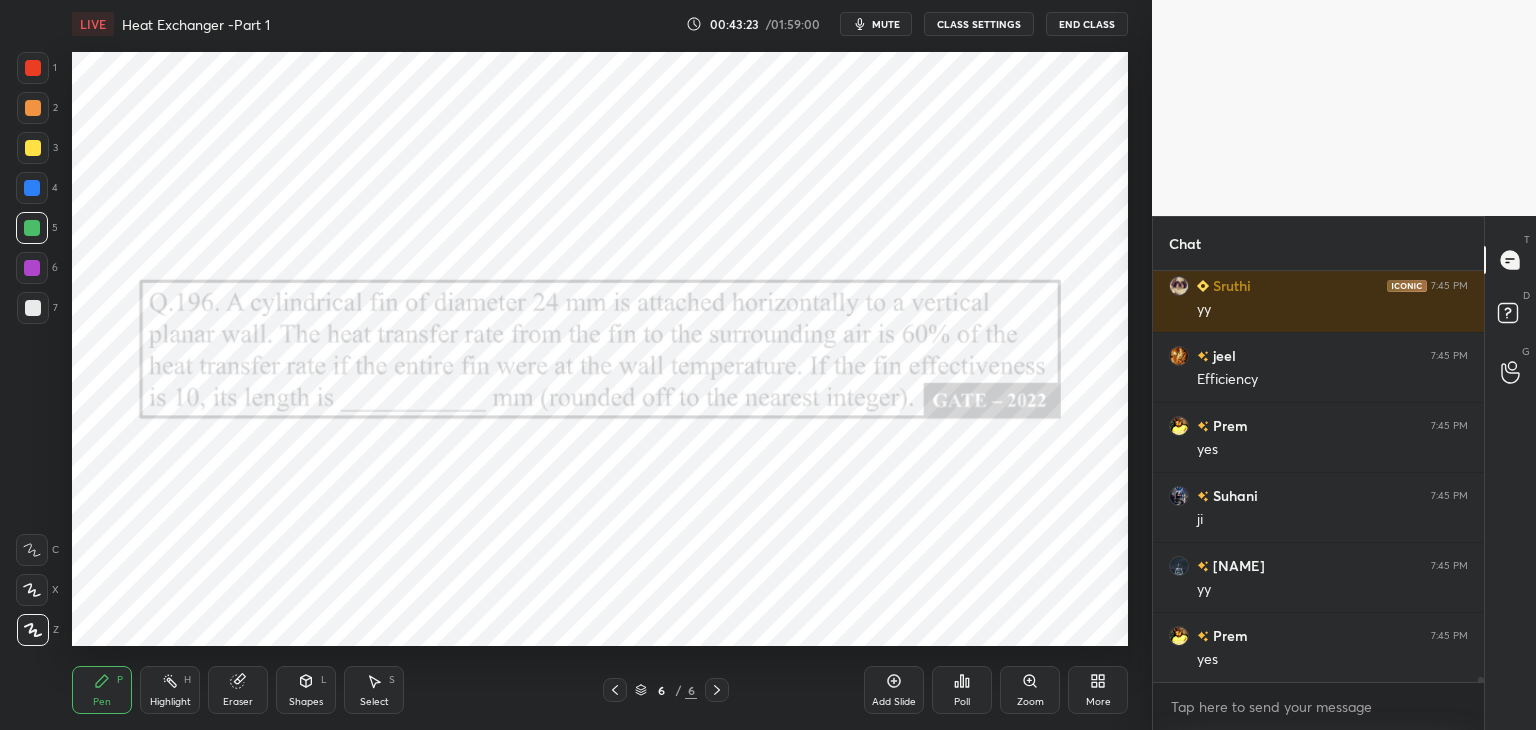 scroll, scrollTop: 33646, scrollLeft: 0, axis: vertical 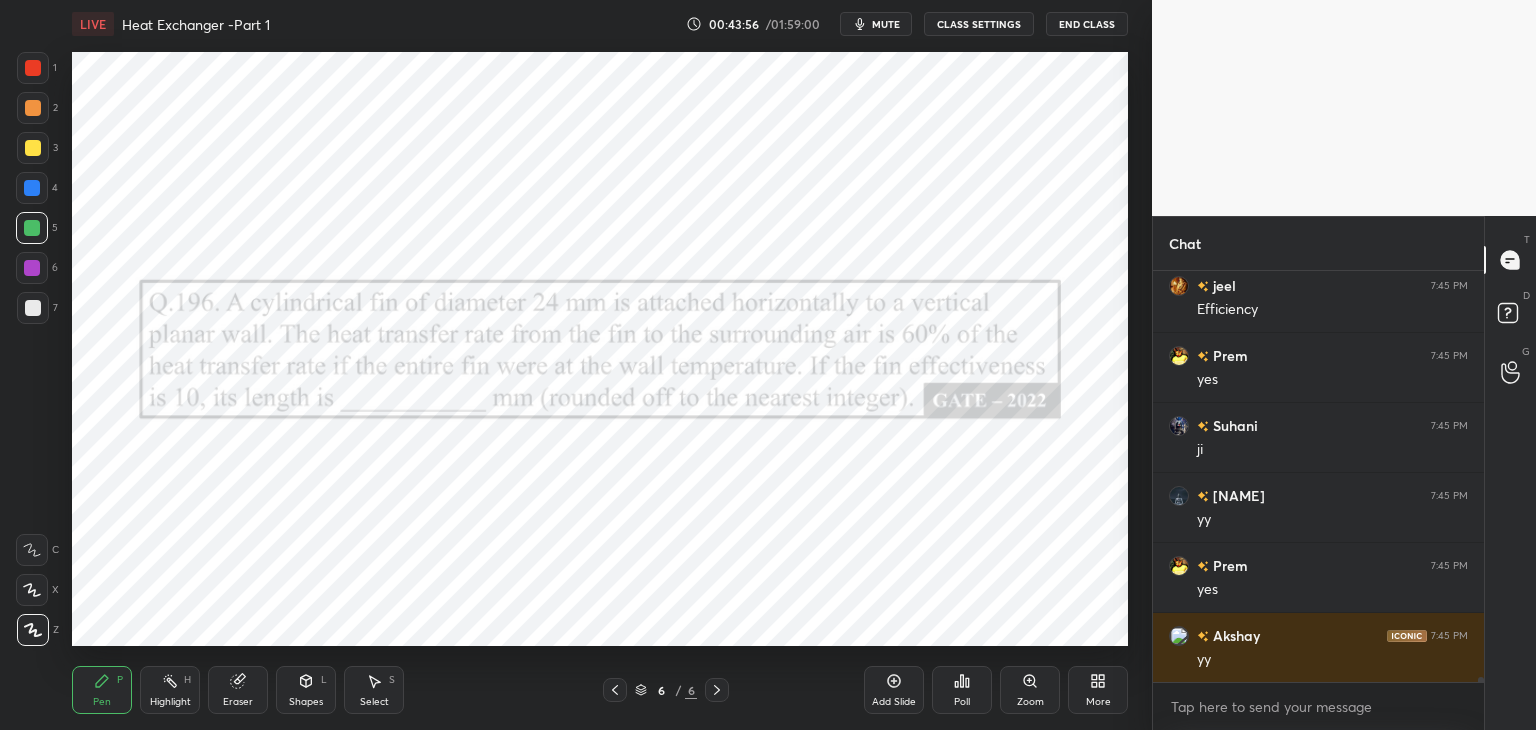 click on "Poll" at bounding box center (962, 702) 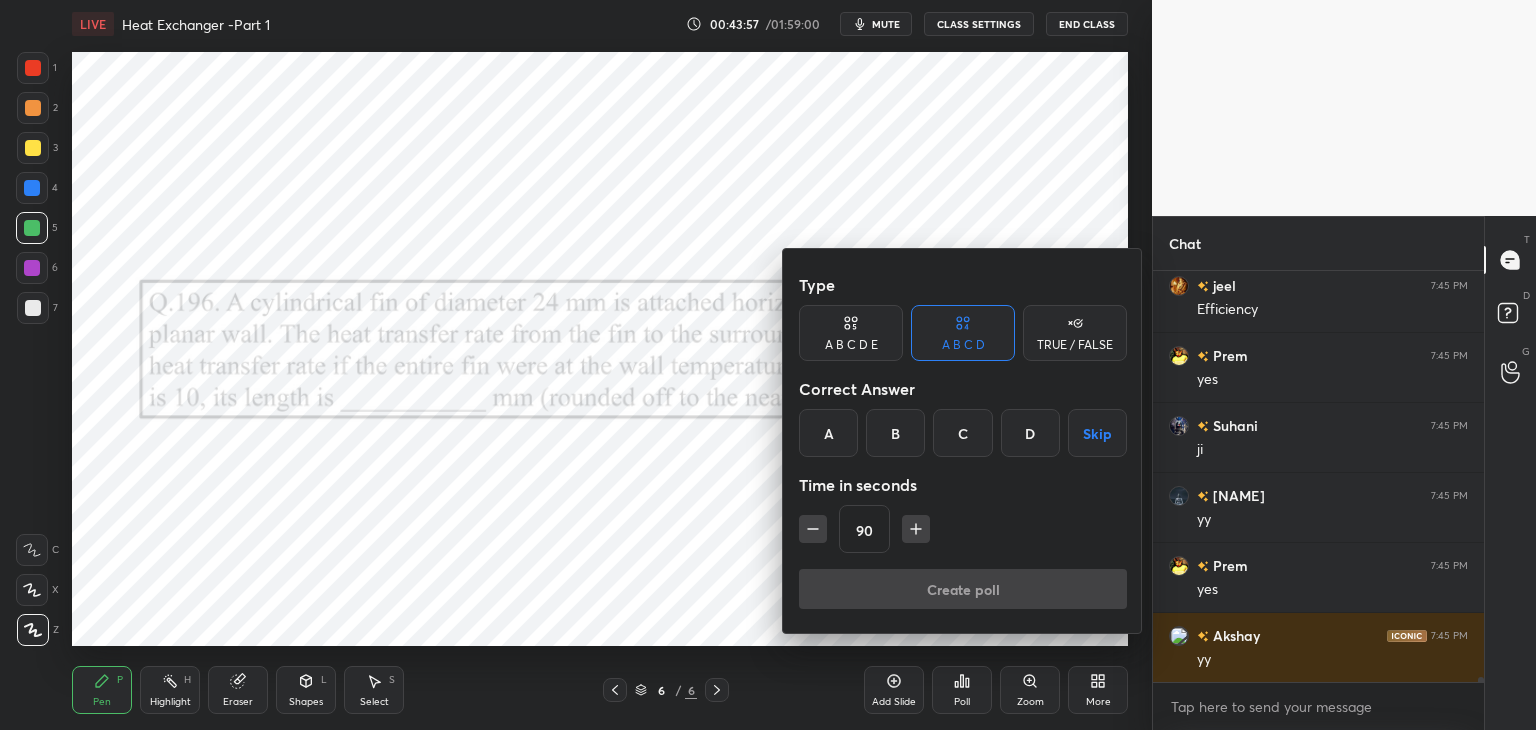click on "B" at bounding box center (895, 433) 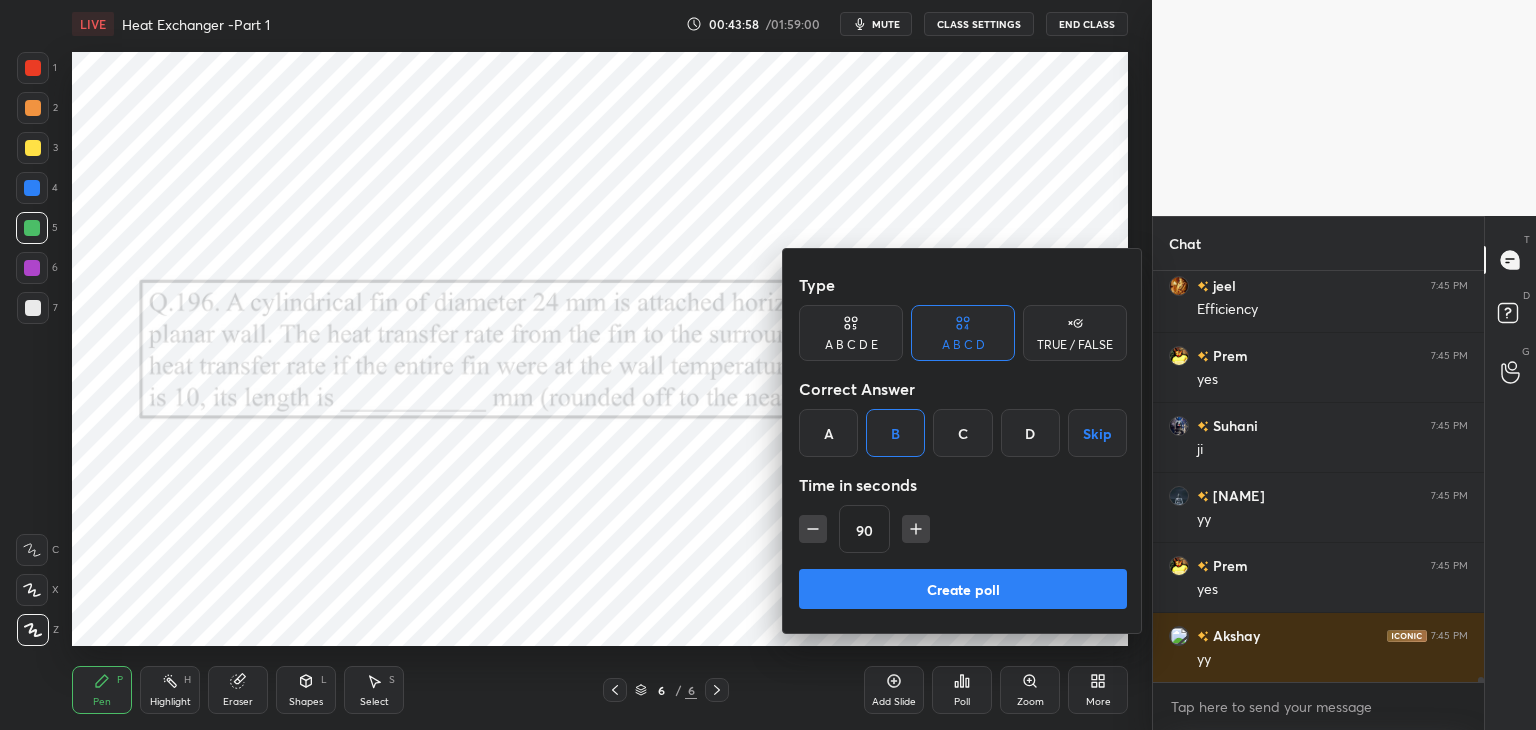 click 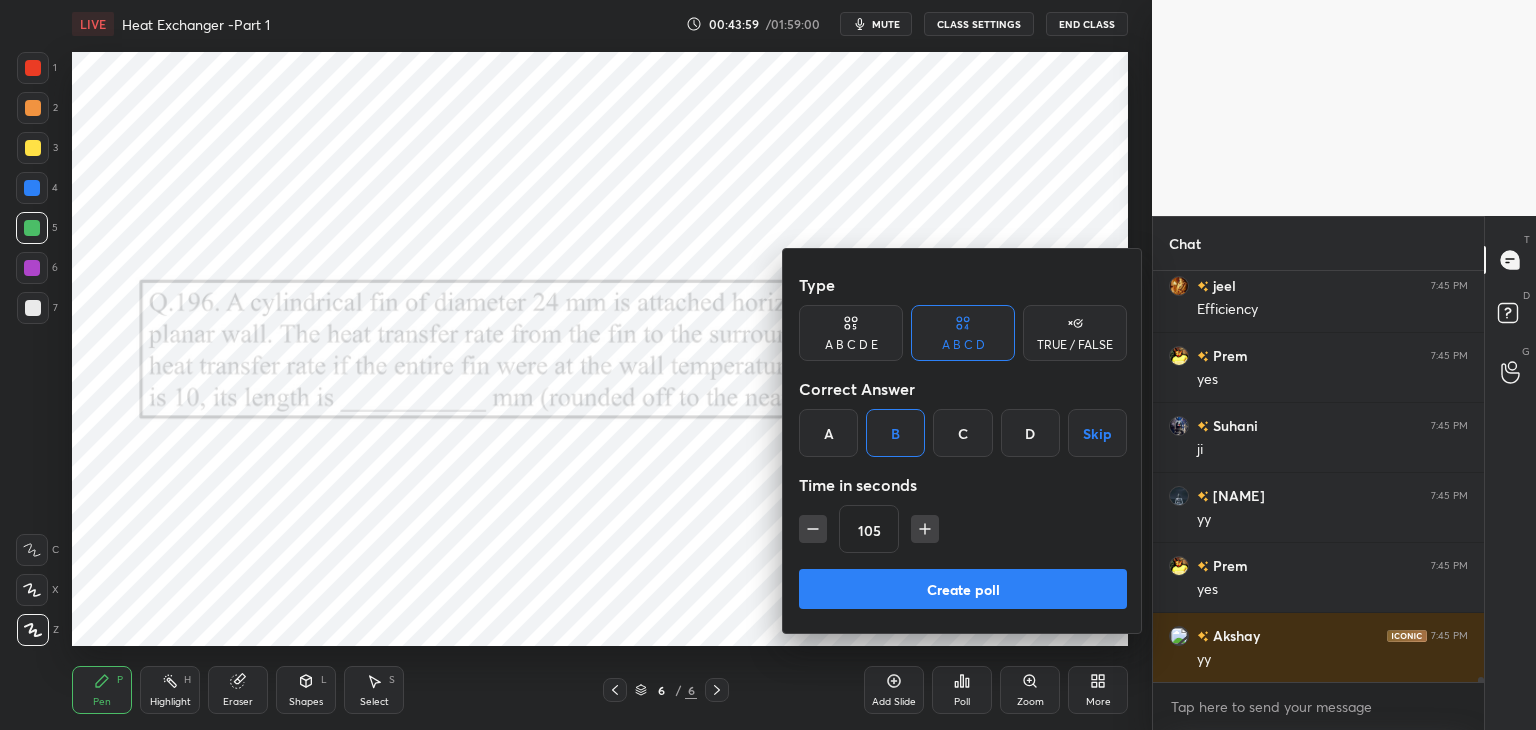 click 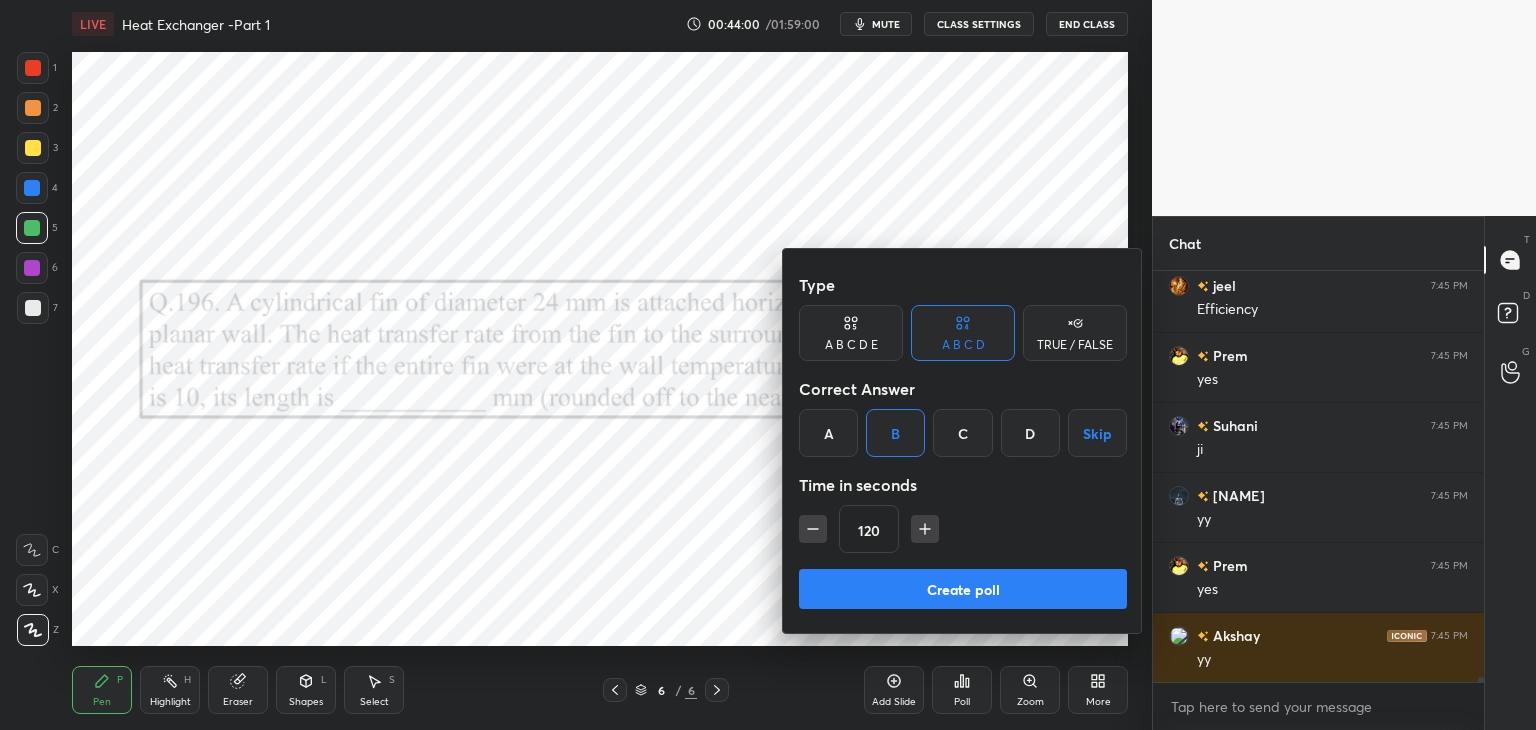 click on "Create poll" at bounding box center (963, 589) 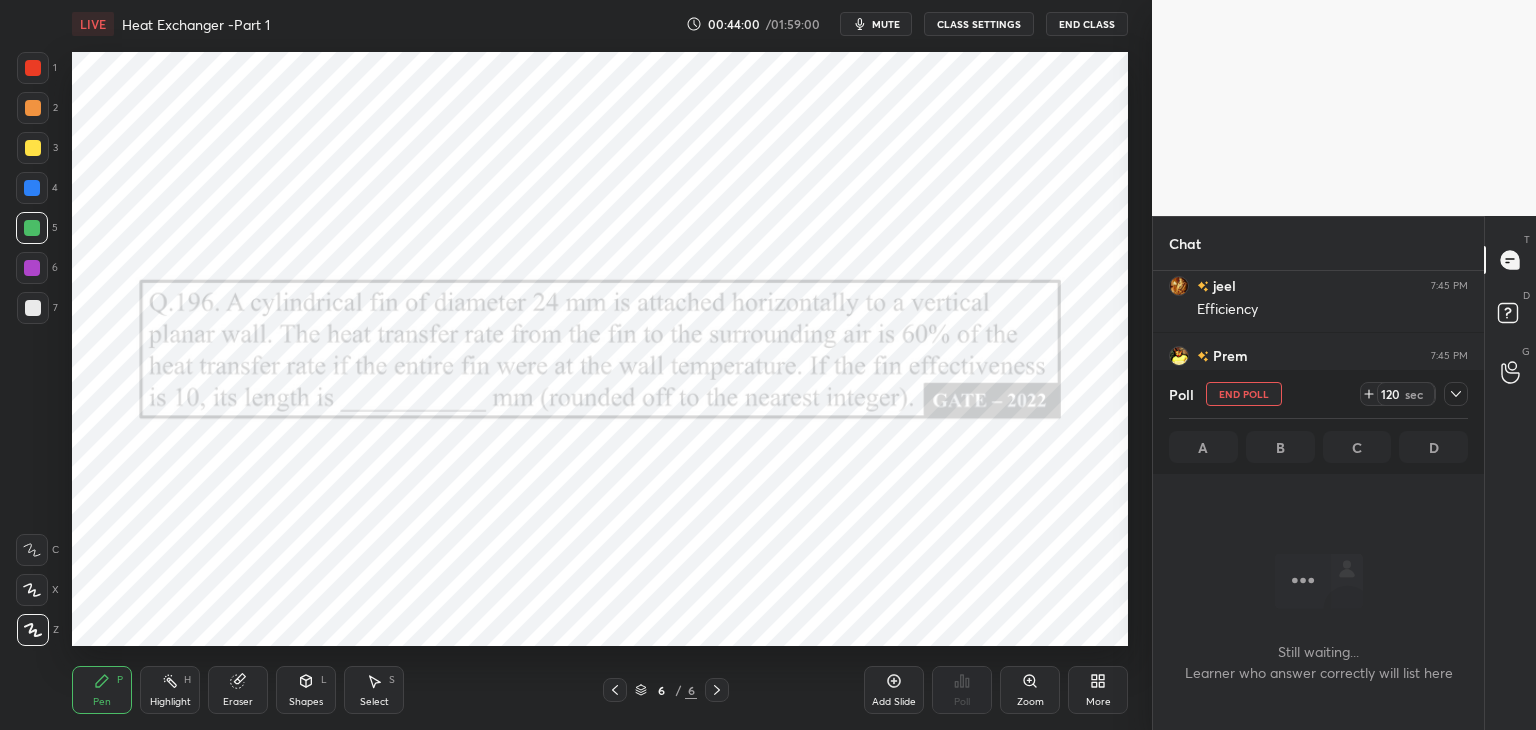 scroll, scrollTop: 308, scrollLeft: 325, axis: both 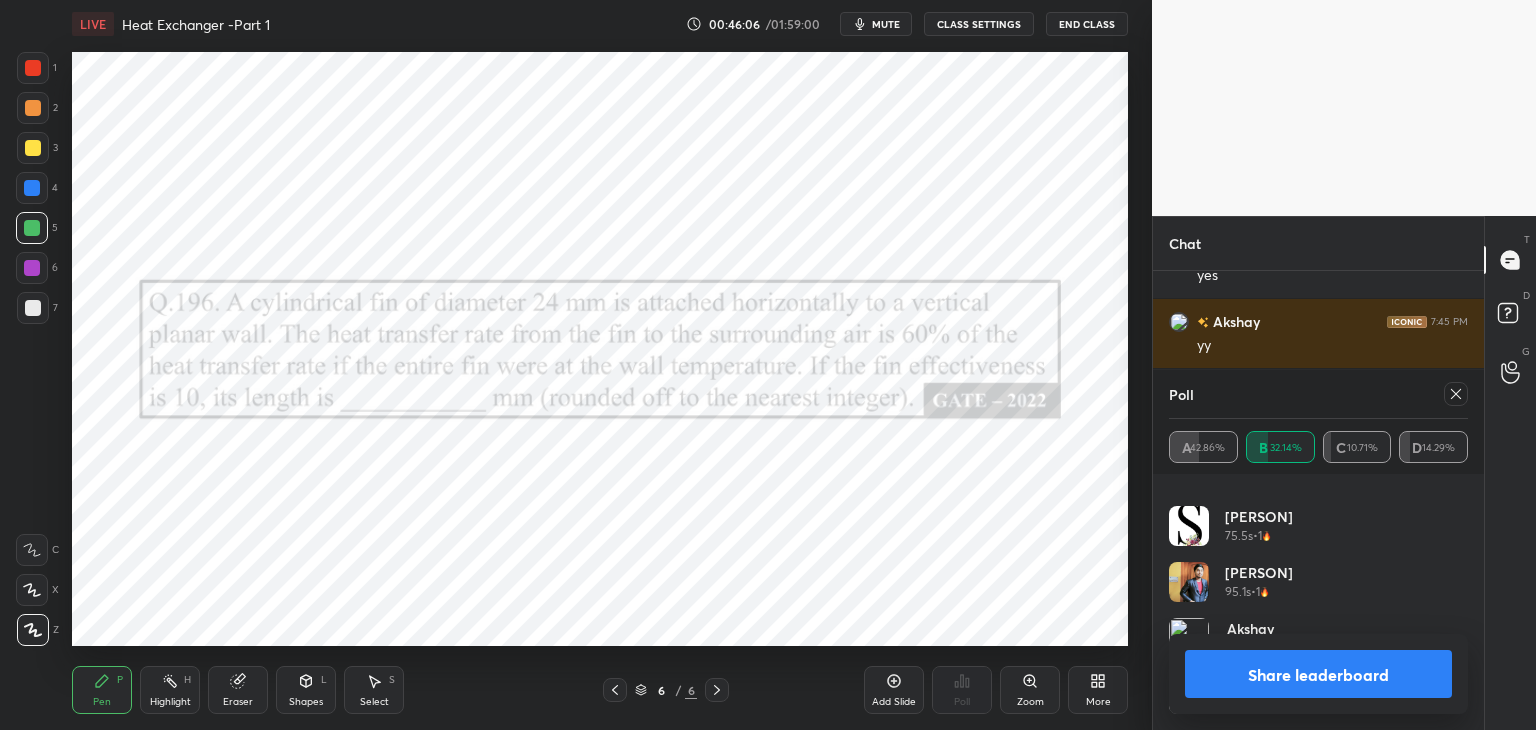drag, startPoint x: 1458, startPoint y: 397, endPoint x: 1456, endPoint y: 407, distance: 10.198039 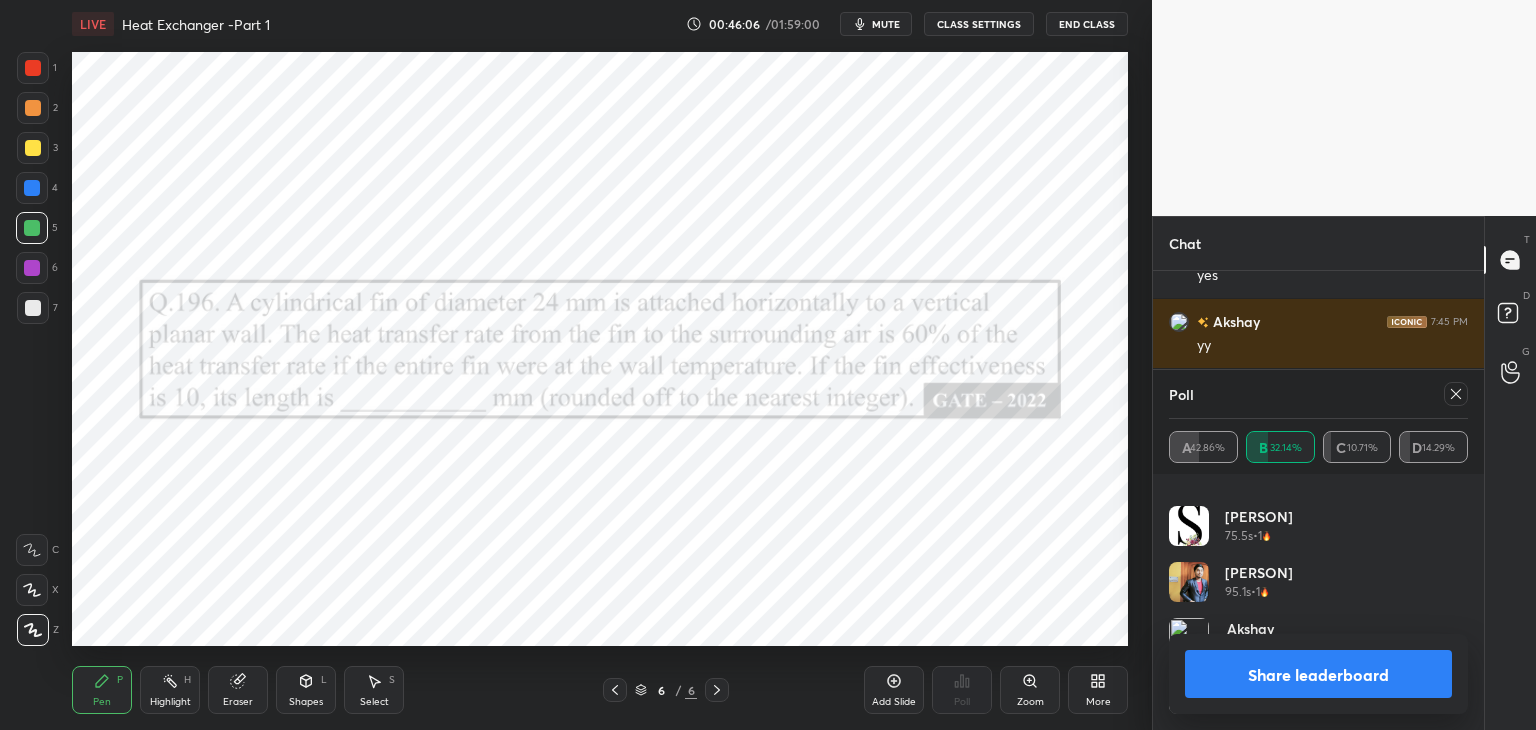 click 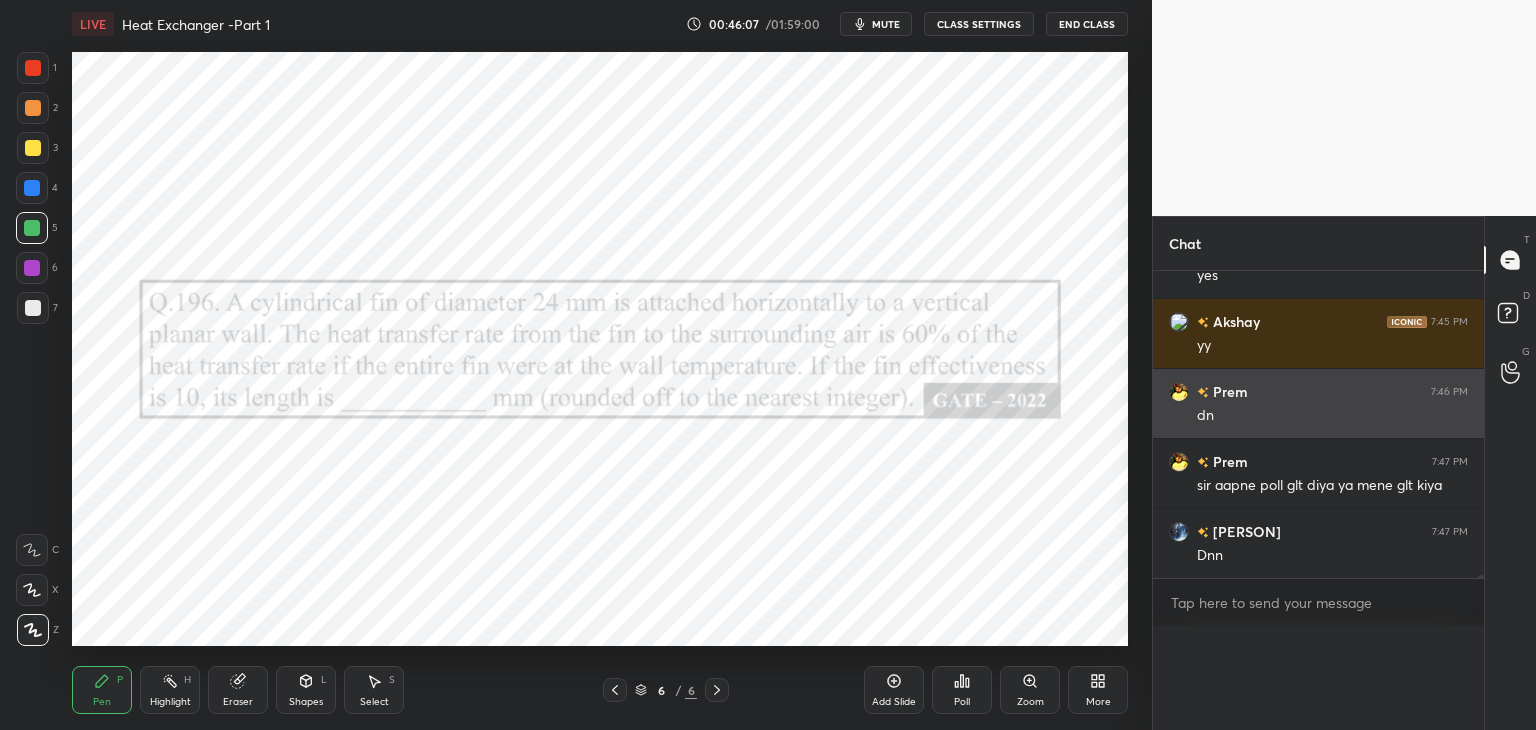 scroll, scrollTop: 0, scrollLeft: 0, axis: both 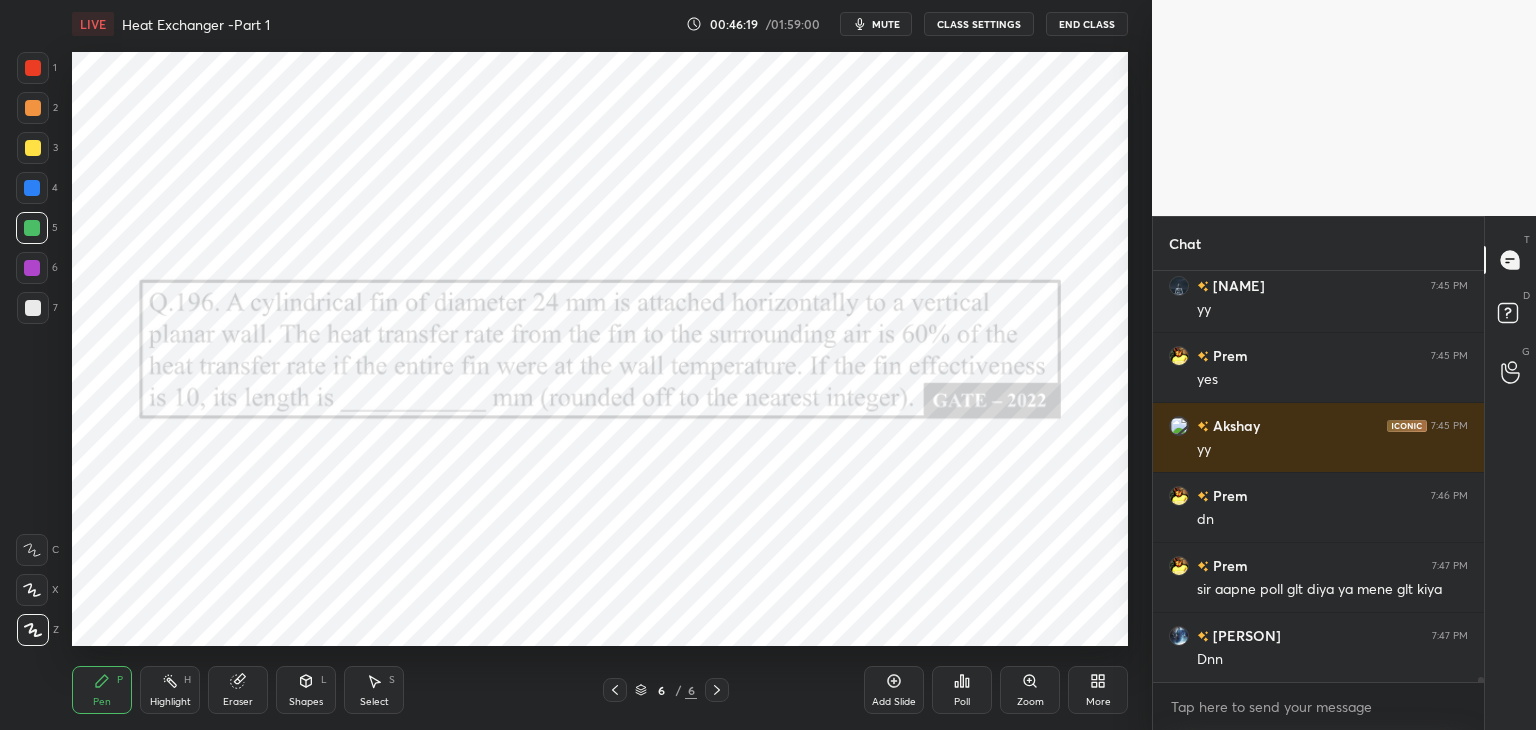 click 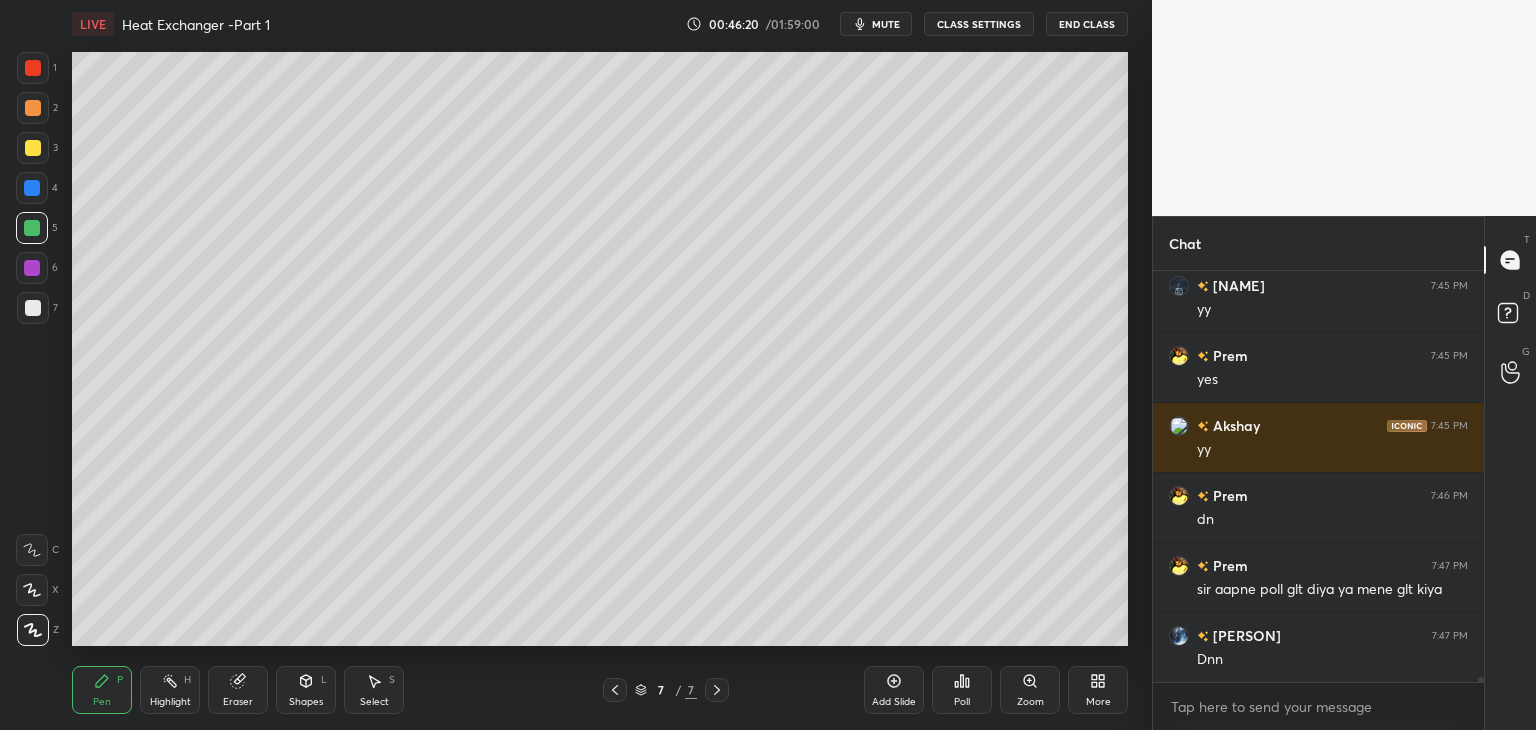 click at bounding box center [33, 148] 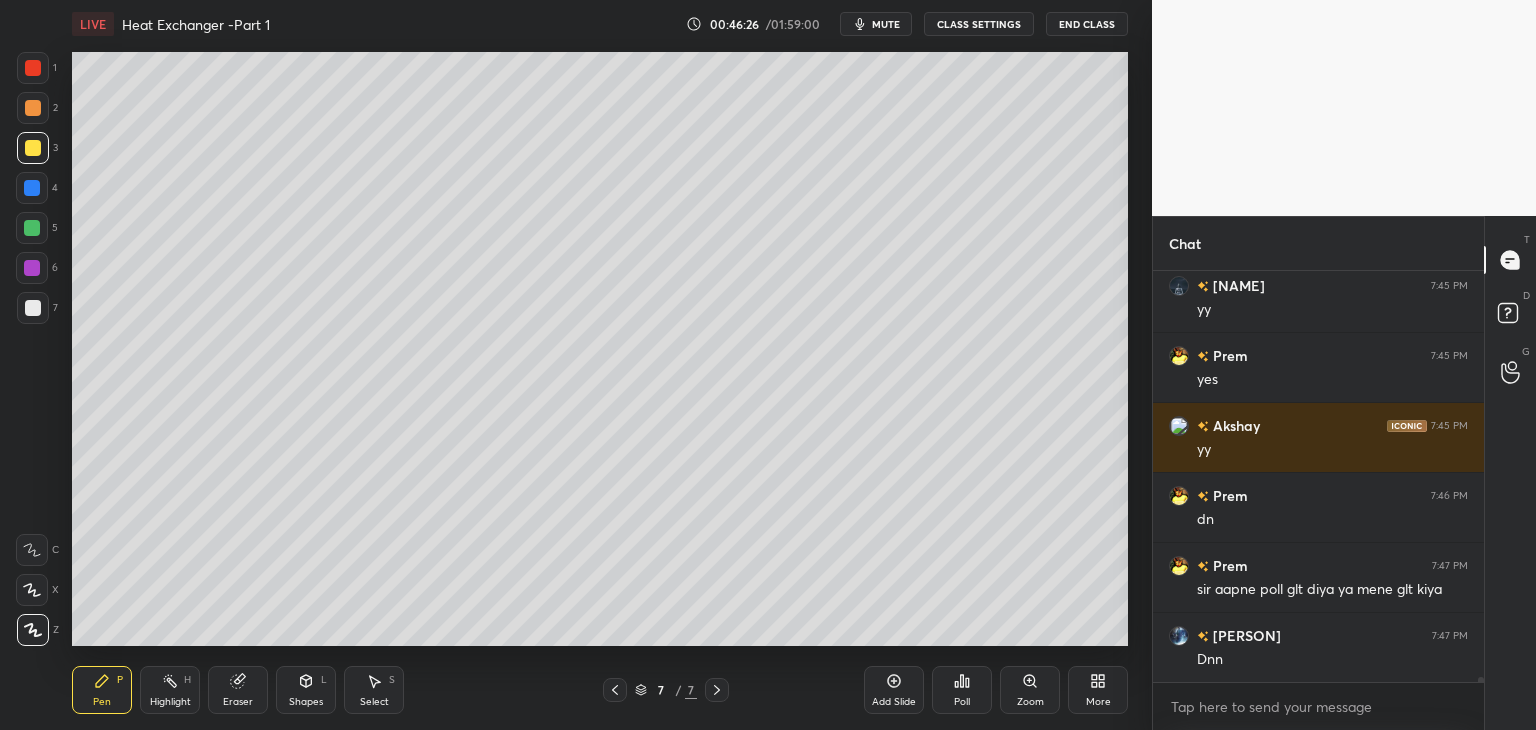 click at bounding box center [33, 308] 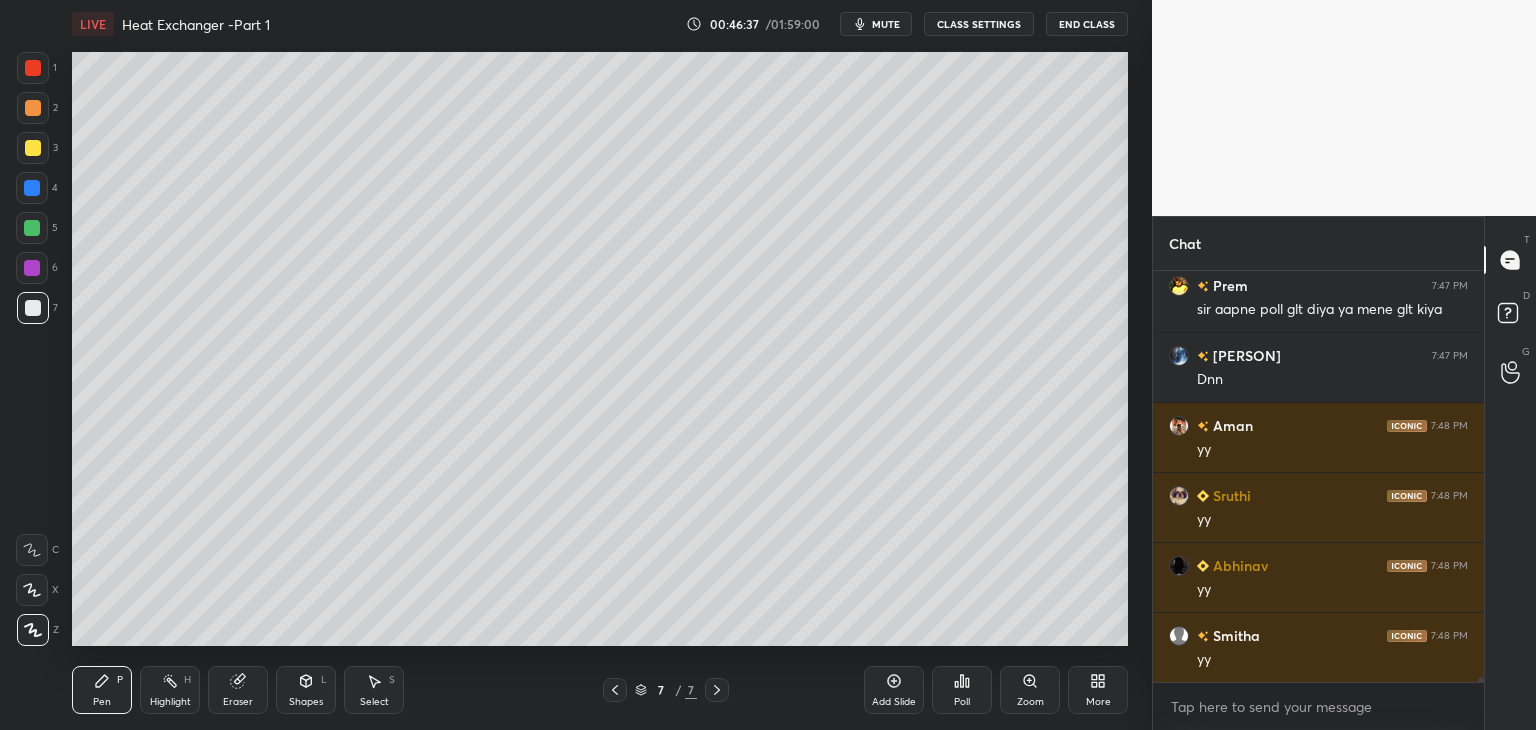scroll, scrollTop: 34206, scrollLeft: 0, axis: vertical 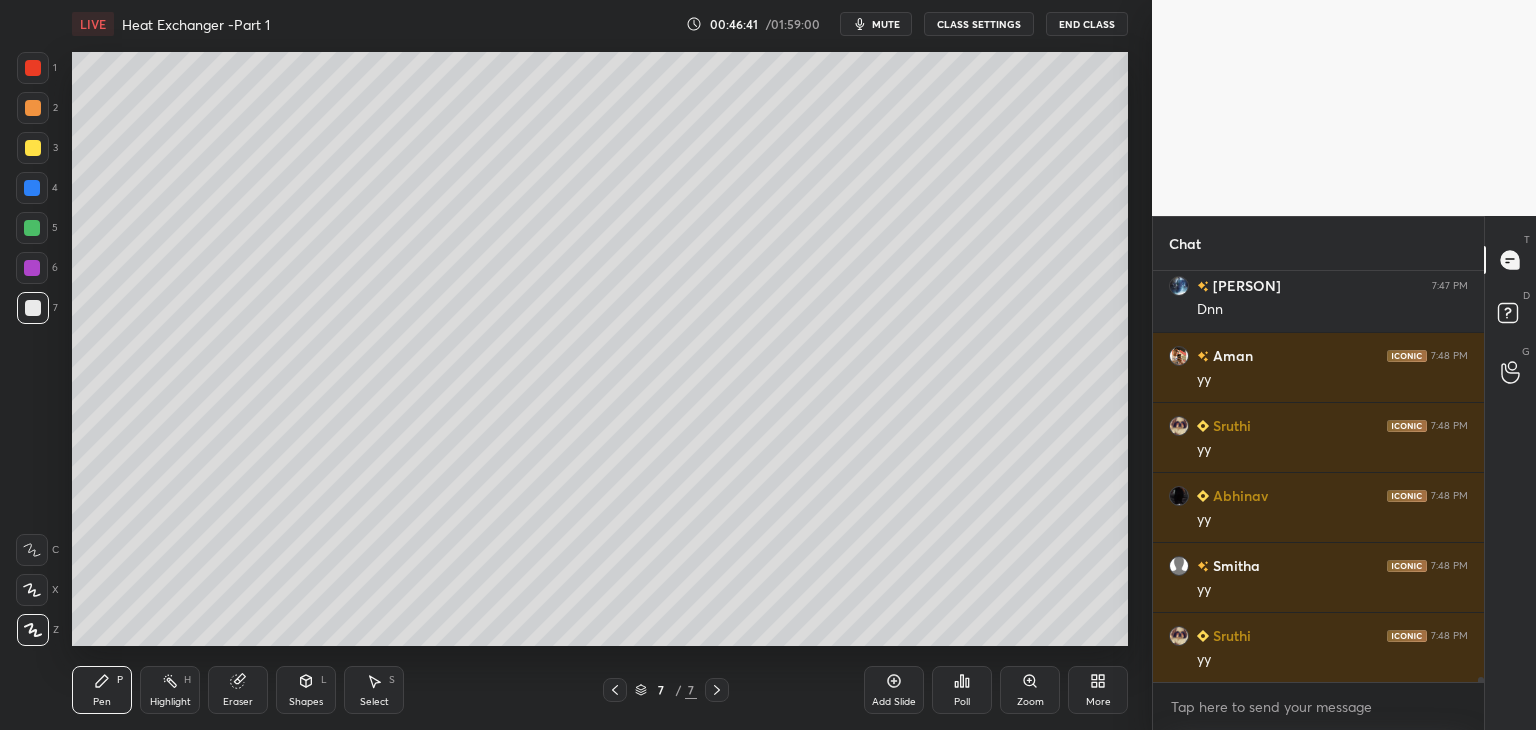 click 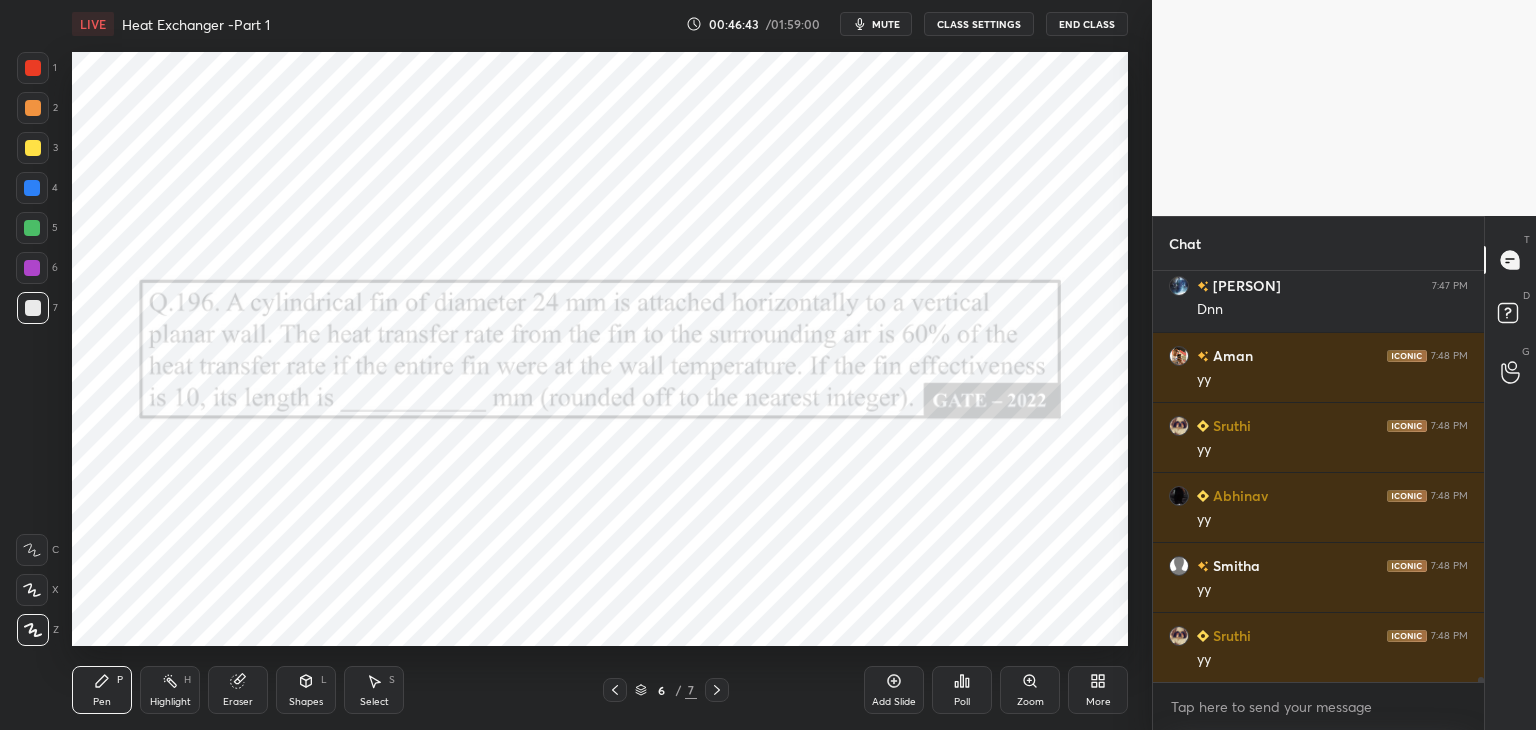 click 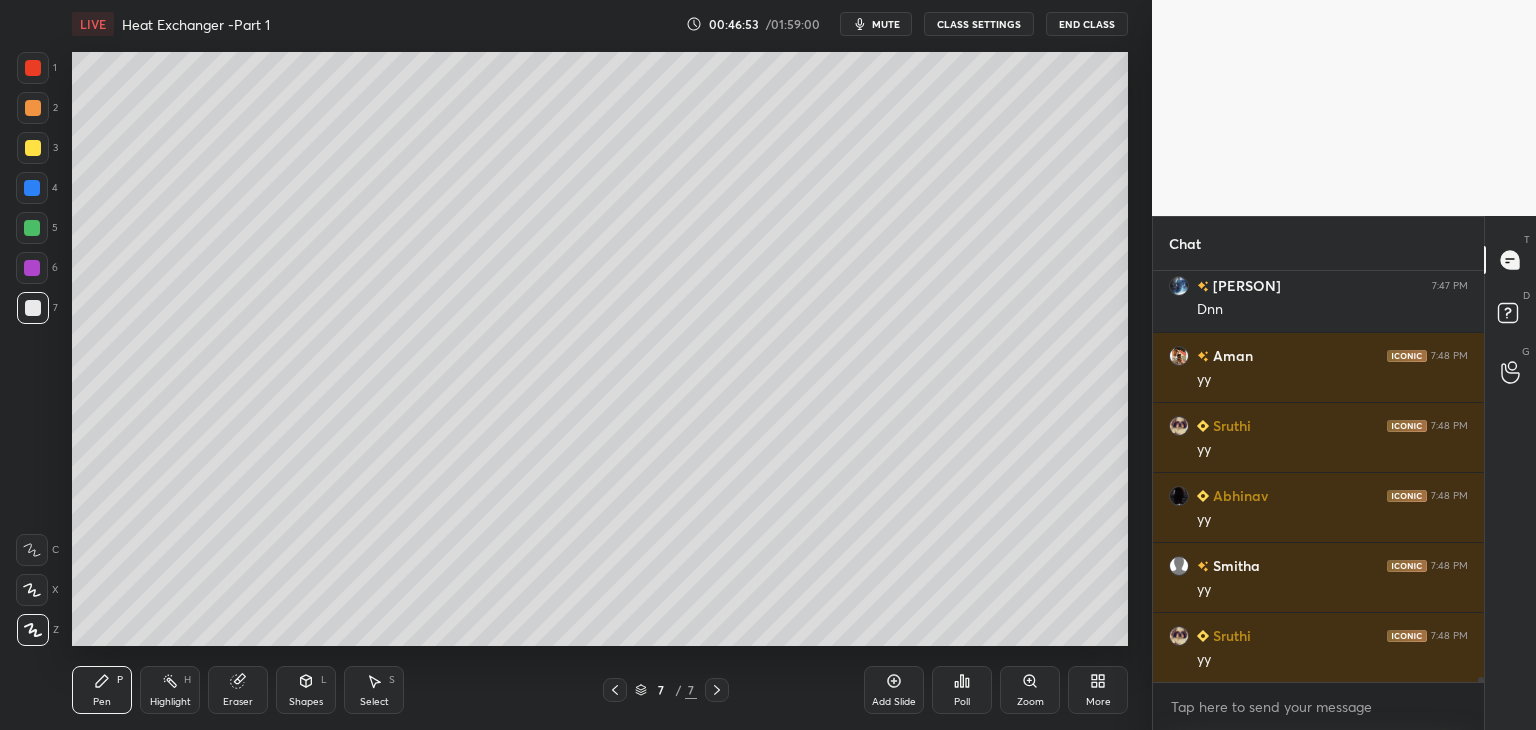 click 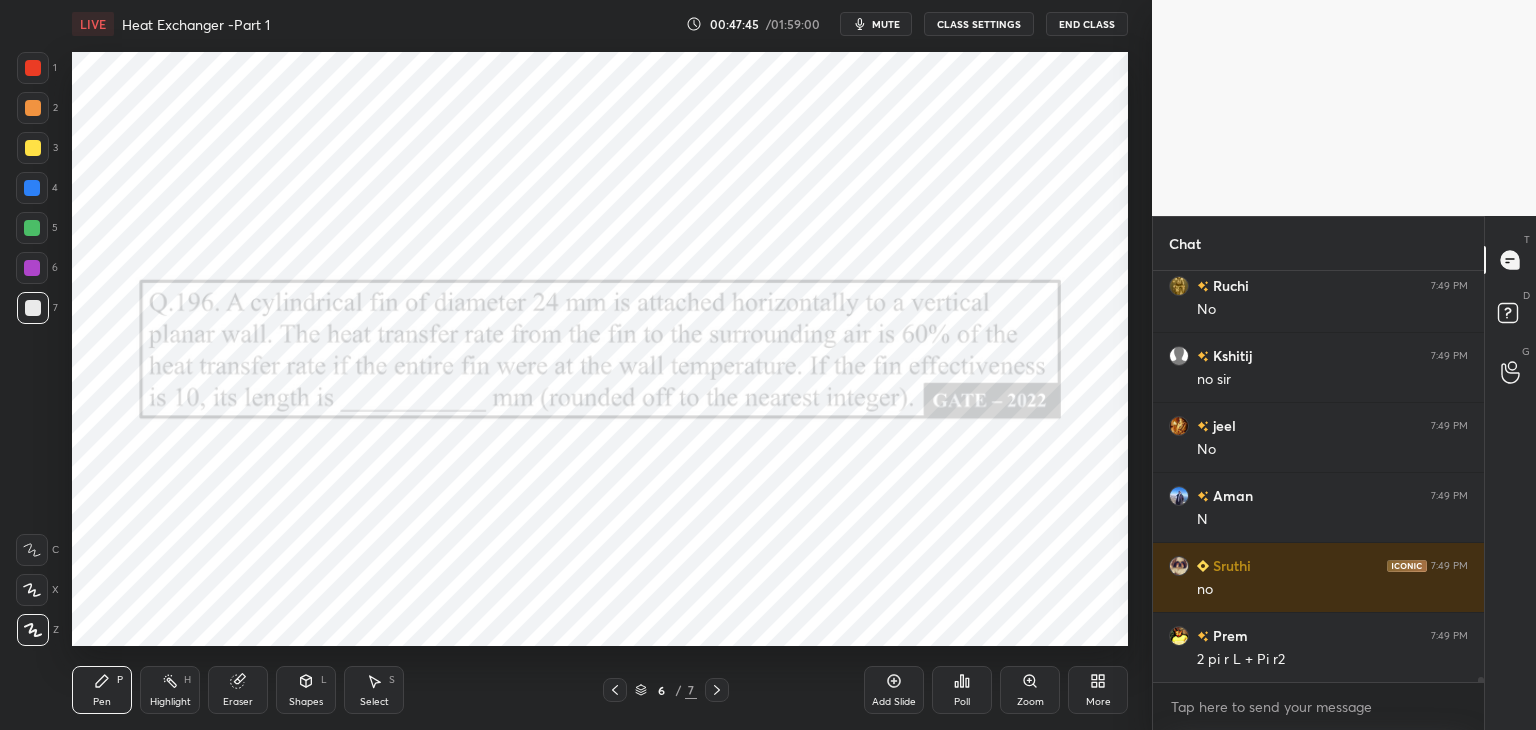 scroll, scrollTop: 35676, scrollLeft: 0, axis: vertical 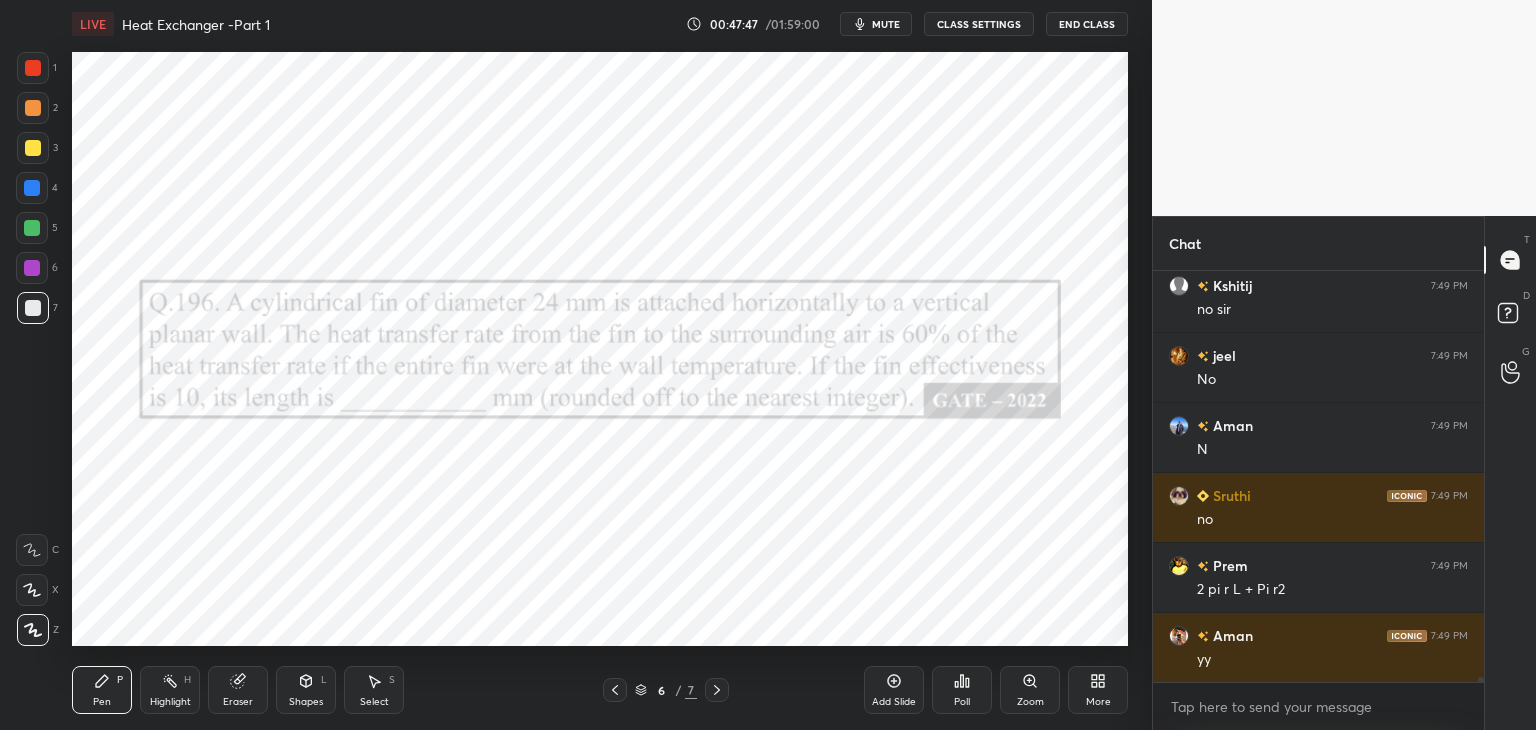 click 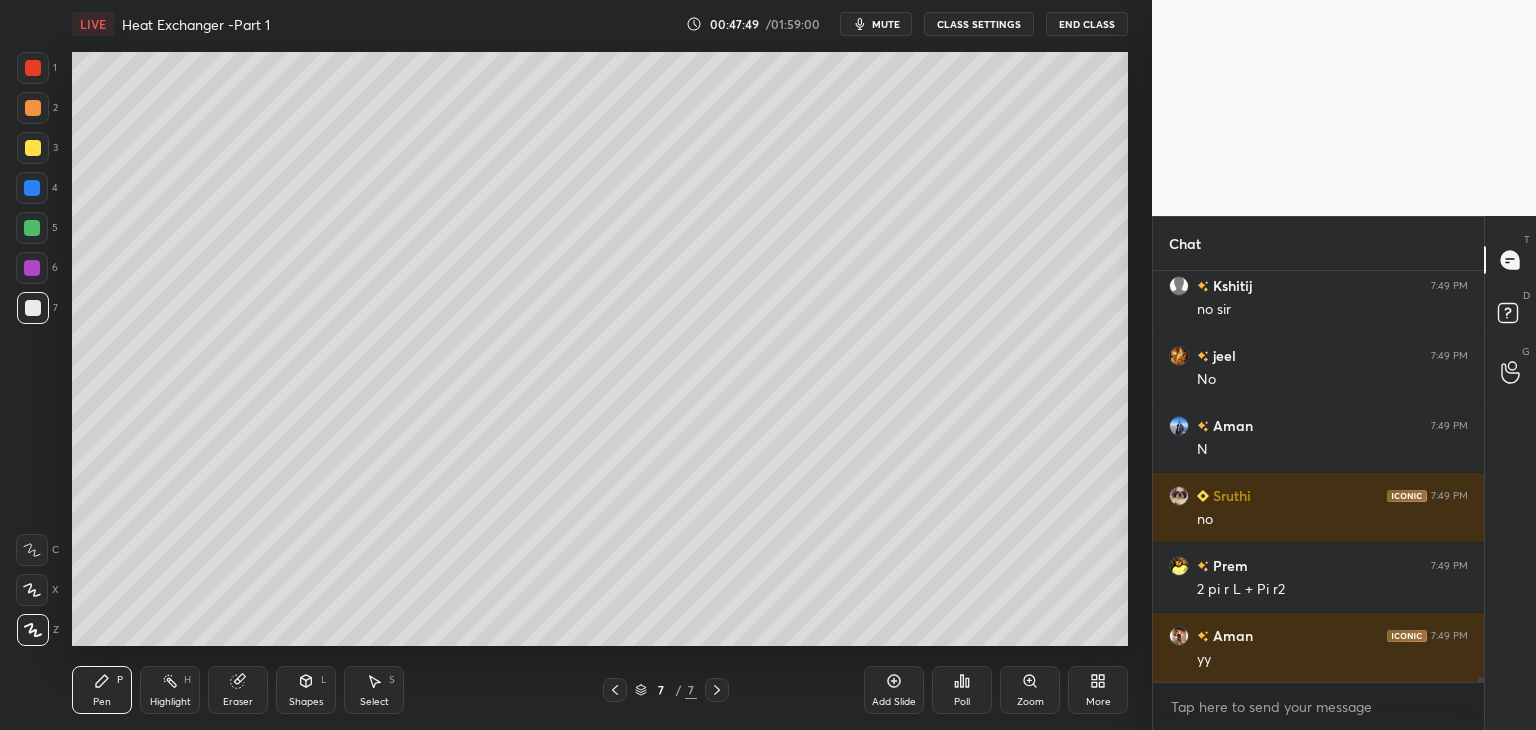 scroll, scrollTop: 35746, scrollLeft: 0, axis: vertical 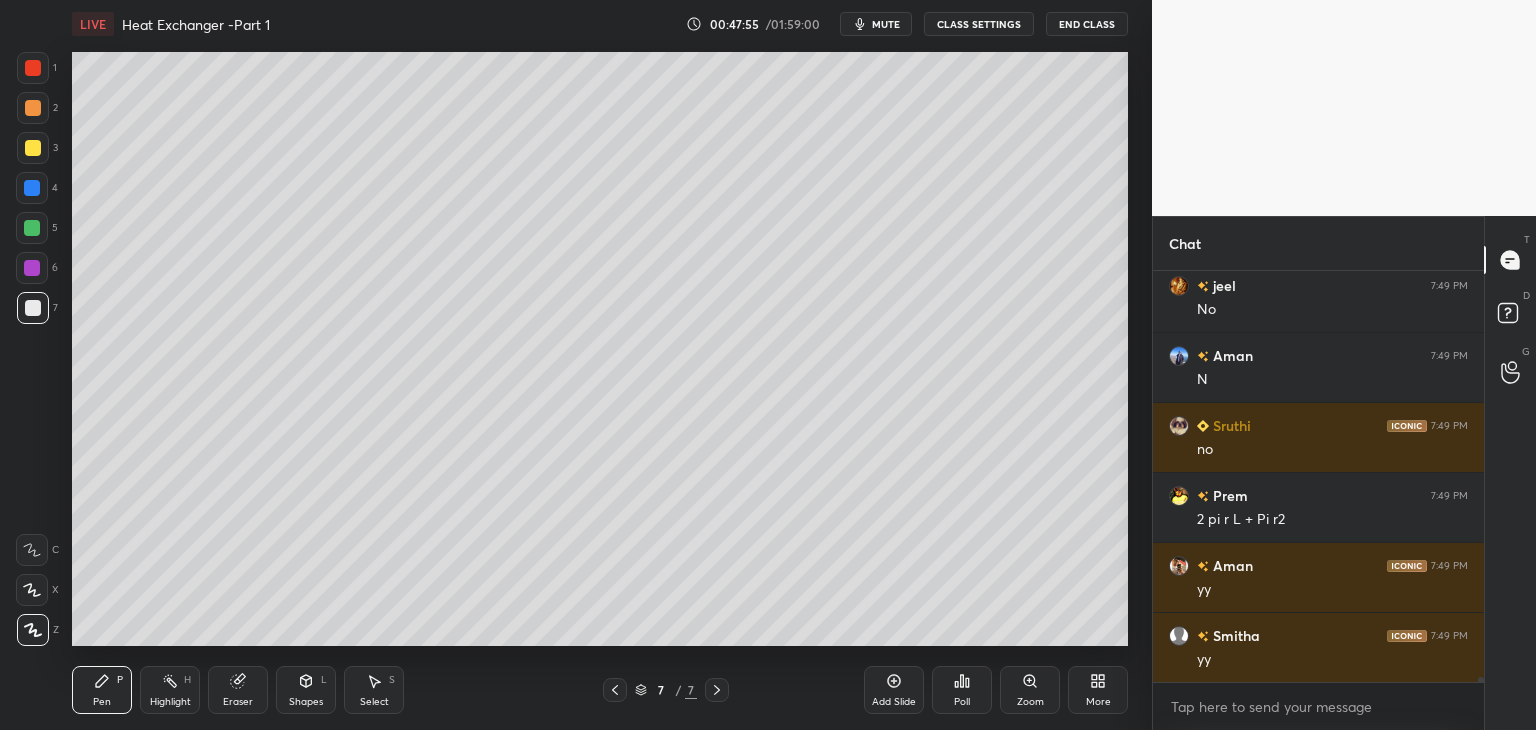click 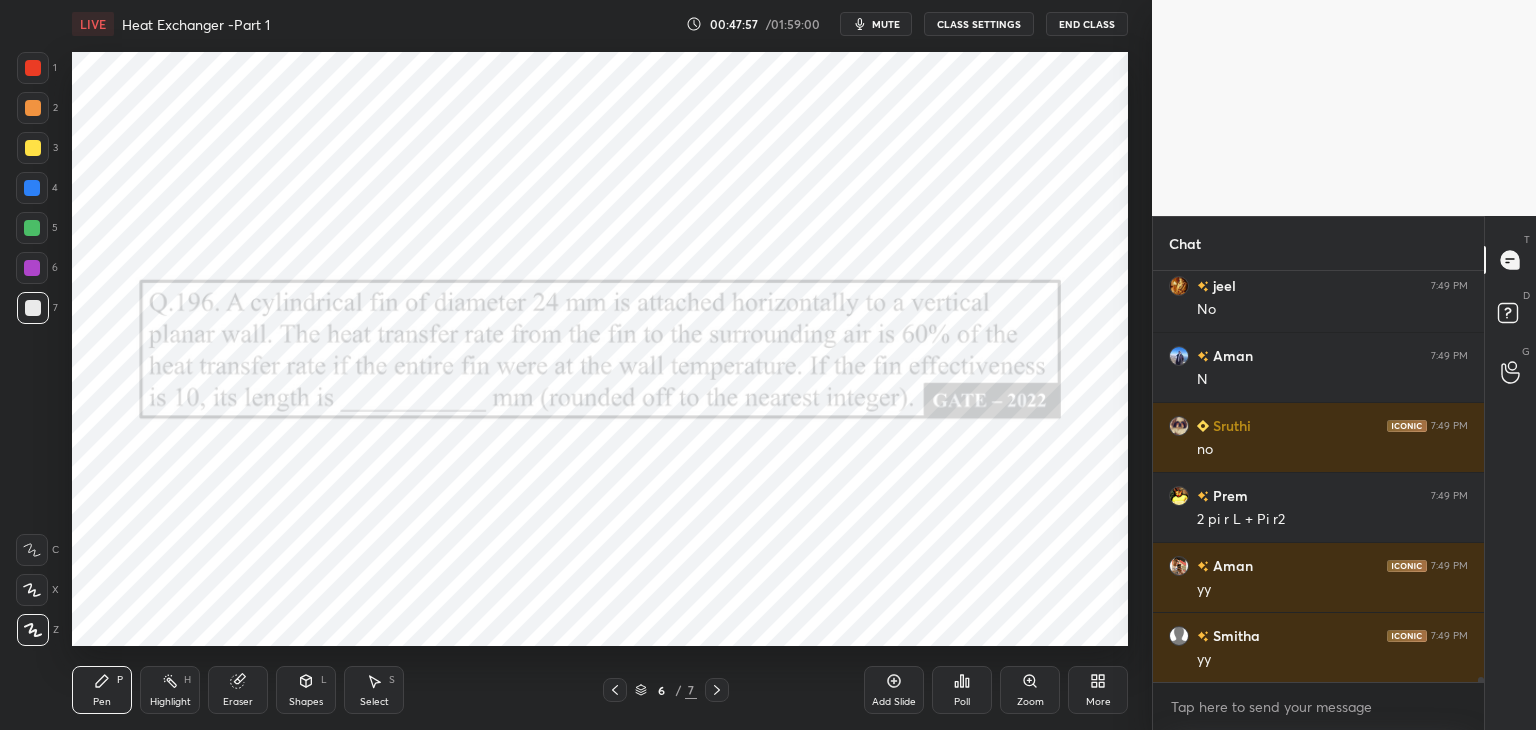 click at bounding box center [717, 690] 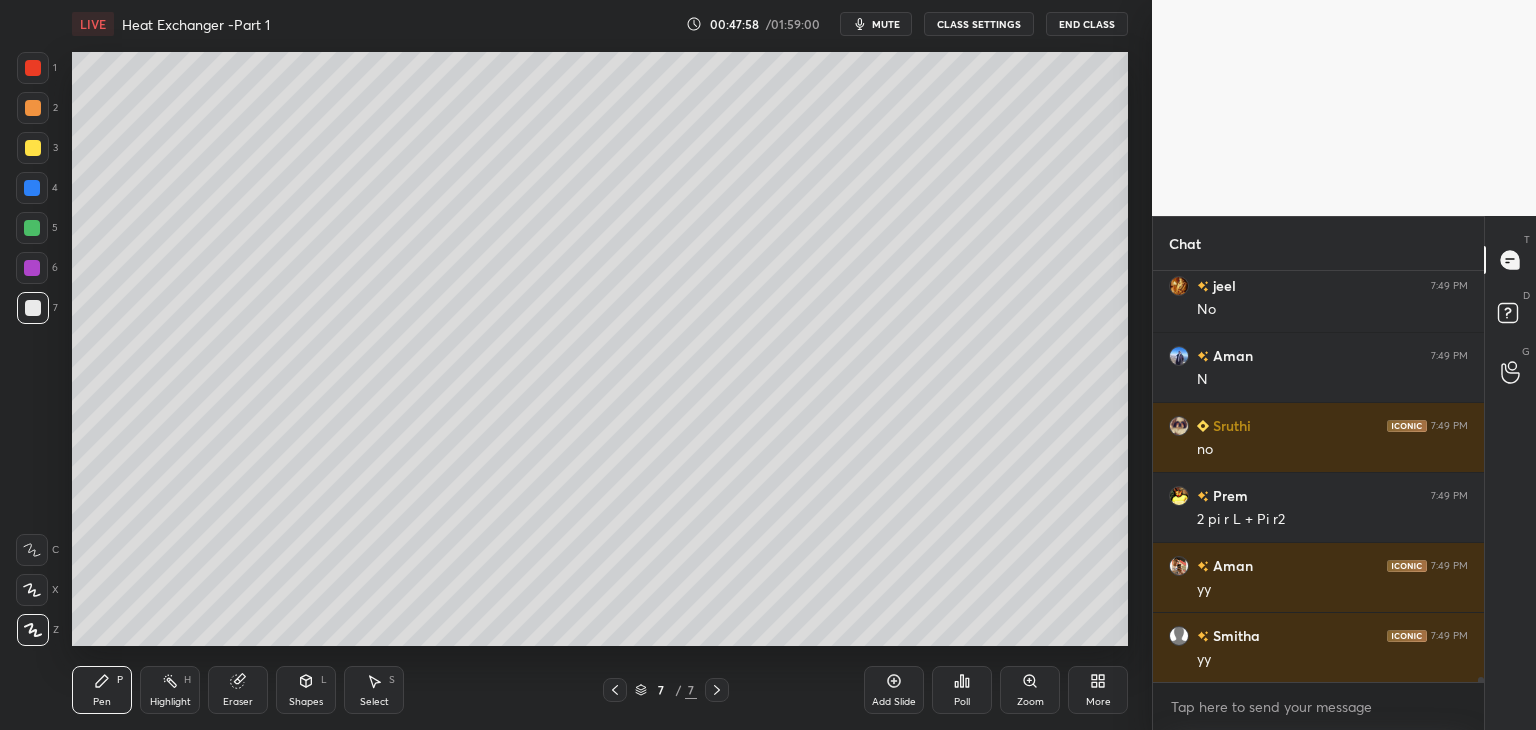 click 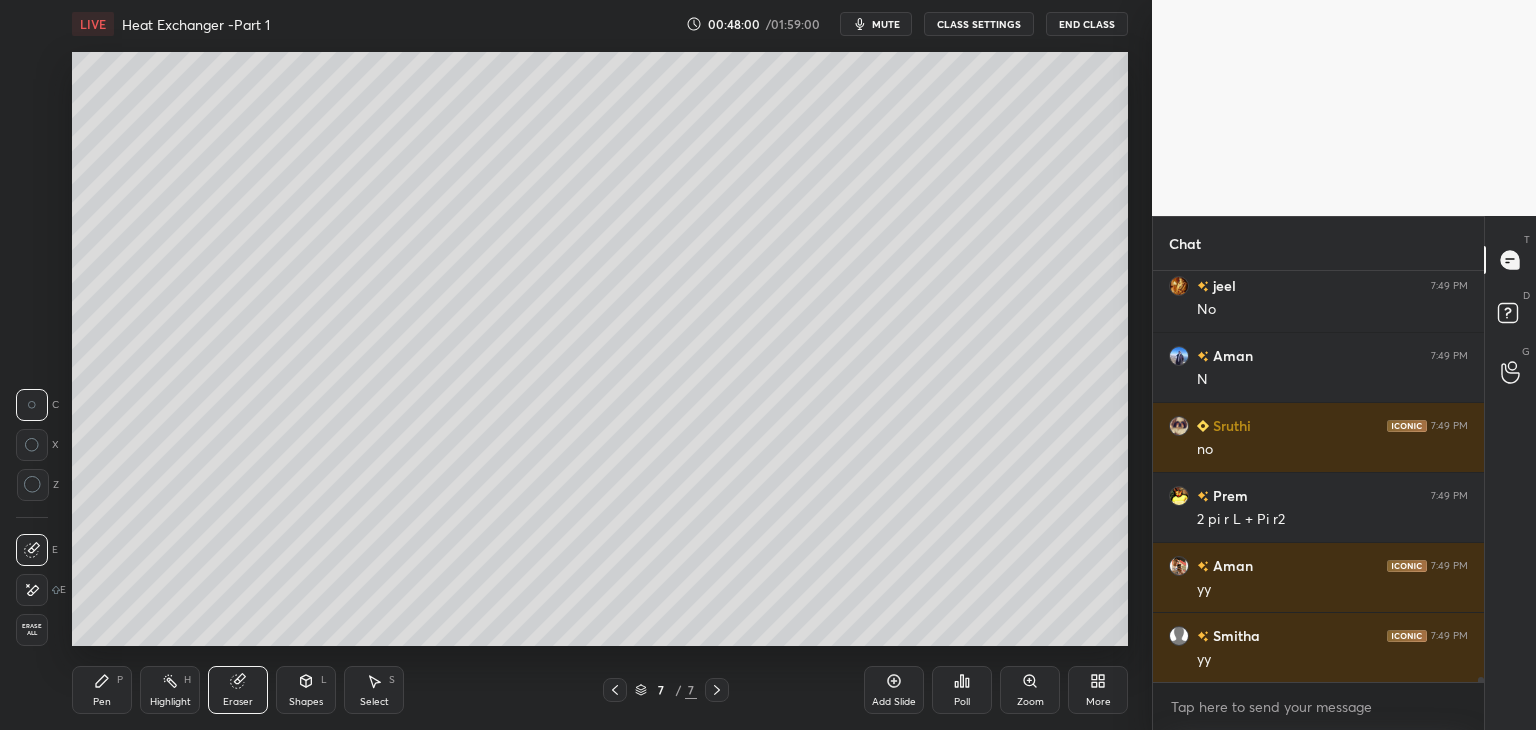 click on "Pen" at bounding box center [102, 702] 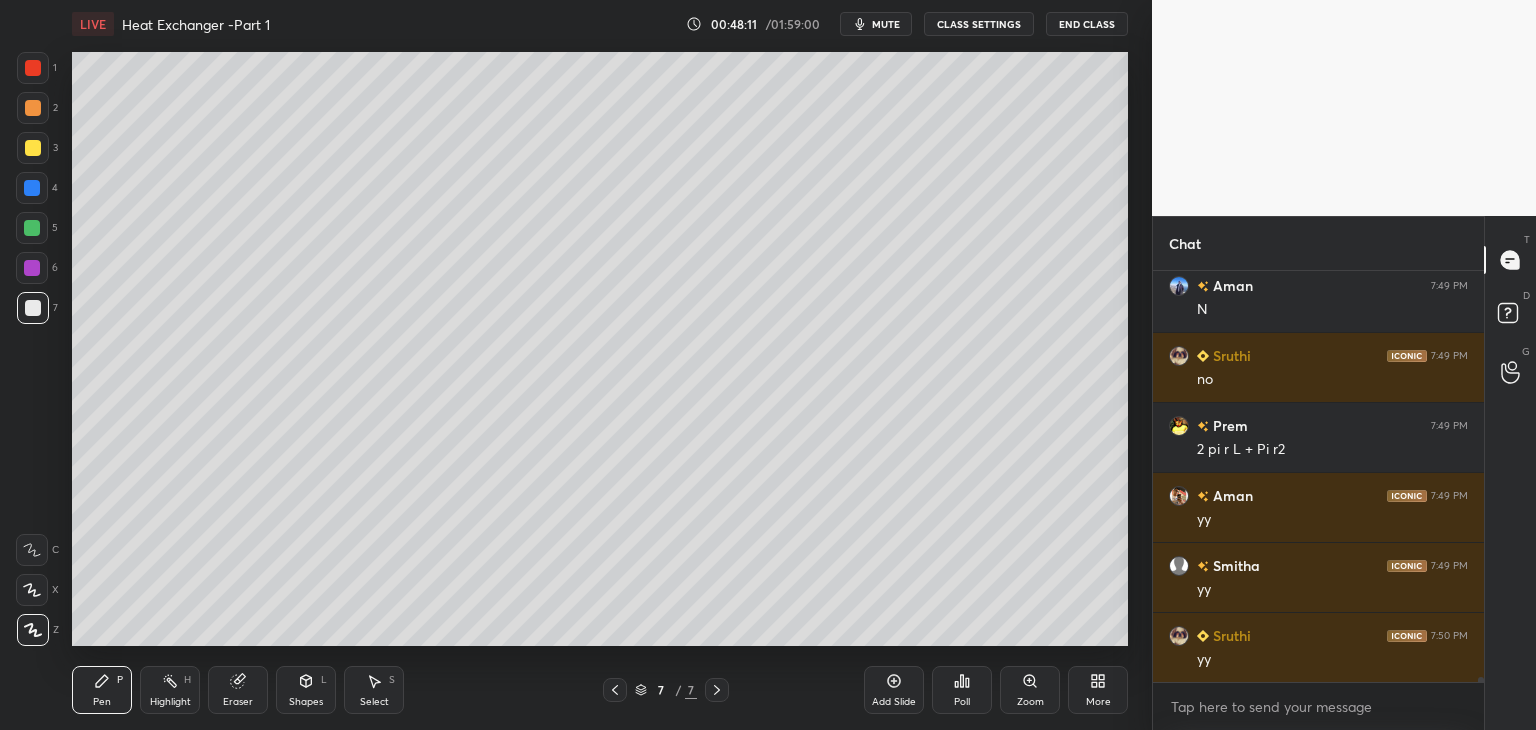 scroll, scrollTop: 35886, scrollLeft: 0, axis: vertical 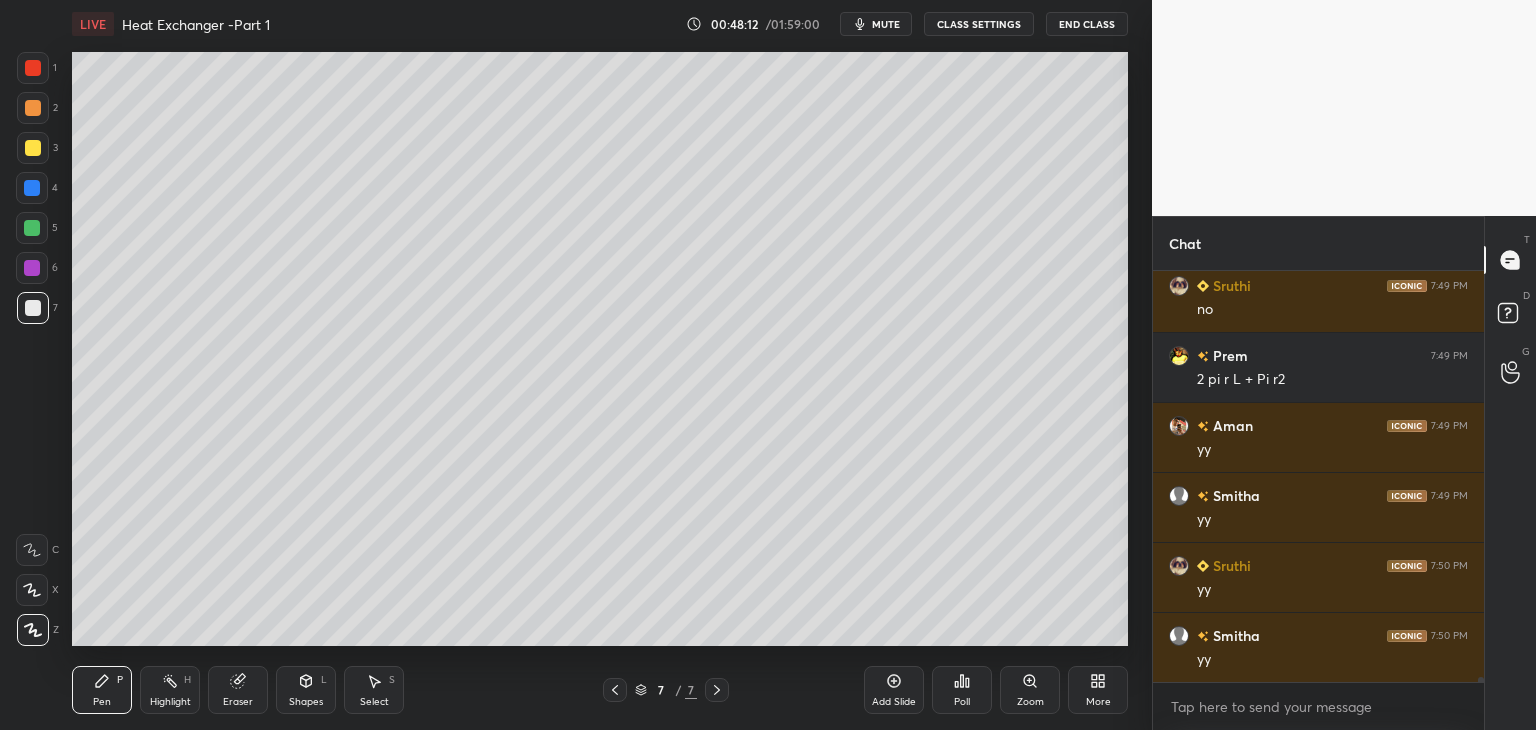 click on "Shapes L" at bounding box center [306, 690] 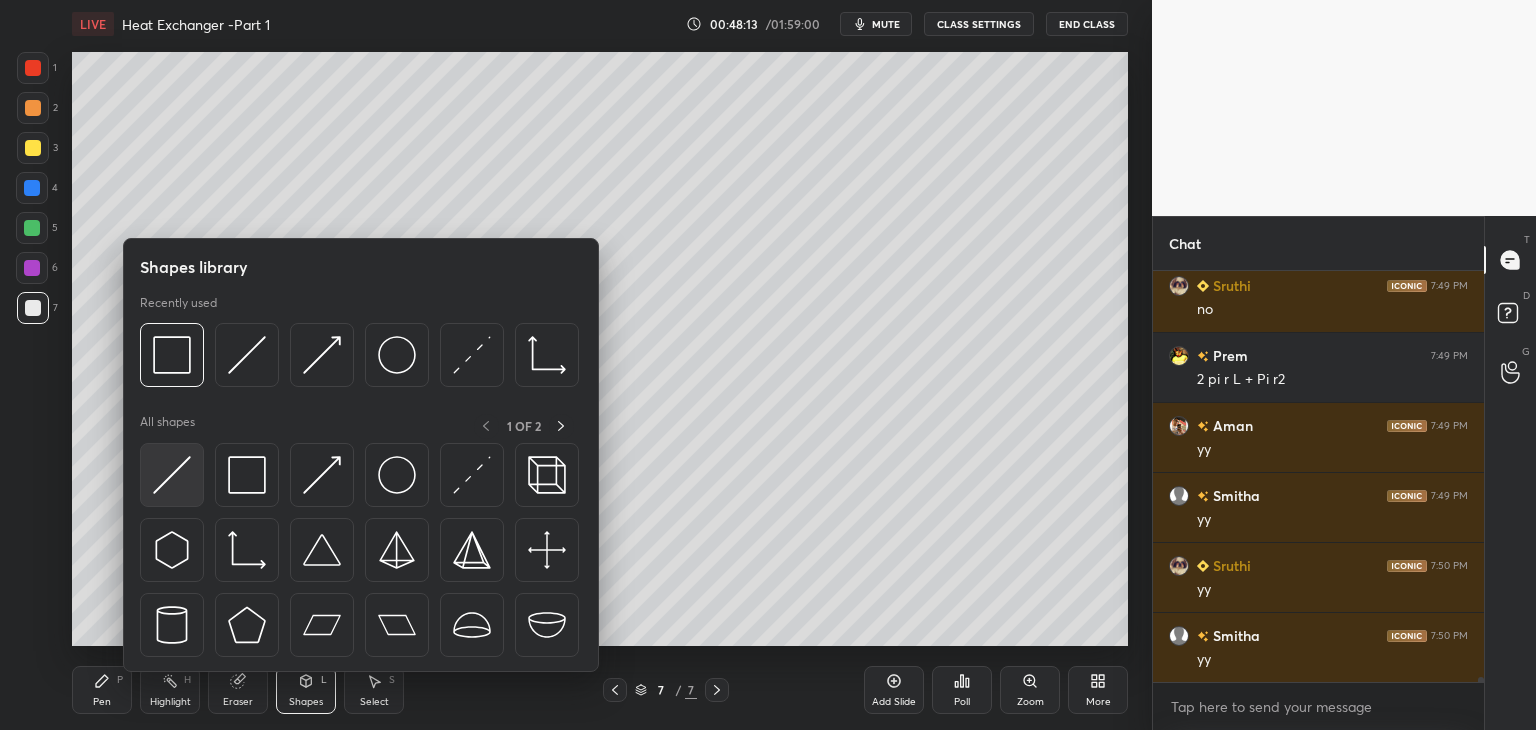 scroll, scrollTop: 35956, scrollLeft: 0, axis: vertical 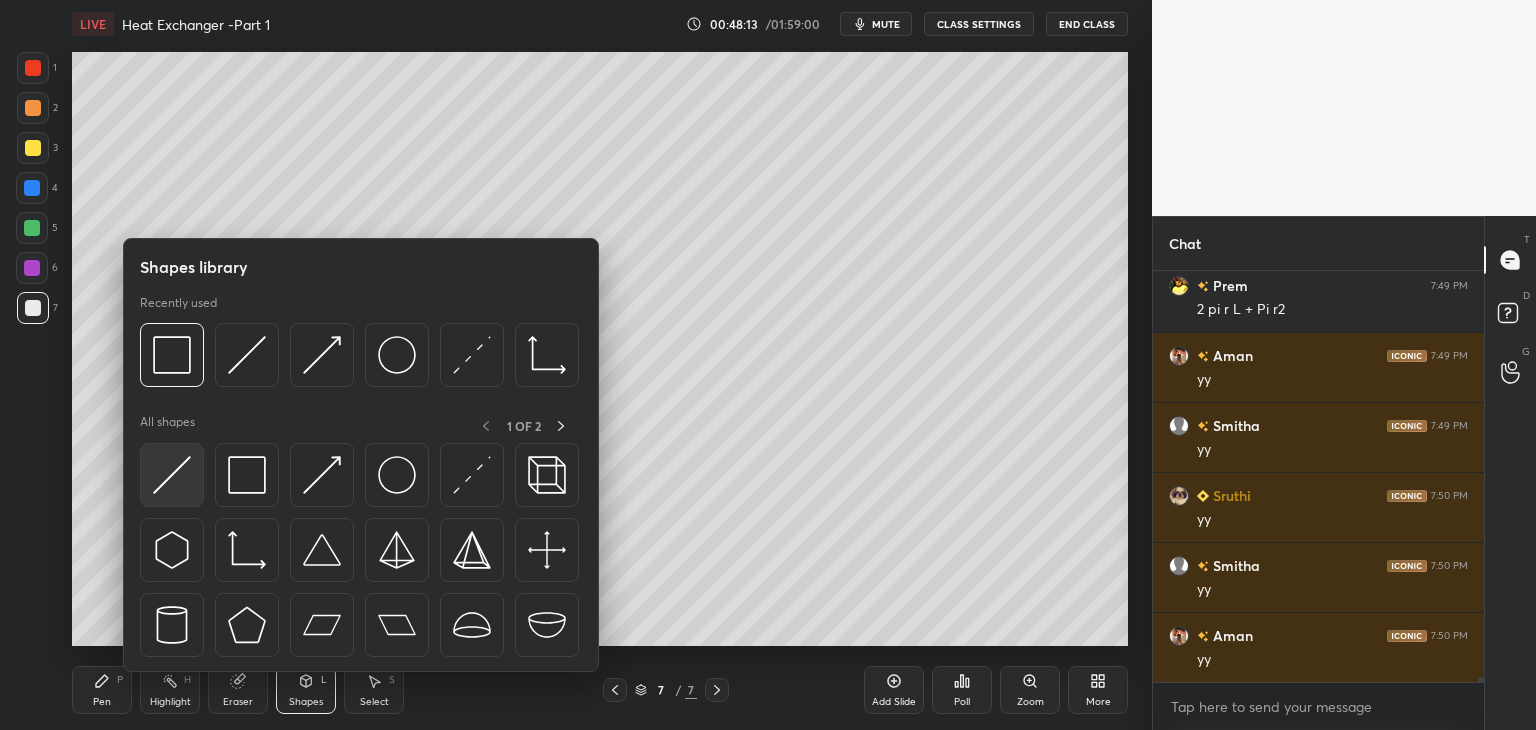 click at bounding box center [172, 475] 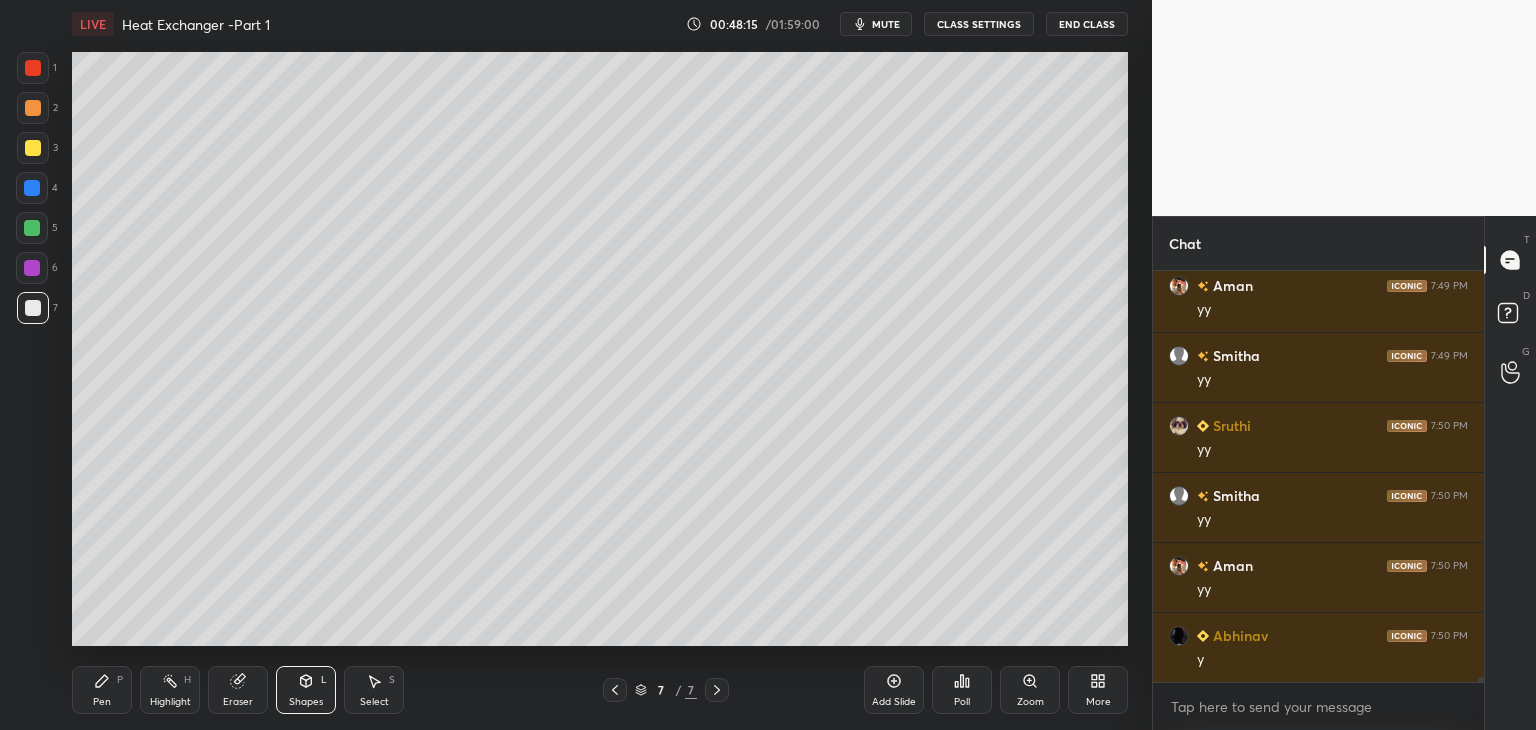 scroll, scrollTop: 36166, scrollLeft: 0, axis: vertical 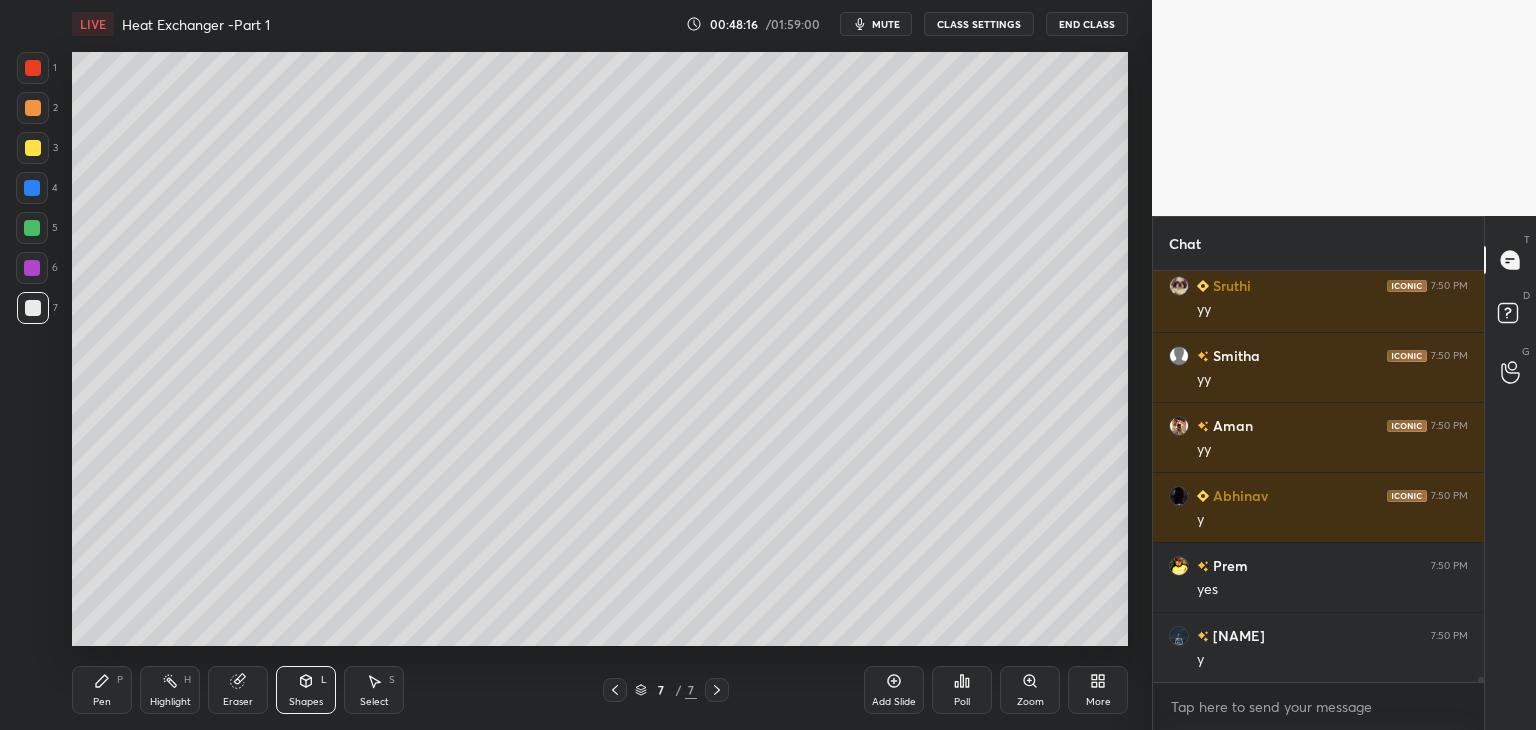 click on "Pen P" at bounding box center (102, 690) 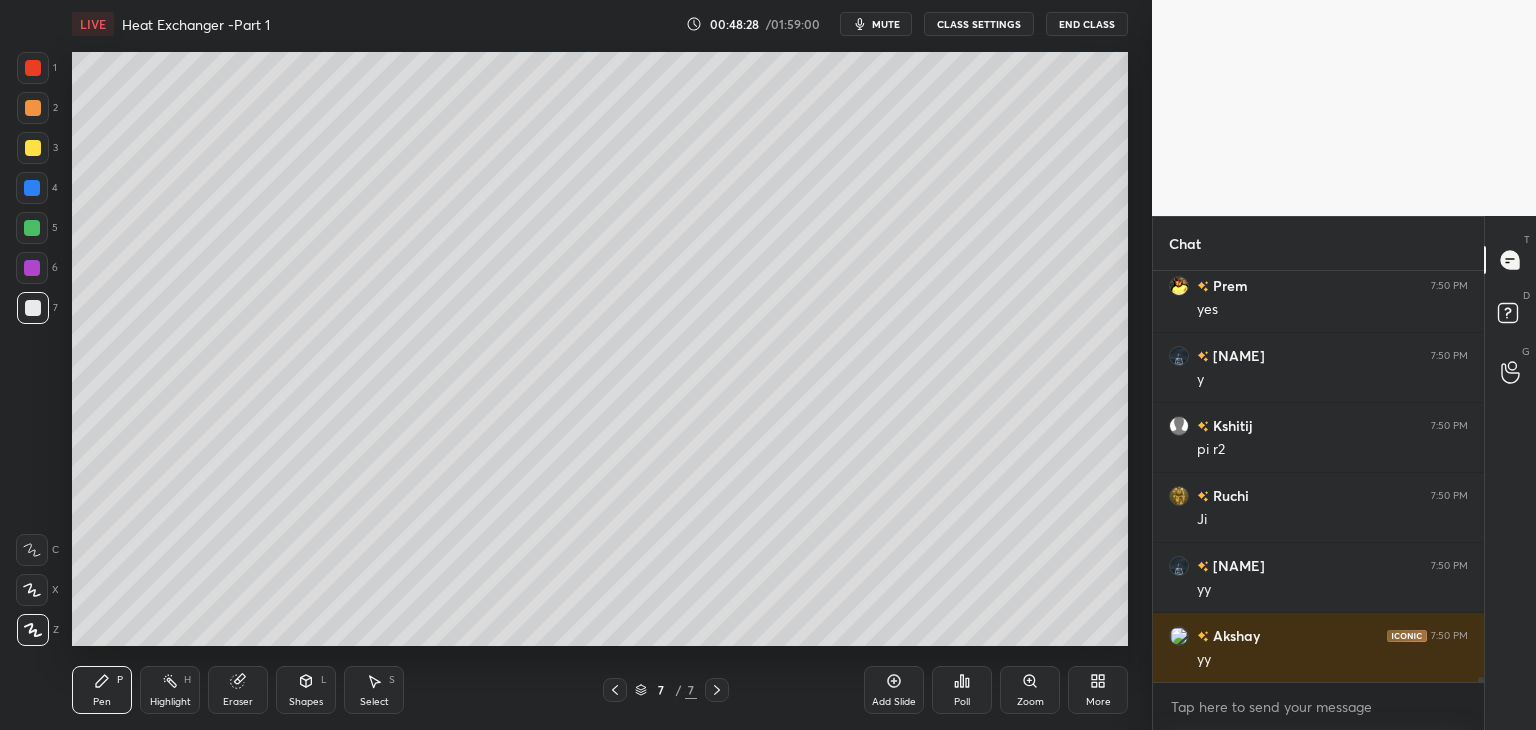 scroll, scrollTop: 36516, scrollLeft: 0, axis: vertical 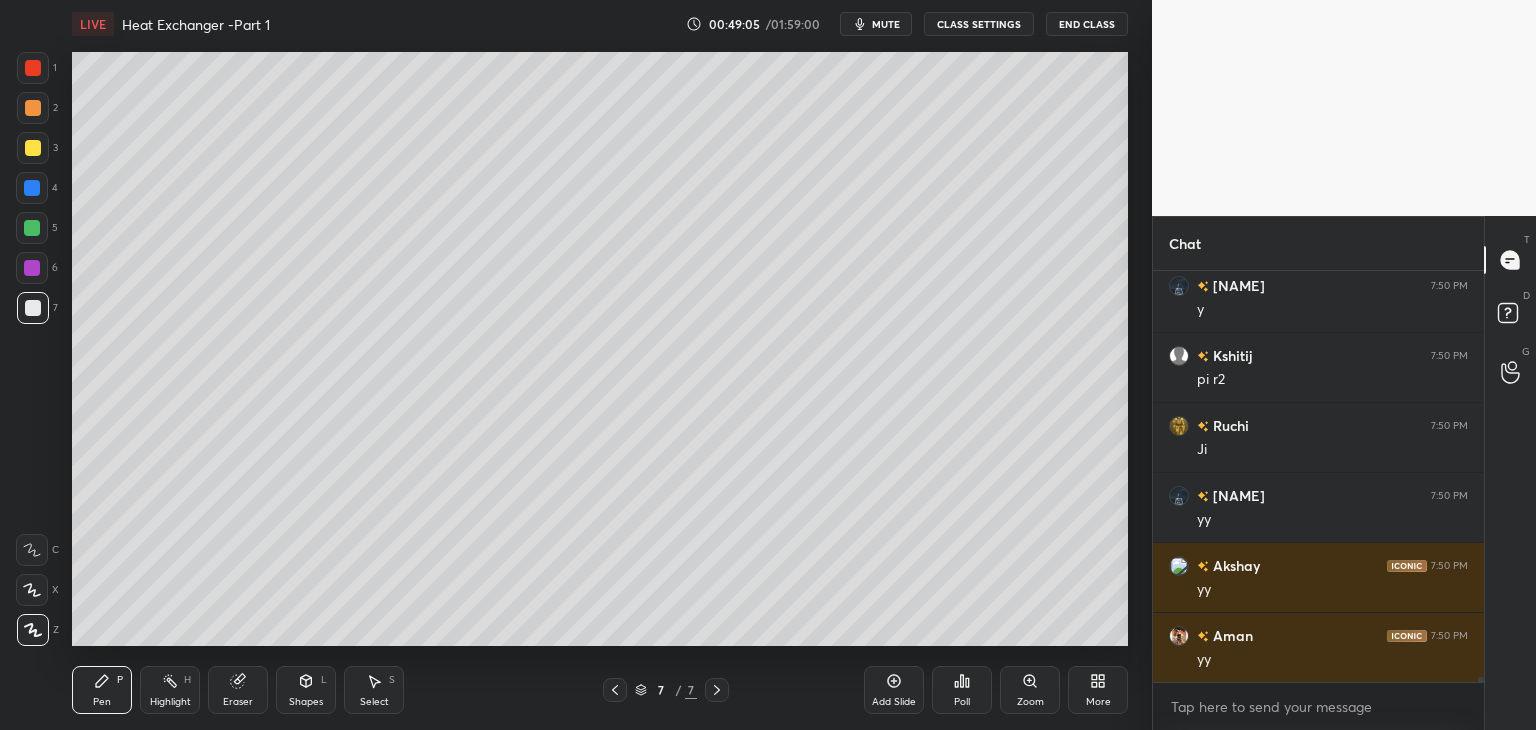 click on "Eraser" at bounding box center (238, 690) 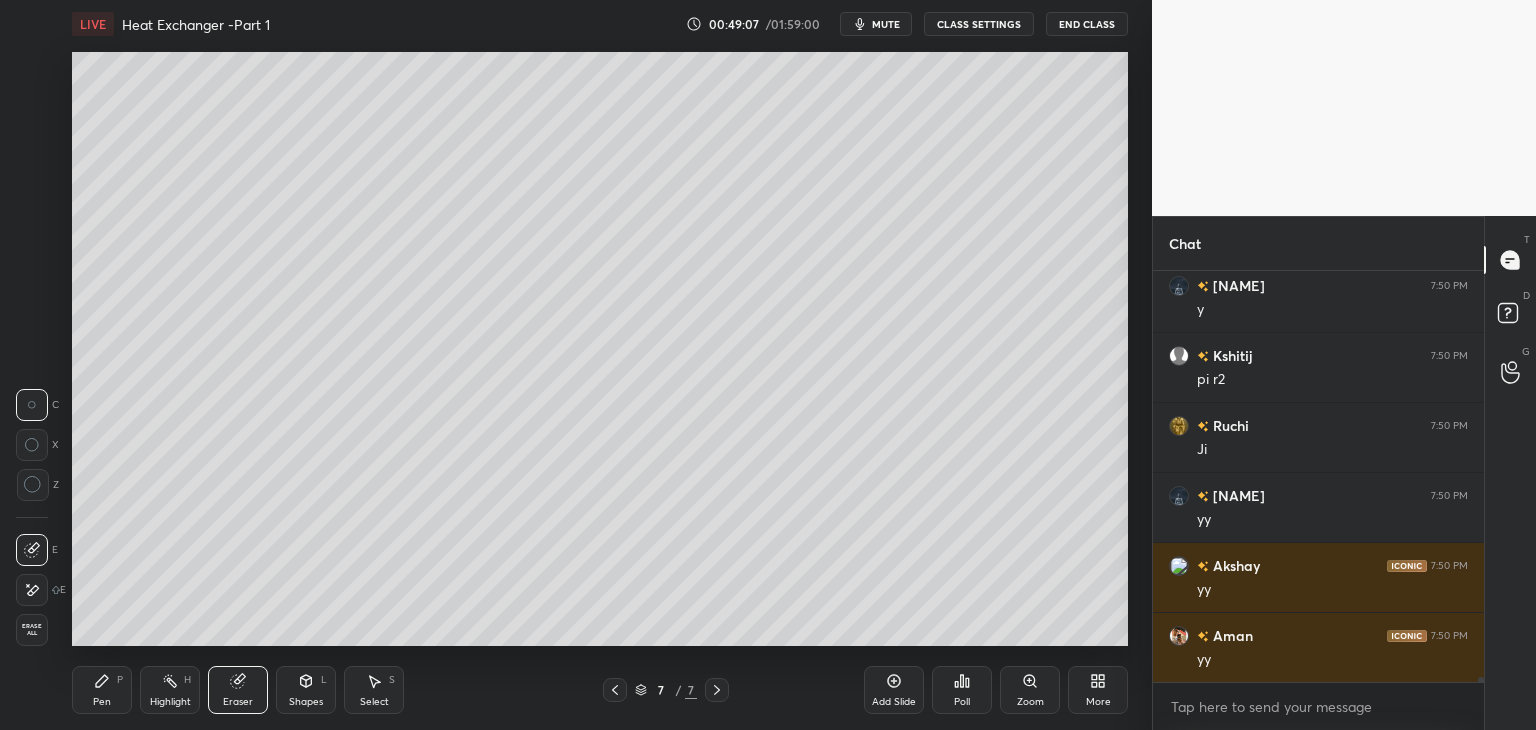 click on "Pen P" at bounding box center (102, 690) 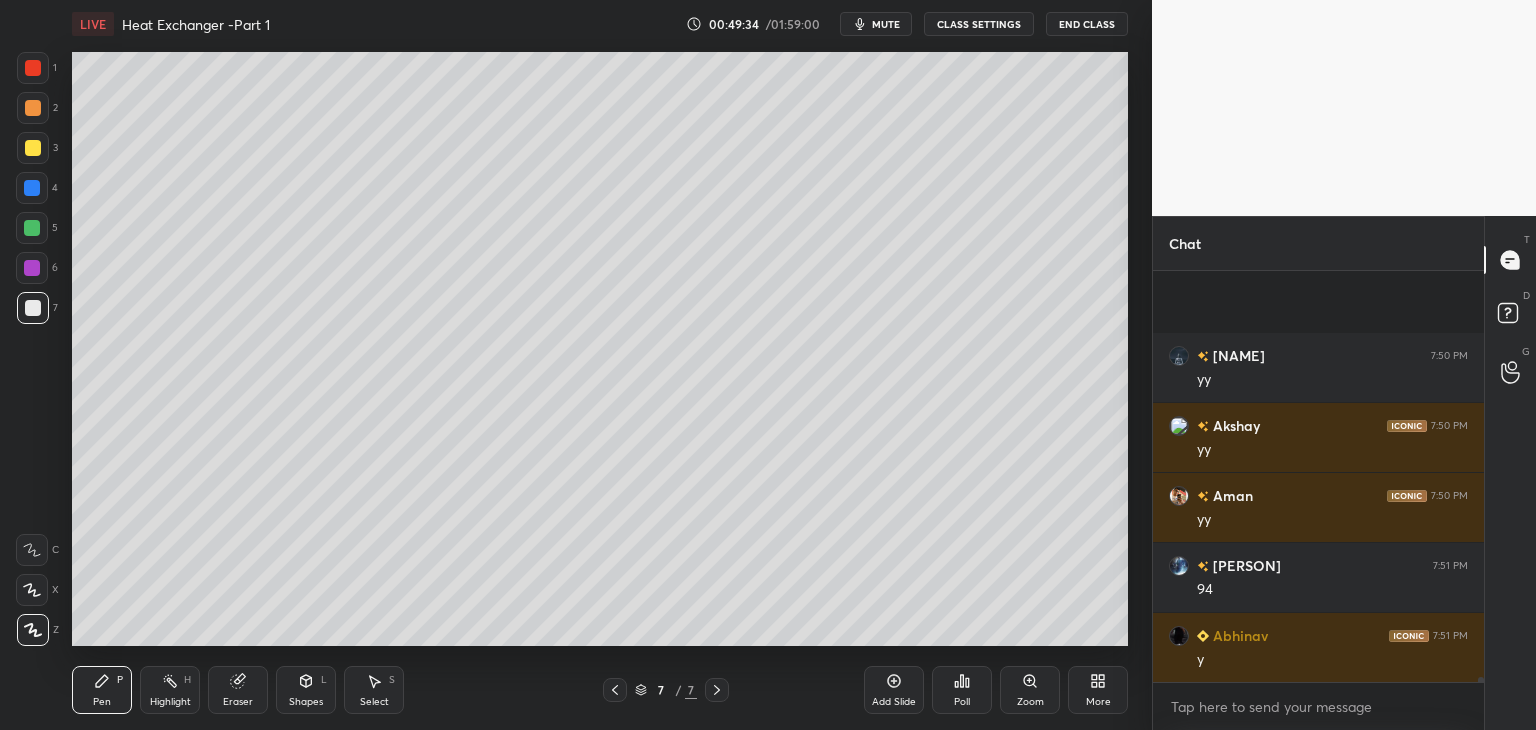 scroll, scrollTop: 36796, scrollLeft: 0, axis: vertical 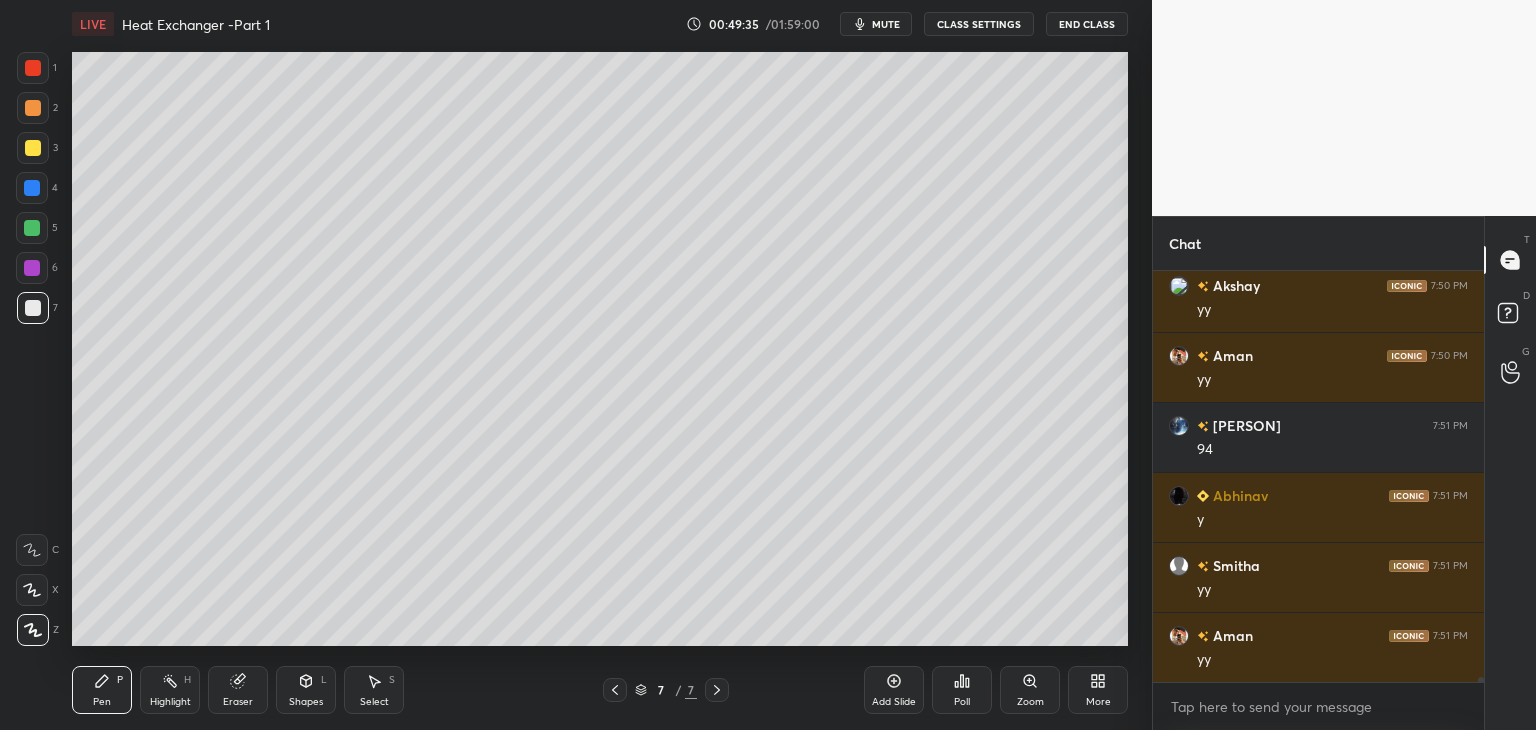 click 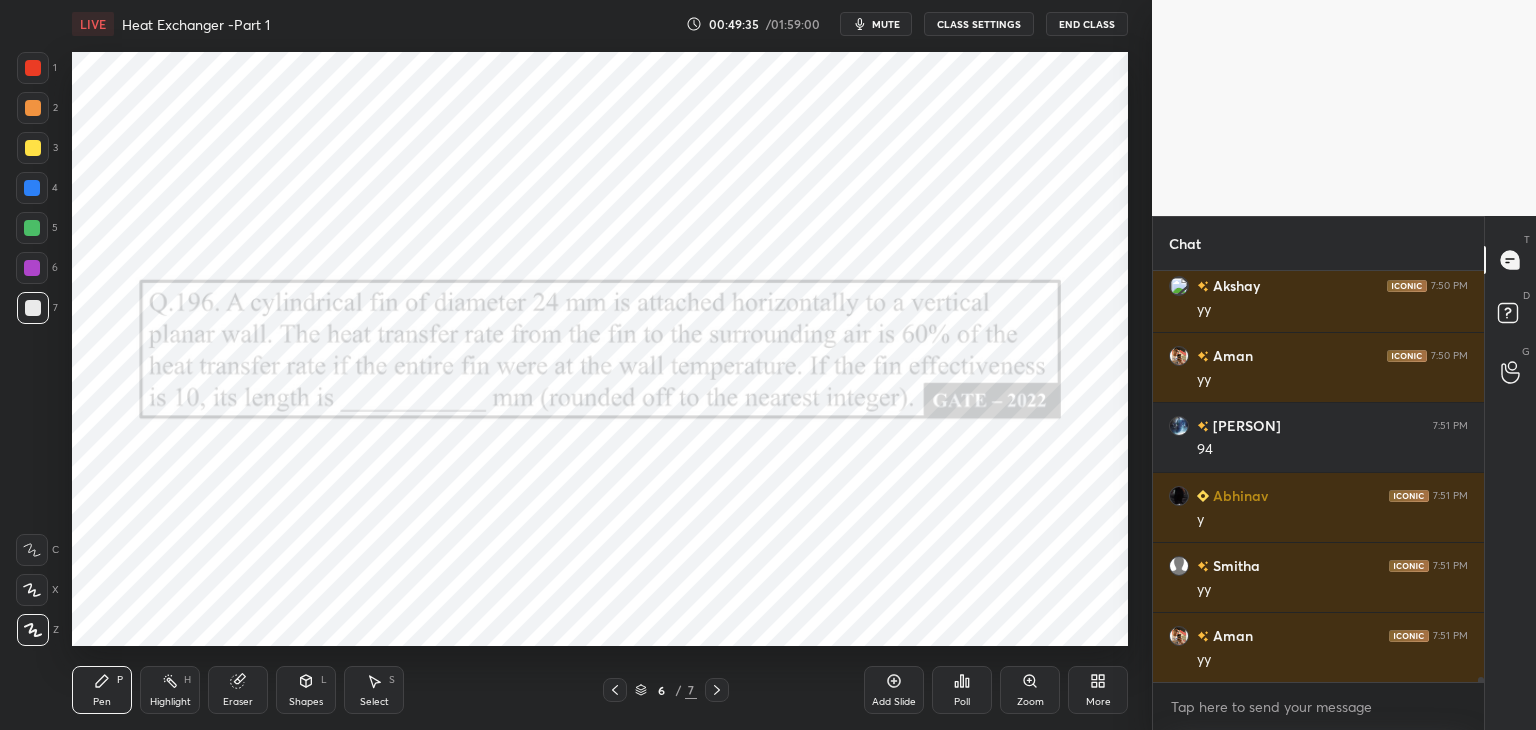 scroll, scrollTop: 36866, scrollLeft: 0, axis: vertical 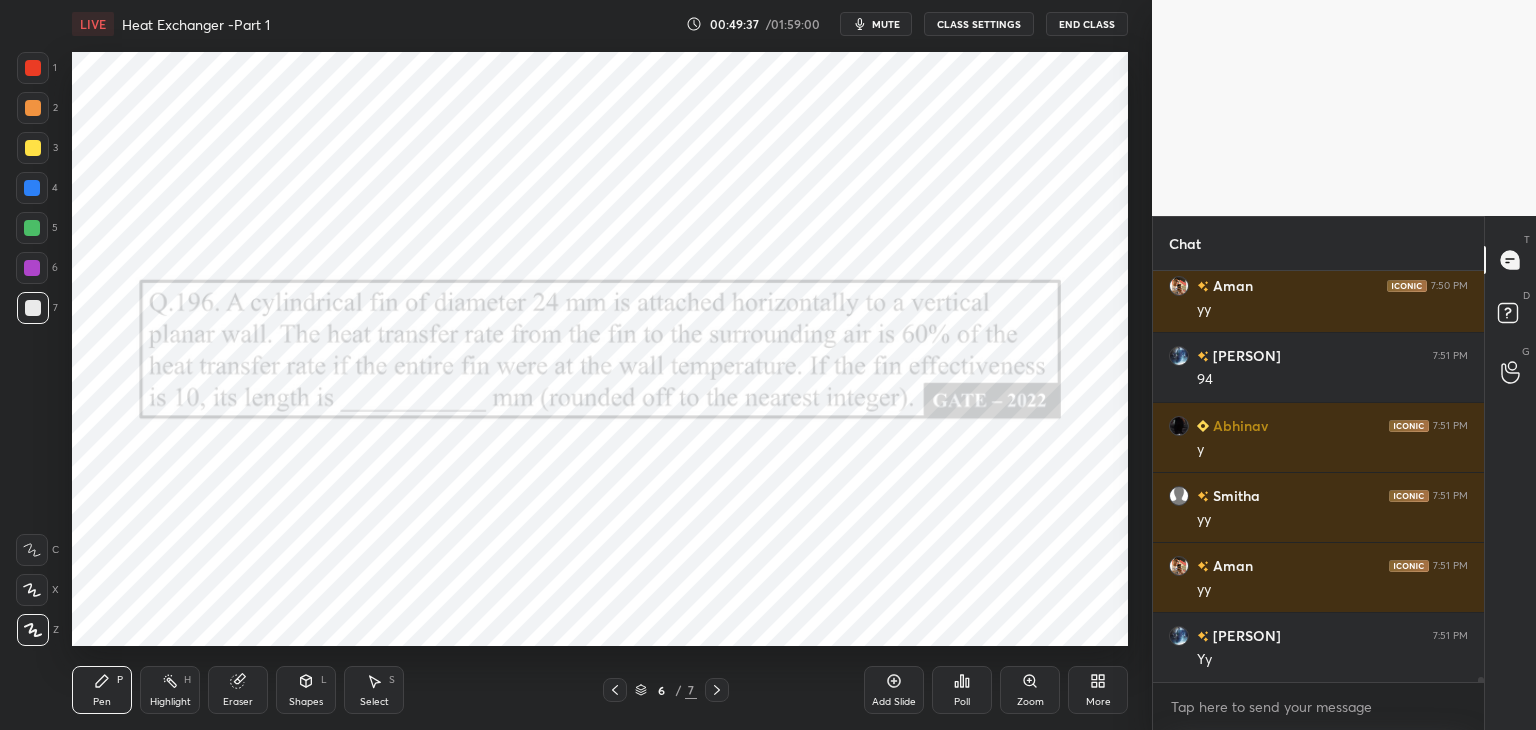 click 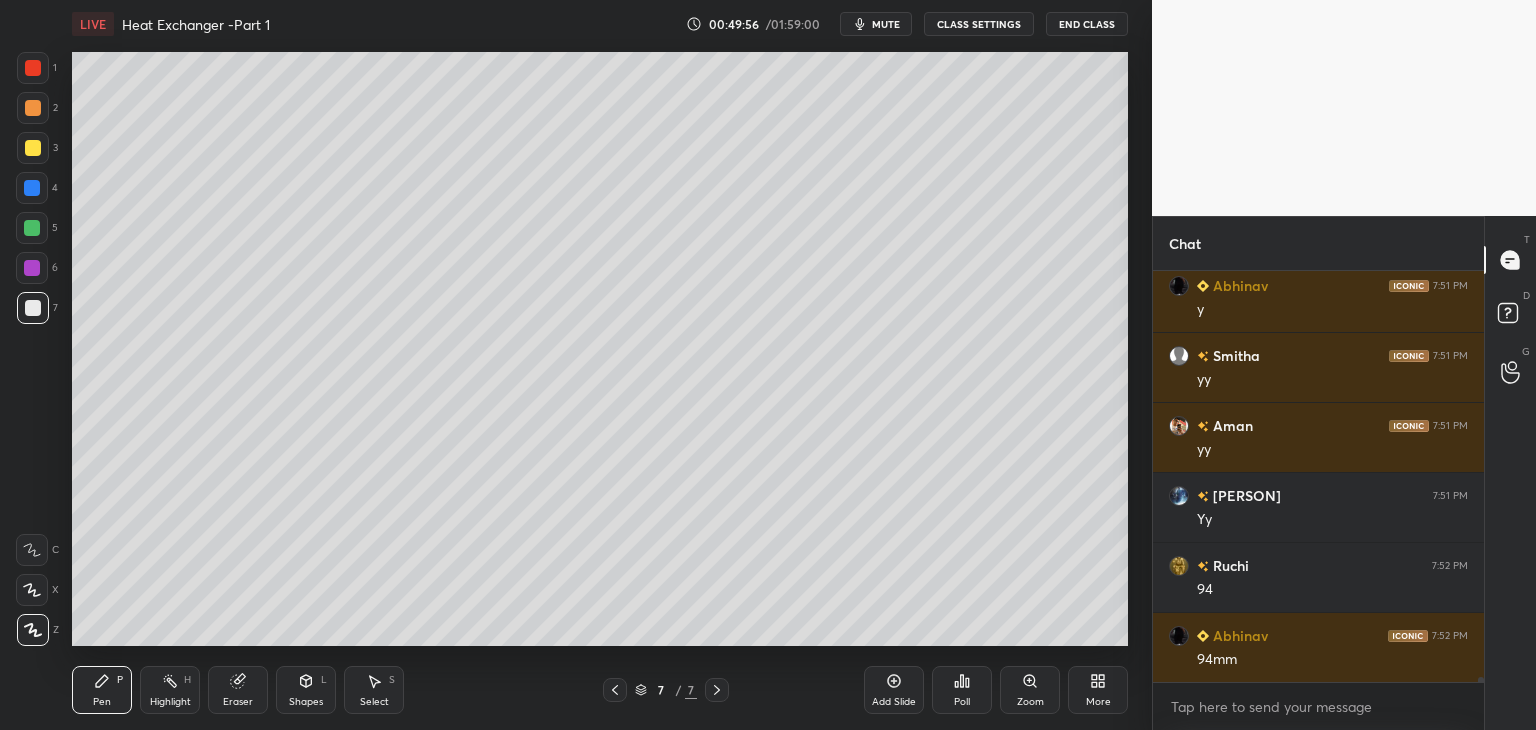 scroll, scrollTop: 37076, scrollLeft: 0, axis: vertical 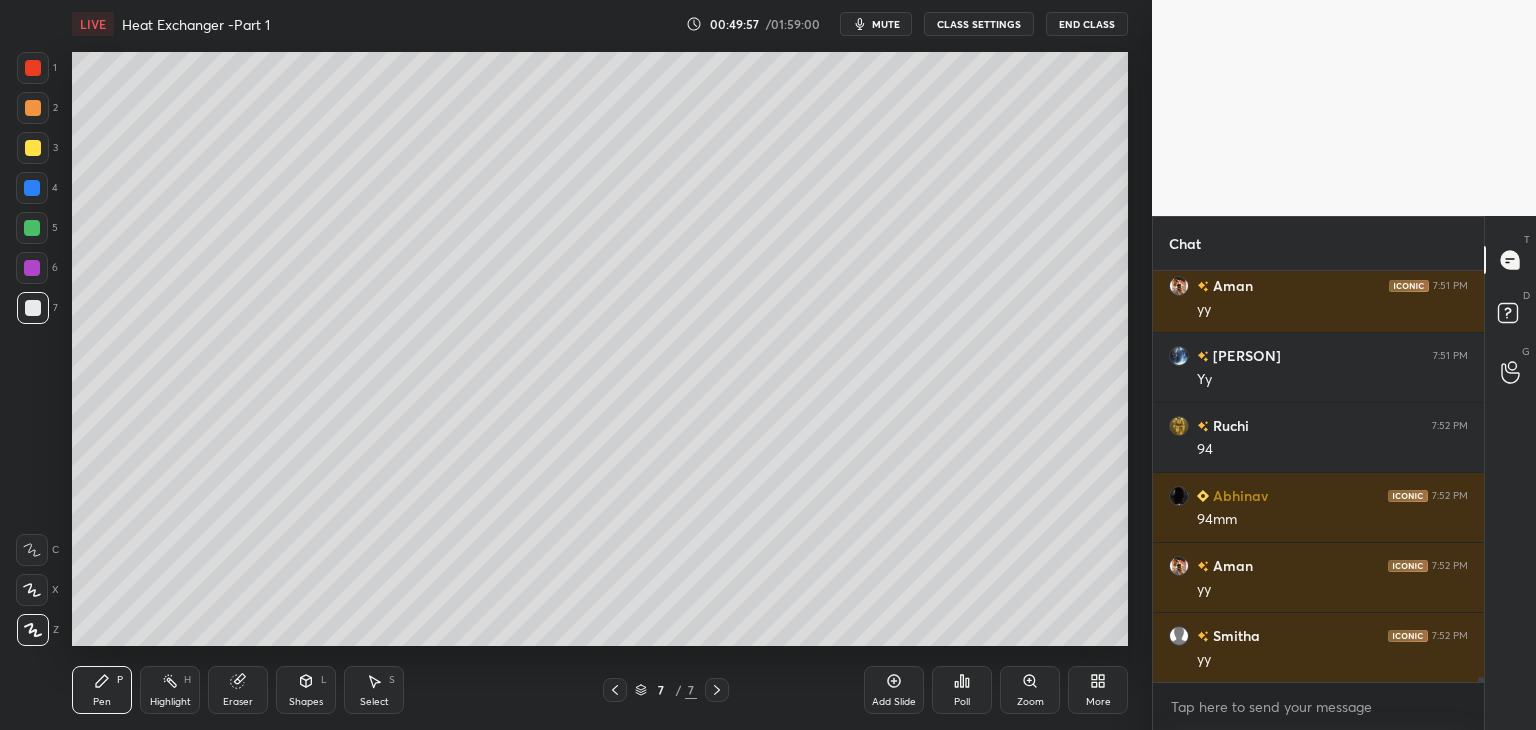 click on "Shapes" at bounding box center [306, 702] 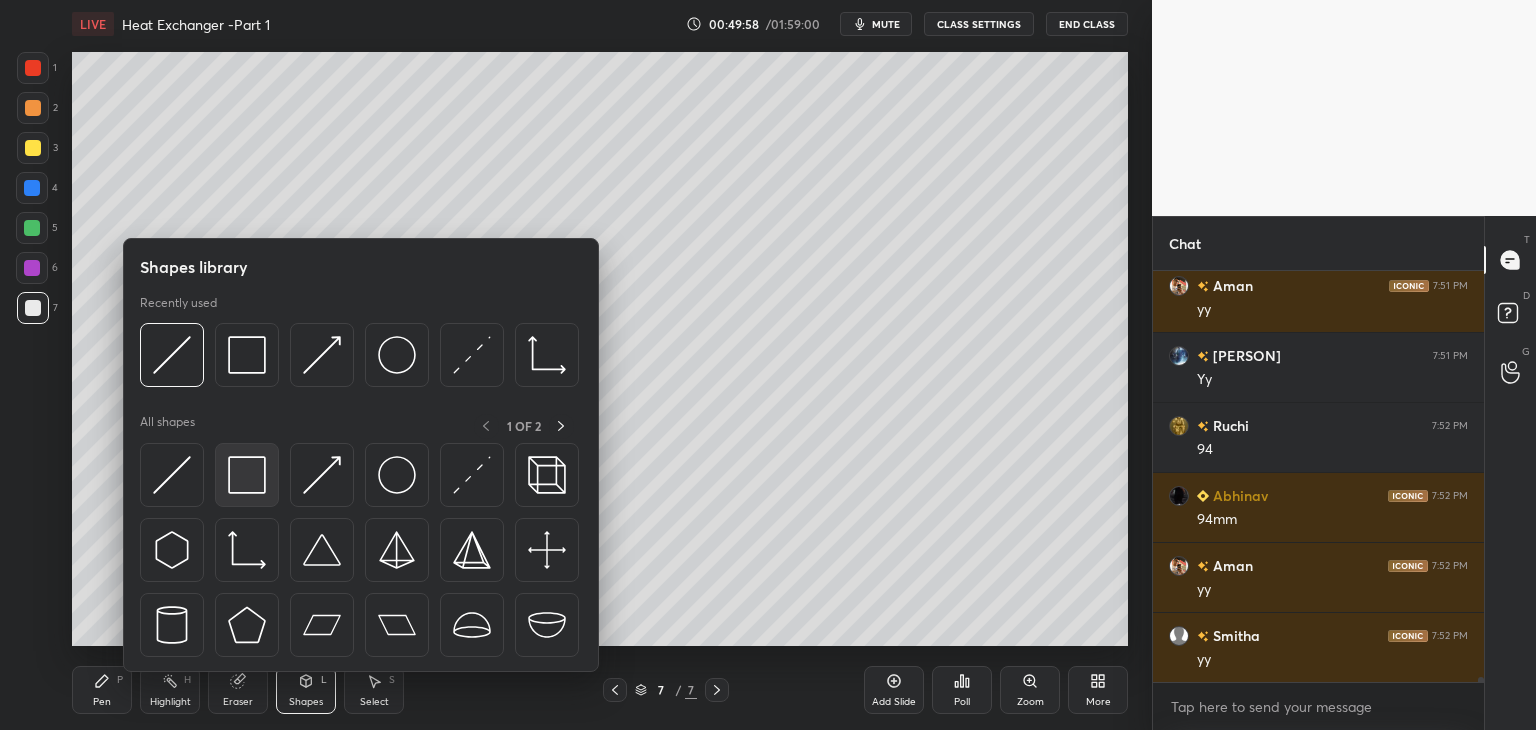 click at bounding box center [247, 475] 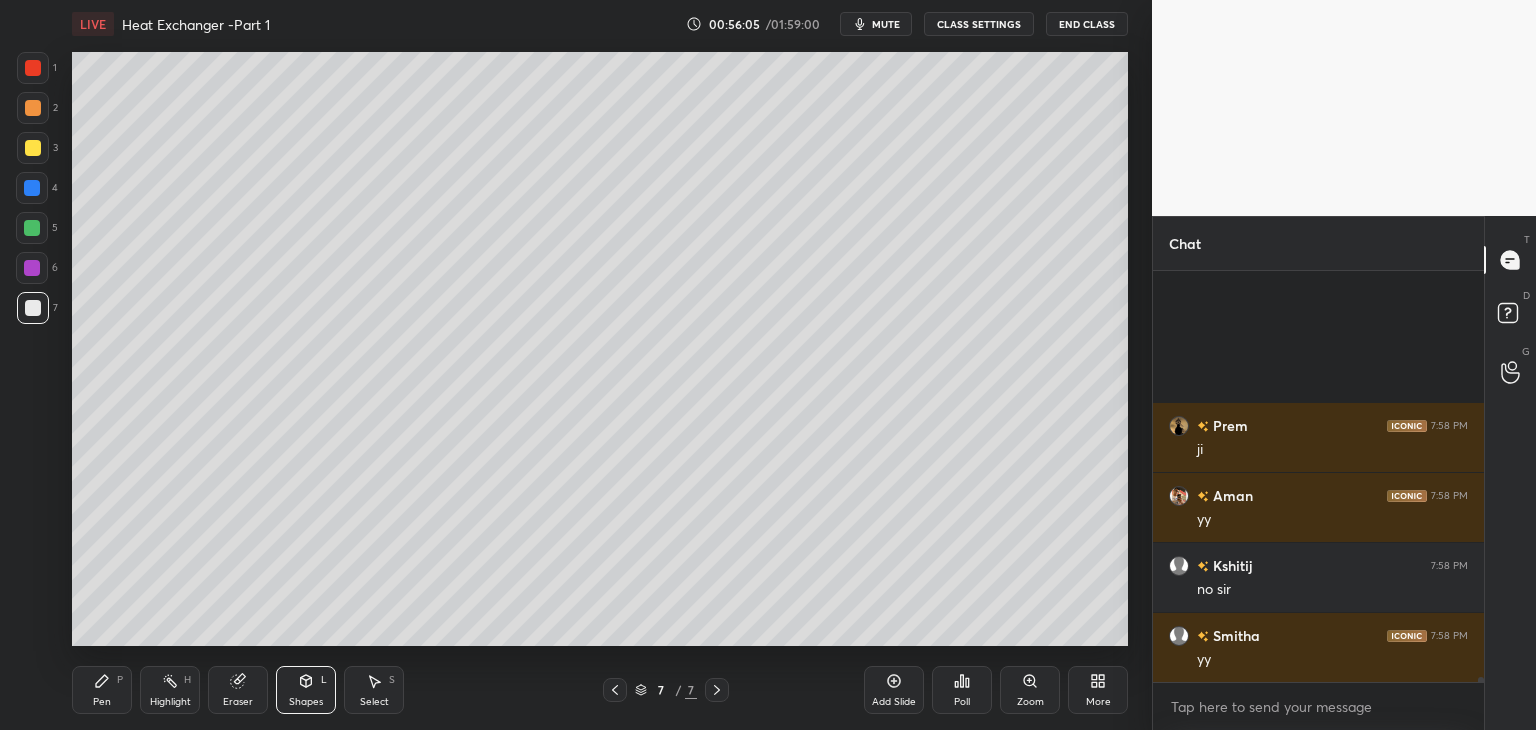 scroll, scrollTop: 34120, scrollLeft: 0, axis: vertical 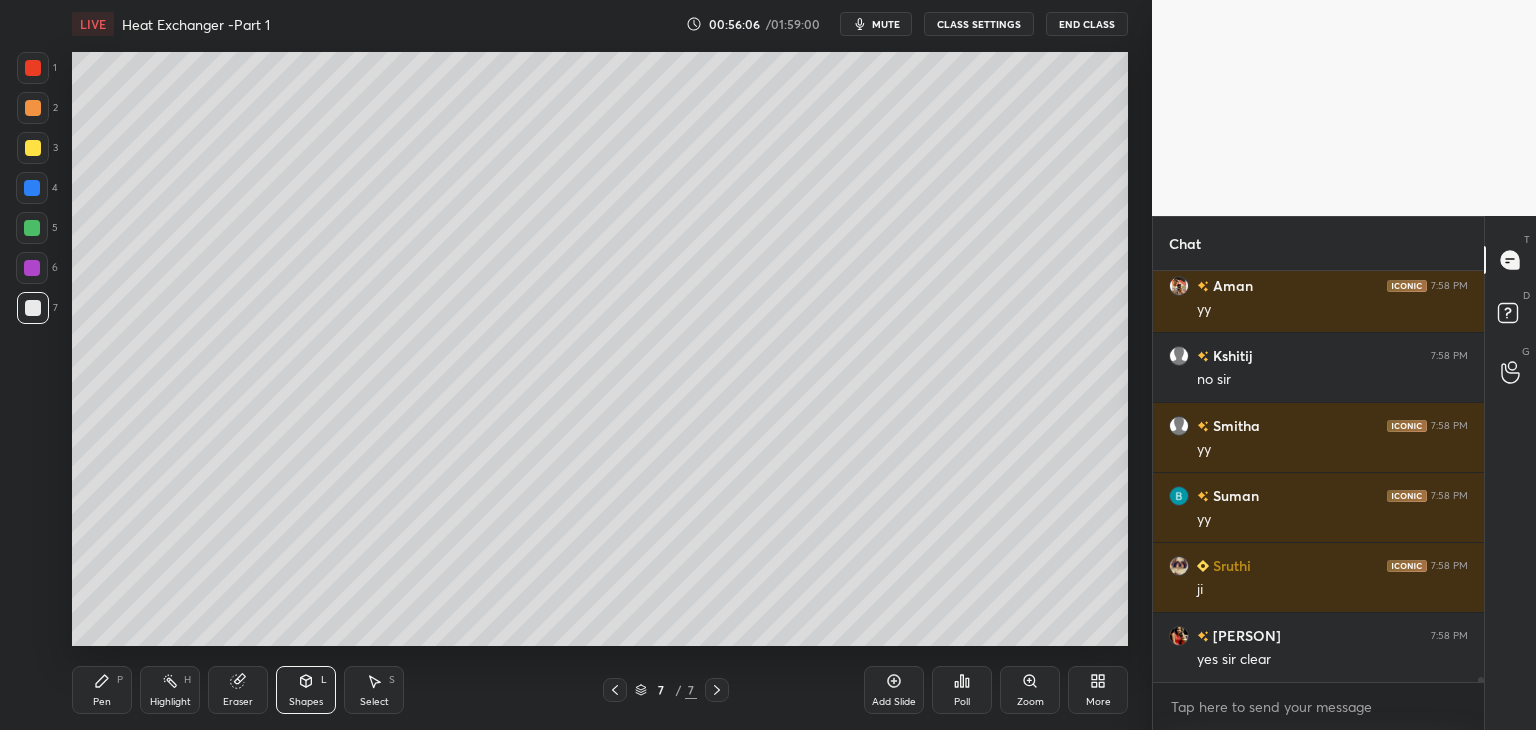 click on "Shapes L" at bounding box center (306, 690) 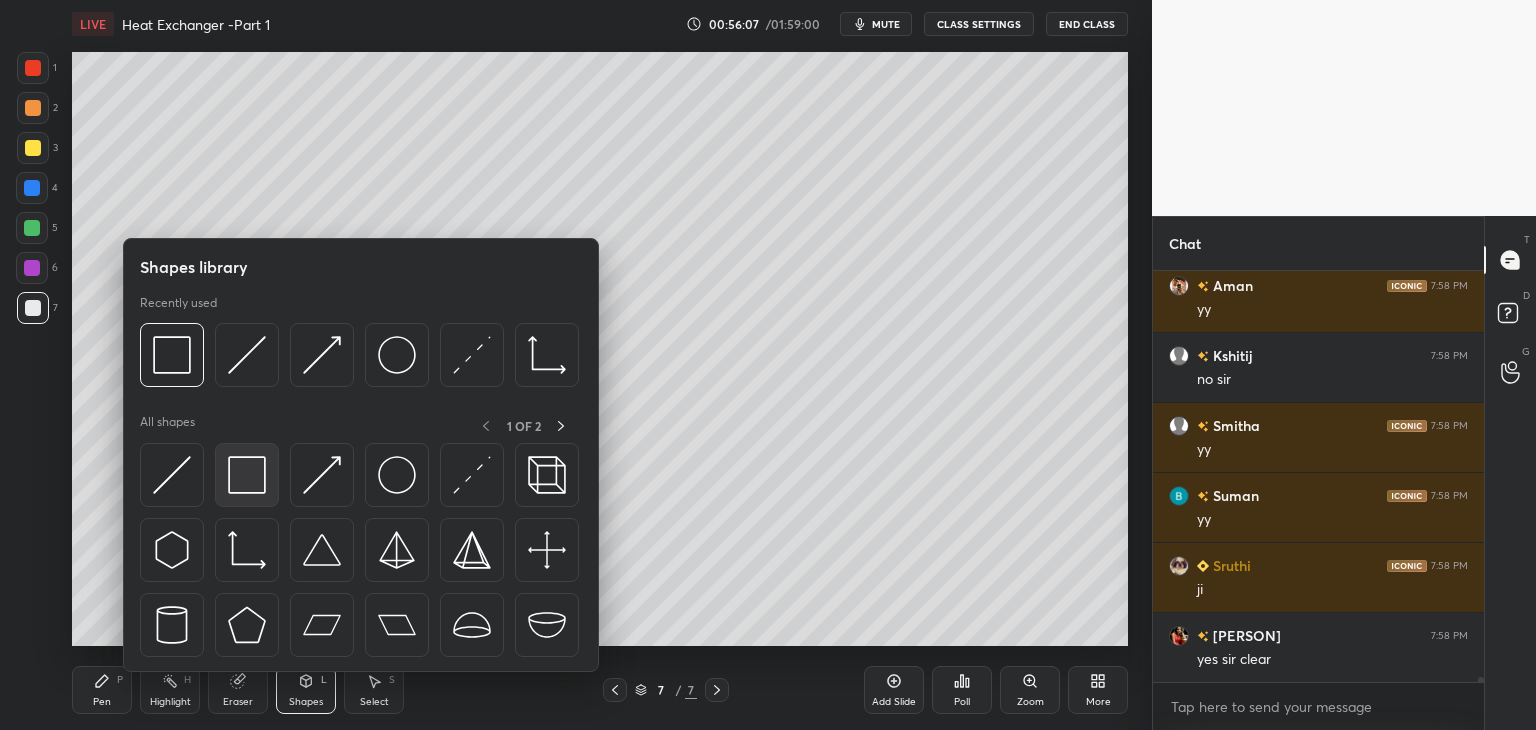 scroll, scrollTop: 34190, scrollLeft: 0, axis: vertical 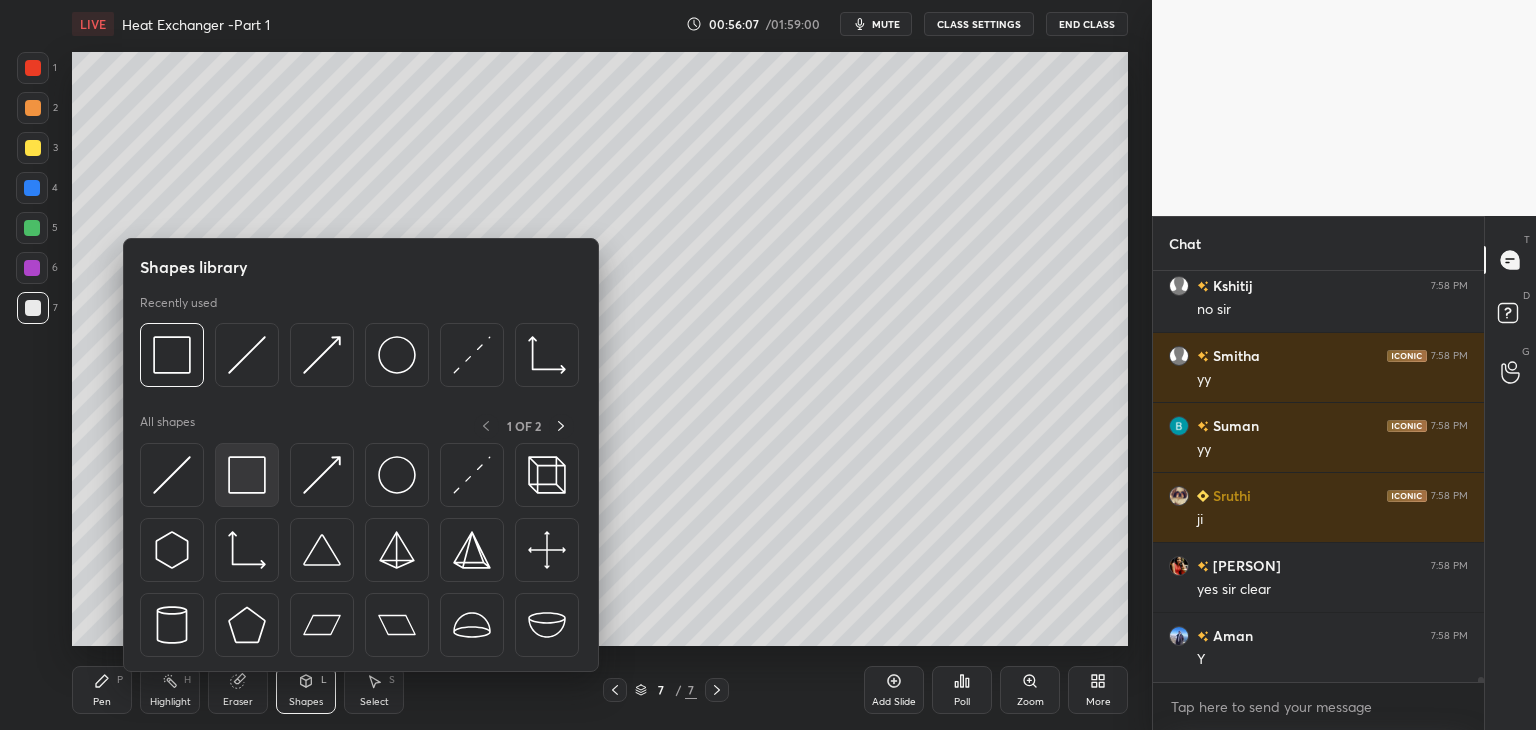 click at bounding box center [247, 475] 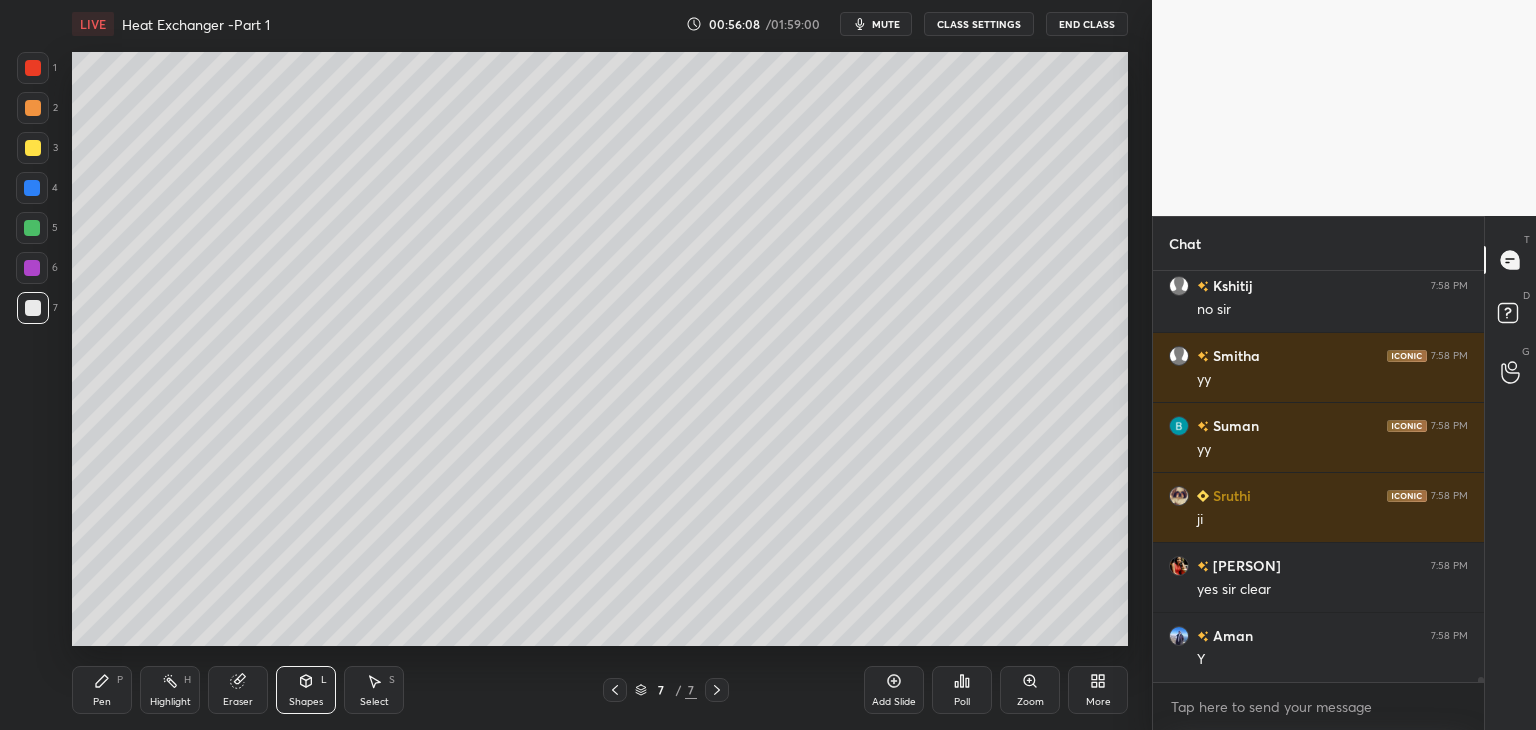 scroll, scrollTop: 34260, scrollLeft: 0, axis: vertical 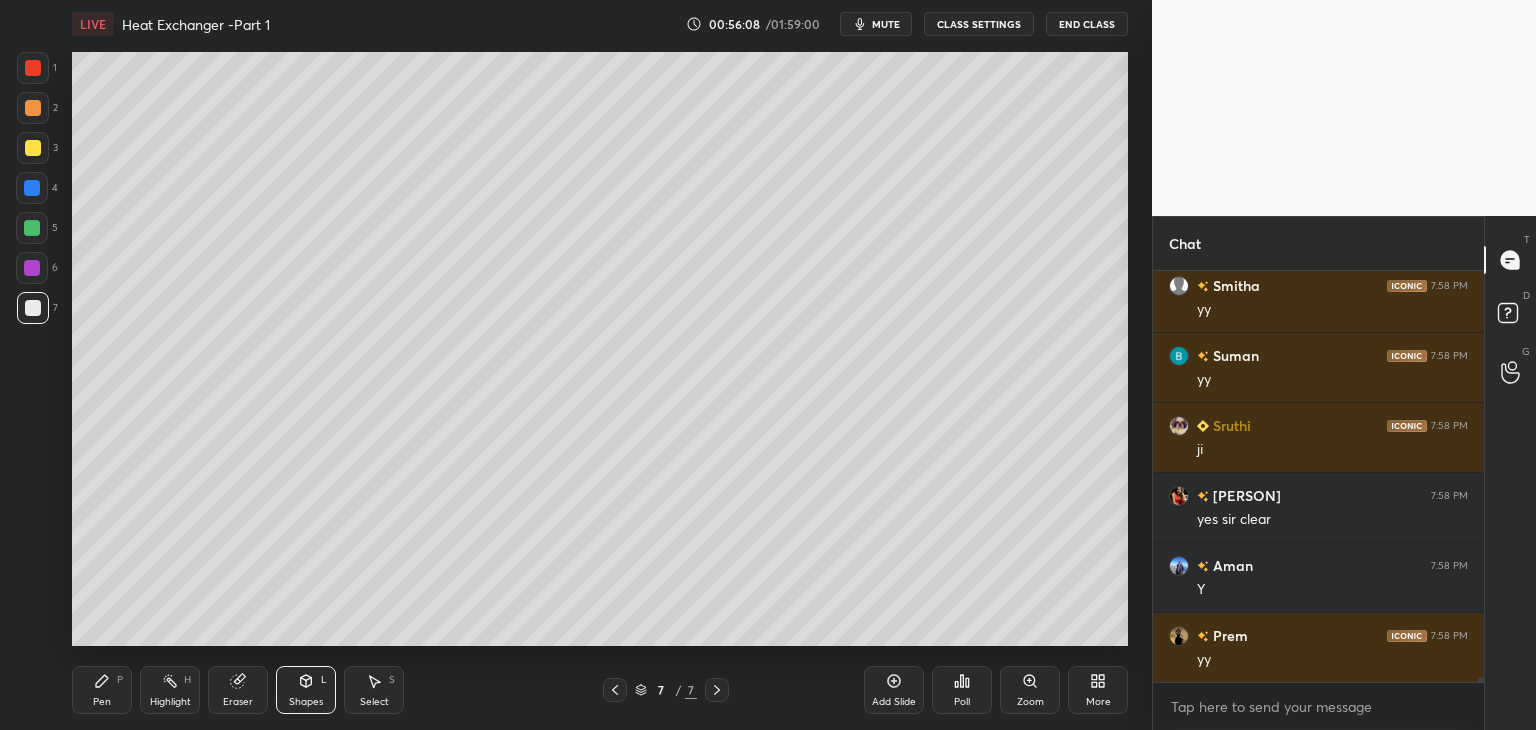 click at bounding box center (32, 268) 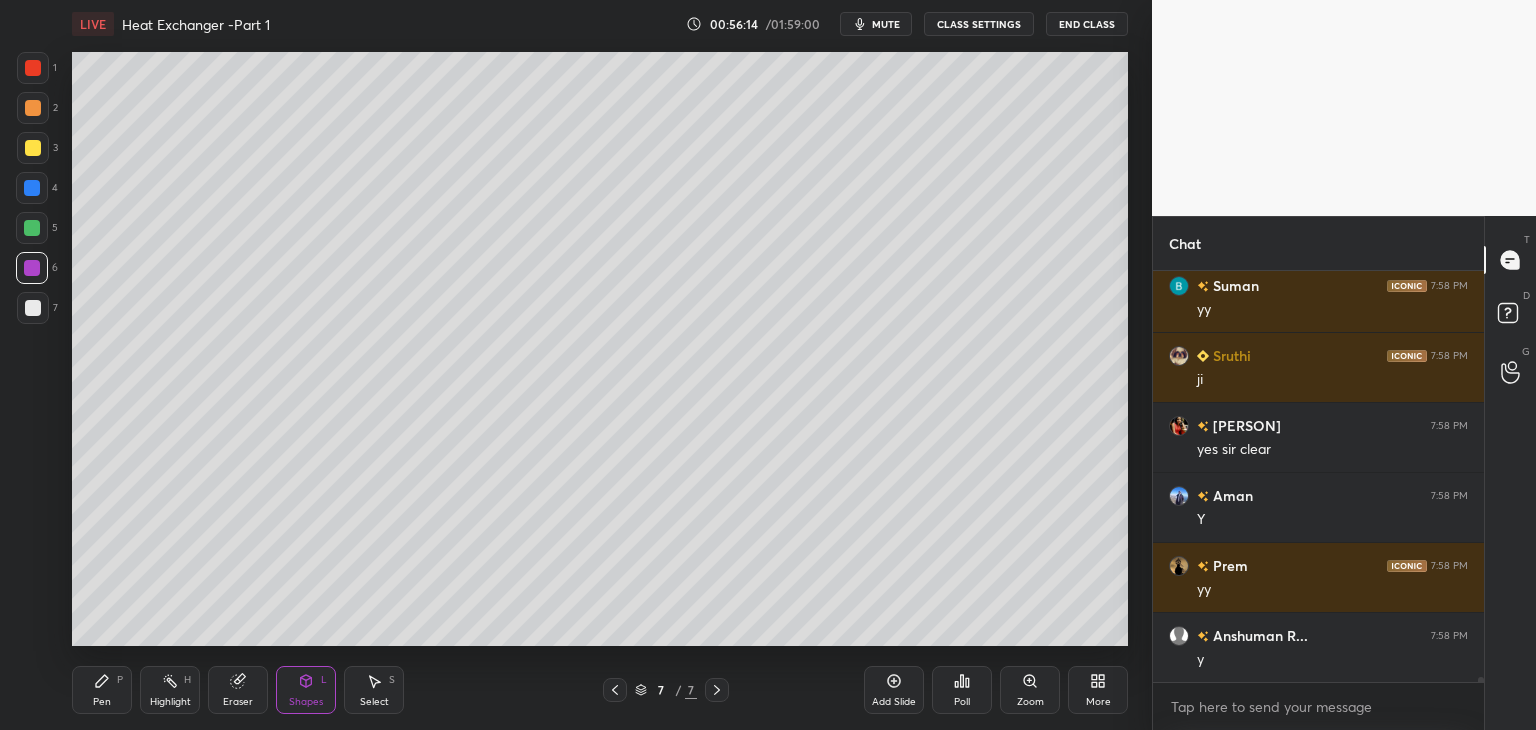 scroll, scrollTop: 34400, scrollLeft: 0, axis: vertical 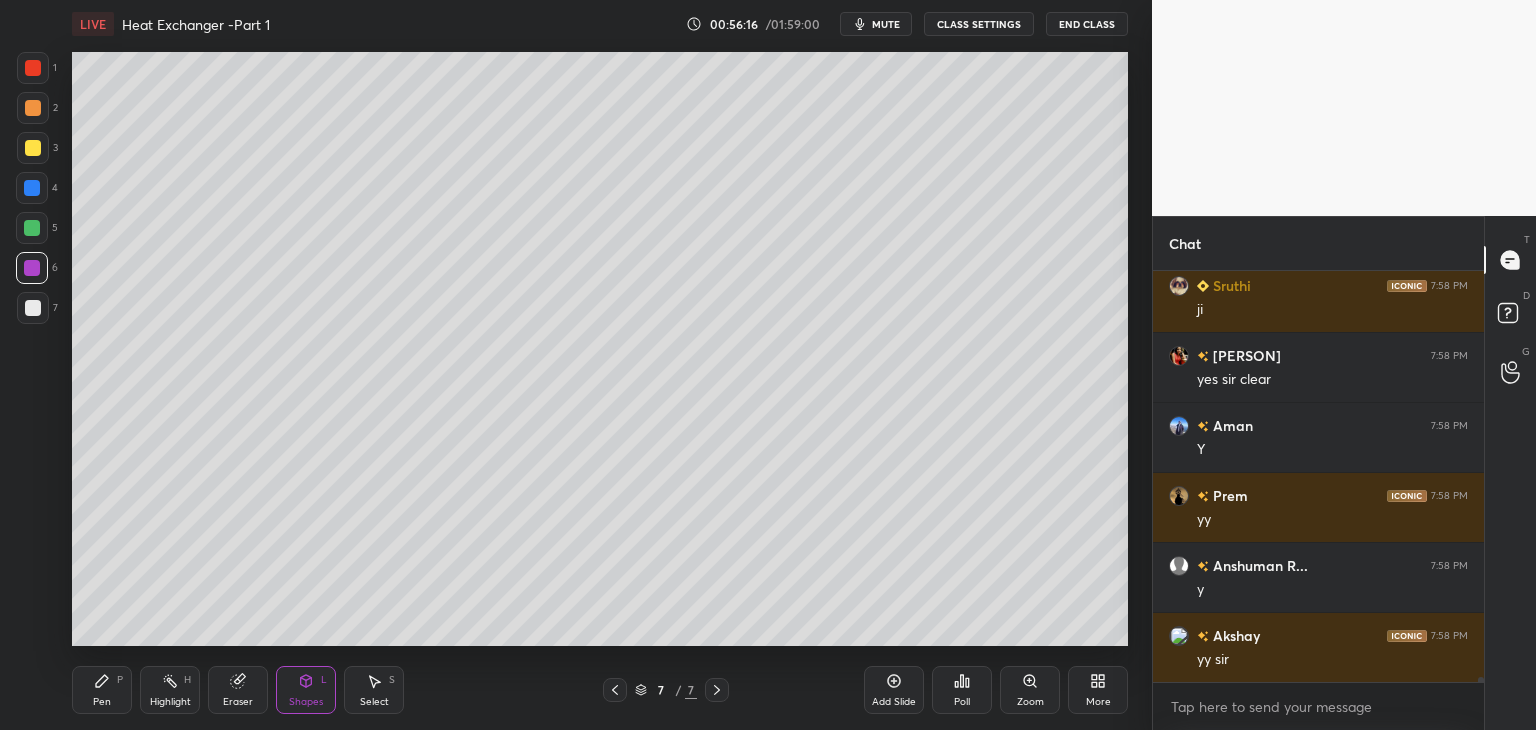 click on "Select" at bounding box center [374, 702] 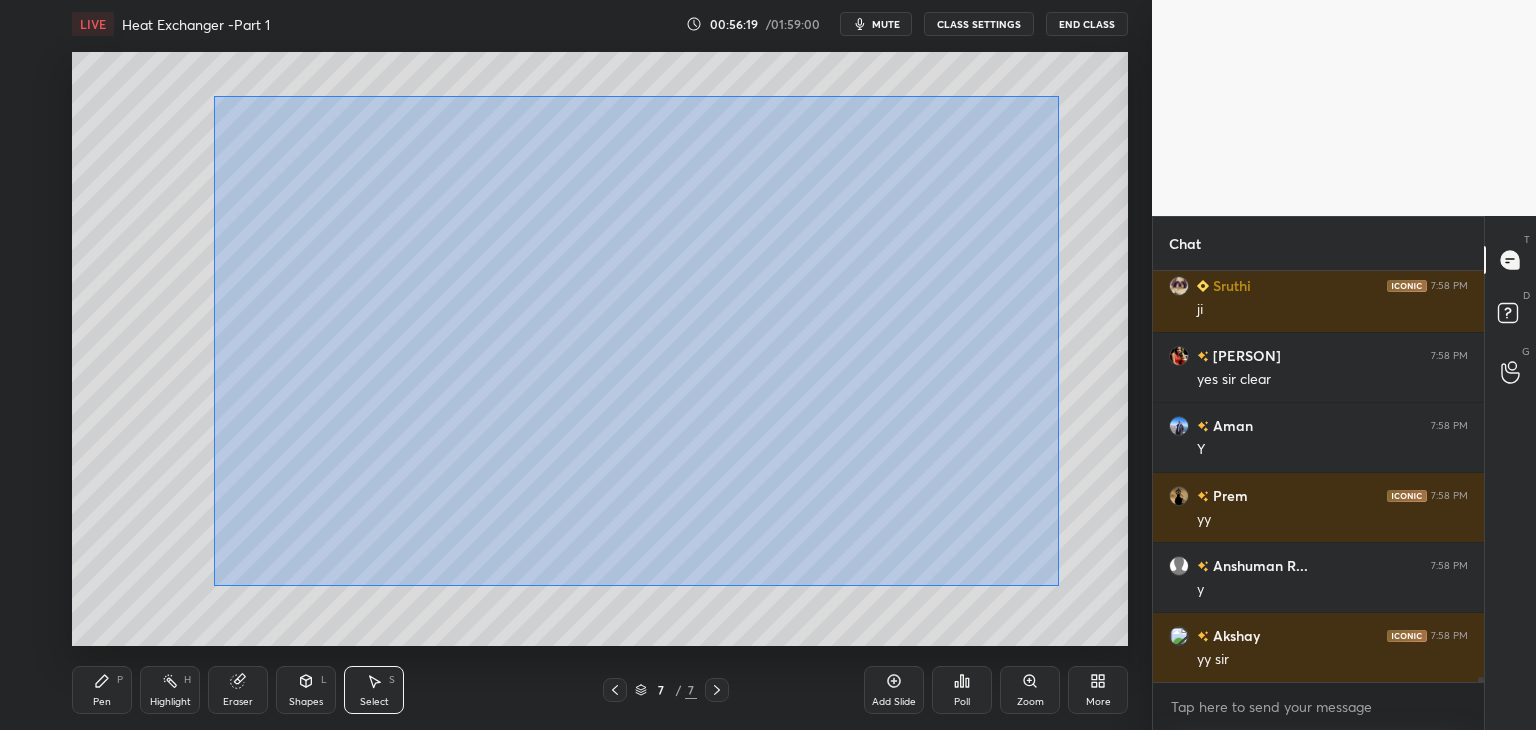 drag, startPoint x: 213, startPoint y: 94, endPoint x: 1029, endPoint y: 583, distance: 951.3028 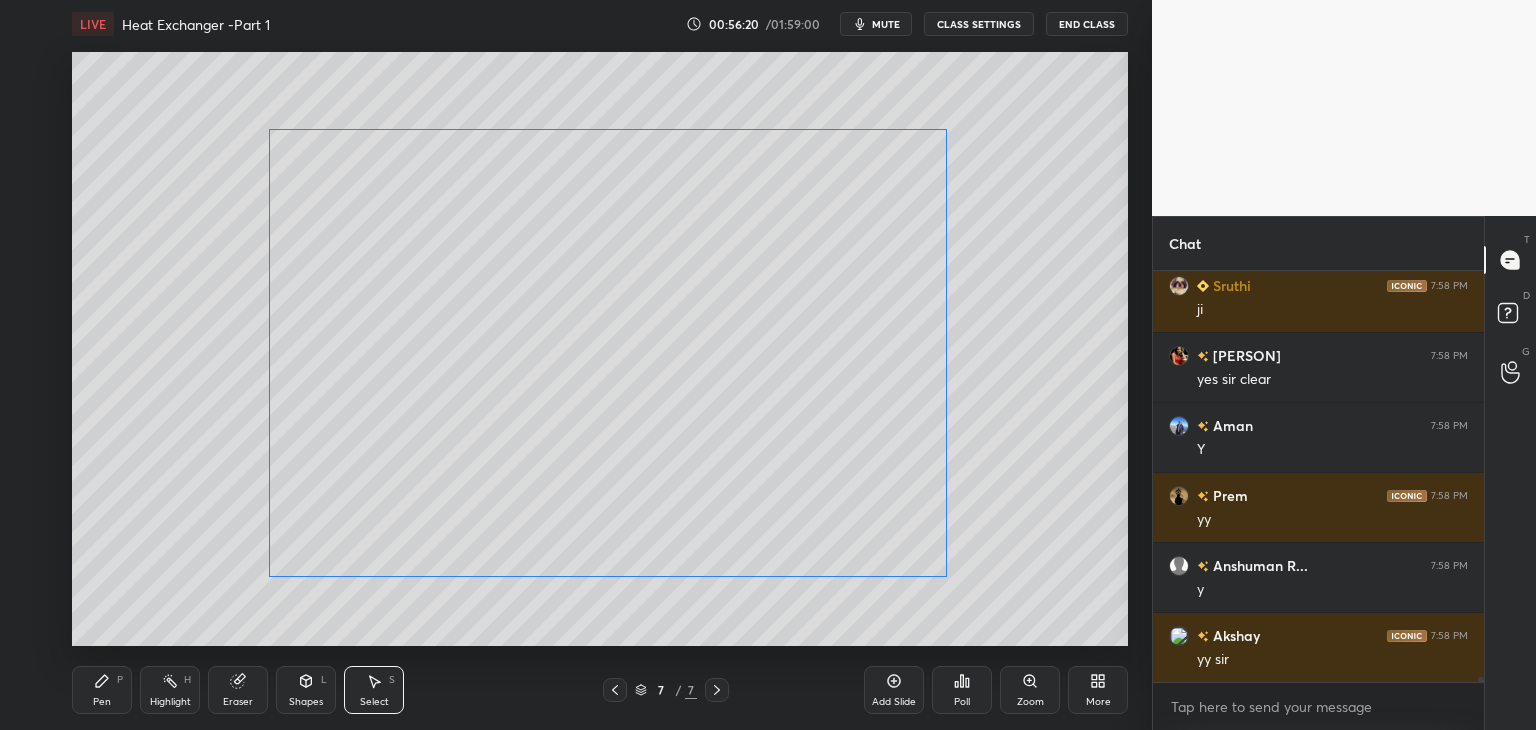 drag, startPoint x: 886, startPoint y: 513, endPoint x: 894, endPoint y: 528, distance: 17 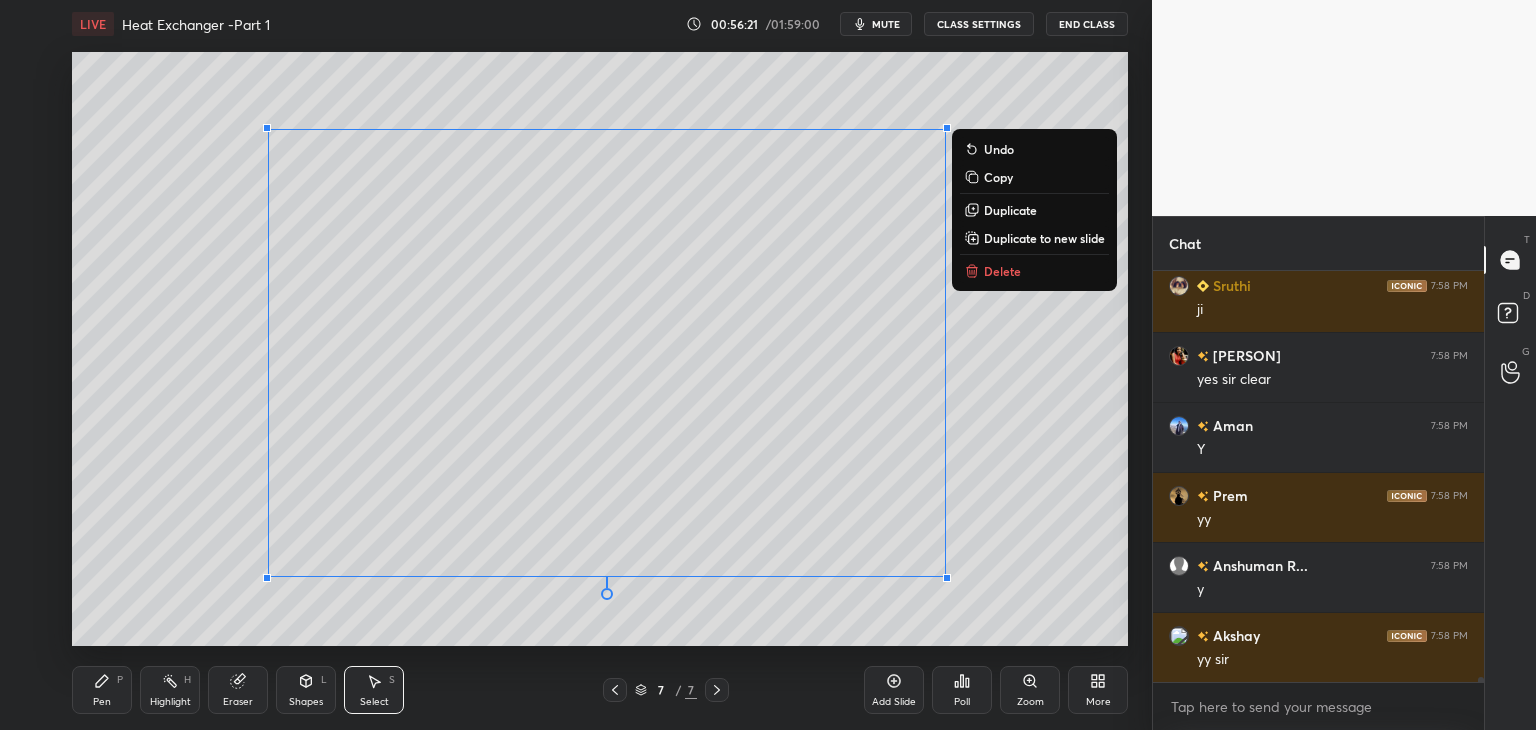 click on "Add Slide Poll Zoom More" at bounding box center (996, 690) 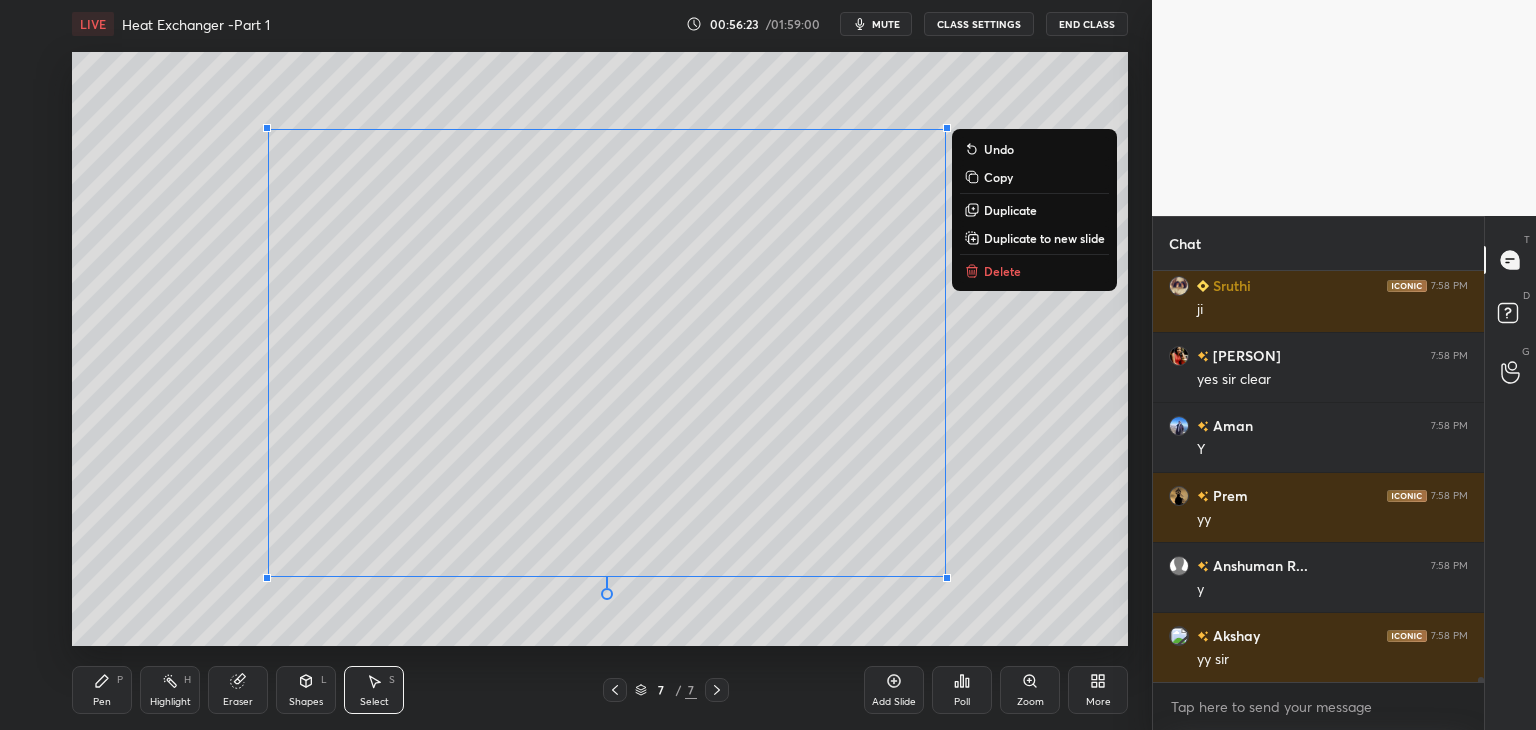 click on "0 ° Undo Copy Duplicate Duplicate to new slide Delete" at bounding box center (600, 349) 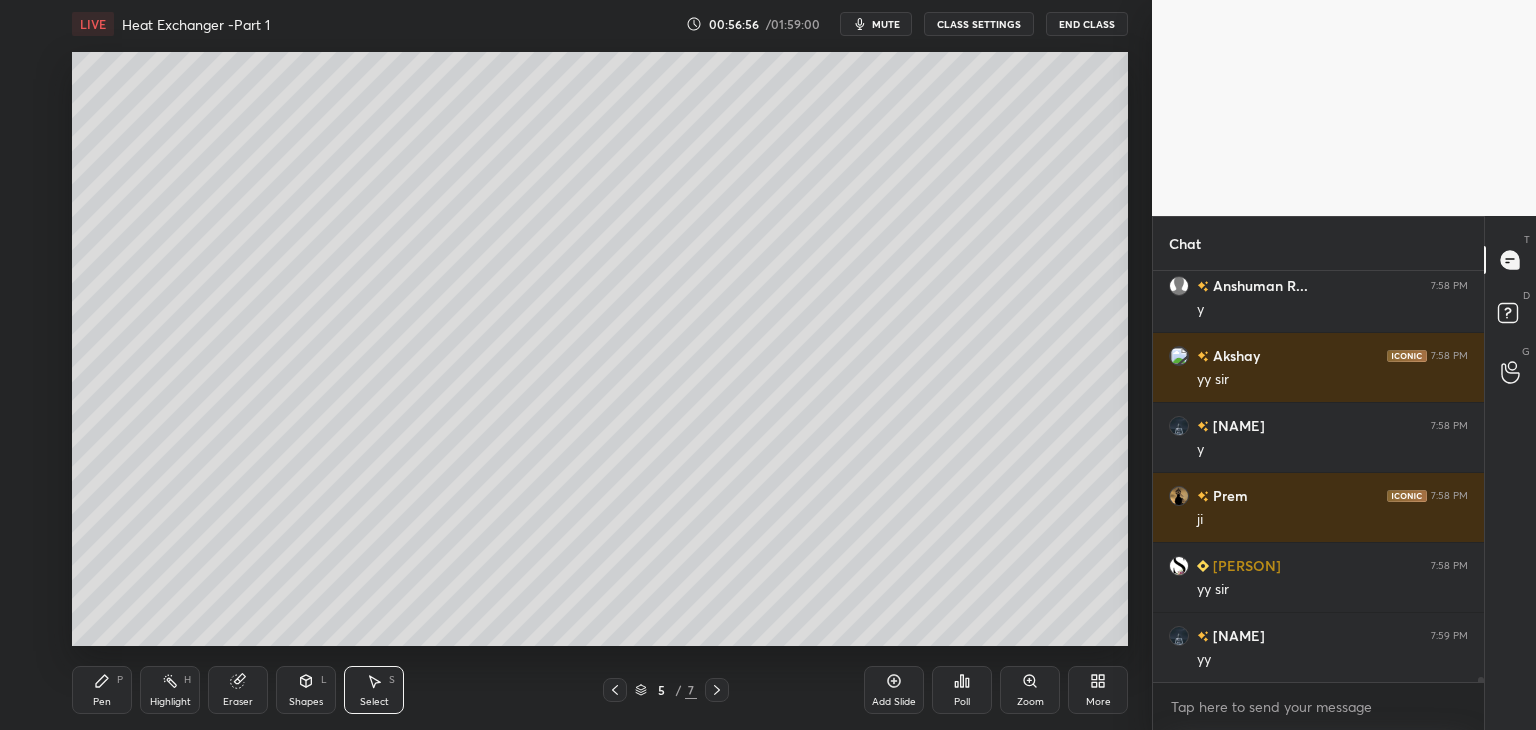 scroll, scrollTop: 34750, scrollLeft: 0, axis: vertical 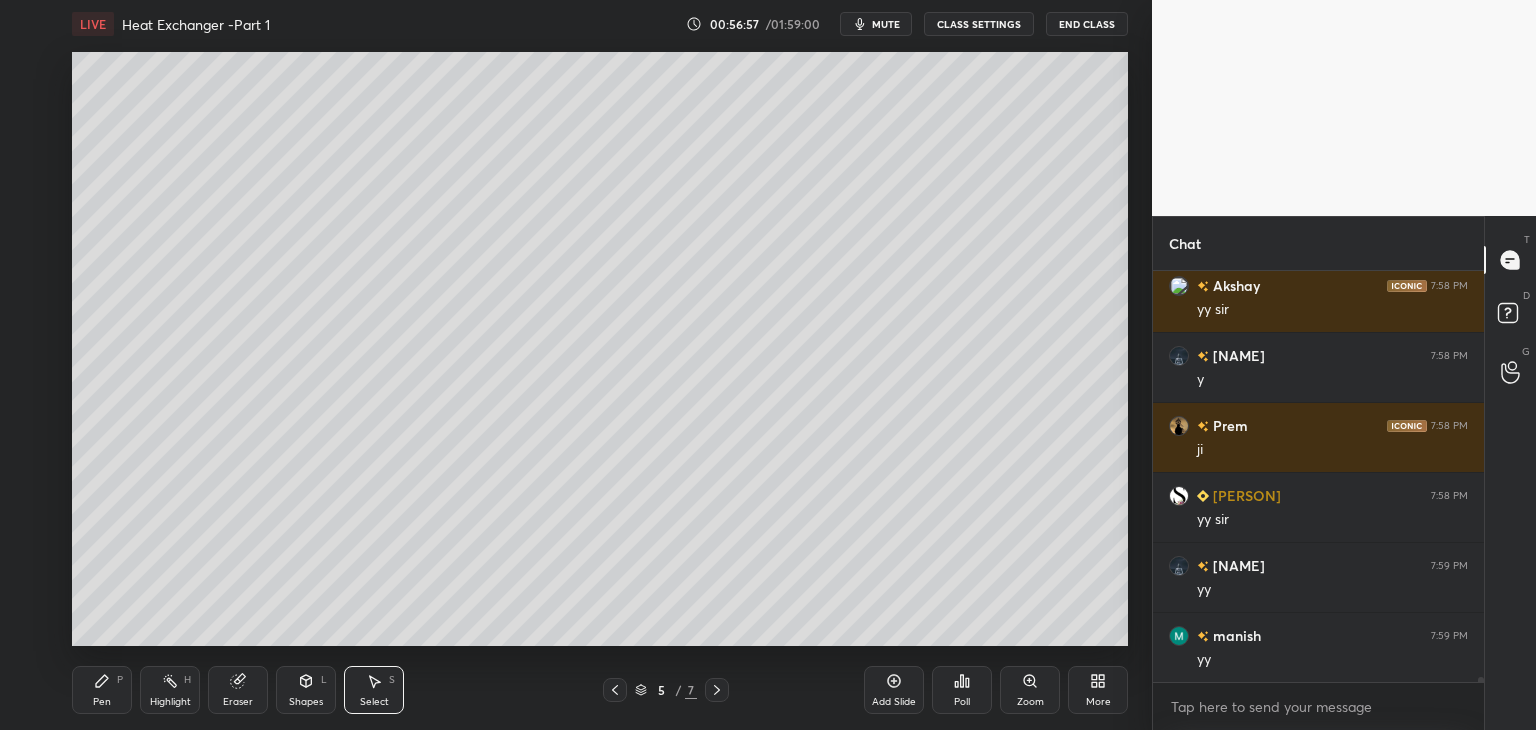 click 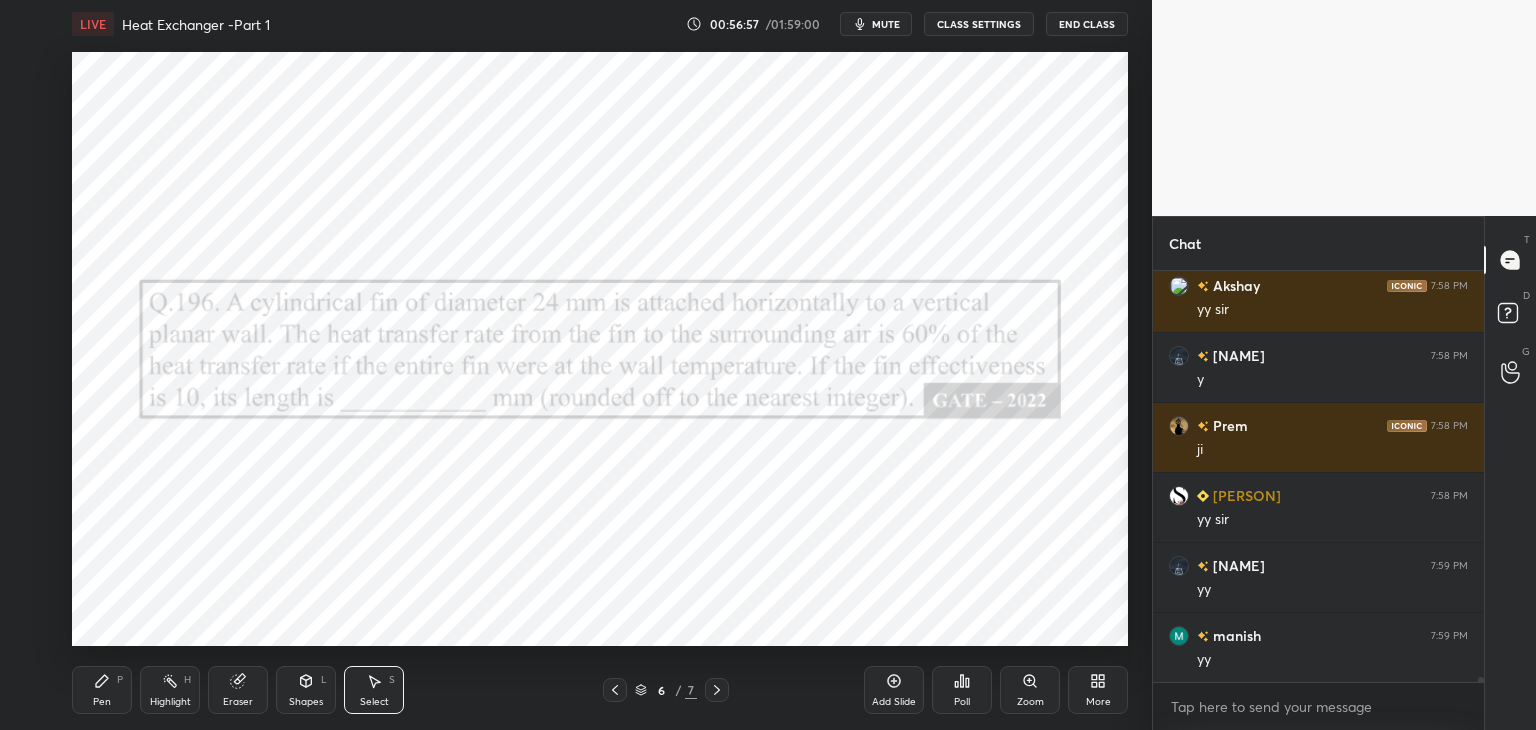 click 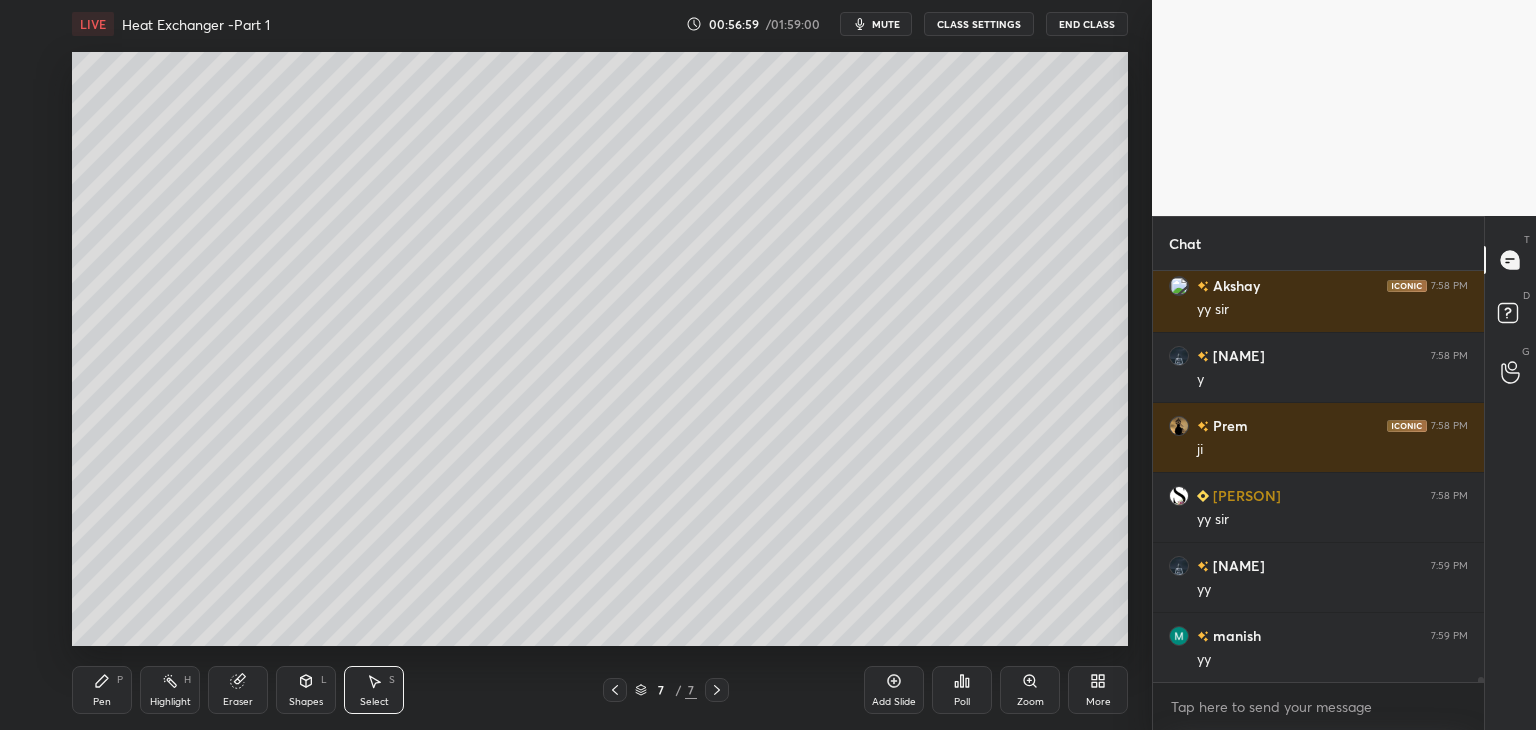 click on "More" at bounding box center [1098, 690] 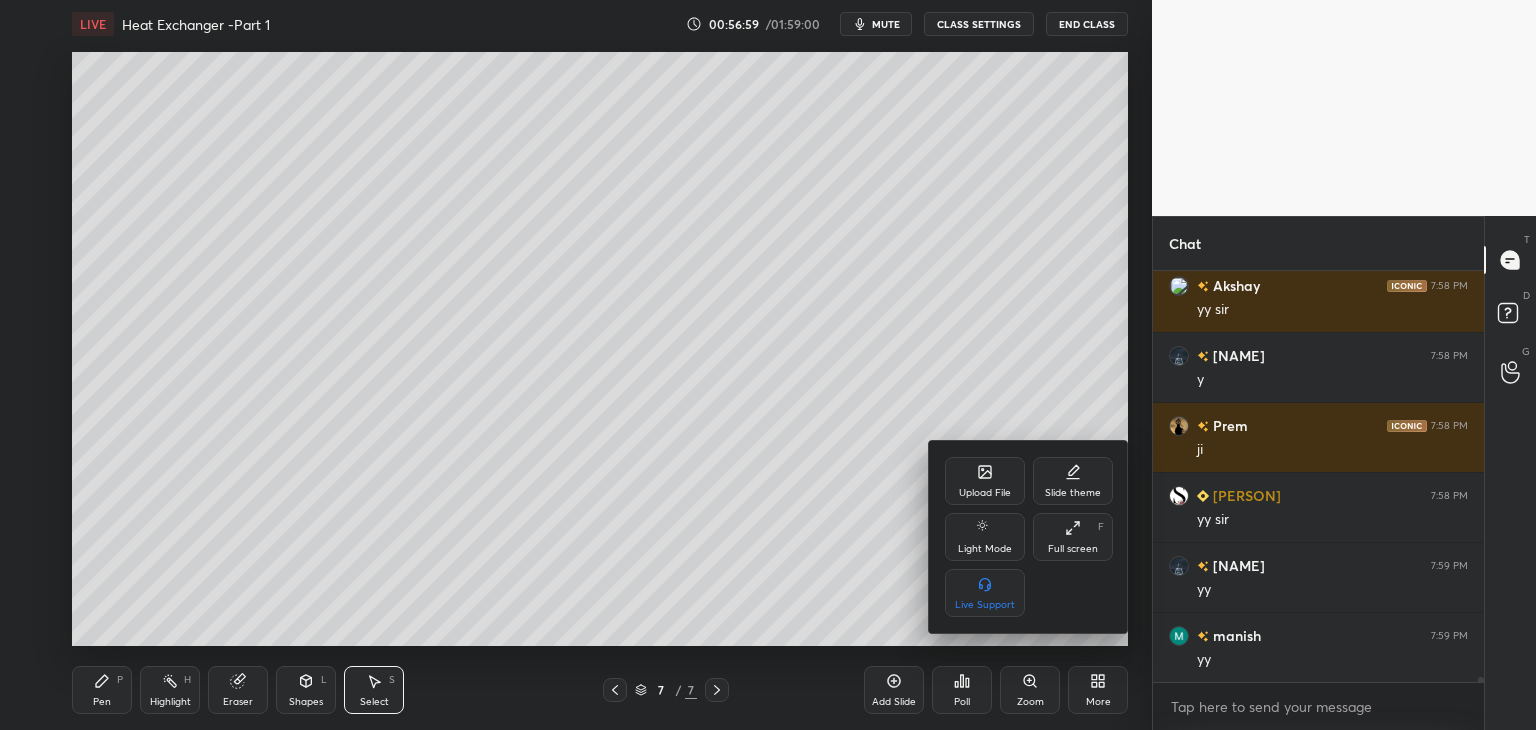 click on "Upload File" at bounding box center (985, 493) 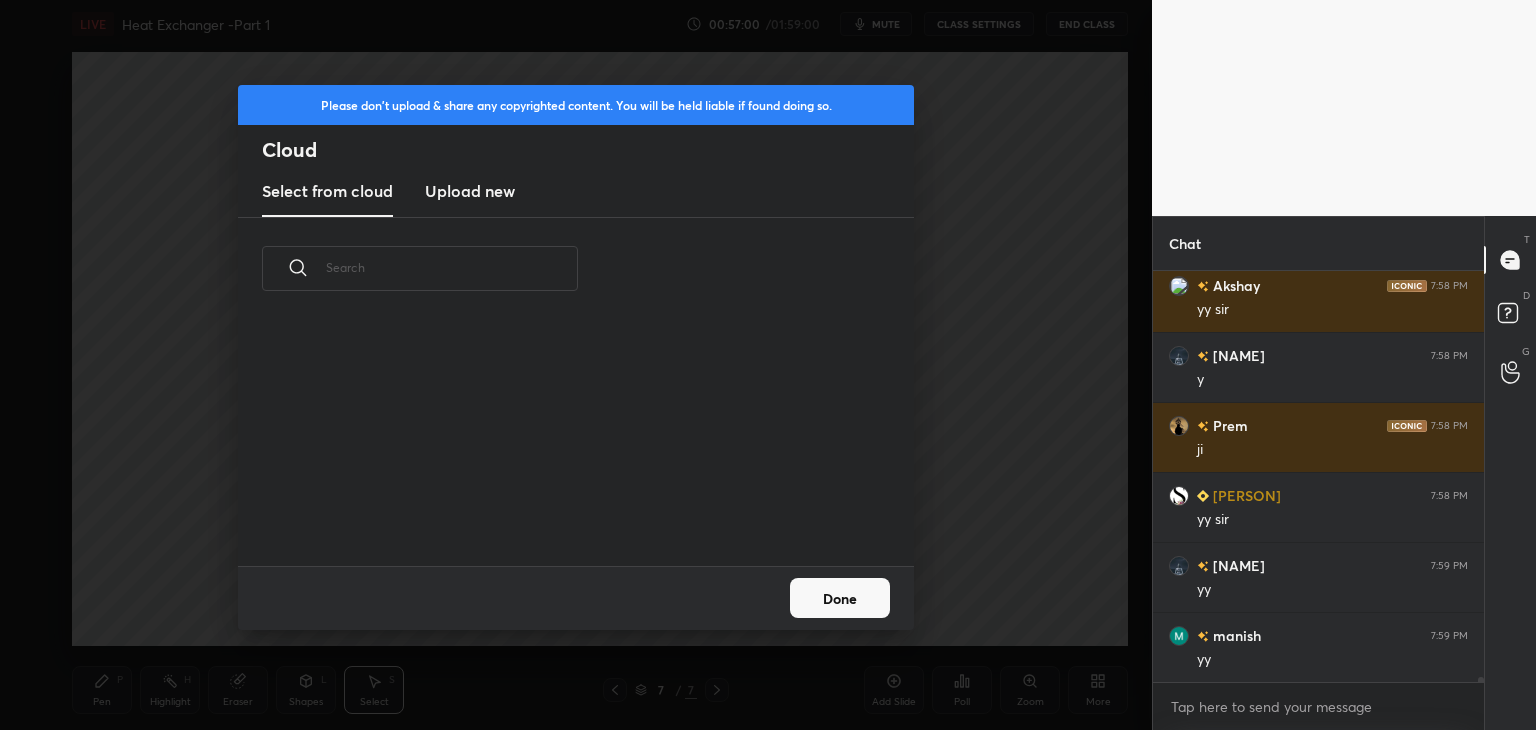scroll, scrollTop: 5, scrollLeft: 10, axis: both 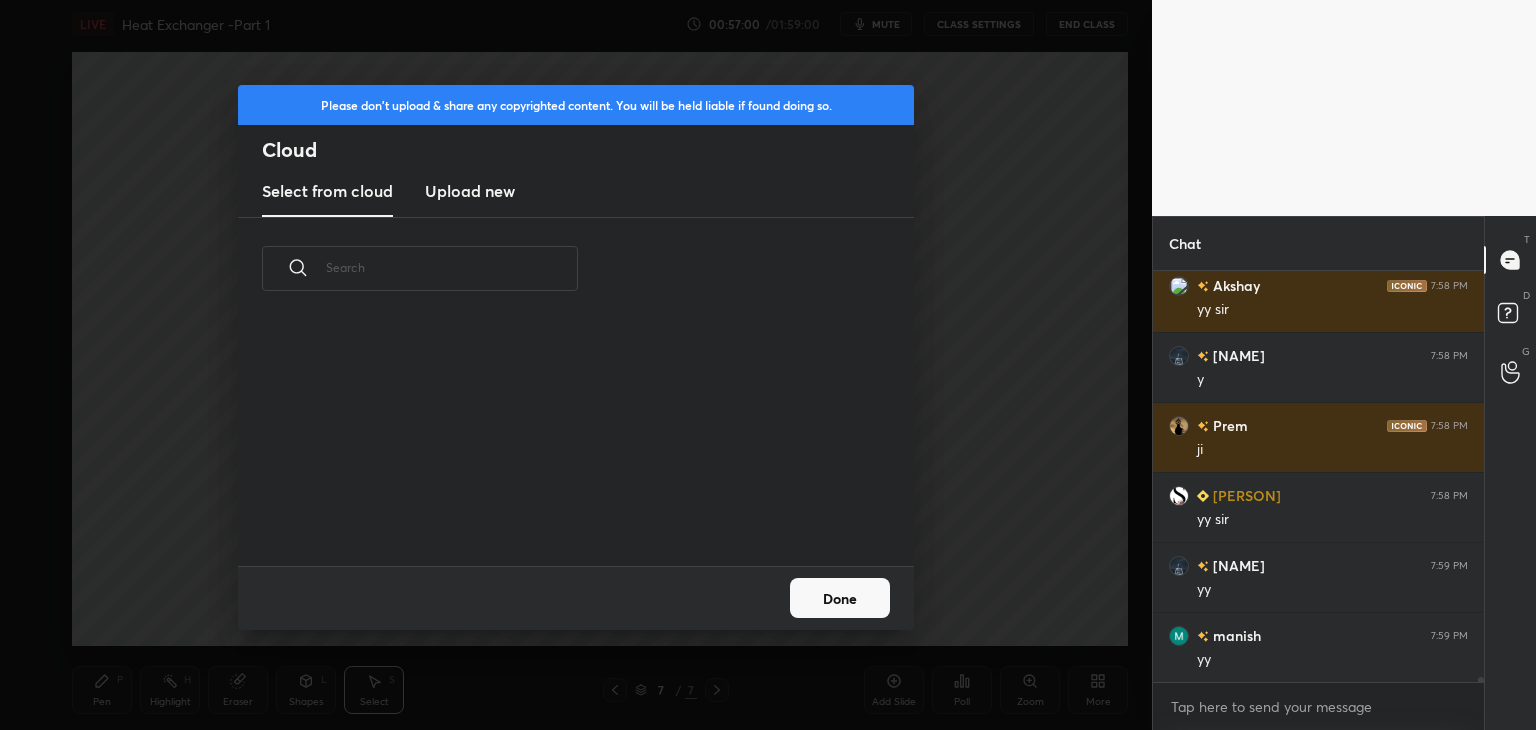 click on "Upload new" at bounding box center (470, 191) 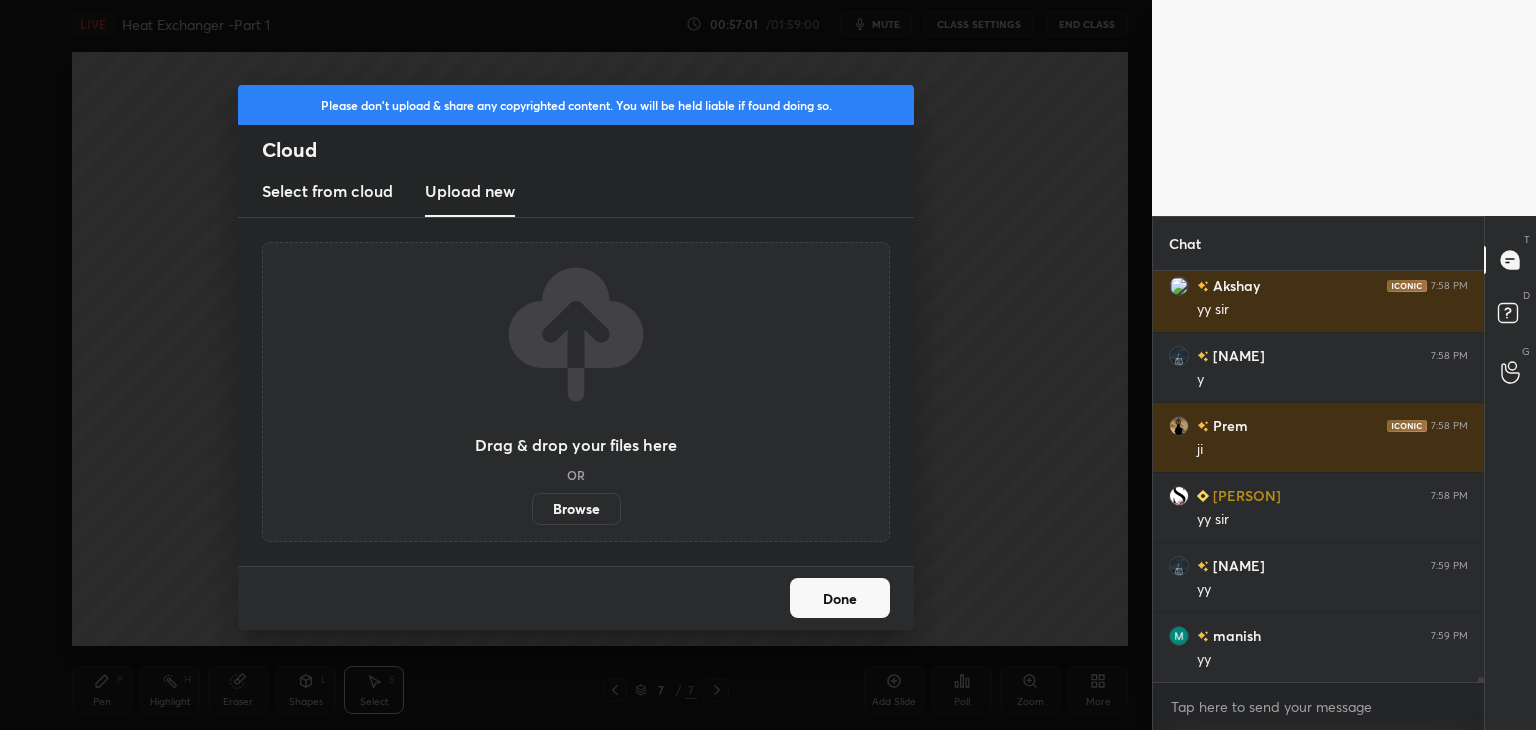 click on "Browse" at bounding box center (576, 509) 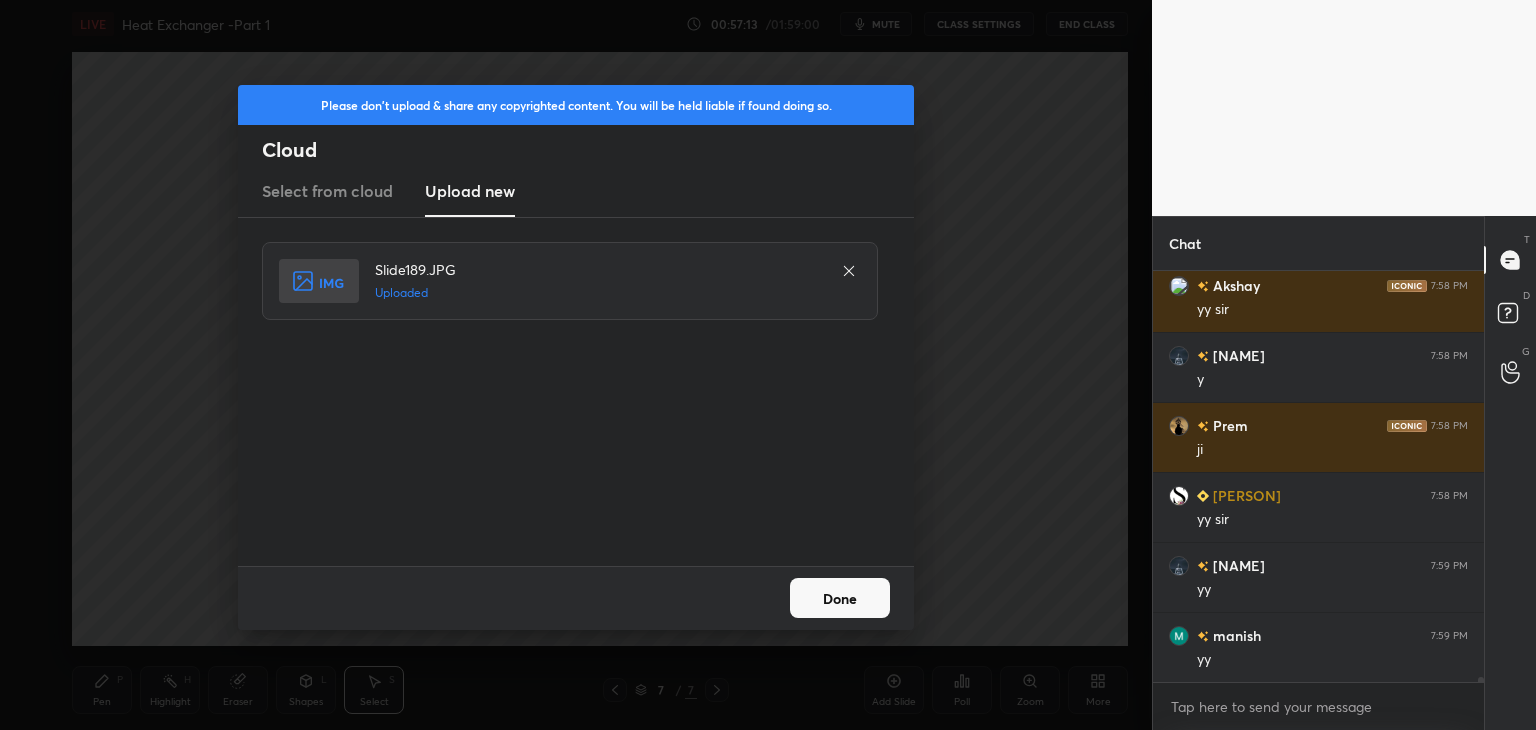 click on "Done" at bounding box center (840, 598) 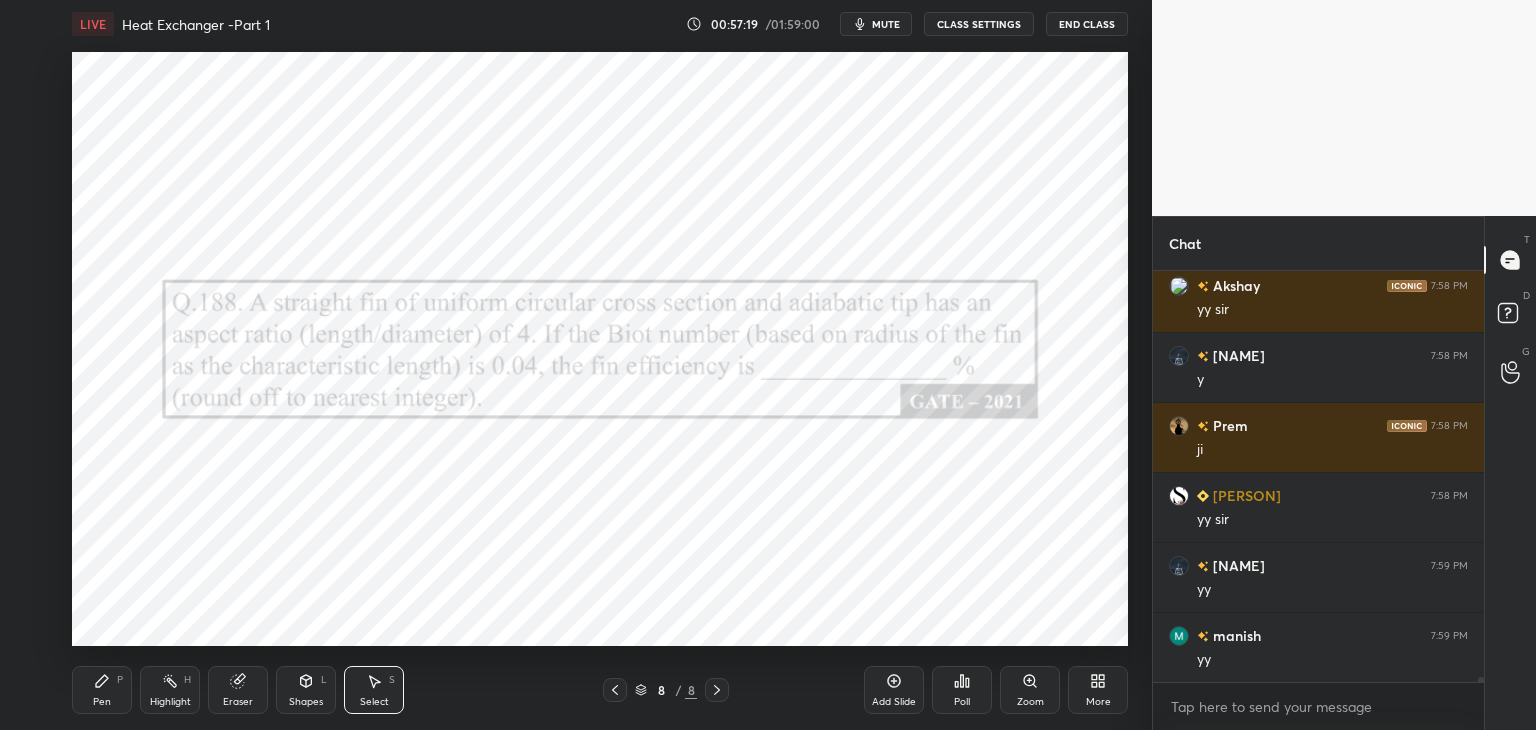 scroll, scrollTop: 34820, scrollLeft: 0, axis: vertical 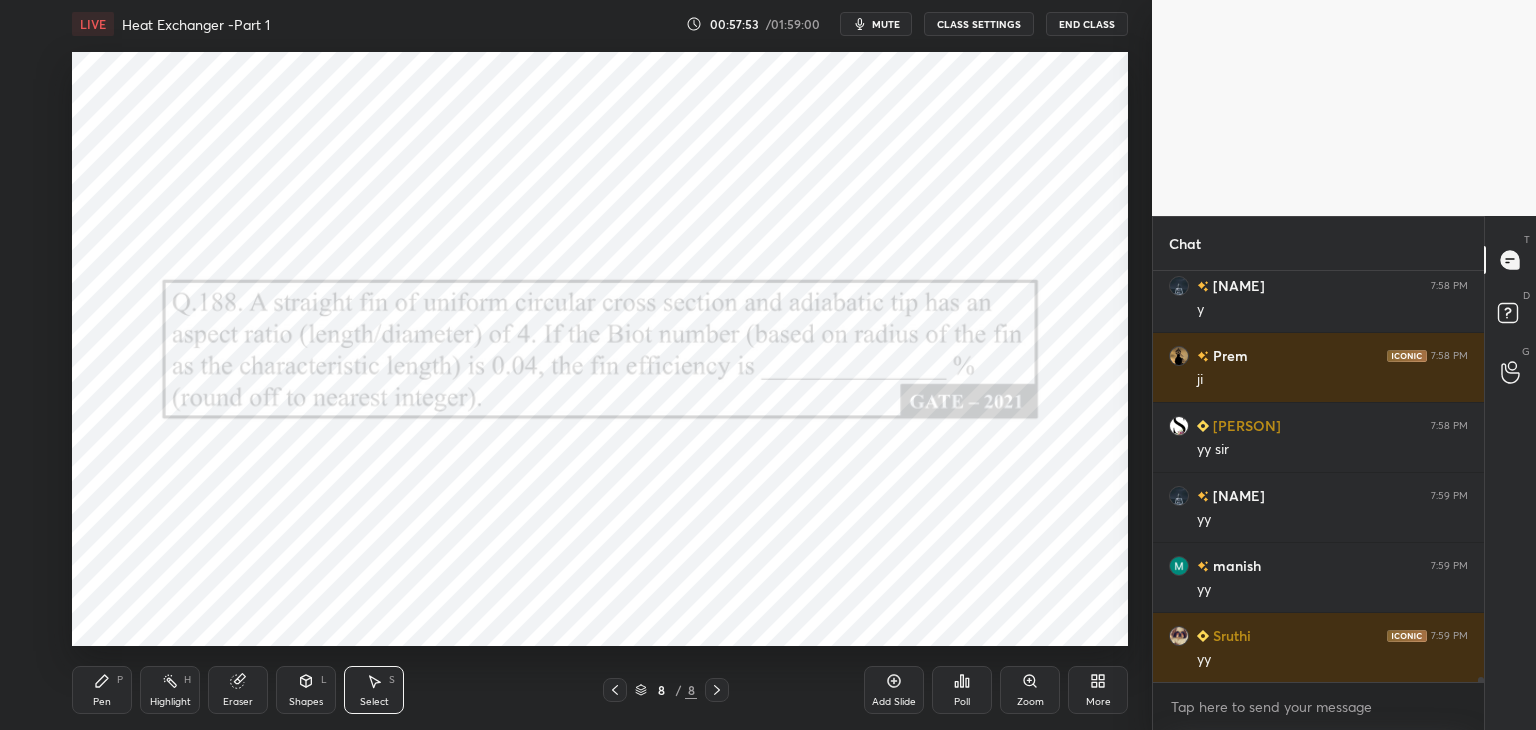 click on "Pen P" at bounding box center (102, 690) 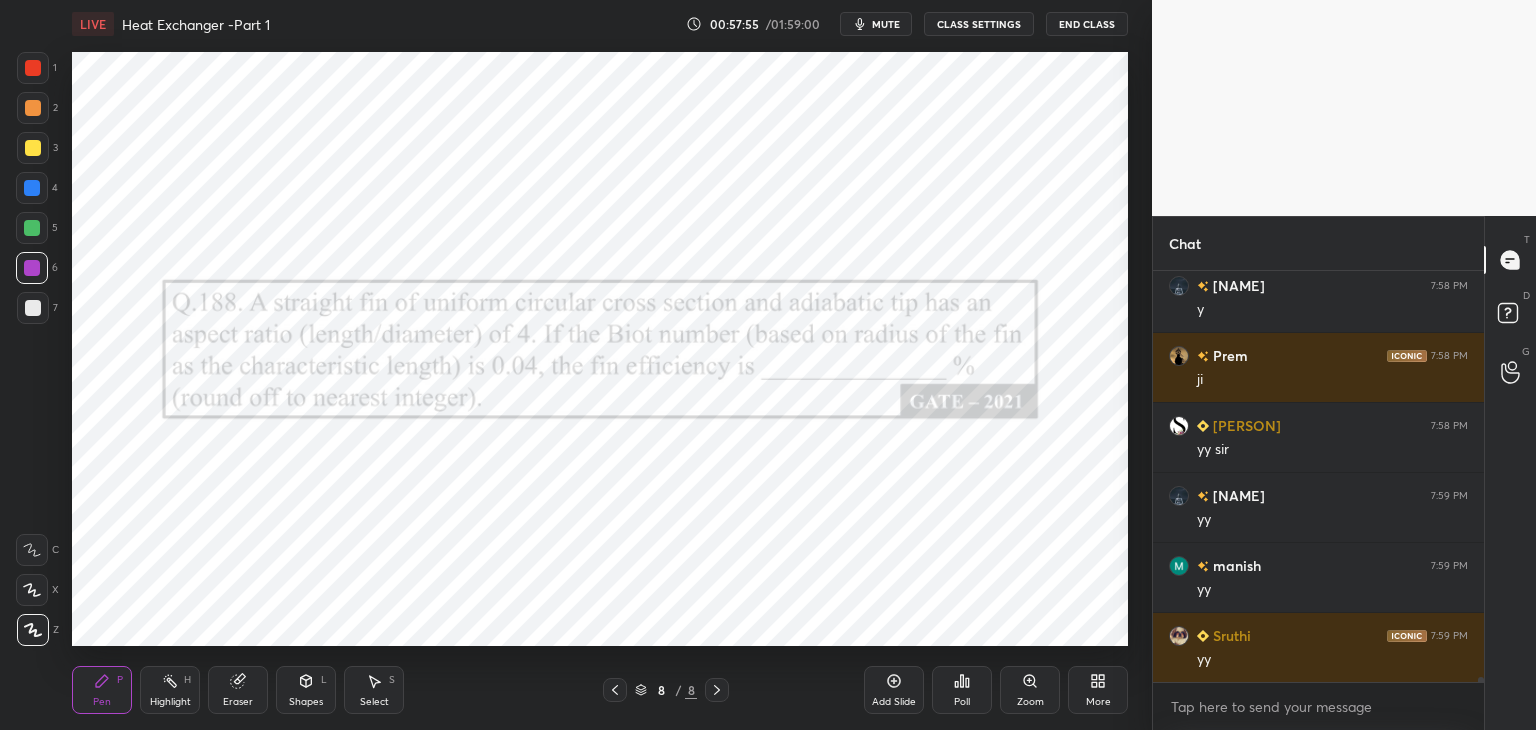 click at bounding box center (33, 68) 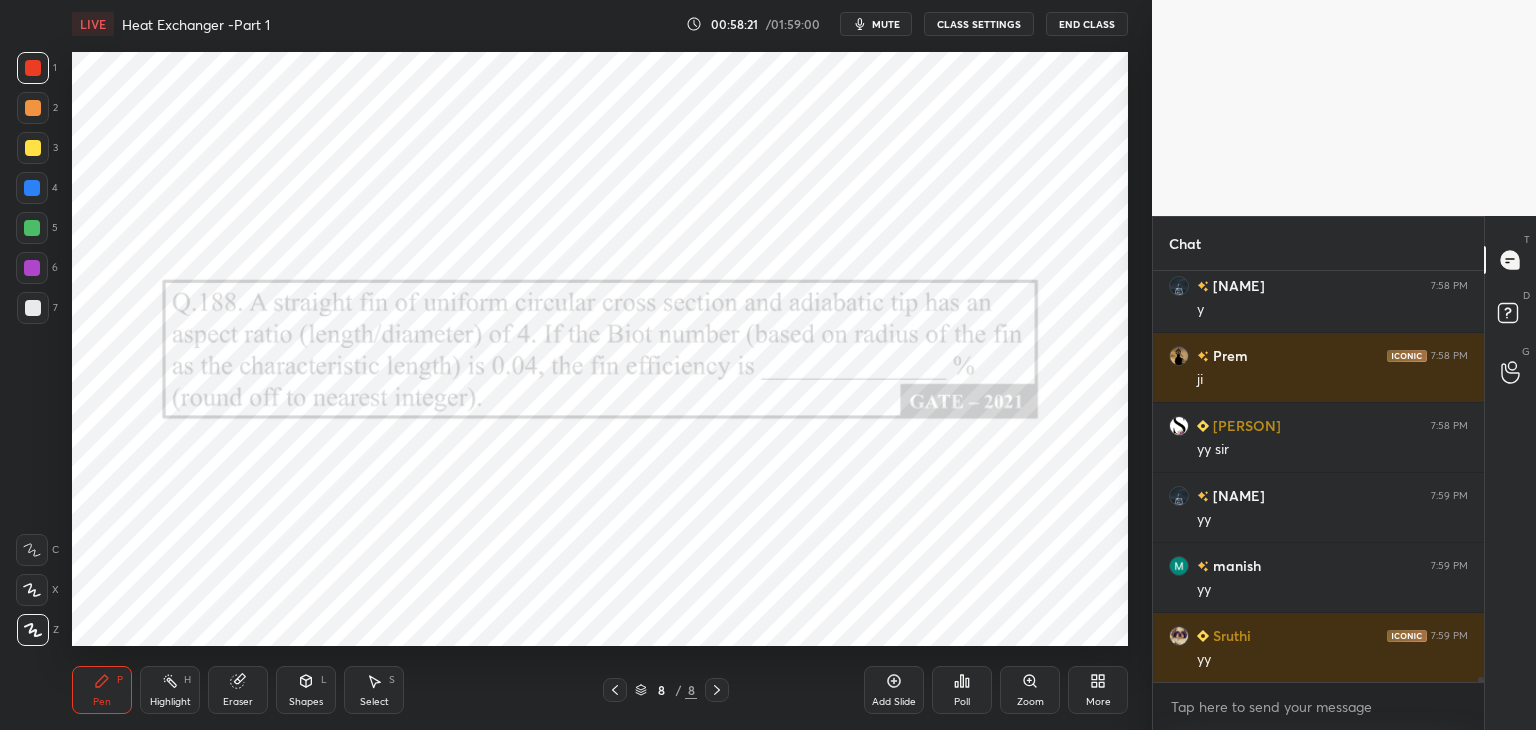 scroll, scrollTop: 34868, scrollLeft: 0, axis: vertical 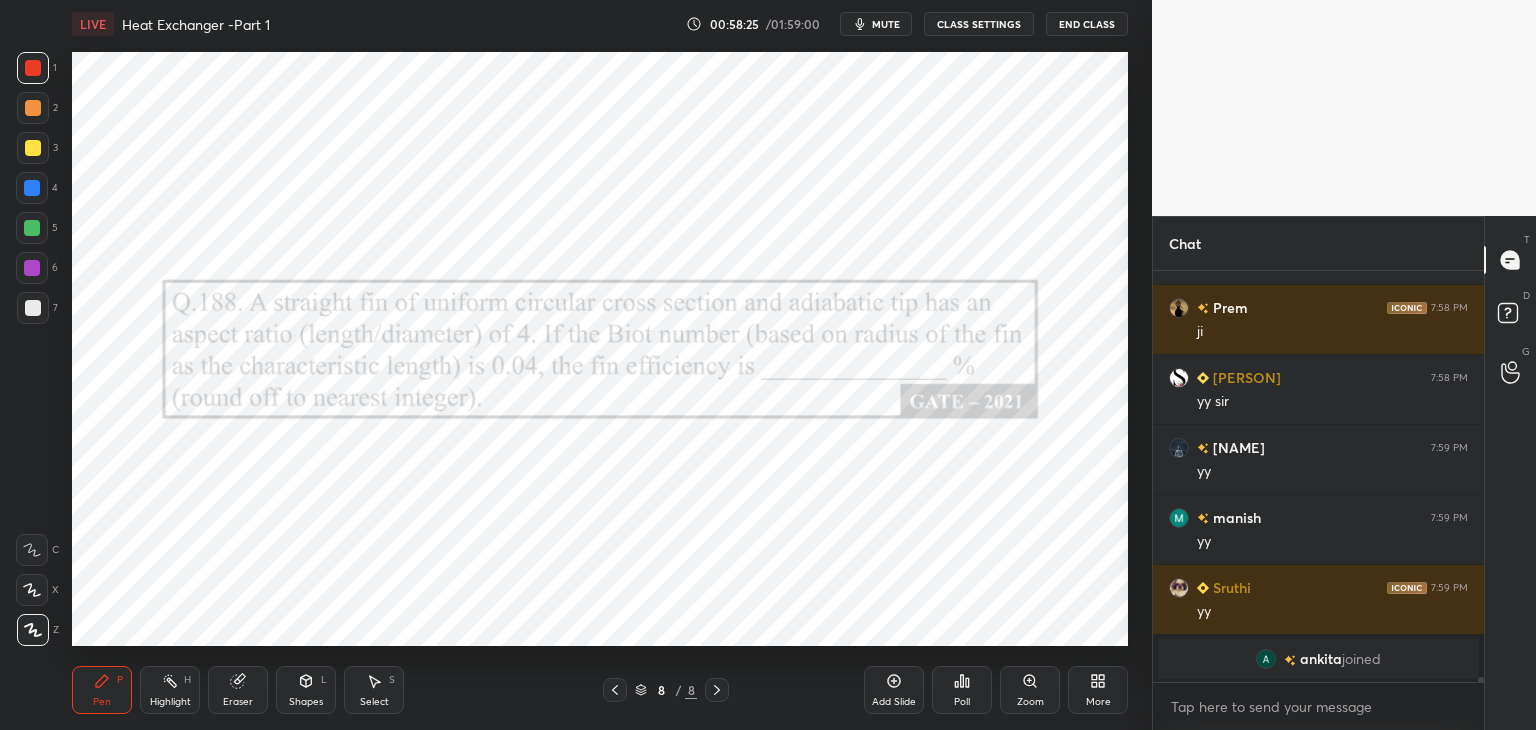 click 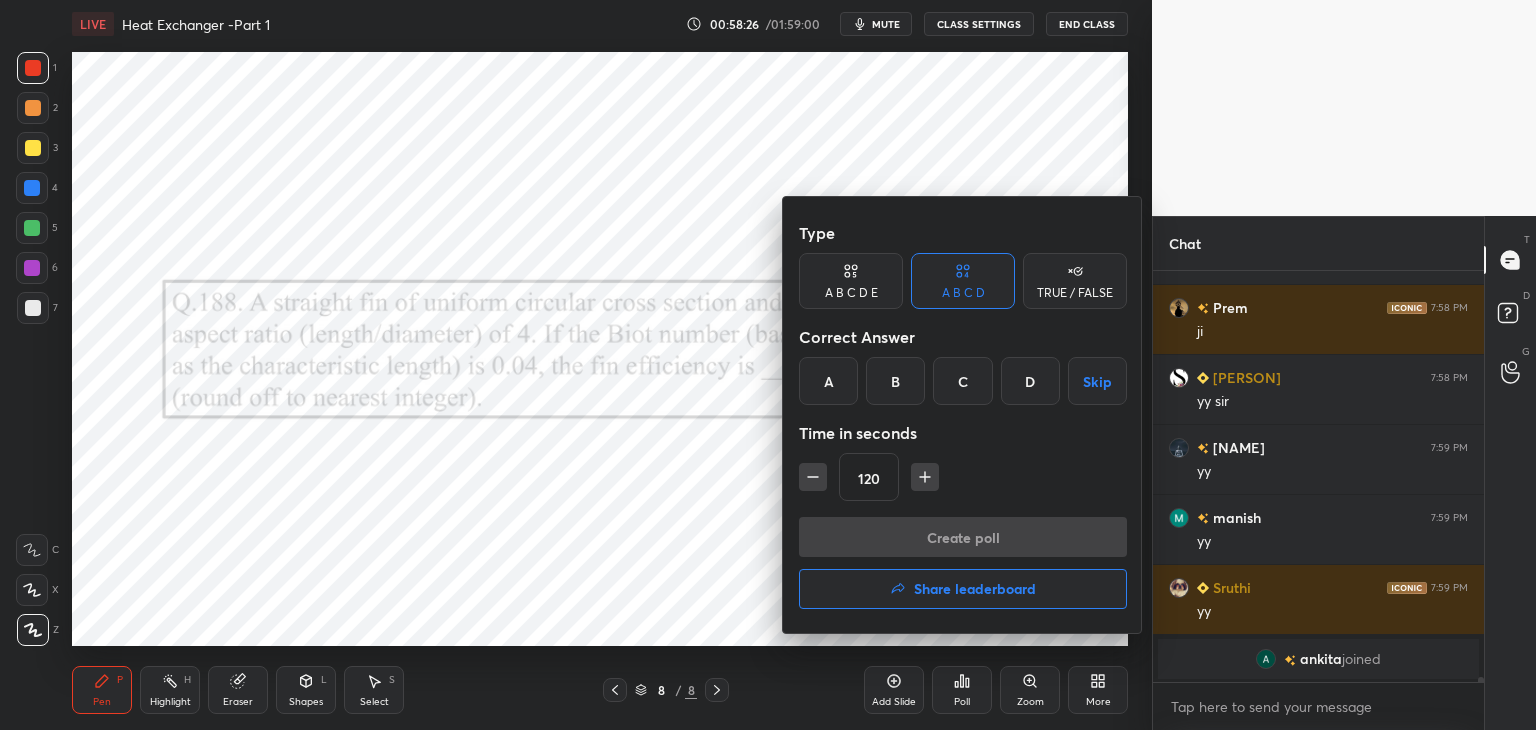 drag, startPoint x: 958, startPoint y: 382, endPoint x: 957, endPoint y: 408, distance: 26.019224 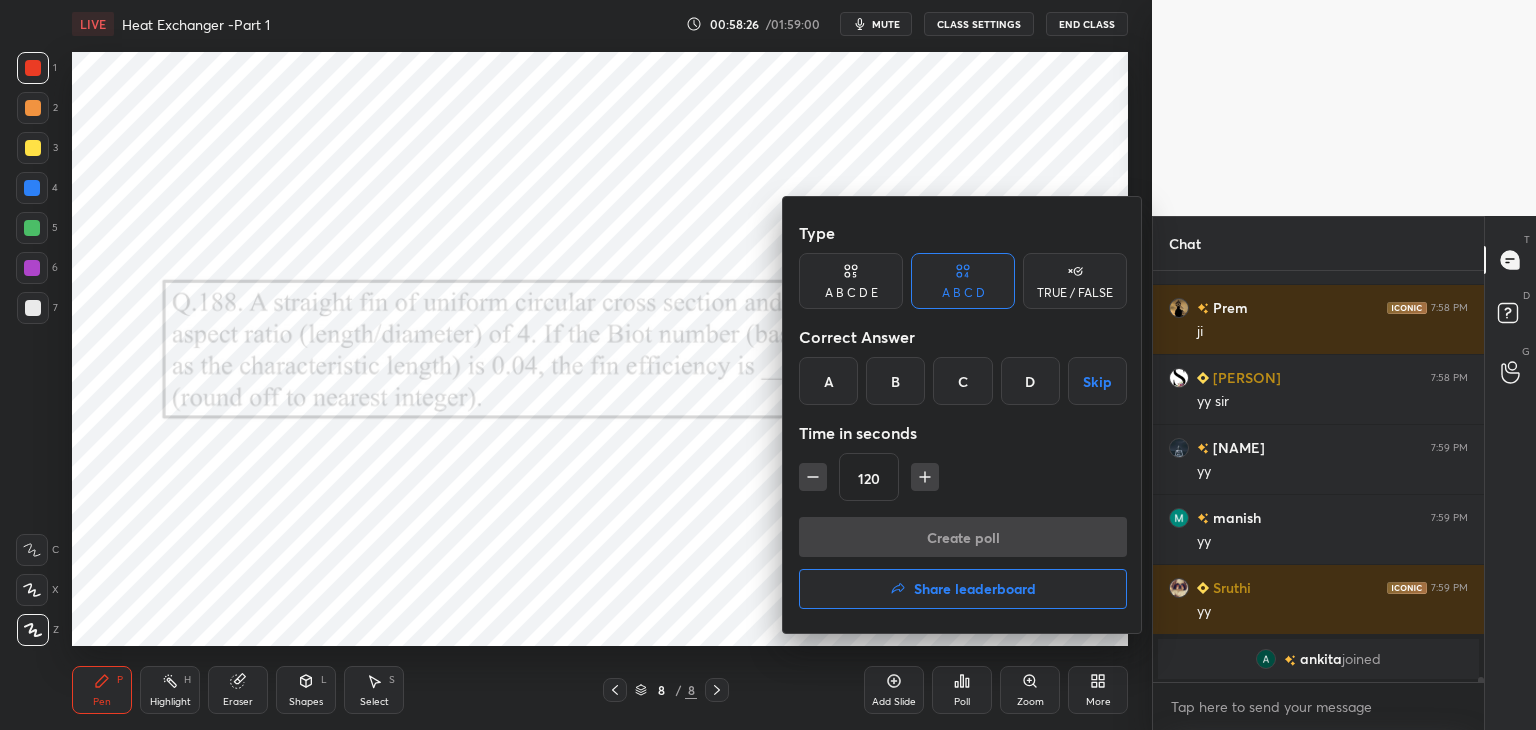 click on "C" at bounding box center [962, 381] 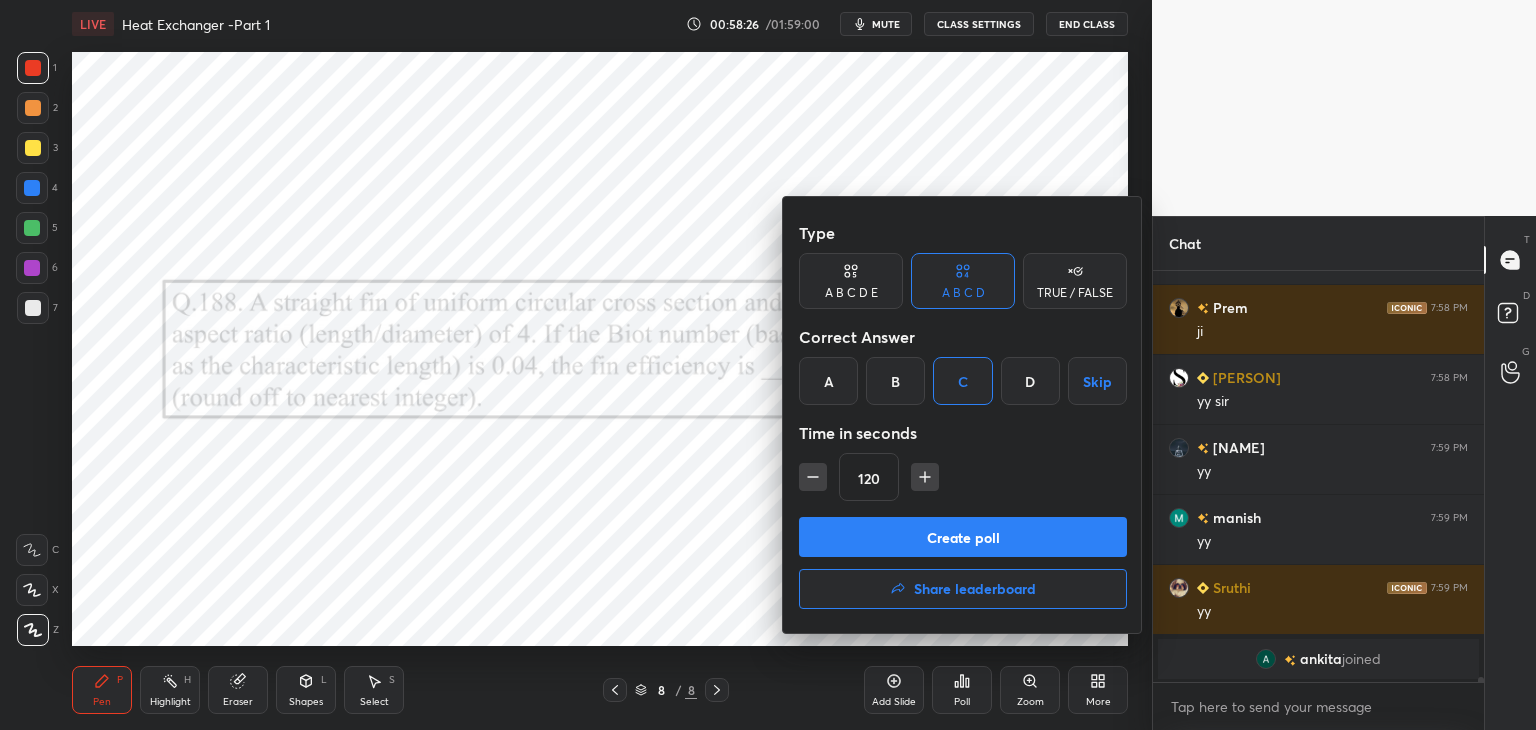click 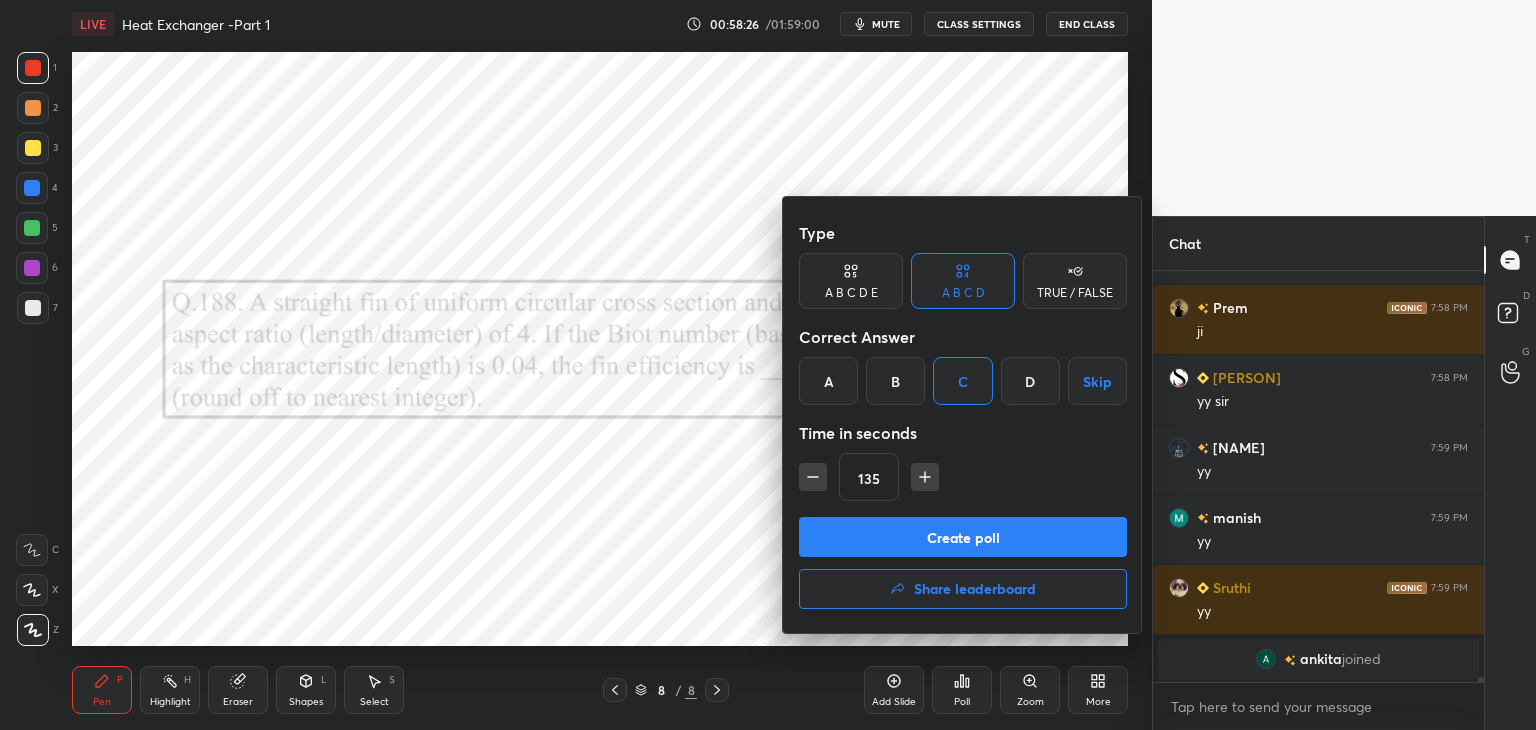 click 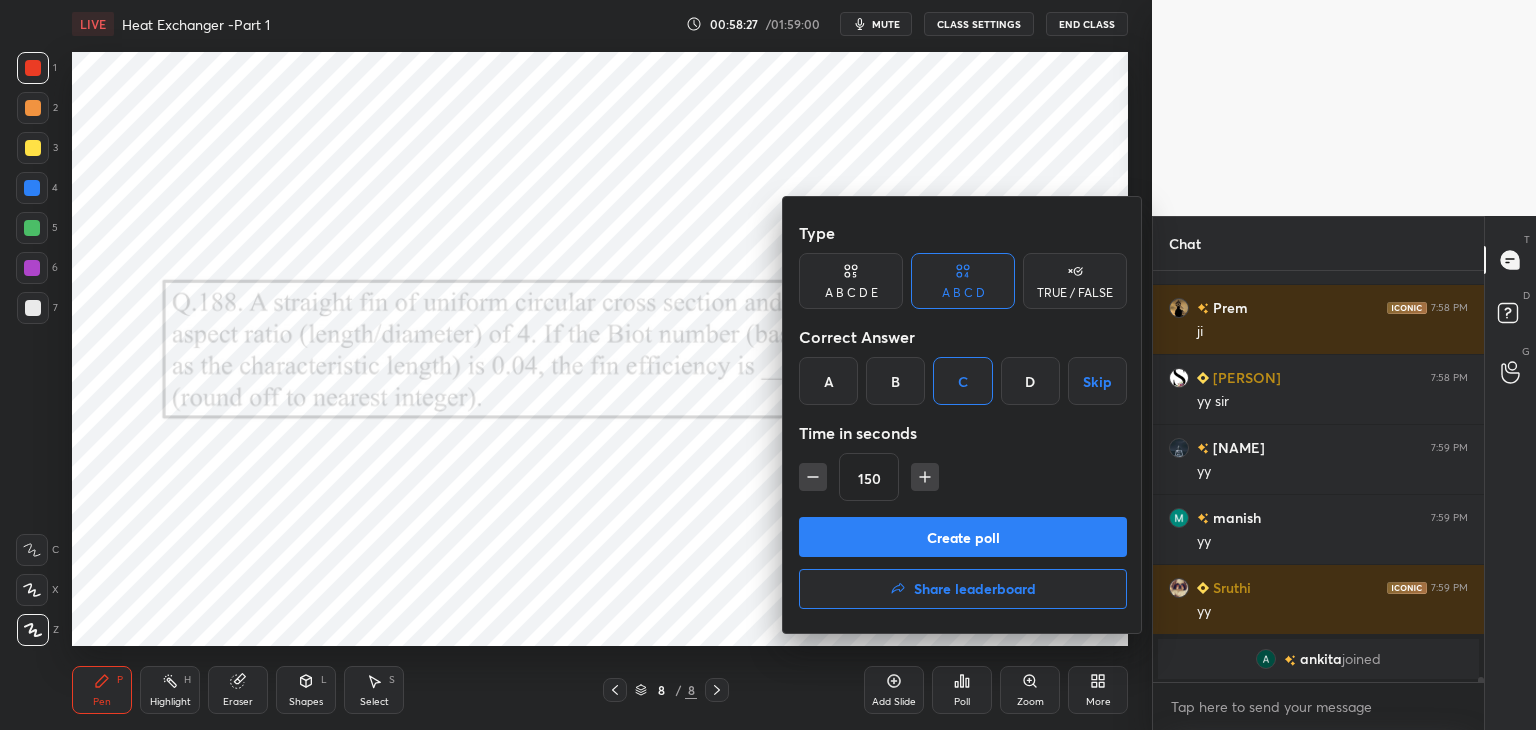 click 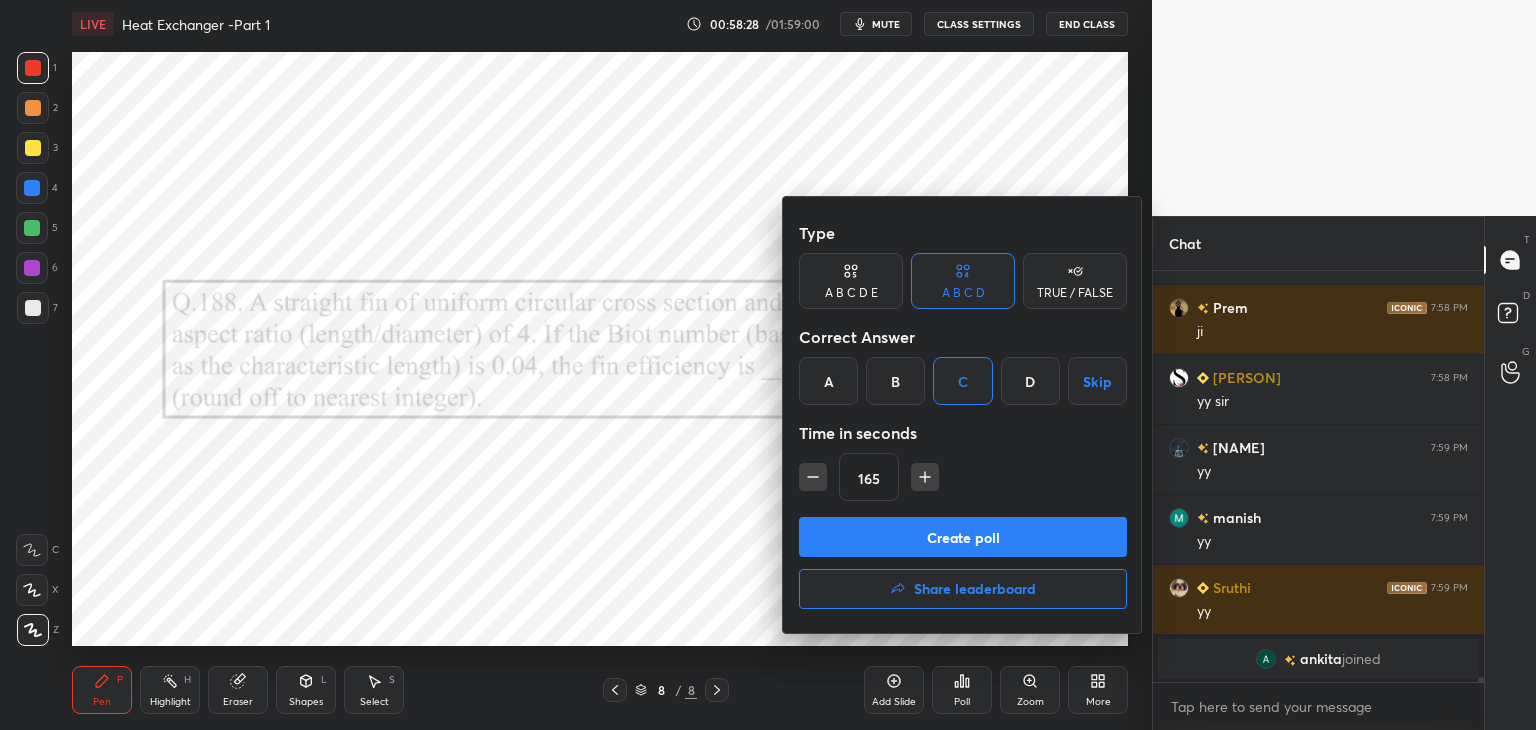 drag, startPoint x: 924, startPoint y: 481, endPoint x: 928, endPoint y: 501, distance: 20.396078 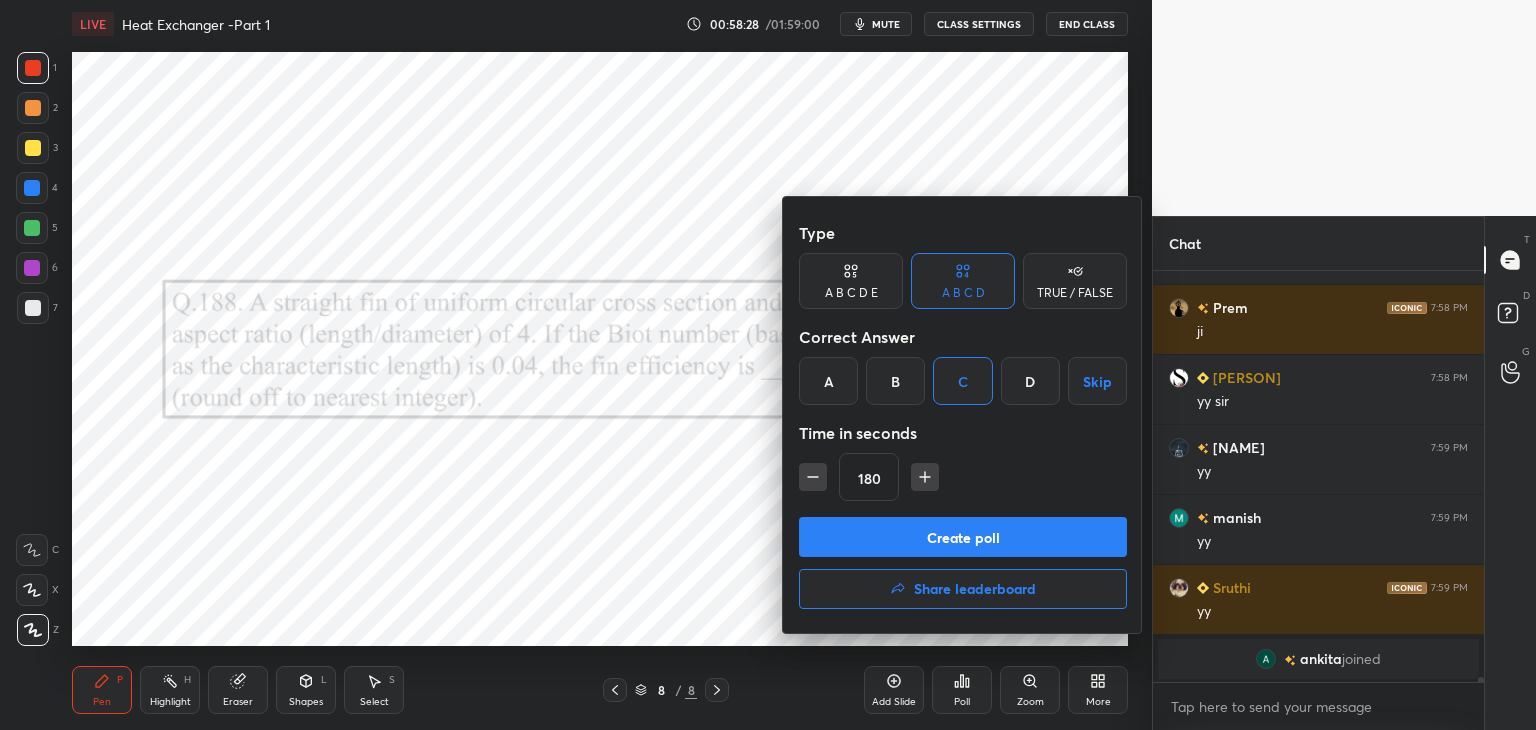click on "Create poll" at bounding box center (963, 537) 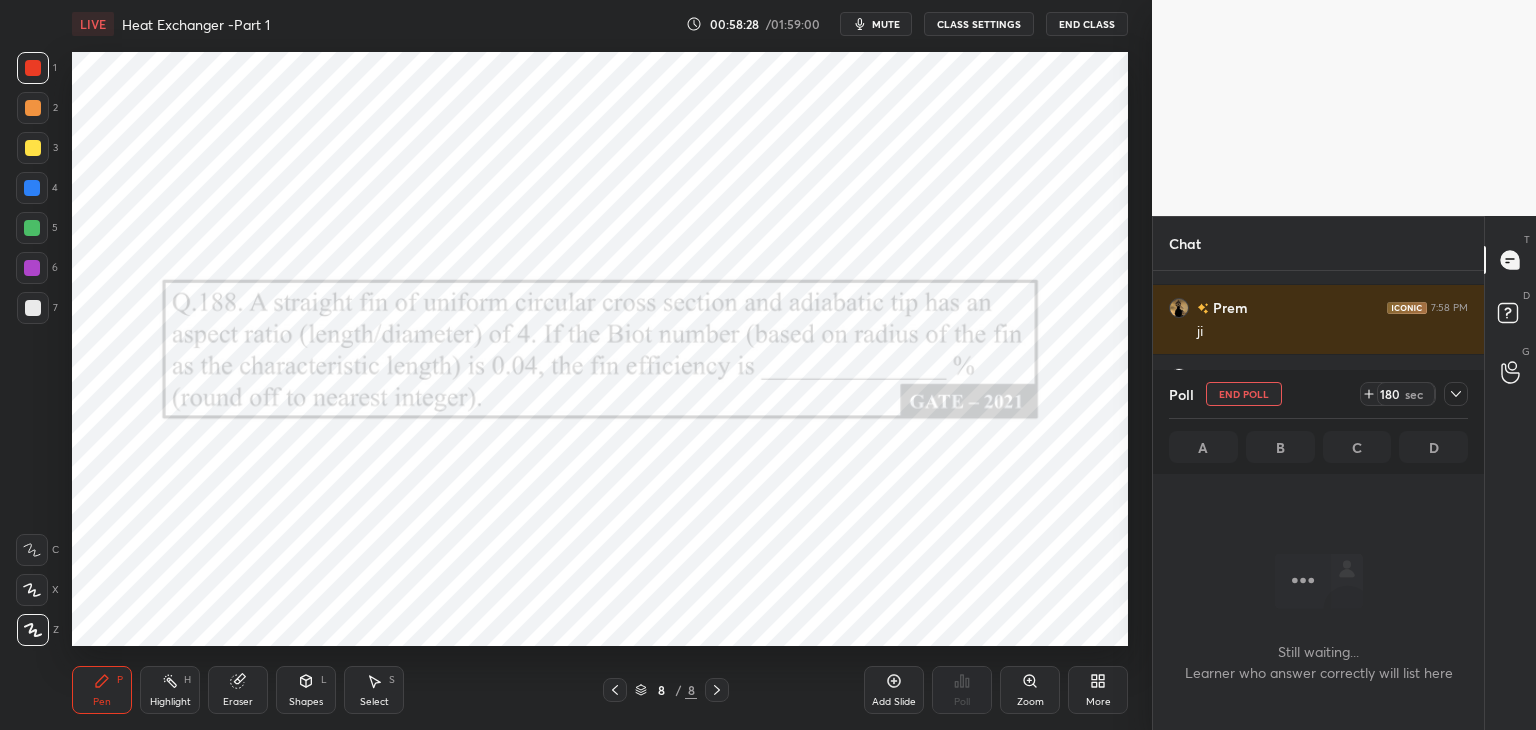 scroll, scrollTop: 308, scrollLeft: 325, axis: both 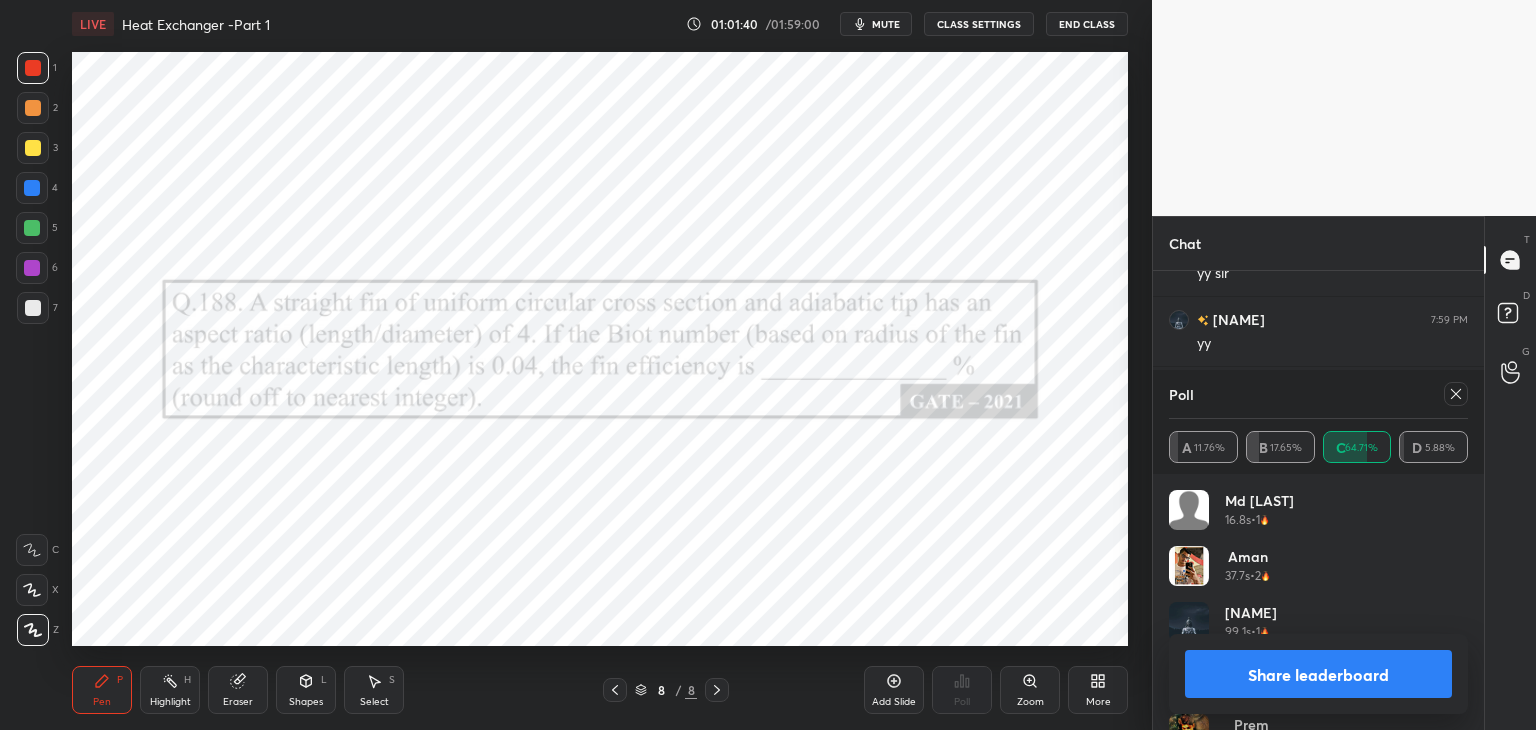 click 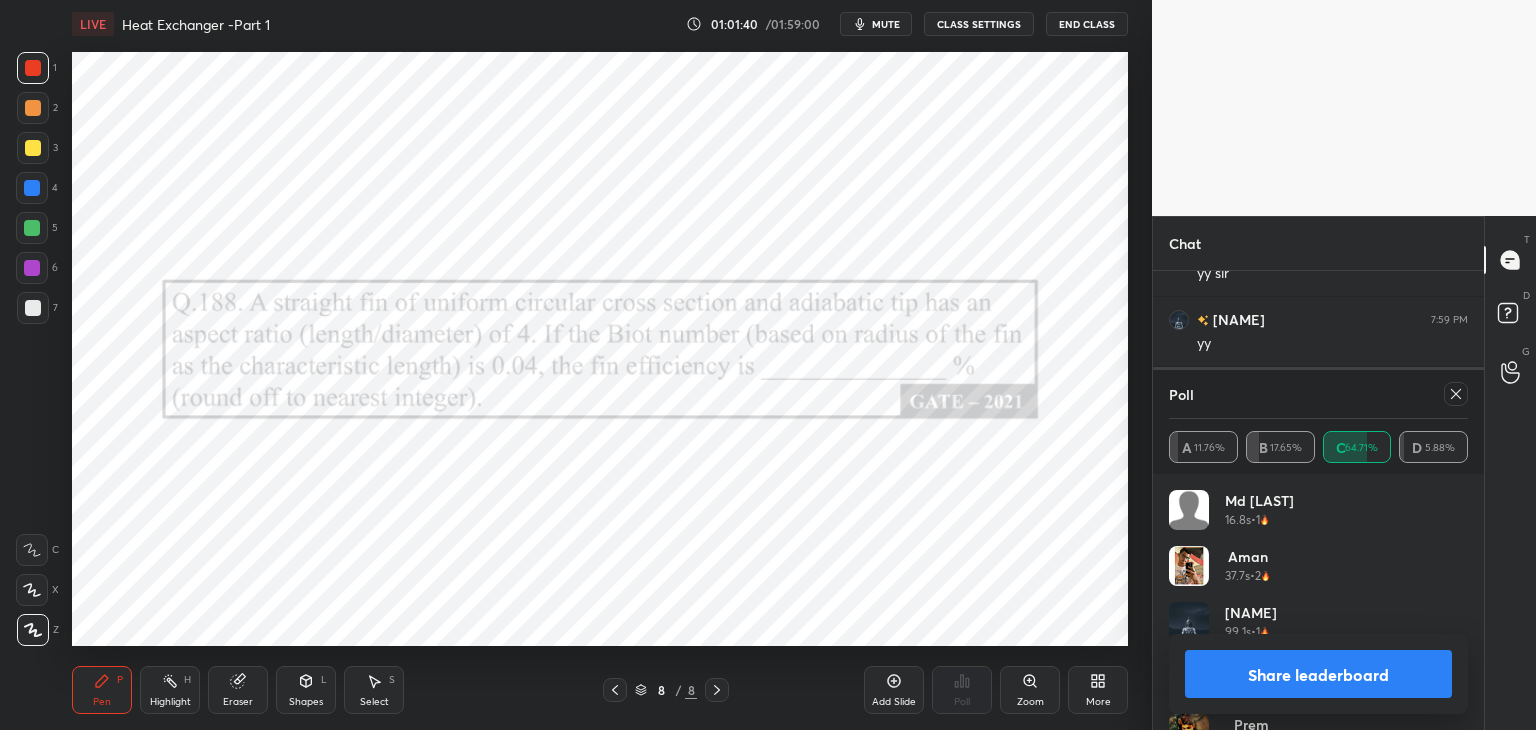 scroll, scrollTop: 120, scrollLeft: 293, axis: both 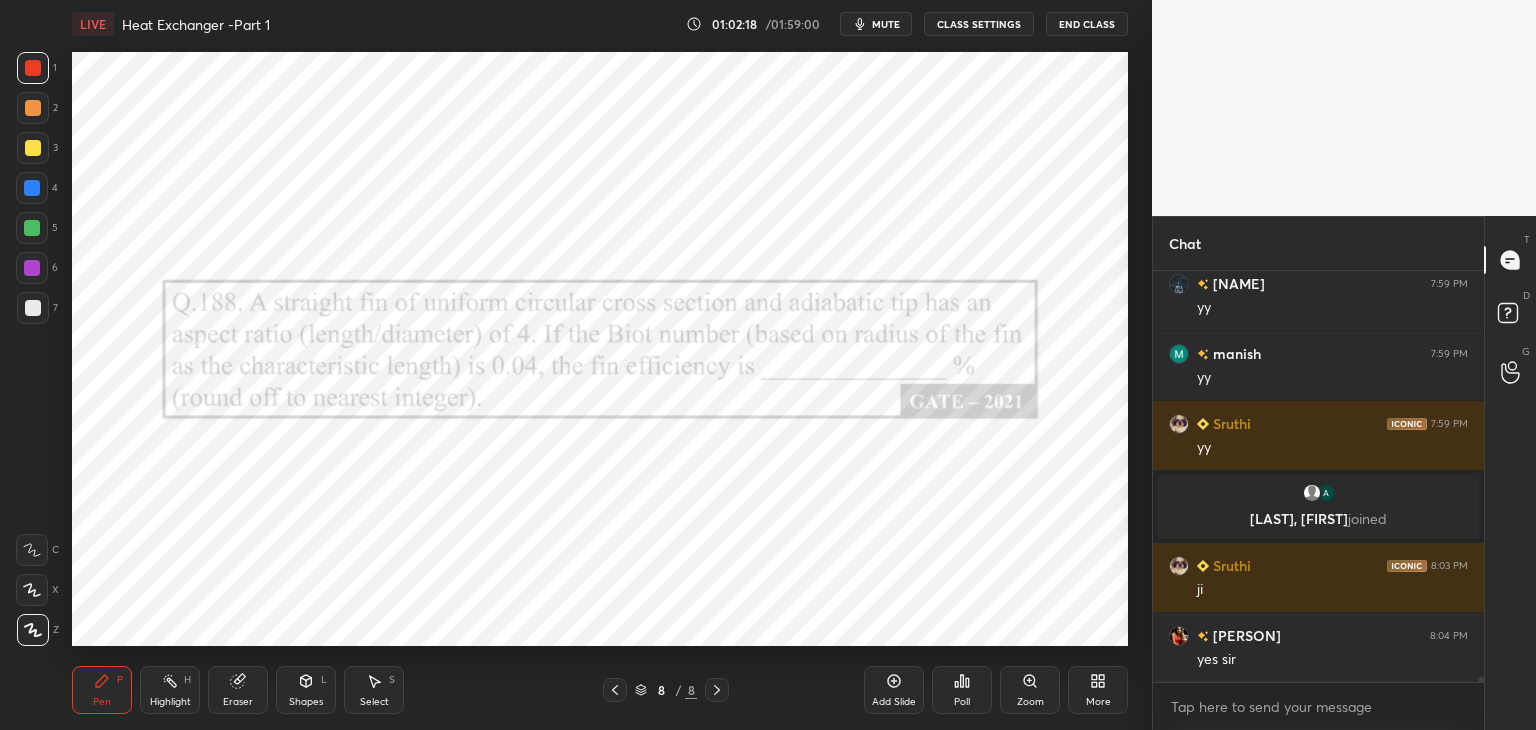click on "Add Slide" at bounding box center (894, 690) 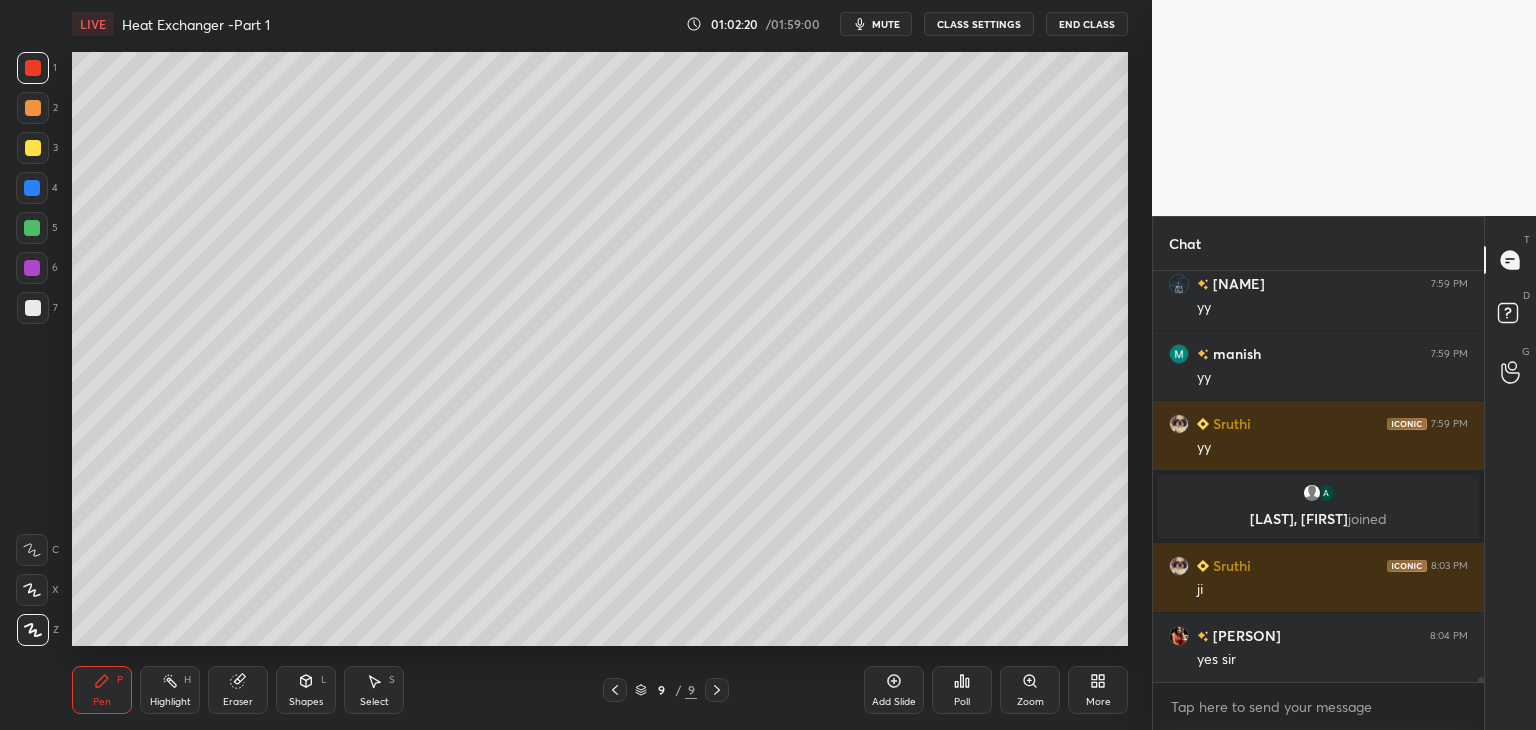 click at bounding box center [33, 308] 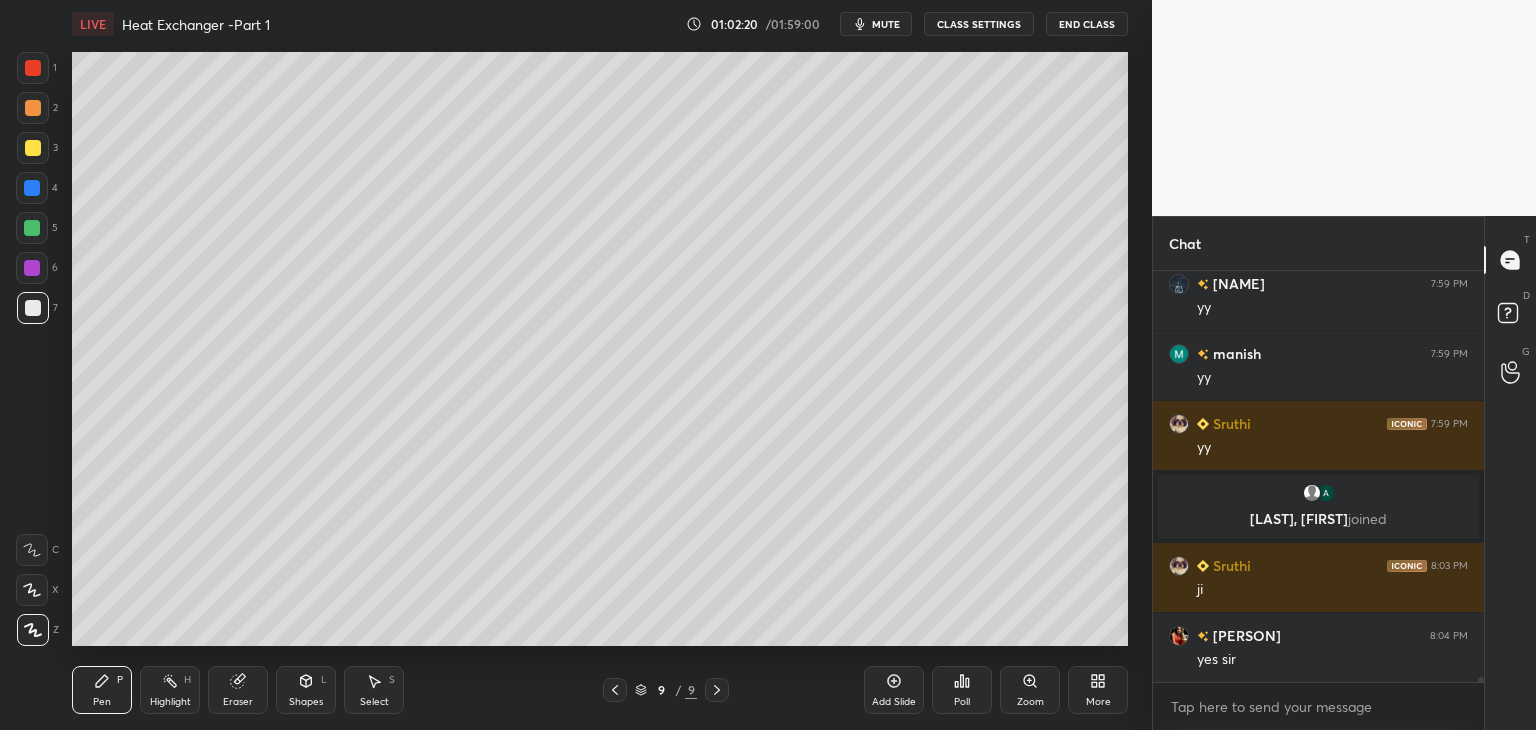 click at bounding box center (33, 148) 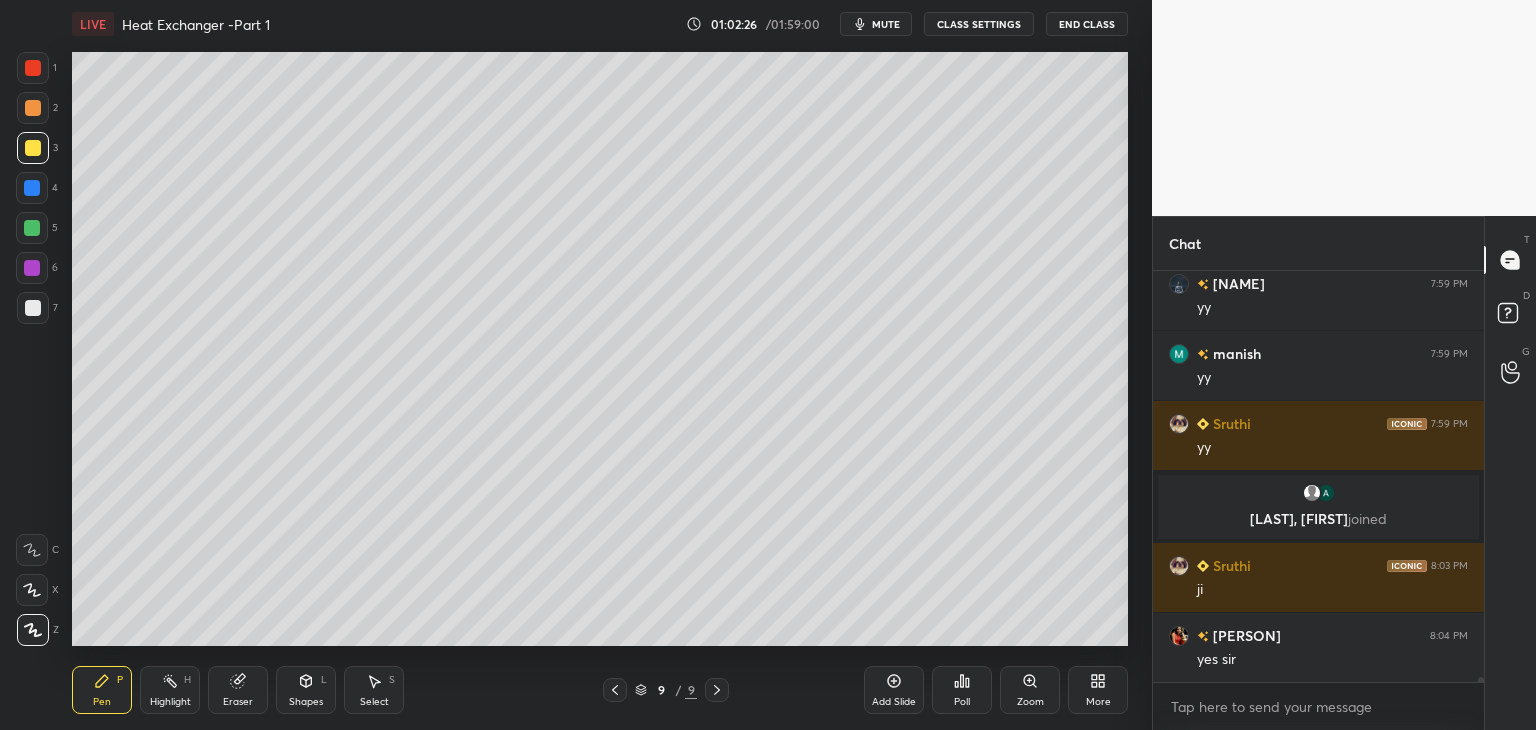 click at bounding box center (33, 308) 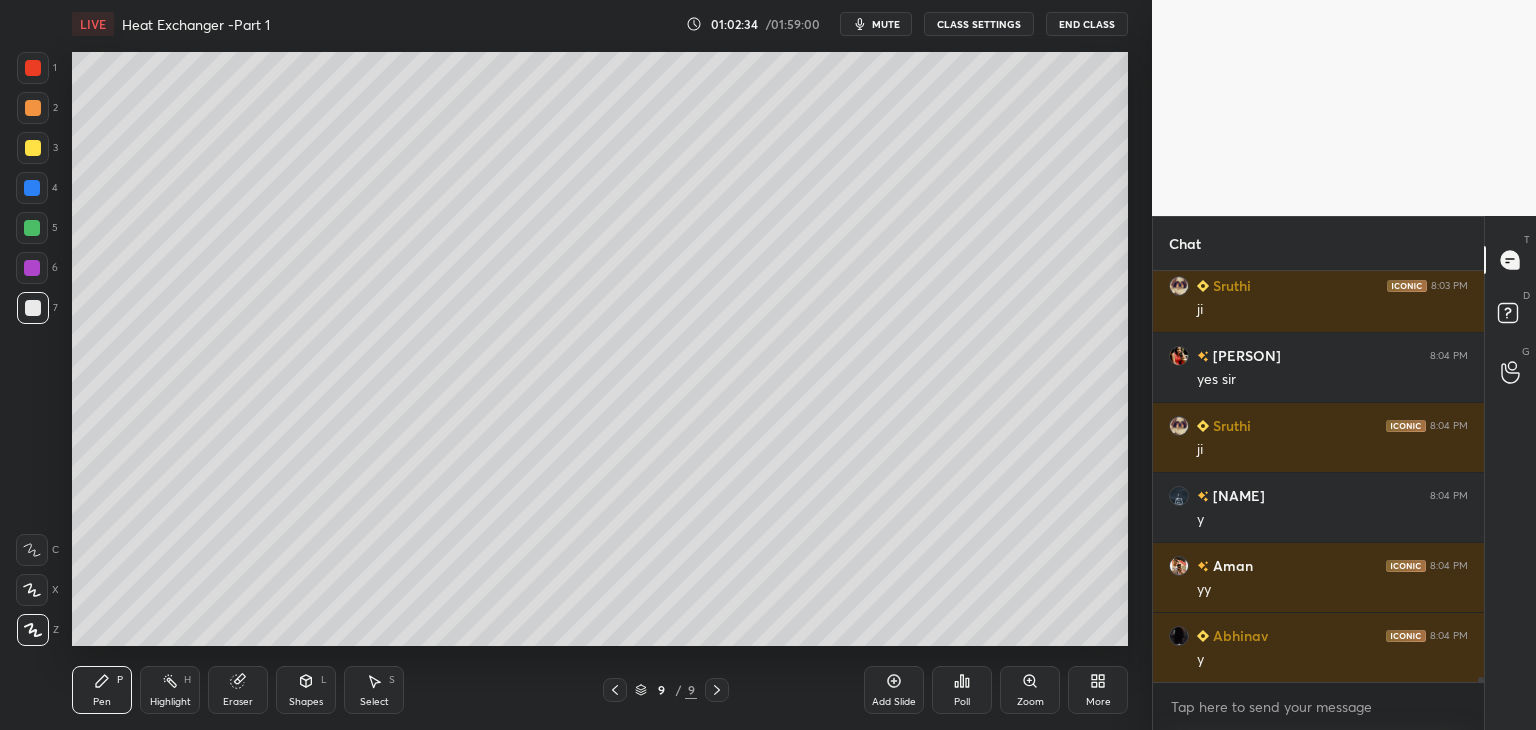 scroll, scrollTop: 33350, scrollLeft: 0, axis: vertical 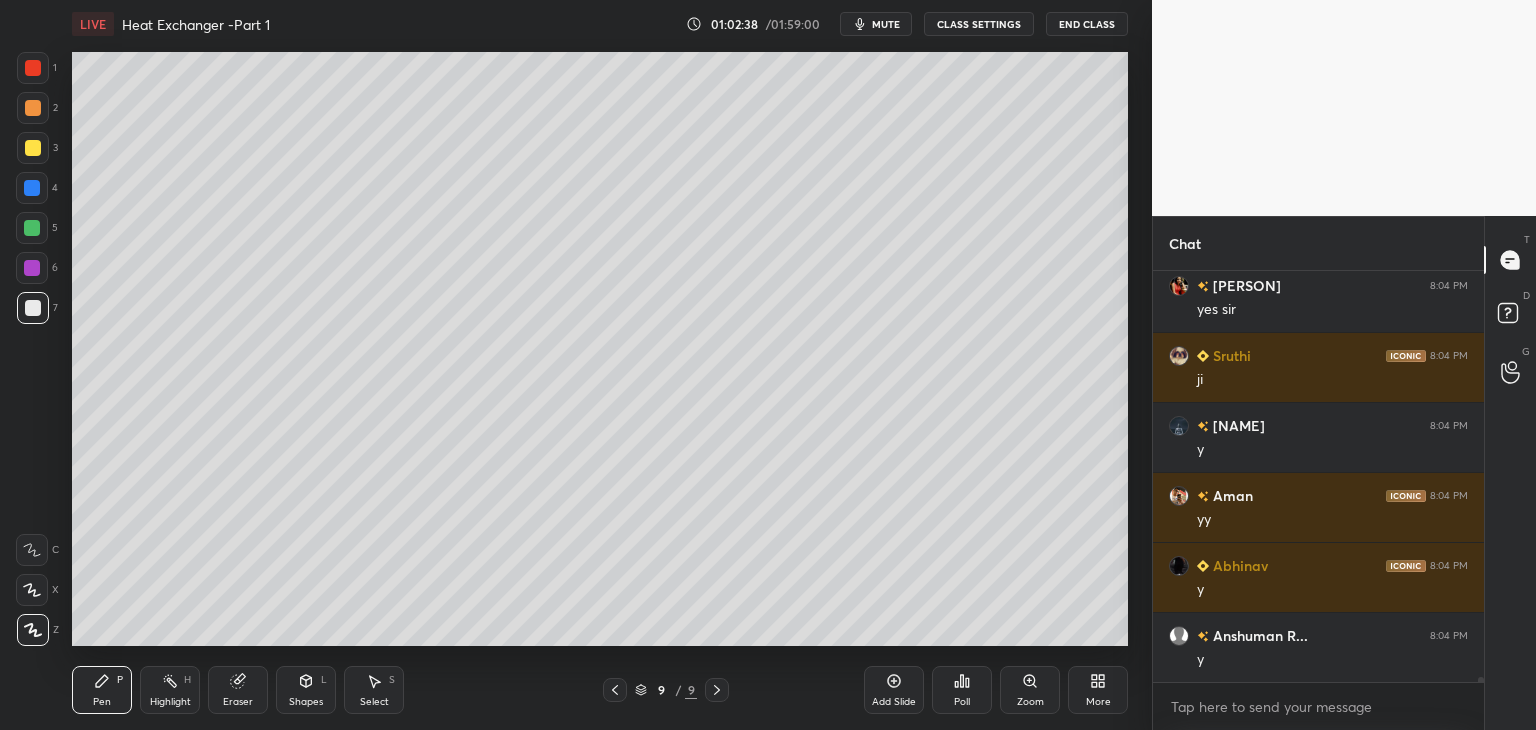click on "Shapes" at bounding box center (306, 702) 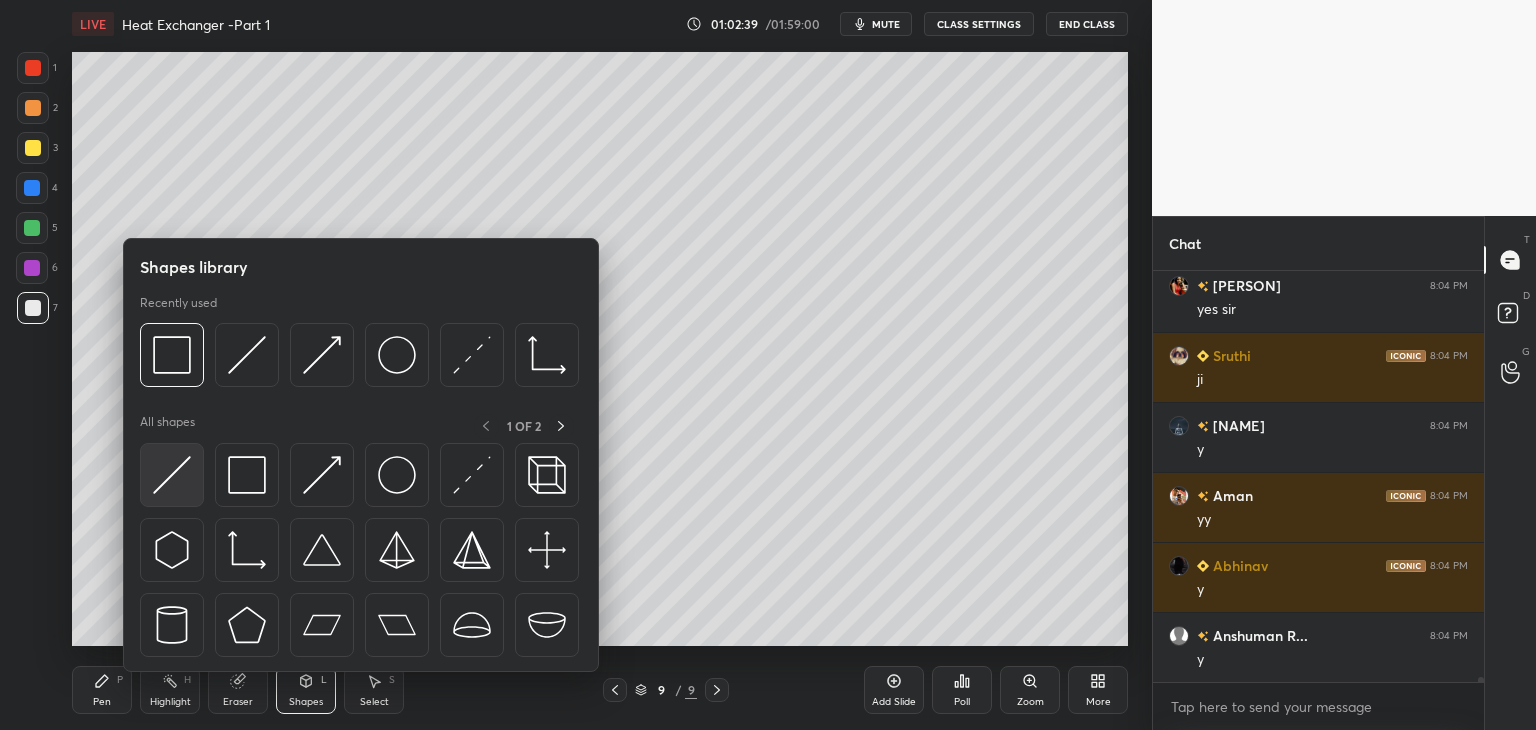 click at bounding box center (172, 475) 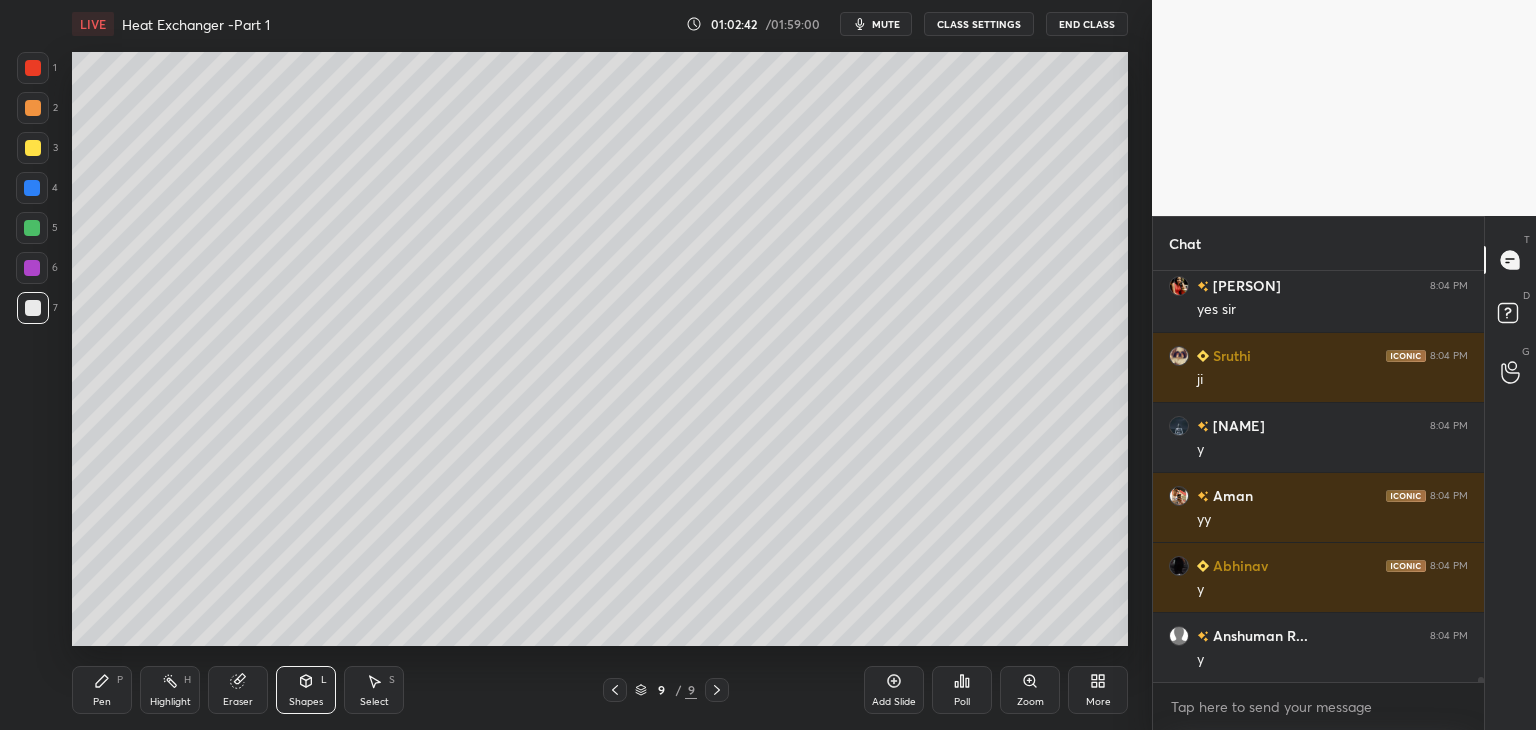 click on "Pen" at bounding box center [102, 702] 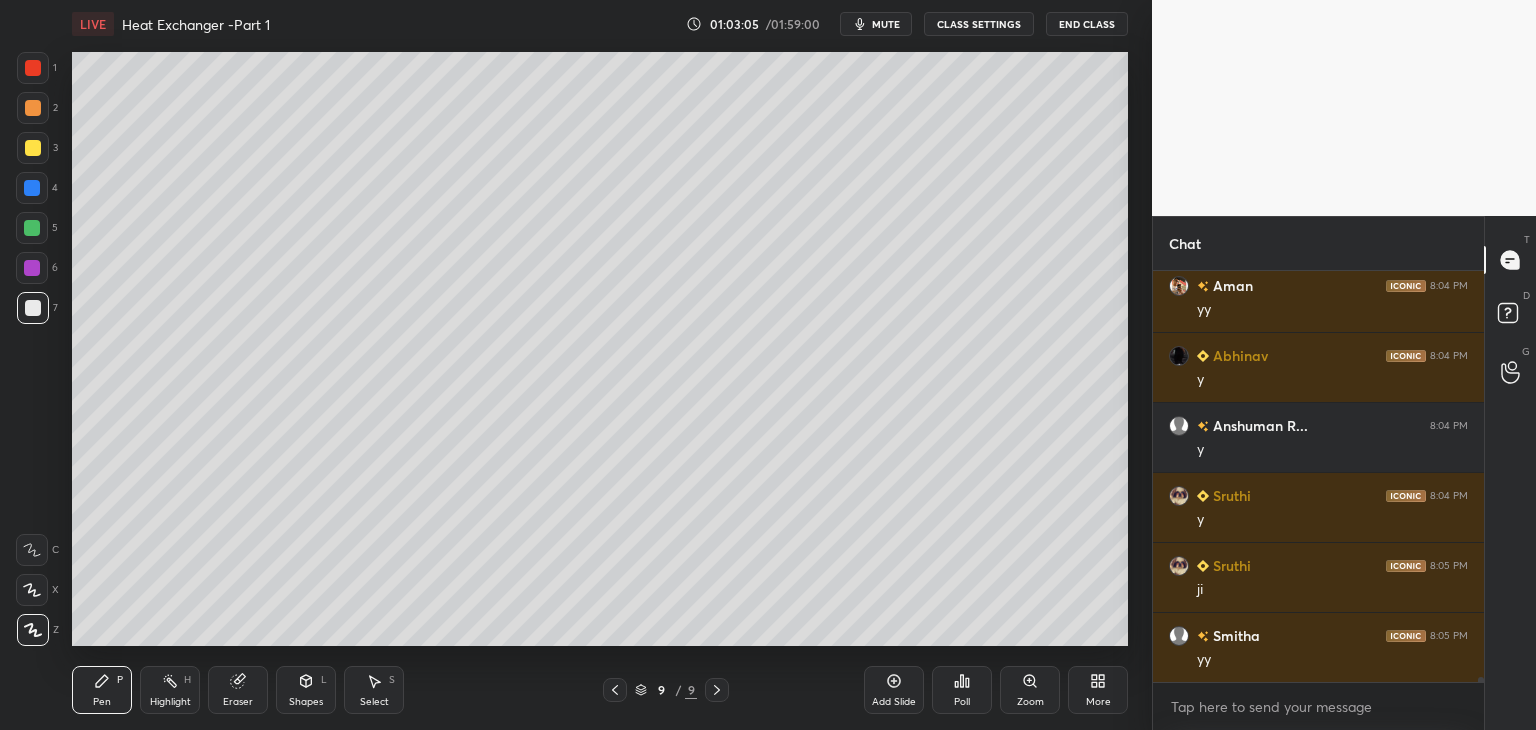 scroll, scrollTop: 33630, scrollLeft: 0, axis: vertical 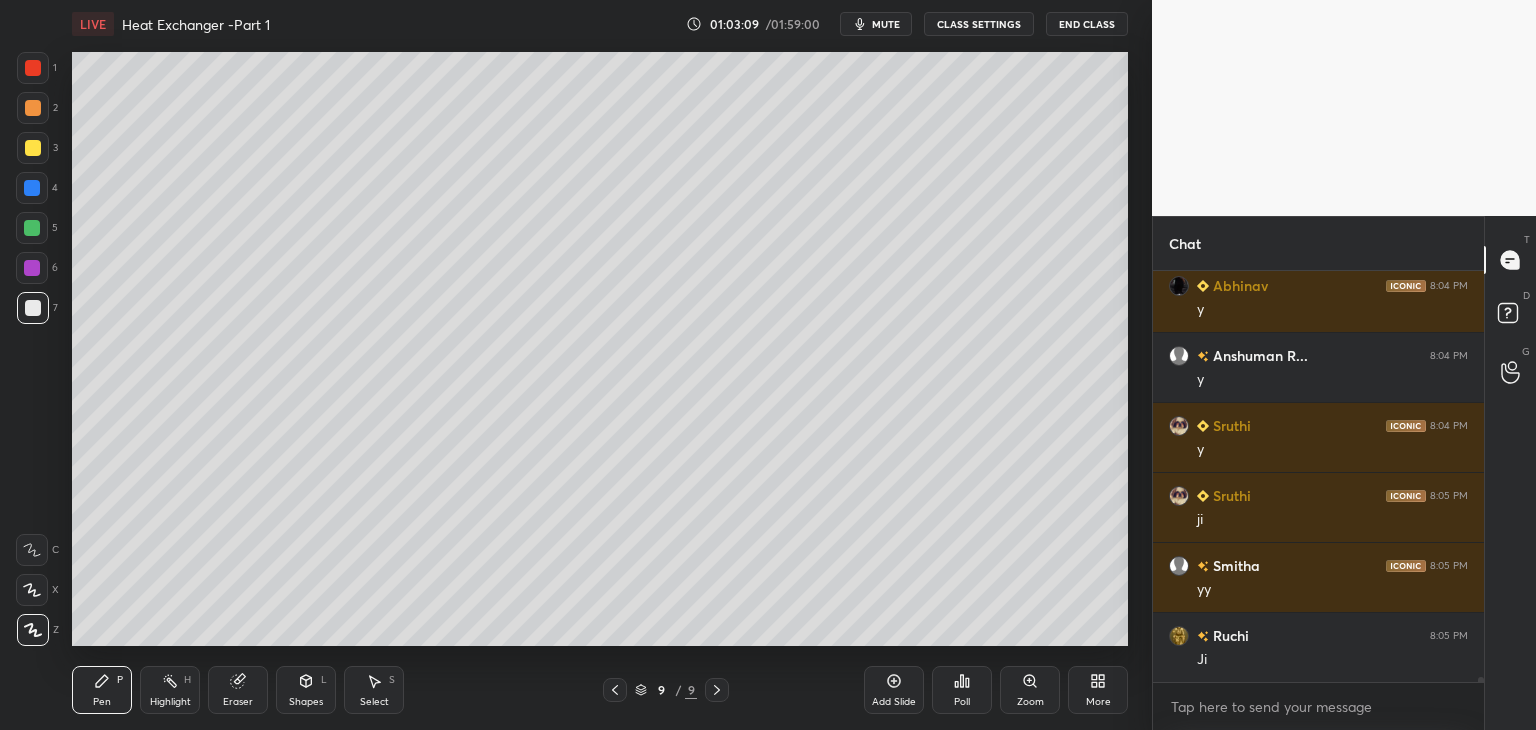 click 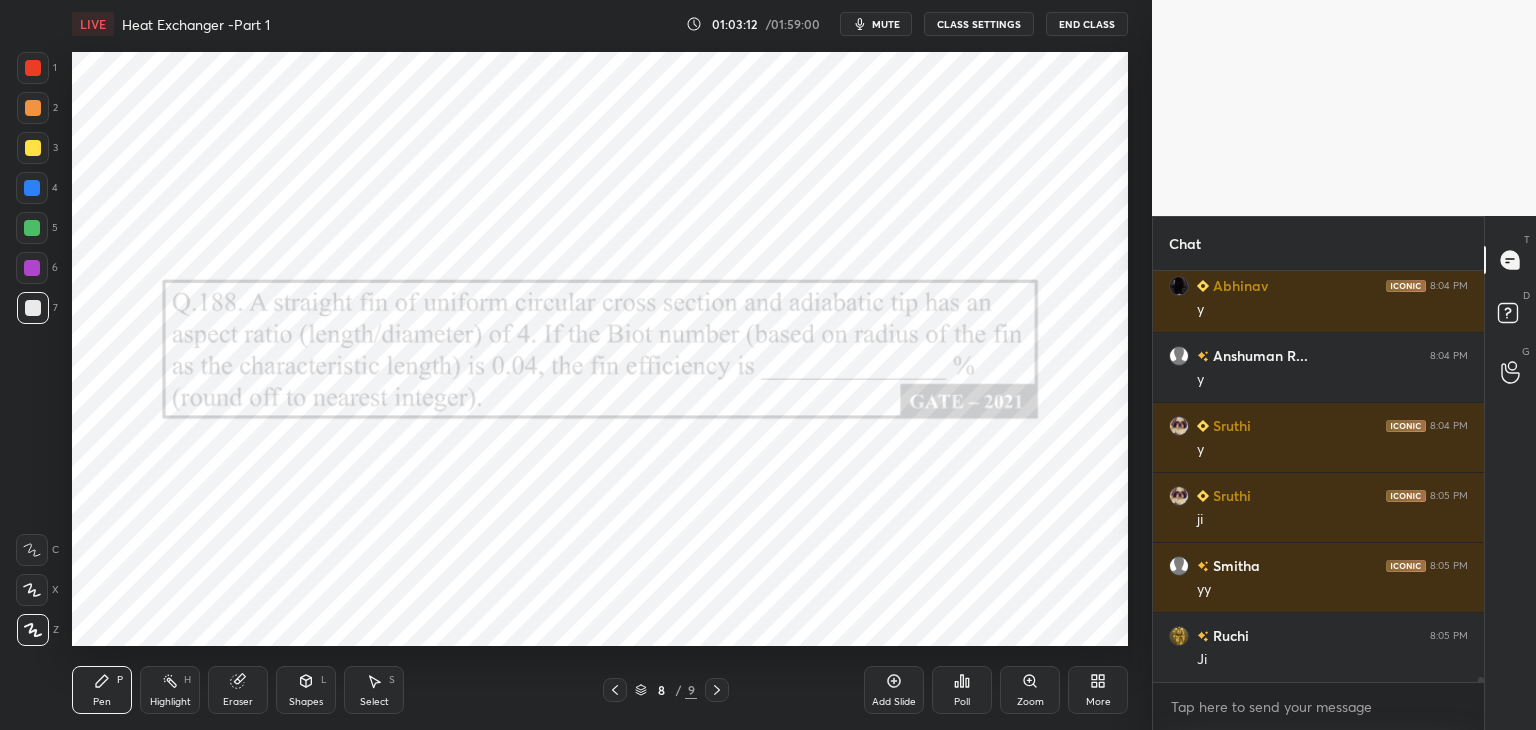 click 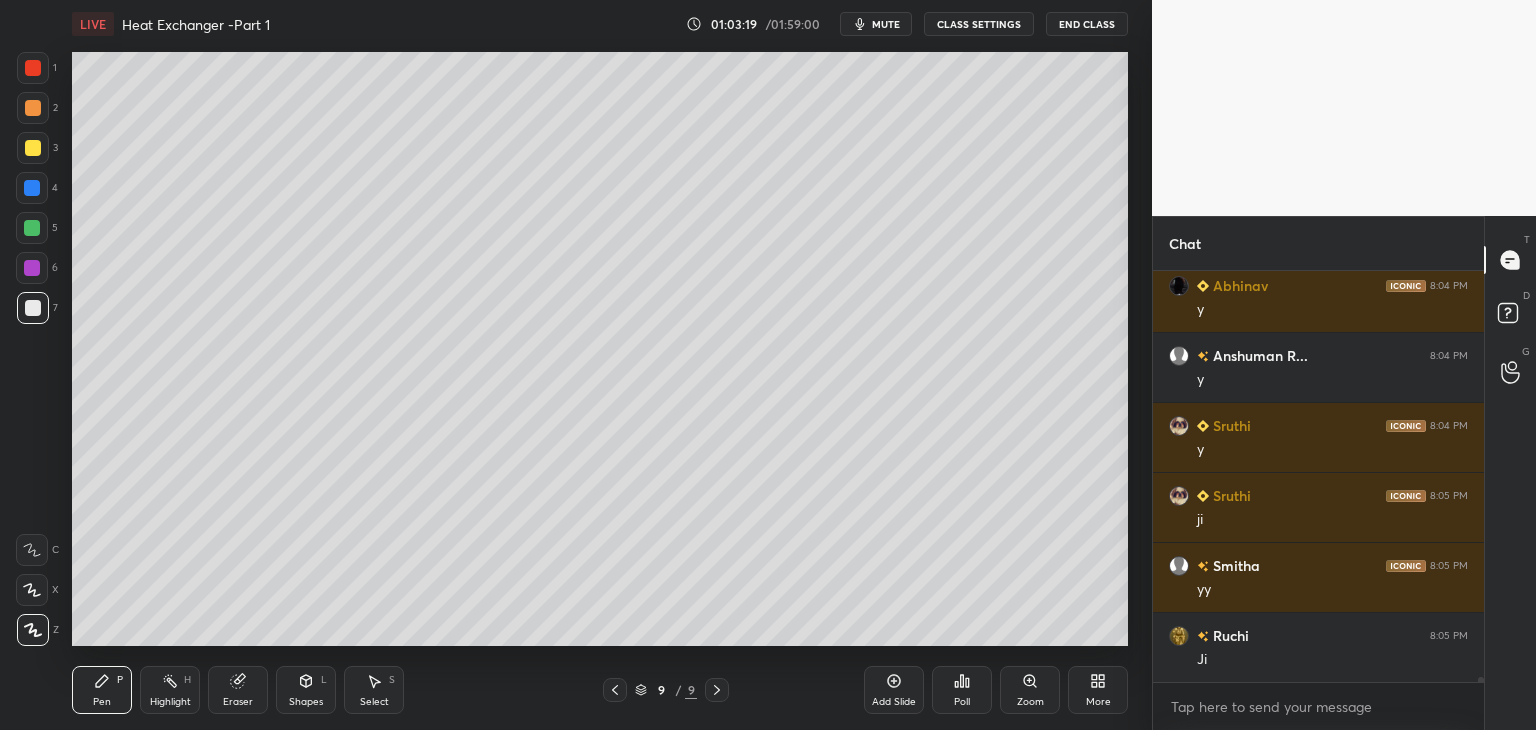 scroll, scrollTop: 33700, scrollLeft: 0, axis: vertical 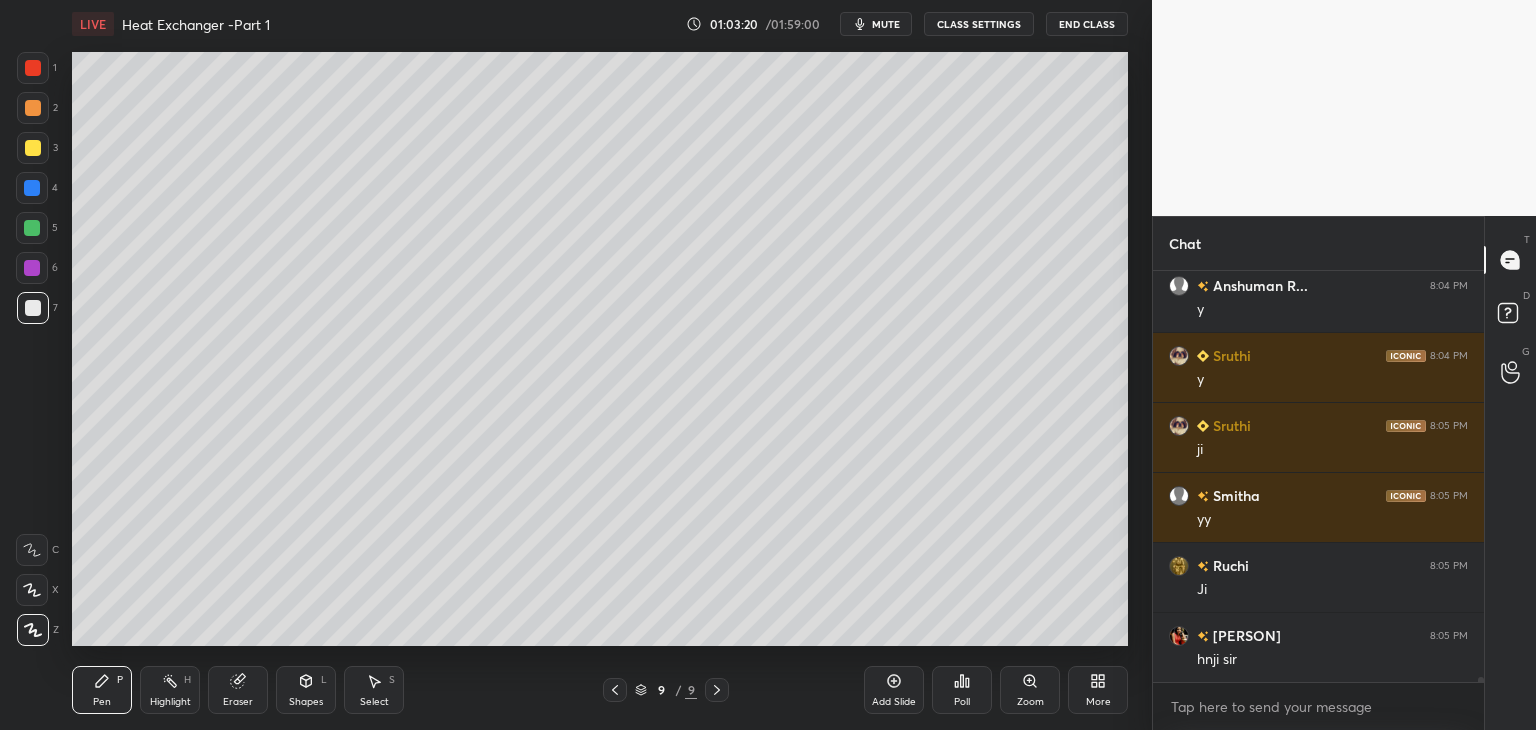 drag, startPoint x: 221, startPoint y: 700, endPoint x: 243, endPoint y: 692, distance: 23.409399 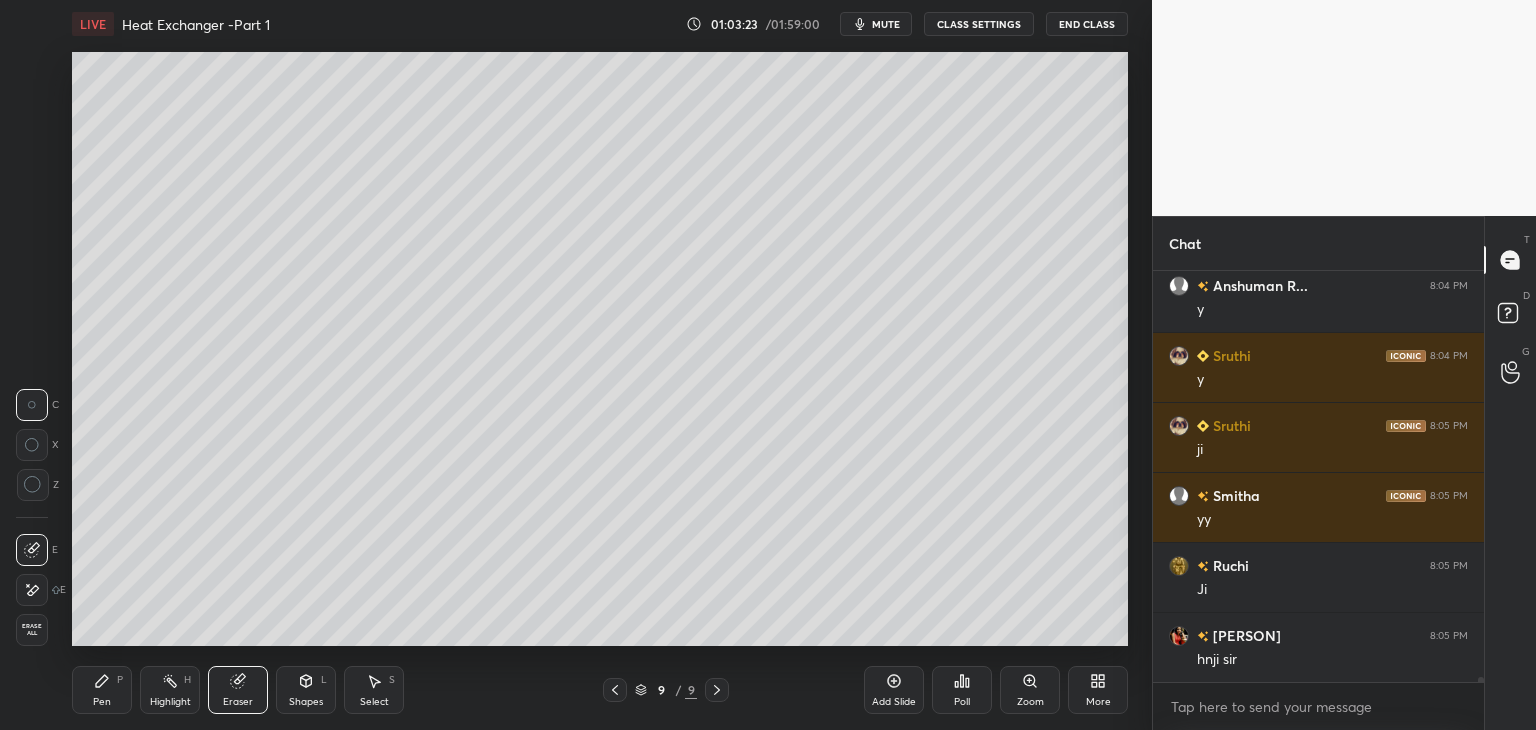 click on "Pen" at bounding box center [102, 702] 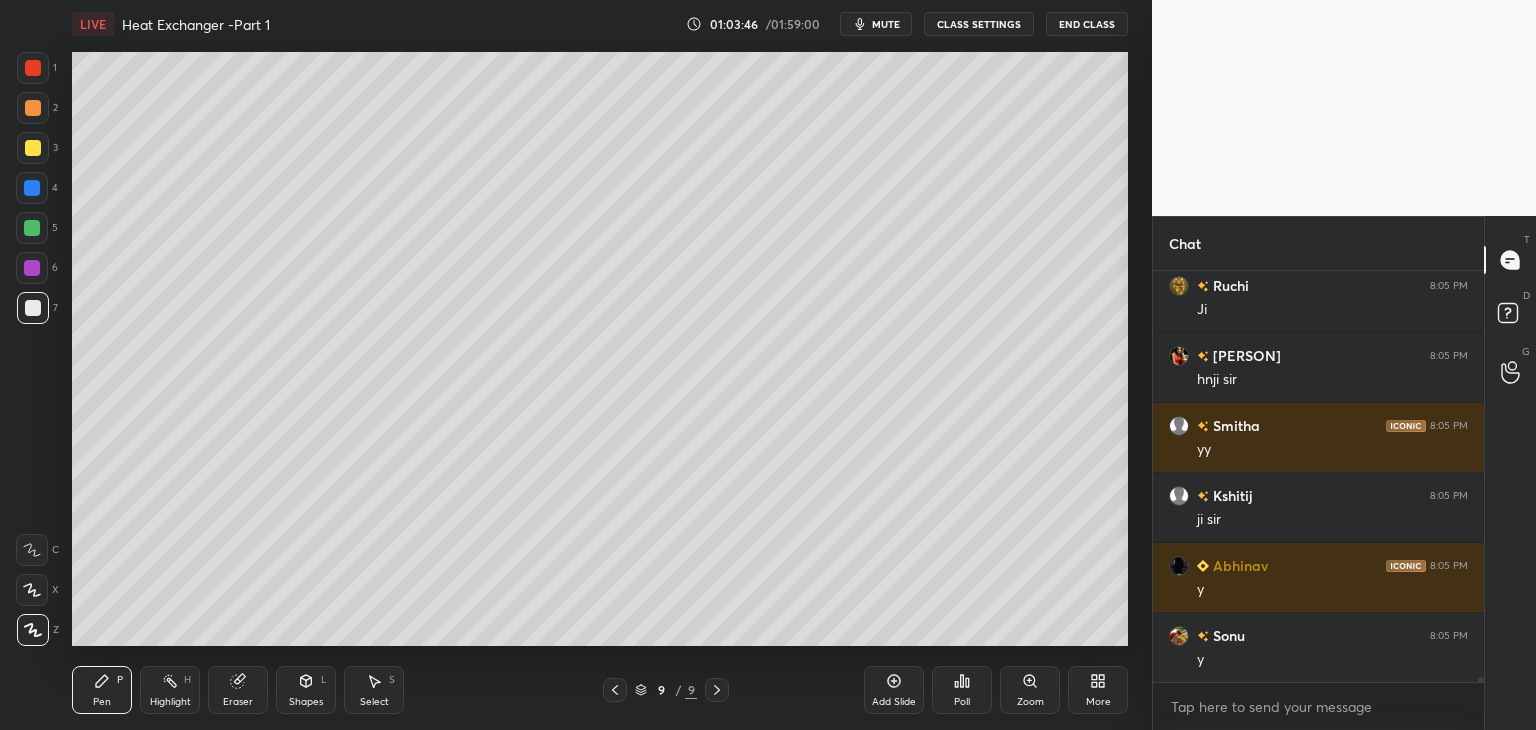scroll, scrollTop: 34050, scrollLeft: 0, axis: vertical 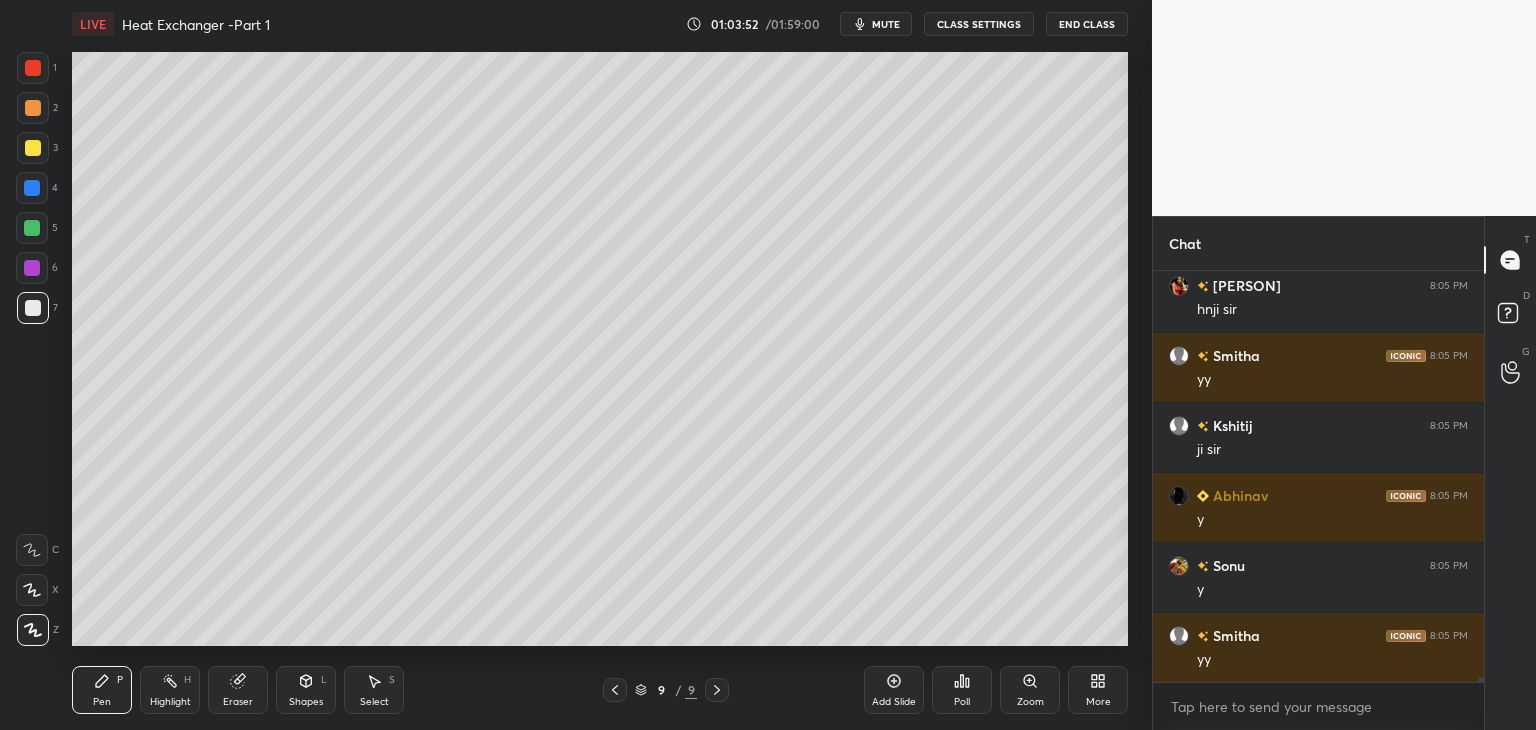 click 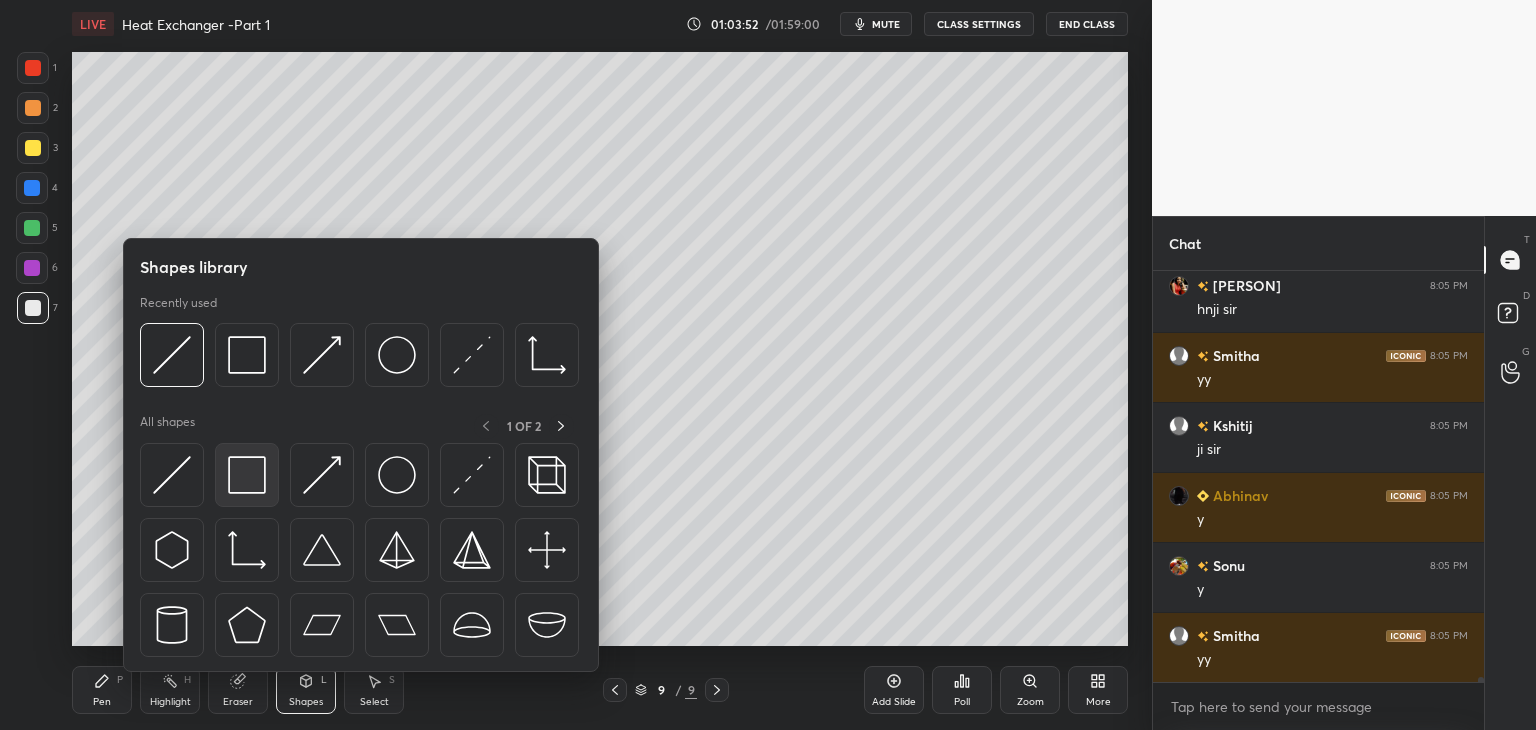 click at bounding box center [247, 475] 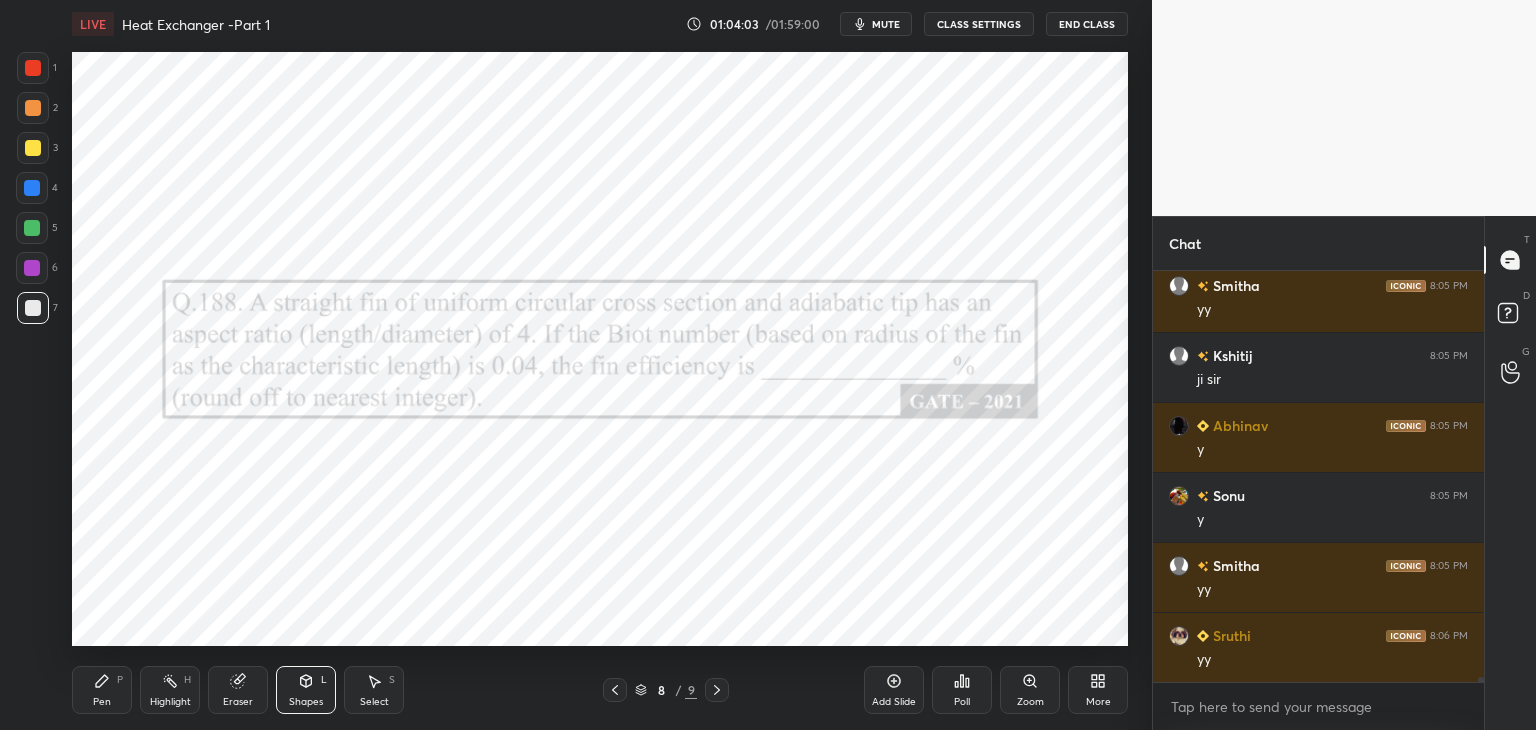 scroll, scrollTop: 34190, scrollLeft: 0, axis: vertical 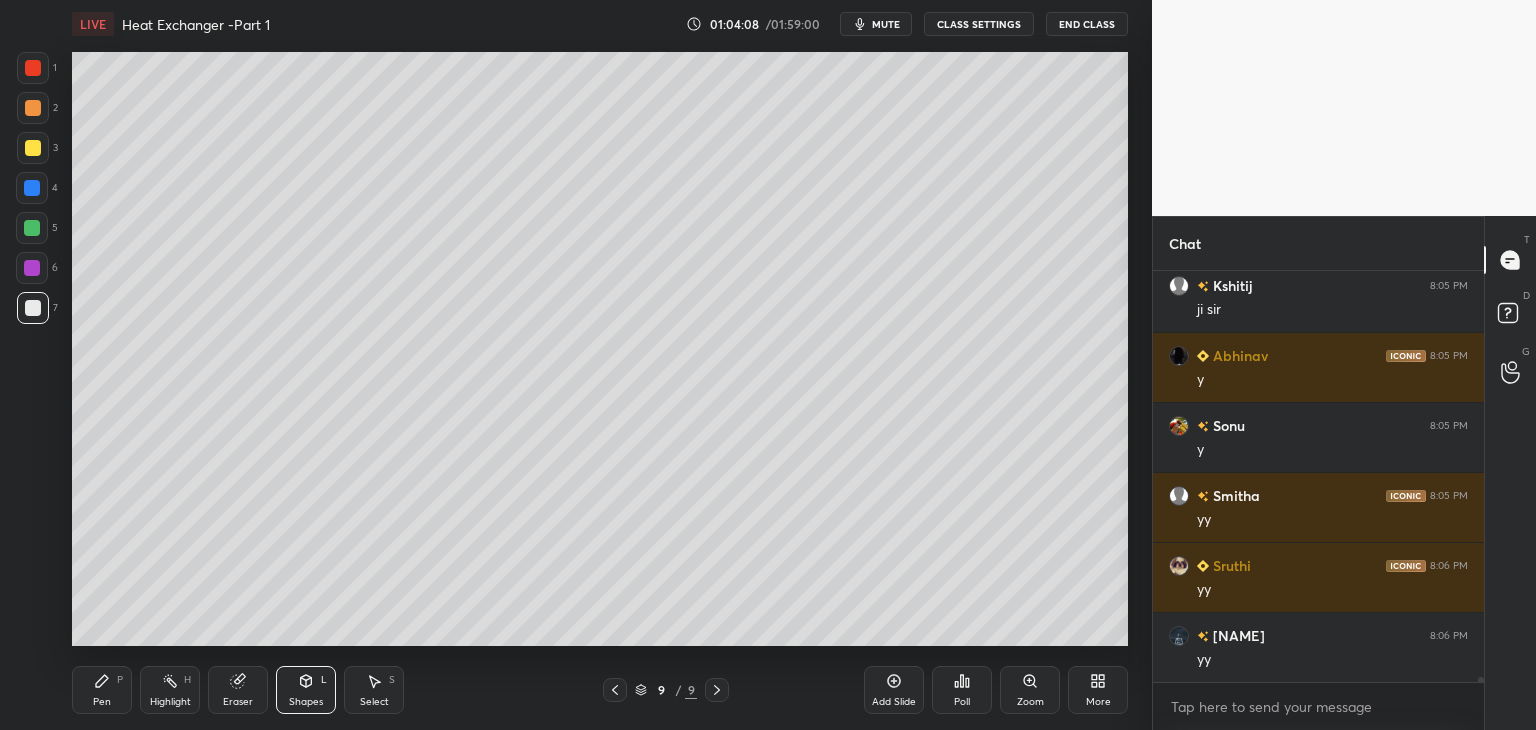 click on "Pen P" at bounding box center [102, 690] 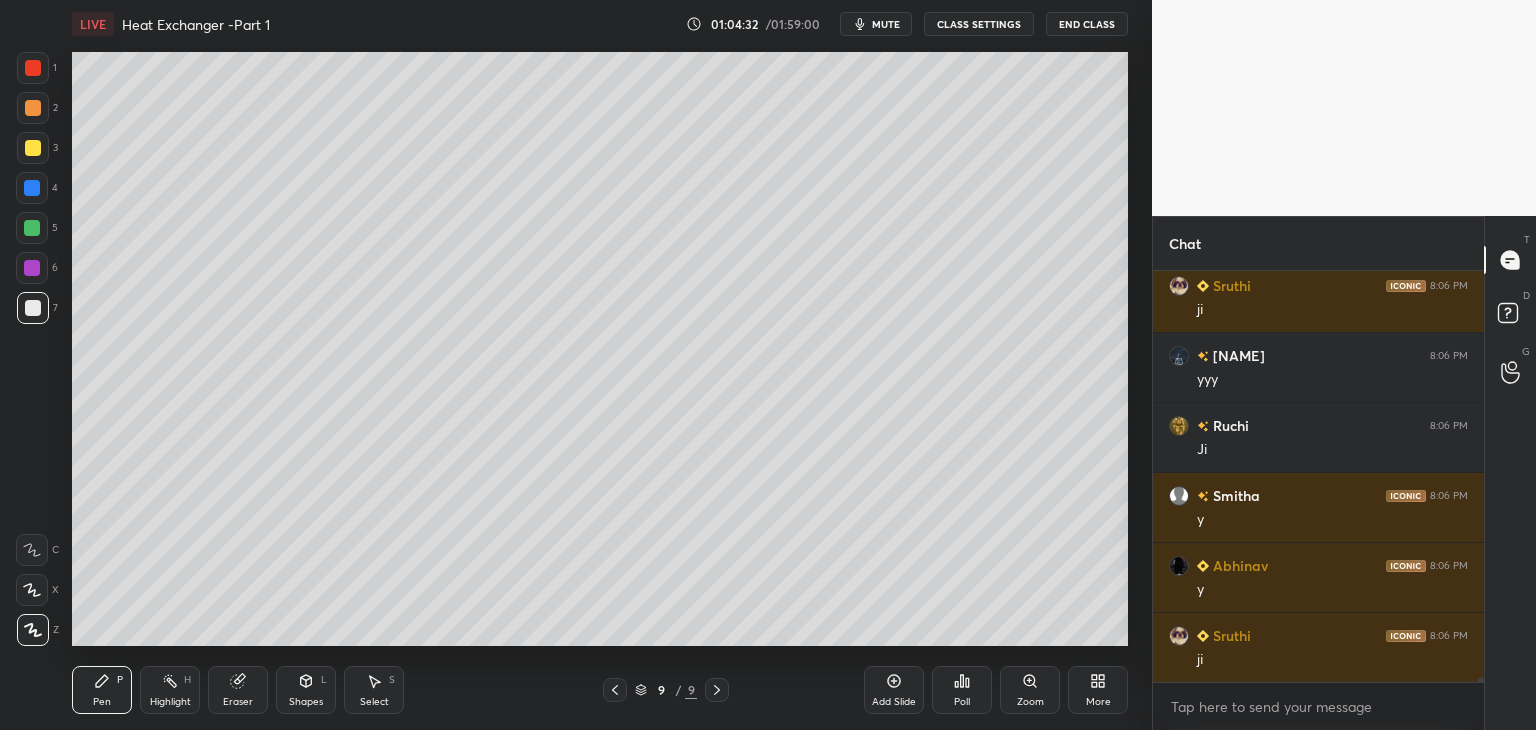 scroll, scrollTop: 34750, scrollLeft: 0, axis: vertical 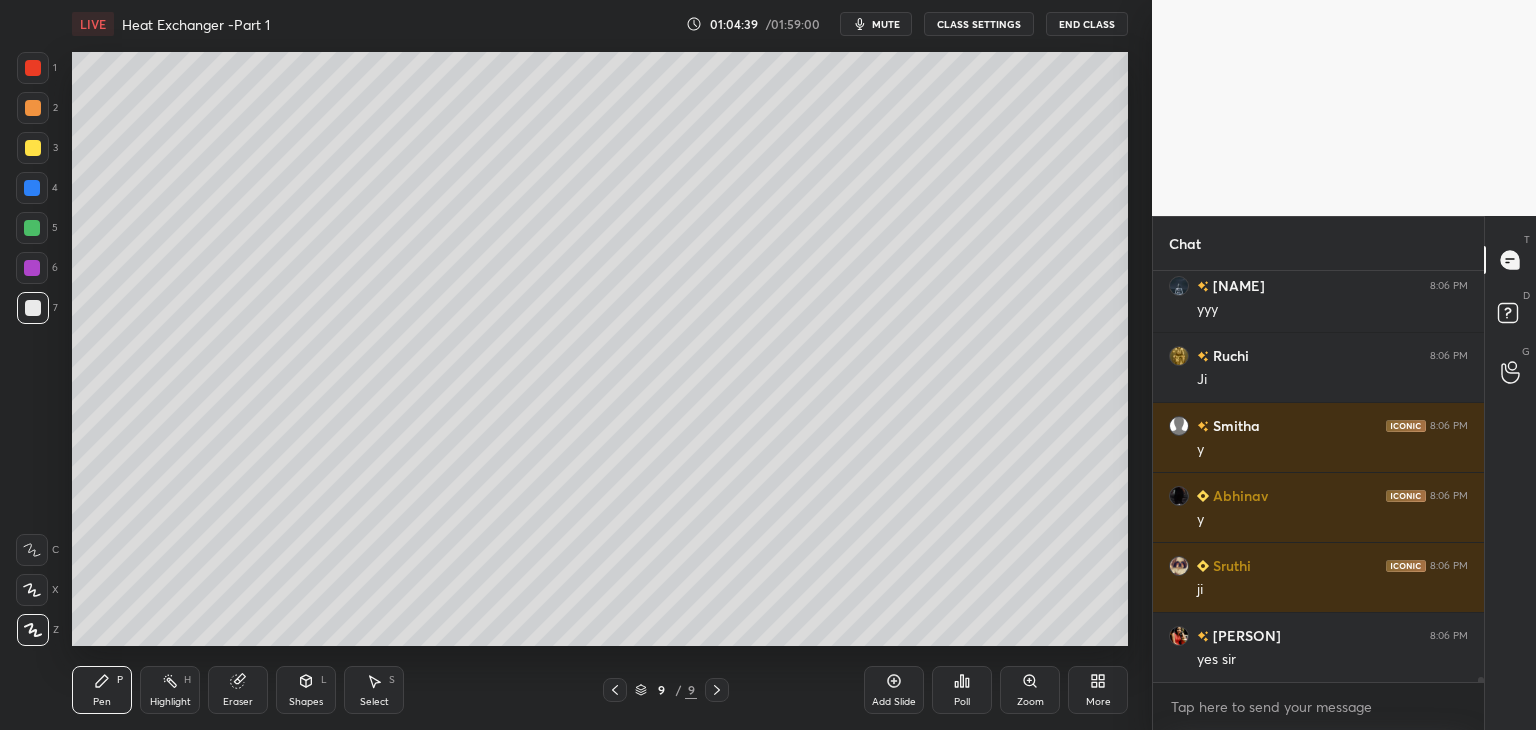 click on "Eraser" at bounding box center (238, 702) 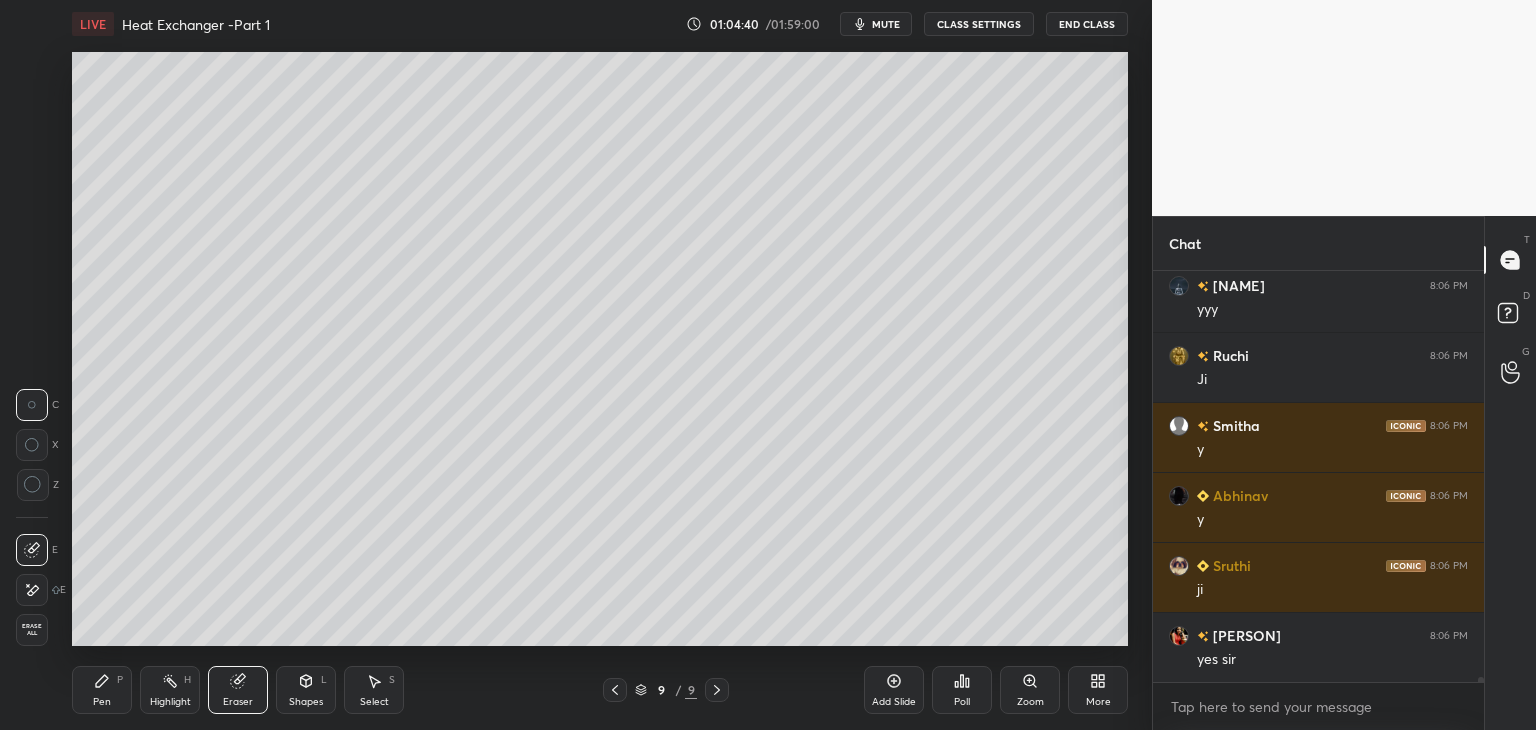 click at bounding box center [32, 590] 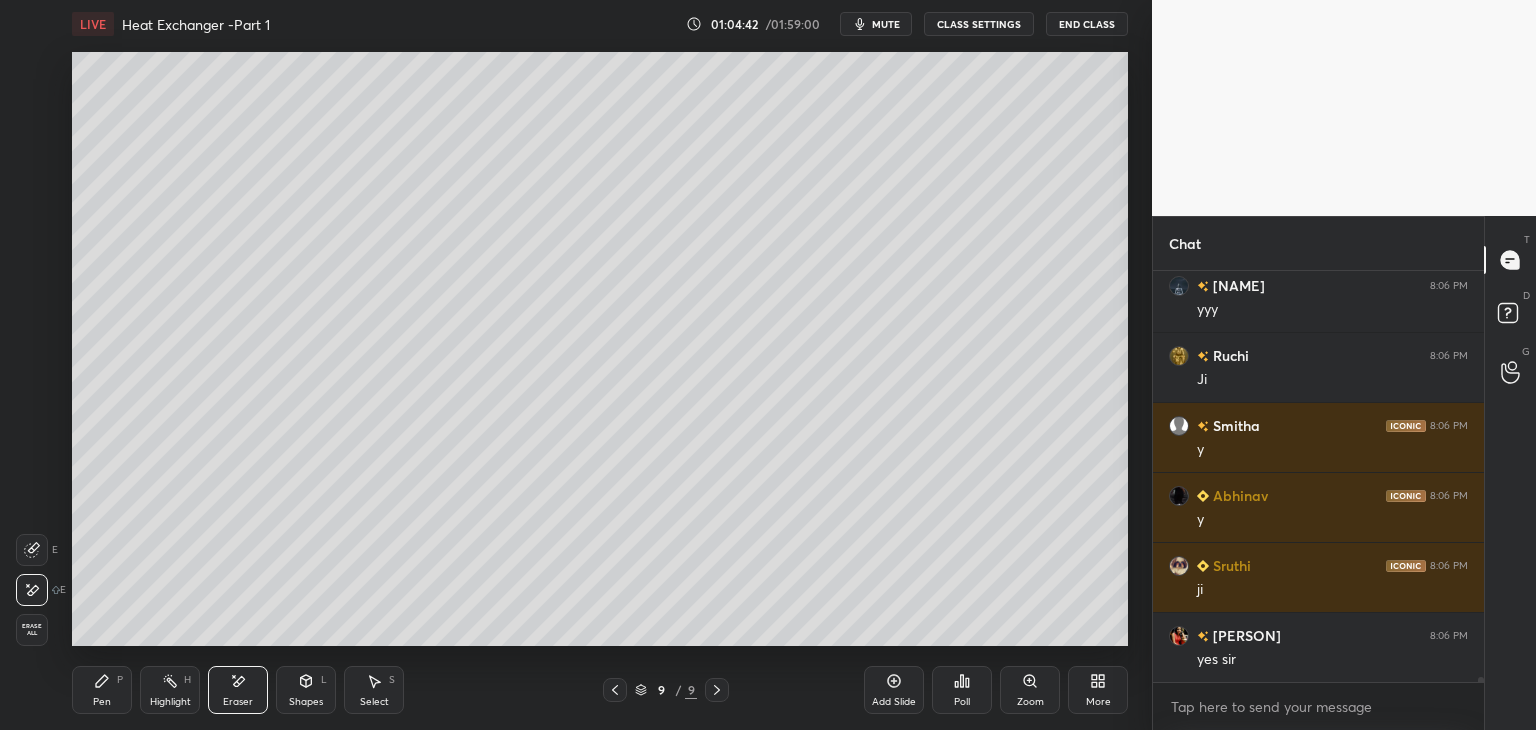 click on "Pen P" at bounding box center [102, 690] 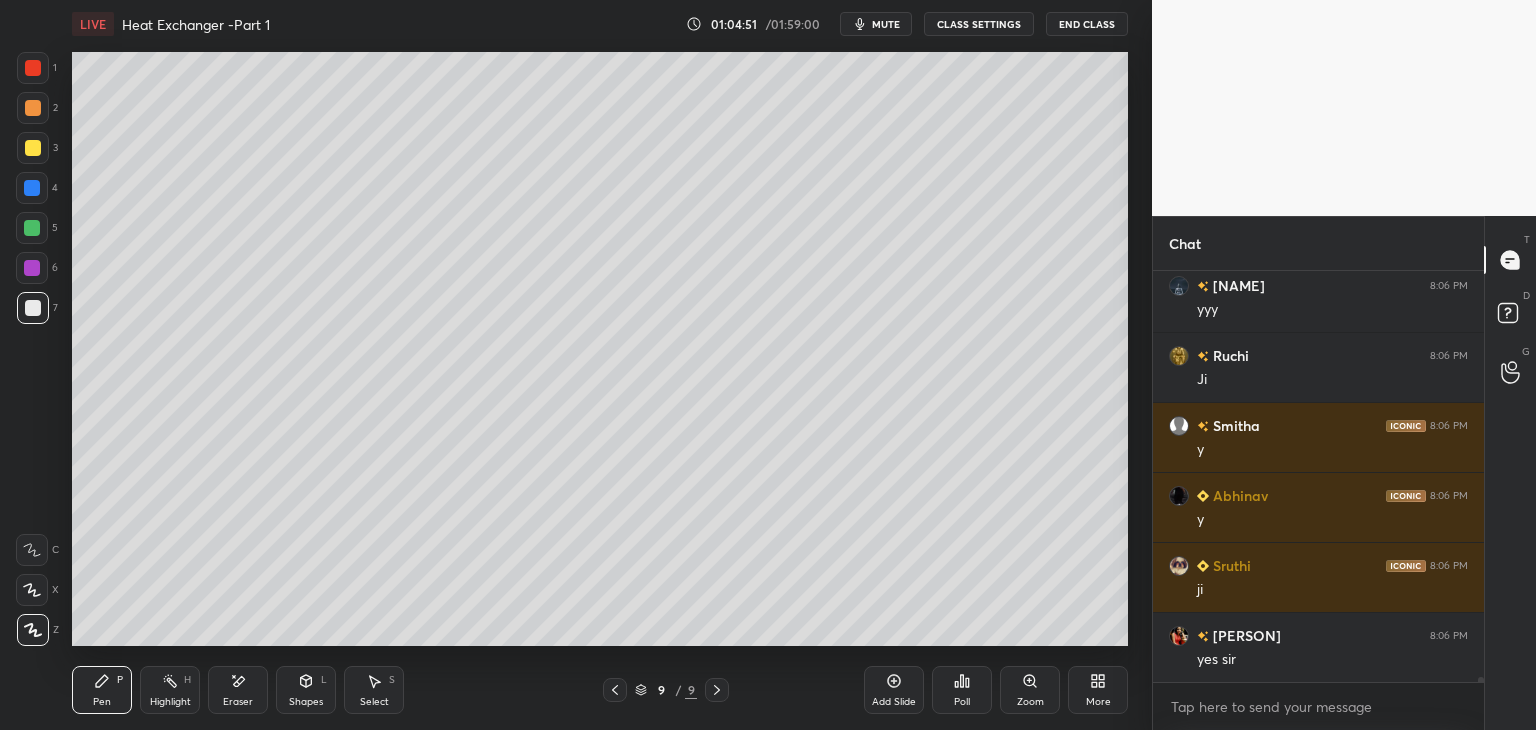 scroll, scrollTop: 34820, scrollLeft: 0, axis: vertical 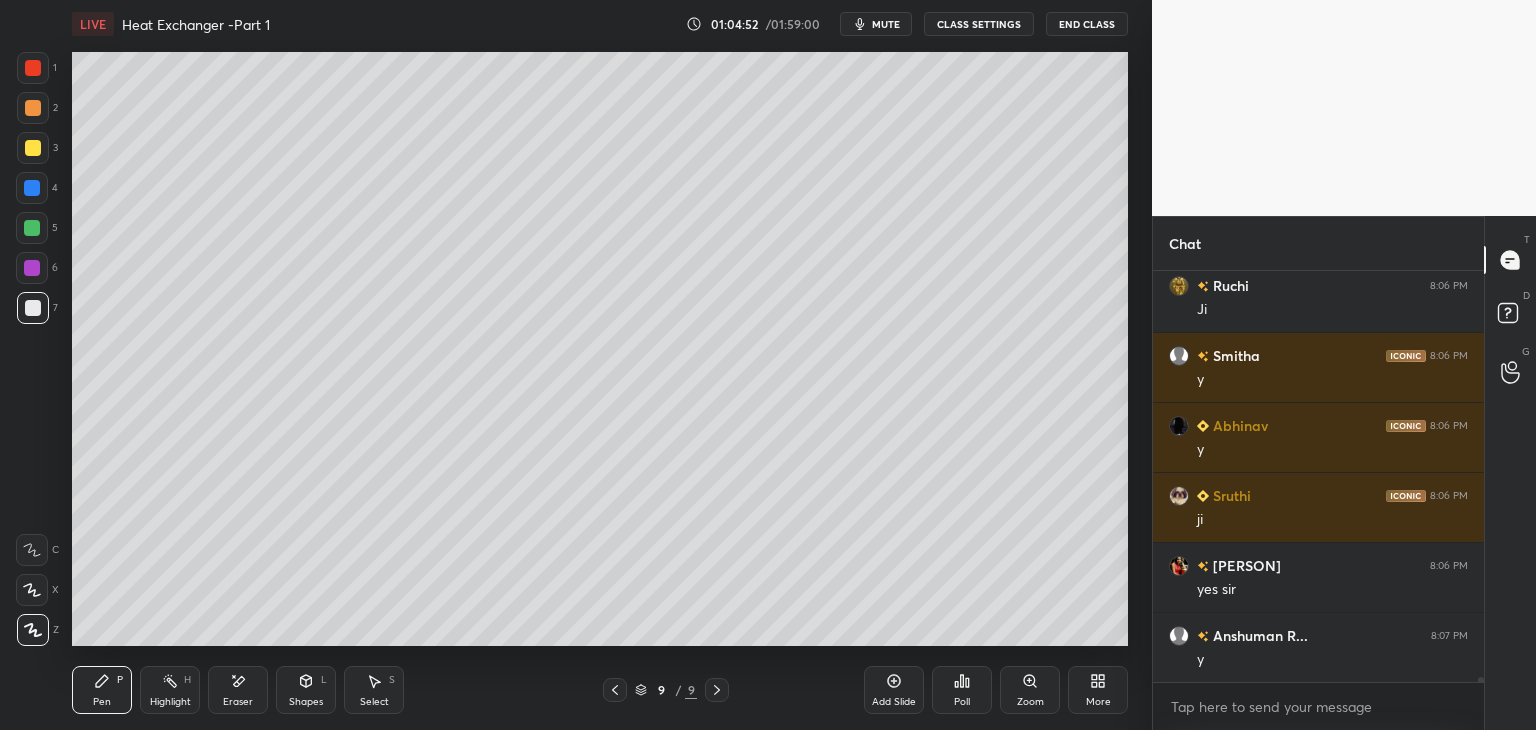 drag, startPoint x: 368, startPoint y: 690, endPoint x: 368, endPoint y: 677, distance: 13 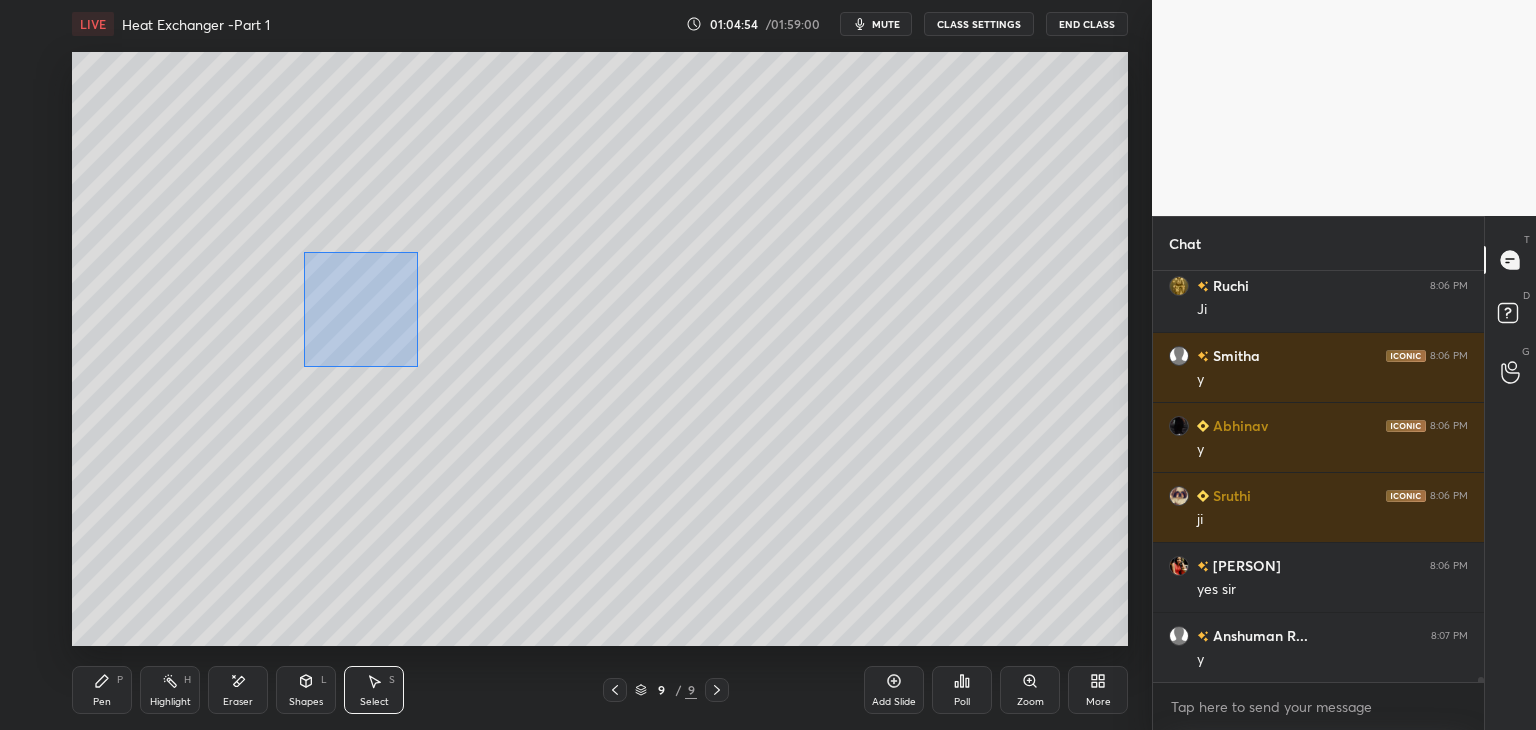 drag, startPoint x: 304, startPoint y: 252, endPoint x: 418, endPoint y: 367, distance: 161.929 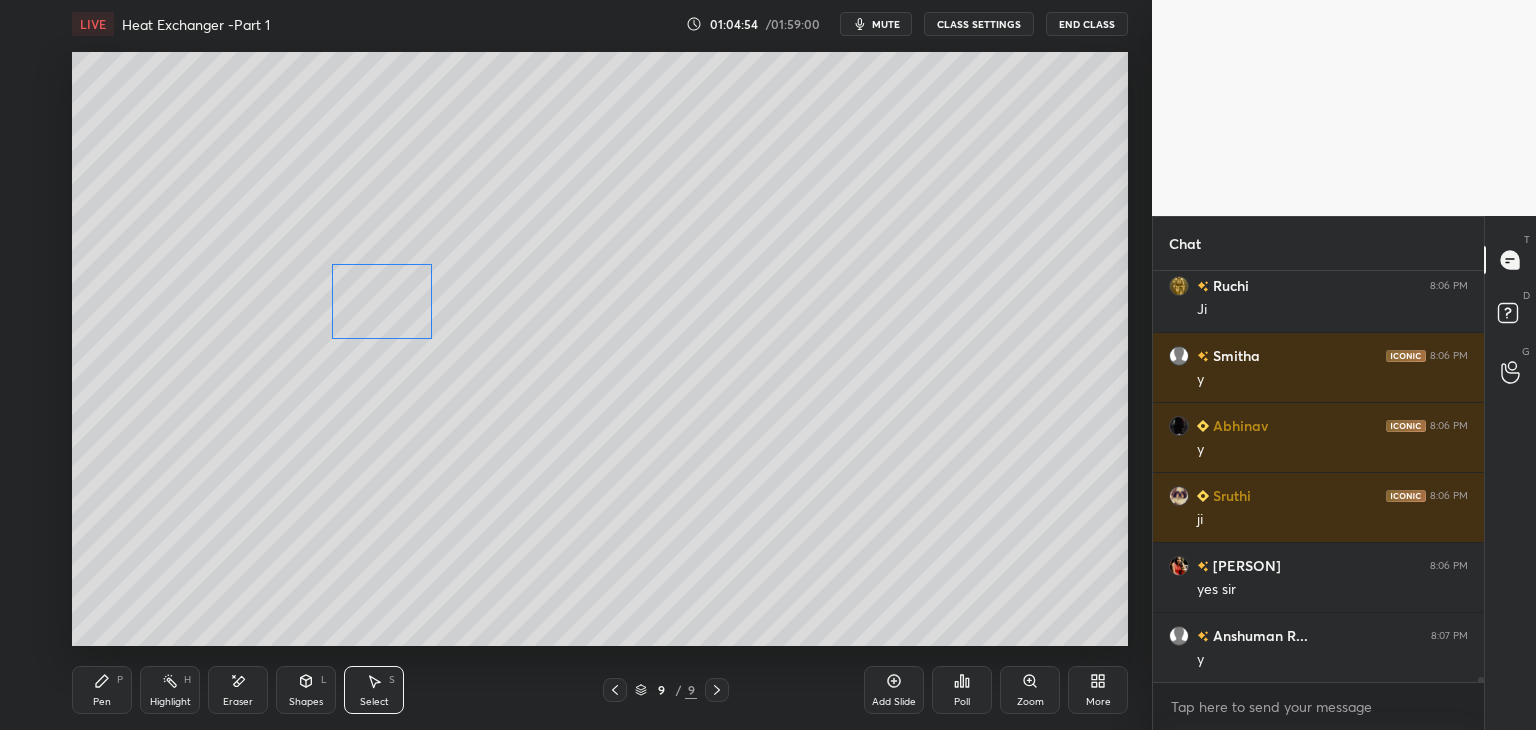click on "0 ° Undo Copy Duplicate Duplicate to new slide Delete" at bounding box center [600, 349] 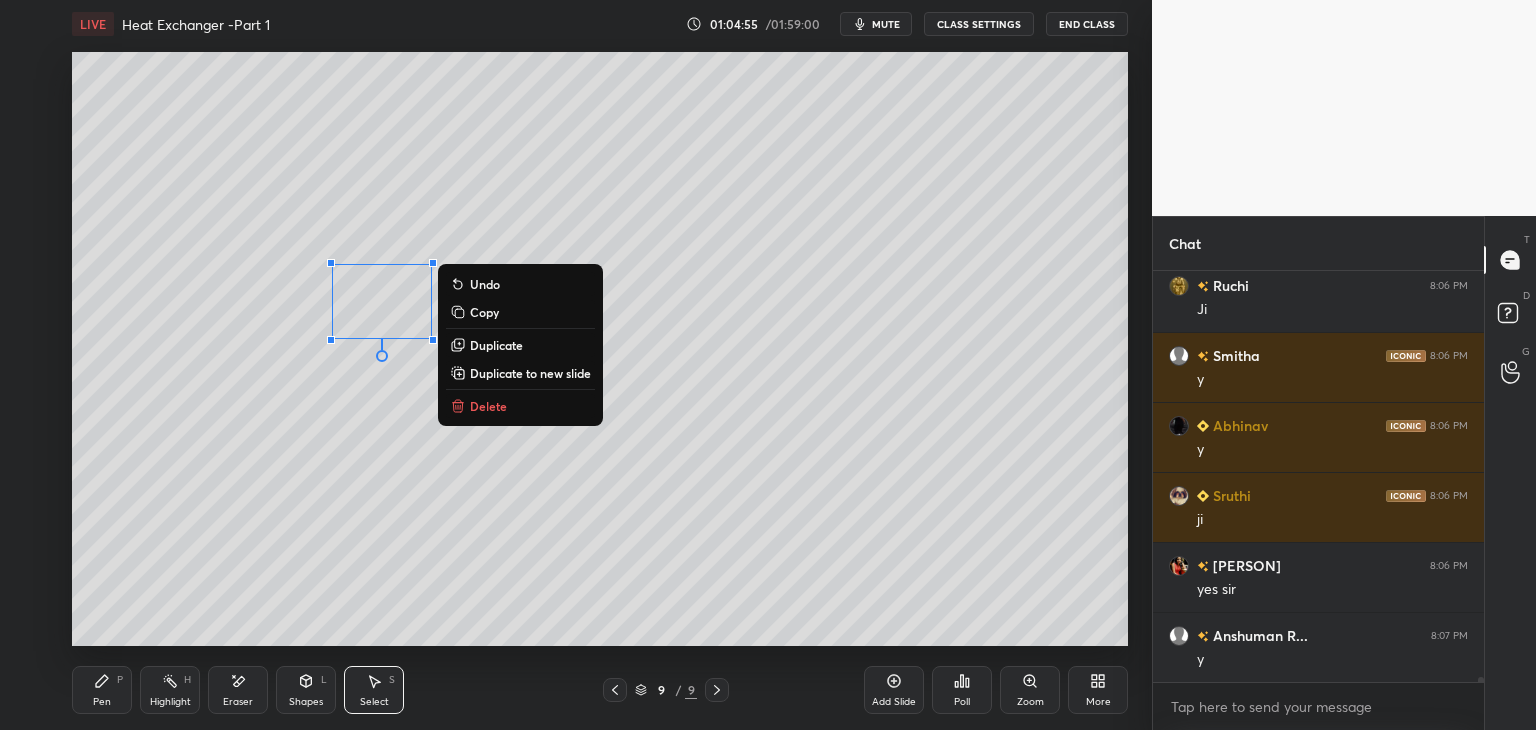 click on "Pen P" at bounding box center [102, 690] 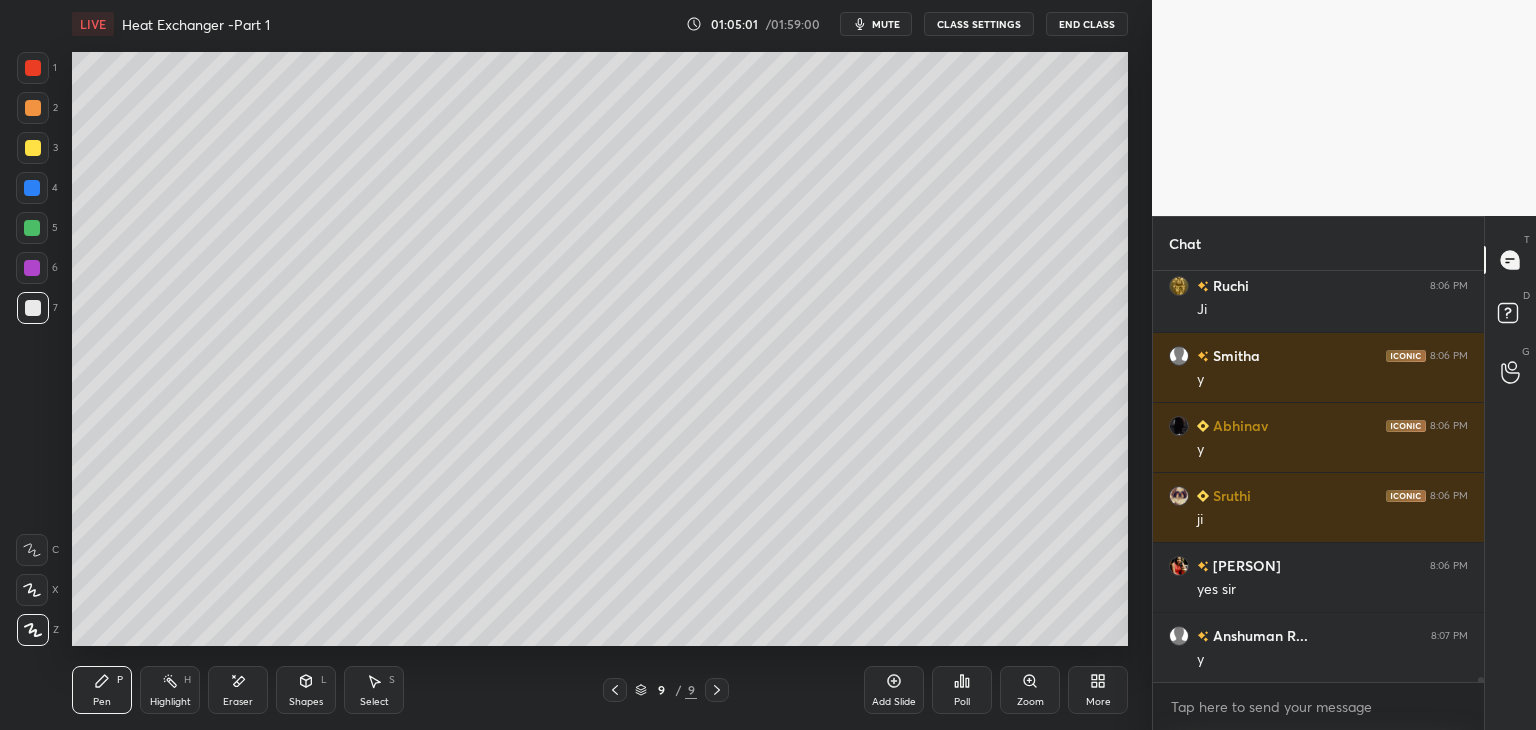 click on "Eraser" at bounding box center (238, 690) 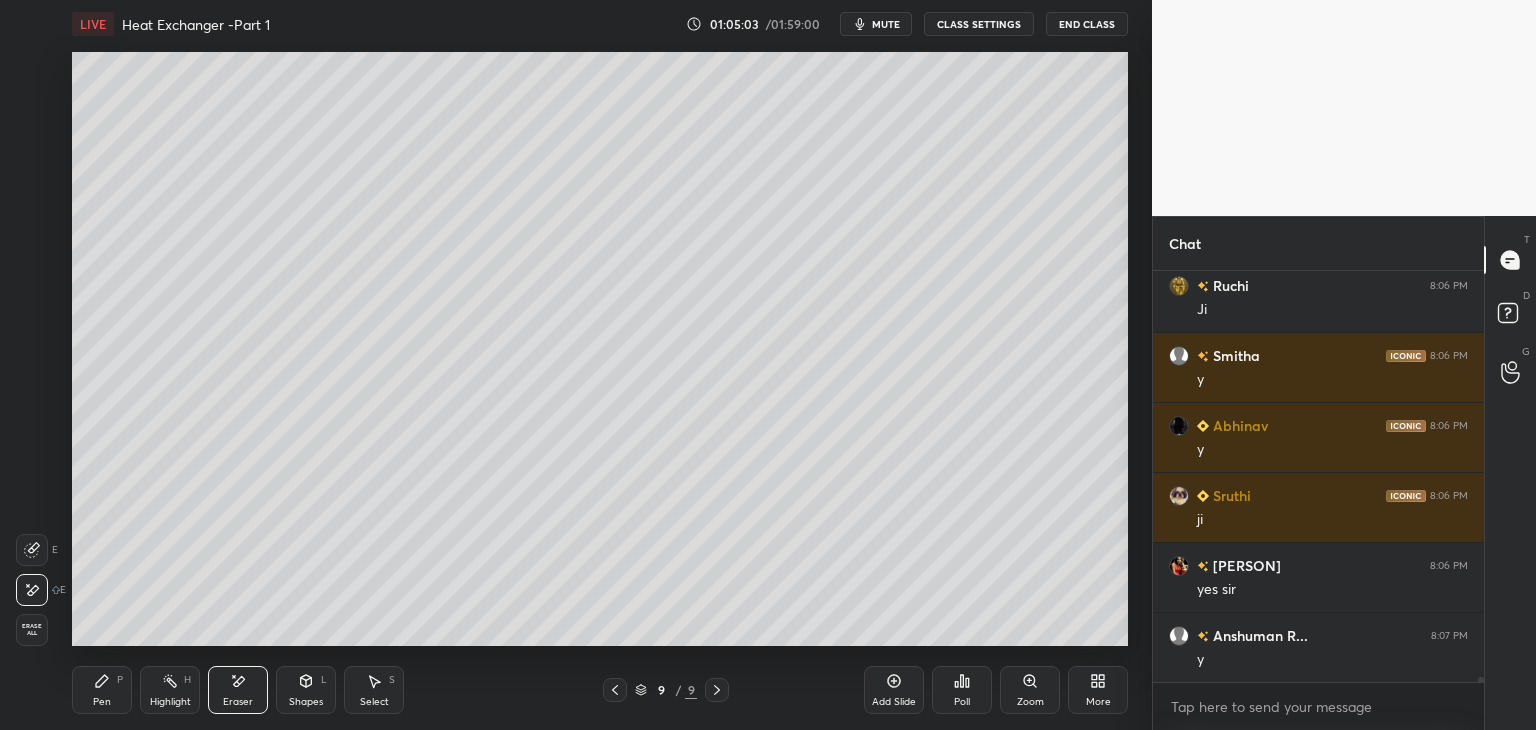 click 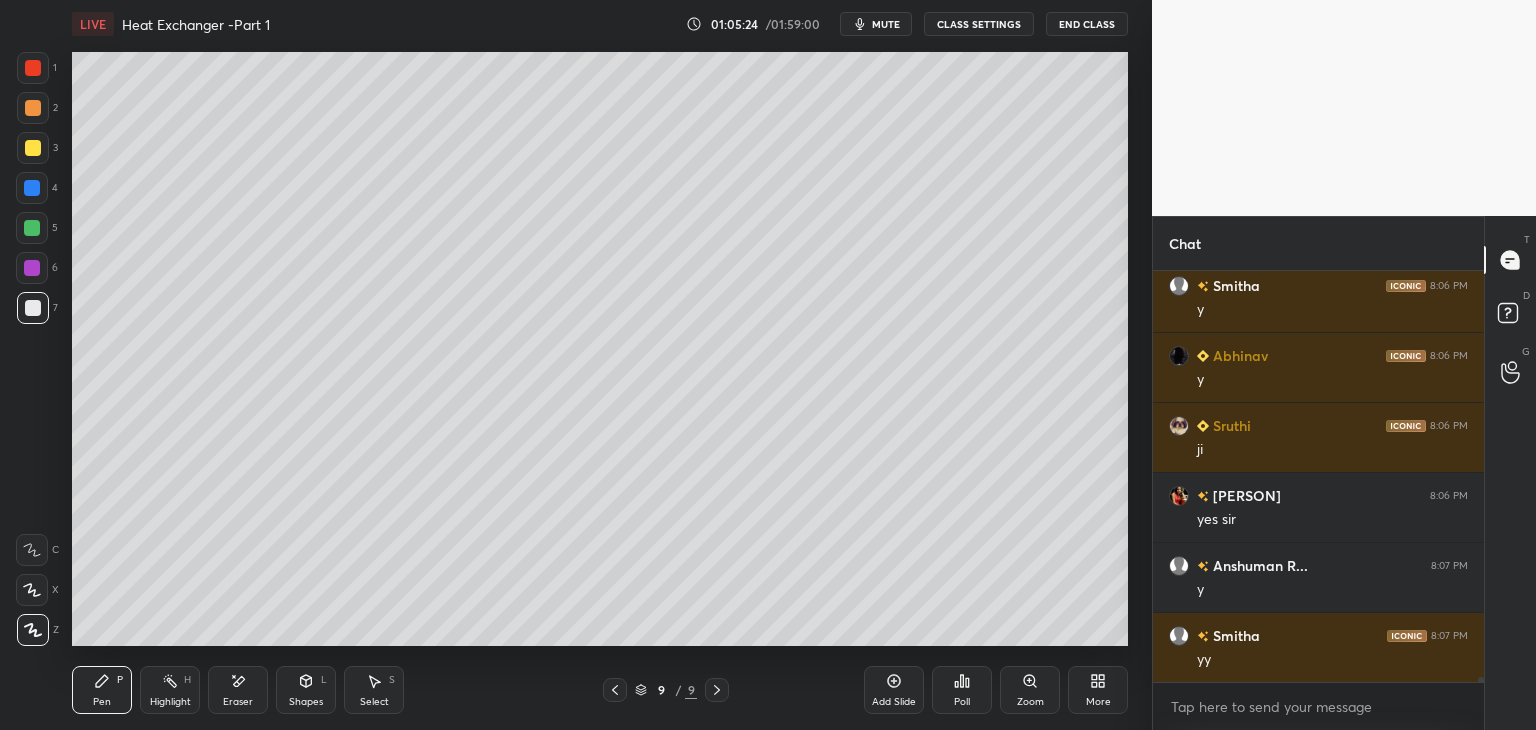 scroll, scrollTop: 34960, scrollLeft: 0, axis: vertical 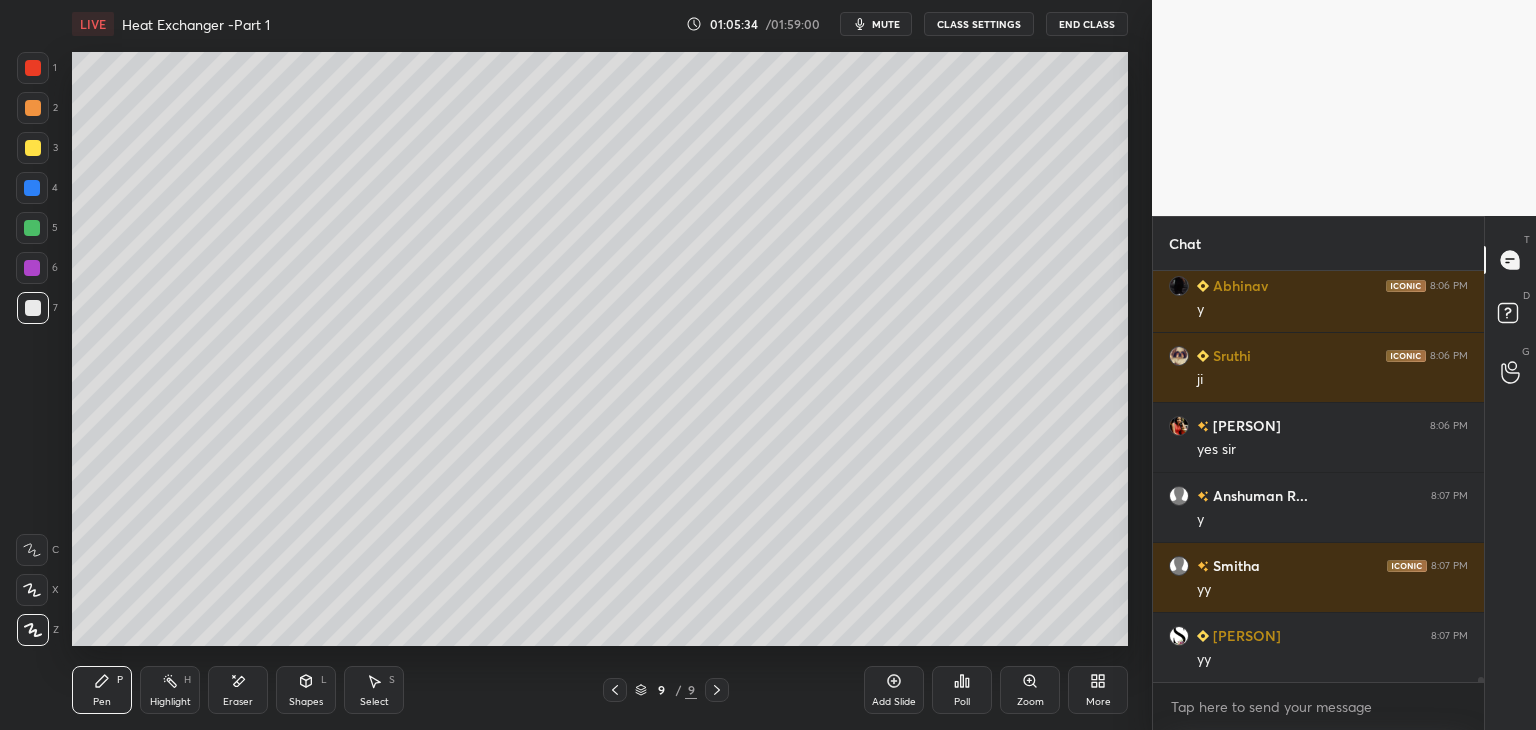 click 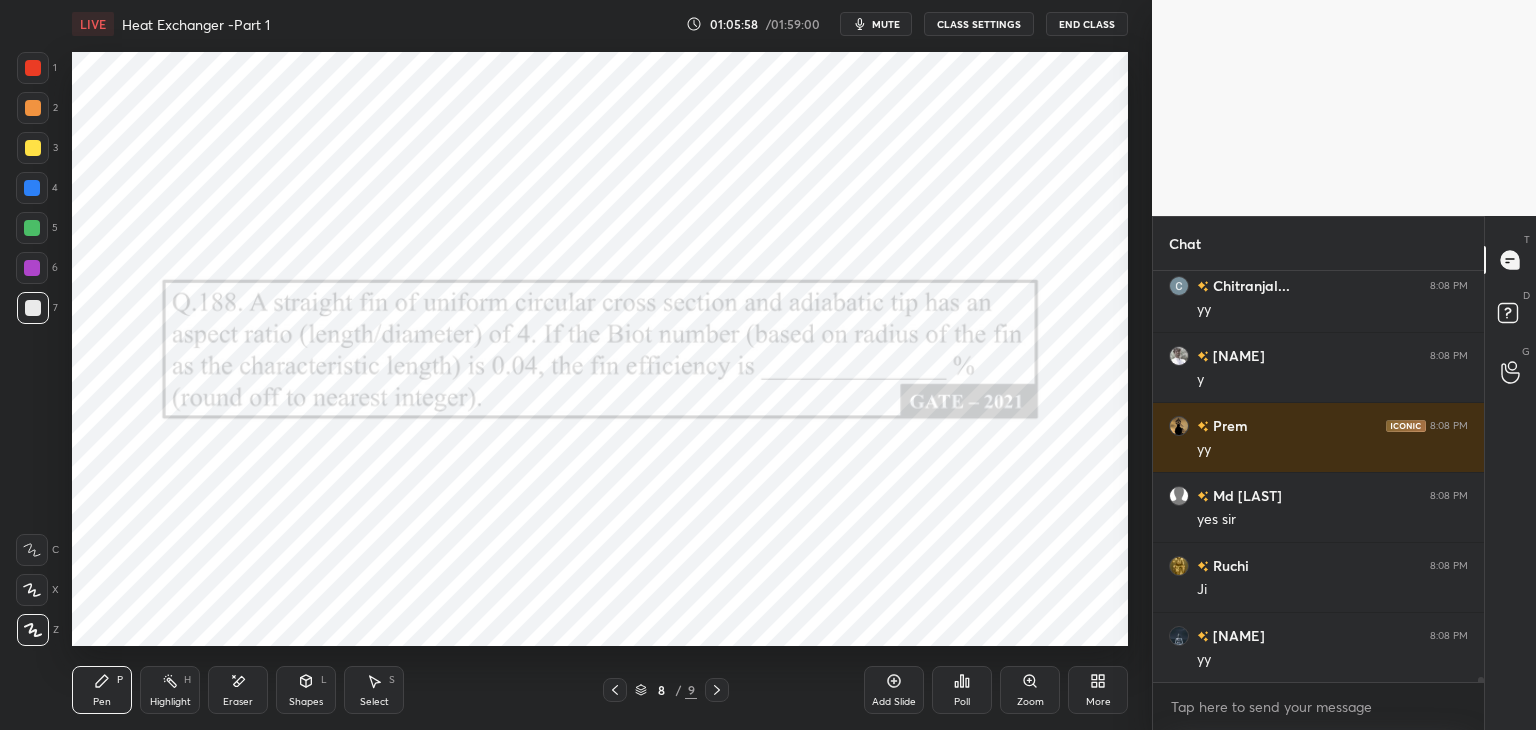 scroll, scrollTop: 36080, scrollLeft: 0, axis: vertical 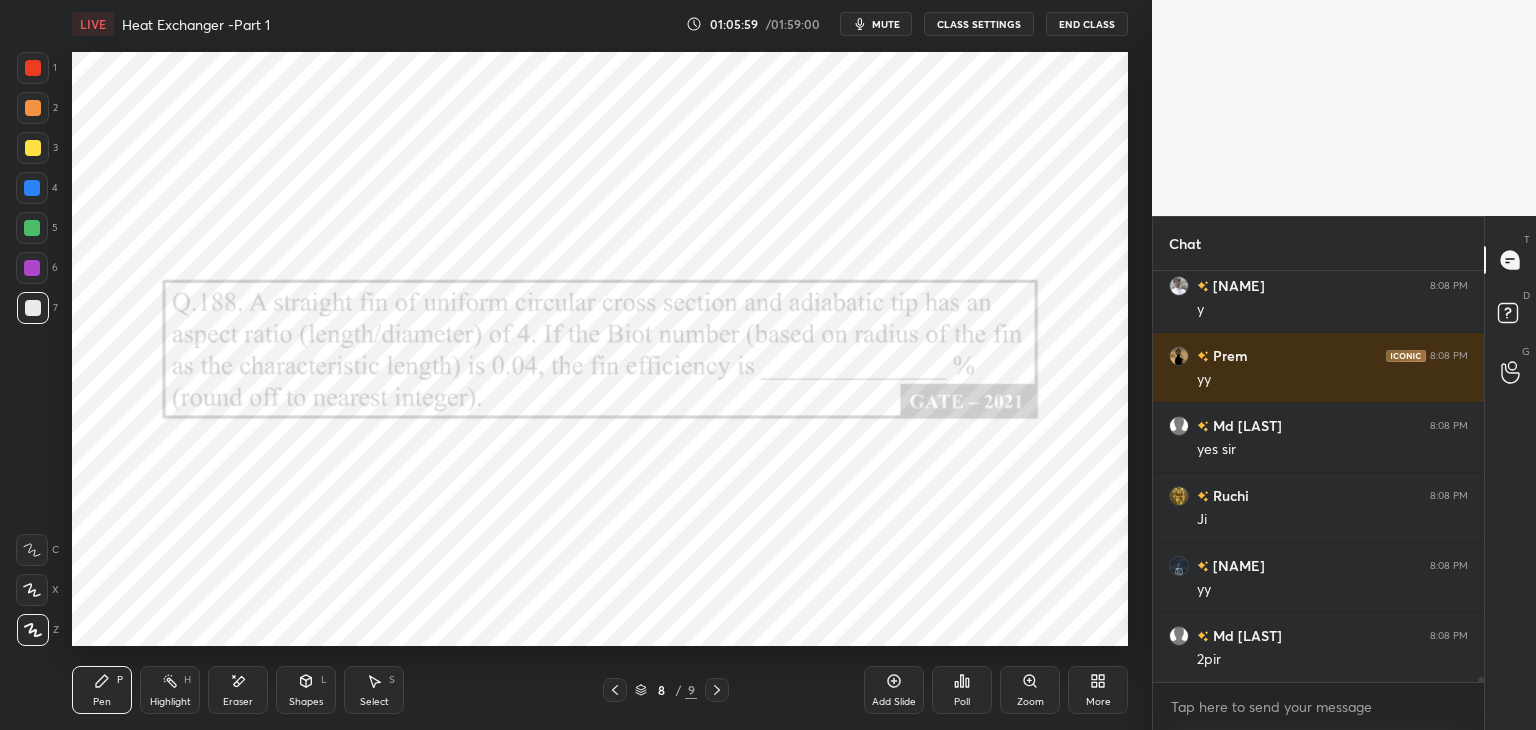 click 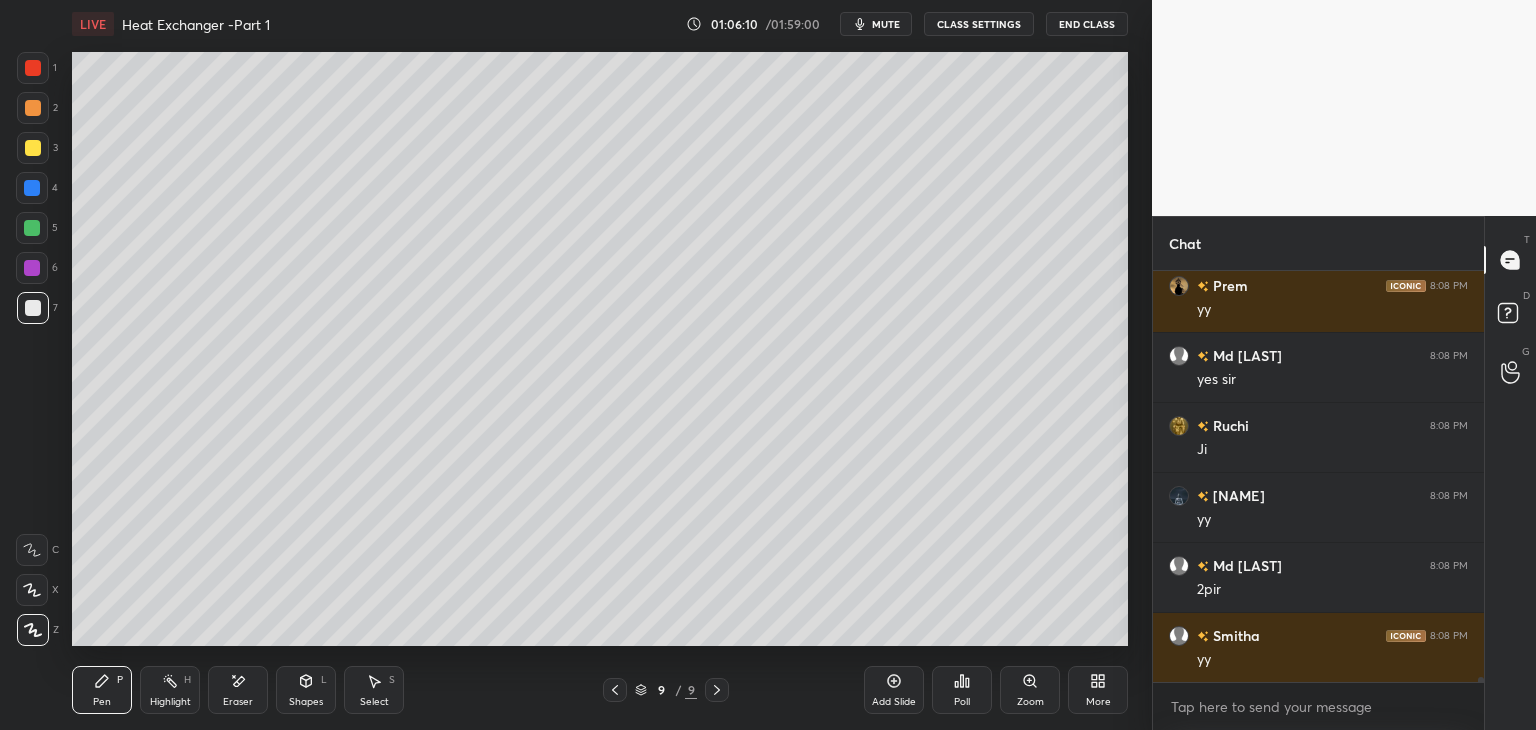 scroll, scrollTop: 36220, scrollLeft: 0, axis: vertical 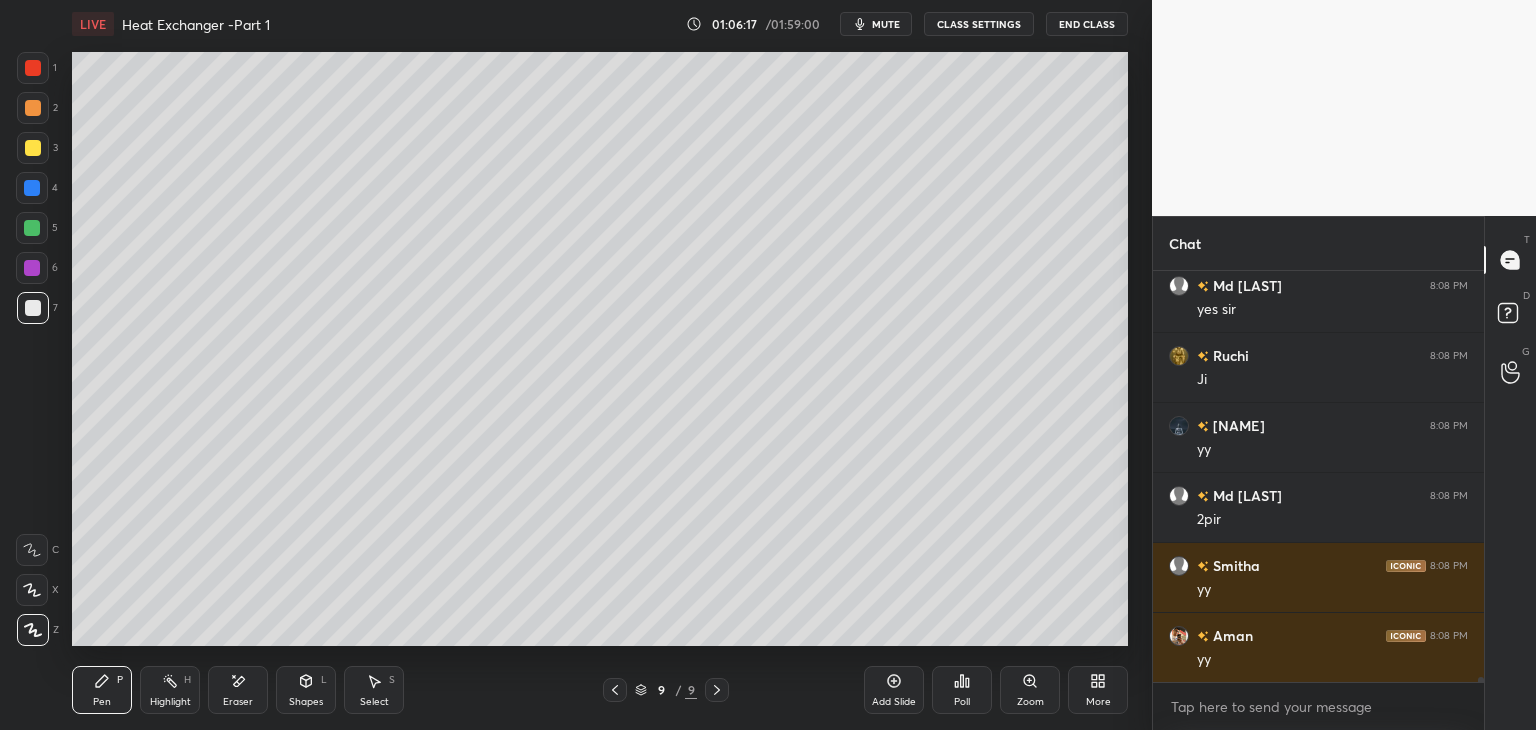 drag, startPoint x: 371, startPoint y: 689, endPoint x: 370, endPoint y: 674, distance: 15.033297 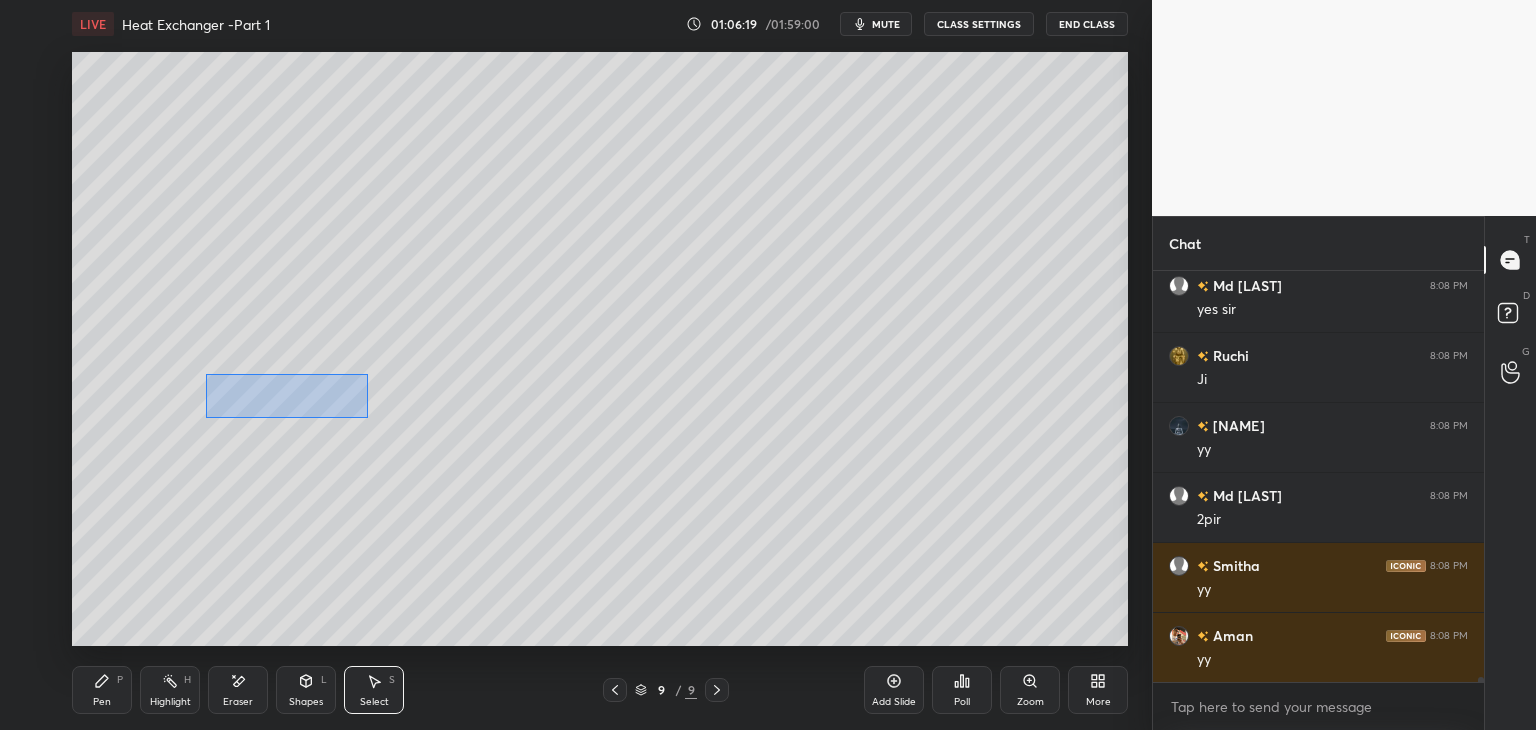 drag, startPoint x: 206, startPoint y: 373, endPoint x: 368, endPoint y: 418, distance: 168.13388 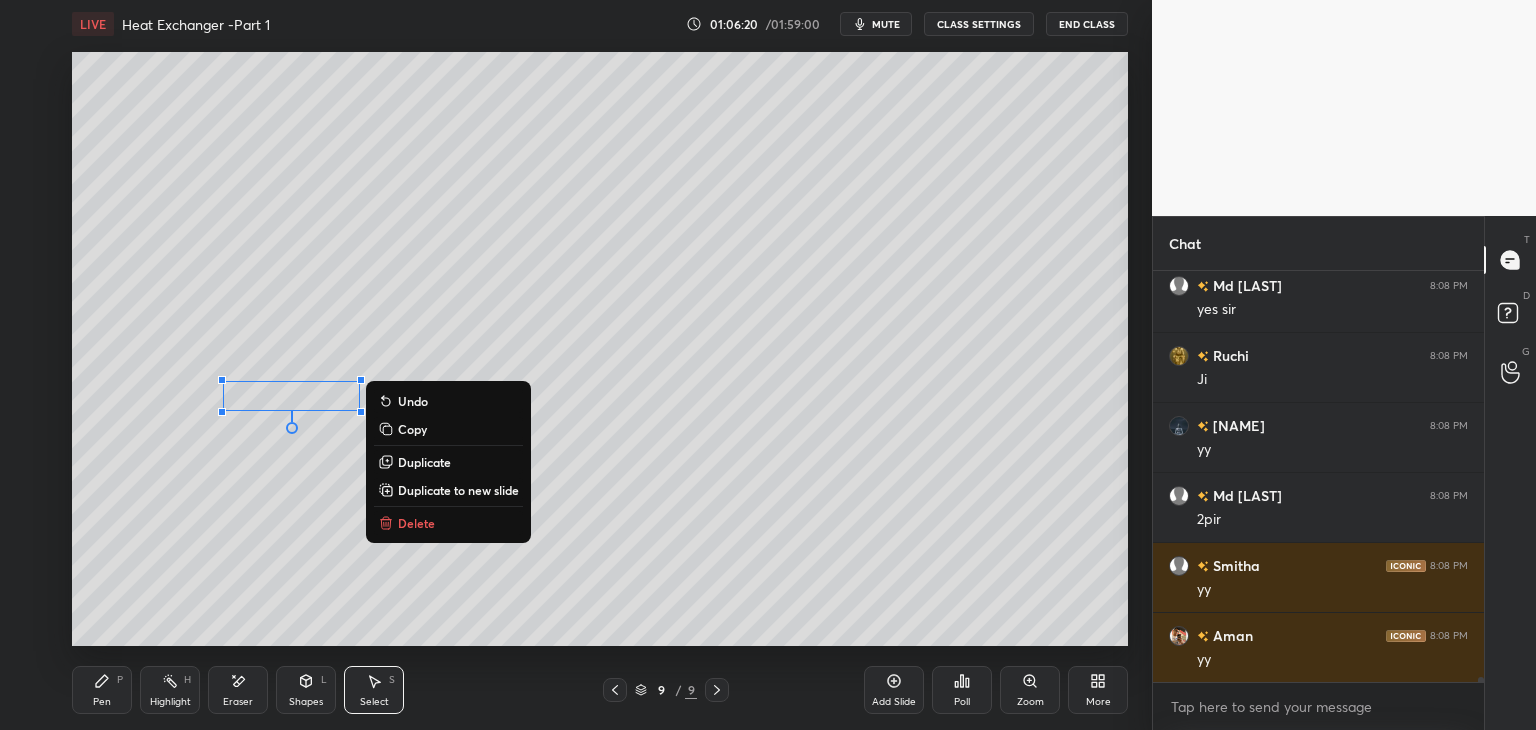 click on "Duplicate" at bounding box center (424, 462) 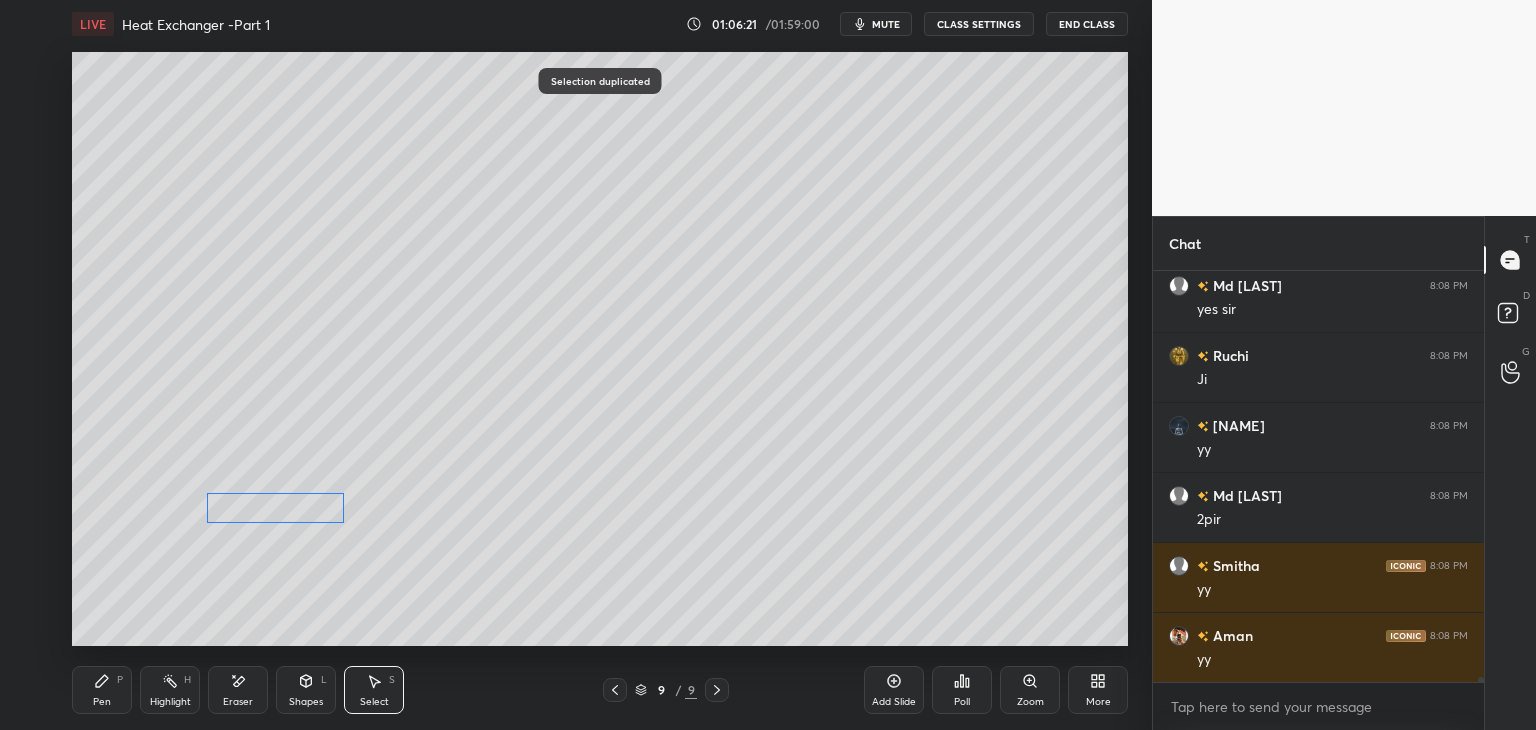 drag, startPoint x: 314, startPoint y: 435, endPoint x: 277, endPoint y: 514, distance: 87.23531 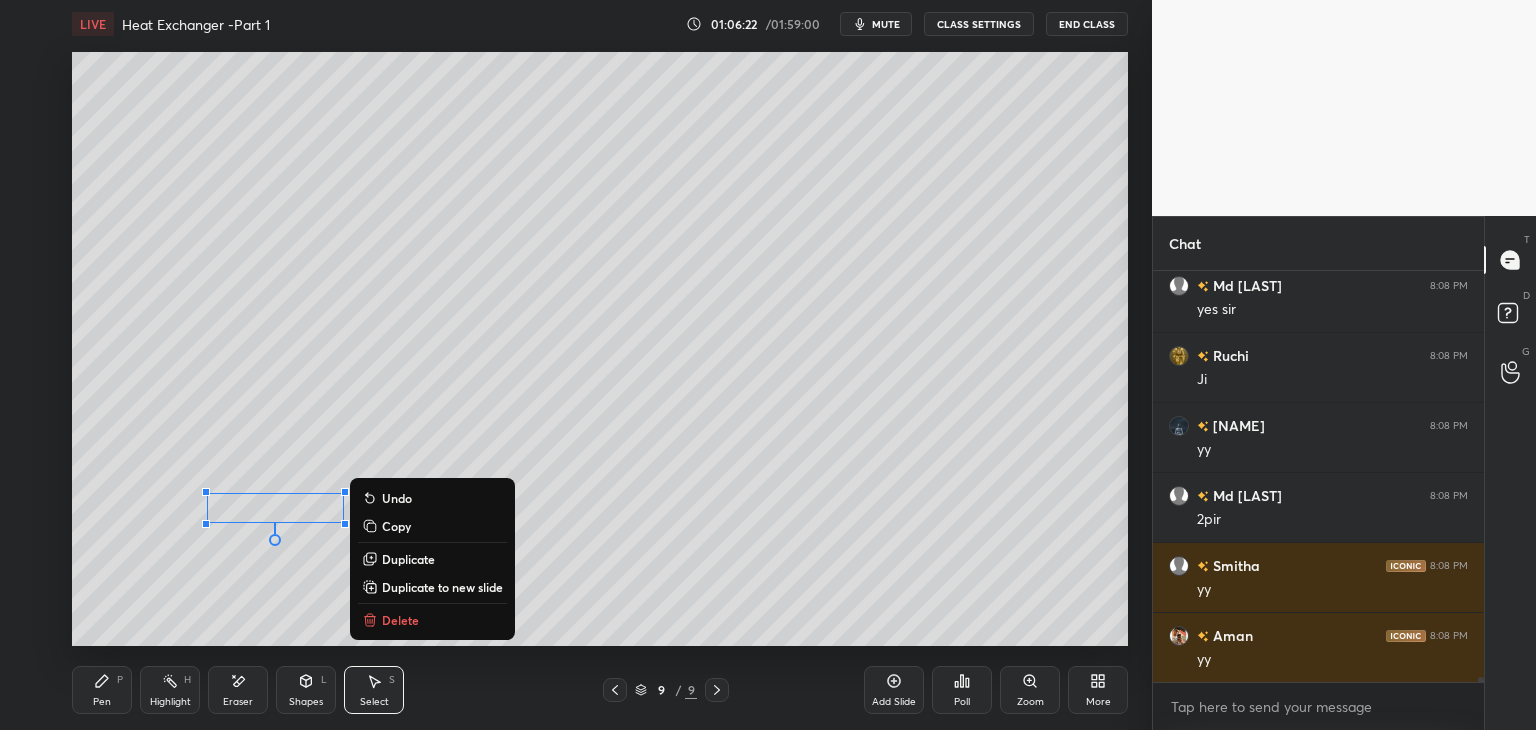 click 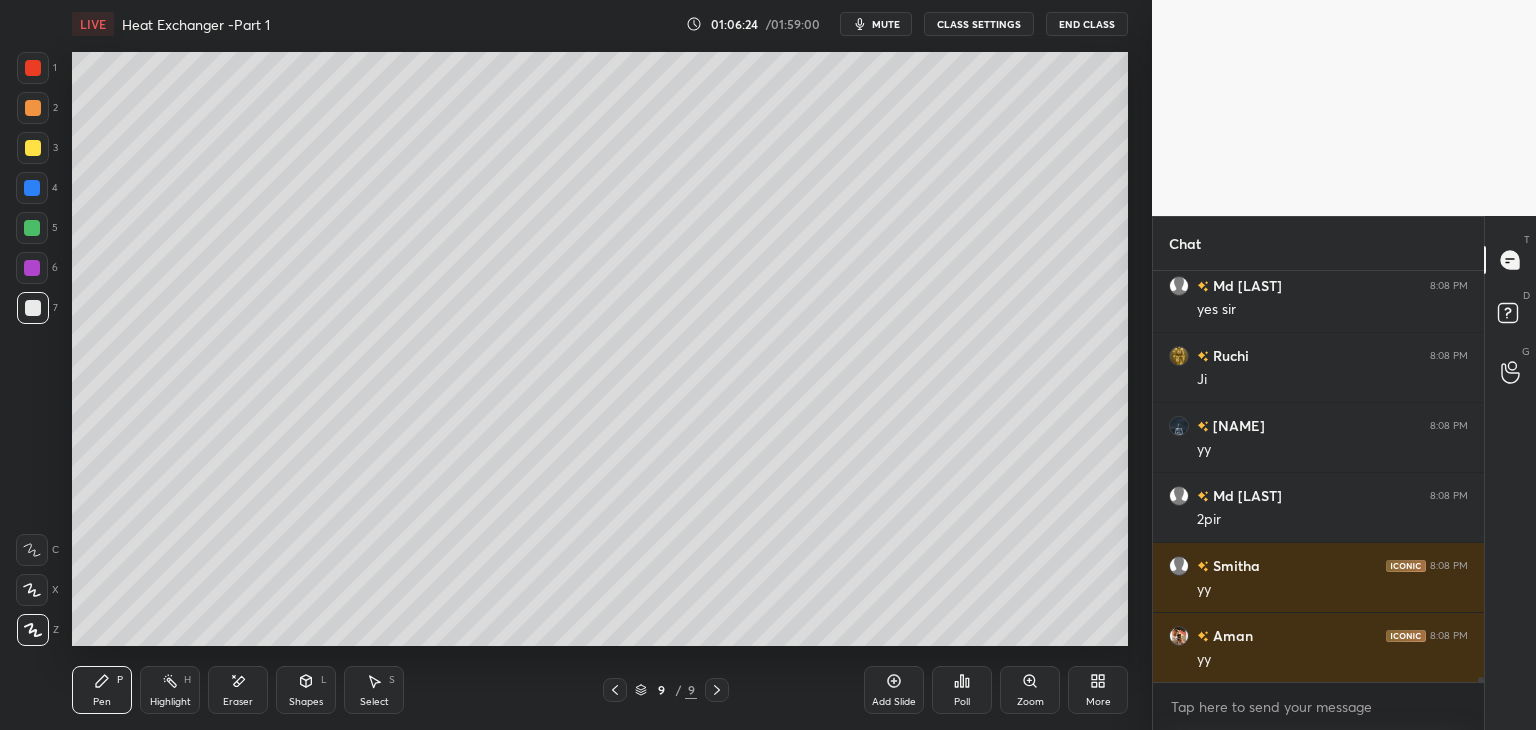 drag, startPoint x: 28, startPoint y: 233, endPoint x: 39, endPoint y: 245, distance: 16.27882 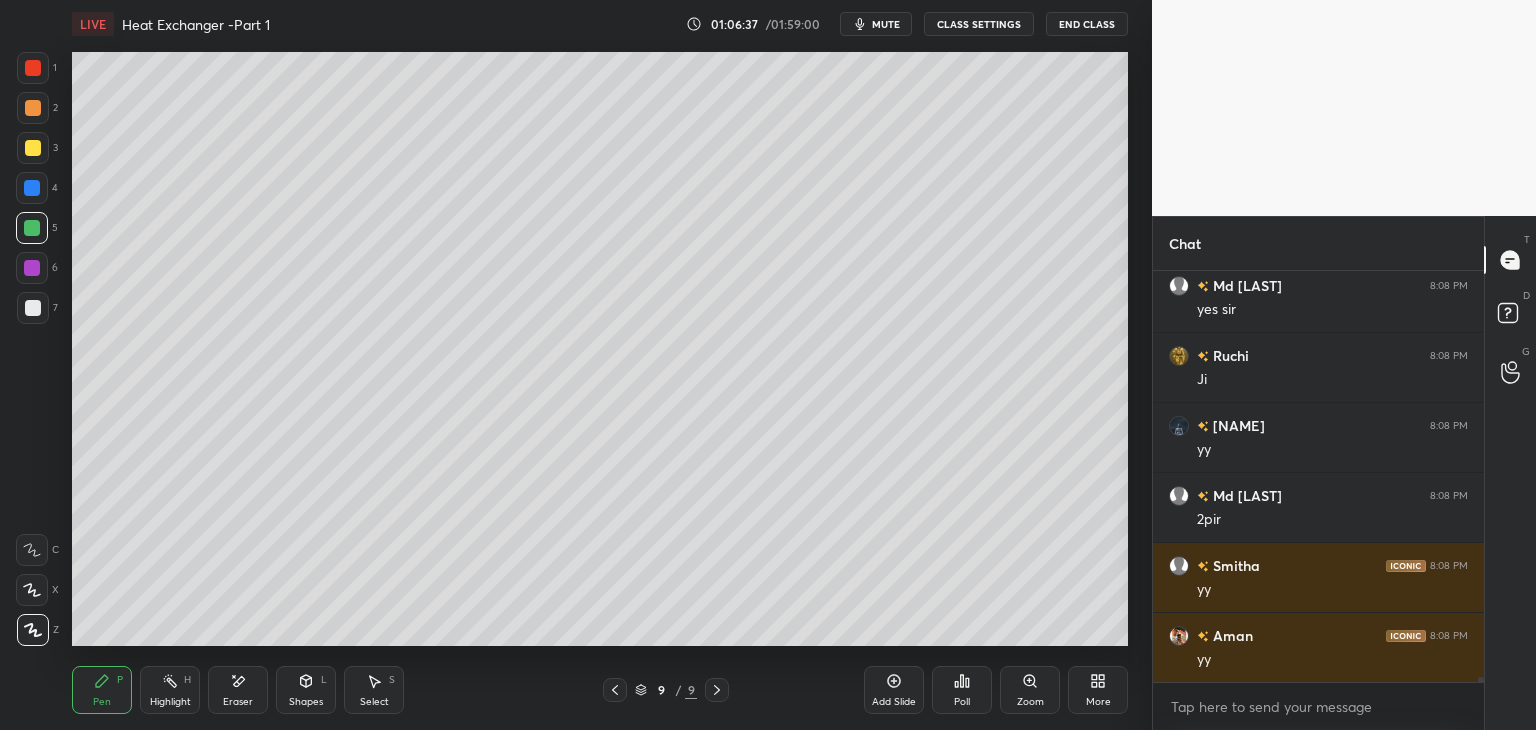 click at bounding box center (33, 308) 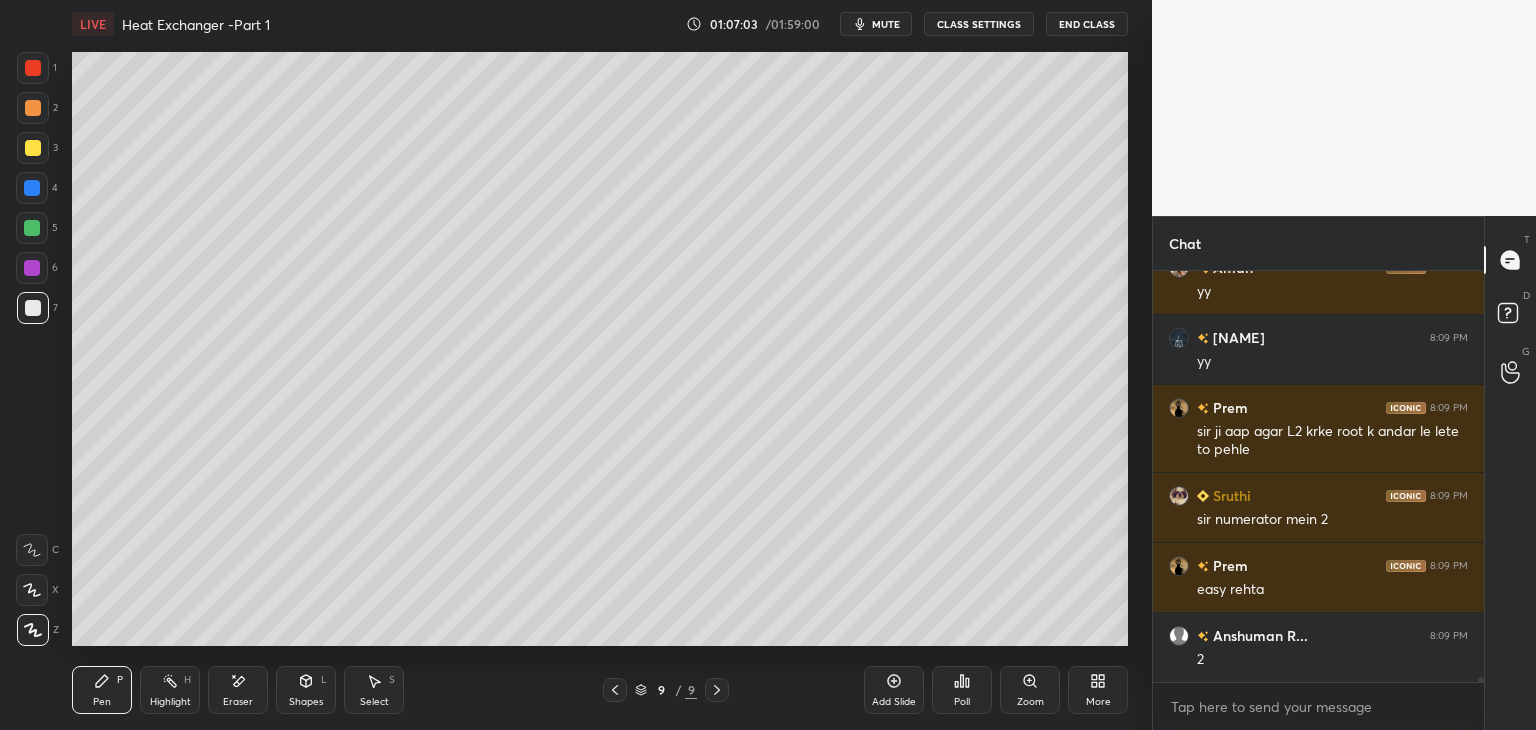 scroll, scrollTop: 36658, scrollLeft: 0, axis: vertical 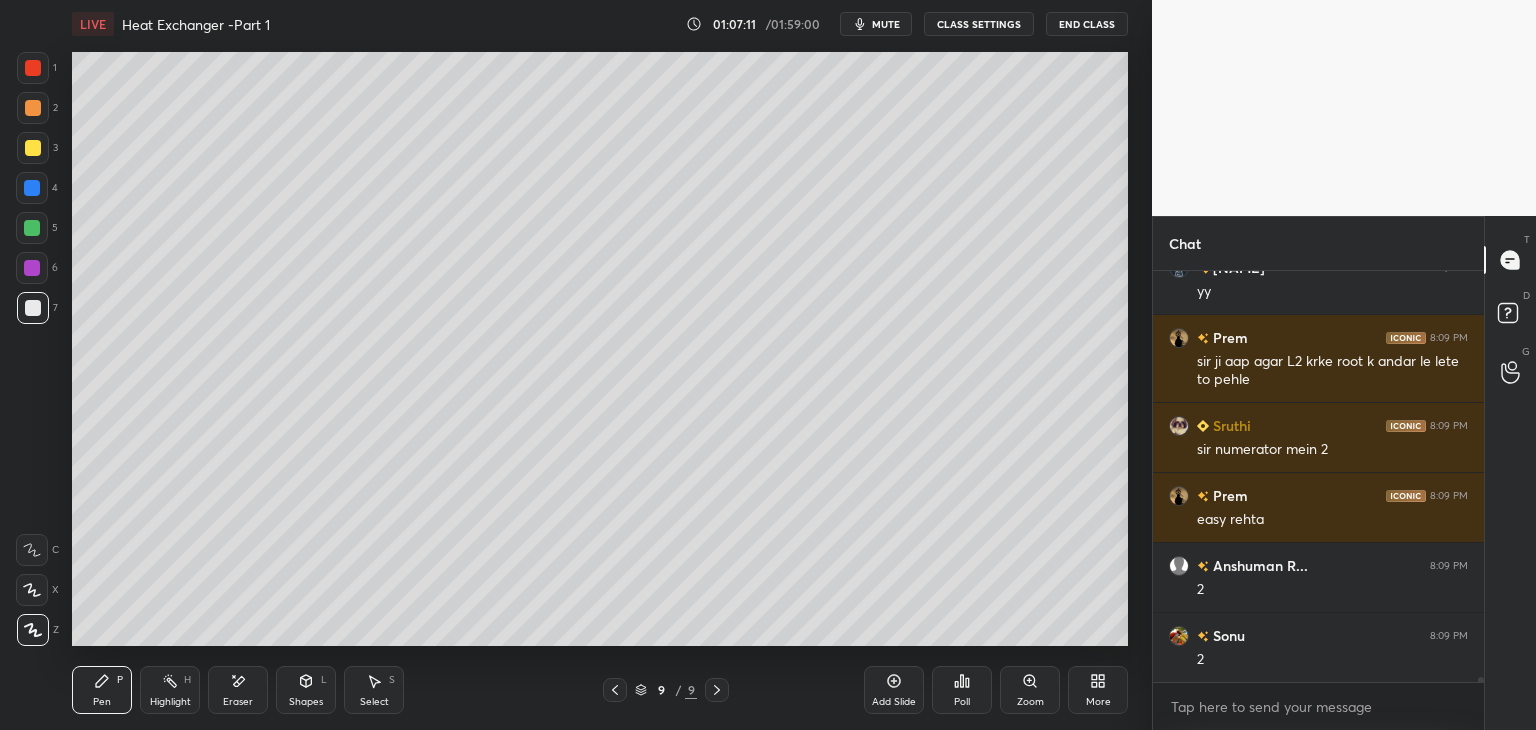 click on "Eraser" at bounding box center (238, 702) 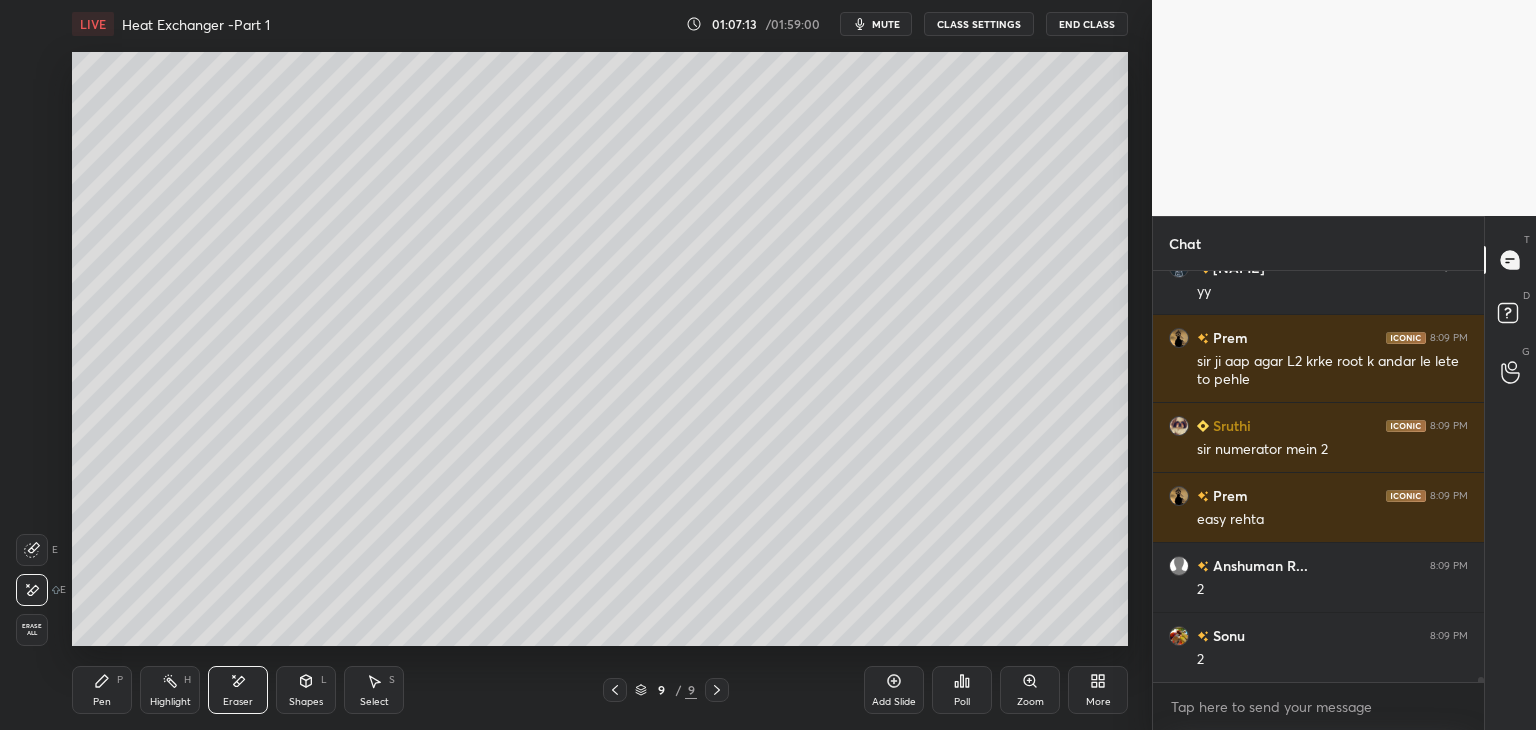 scroll, scrollTop: 36728, scrollLeft: 0, axis: vertical 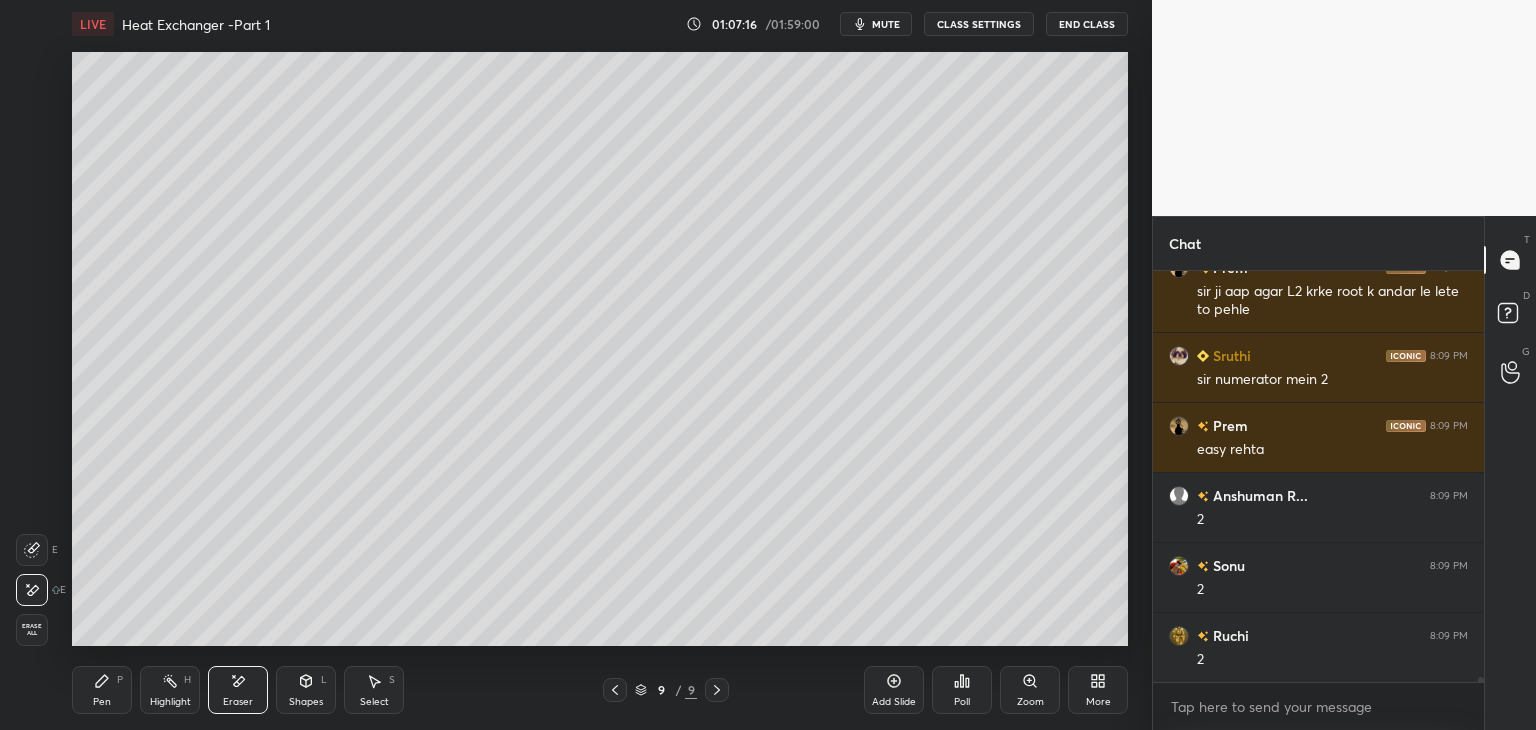 click on "Pen P" at bounding box center (102, 690) 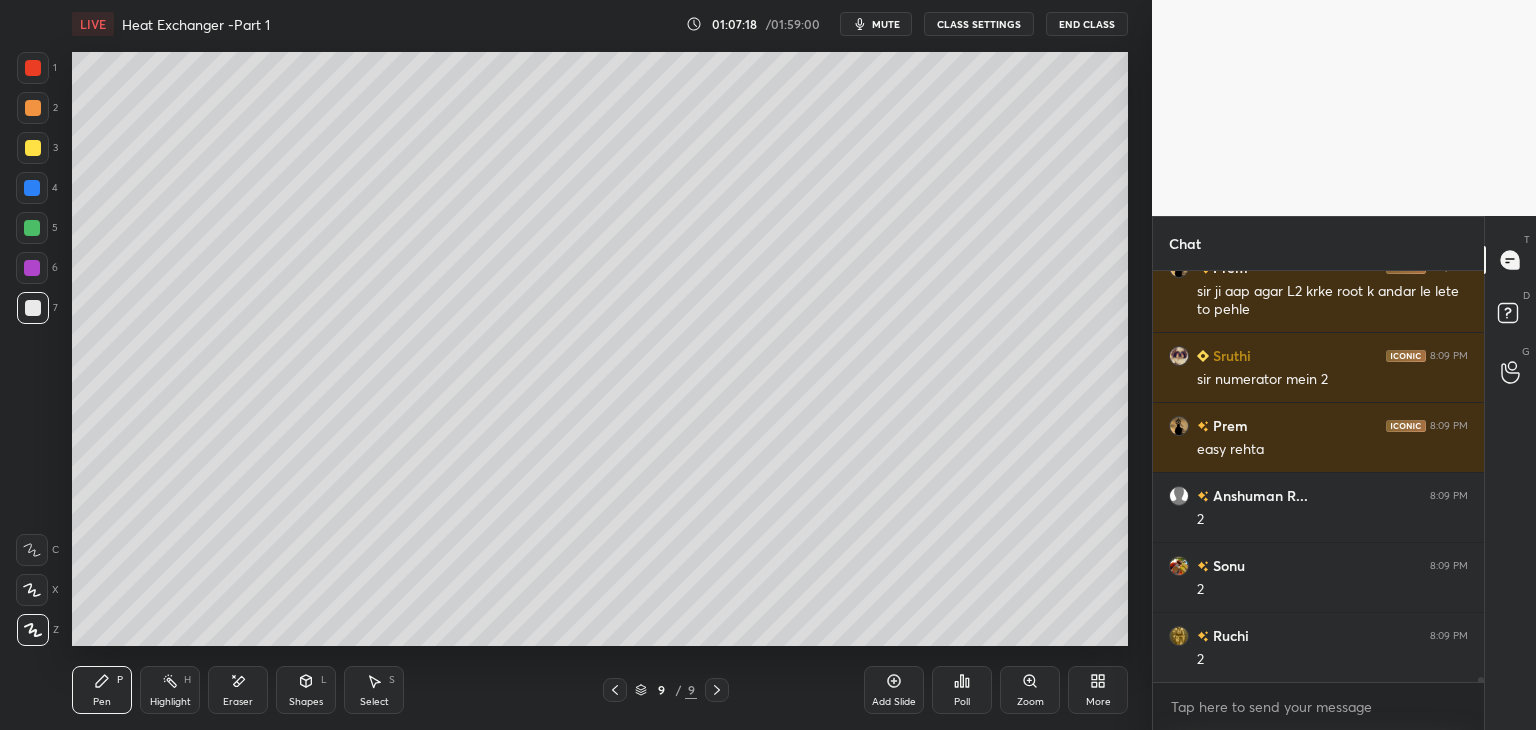 click on "Eraser" at bounding box center [238, 690] 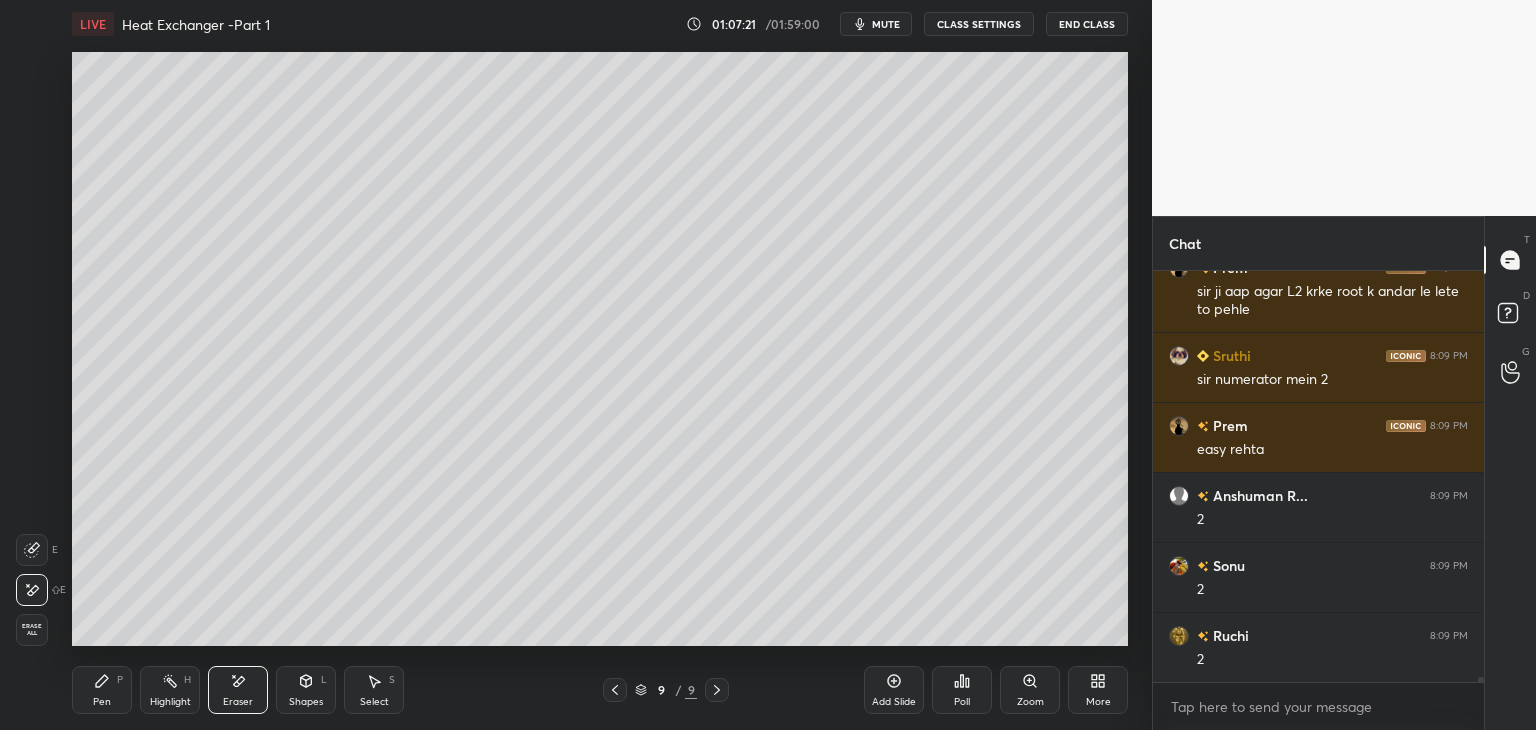 drag, startPoint x: 103, startPoint y: 702, endPoint x: 112, endPoint y: 695, distance: 11.401754 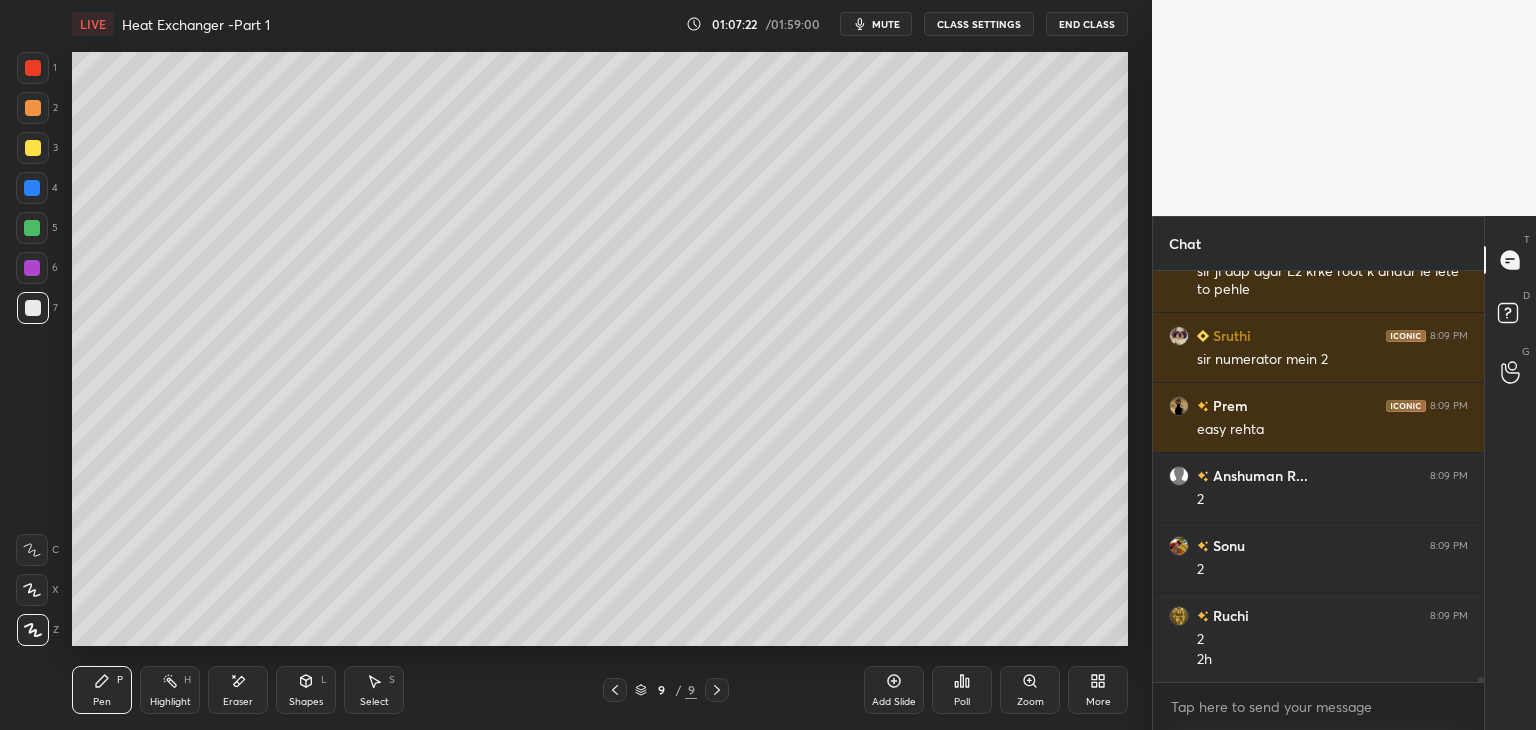 scroll, scrollTop: 36818, scrollLeft: 0, axis: vertical 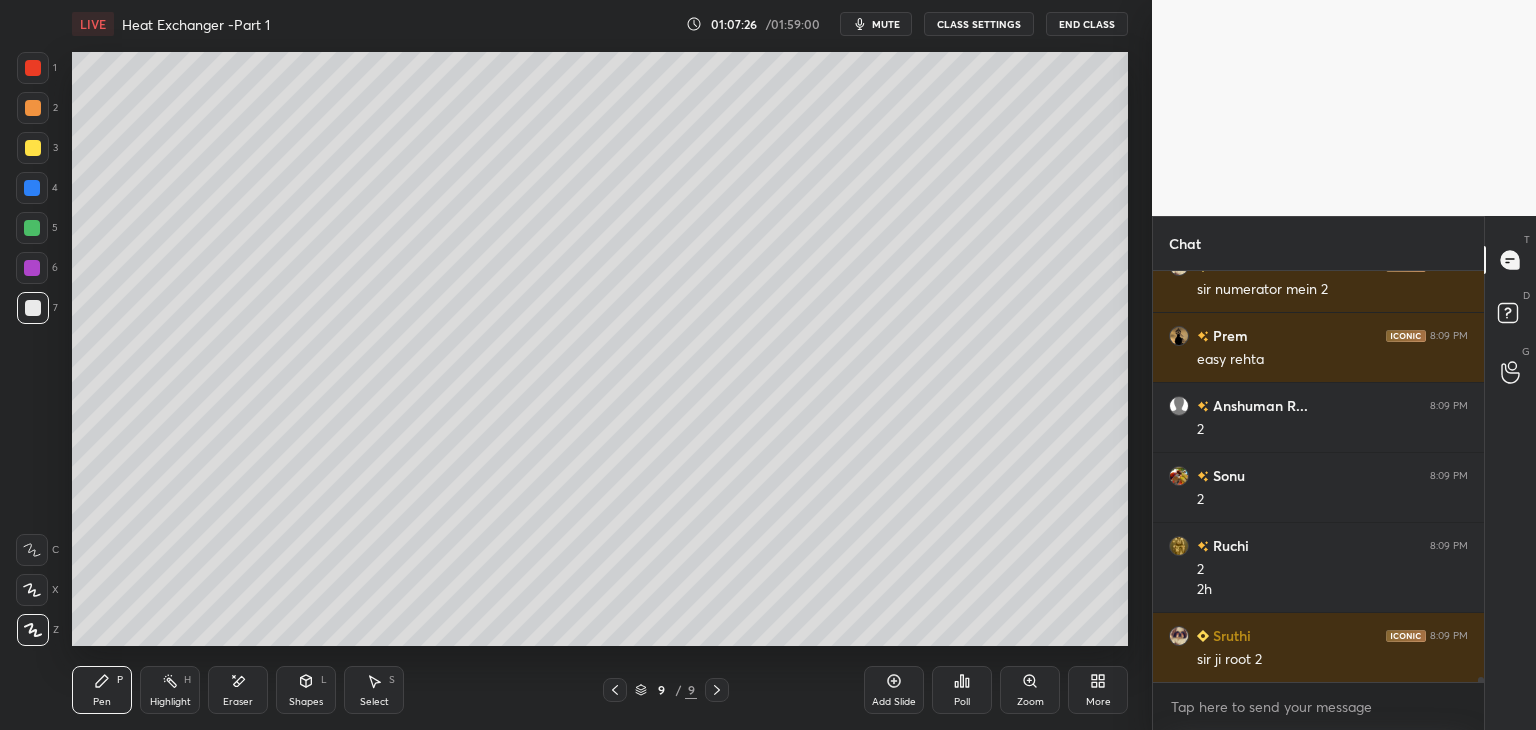 click on "Eraser" at bounding box center [238, 690] 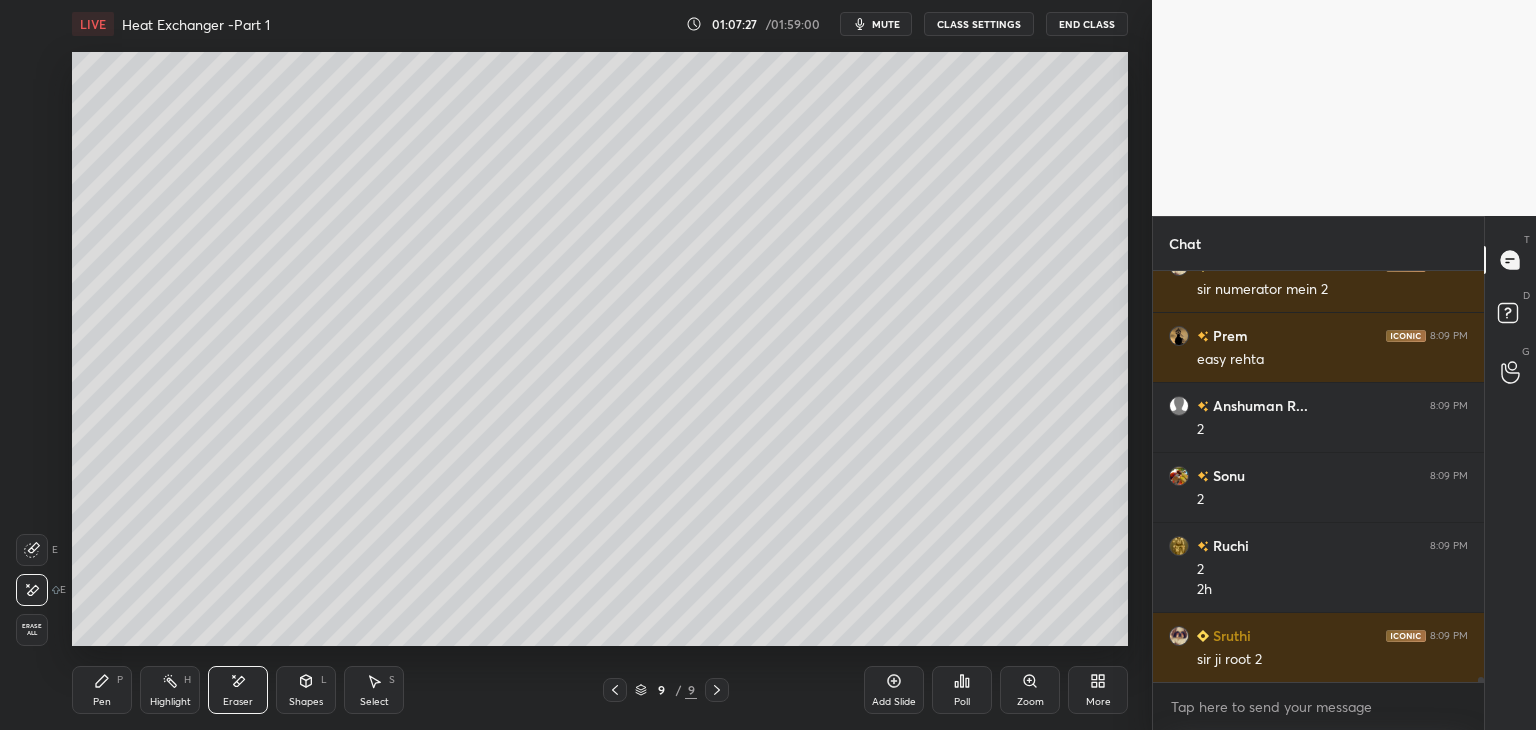 click on "Pen P" at bounding box center (102, 690) 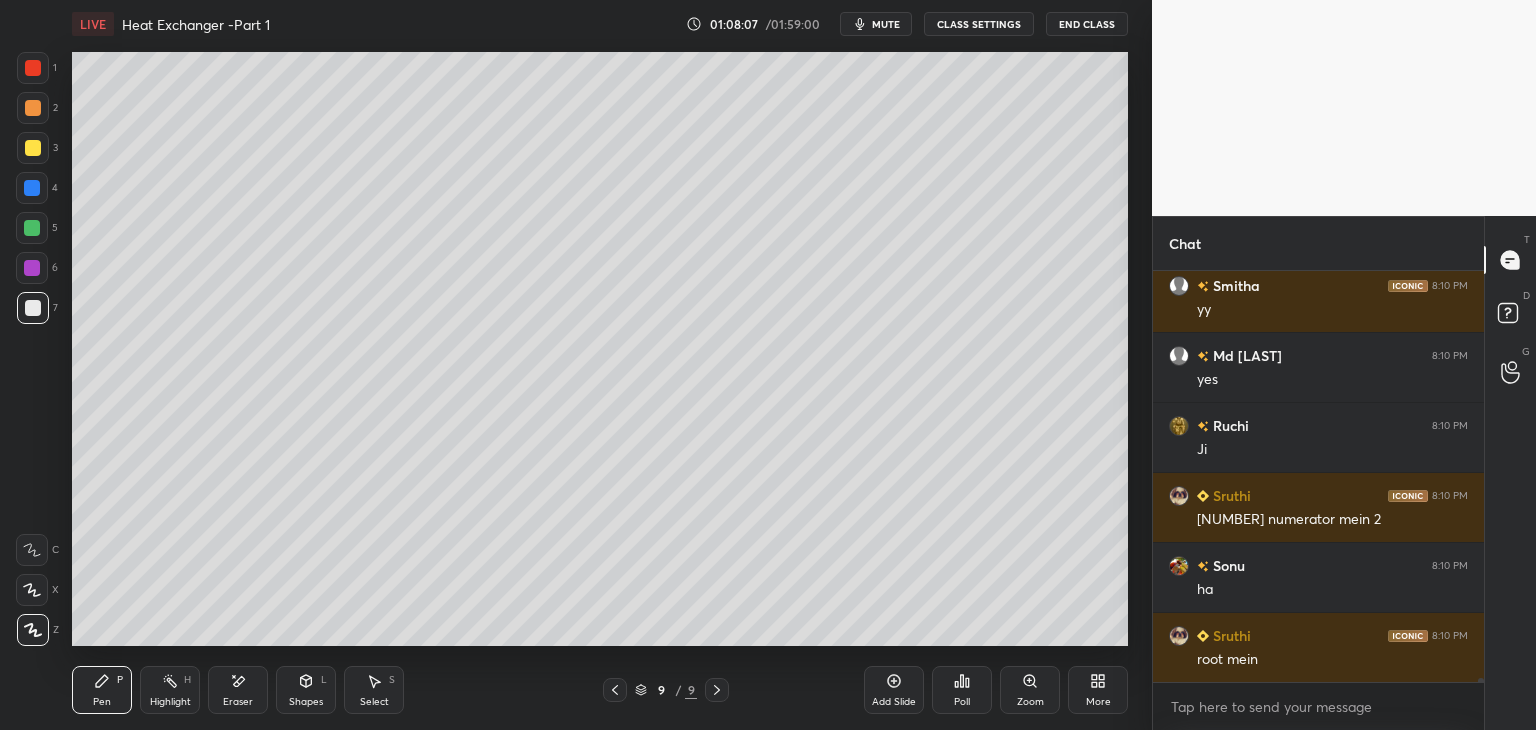 scroll, scrollTop: 37558, scrollLeft: 0, axis: vertical 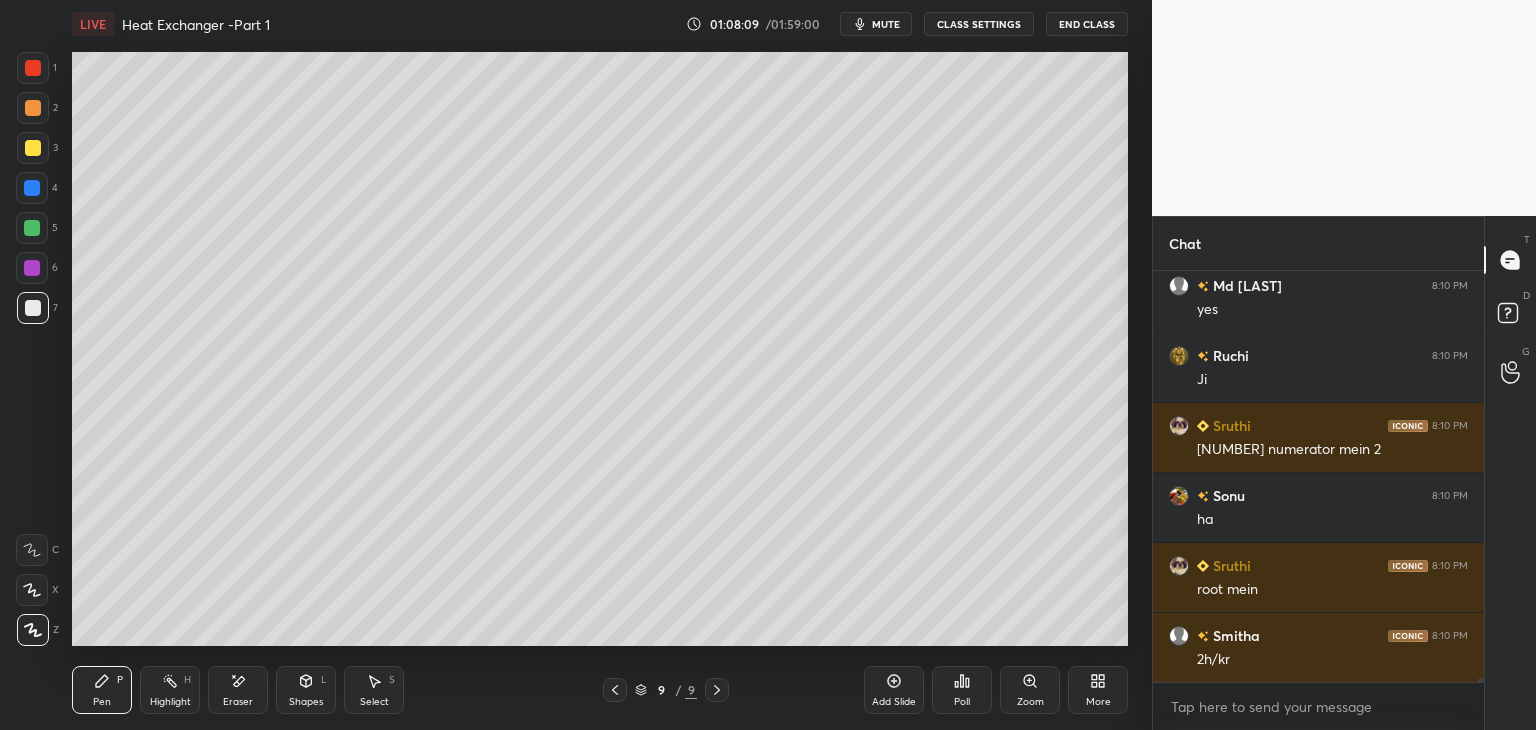 click on "Eraser" at bounding box center [238, 702] 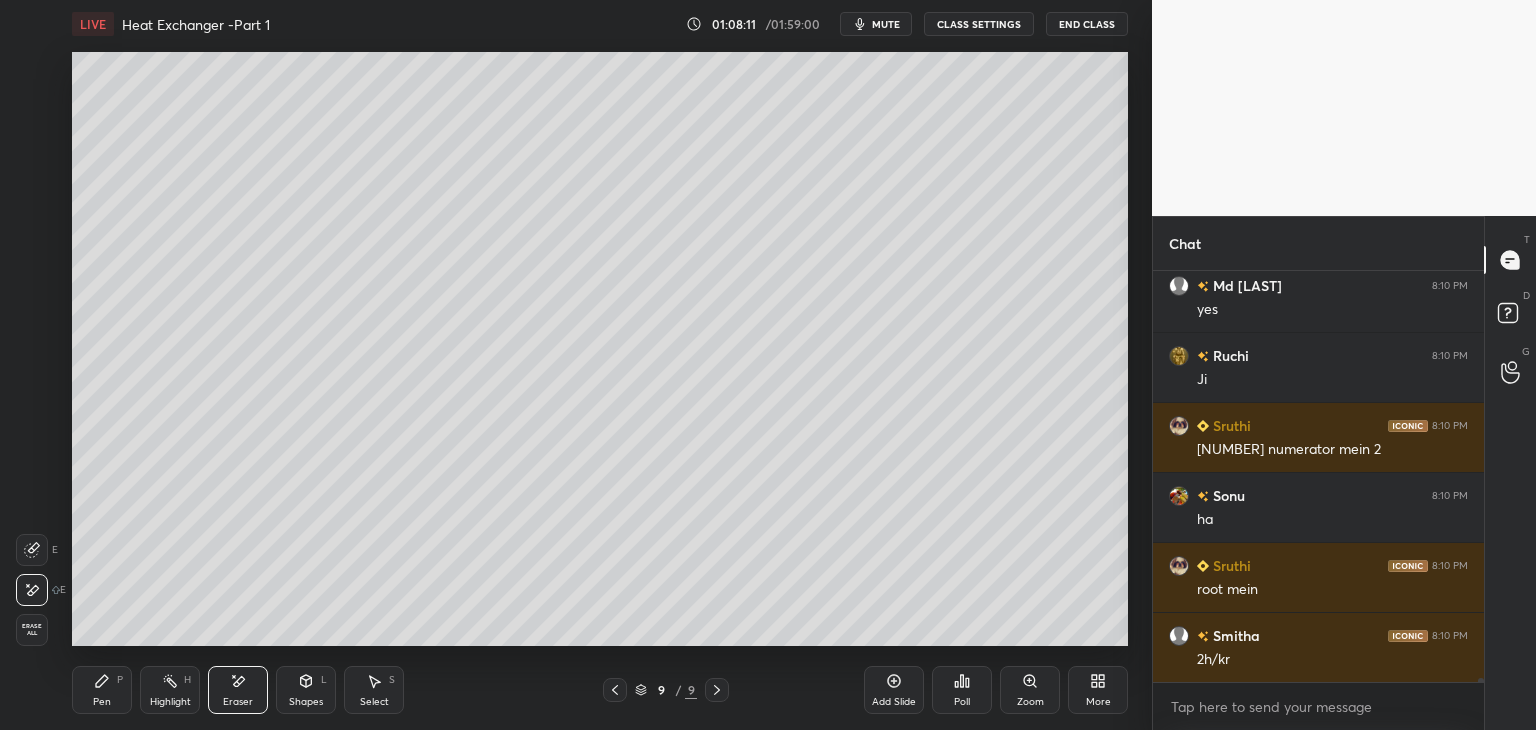 drag, startPoint x: 387, startPoint y: 695, endPoint x: 391, endPoint y: 681, distance: 14.56022 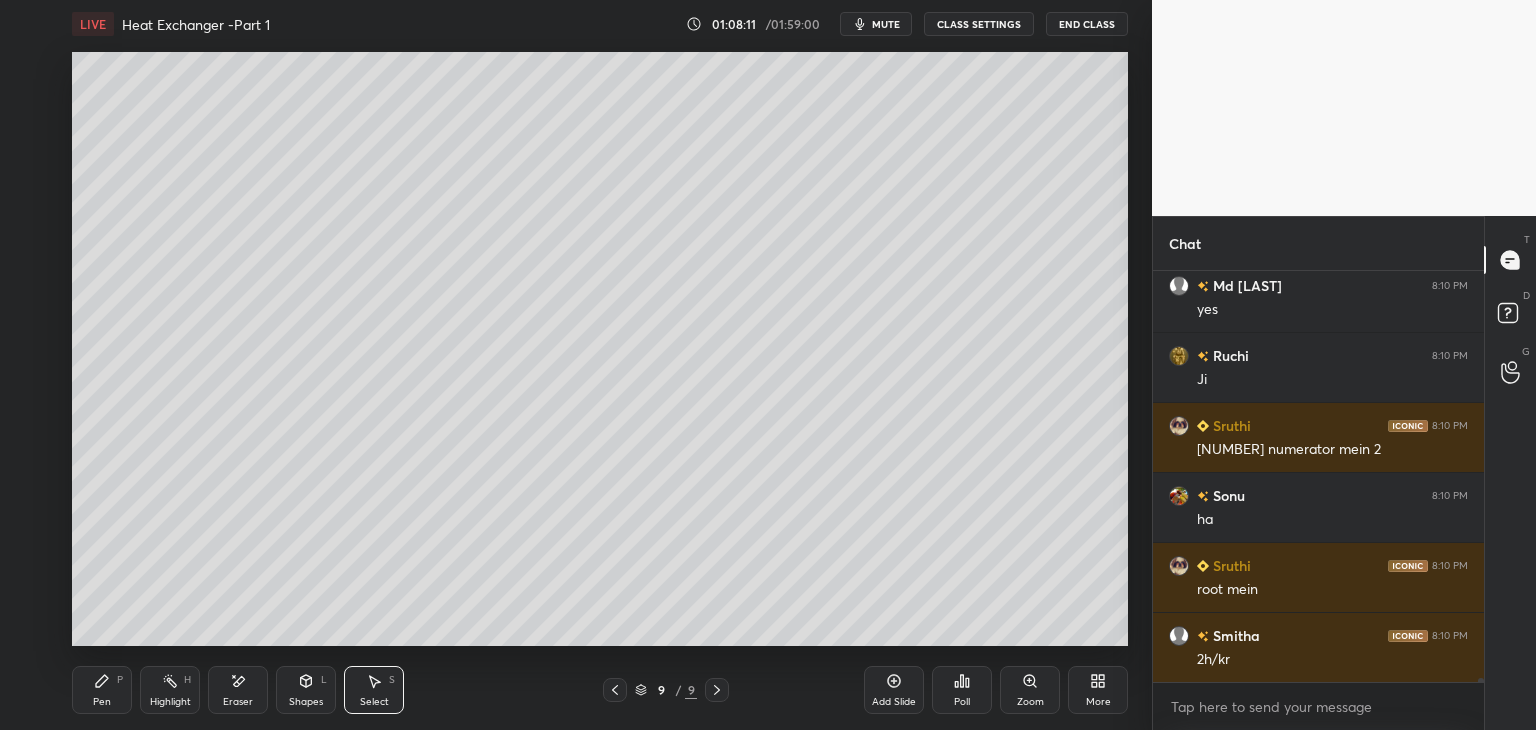 scroll, scrollTop: 37628, scrollLeft: 0, axis: vertical 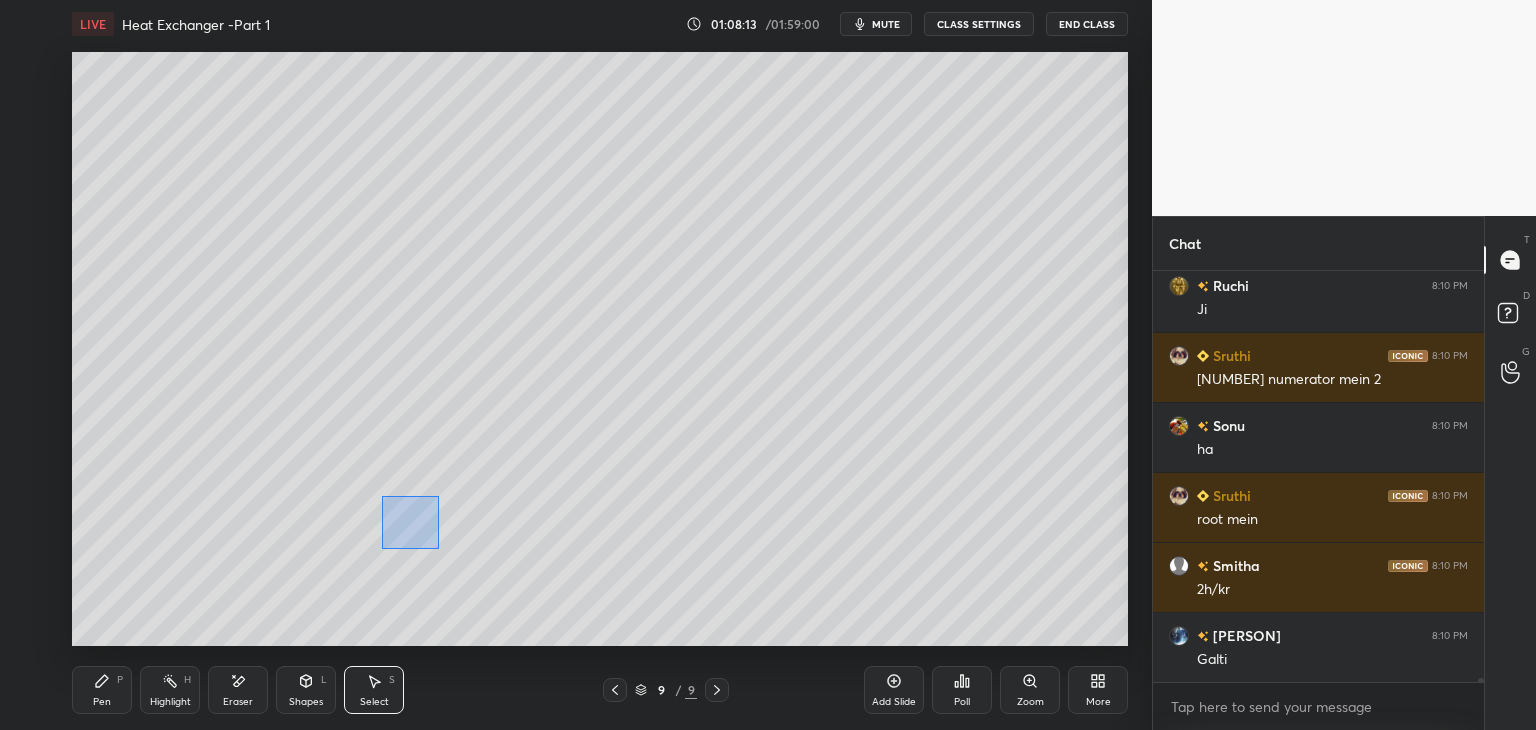 drag, startPoint x: 383, startPoint y: 497, endPoint x: 438, endPoint y: 548, distance: 75.00667 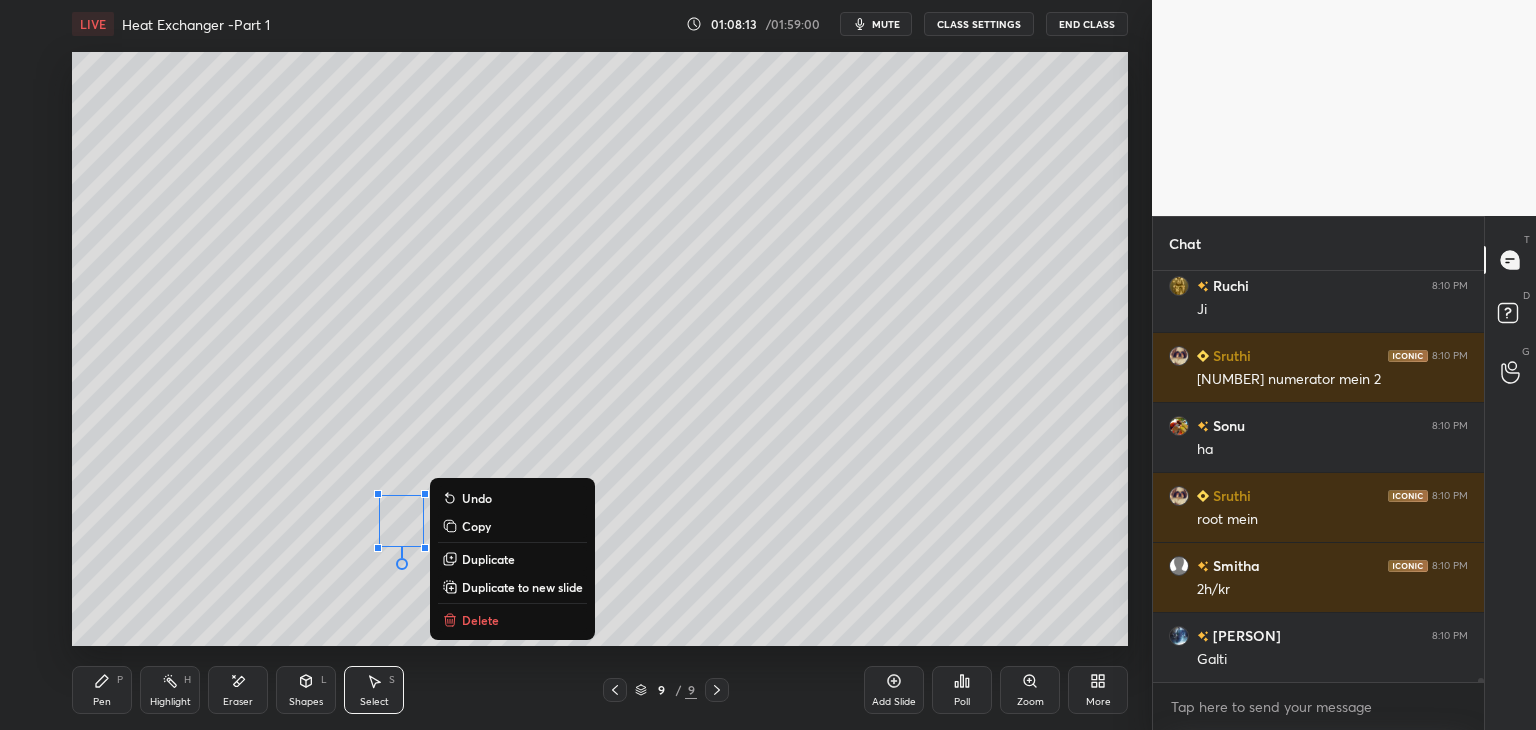 scroll, scrollTop: 37698, scrollLeft: 0, axis: vertical 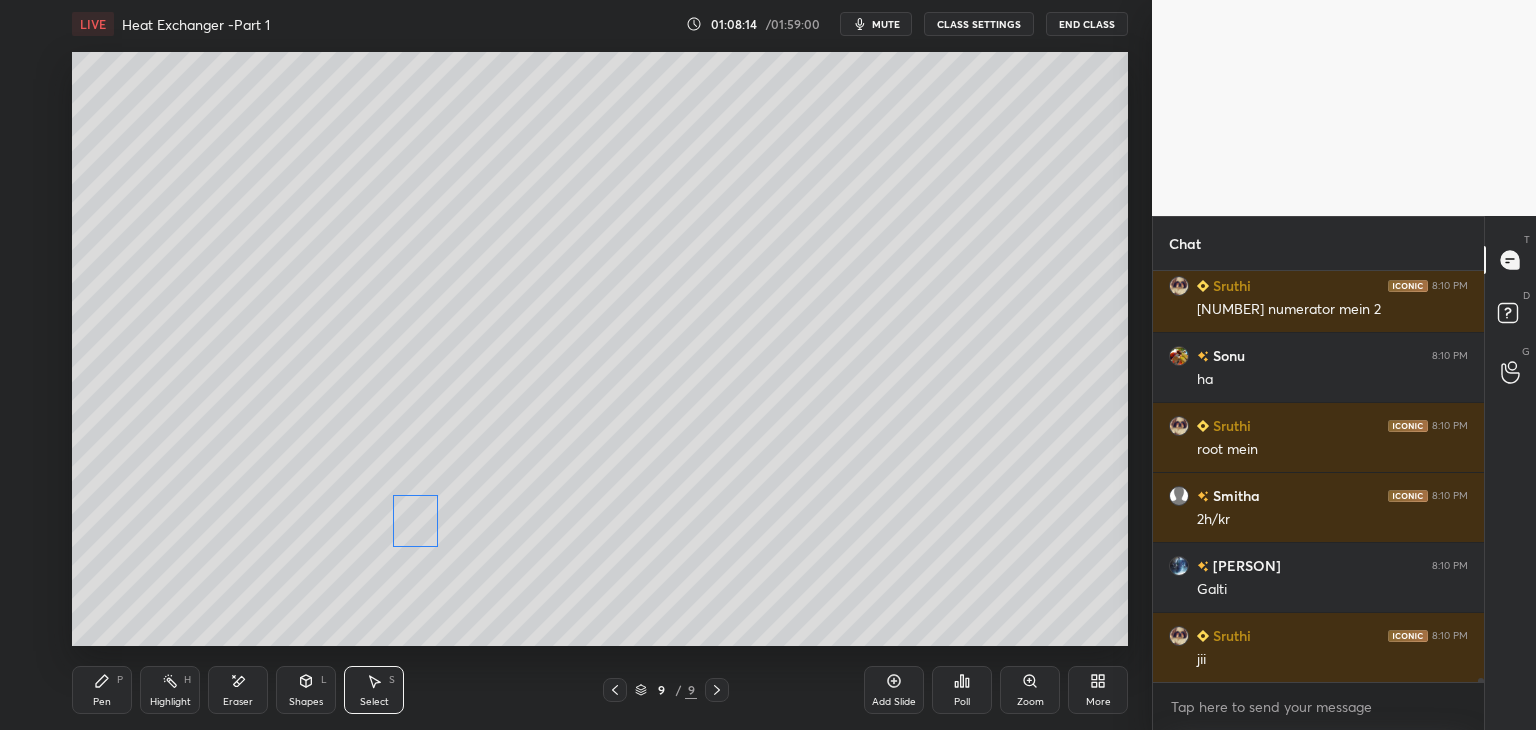 drag, startPoint x: 410, startPoint y: 529, endPoint x: 427, endPoint y: 529, distance: 17 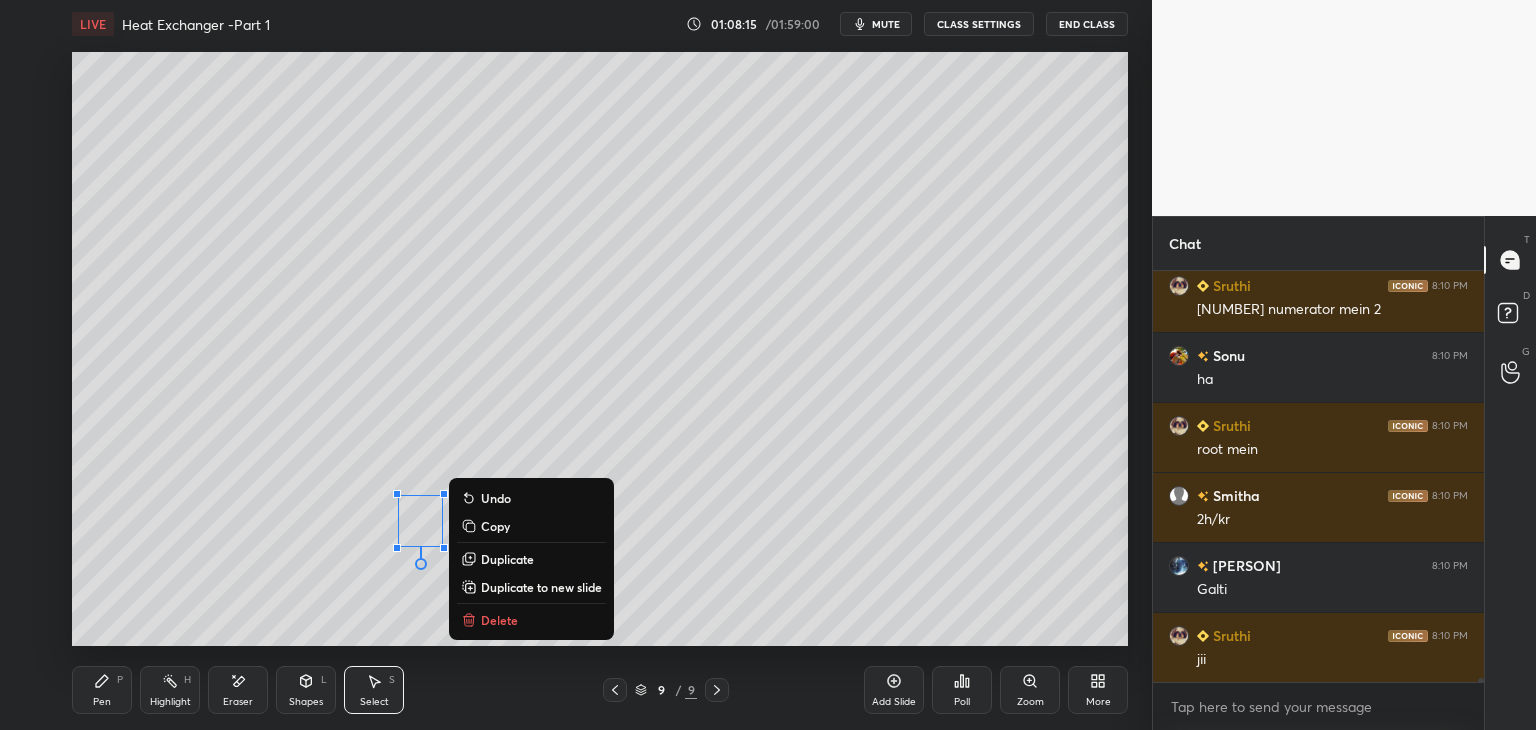 drag, startPoint x: 88, startPoint y: 701, endPoint x: 110, endPoint y: 691, distance: 24.166092 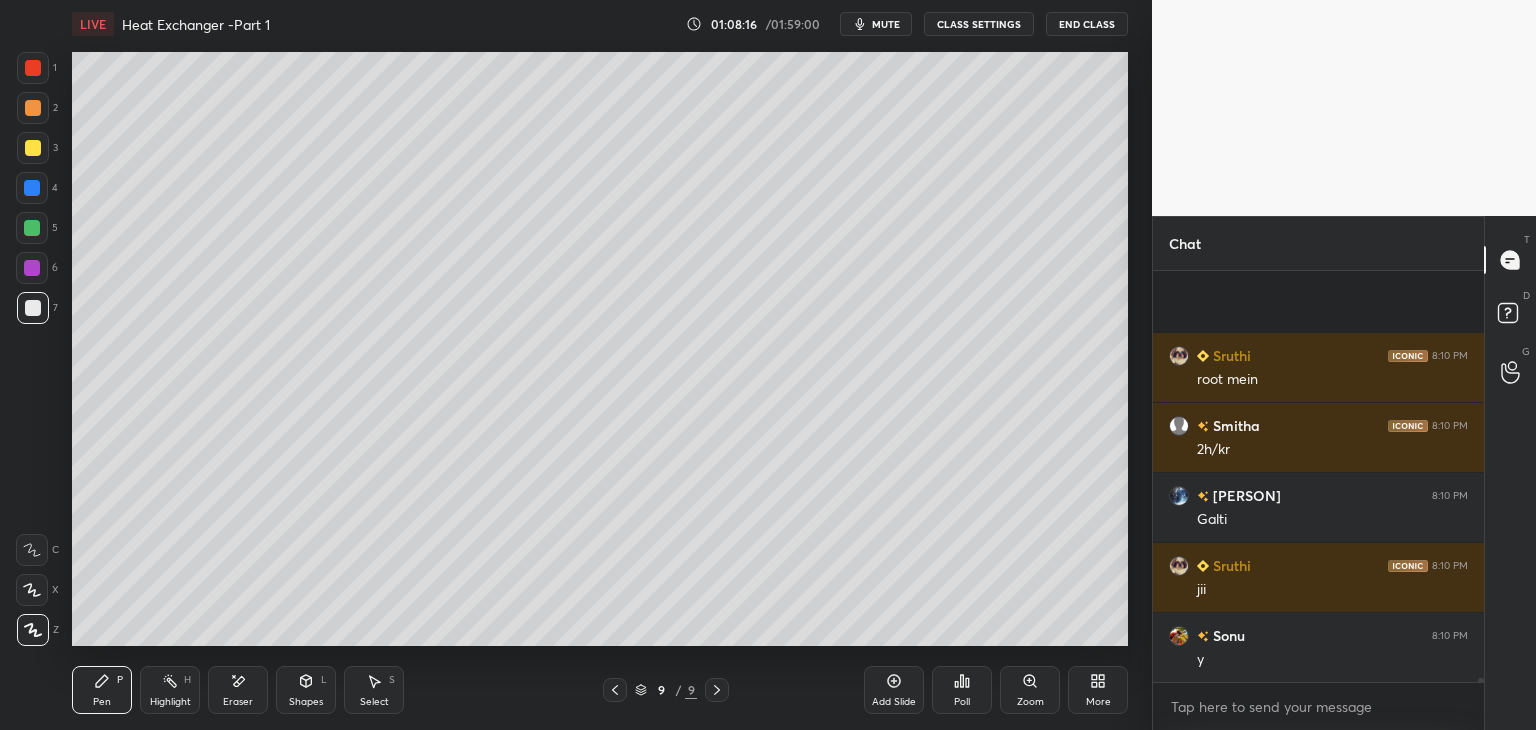 scroll, scrollTop: 37908, scrollLeft: 0, axis: vertical 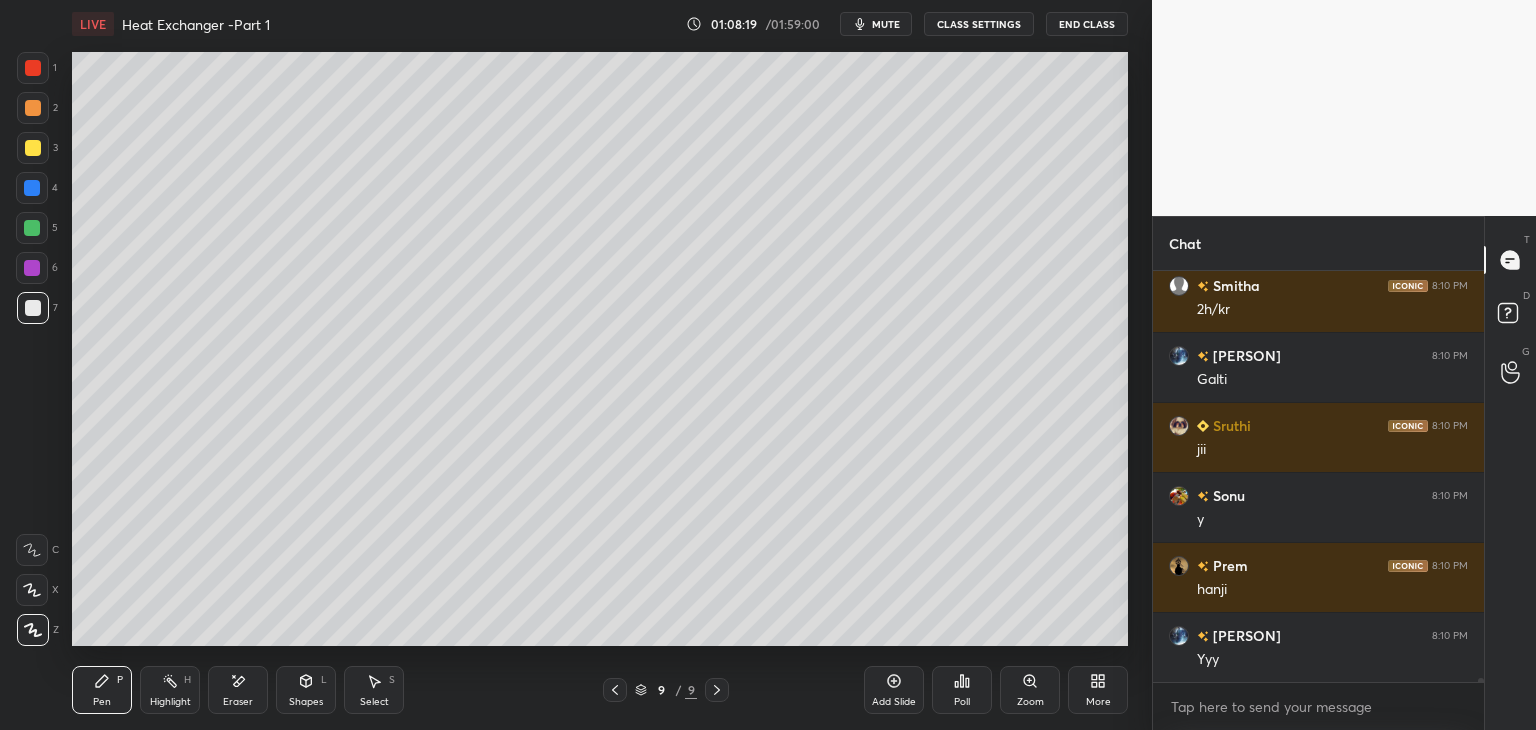 click on "Select" at bounding box center (374, 702) 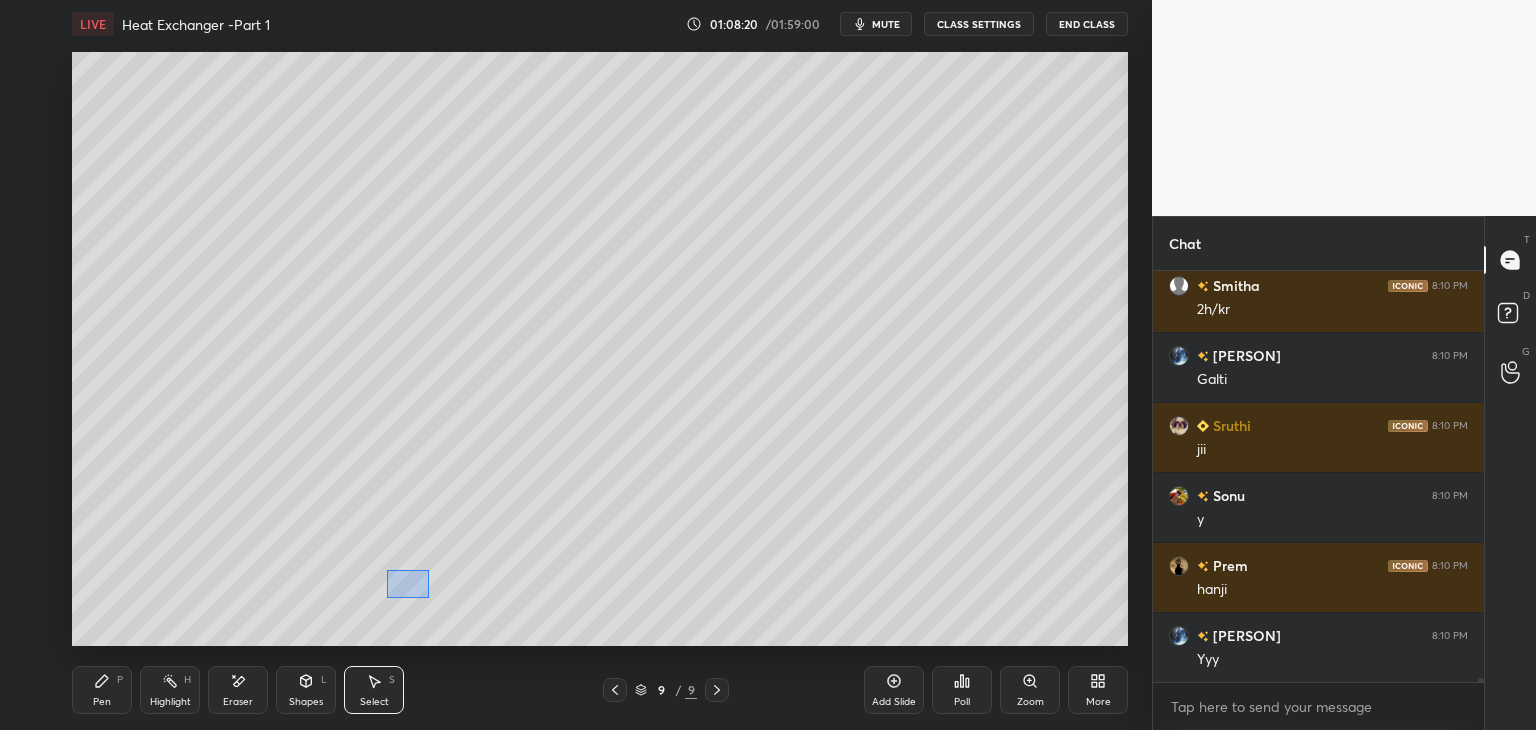 drag, startPoint x: 388, startPoint y: 571, endPoint x: 428, endPoint y: 597, distance: 47.707443 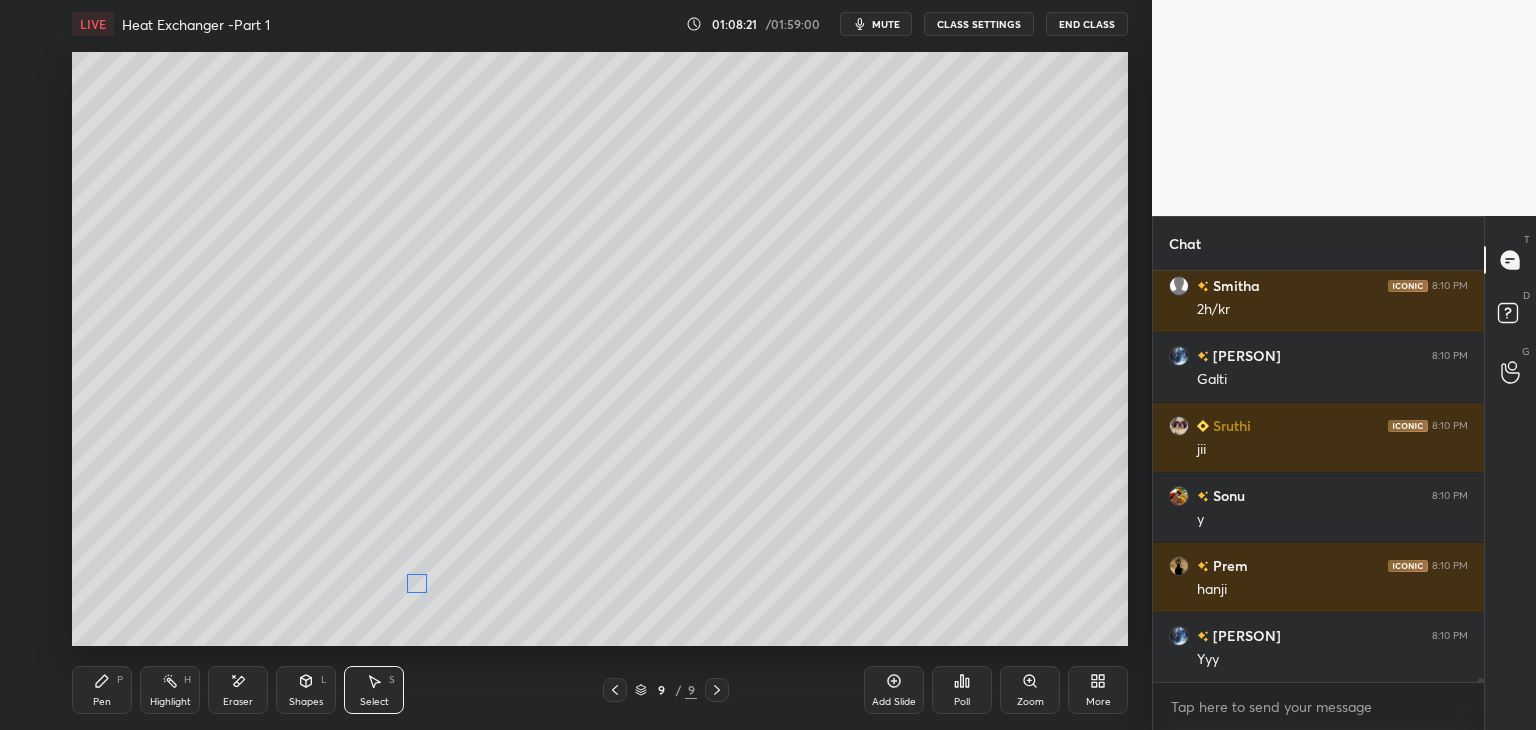 click on "0 ° Undo Copy Duplicate Duplicate to new slide Delete" at bounding box center [600, 349] 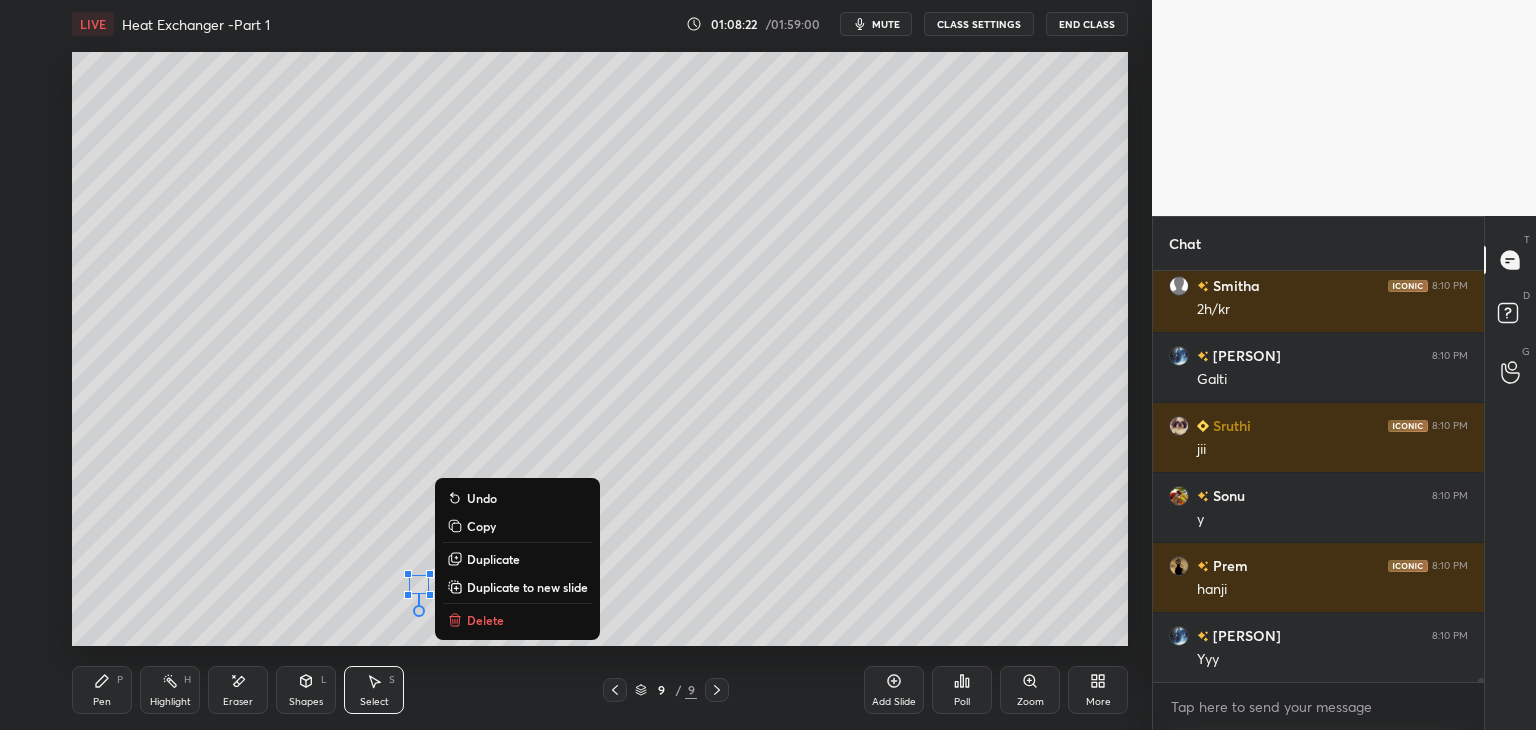 click on "Pen P" at bounding box center [102, 690] 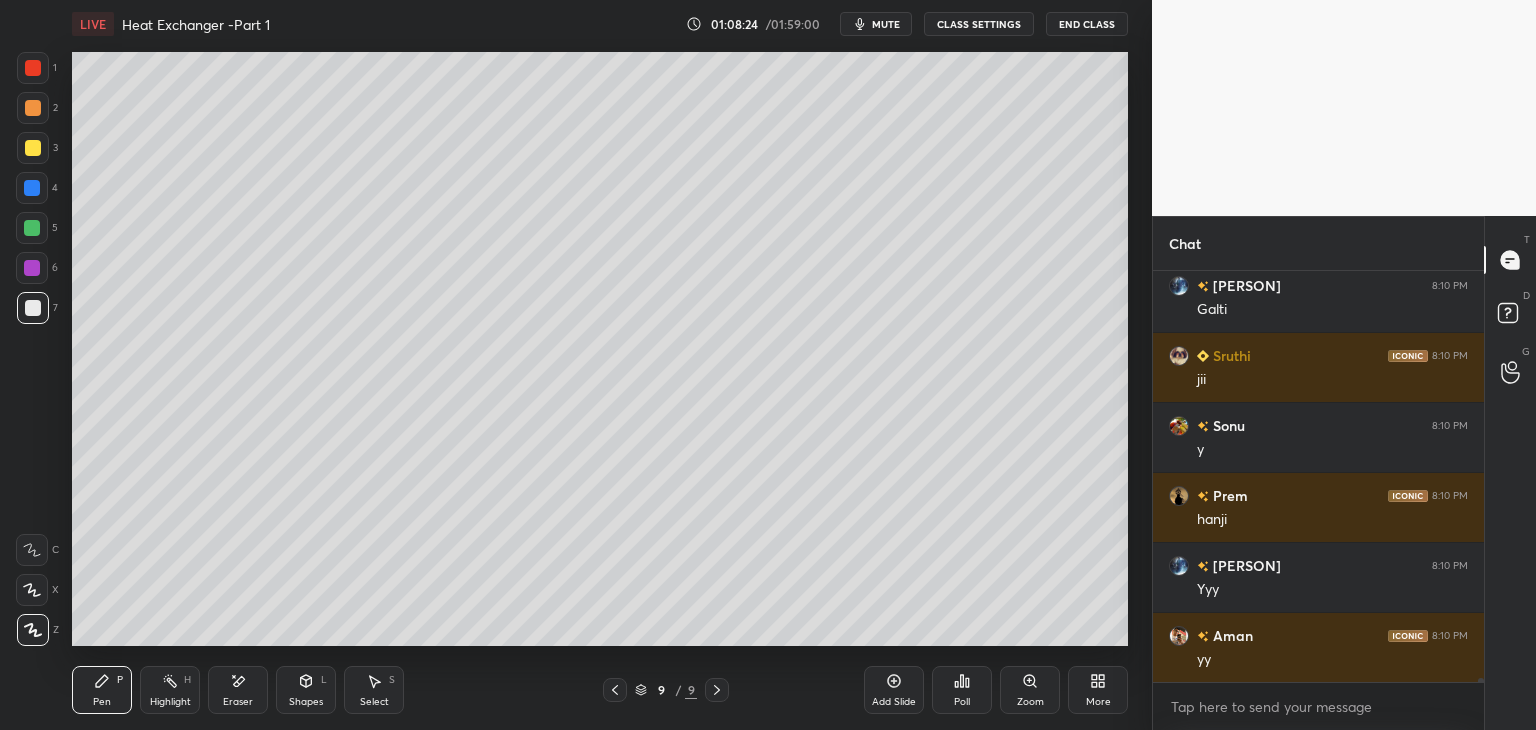 scroll, scrollTop: 38118, scrollLeft: 0, axis: vertical 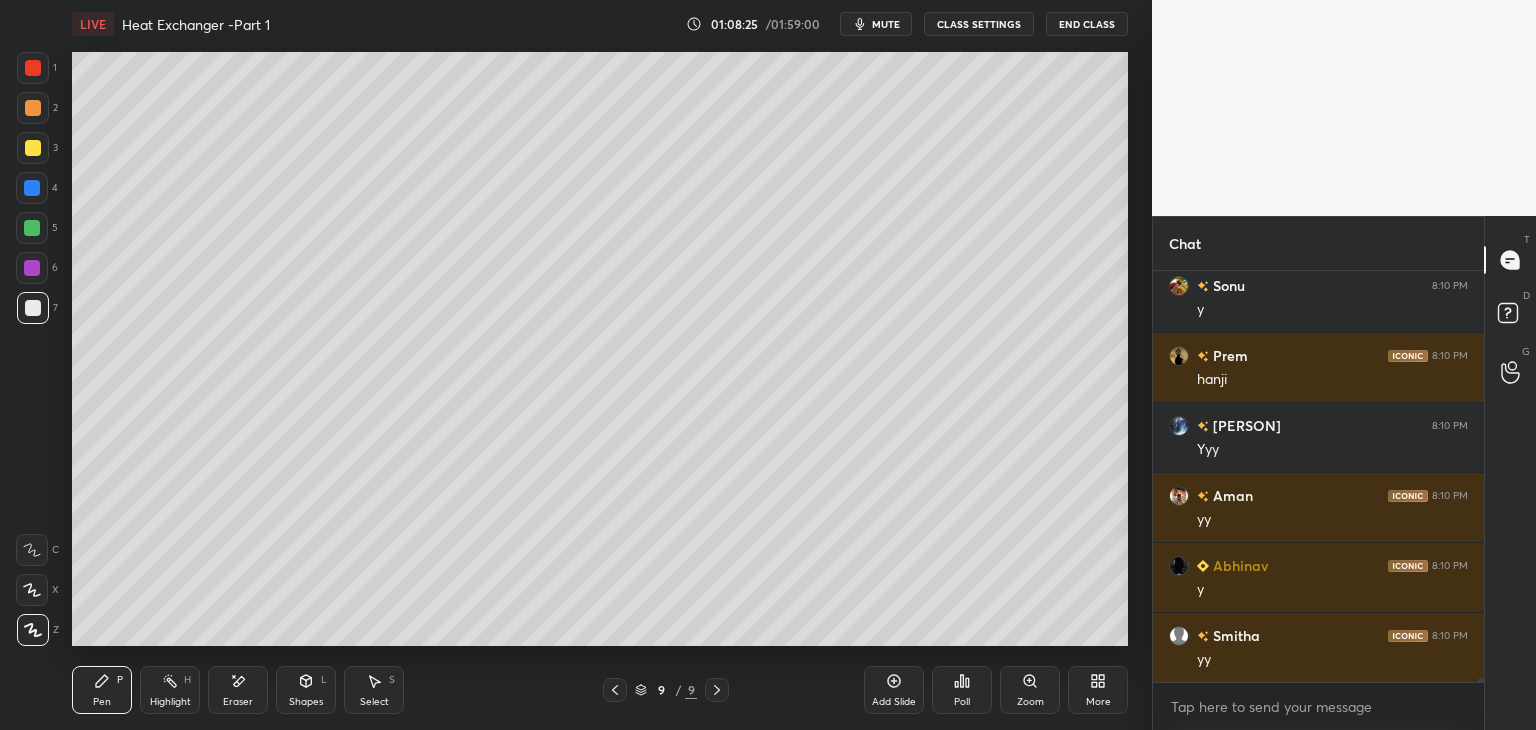 click on "Eraser" at bounding box center [238, 702] 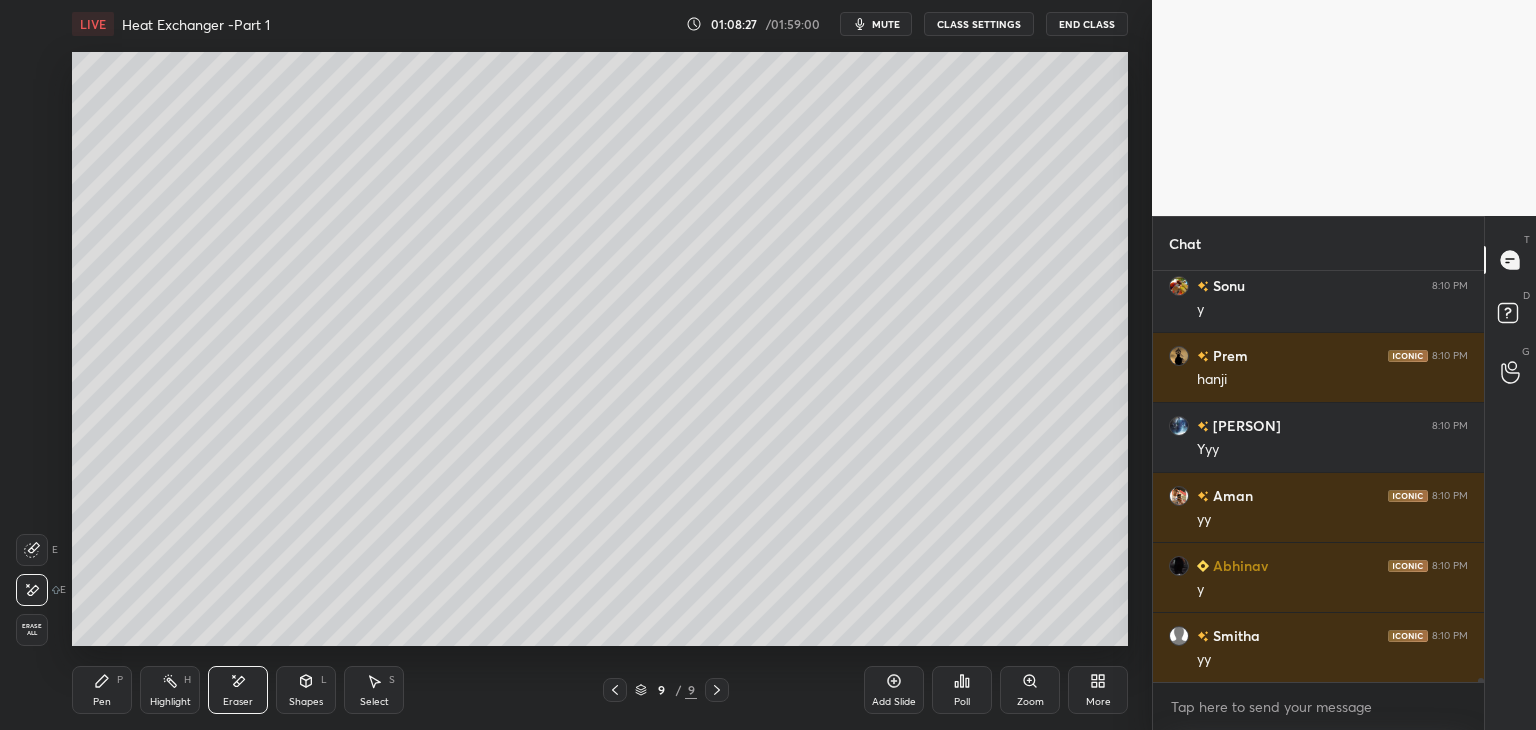 click on "Pen" at bounding box center (102, 702) 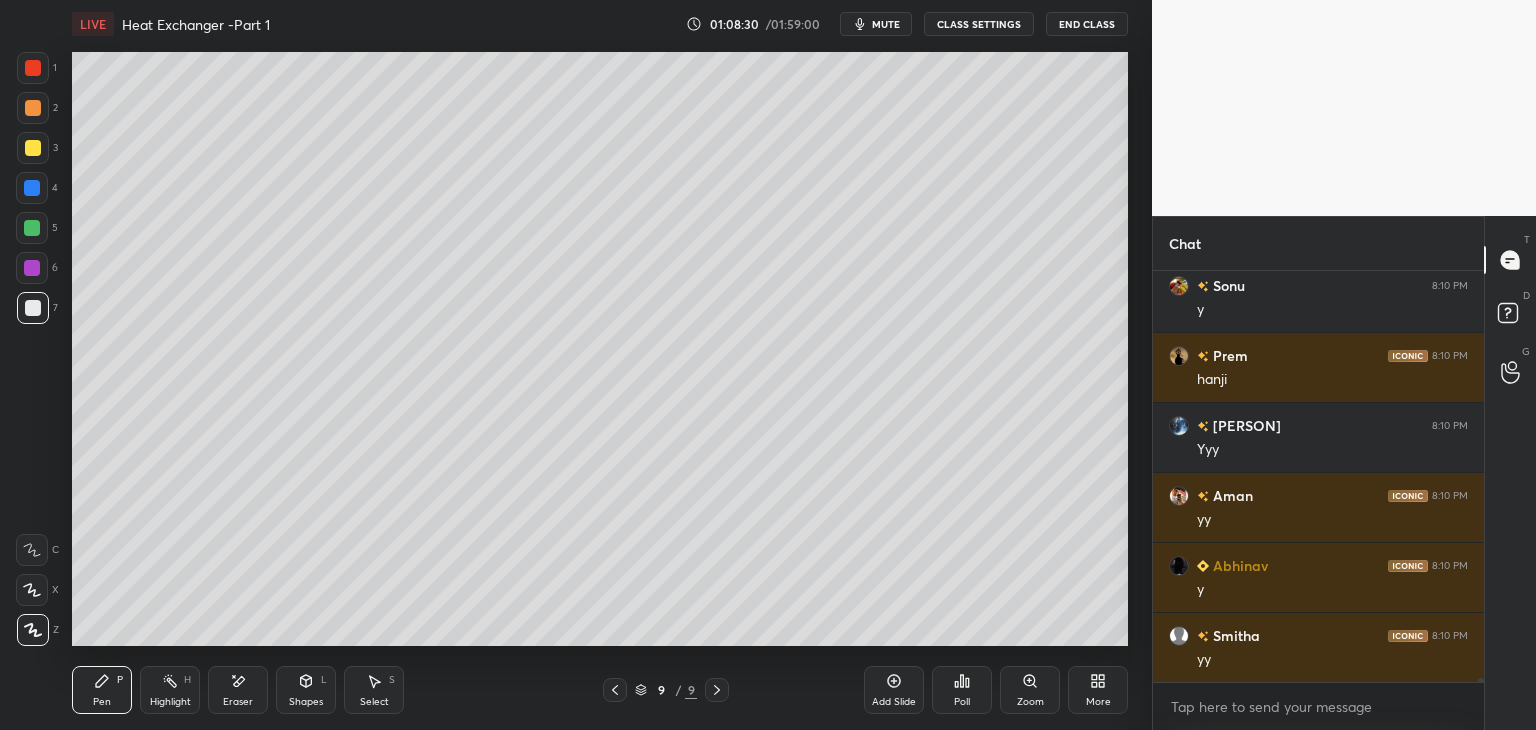 click on "Eraser" at bounding box center [238, 702] 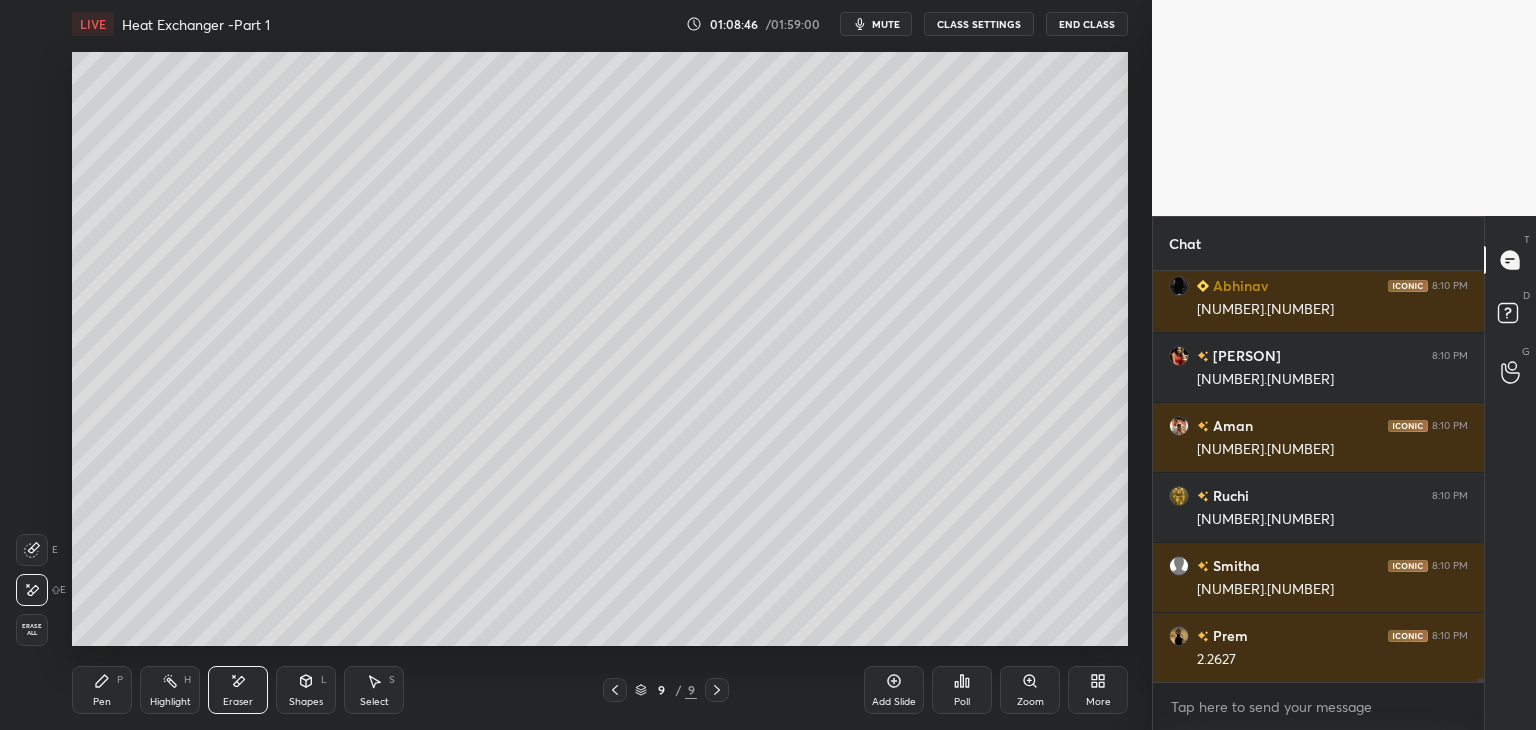 scroll, scrollTop: 38608, scrollLeft: 0, axis: vertical 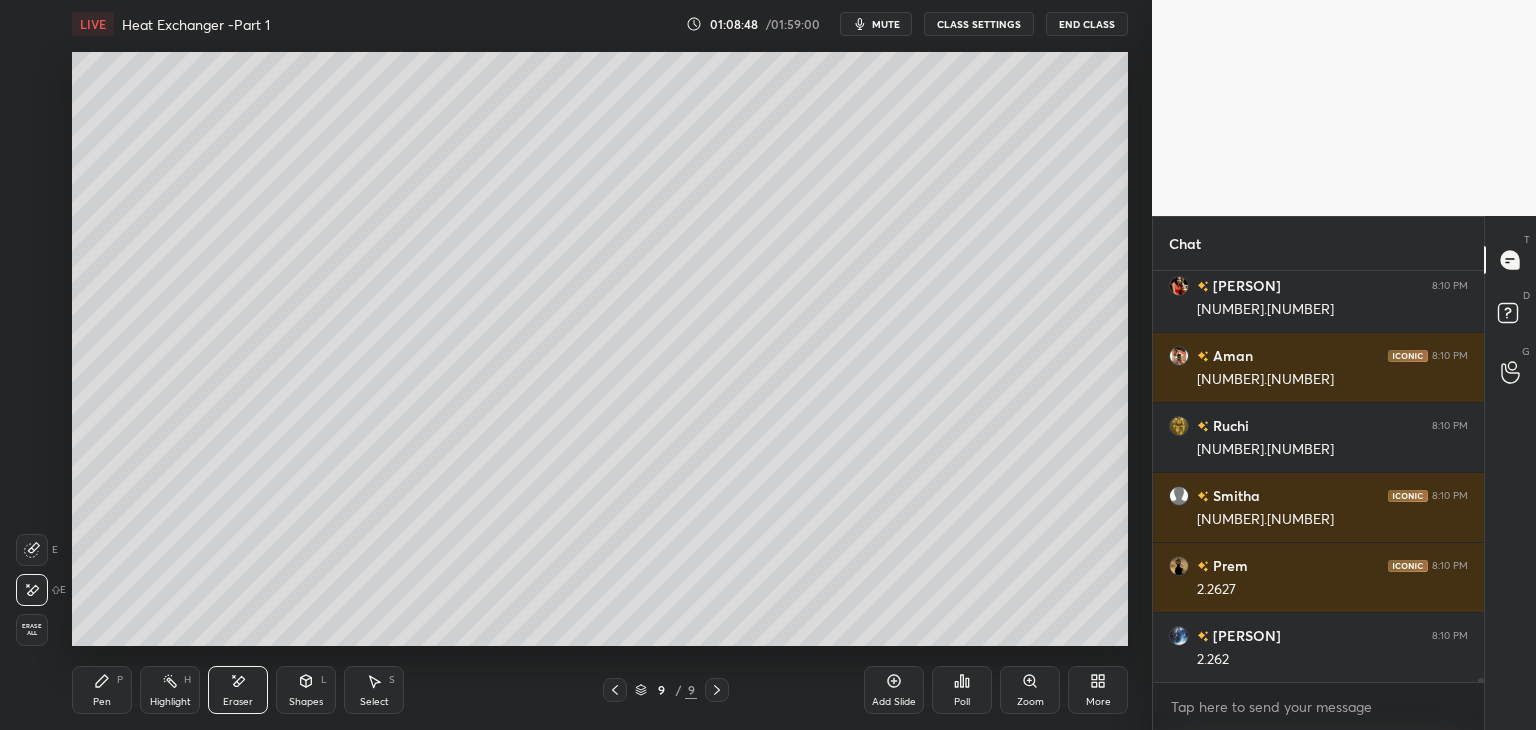 click on "Pen" at bounding box center (102, 702) 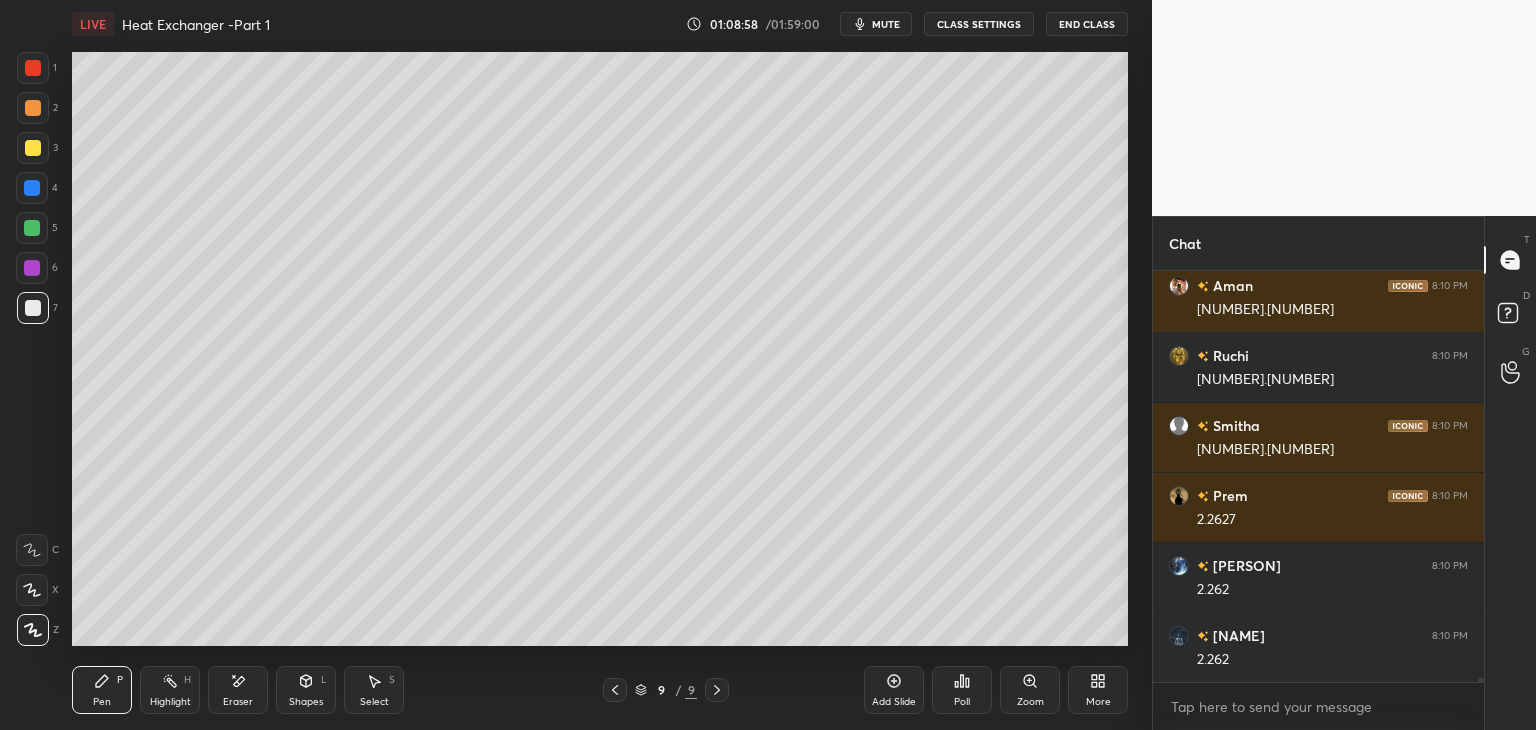 scroll, scrollTop: 38748, scrollLeft: 0, axis: vertical 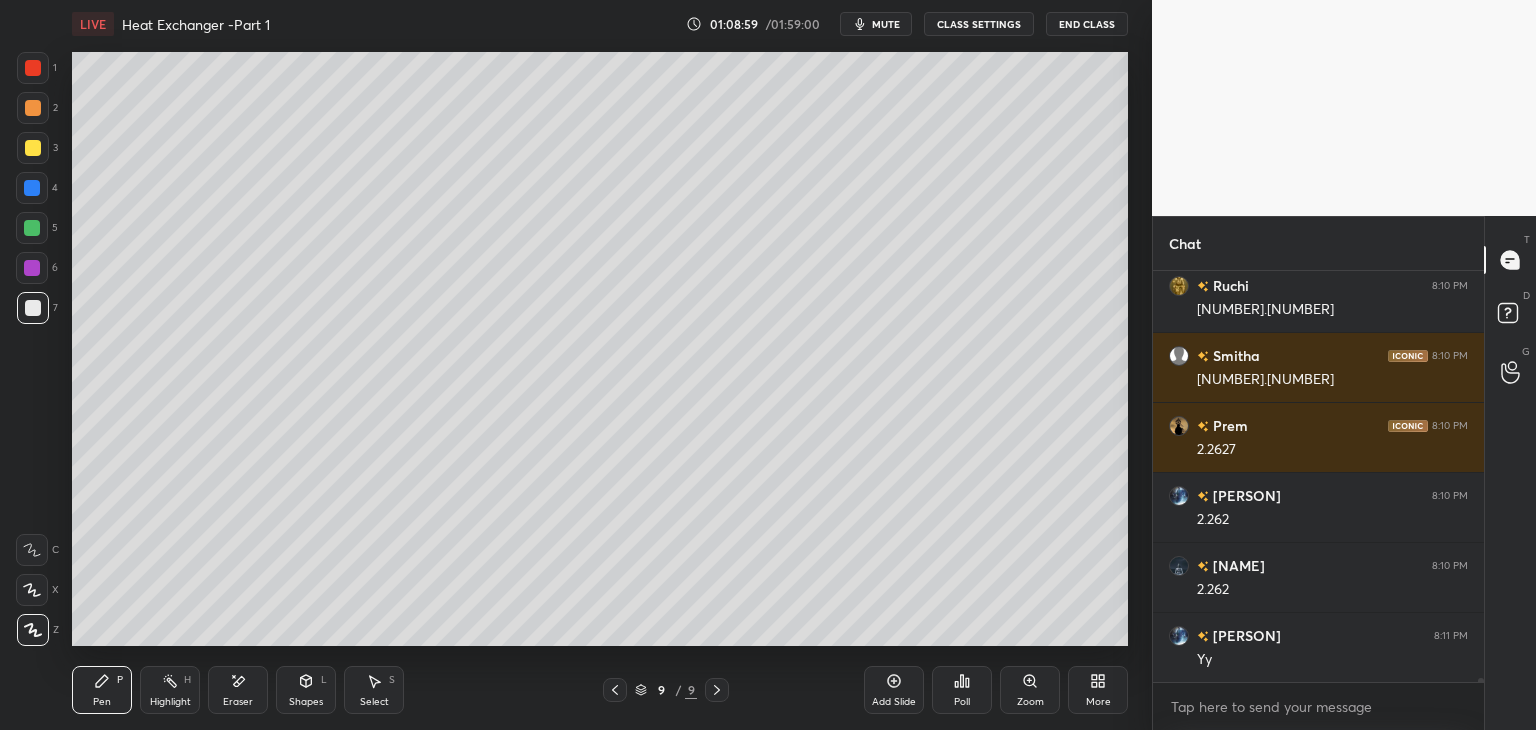 click on "Add Slide" at bounding box center [894, 702] 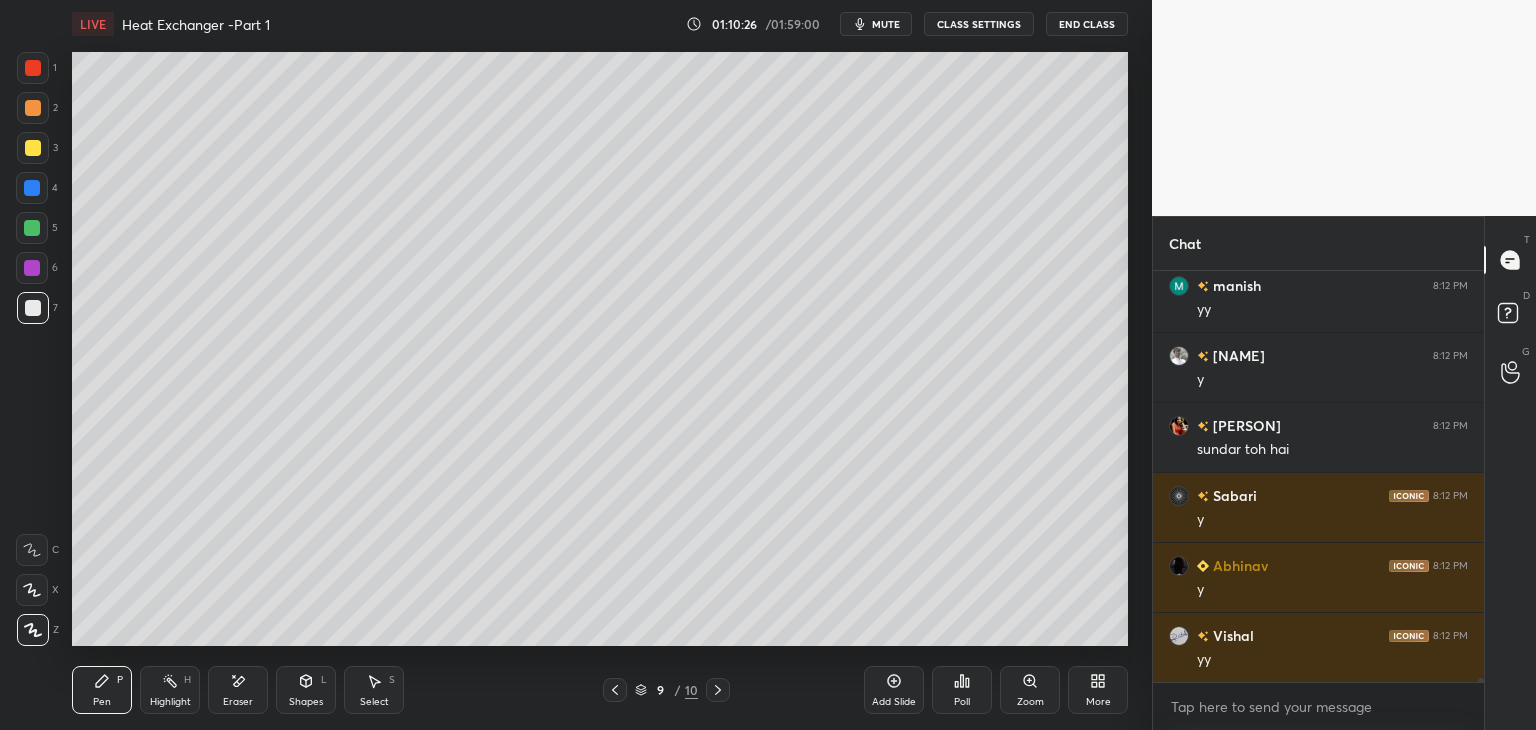 scroll, scrollTop: 40568, scrollLeft: 0, axis: vertical 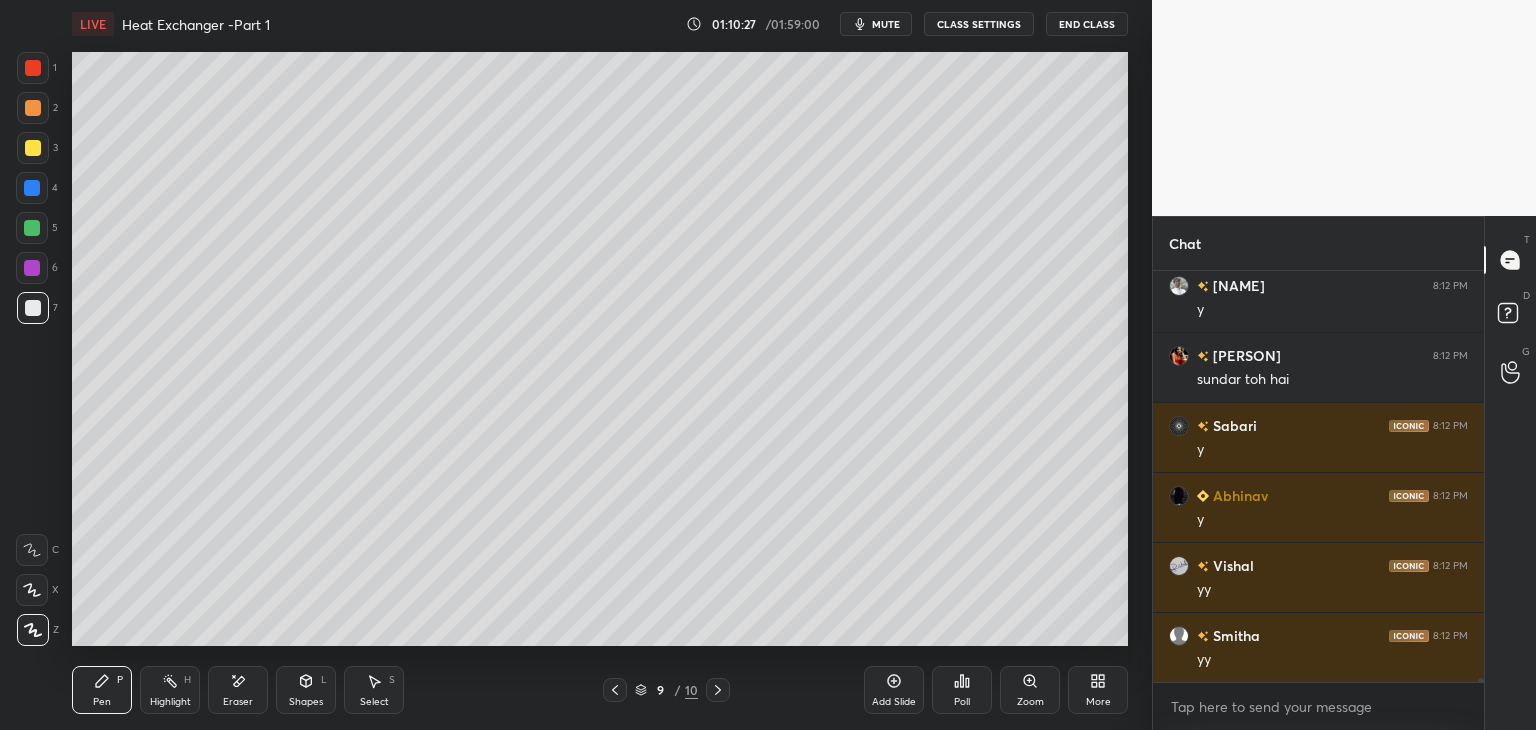 click on "Select S" at bounding box center (374, 690) 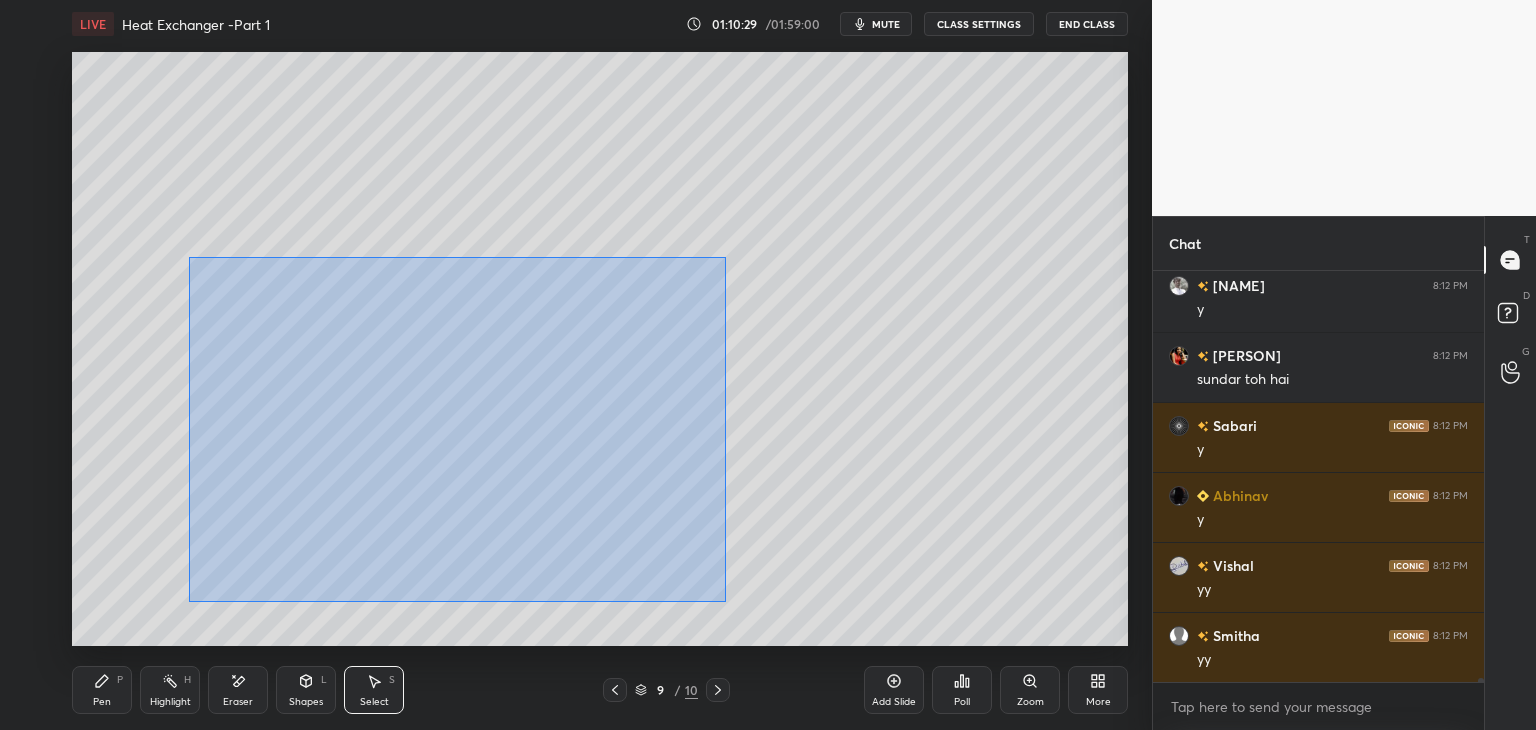 drag, startPoint x: 188, startPoint y: 257, endPoint x: 703, endPoint y: 589, distance: 612.73895 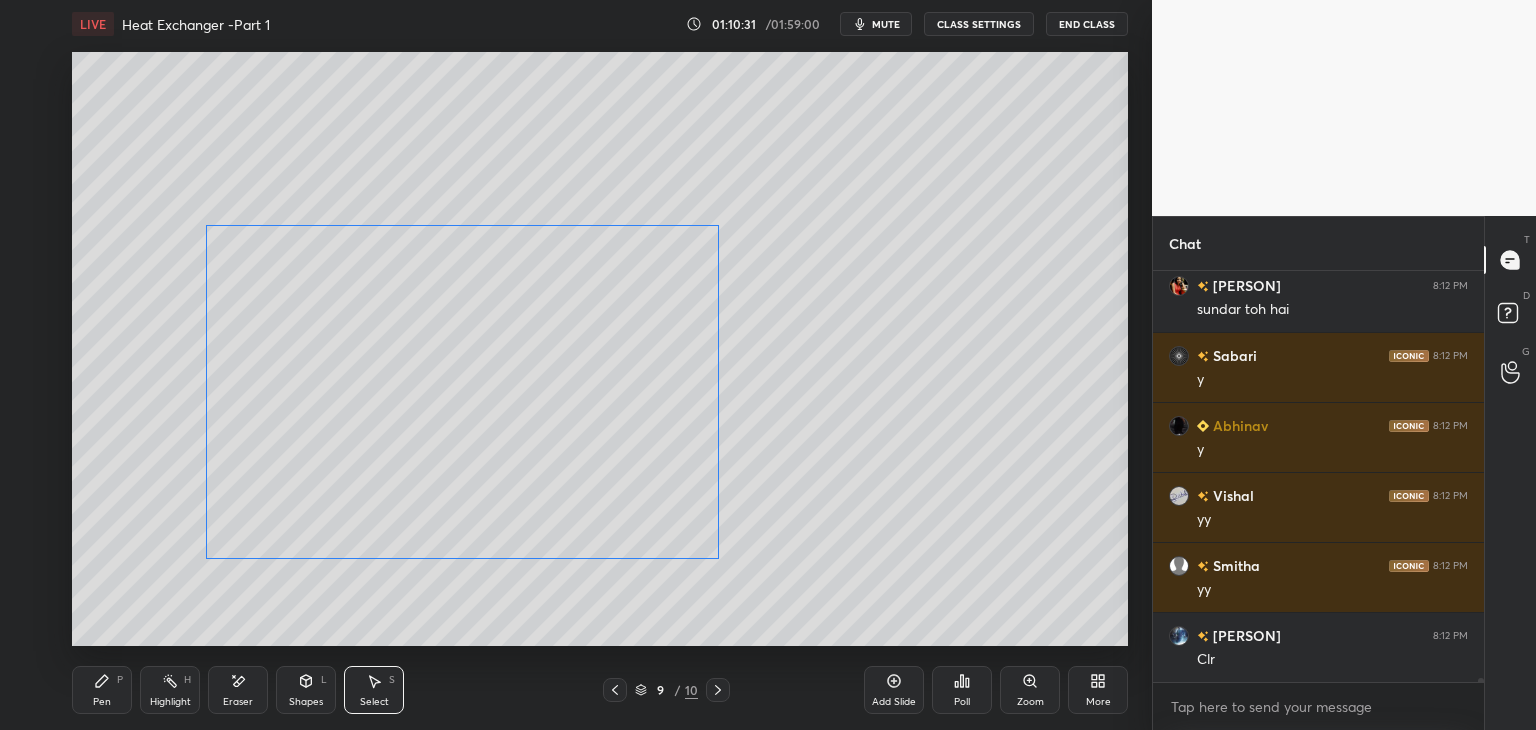 scroll, scrollTop: 40708, scrollLeft: 0, axis: vertical 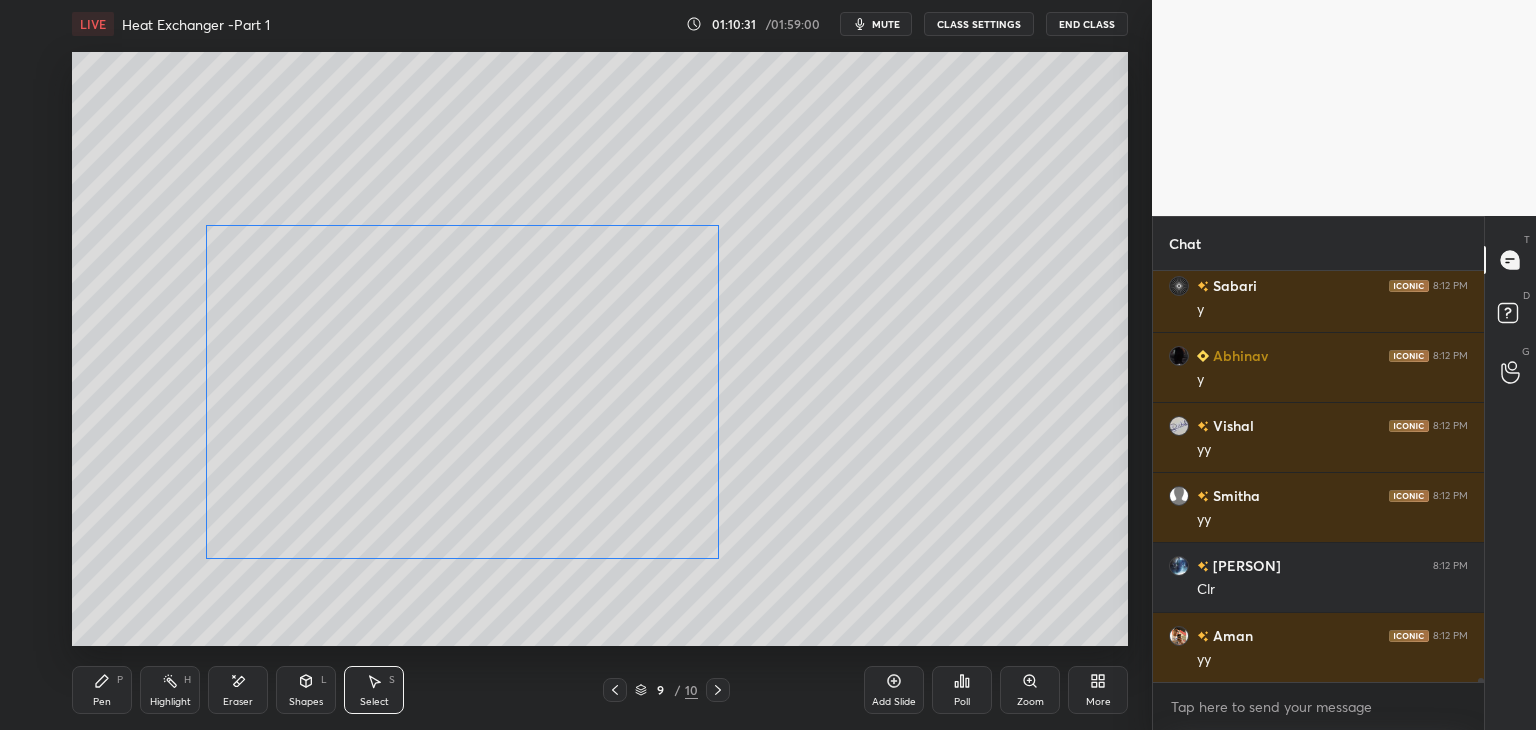 drag, startPoint x: 628, startPoint y: 535, endPoint x: 628, endPoint y: 513, distance: 22 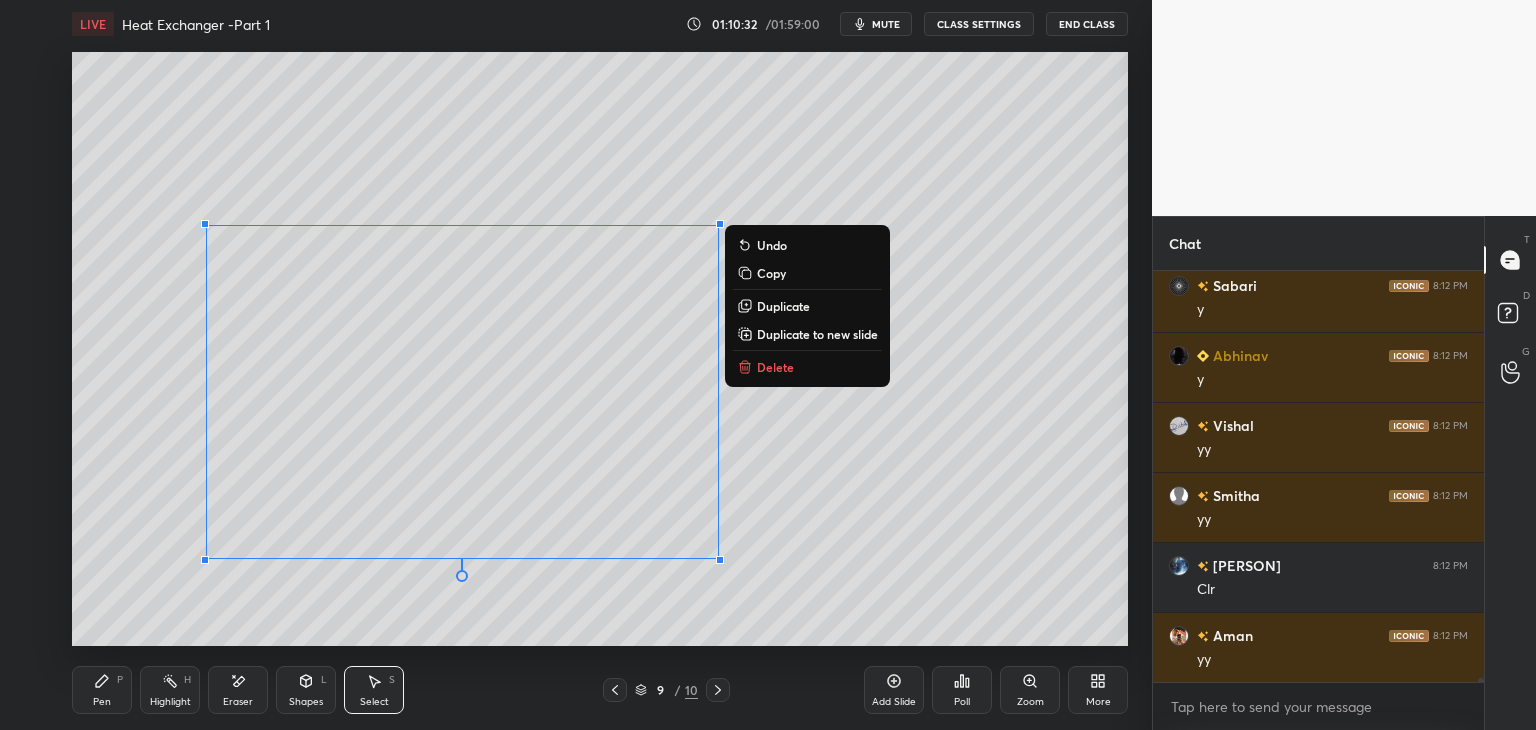 click on "0 ° Undo Copy Duplicate Duplicate to new slide Delete" at bounding box center [600, 349] 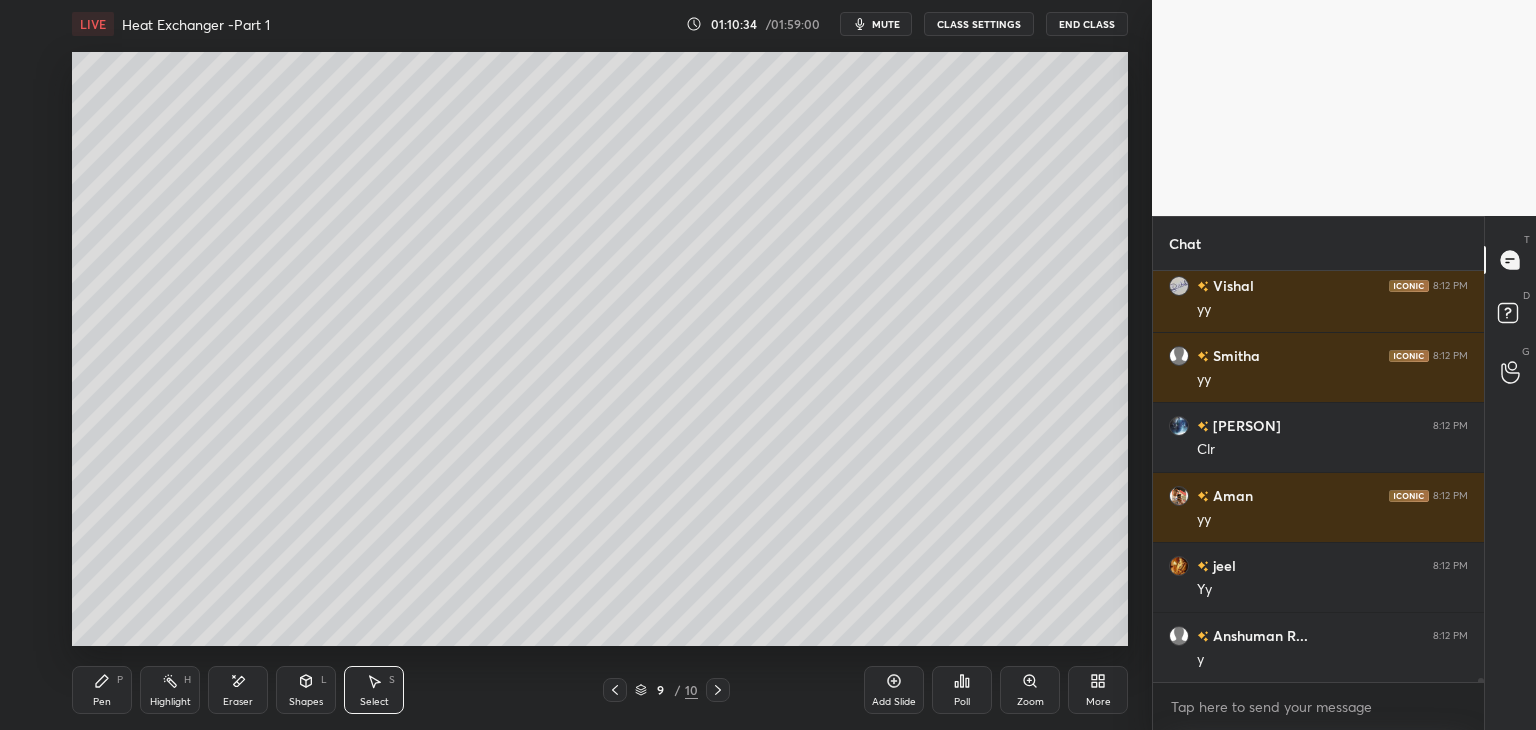 scroll, scrollTop: 40918, scrollLeft: 0, axis: vertical 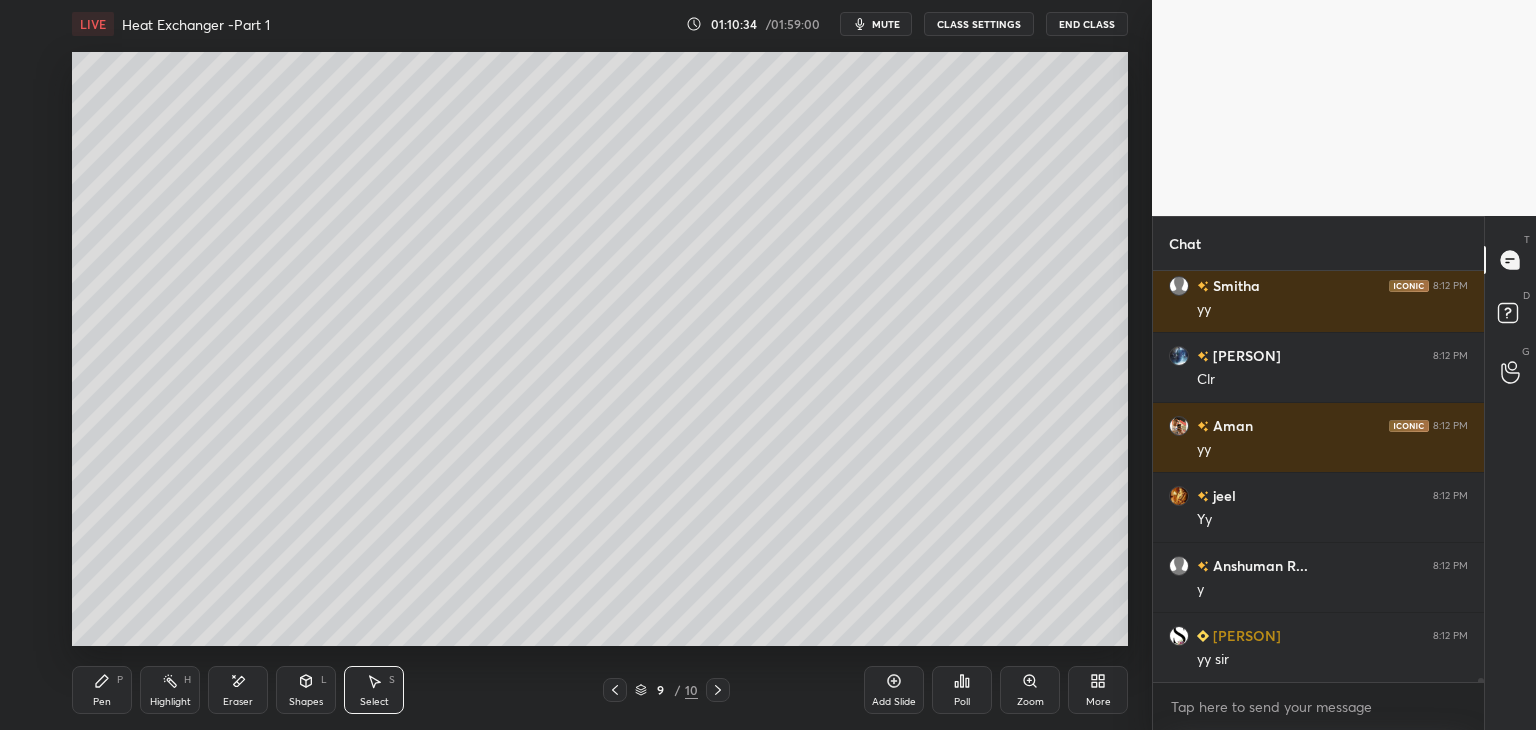 click 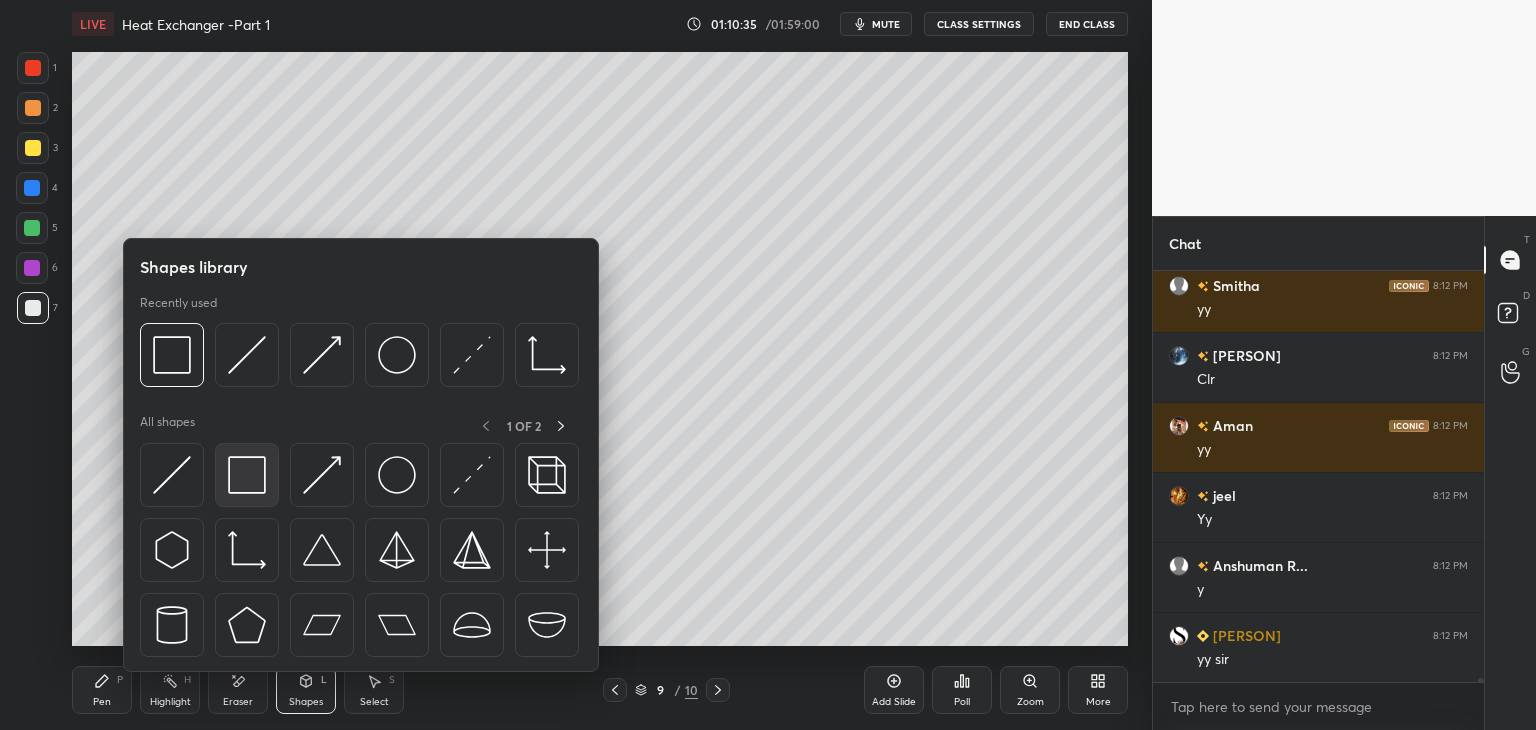 click at bounding box center [247, 475] 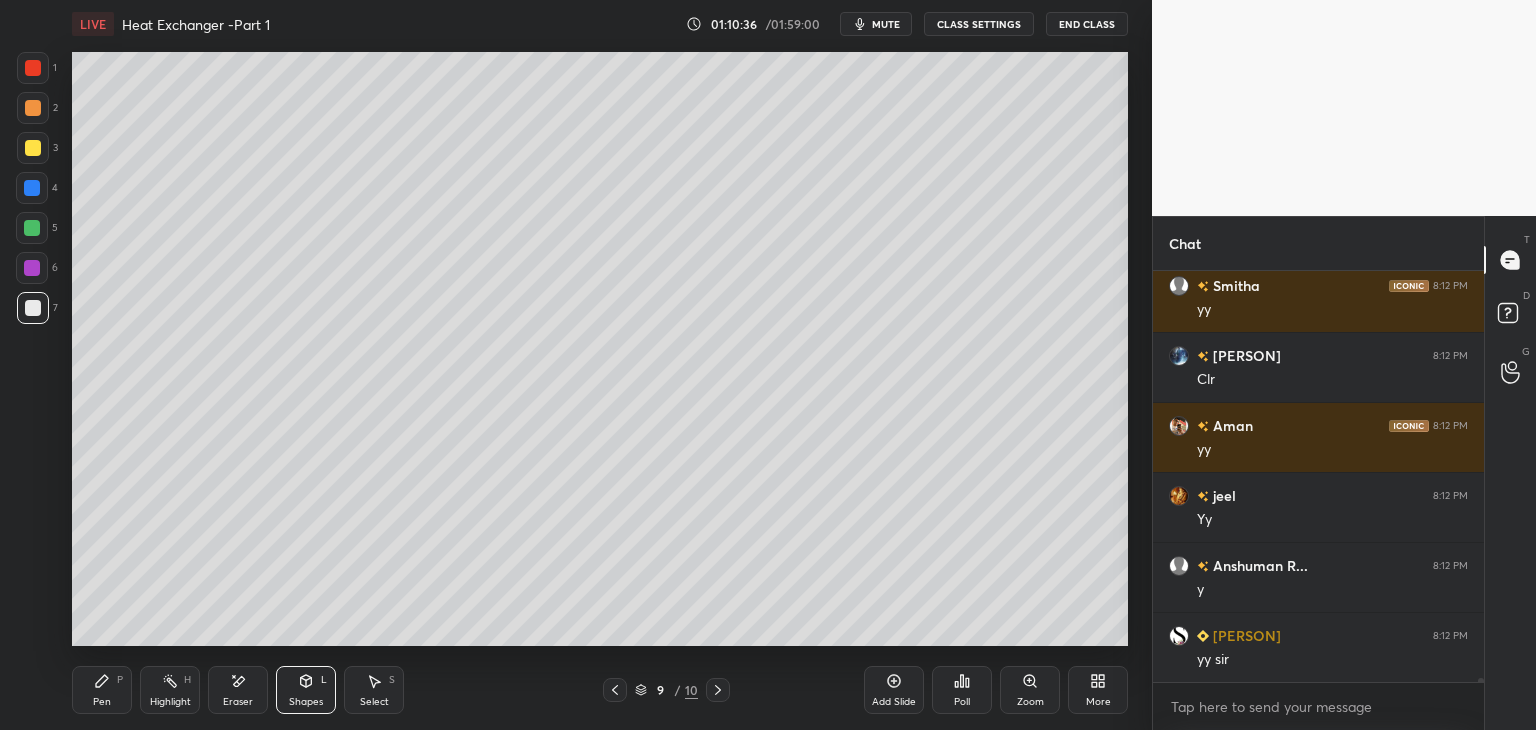 click at bounding box center [32, 268] 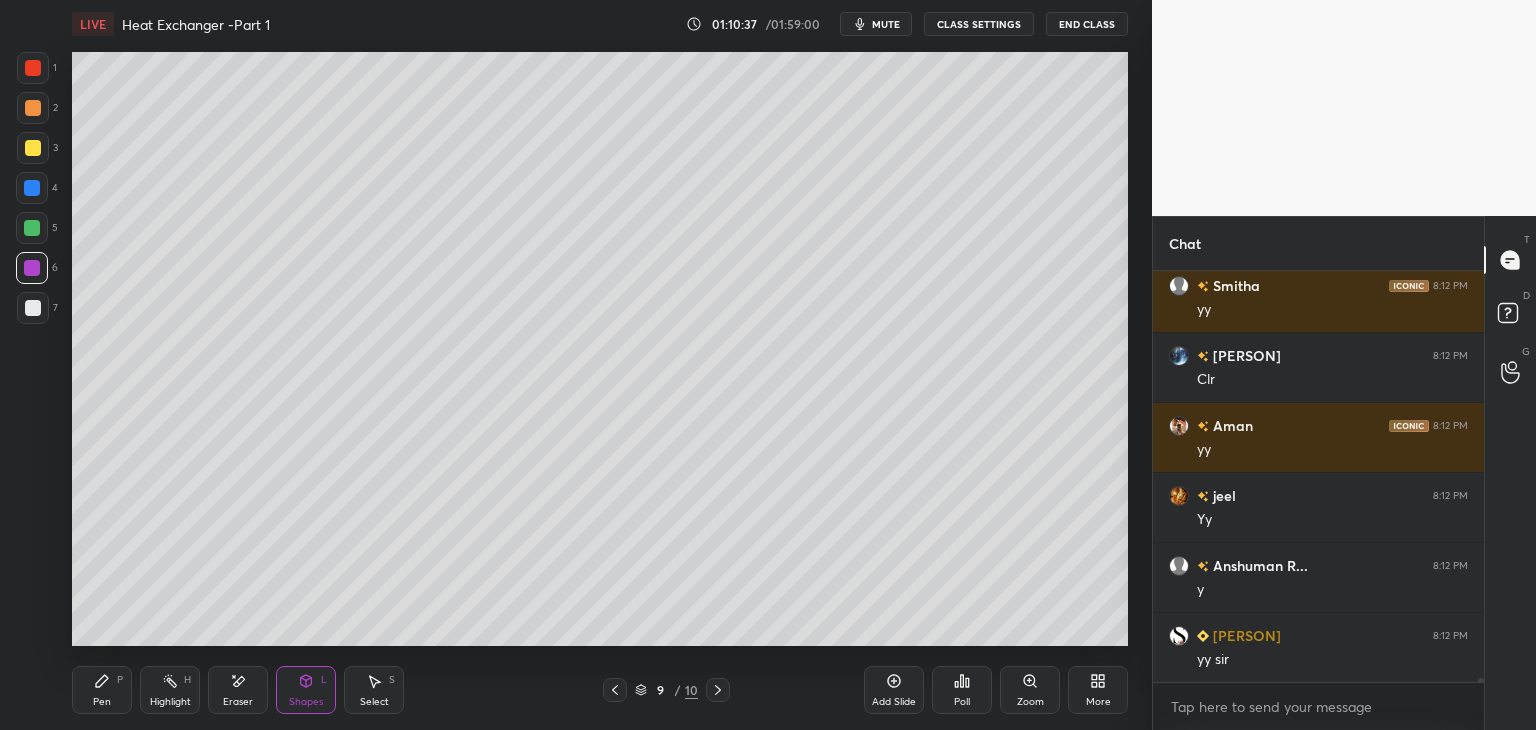 scroll, scrollTop: 40988, scrollLeft: 0, axis: vertical 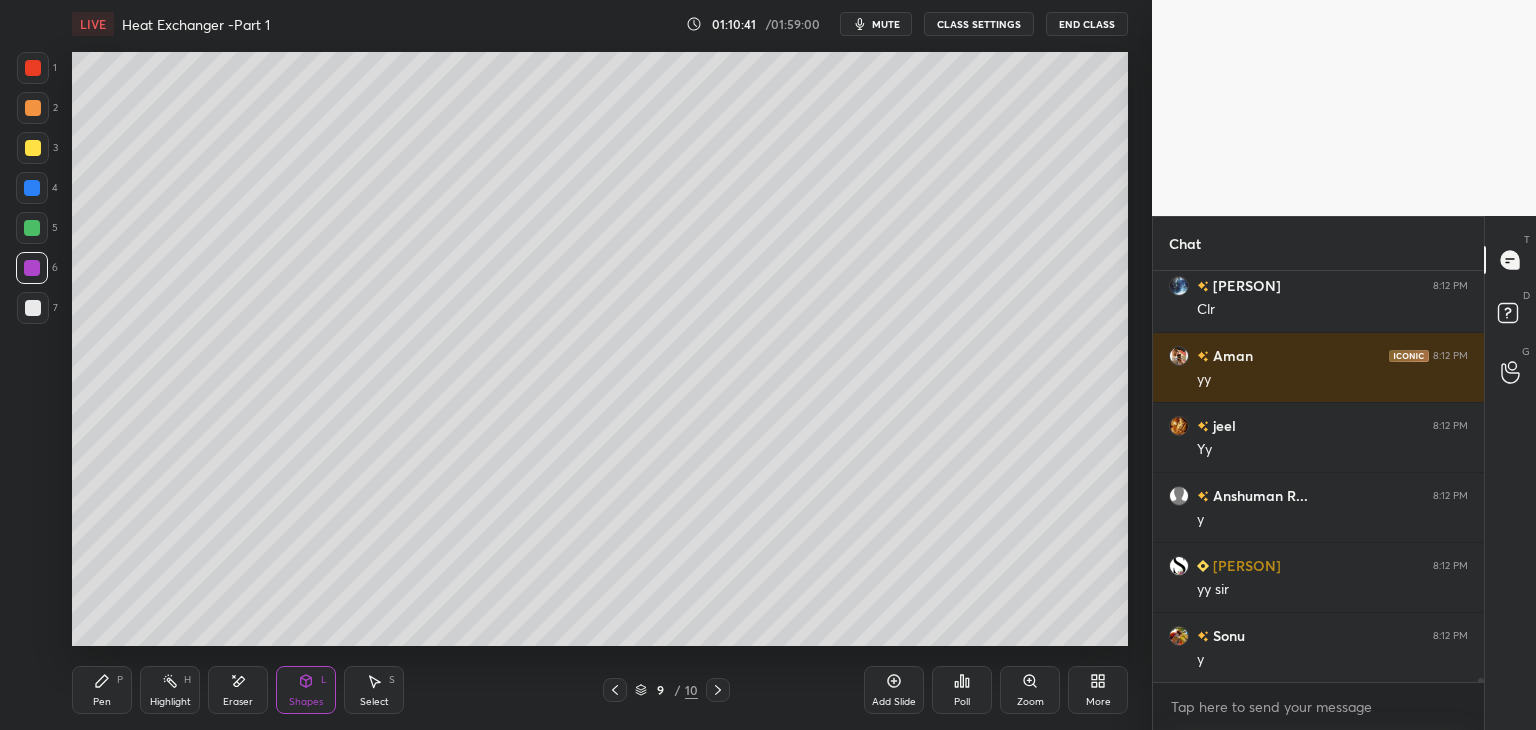 click 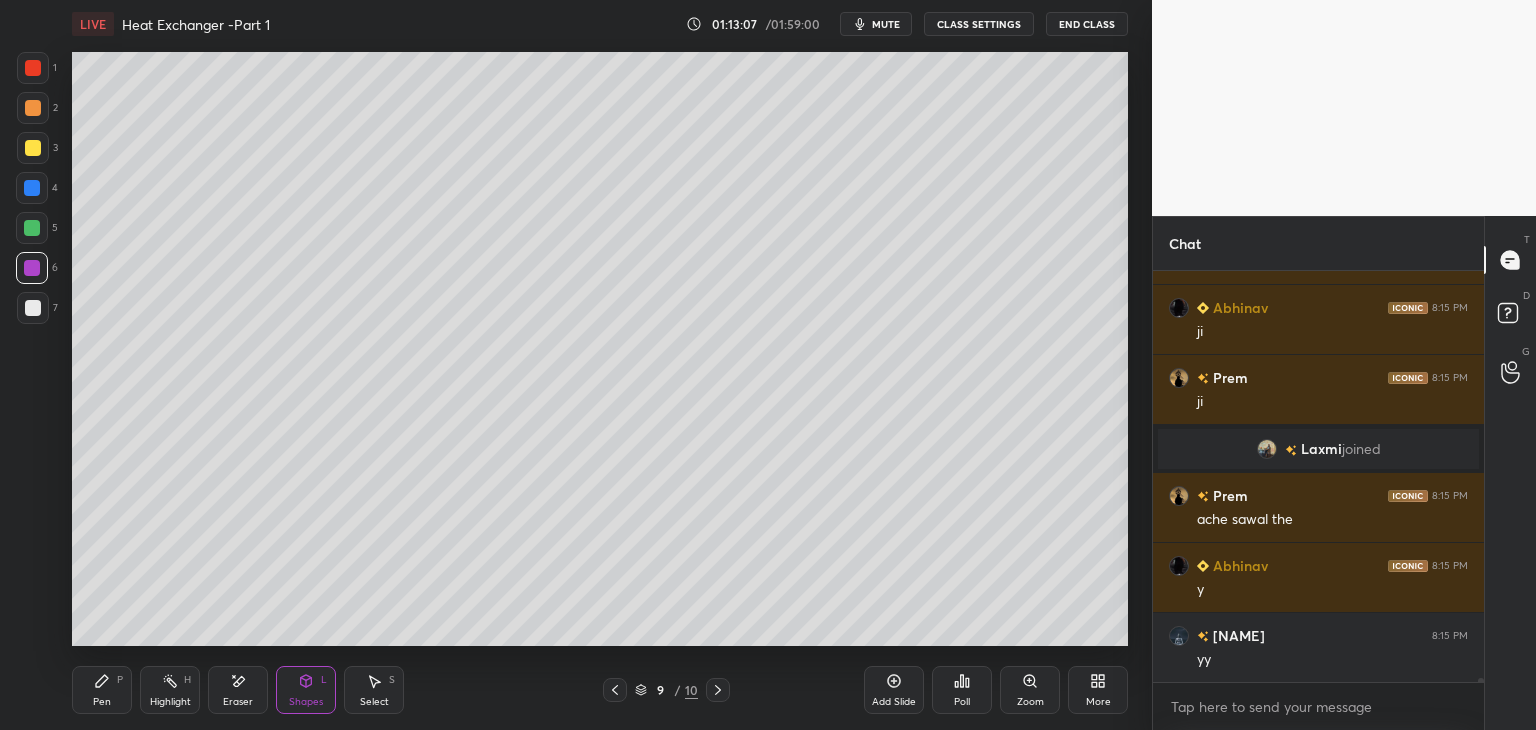 scroll, scrollTop: 39634, scrollLeft: 0, axis: vertical 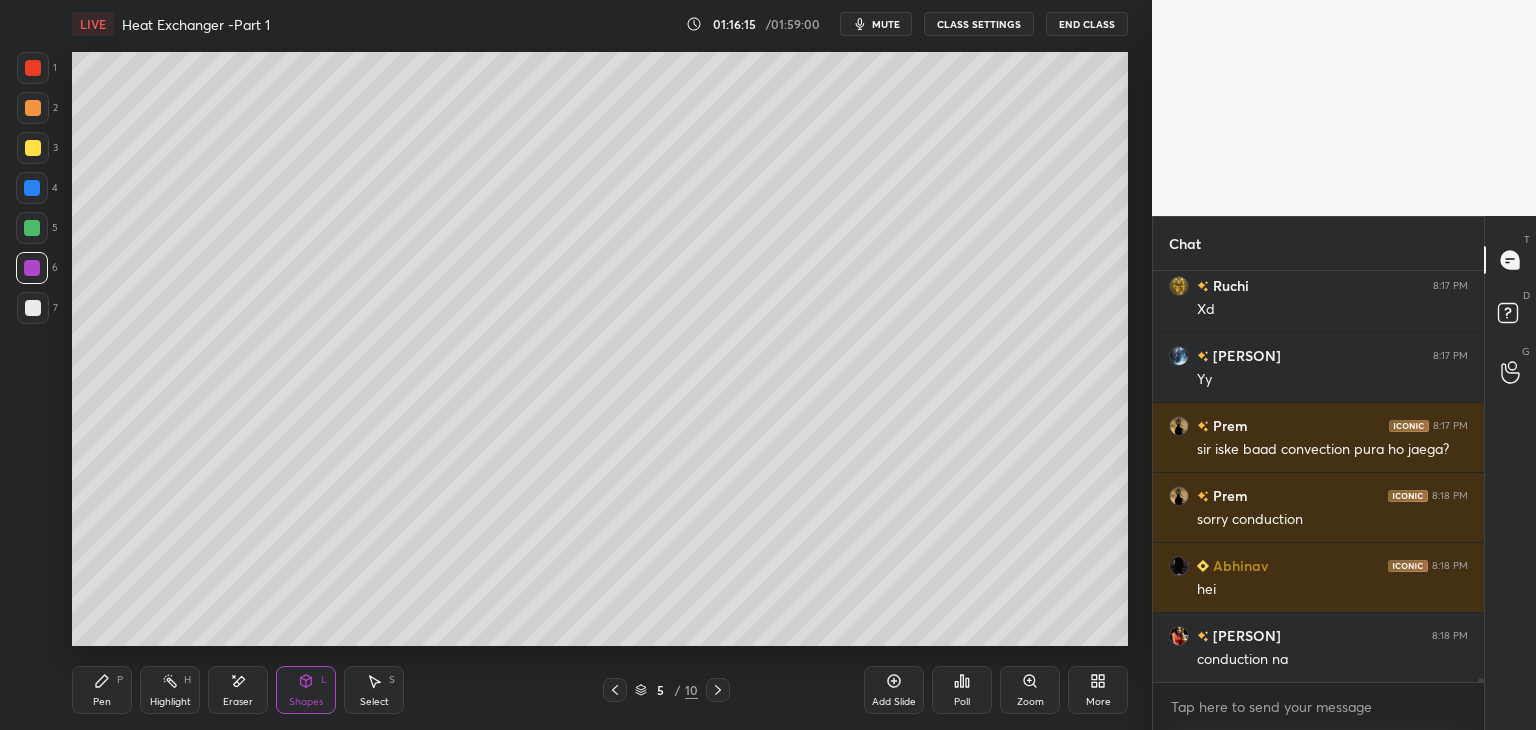 click 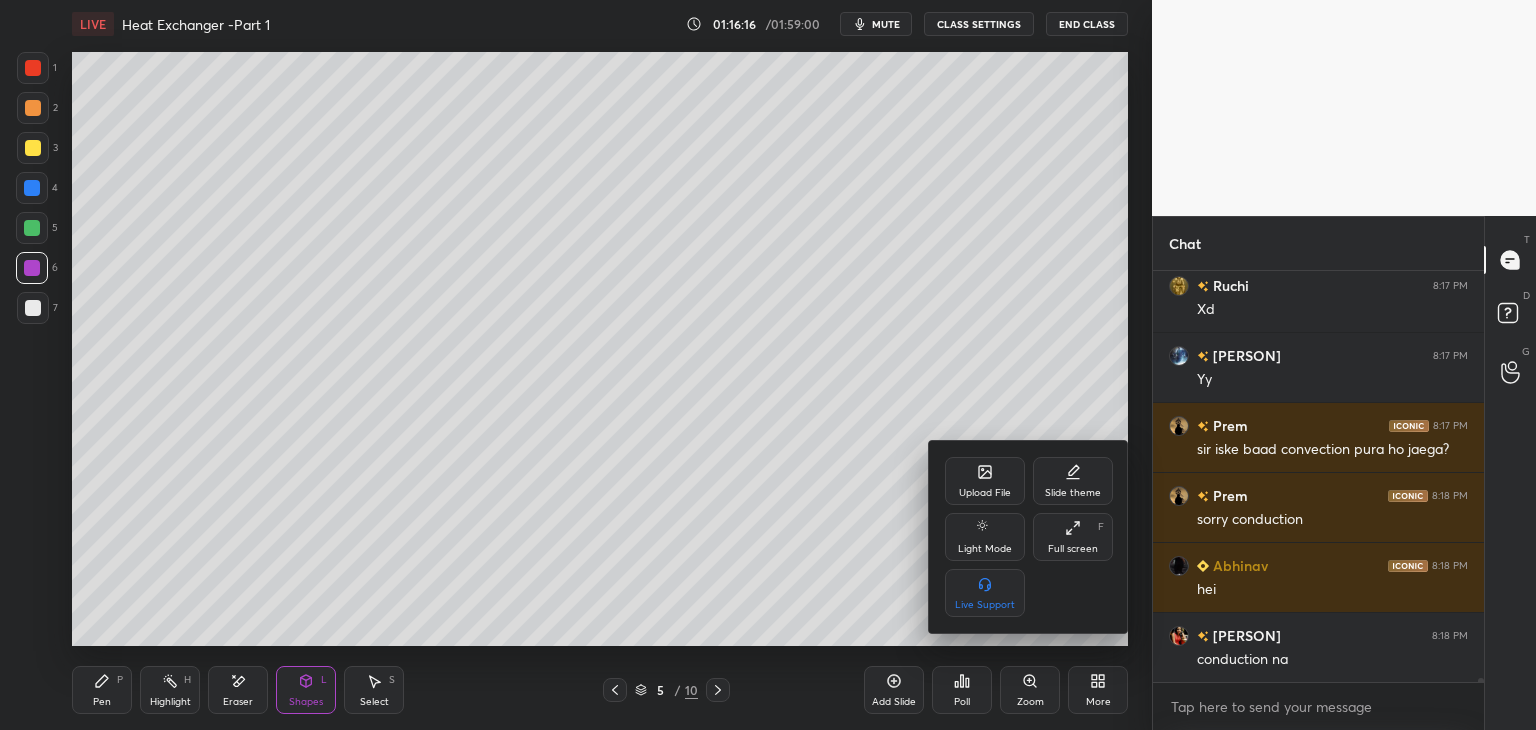 click at bounding box center [768, 365] 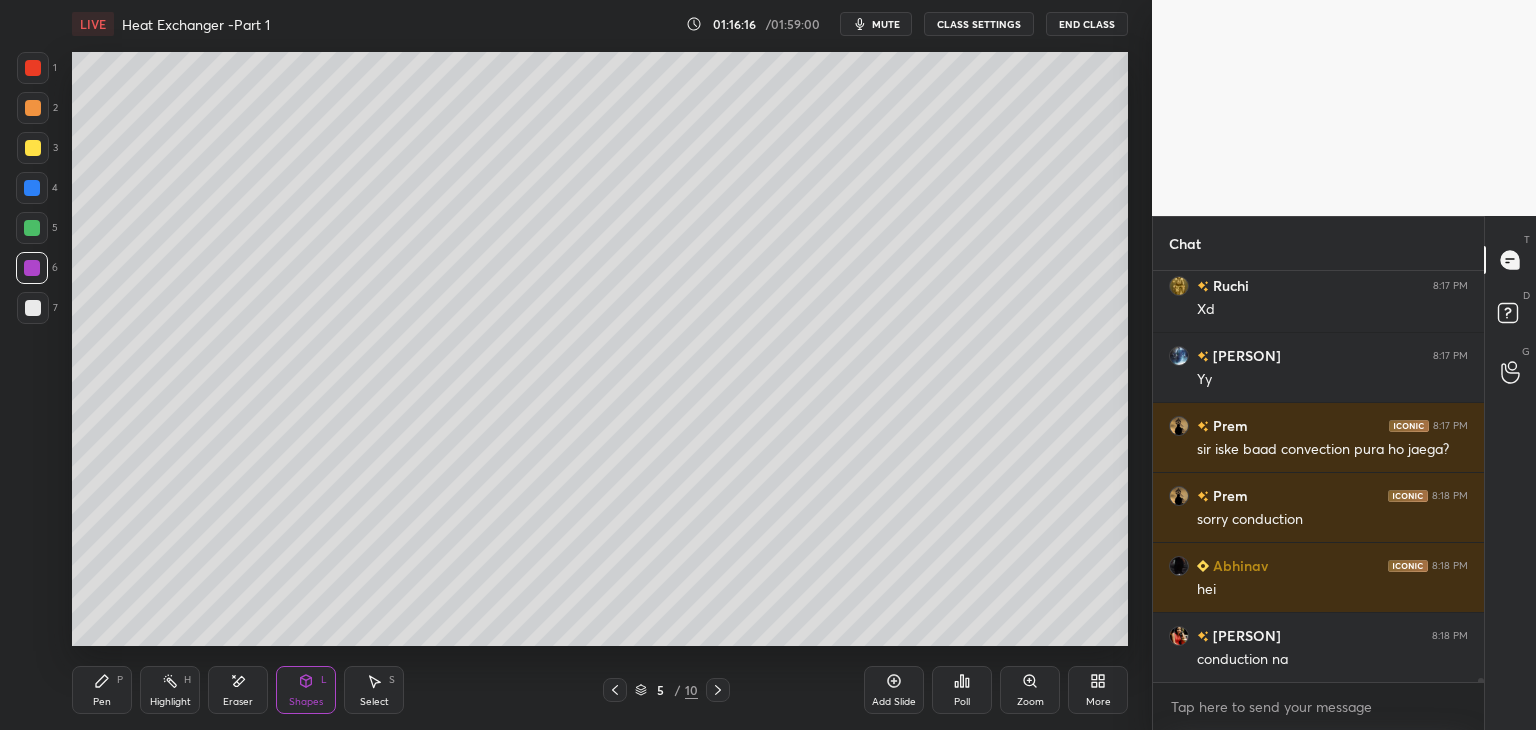 click on "Upload File Slide theme Light Mode Full screen F Live Support" at bounding box center (768, 365) 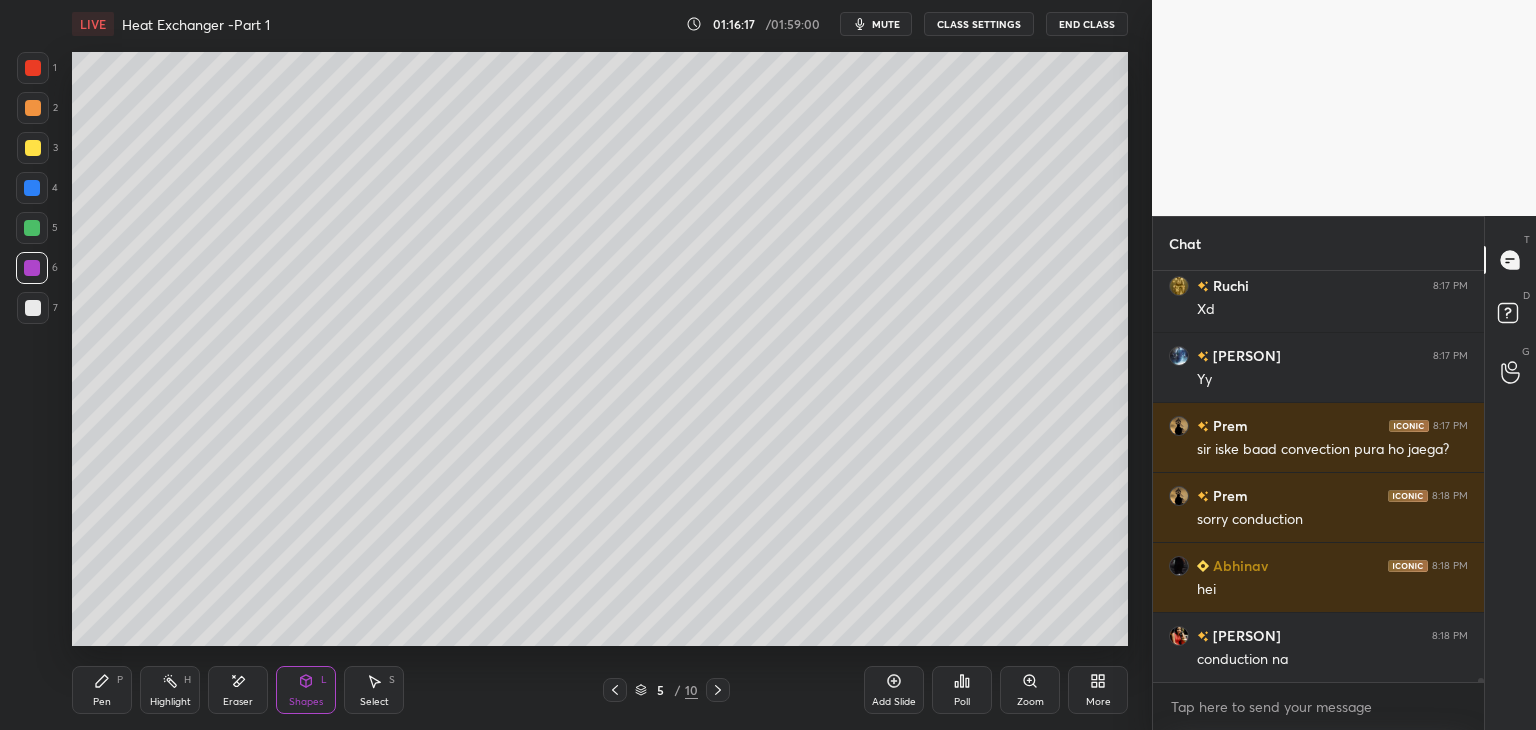 click 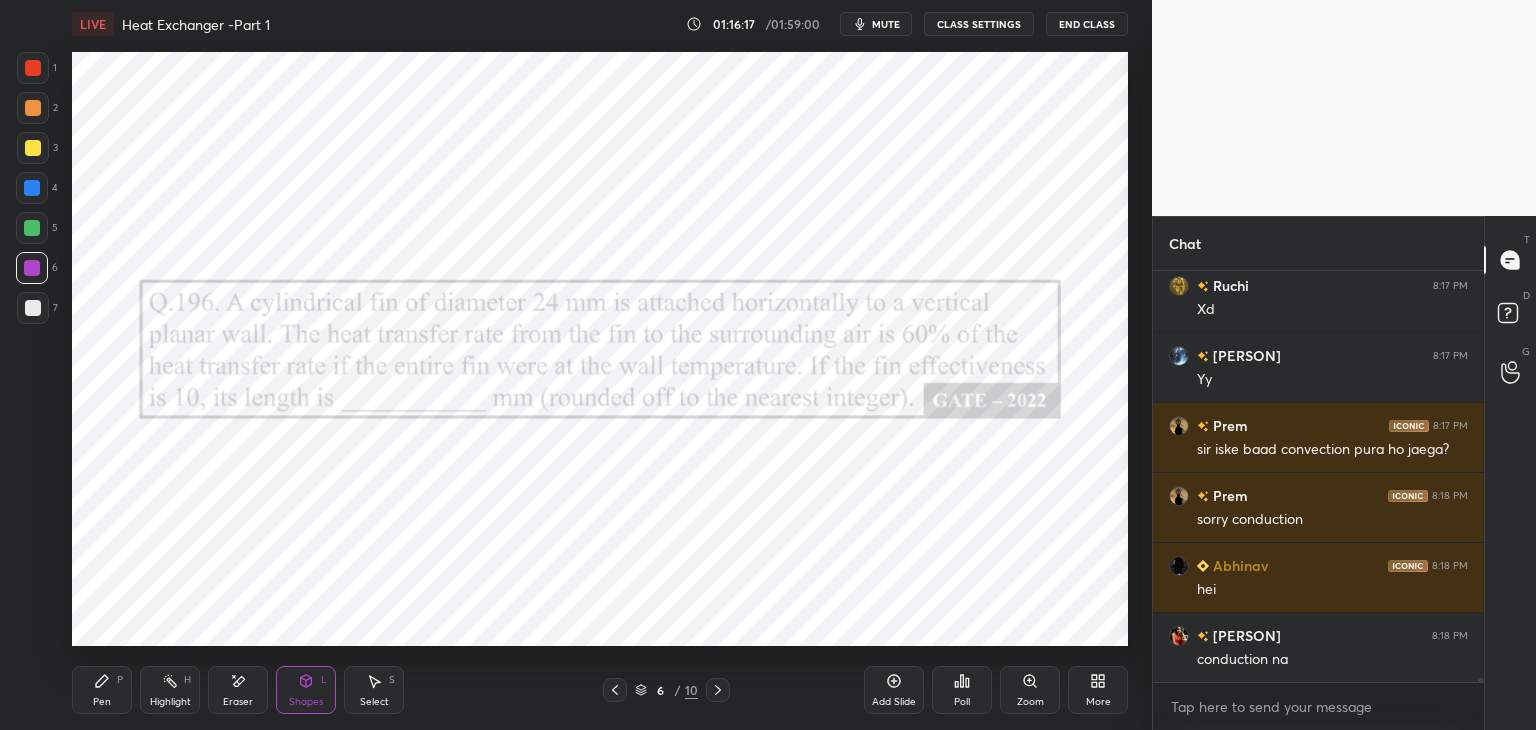 click 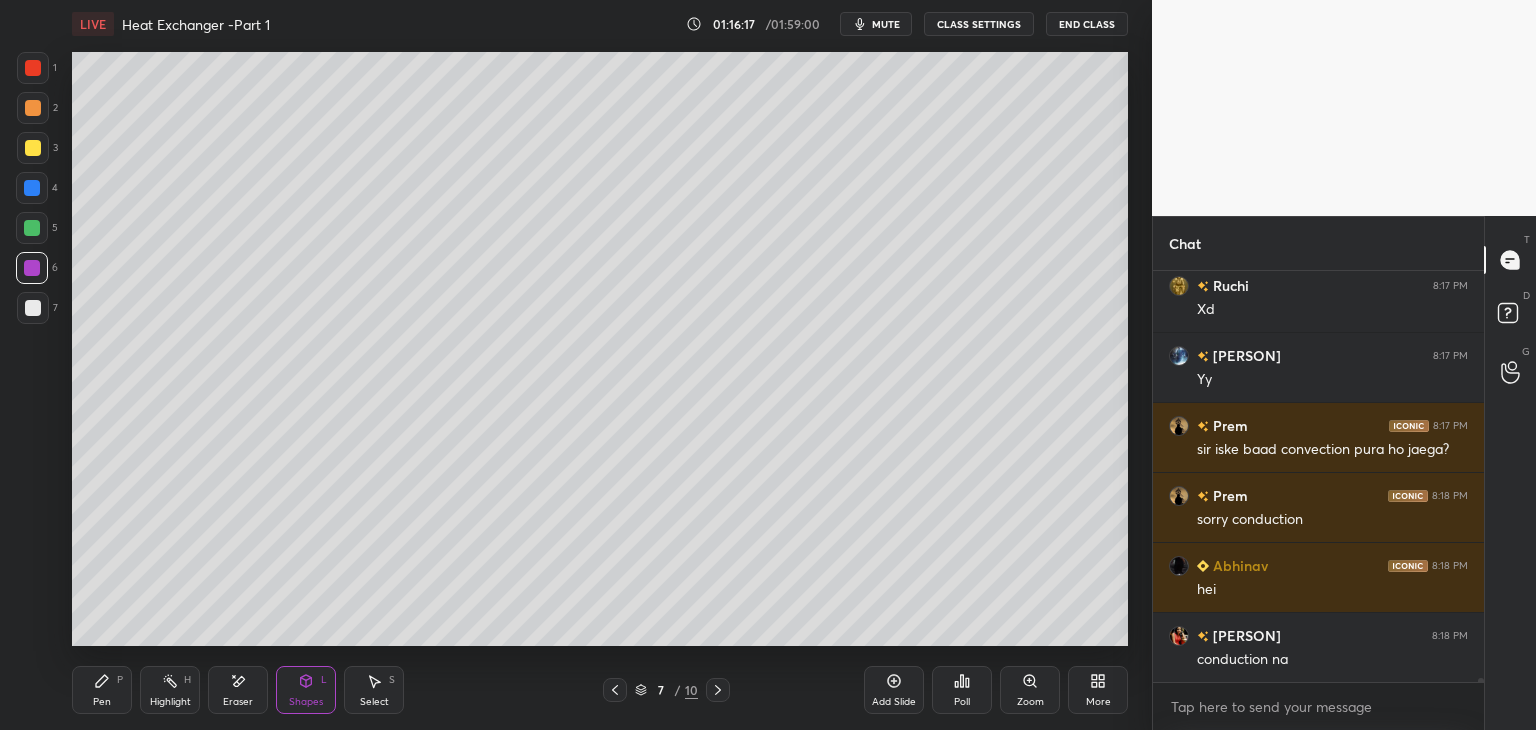 click 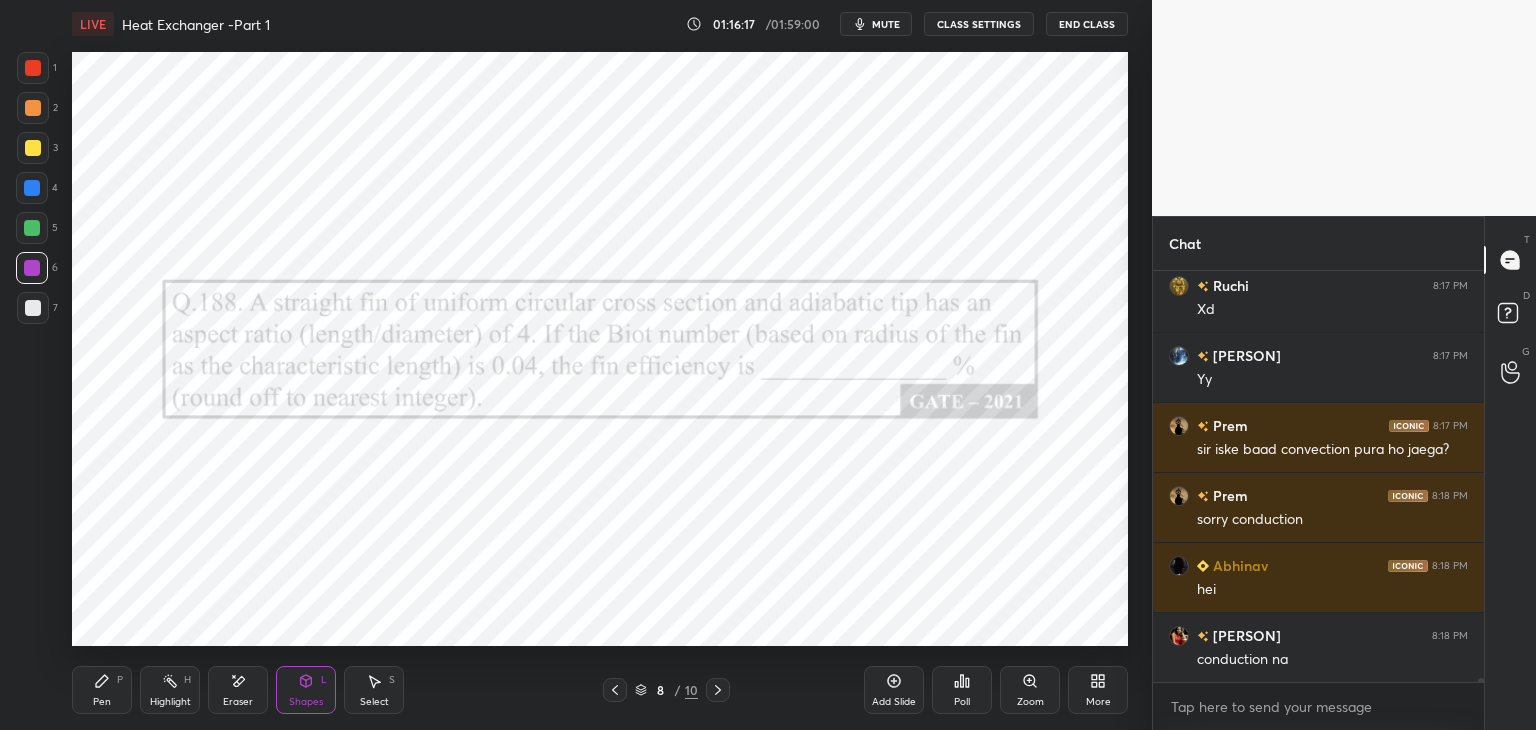 click 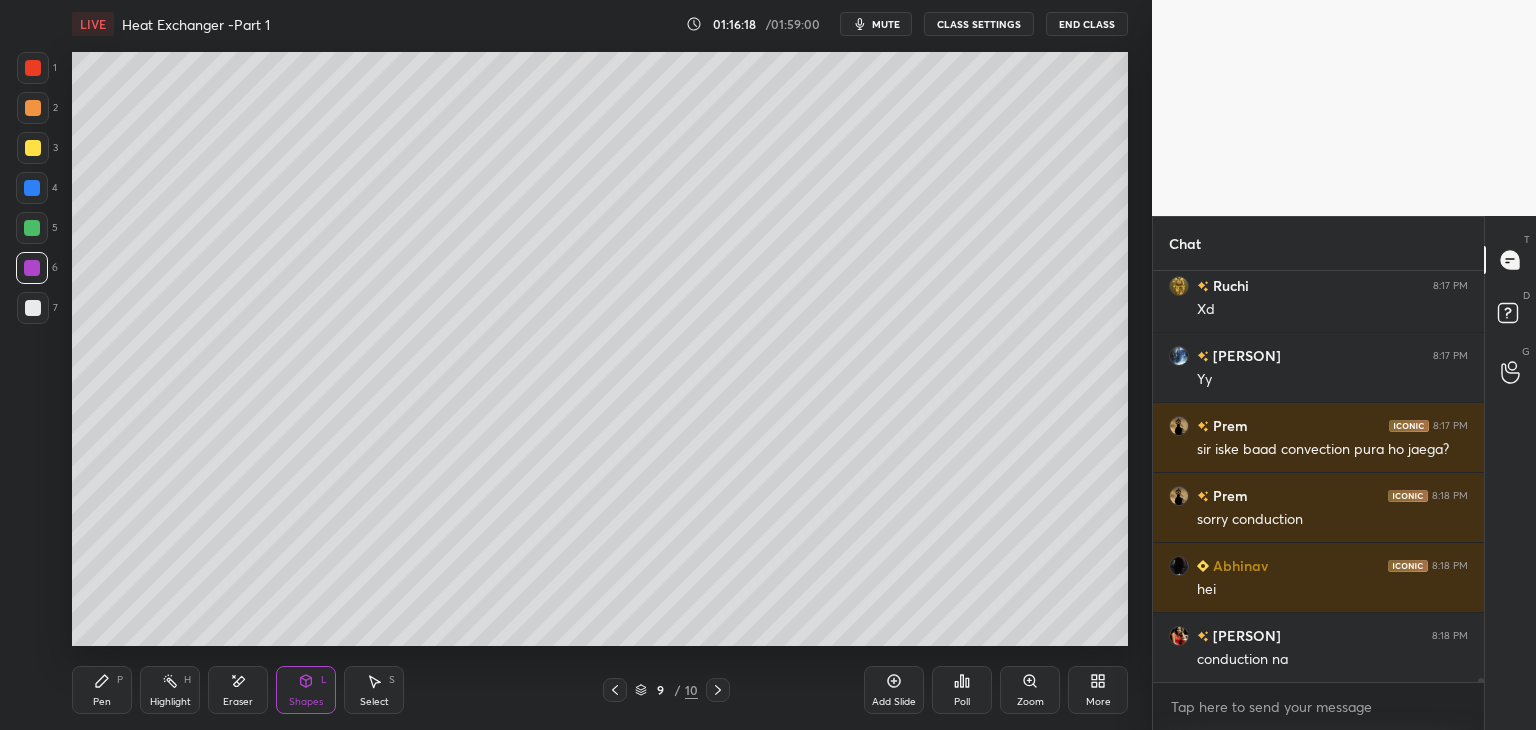 click 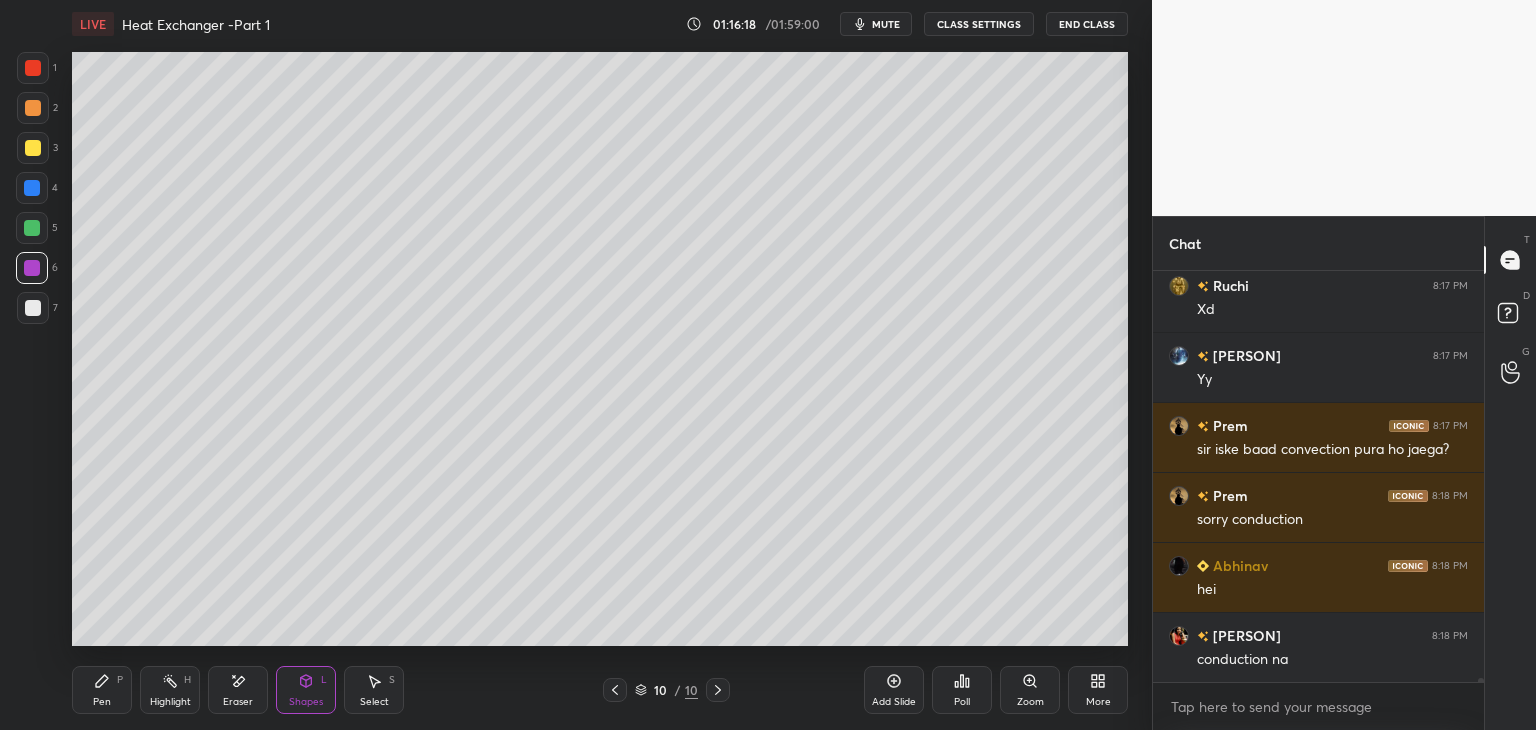 click 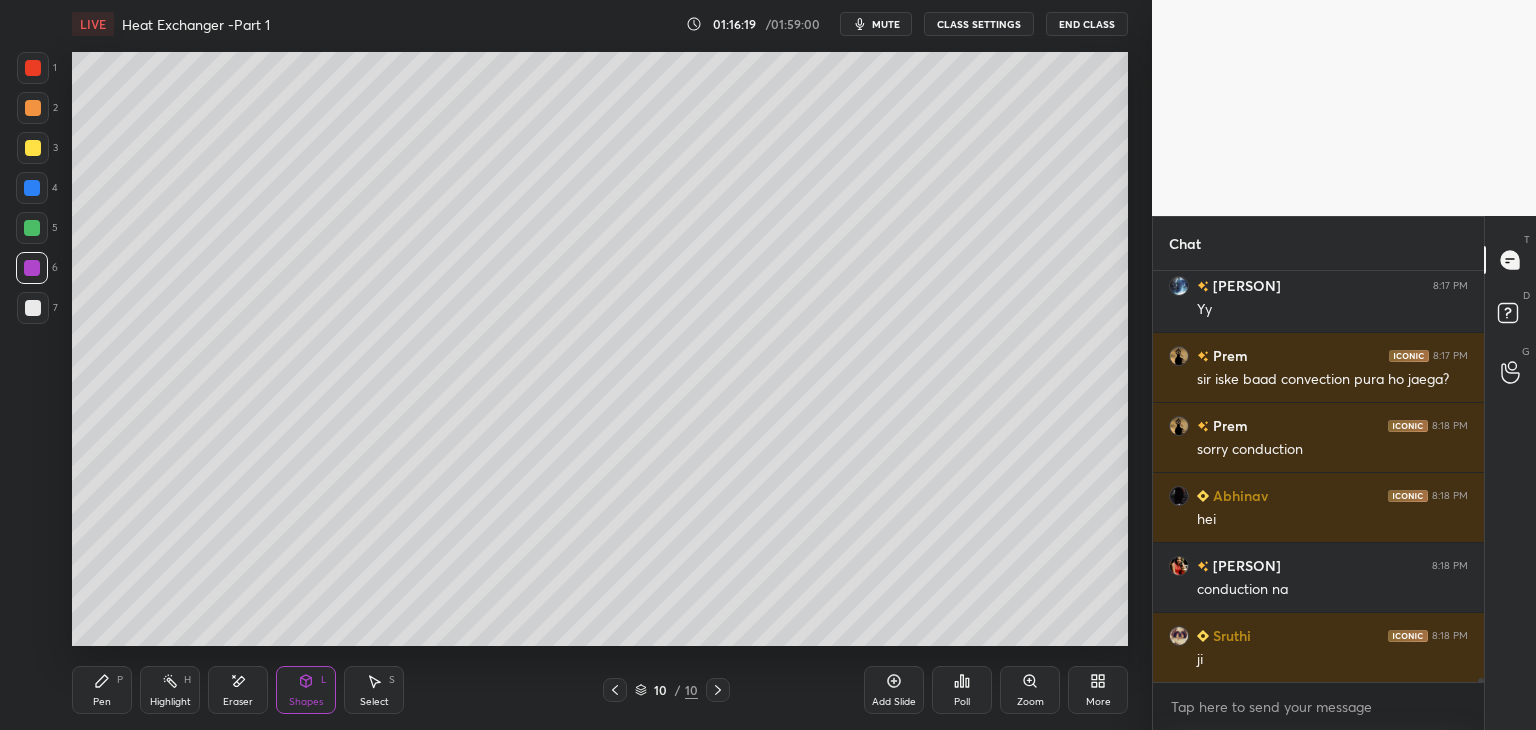 click on "More" at bounding box center (1098, 690) 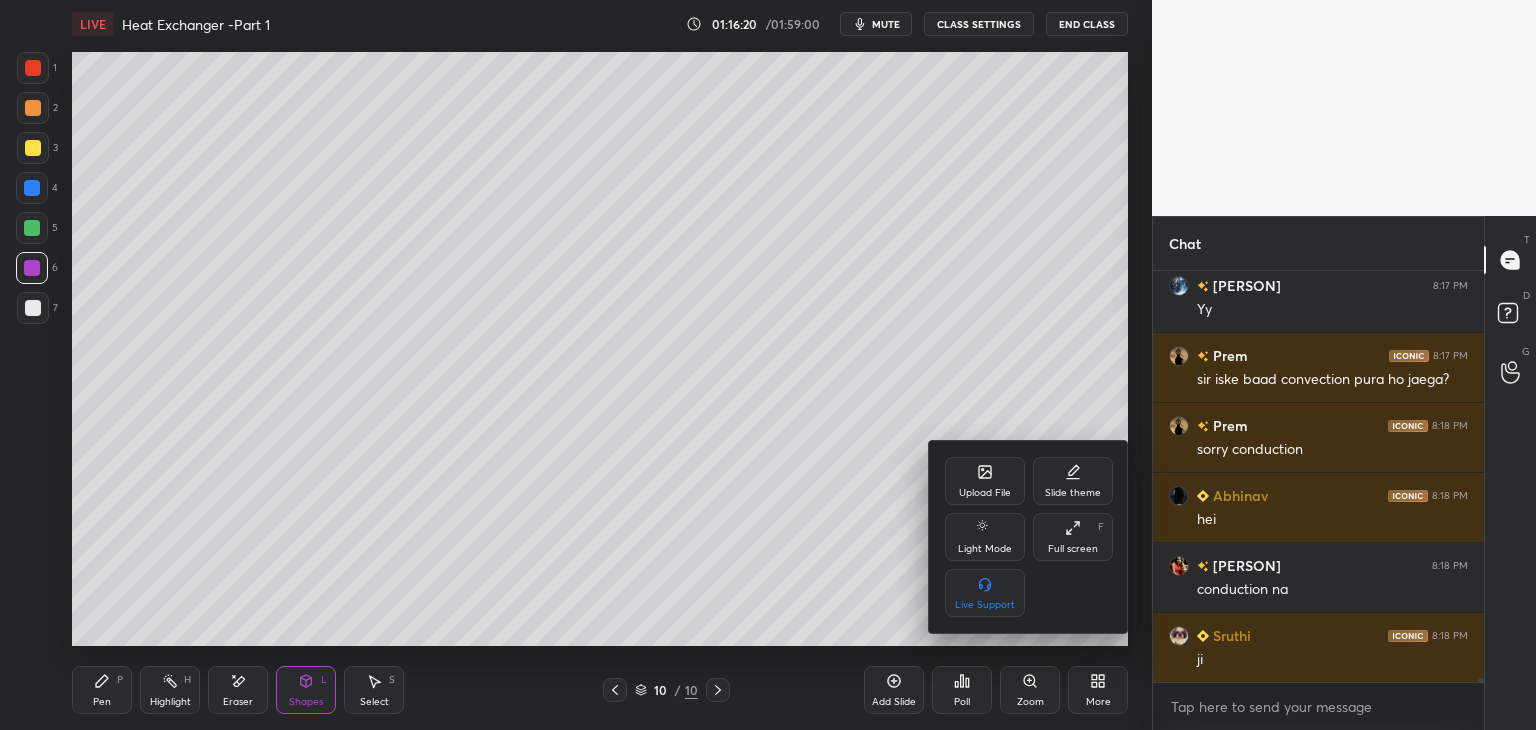 scroll, scrollTop: 41914, scrollLeft: 0, axis: vertical 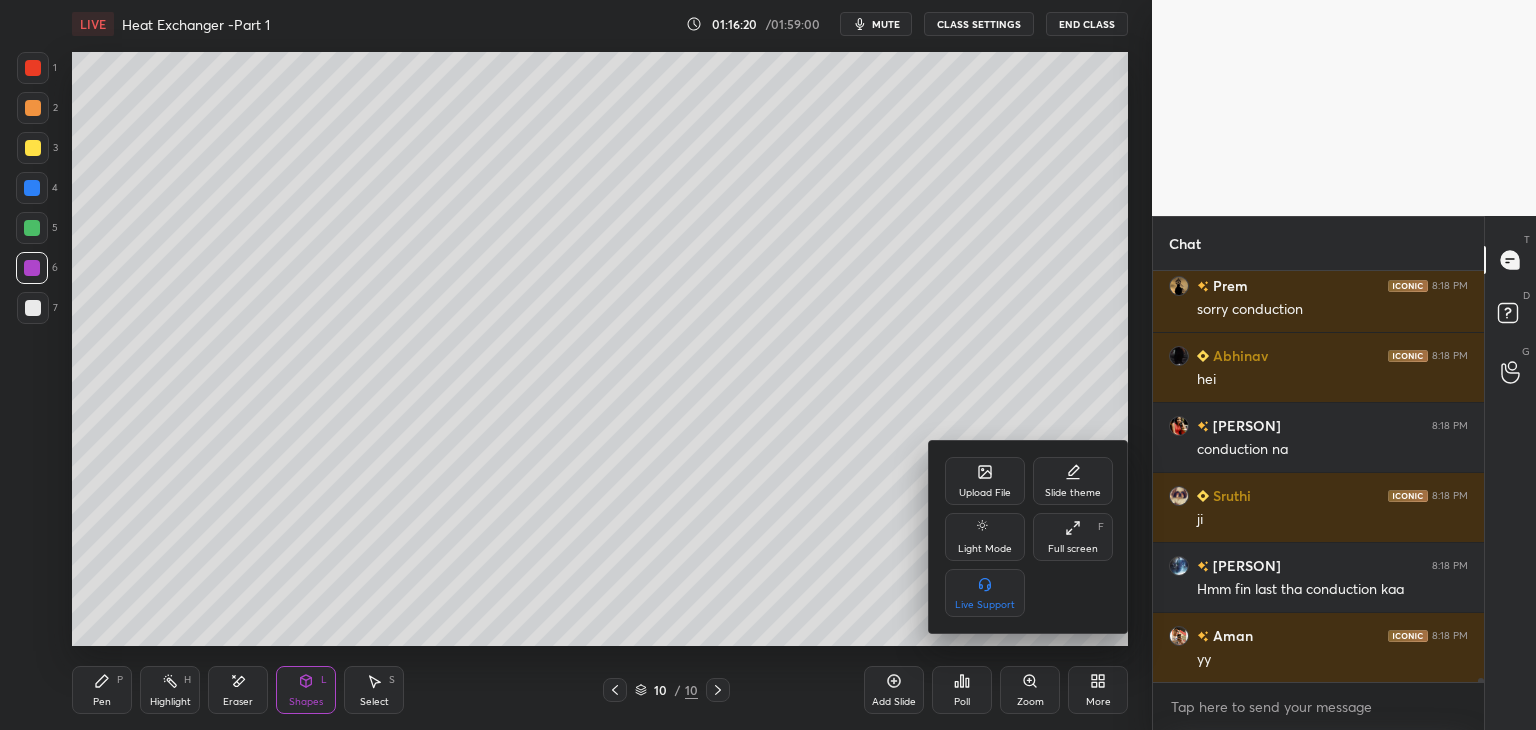 click on "Upload File" at bounding box center [985, 493] 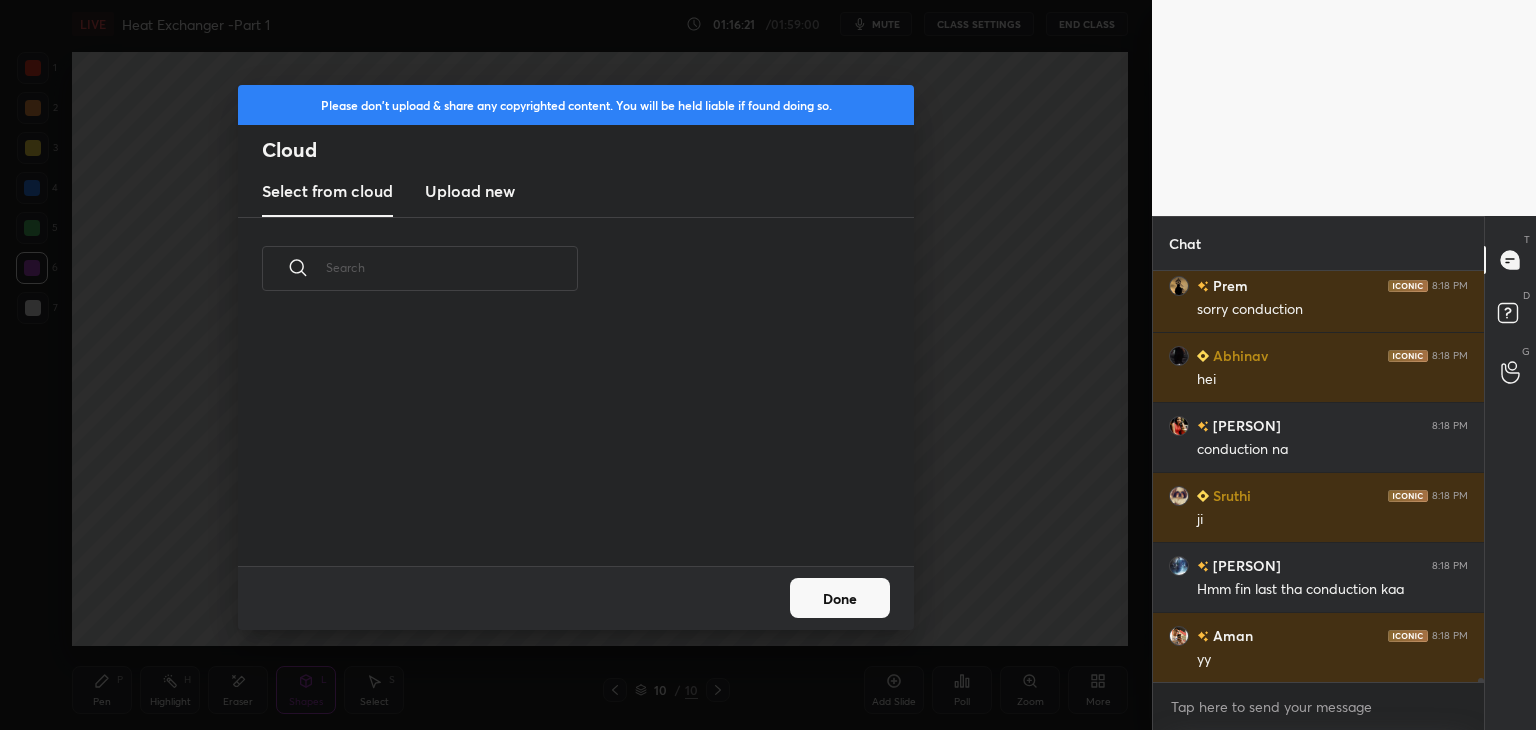 scroll, scrollTop: 5, scrollLeft: 10, axis: both 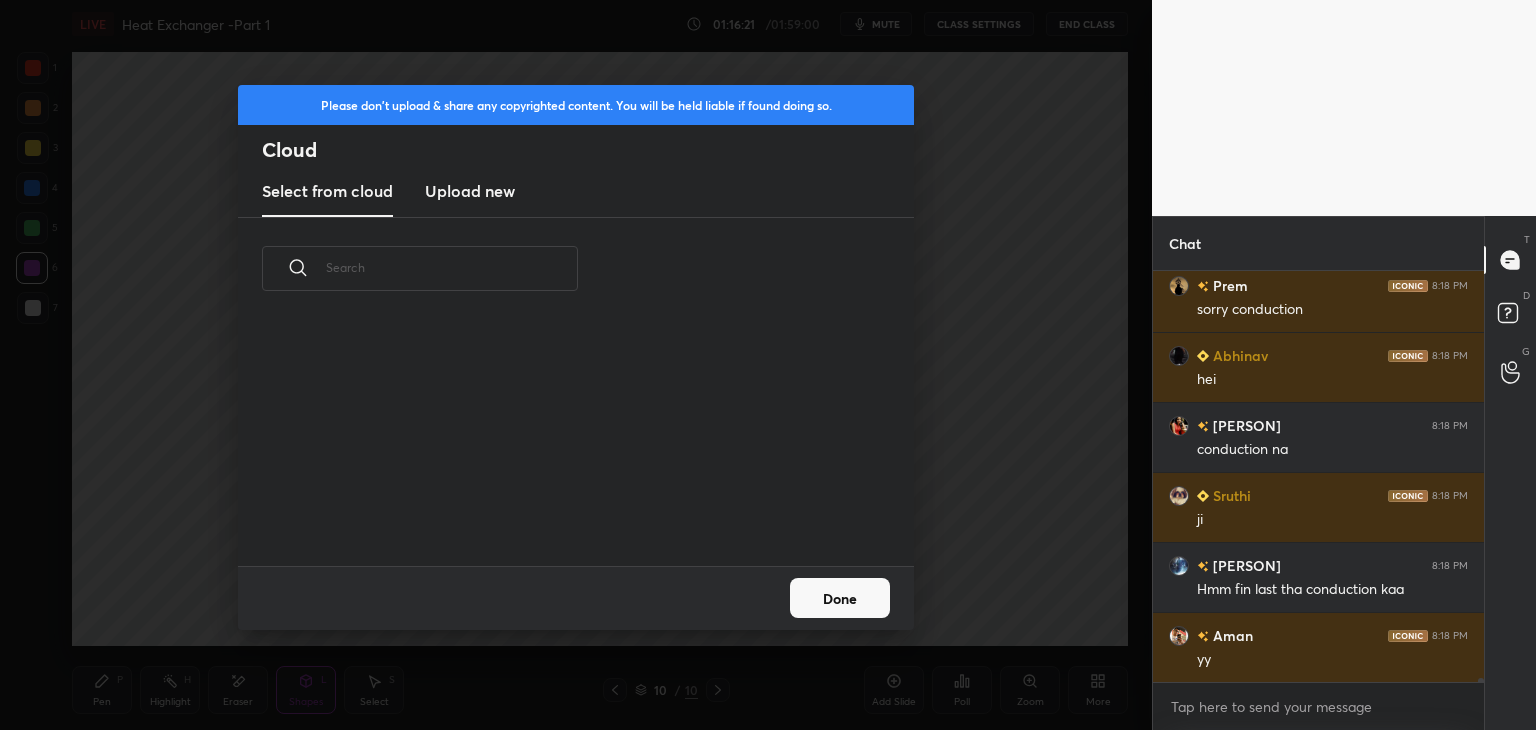 click on "Upload new" at bounding box center [470, 192] 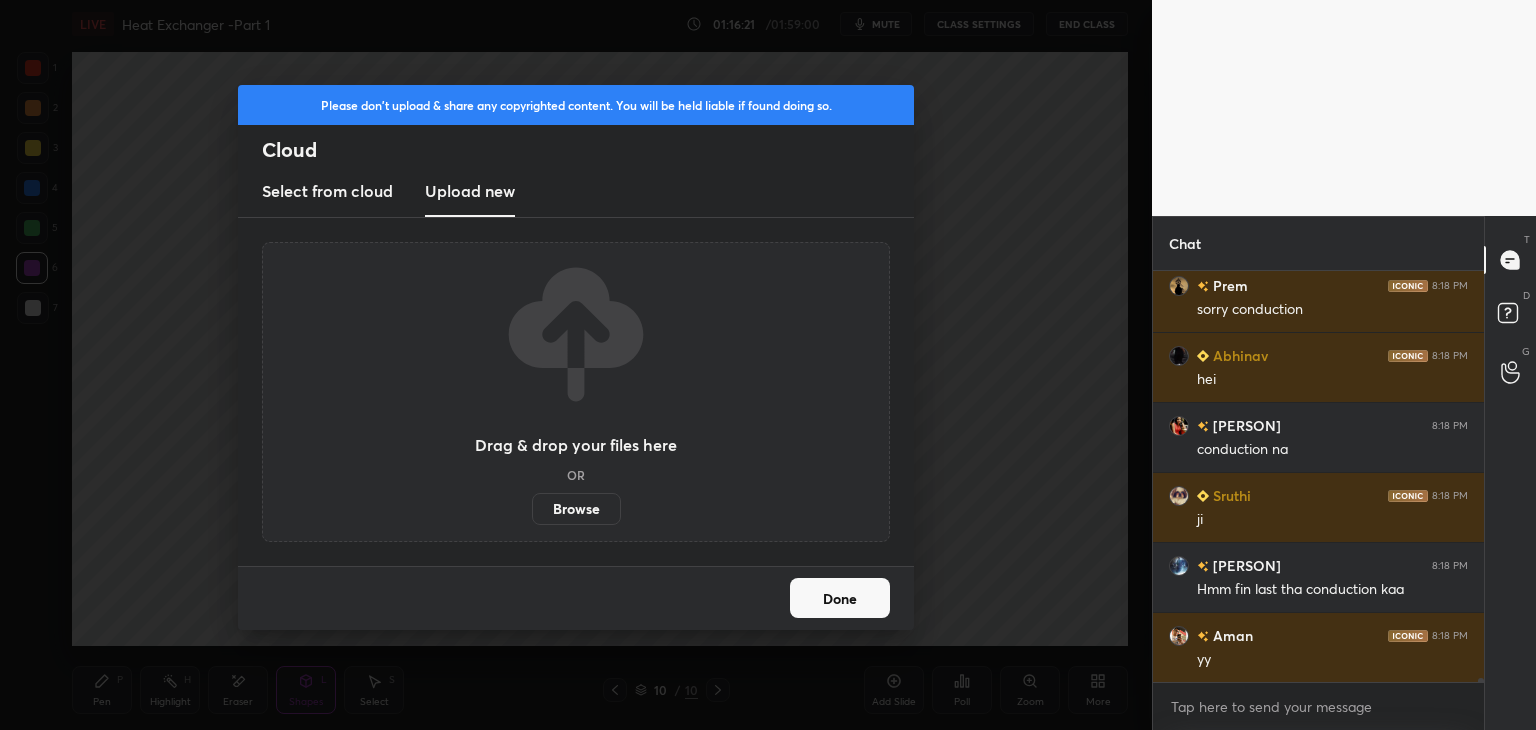 scroll, scrollTop: 42124, scrollLeft: 0, axis: vertical 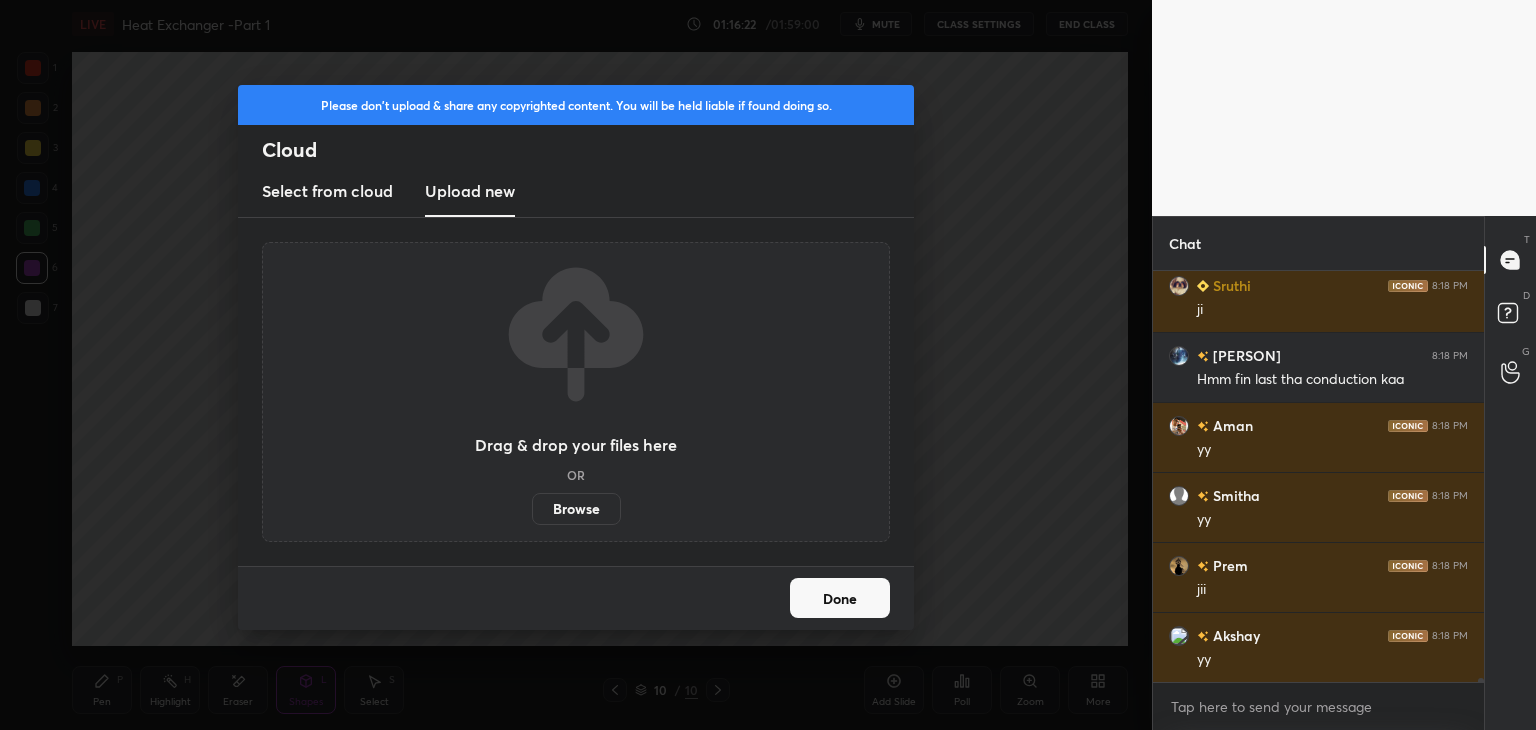 click on "Browse" at bounding box center [576, 509] 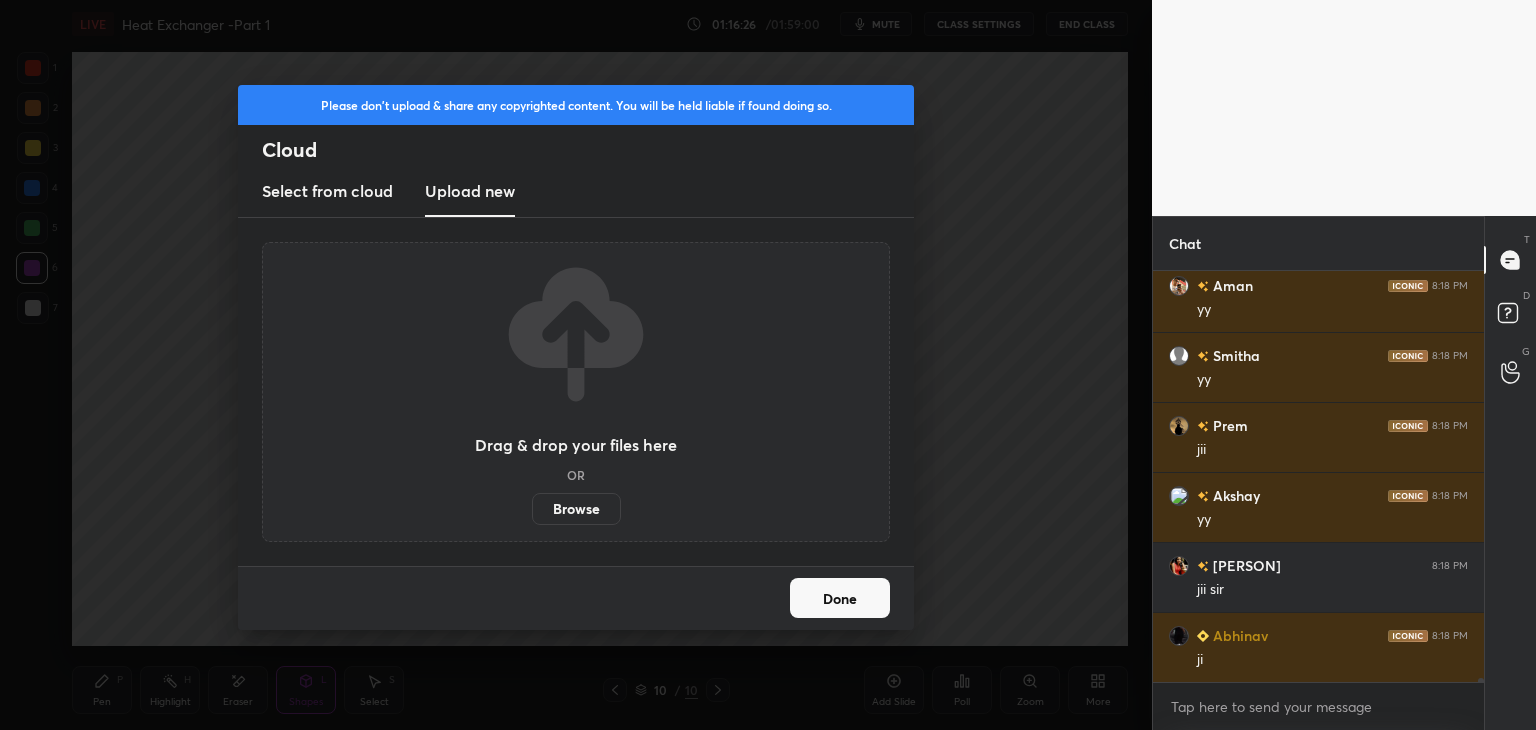scroll, scrollTop: 42334, scrollLeft: 0, axis: vertical 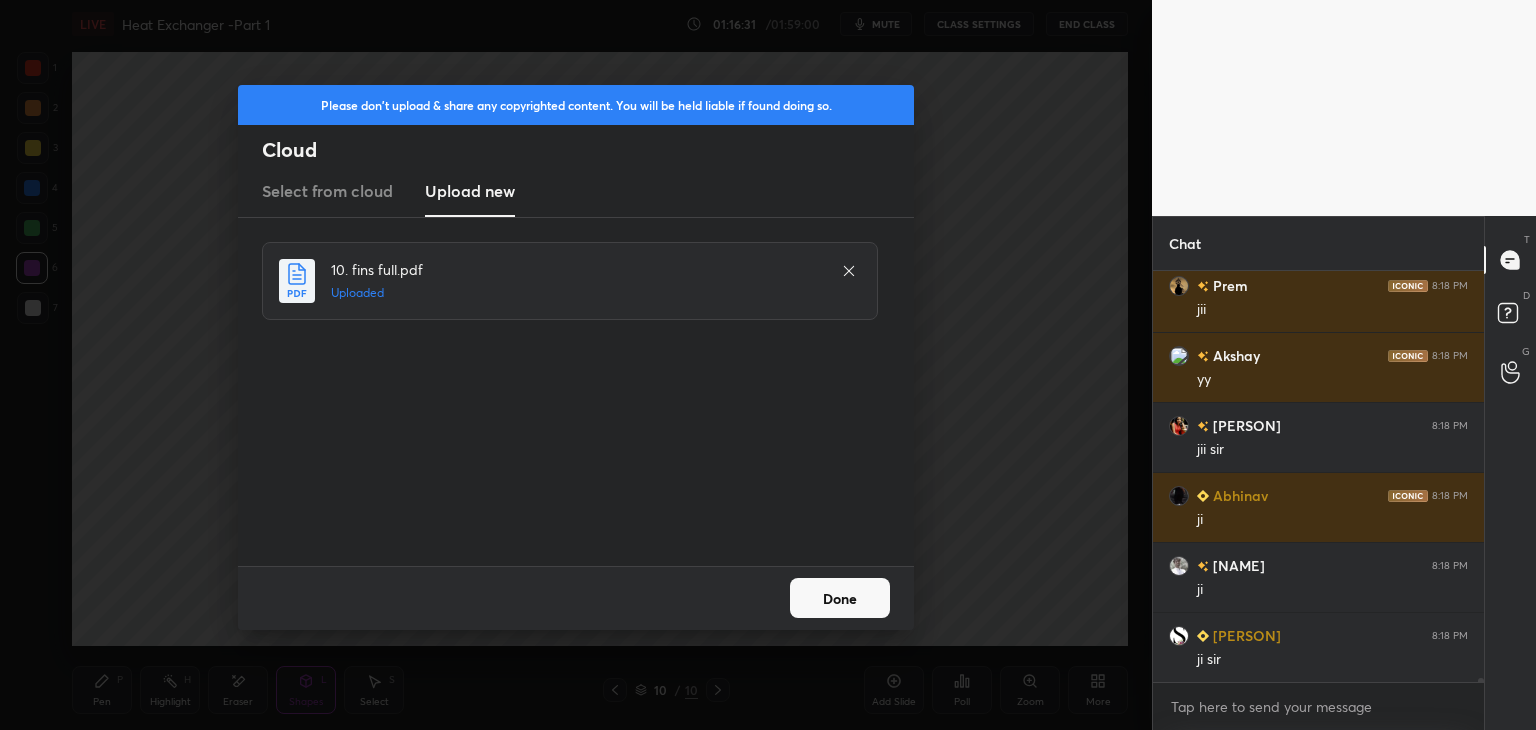 click on "Done" at bounding box center (840, 598) 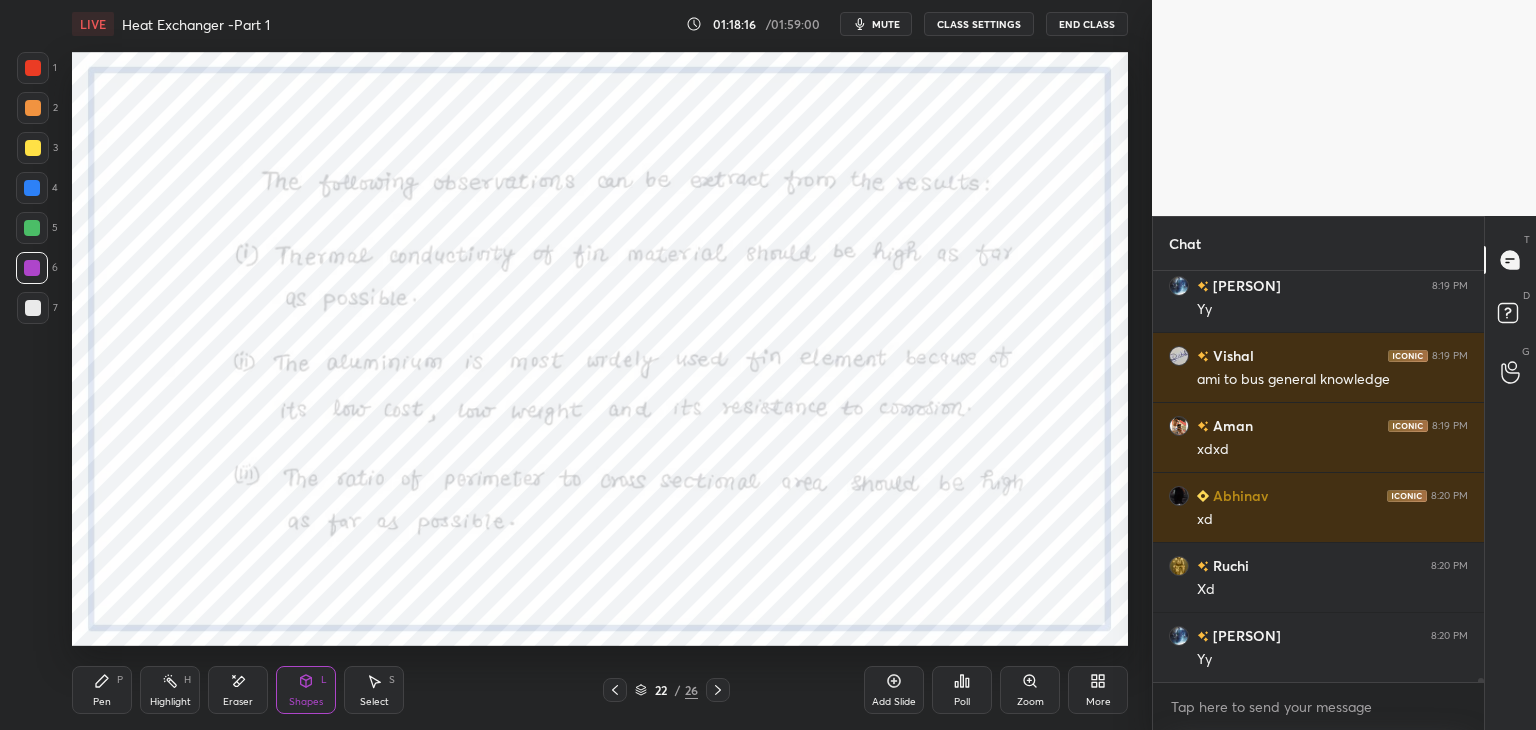 scroll, scrollTop: 43630, scrollLeft: 0, axis: vertical 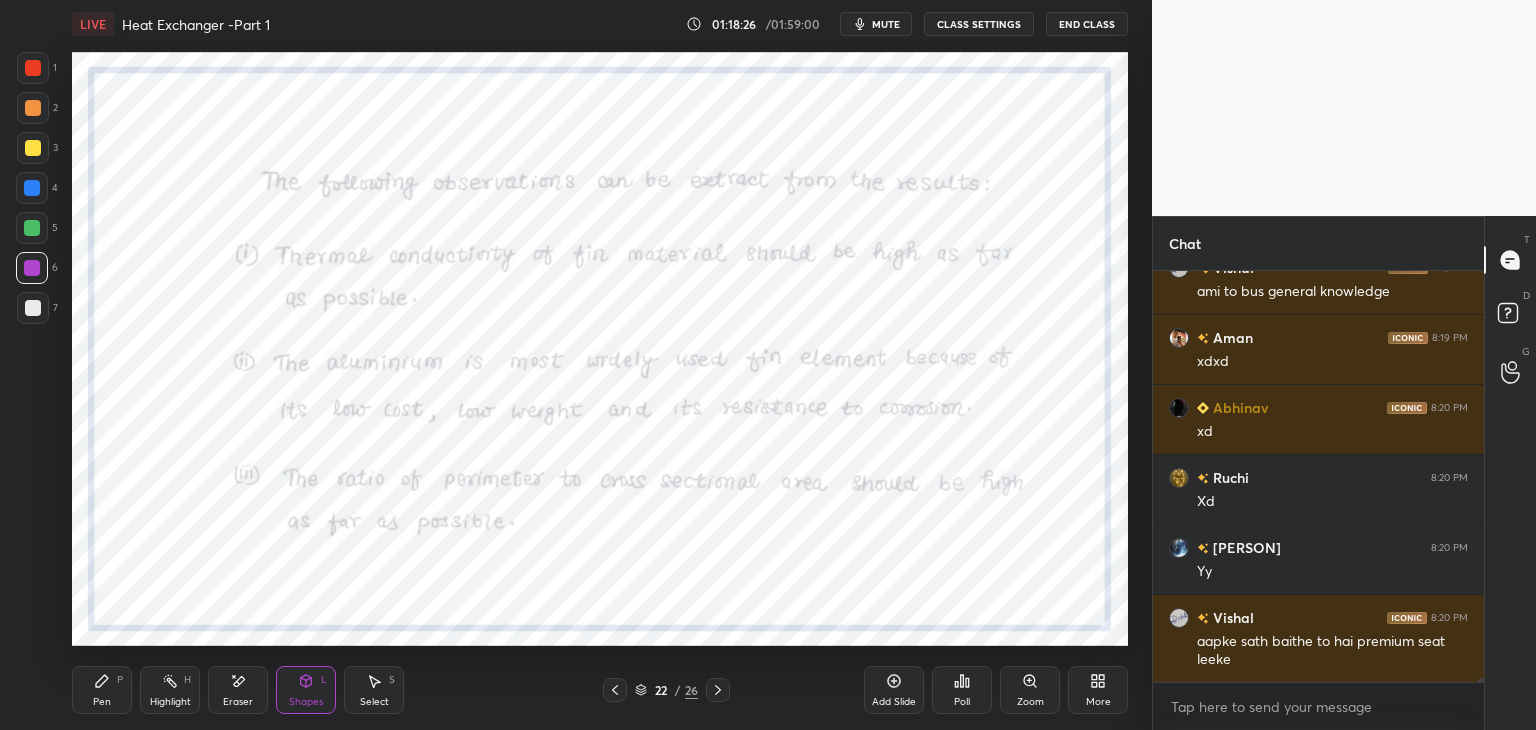 click at bounding box center (33, 68) 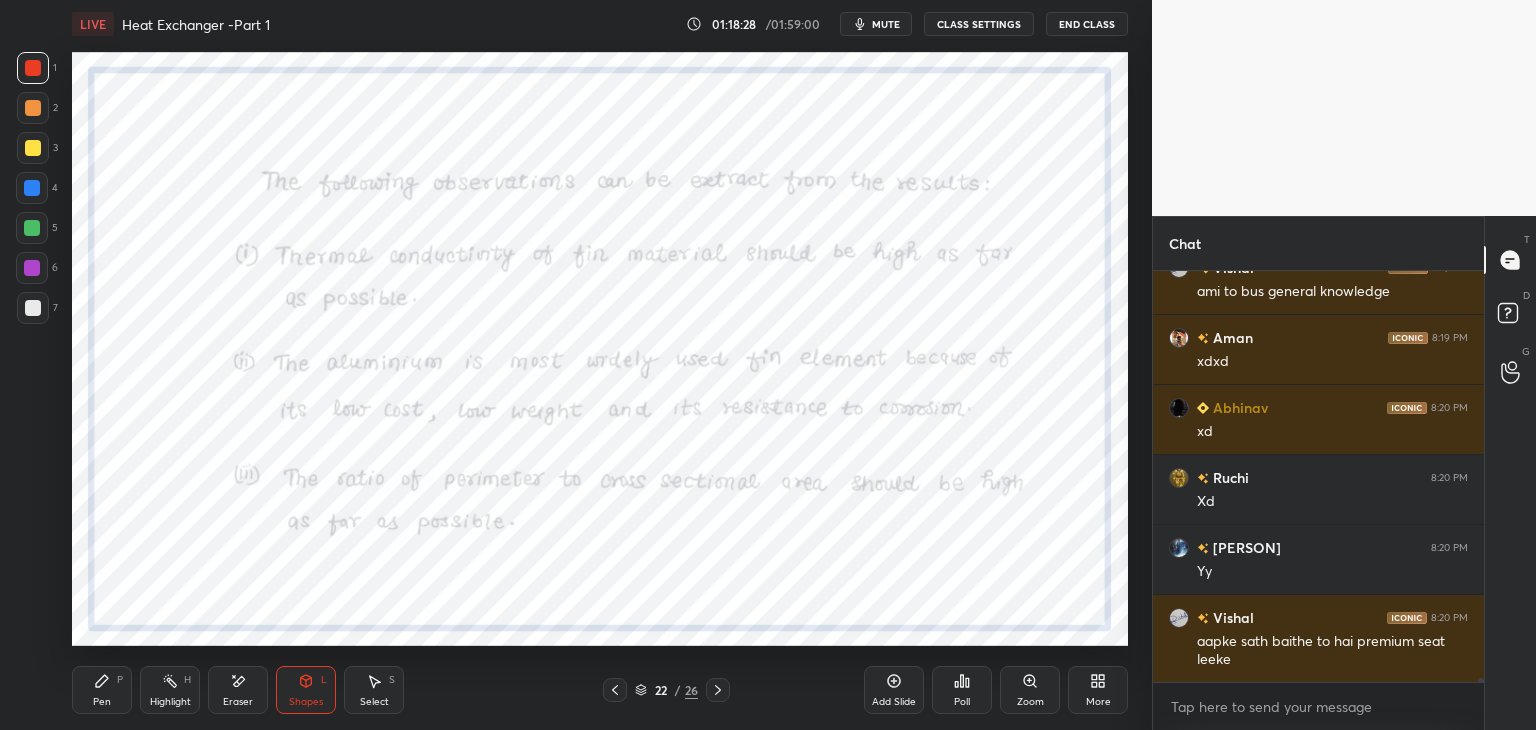 drag, startPoint x: 99, startPoint y: 699, endPoint x: 107, endPoint y: 691, distance: 11.313708 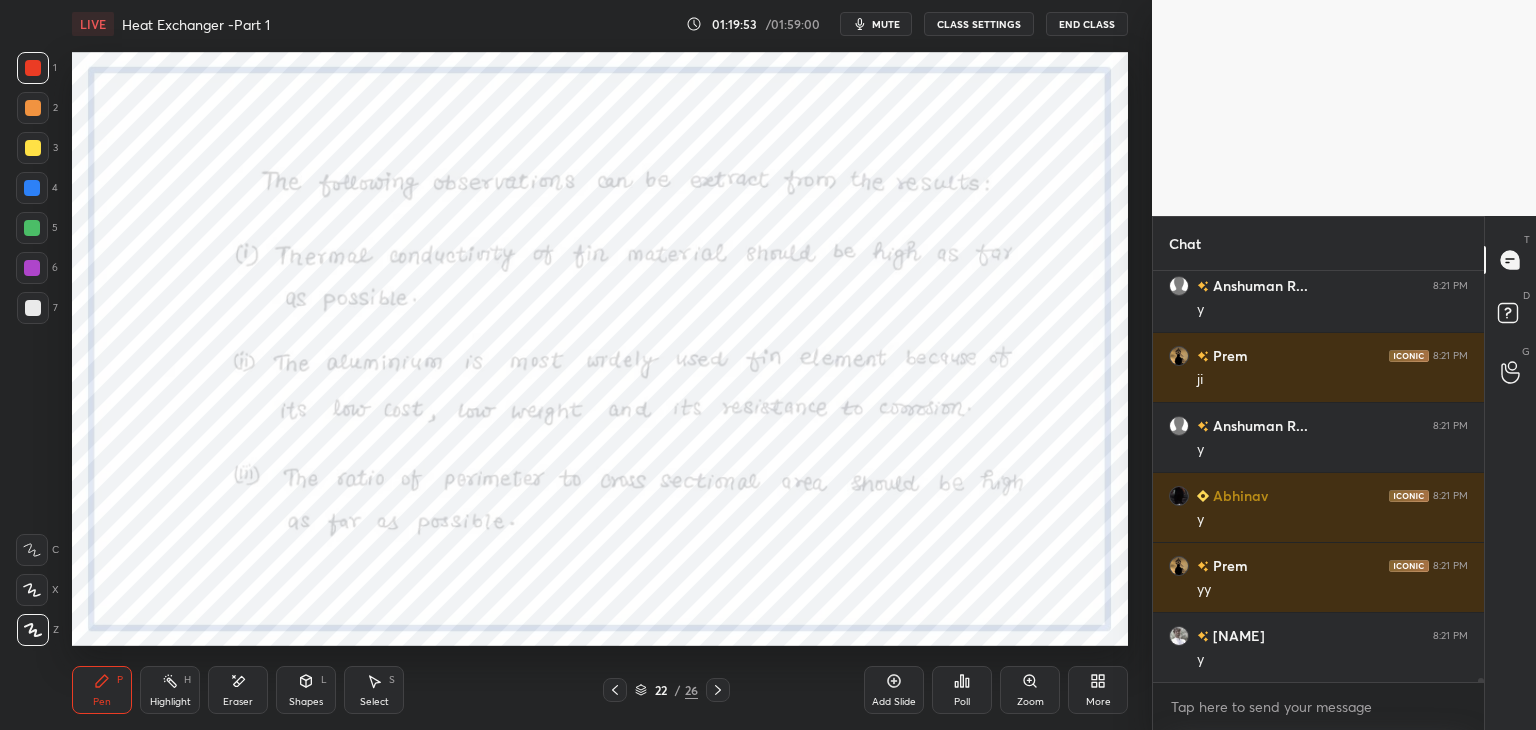scroll, scrollTop: 44890, scrollLeft: 0, axis: vertical 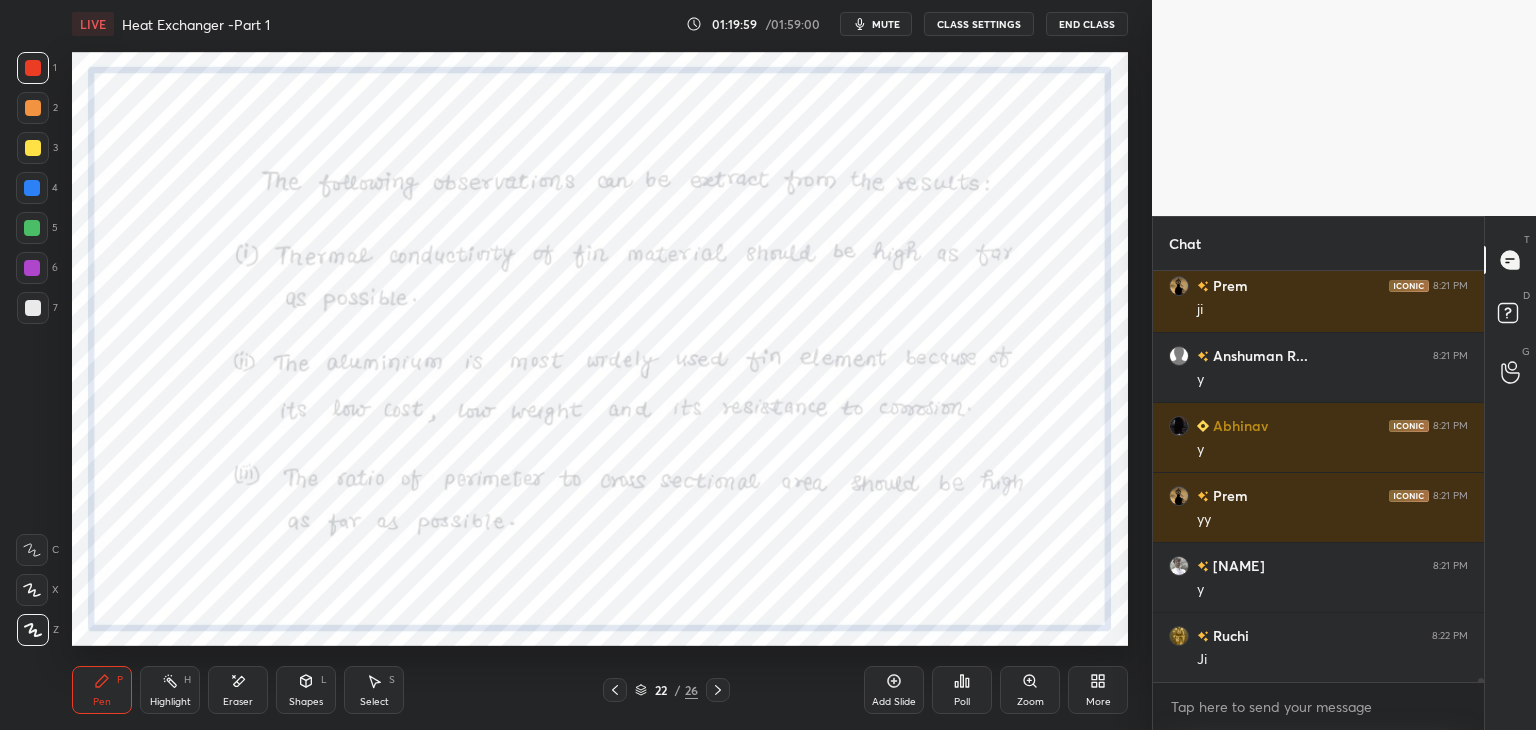click 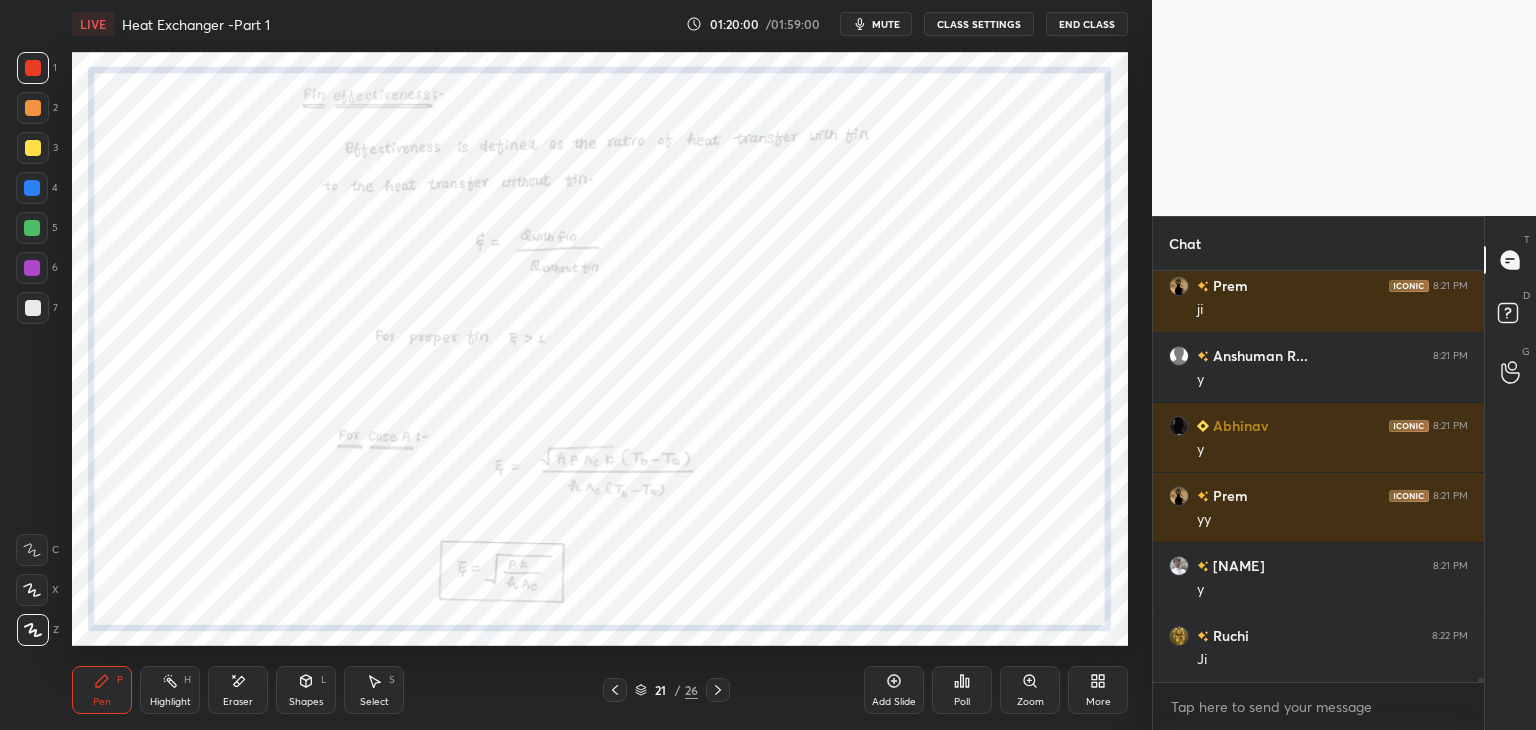 click 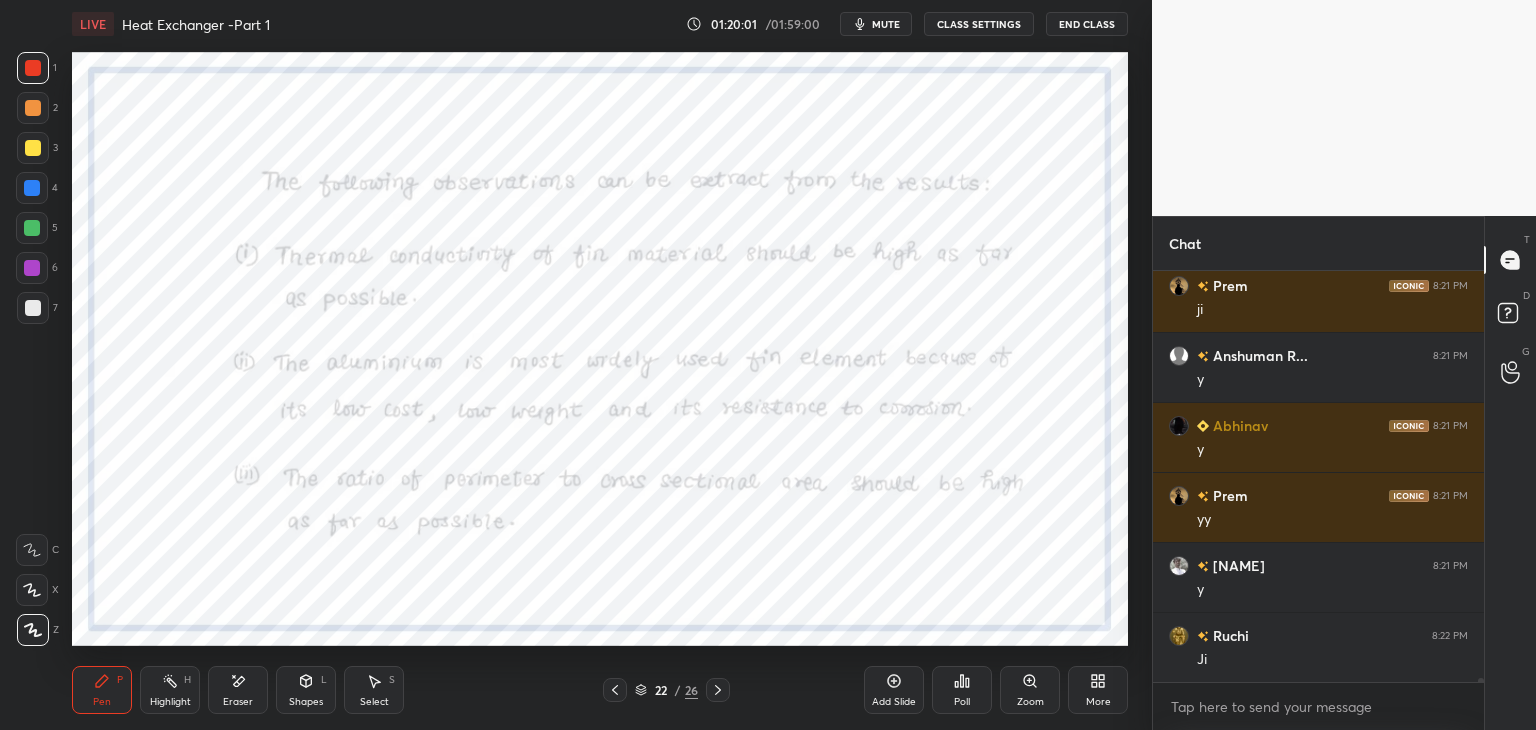 click 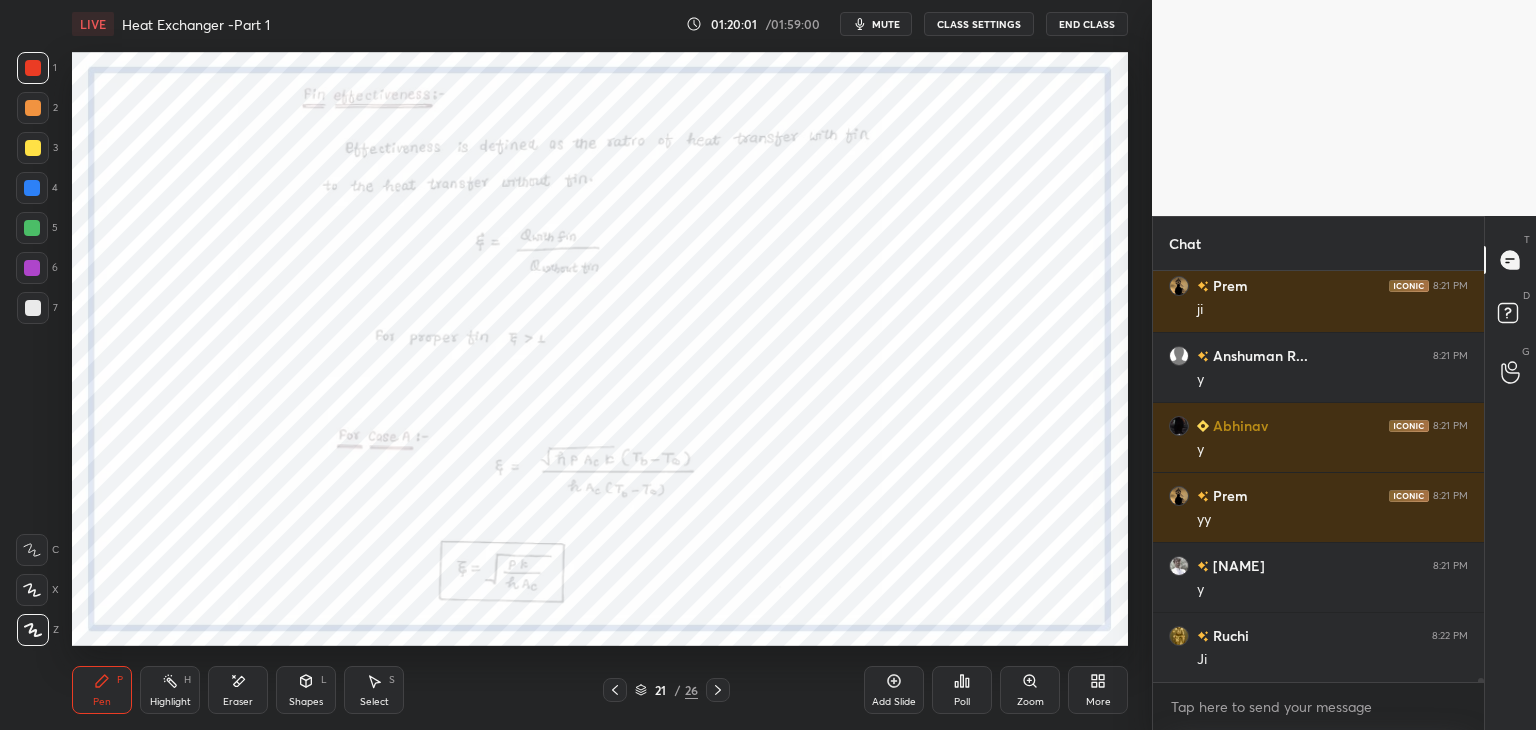 click 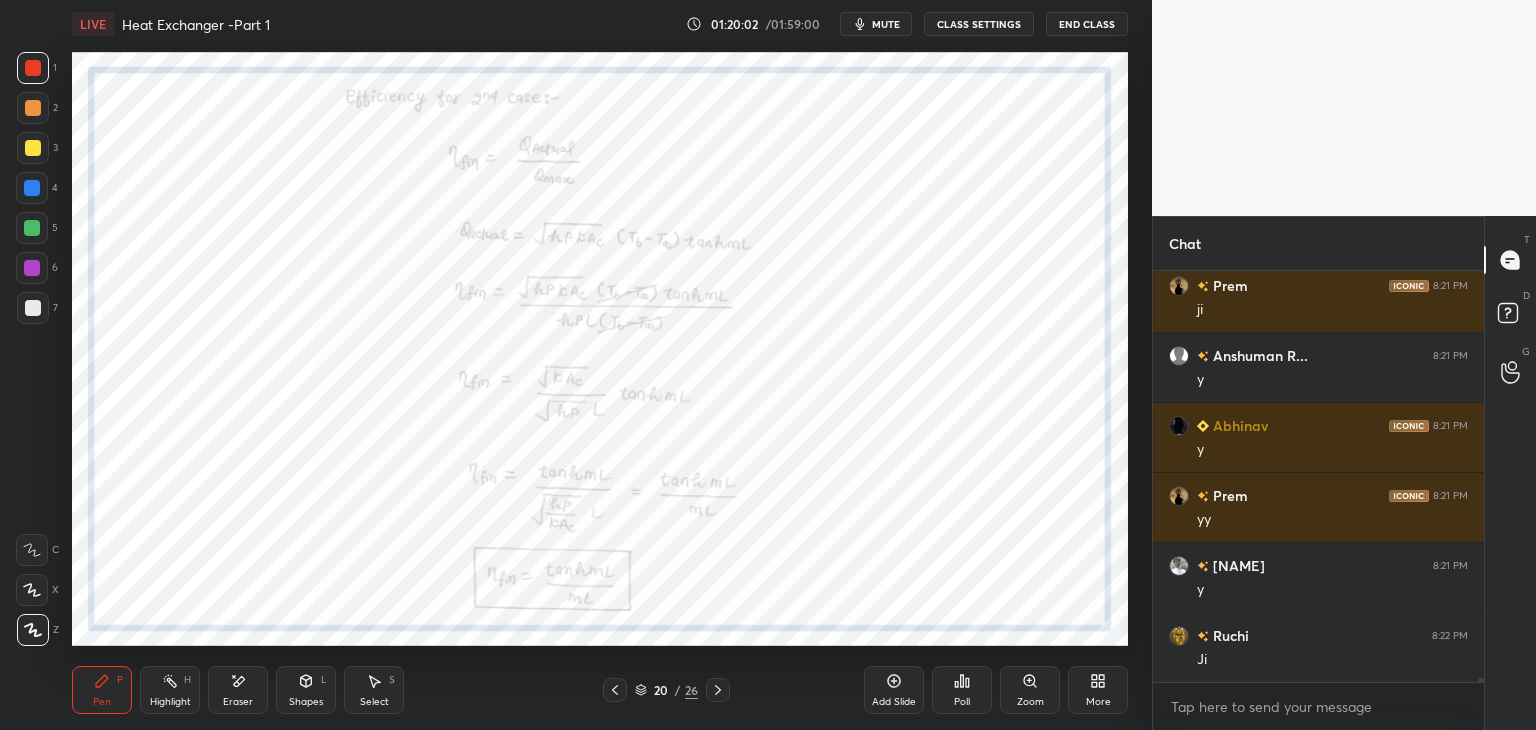 click 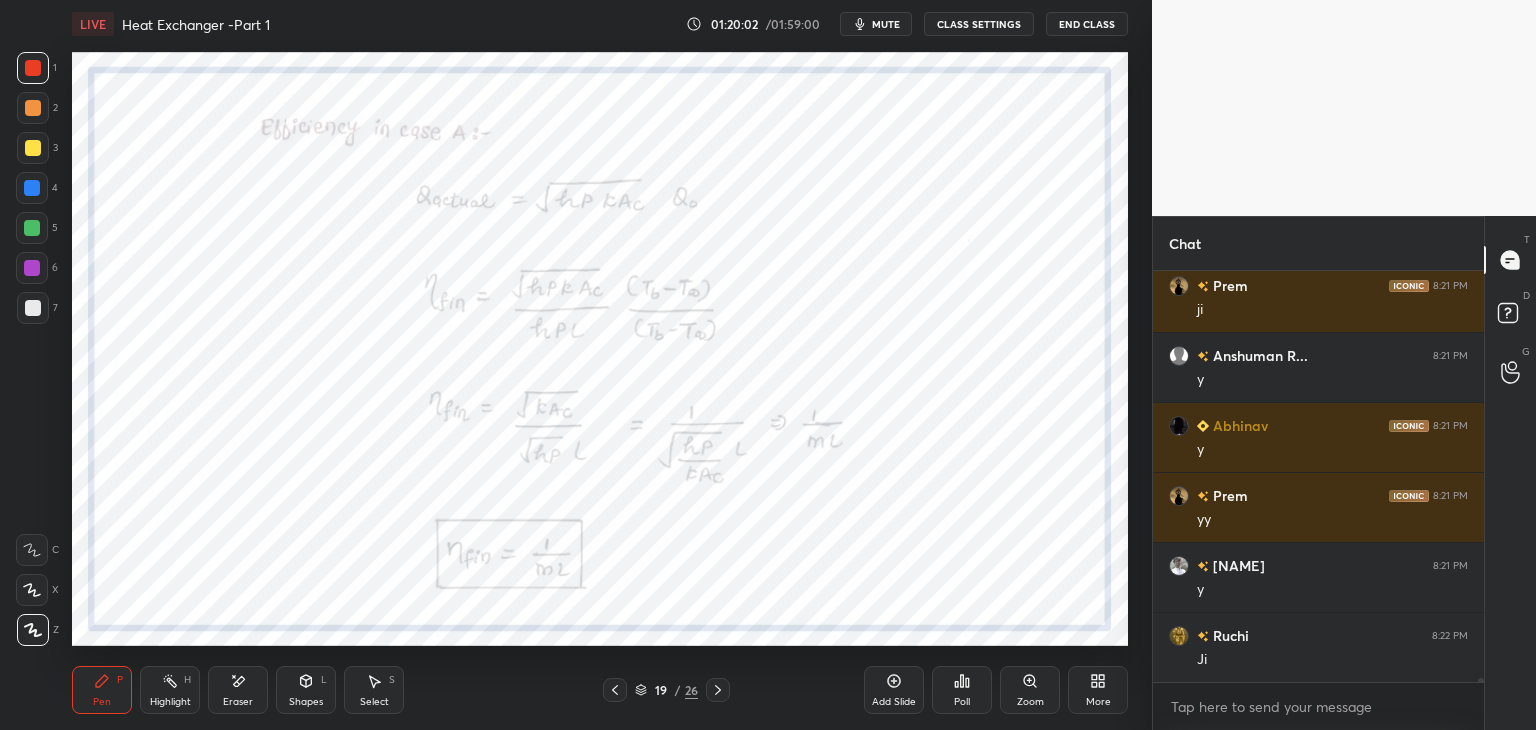 click 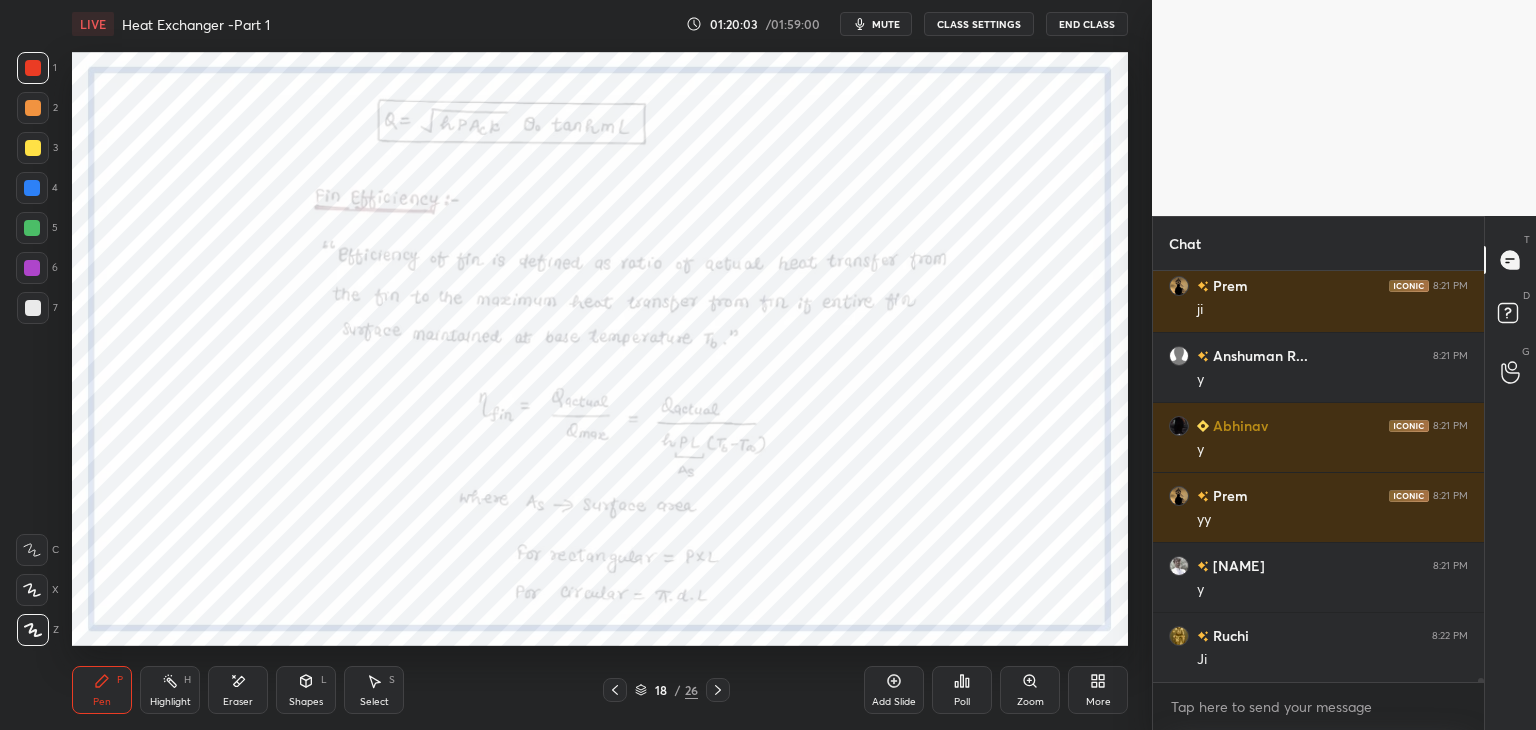 click 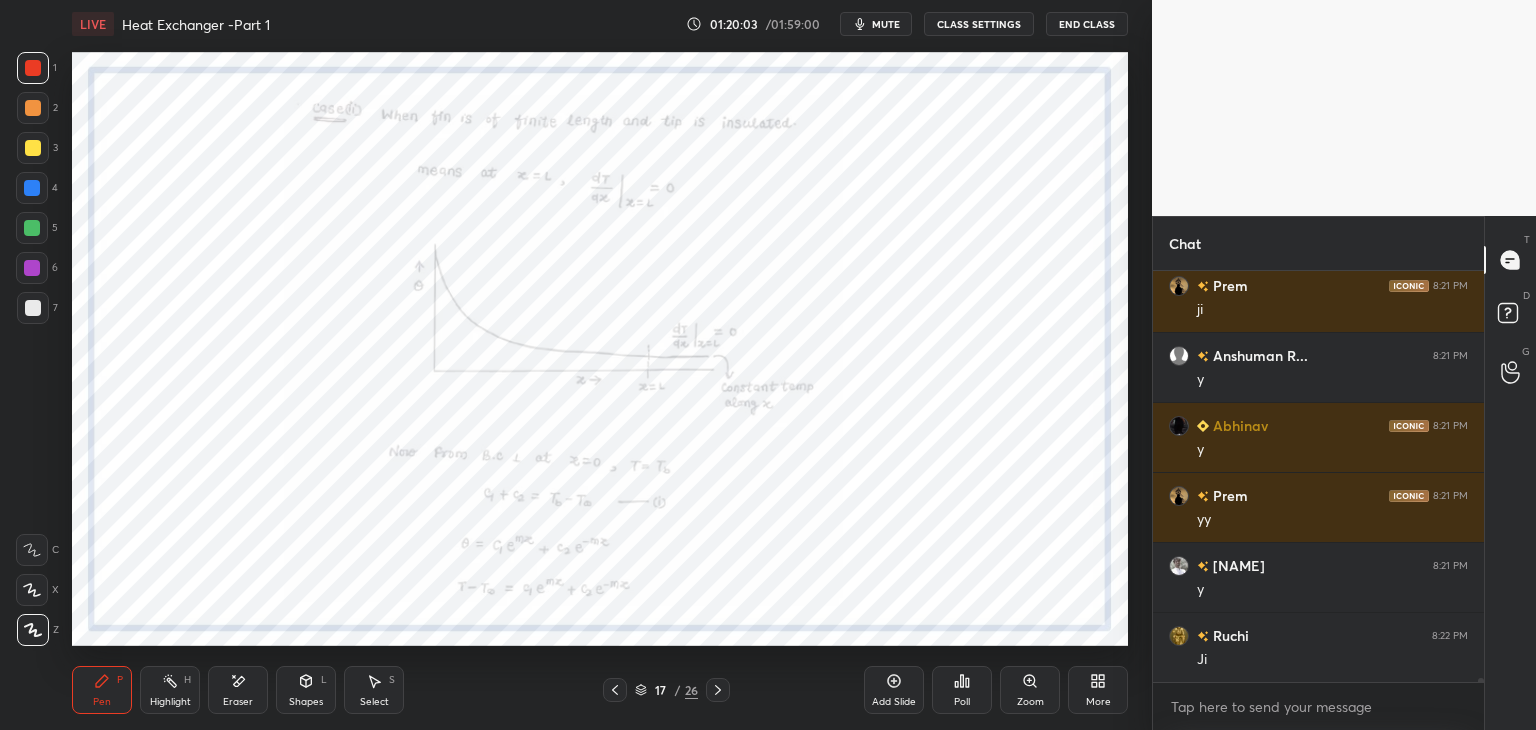 click 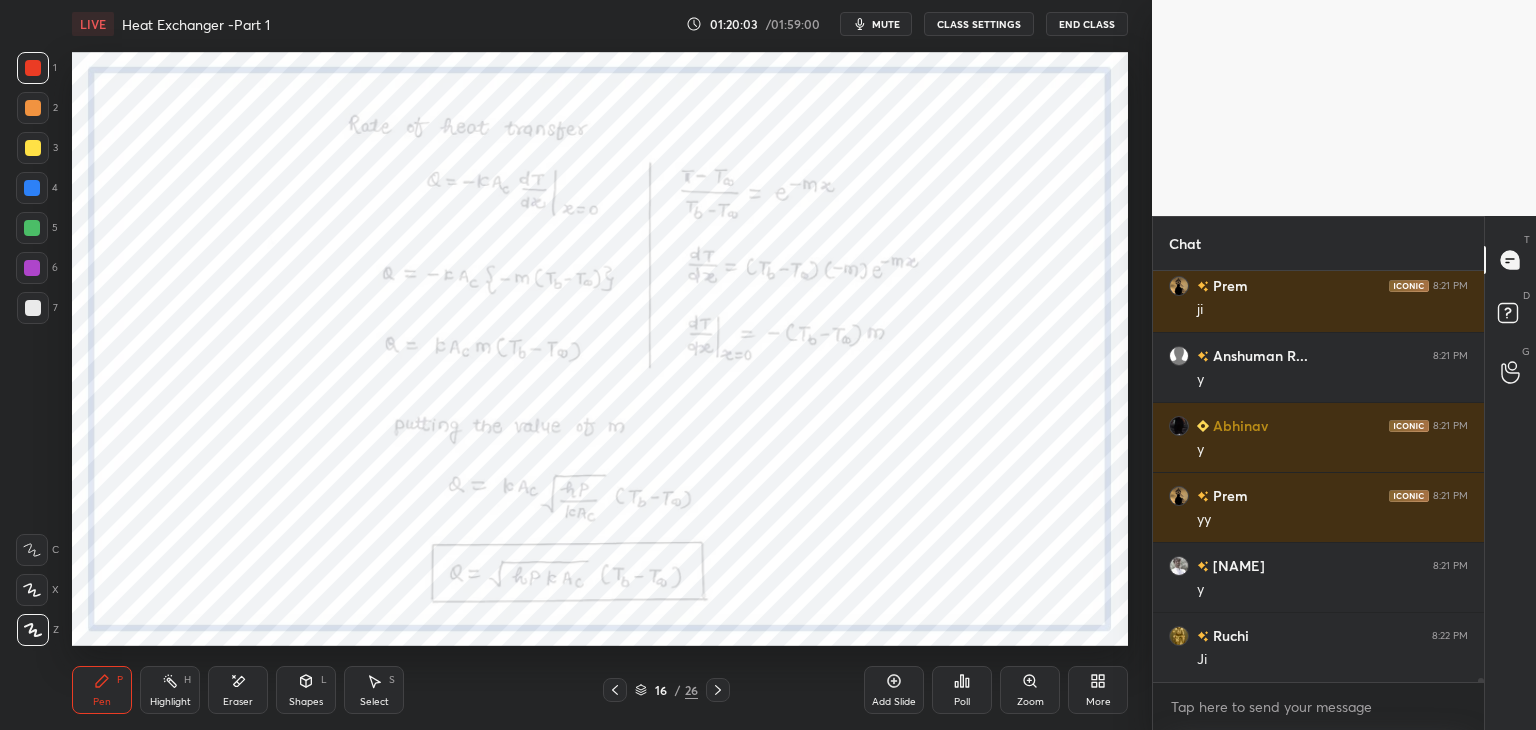 click 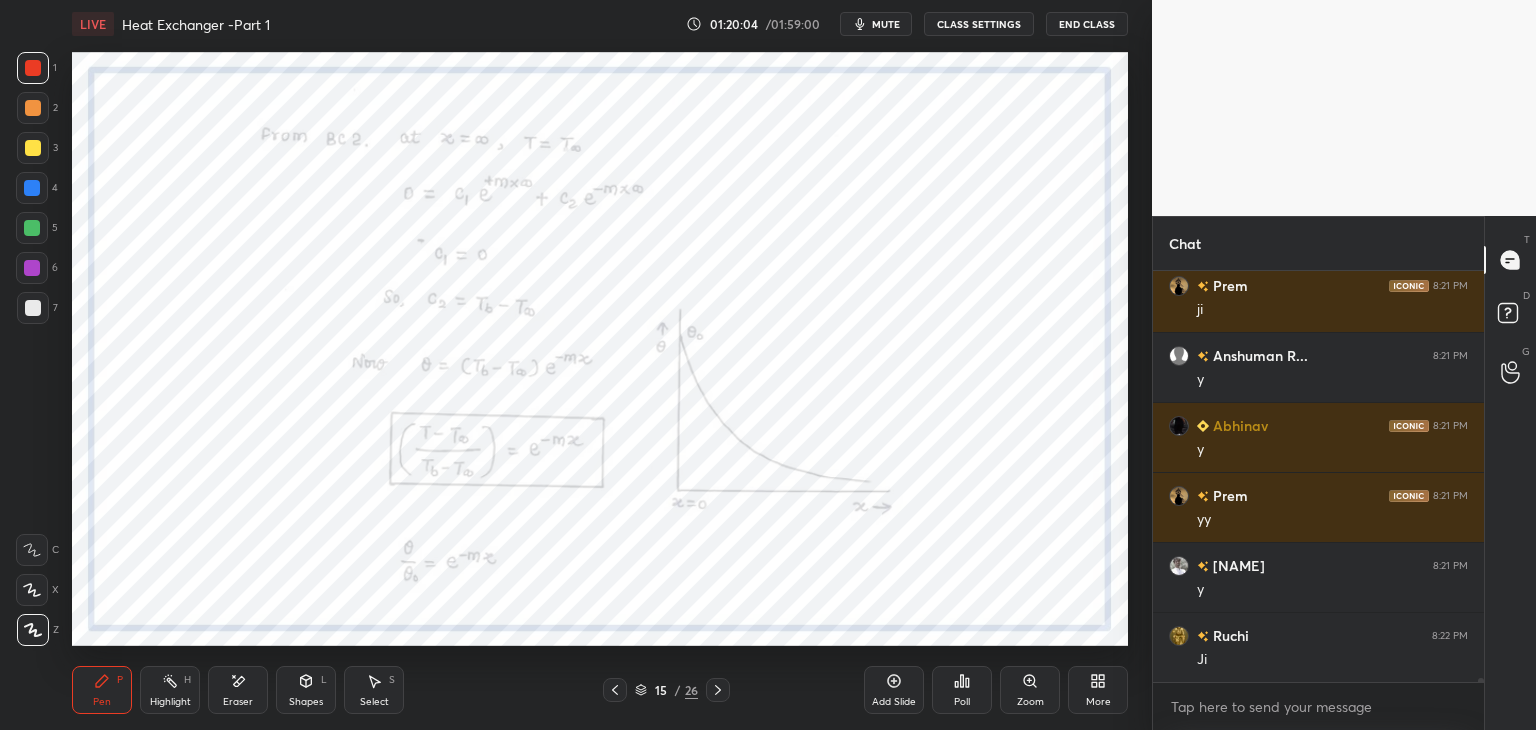 click 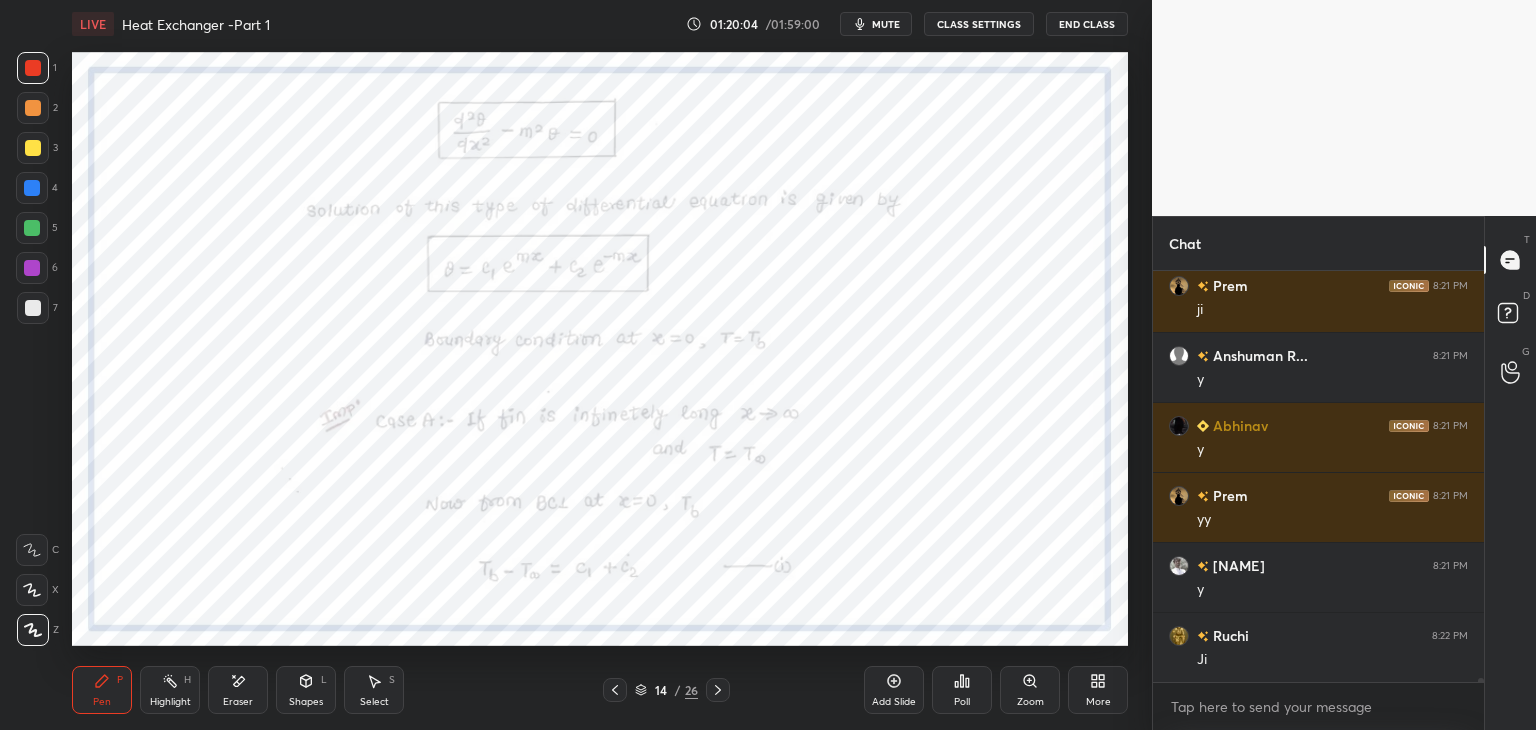 click 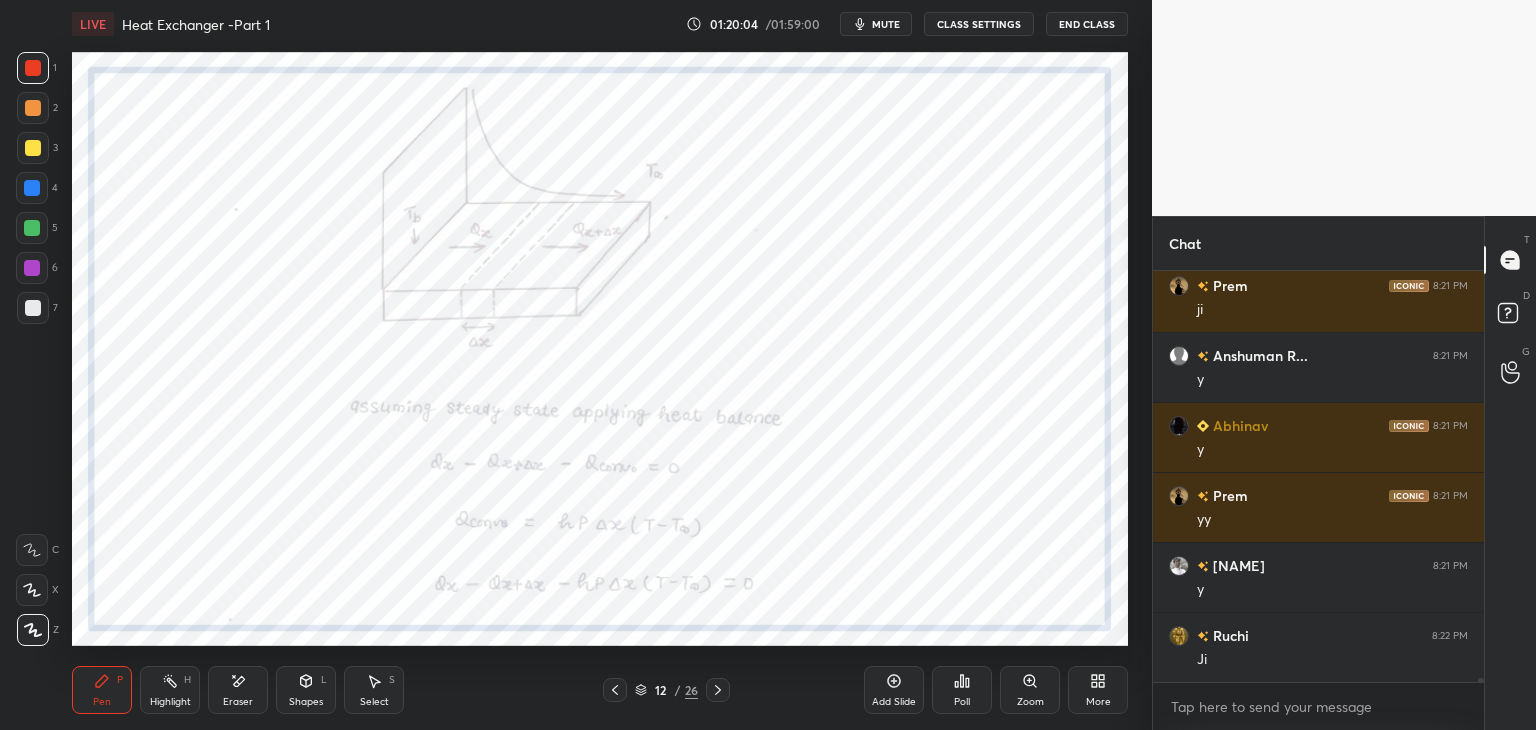 click 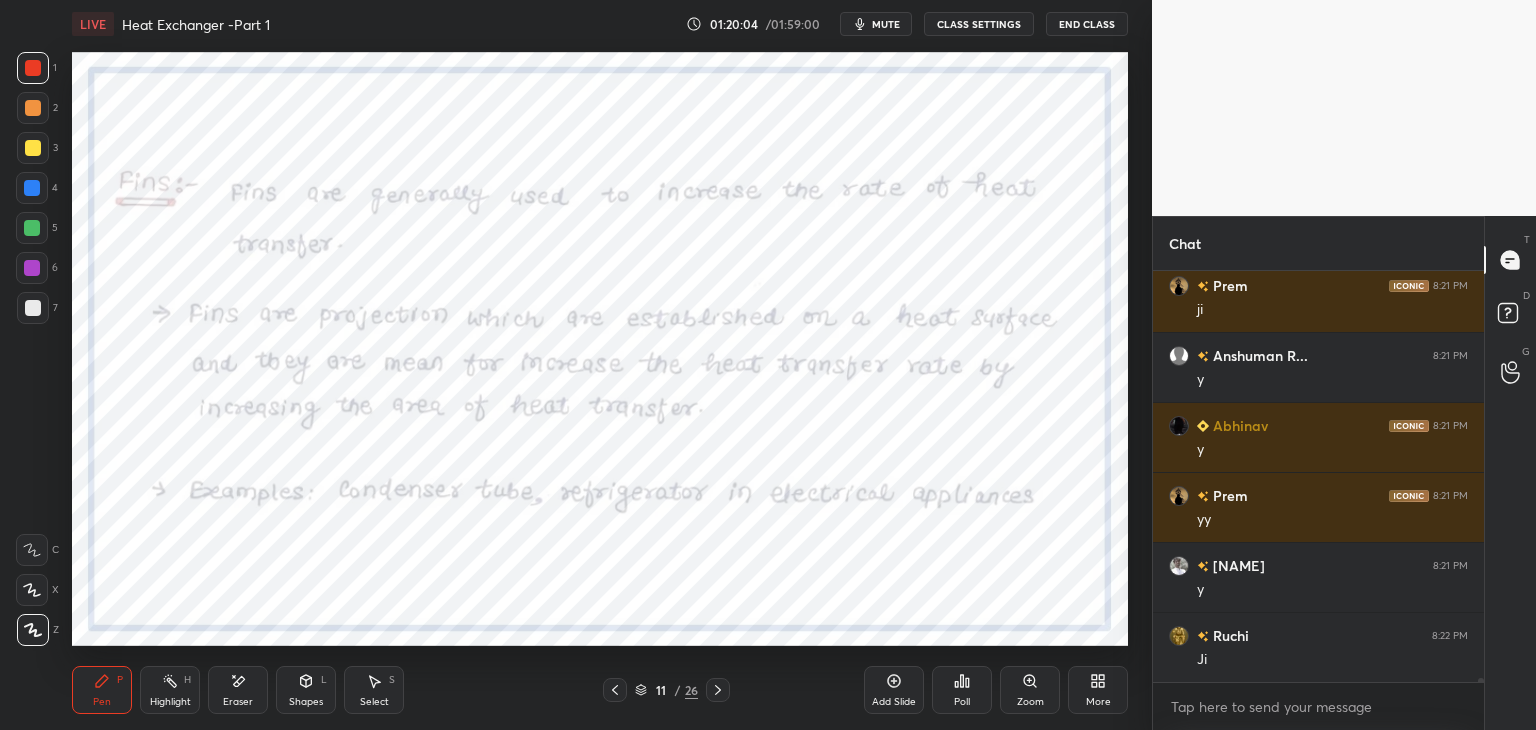 click 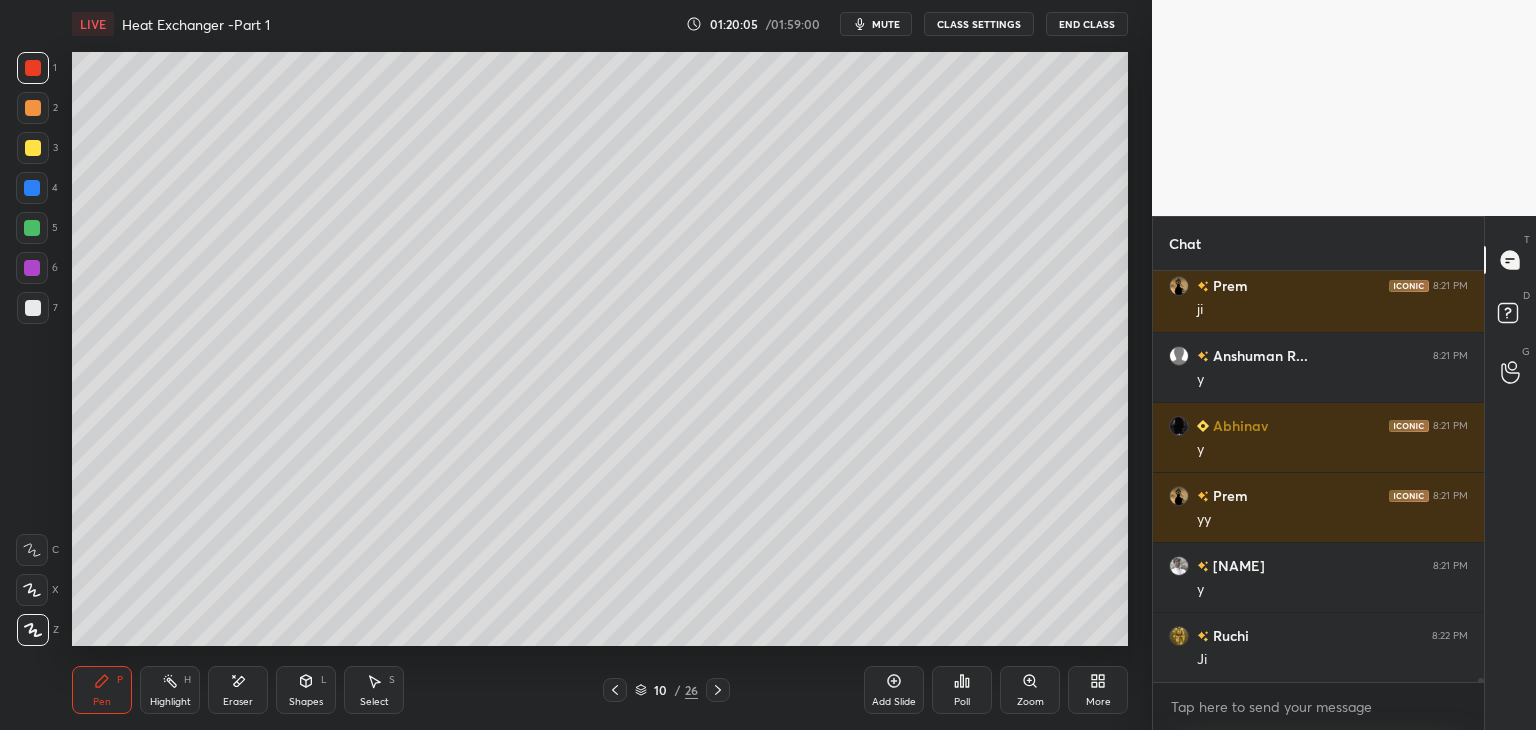 scroll, scrollTop: 44960, scrollLeft: 0, axis: vertical 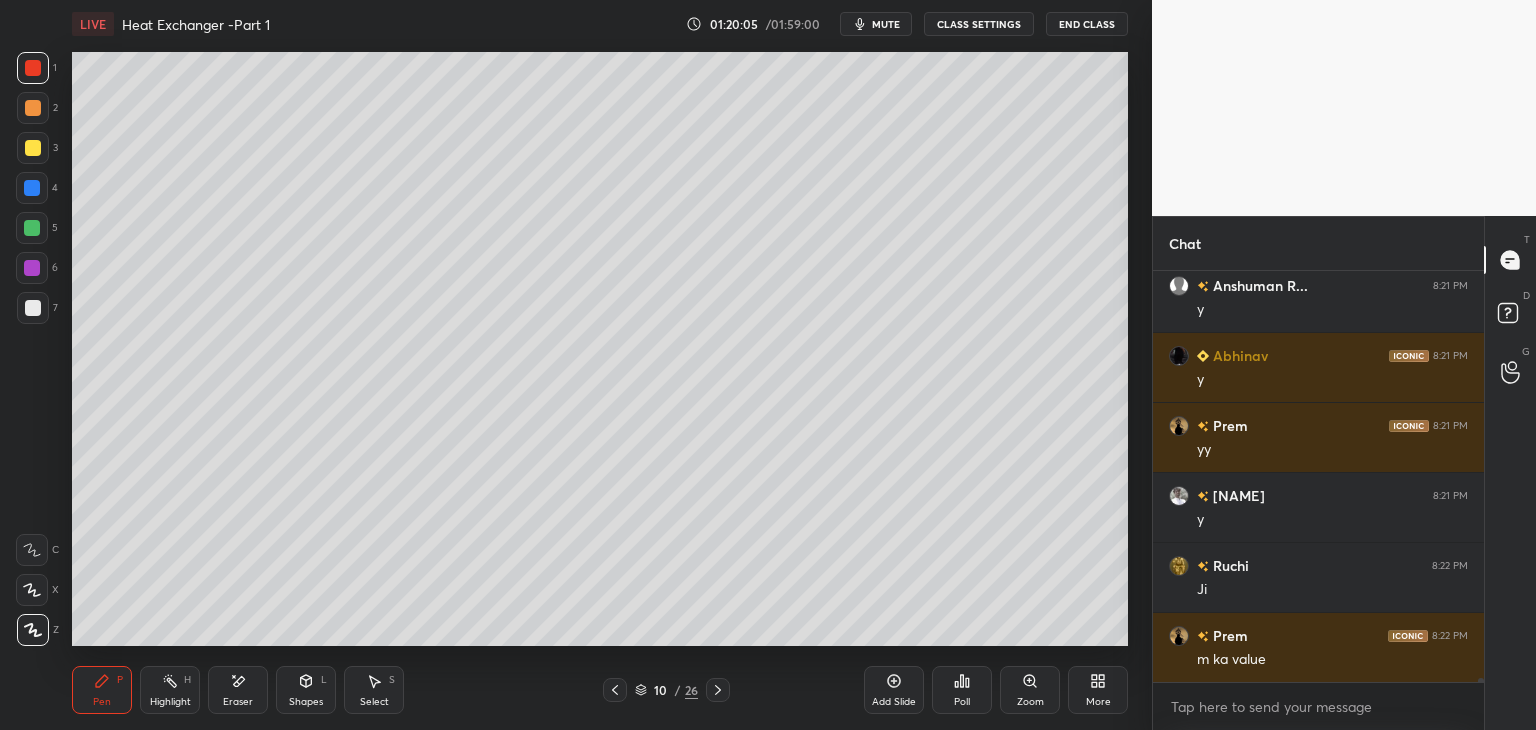 click 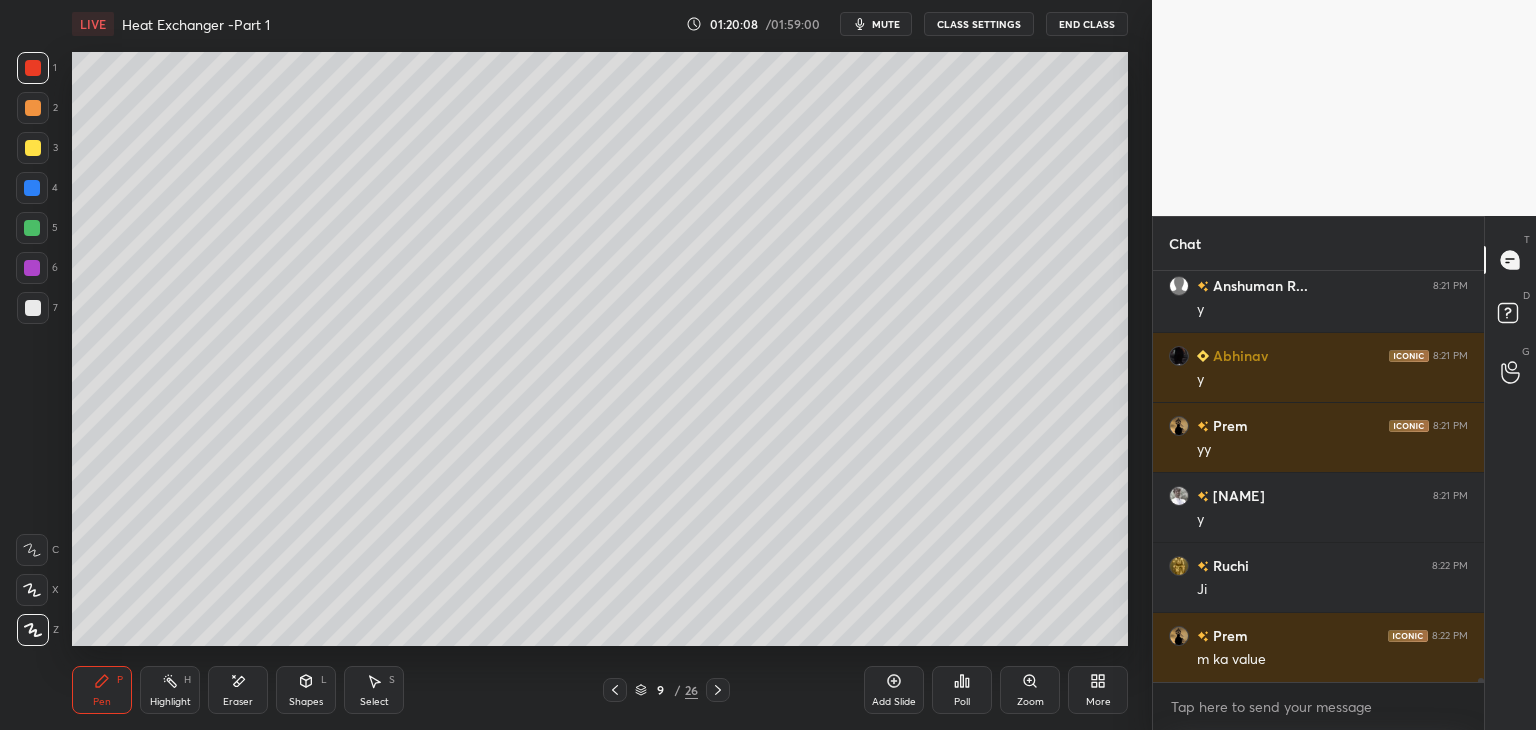 scroll, scrollTop: 45030, scrollLeft: 0, axis: vertical 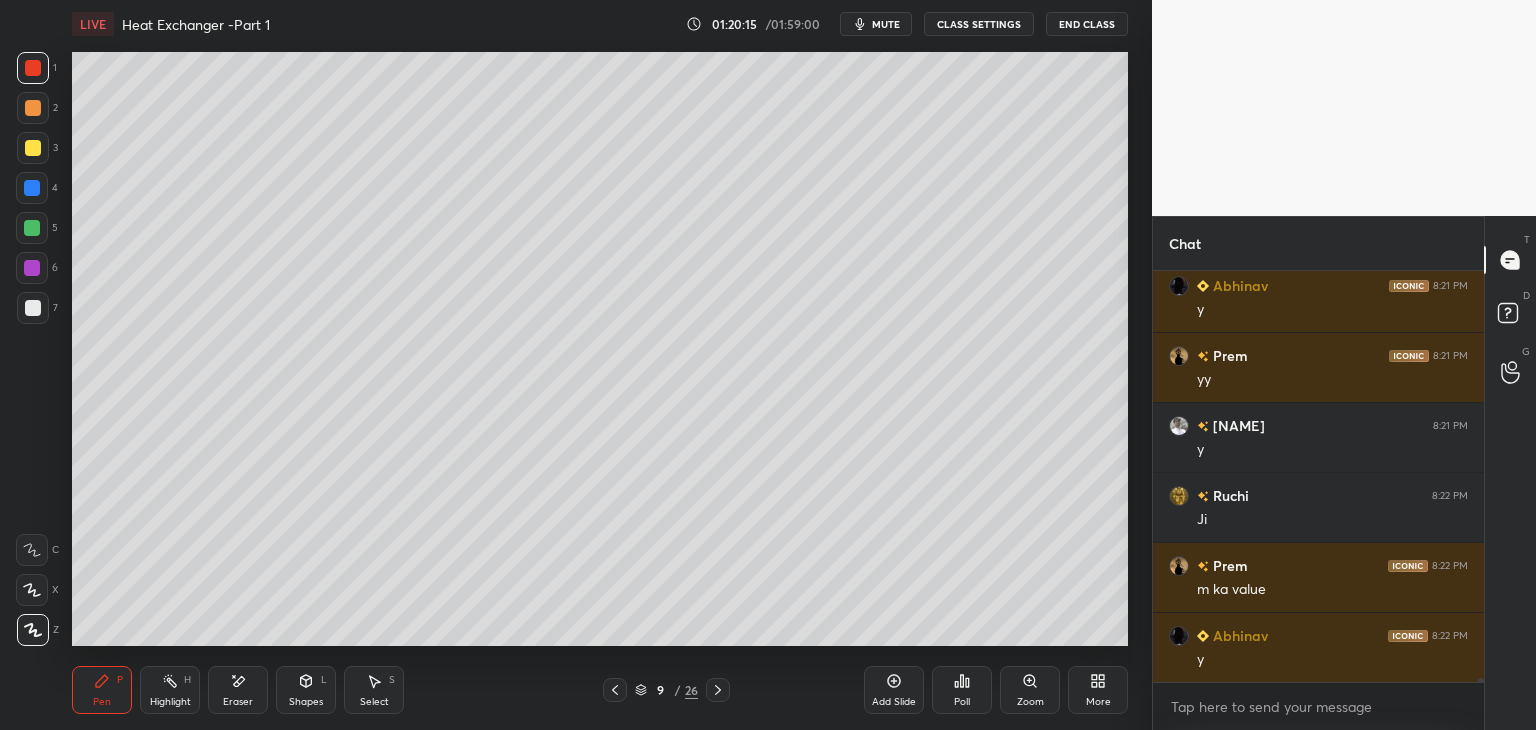 click 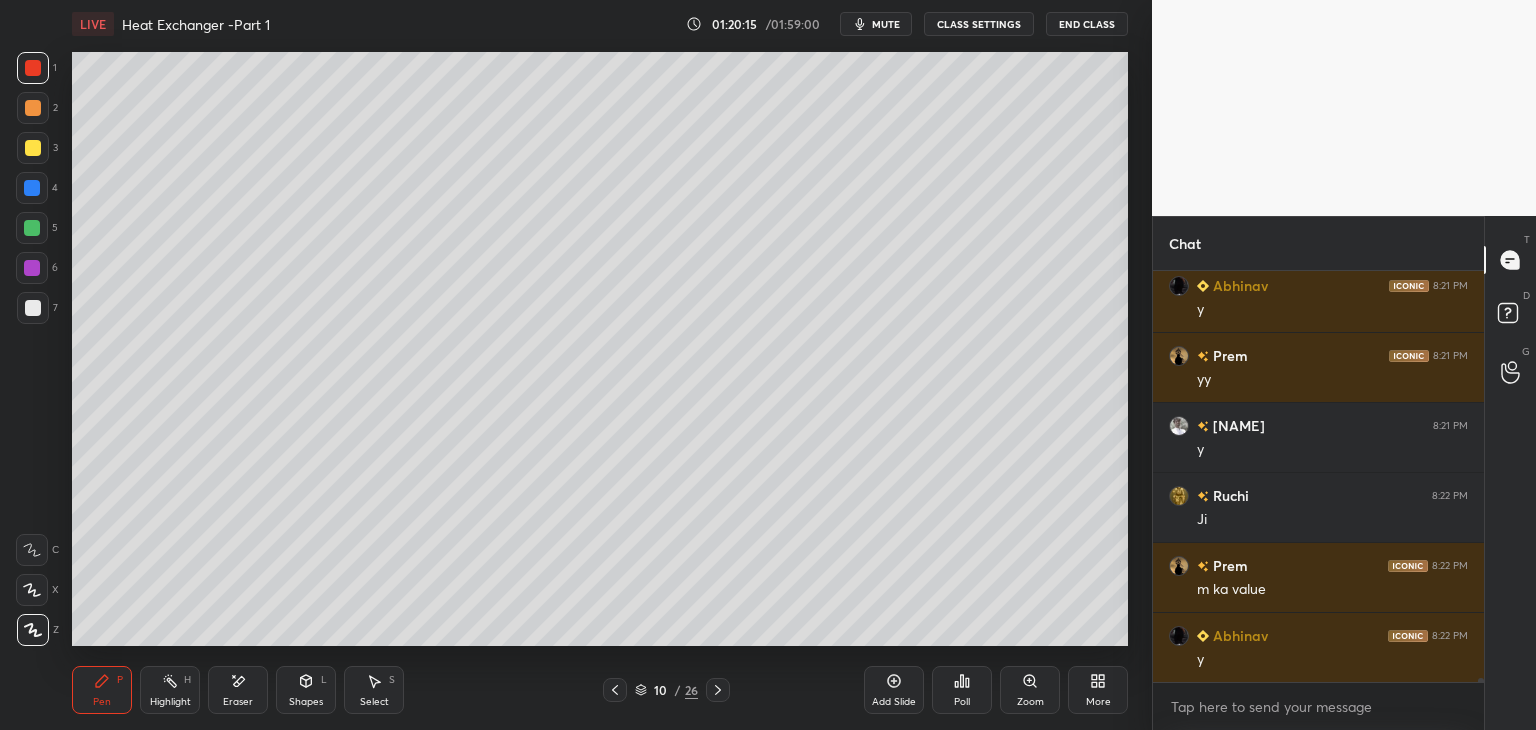 click 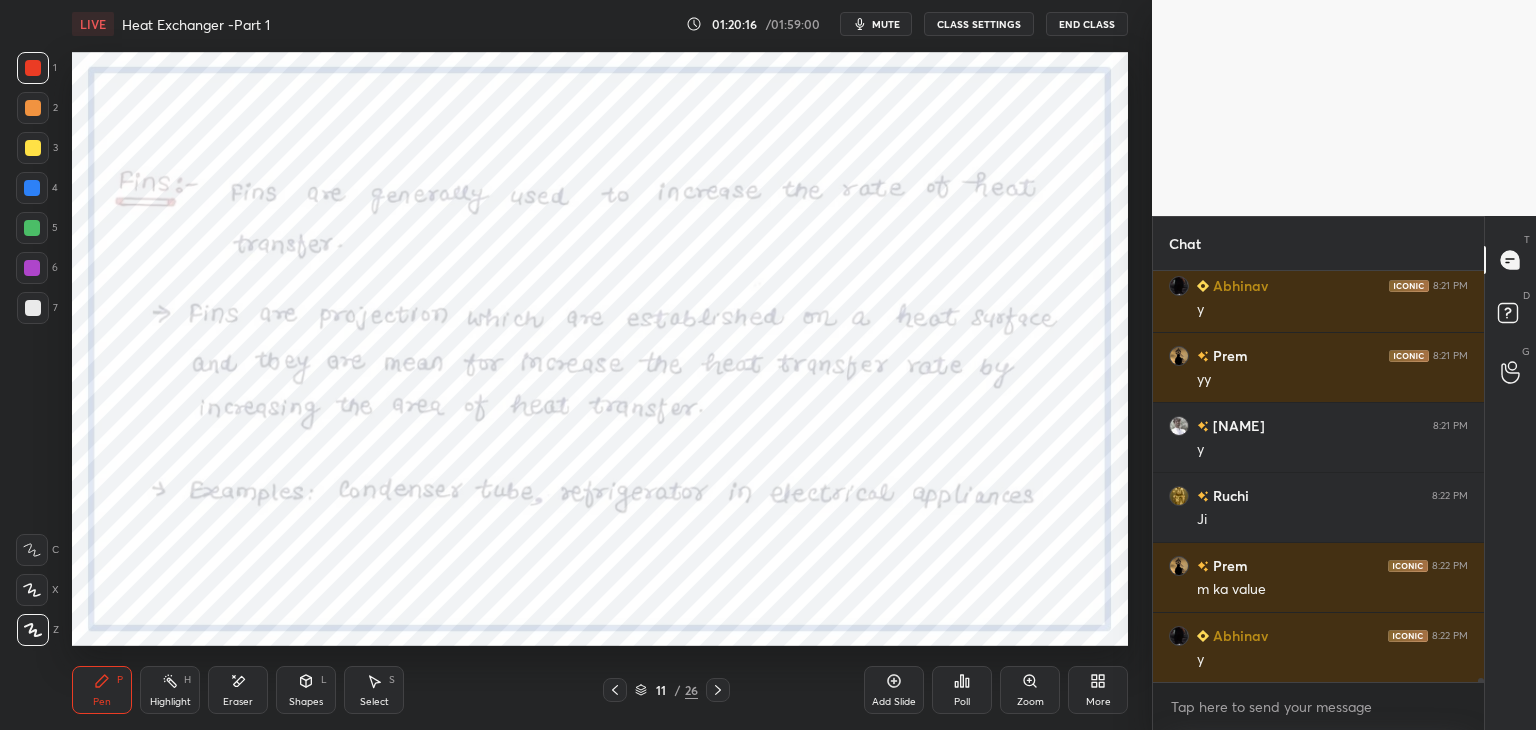 click 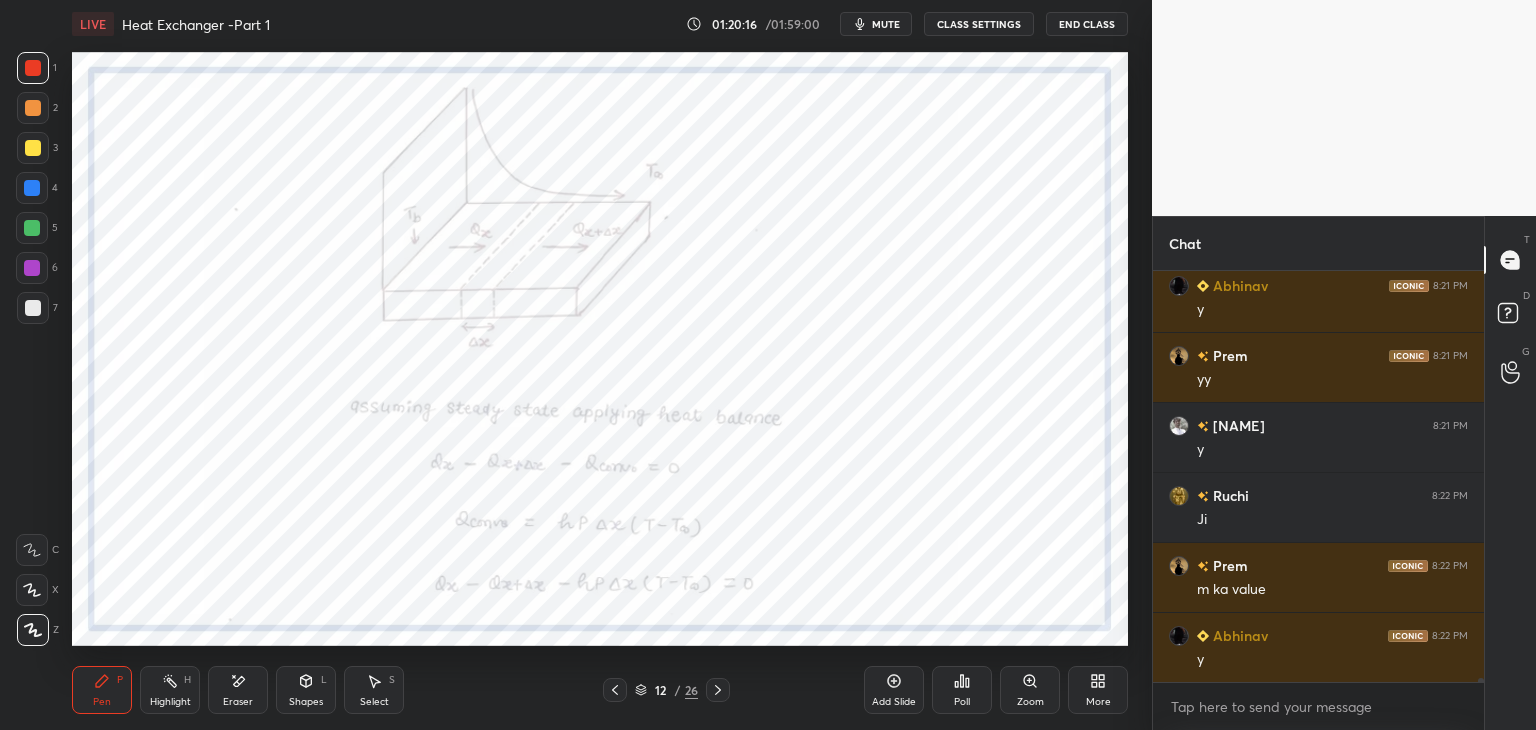 click 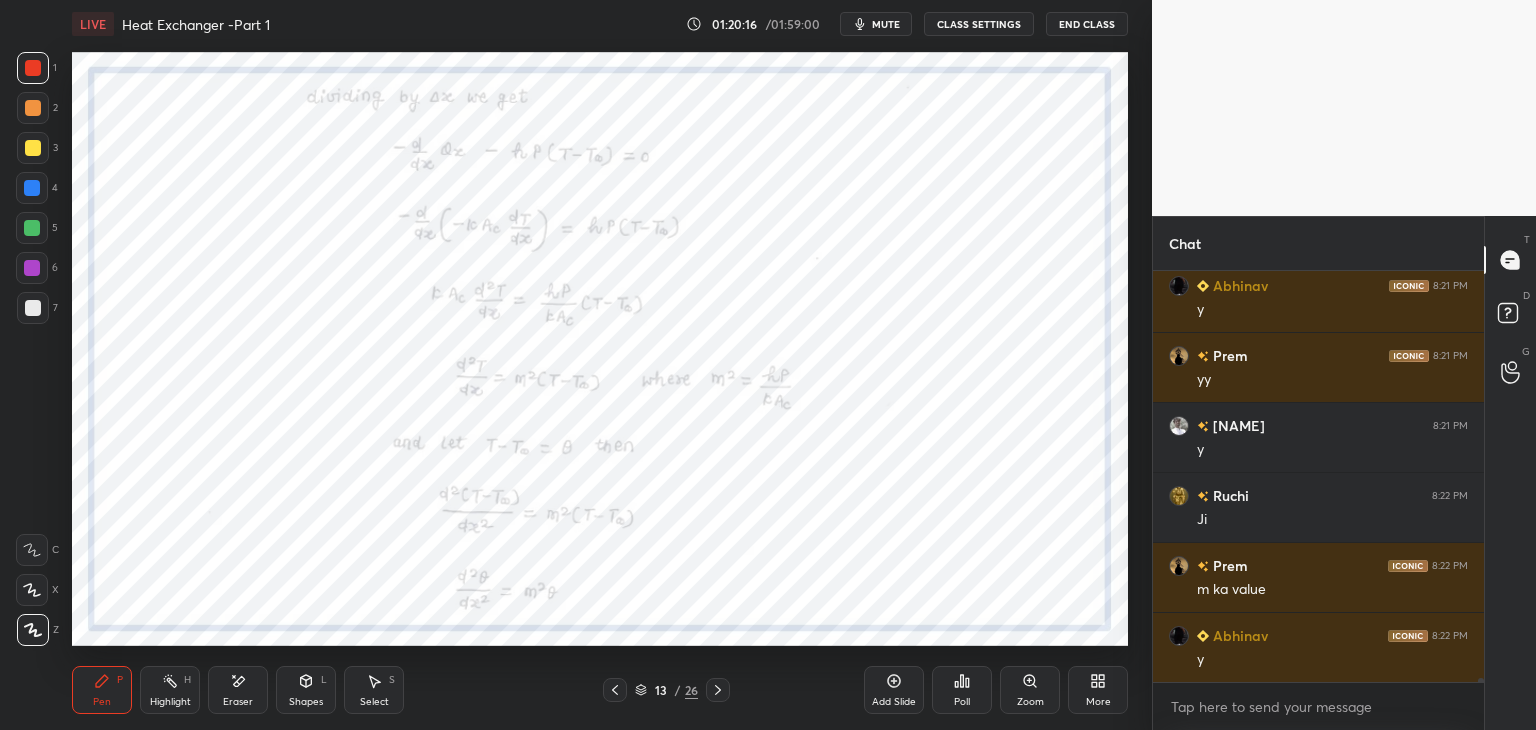 click 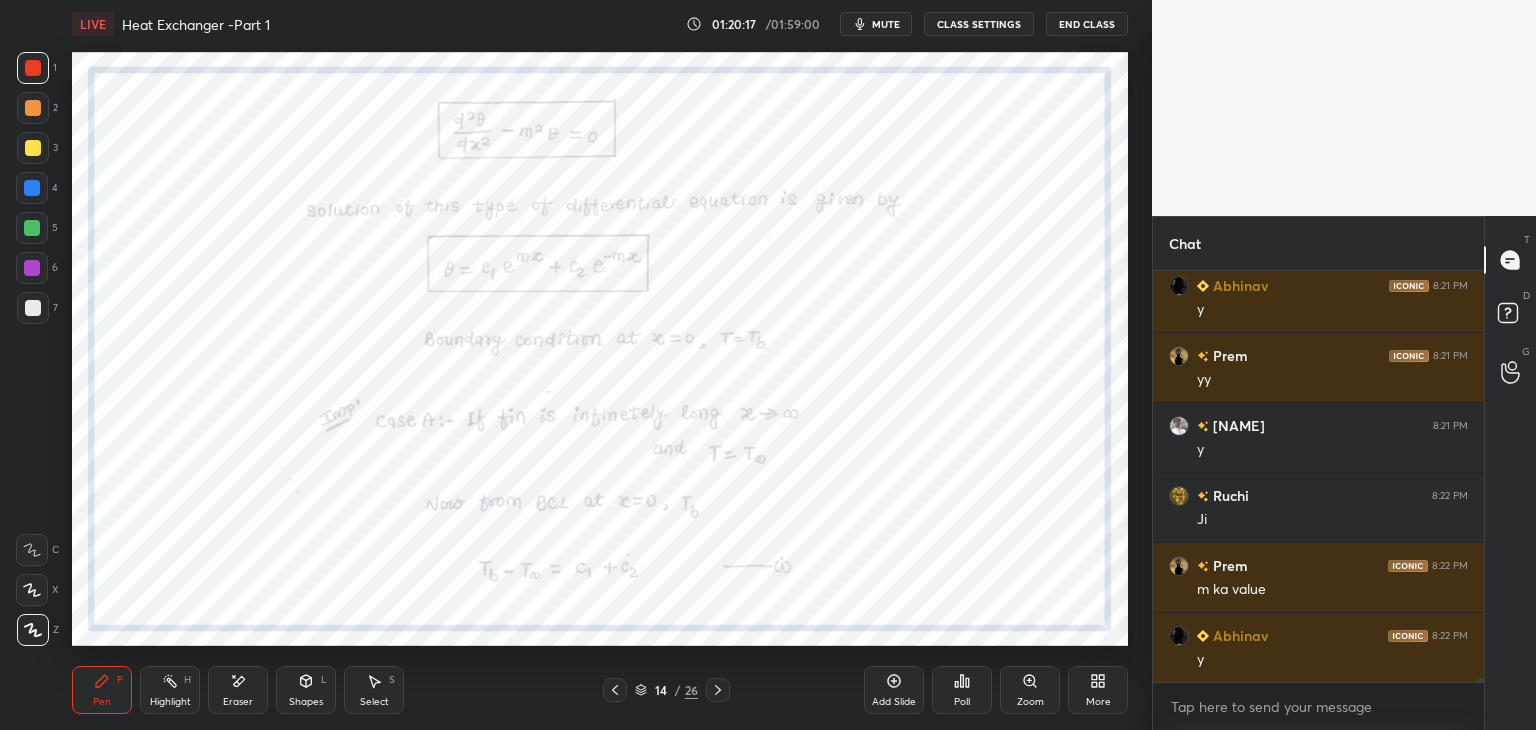 click 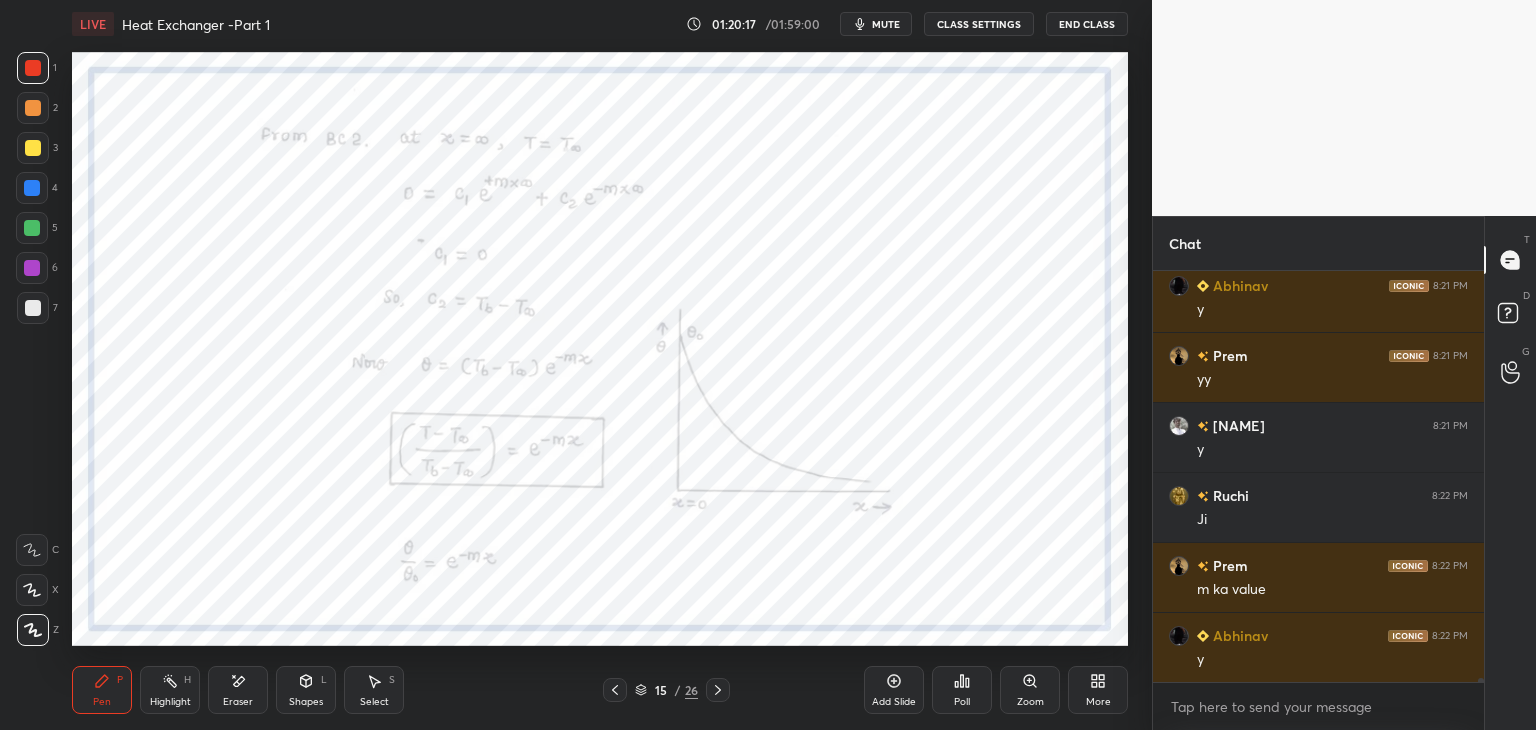 click 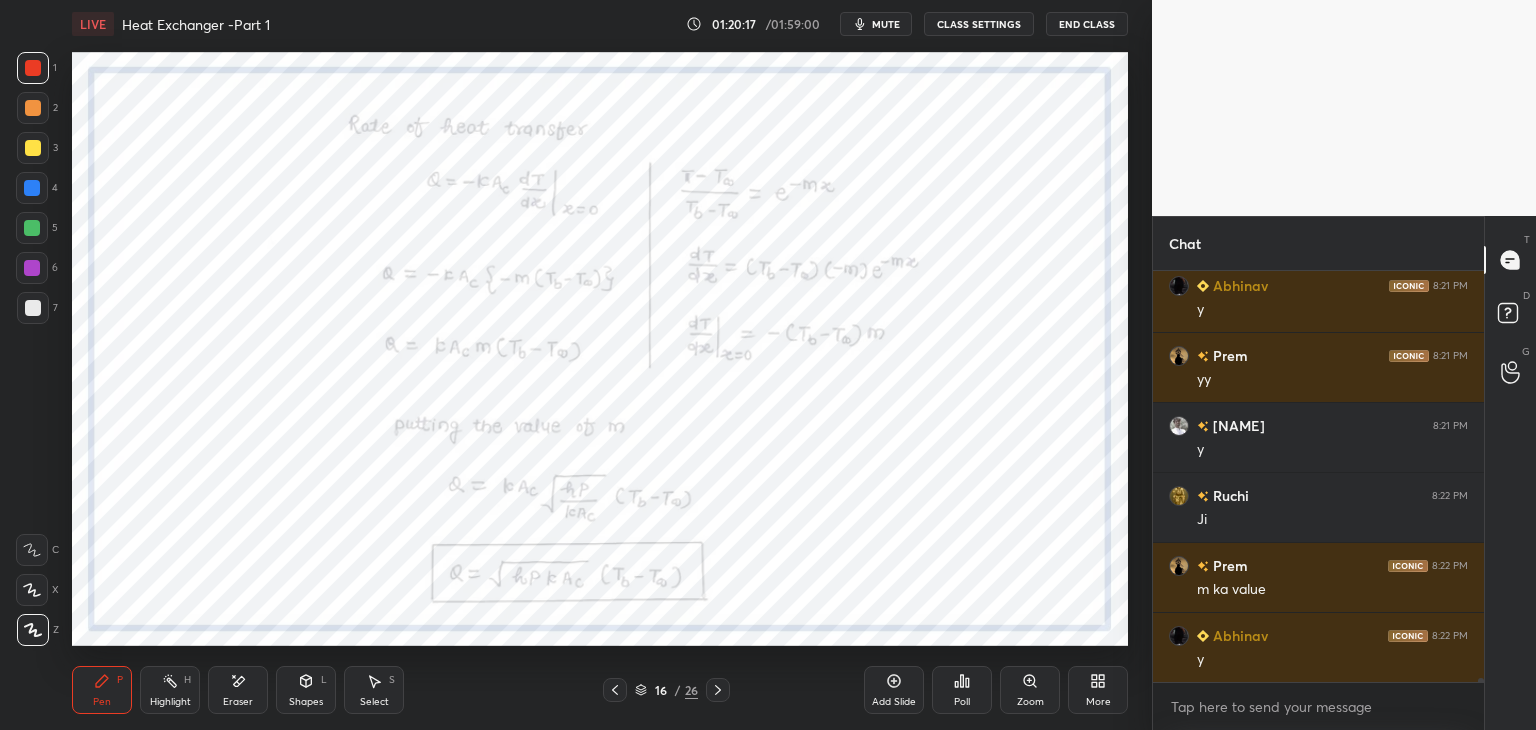 click 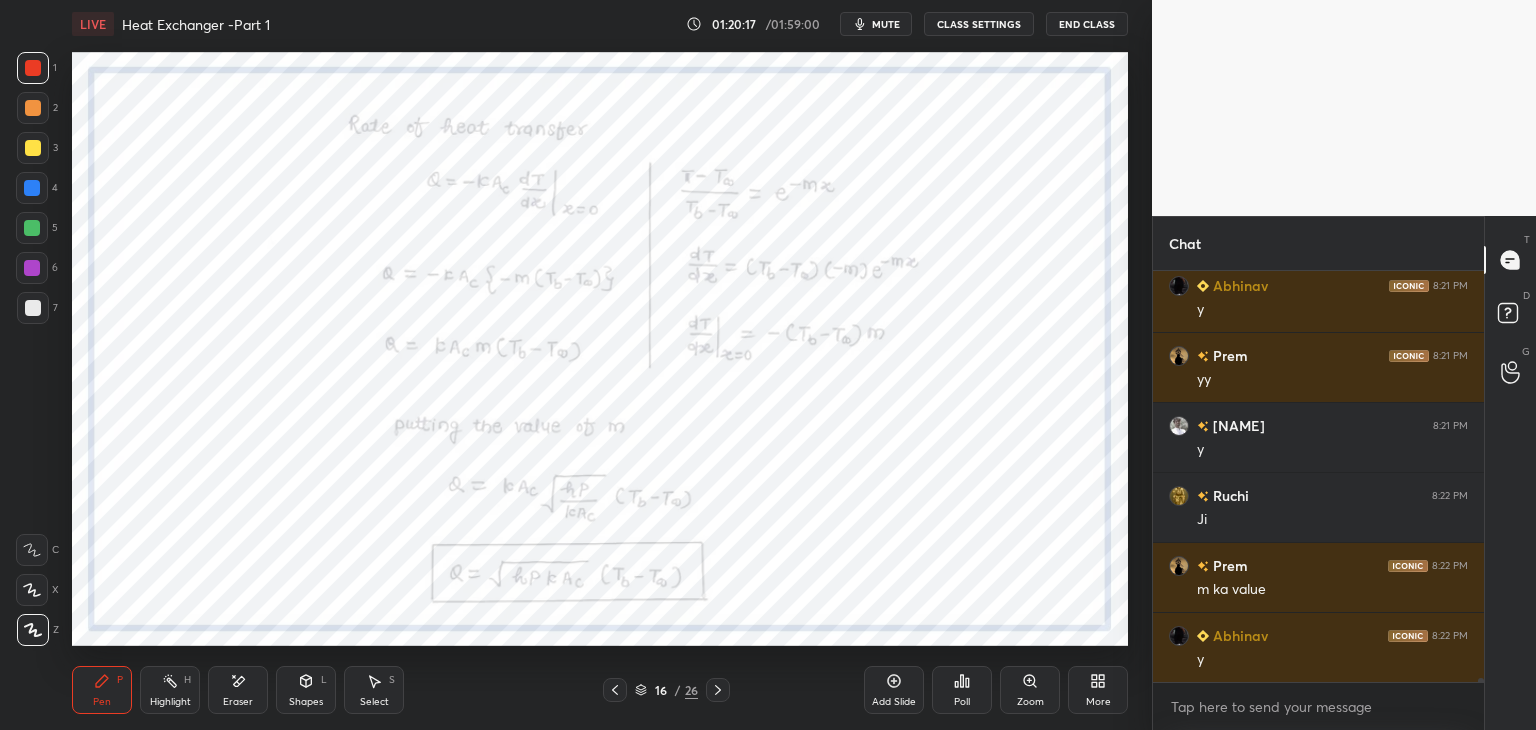 click 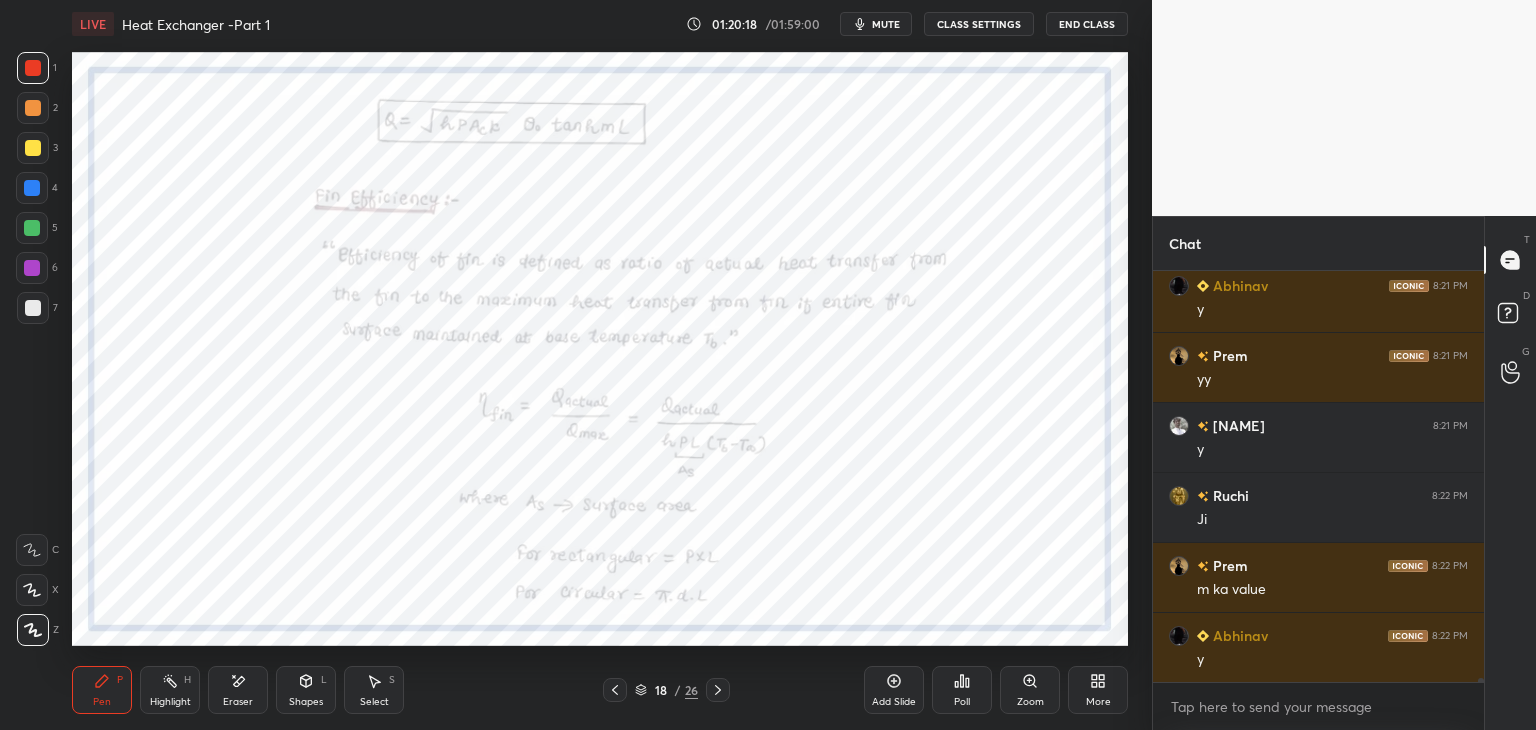 click 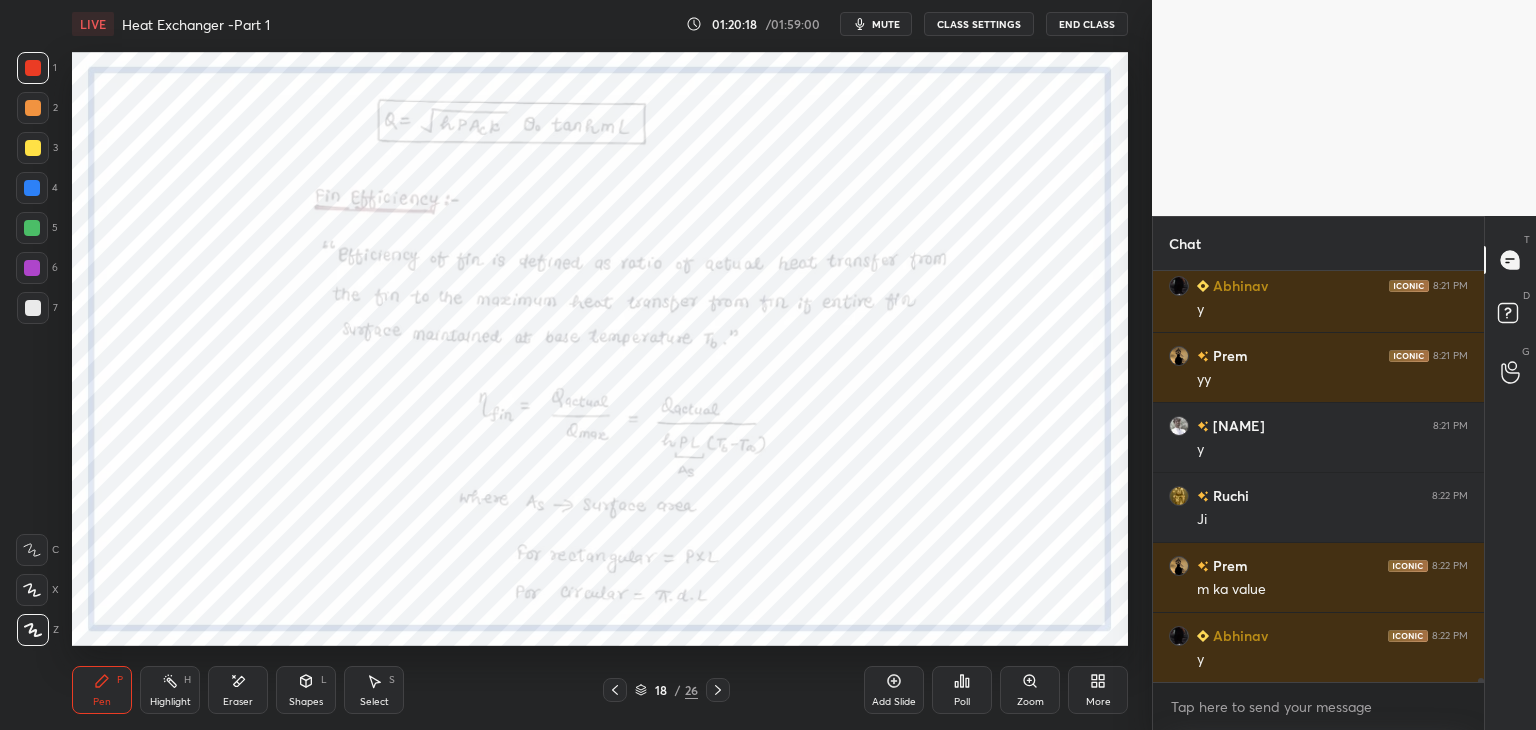 scroll, scrollTop: 45100, scrollLeft: 0, axis: vertical 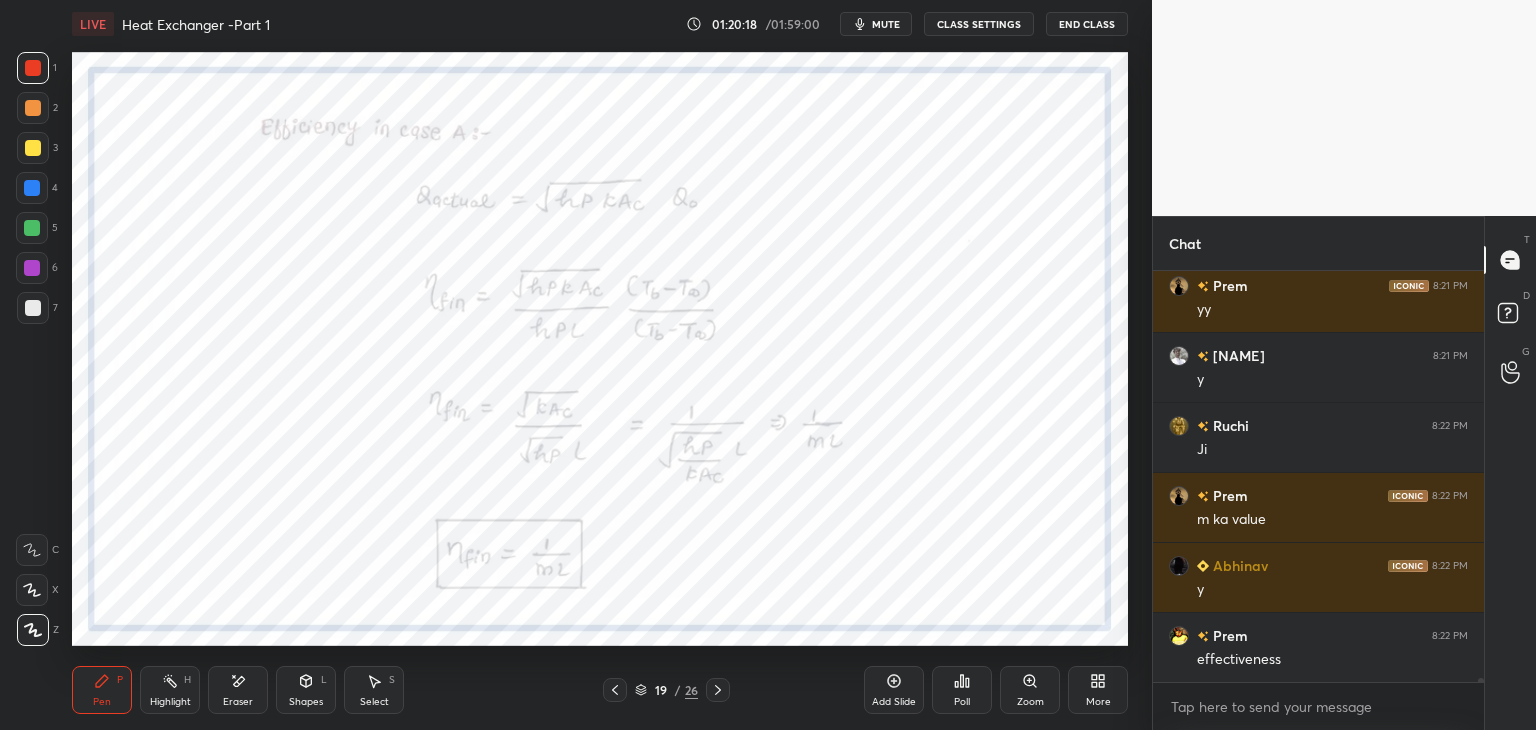 click 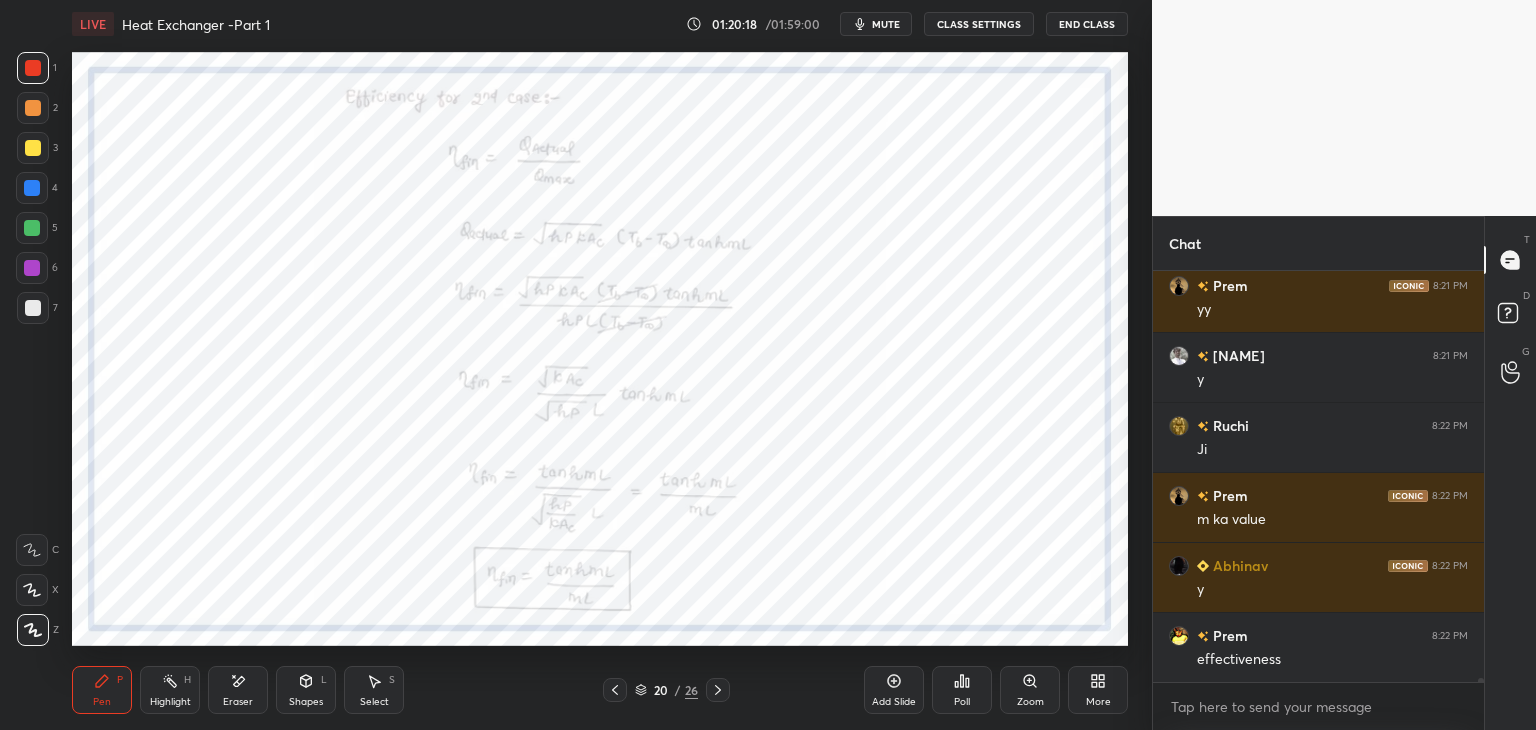 click 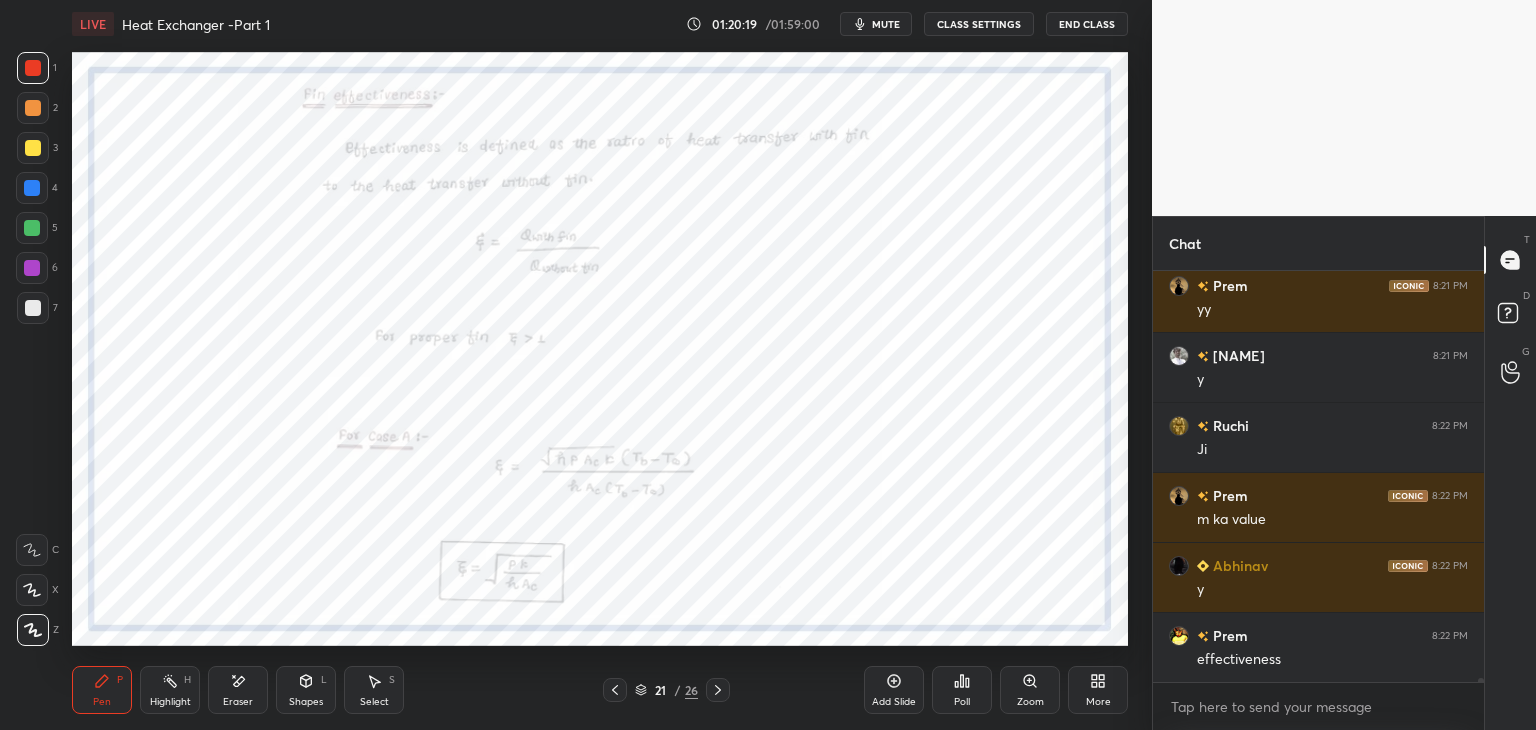 click 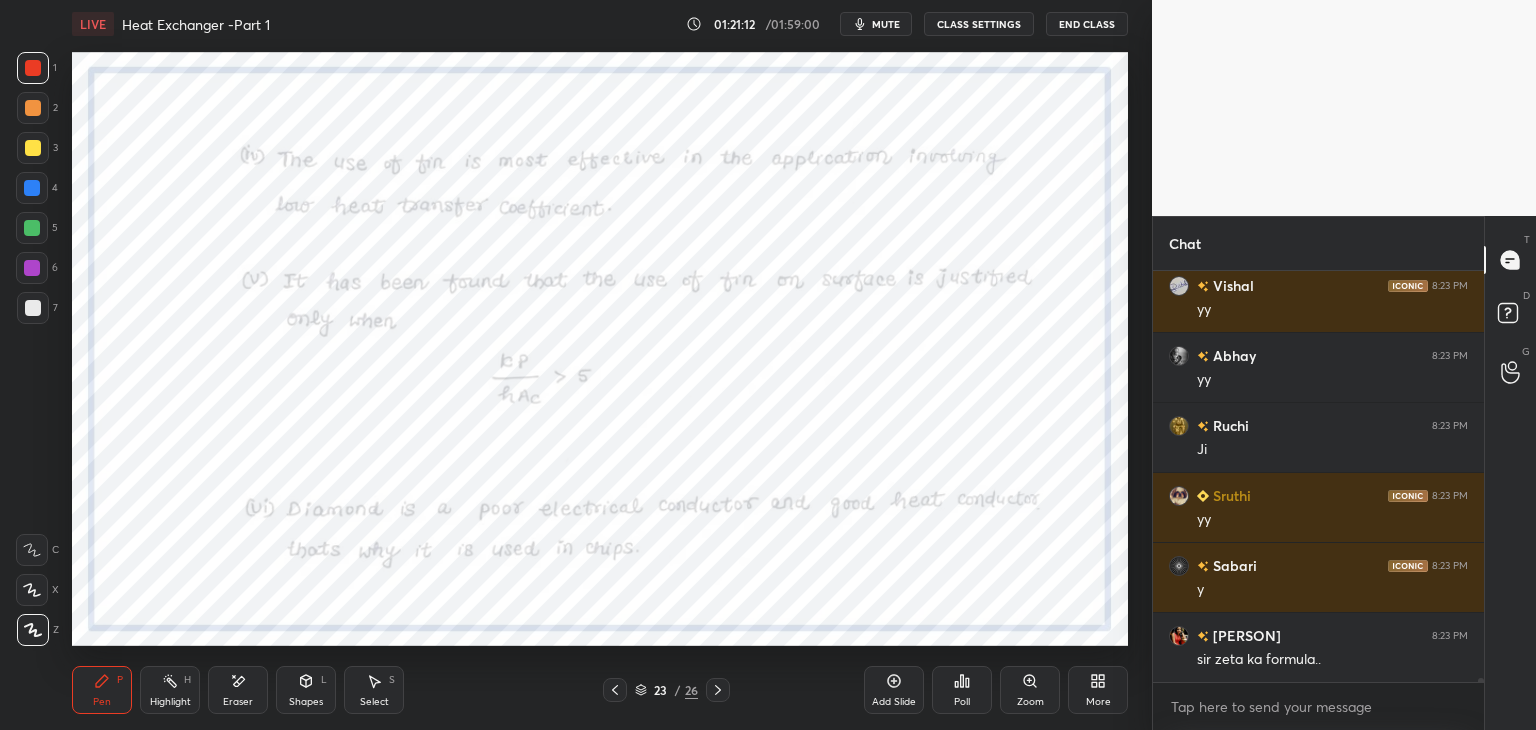 scroll, scrollTop: 46590, scrollLeft: 0, axis: vertical 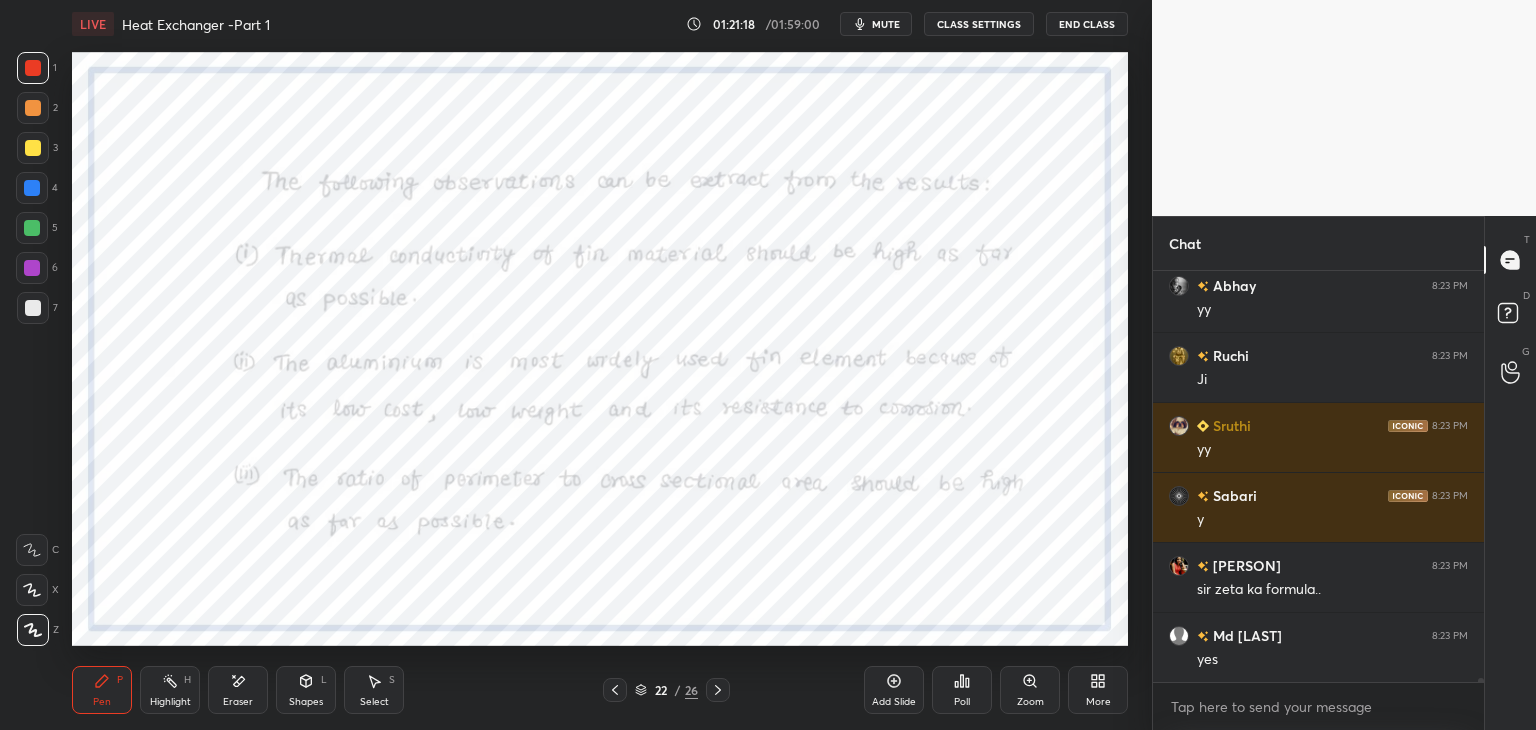 click on "Eraser" at bounding box center (238, 690) 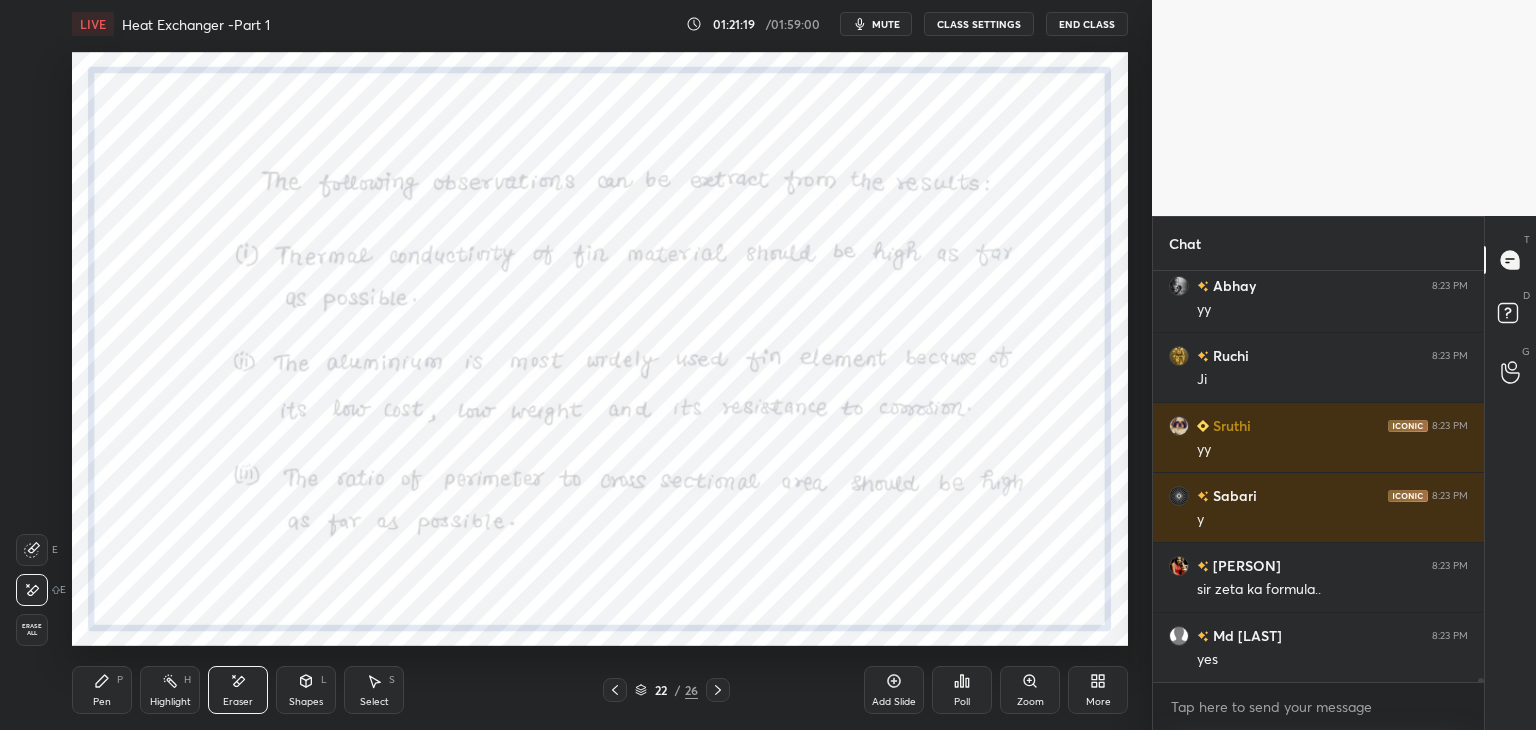click on "Erase all" at bounding box center [32, 630] 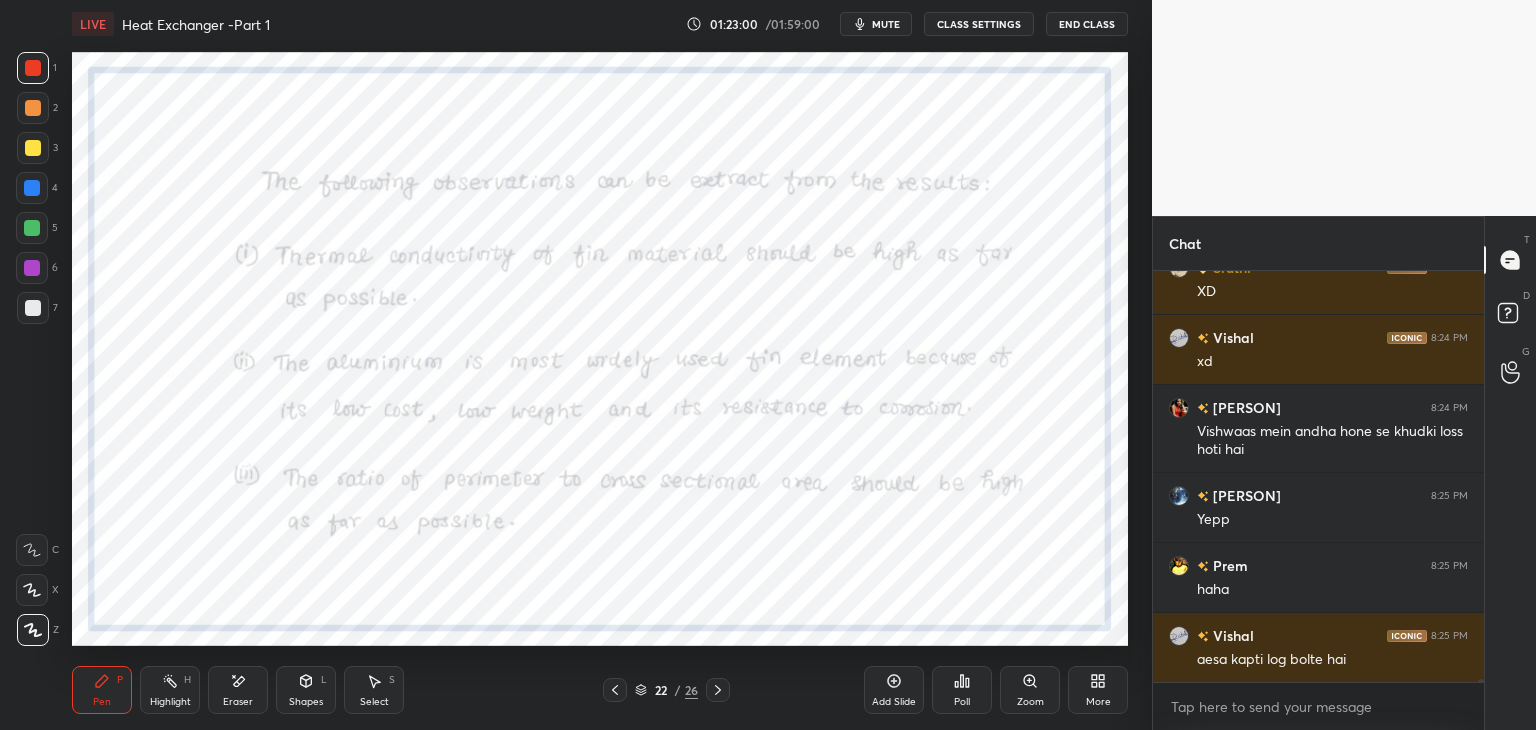 scroll, scrollTop: 48516, scrollLeft: 0, axis: vertical 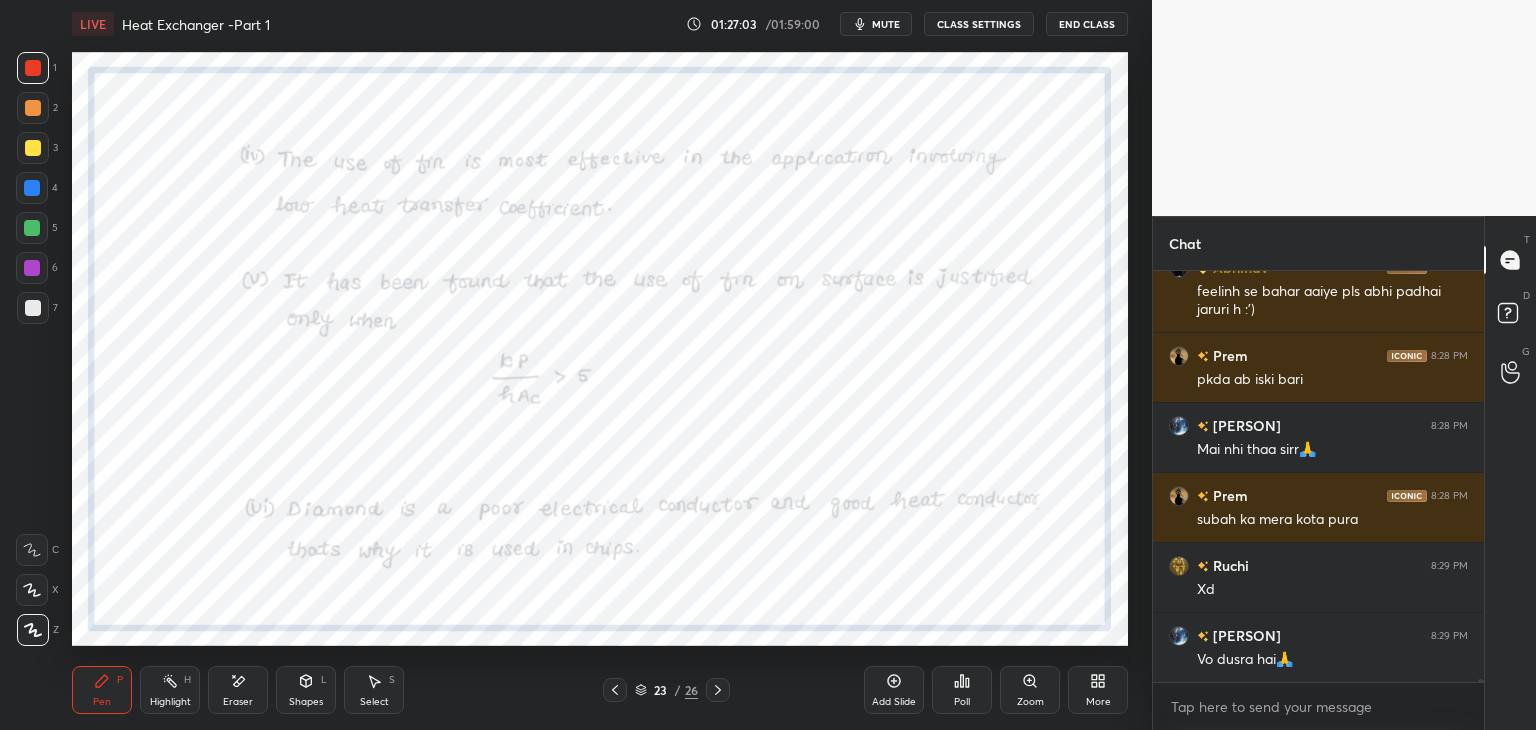 drag, startPoint x: 238, startPoint y: 698, endPoint x: 303, endPoint y: 665, distance: 72.89719 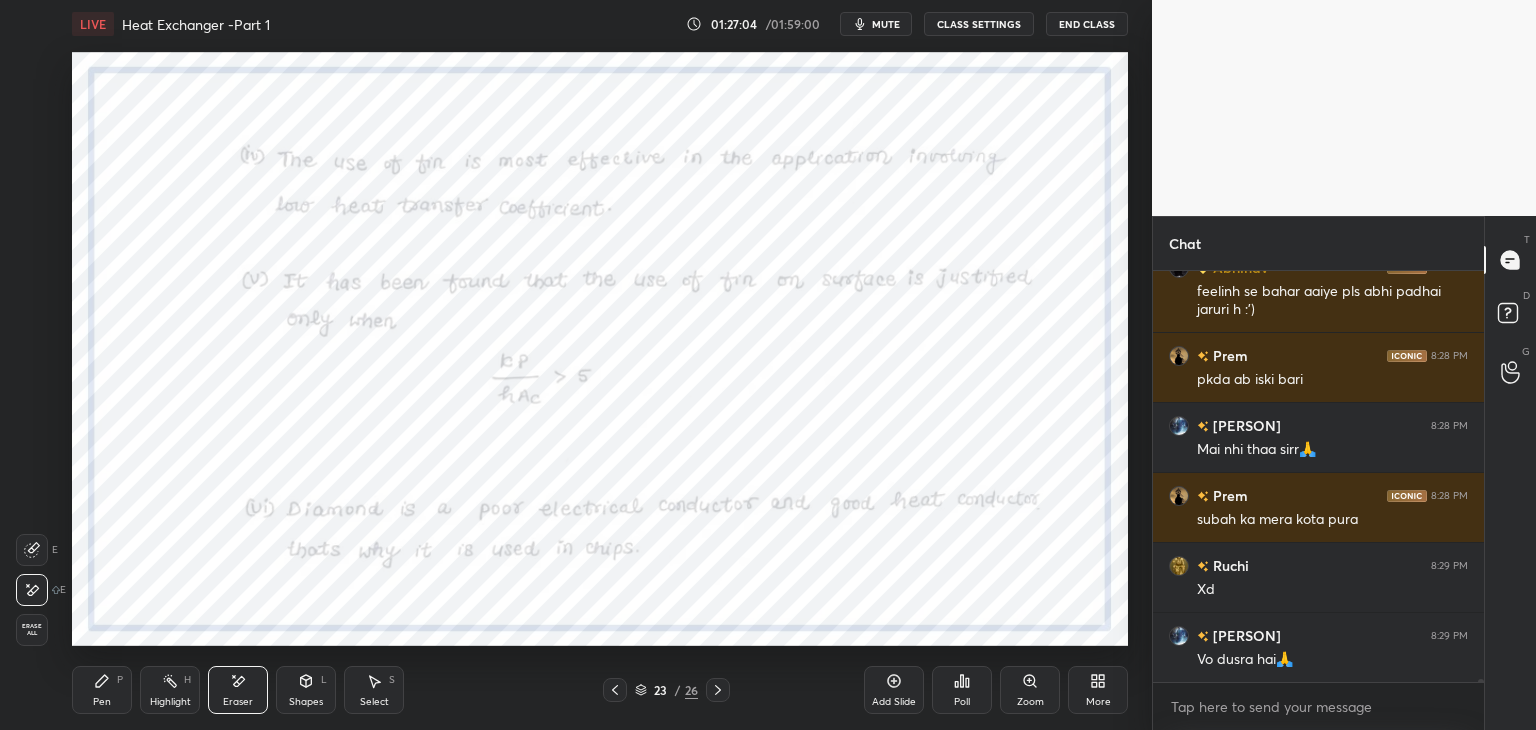click on "Pen P" at bounding box center [102, 690] 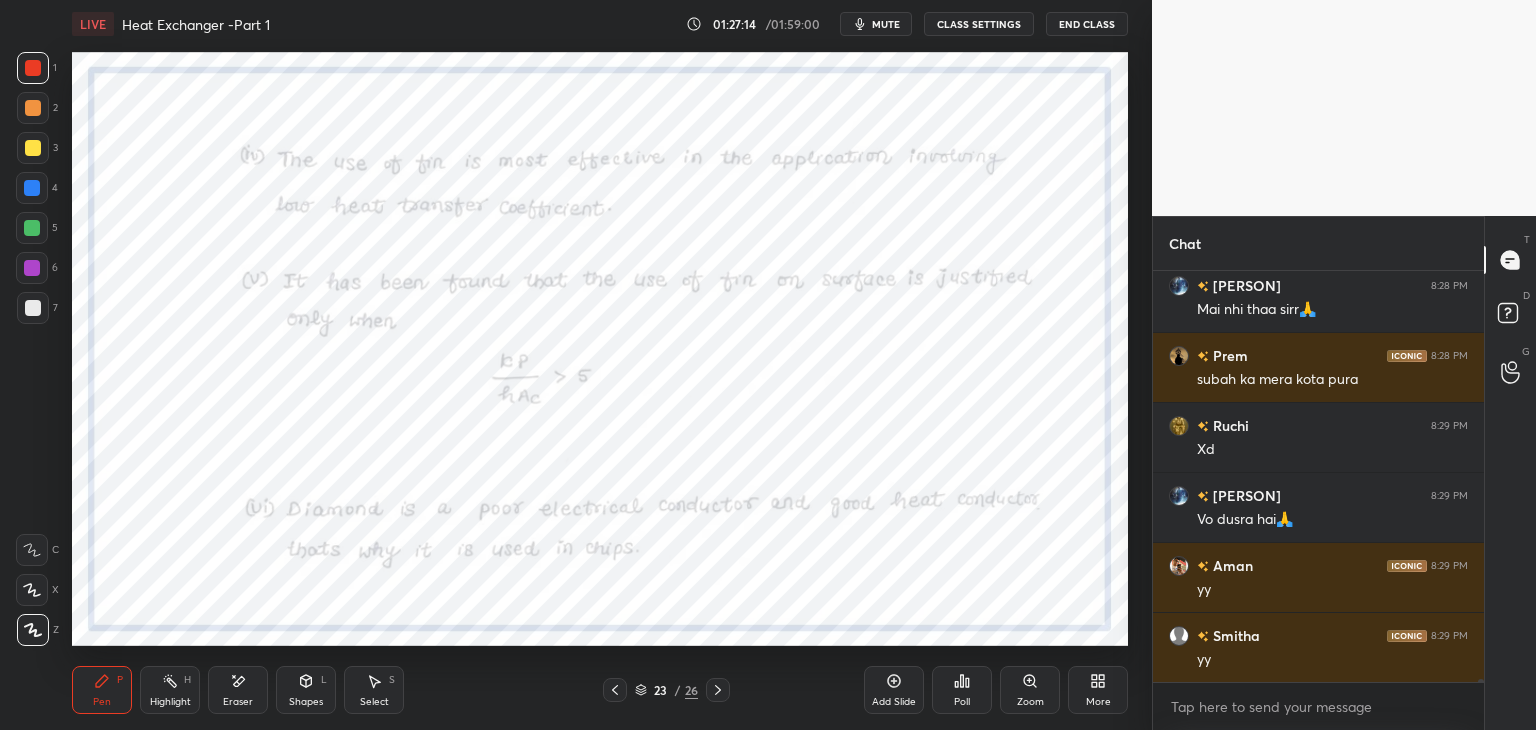 scroll, scrollTop: 51830, scrollLeft: 0, axis: vertical 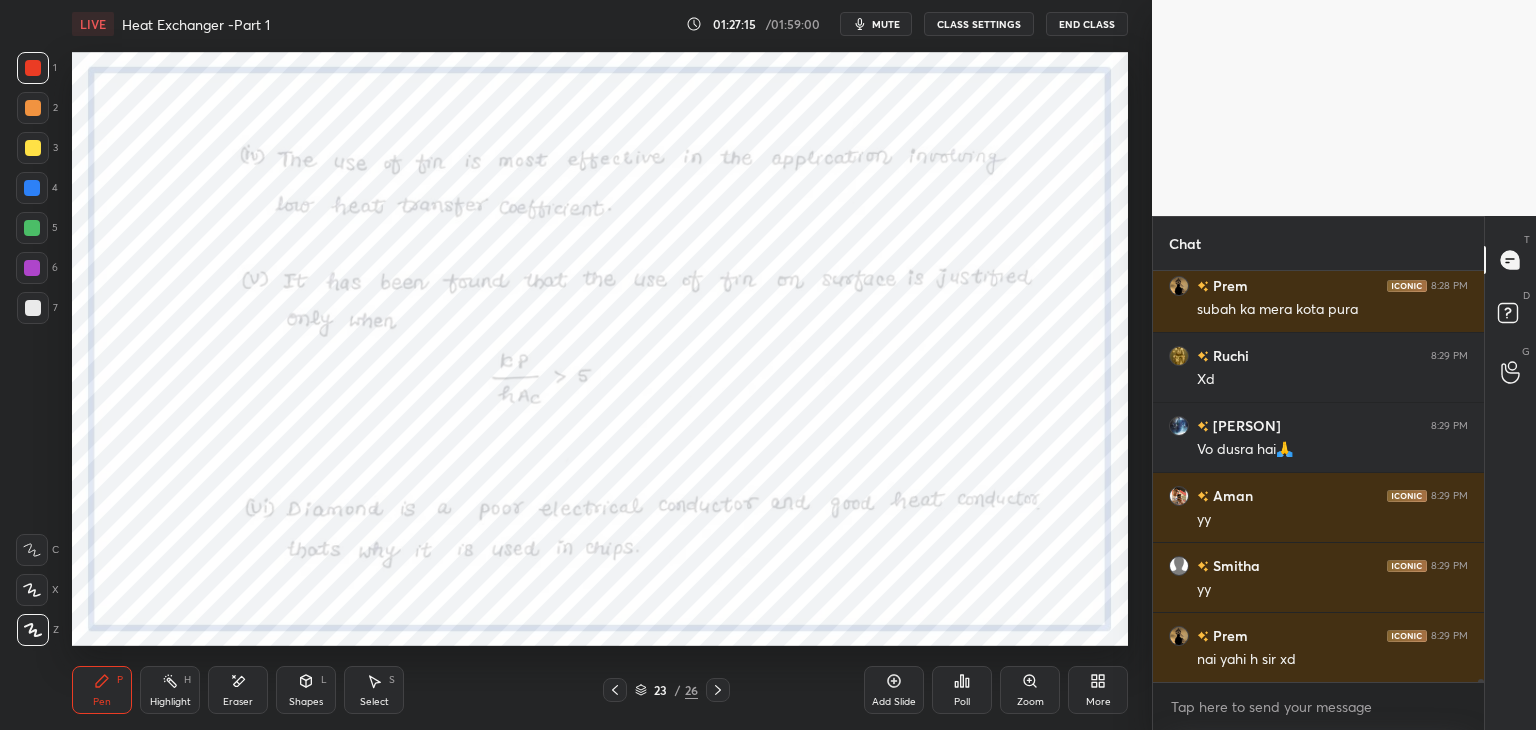 drag, startPoint x: 255, startPoint y: 688, endPoint x: 377, endPoint y: 646, distance: 129.02713 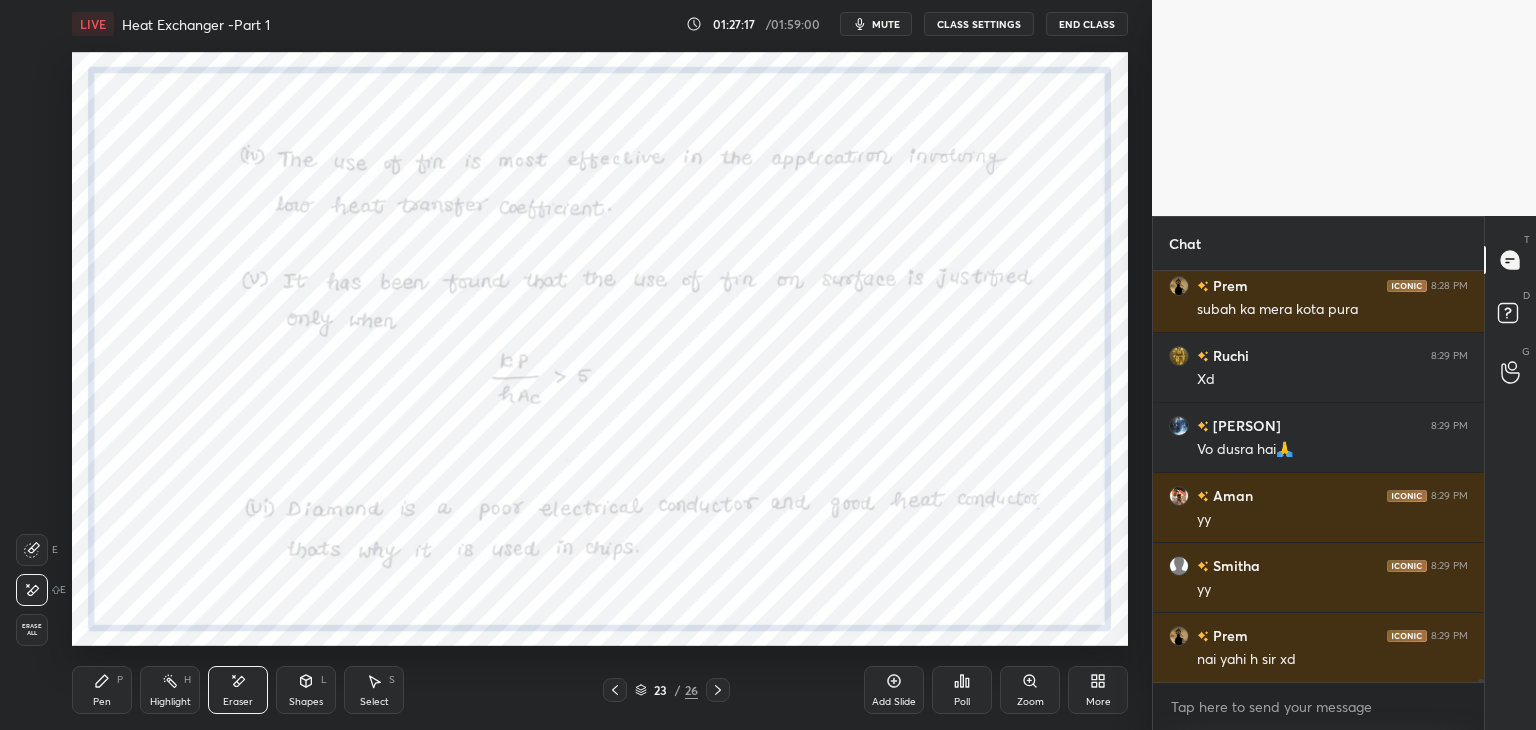 click 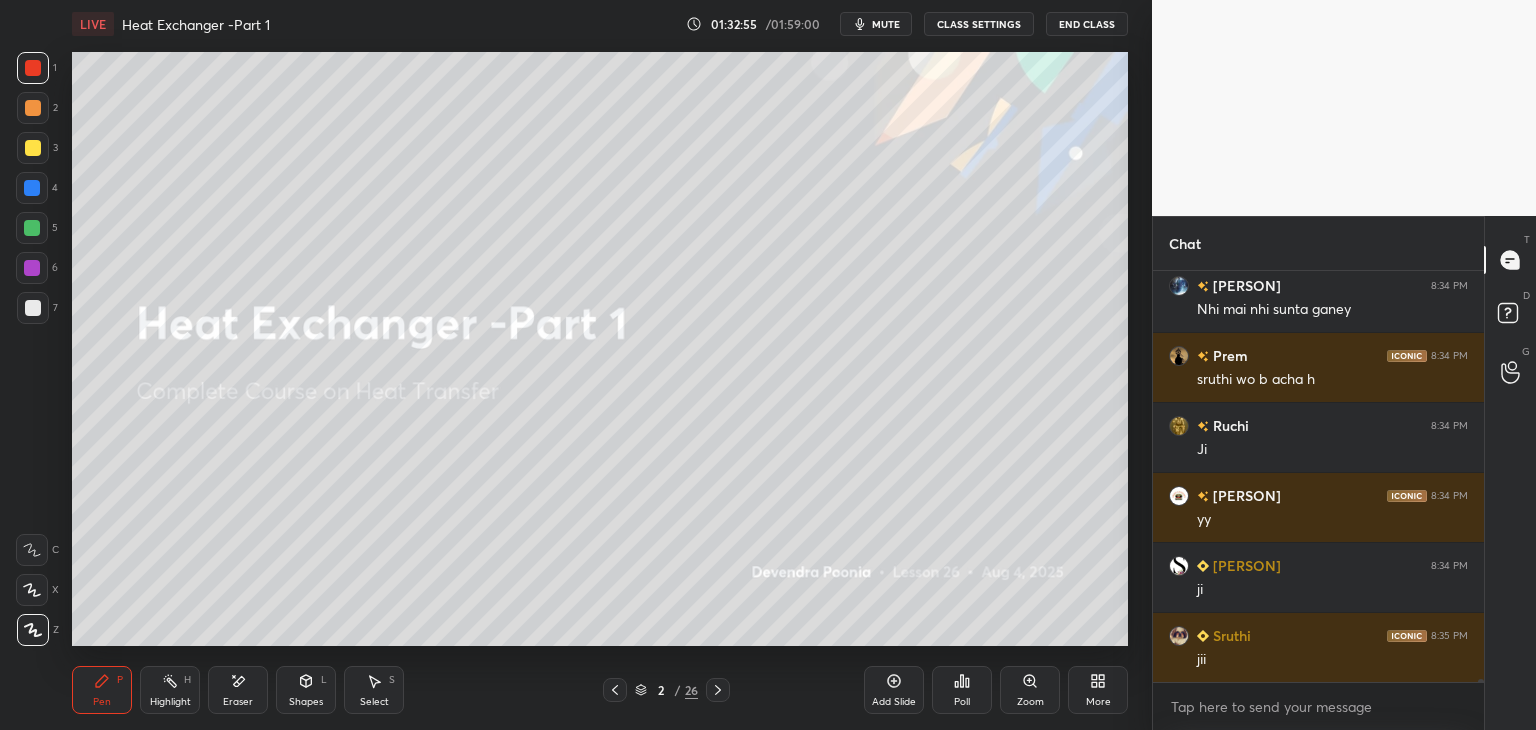 scroll, scrollTop: 59764, scrollLeft: 0, axis: vertical 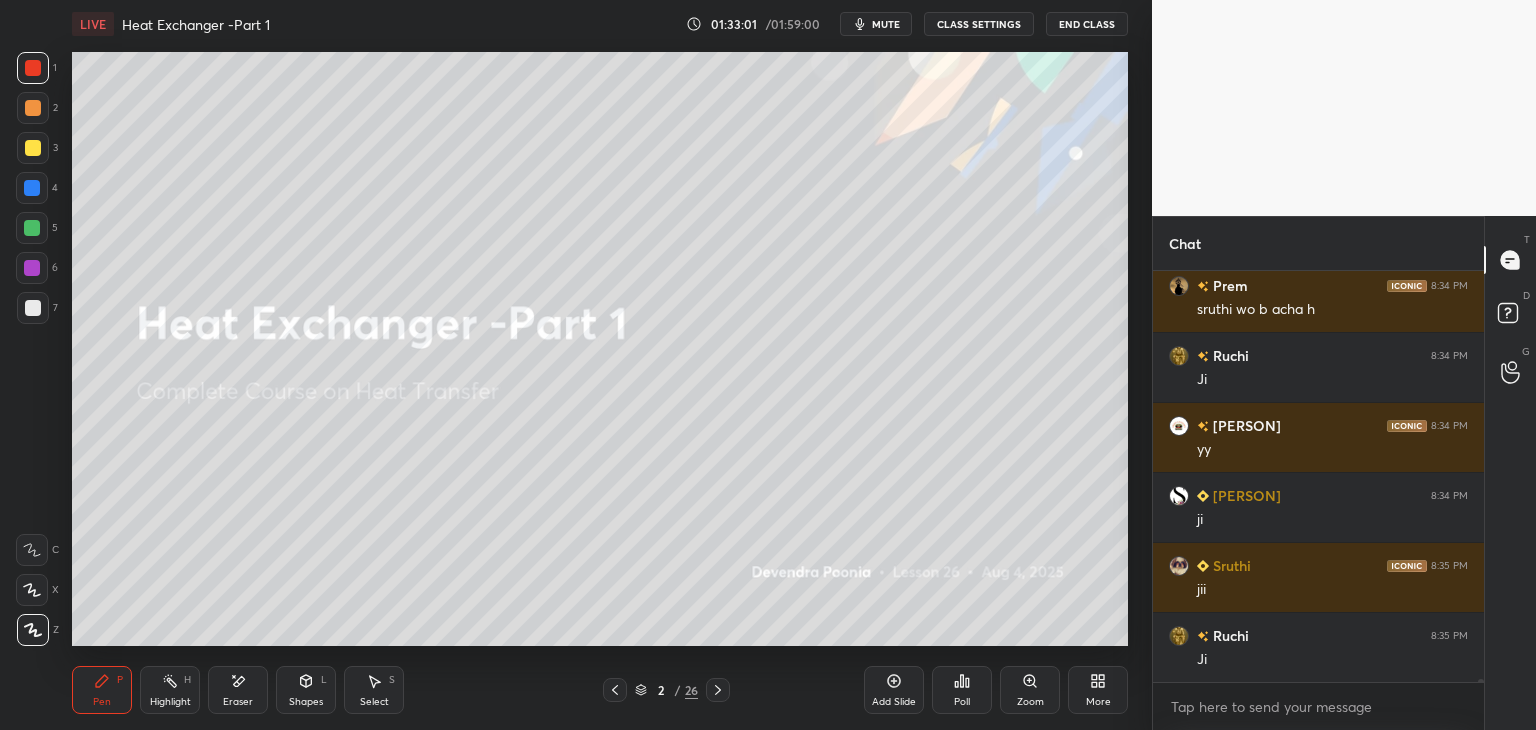 click on "mute" at bounding box center (886, 24) 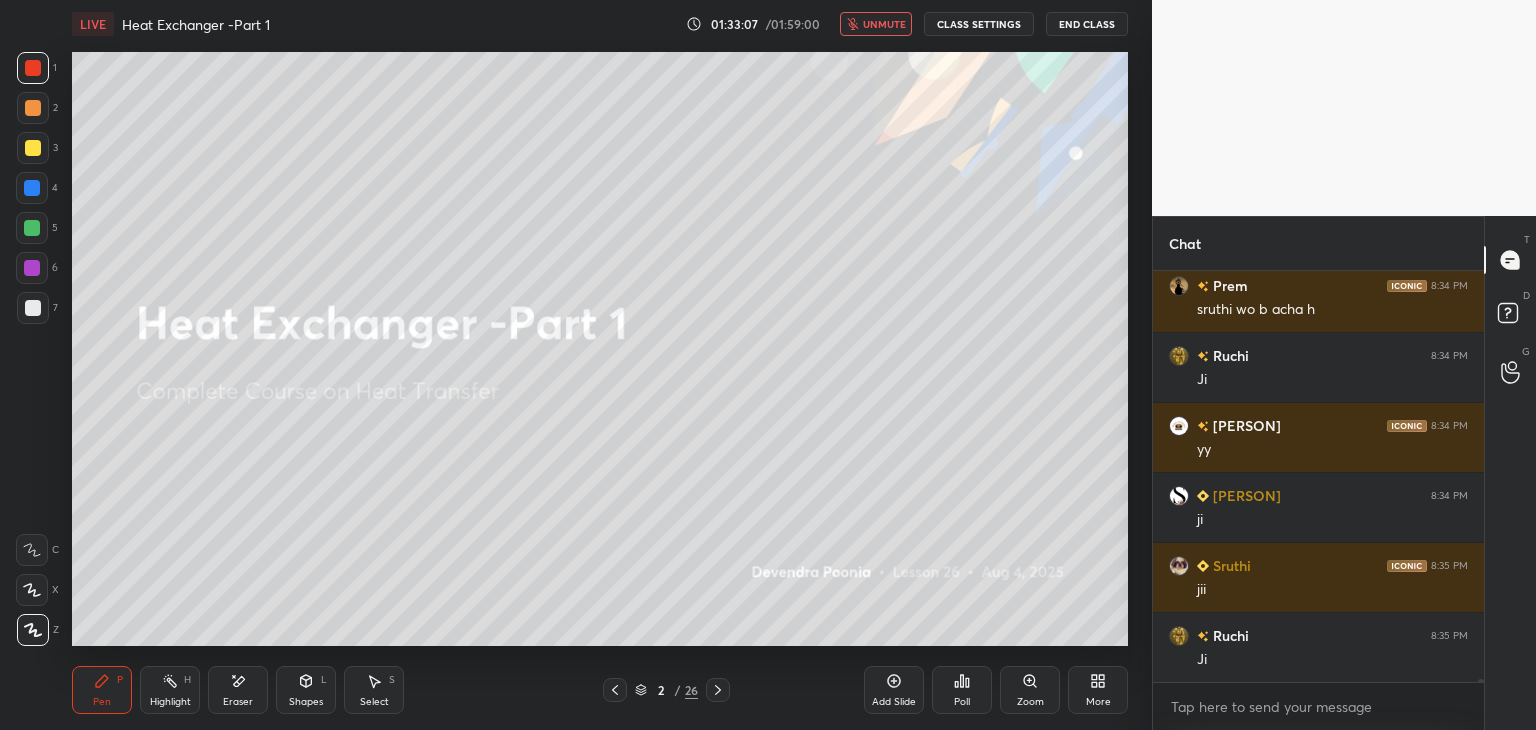 click on "unmute" at bounding box center (884, 24) 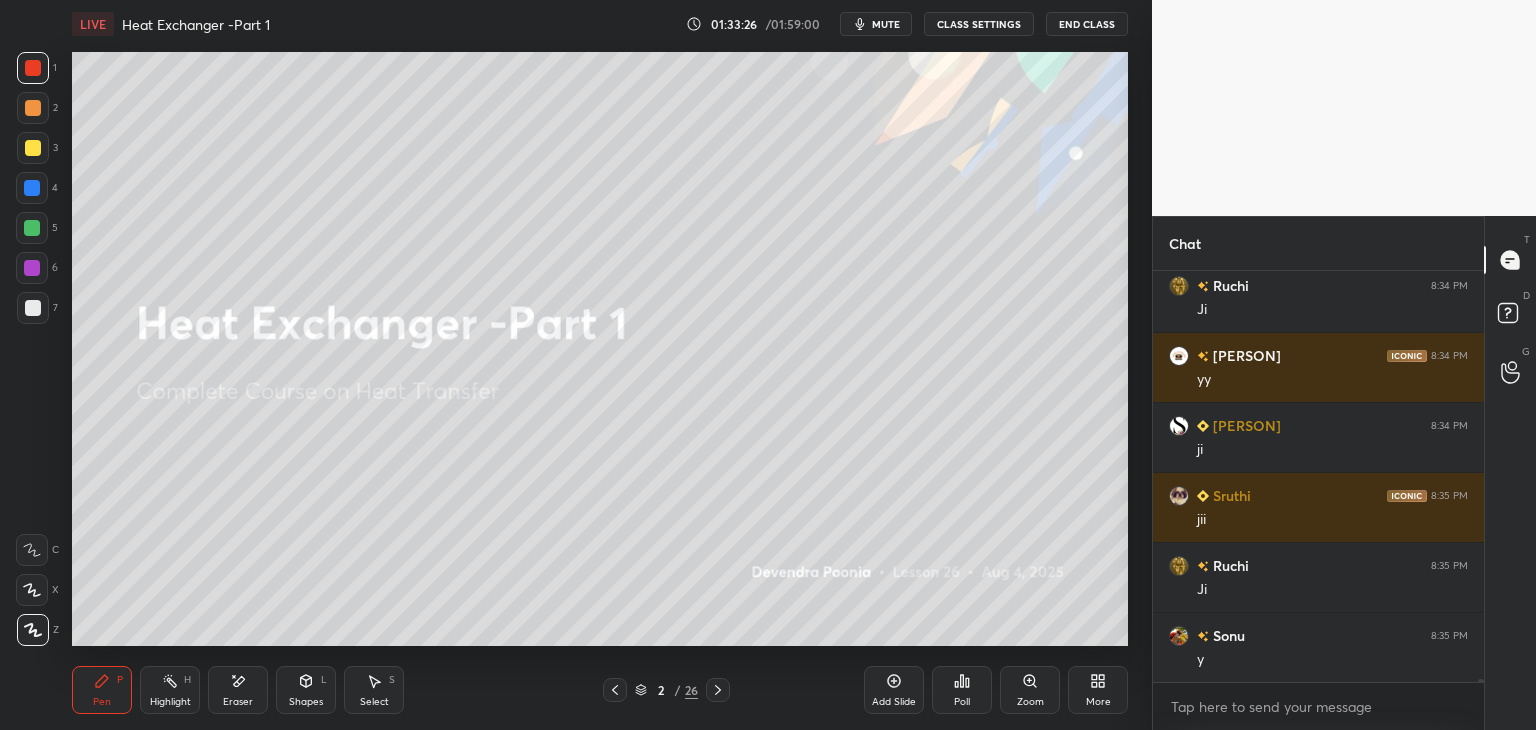 scroll, scrollTop: 59922, scrollLeft: 0, axis: vertical 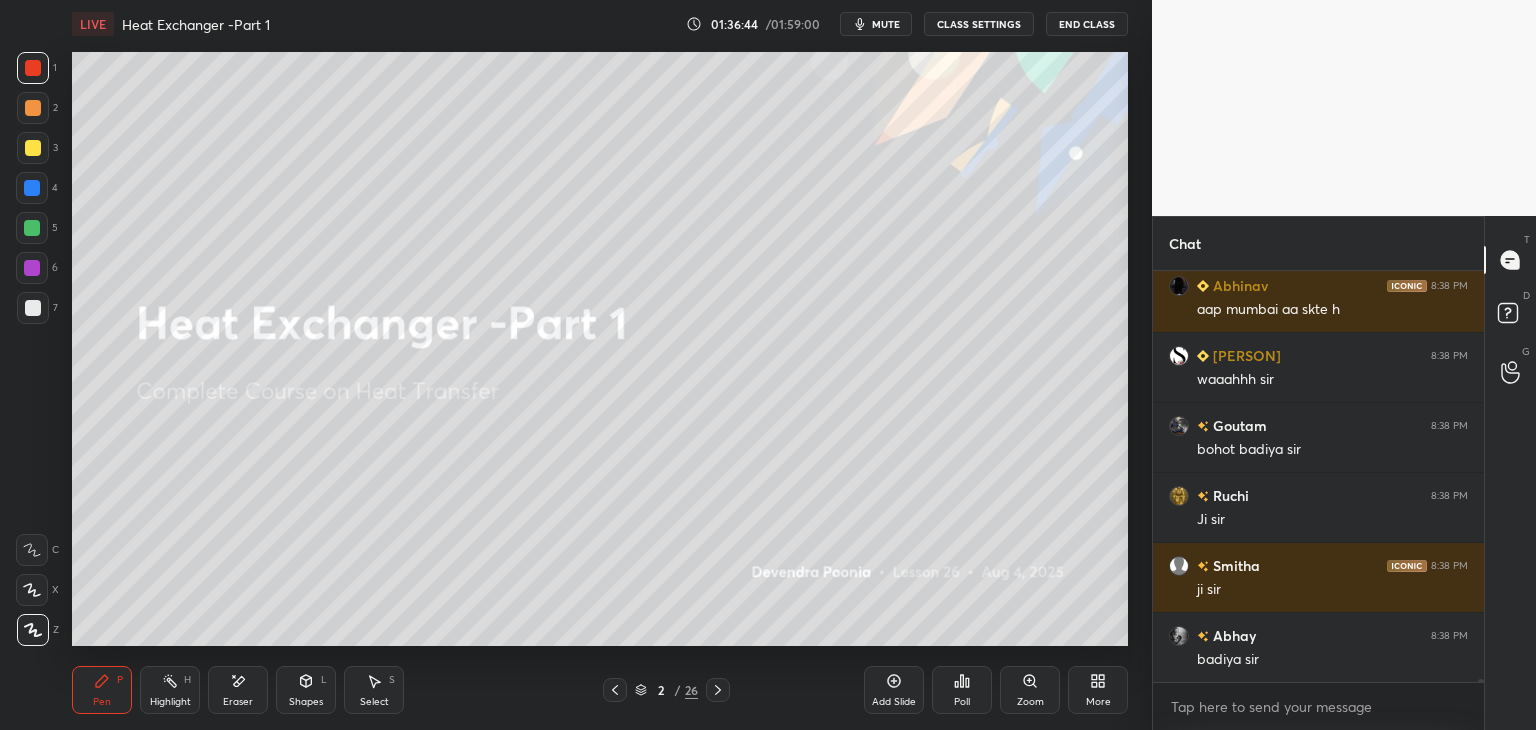 click at bounding box center [1478, 476] 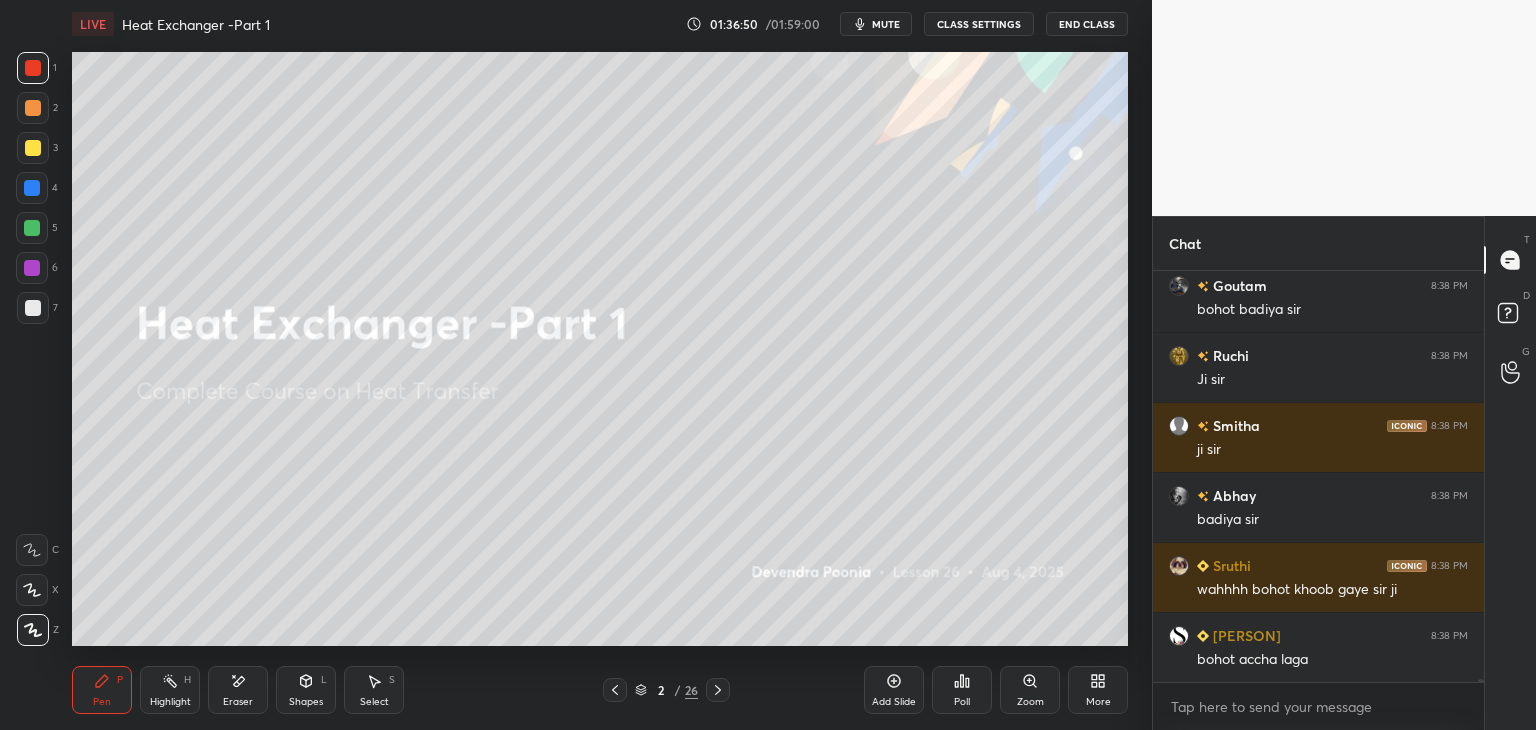 scroll, scrollTop: 62080, scrollLeft: 0, axis: vertical 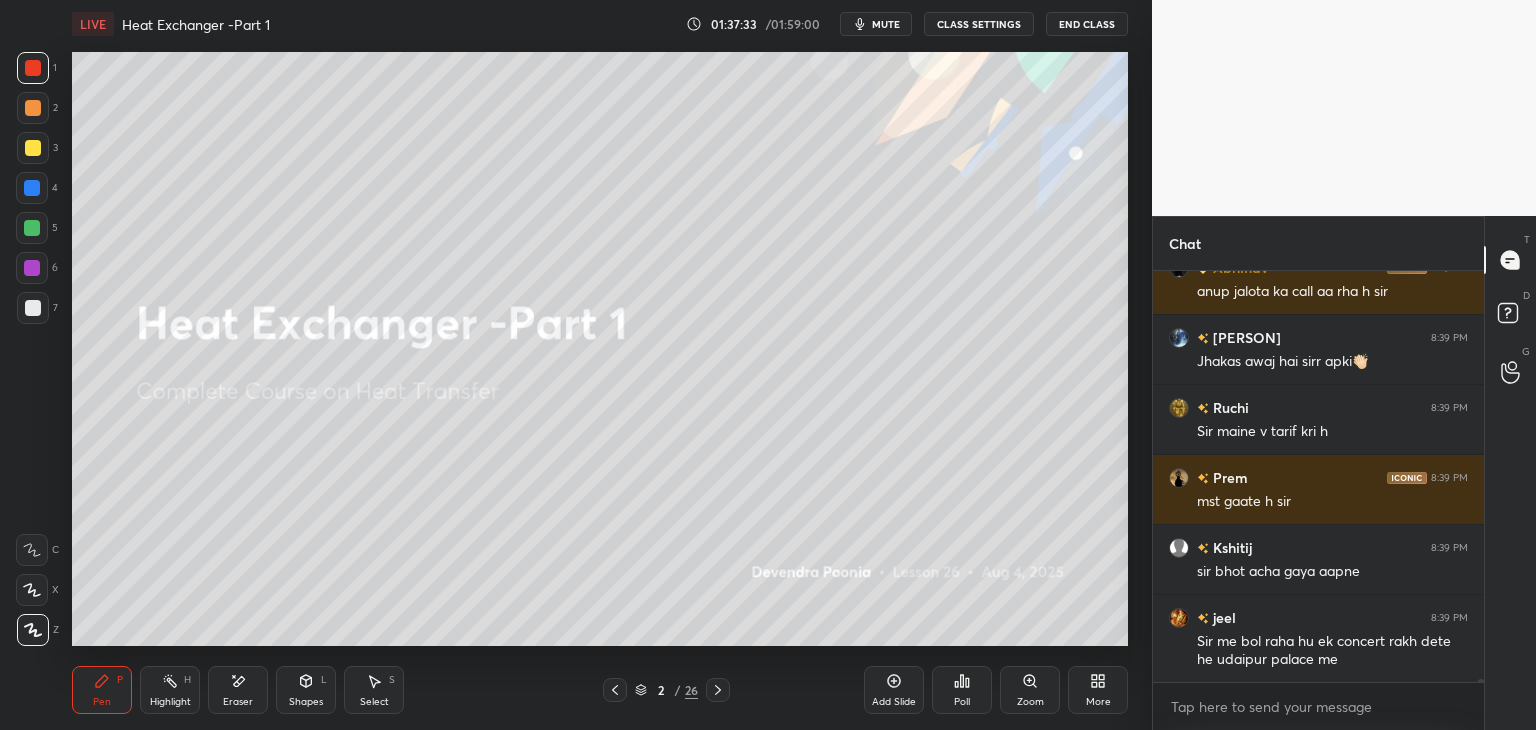 drag, startPoint x: 1480, startPoint y: 680, endPoint x: 1469, endPoint y: 709, distance: 31.016125 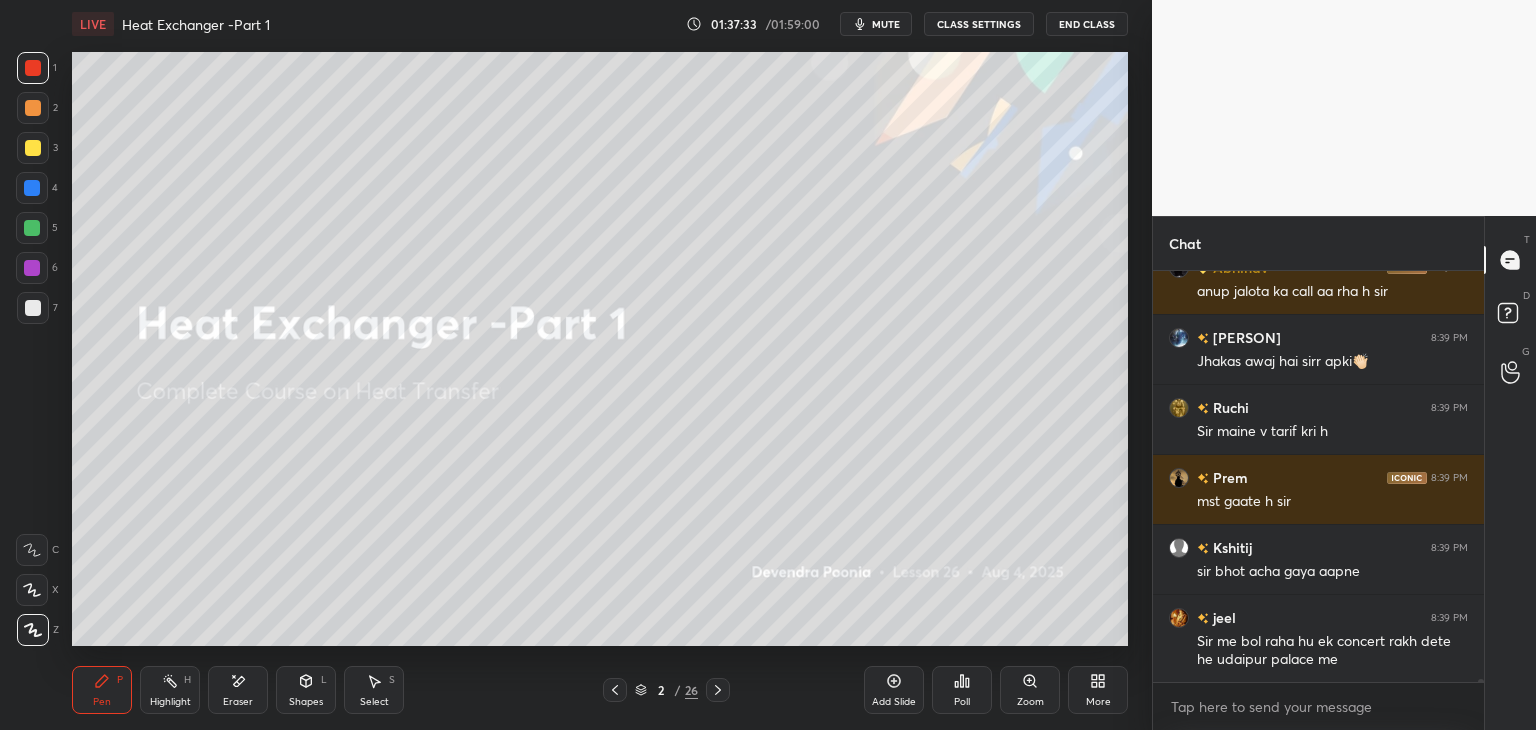 click on "[NAME] 8:39 PM Badiya [NAME] 8:39 PM anup jalota ka call aa rha h sir [NAME] 8:39 PM Jhakas awaj hai sirr apki👏 [NAME] 8:39 PM Sir maine v tarif kri h [NAME] 8:39 PM mst gaate h sir [NAME] 8:39 PM sir bhot acha gaya aapne [NAME] 8:39 PM Sir me bol raha hu ek concert rakh dete he udaipur palace me JUMP TO LATEST Enable hand raising Enable raise hand to speak to learners. Once enabled, chat will be turned off temporarily. Enable x" at bounding box center (1318, 500) 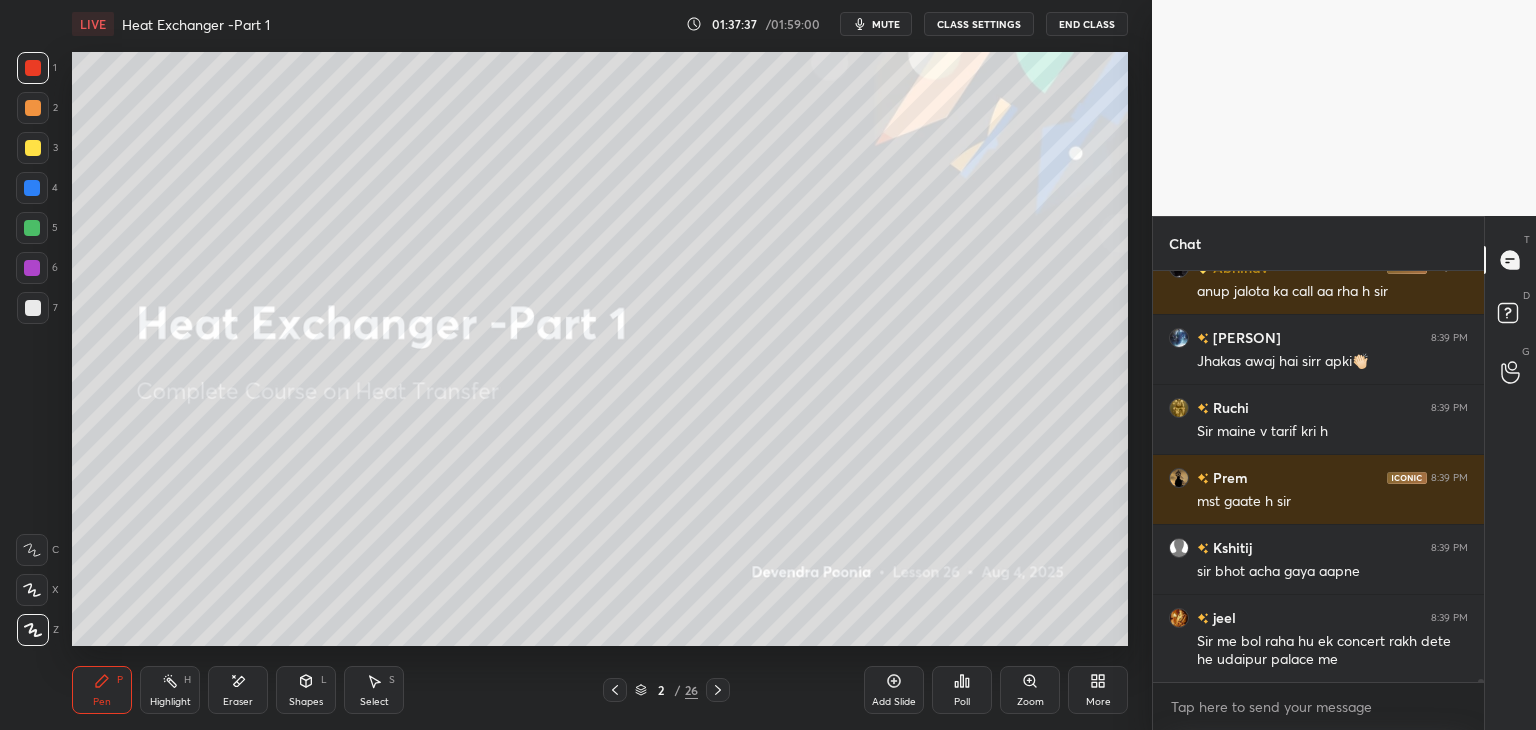 scroll, scrollTop: 62798, scrollLeft: 0, axis: vertical 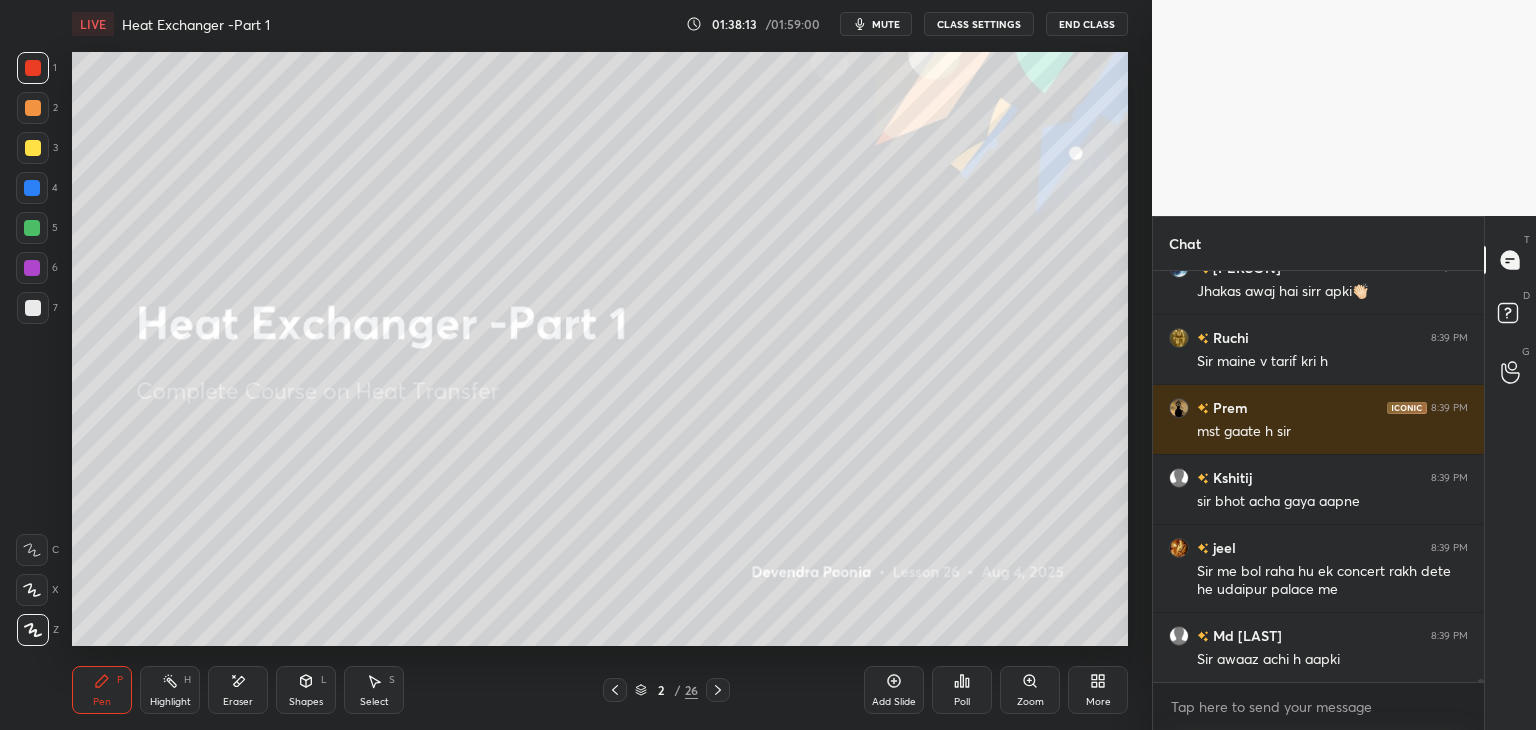 click on "[PERSON] 8:39 PM anup jalota ka call aa rha h sir [PERSON] 8:39 PM Jhakas awaj hai sirr apki👏 [PERSON] 8:39 PM Sir maine v tarif kri h [PERSON] 8:39 PM mst gaate h sir [PERSON] 8:39 PM sir bhot acha gaya aapne jeel 8:39 PM Sir me bol raha hu ek concert rakh dete he udaipur palace me [PERSON] 8:39 PM Sir awaaz achi h aapki JUMP TO LATEST Enable hand raising Enable raise hand to speak to learners. Once enabled, chat will be turned off temporarily. Enable x" at bounding box center [1318, 500] 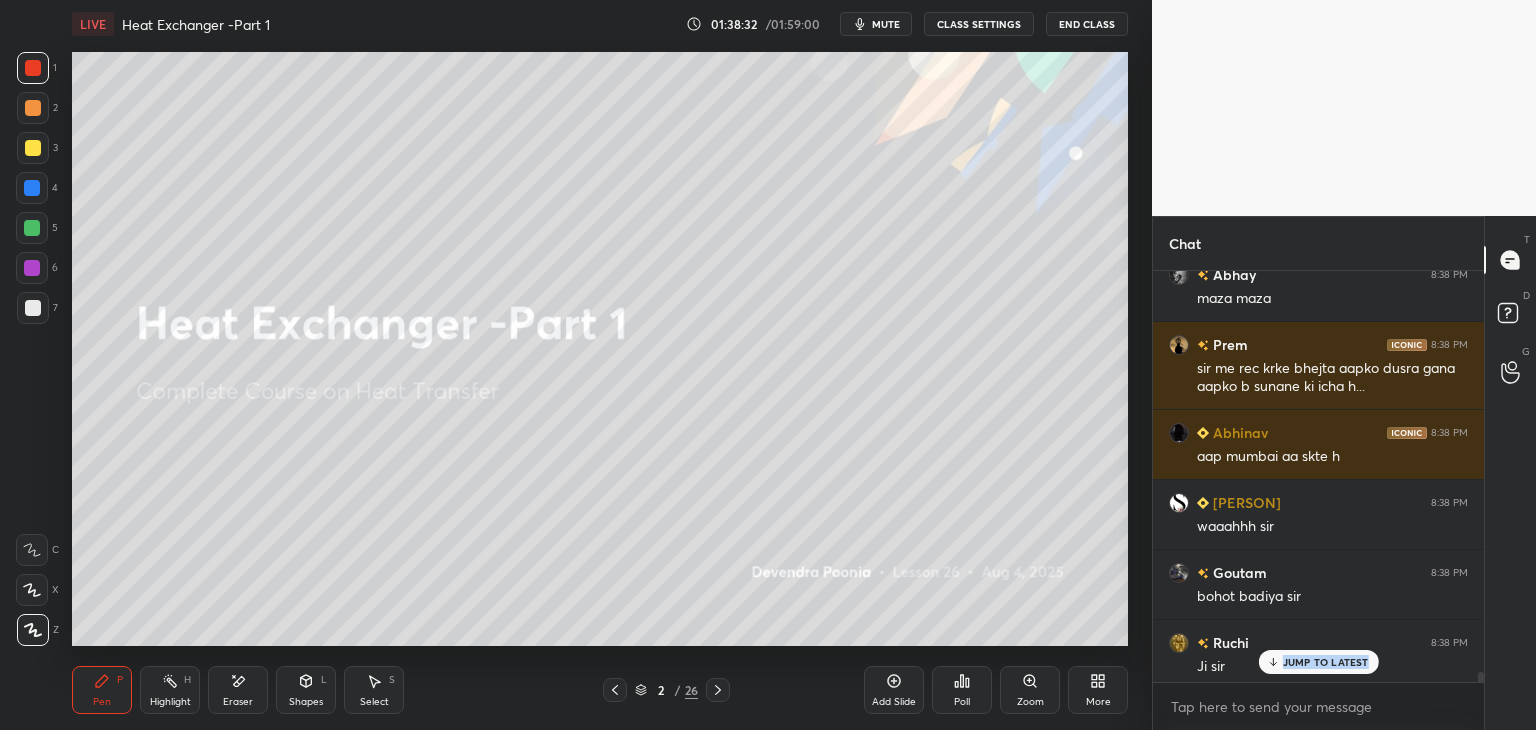 scroll, scrollTop: 61416, scrollLeft: 0, axis: vertical 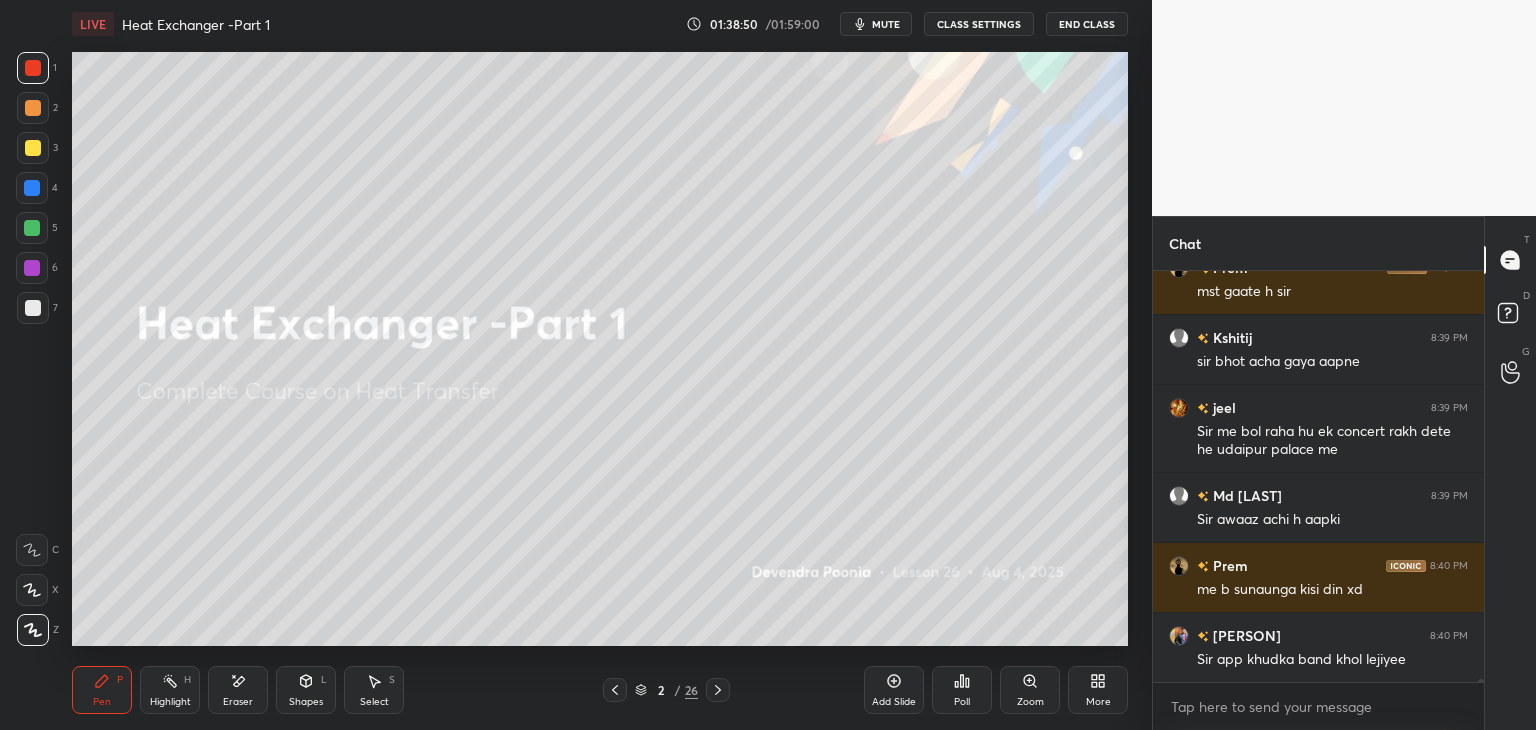 drag, startPoint x: 1481, startPoint y: 680, endPoint x: 1472, endPoint y: 705, distance: 26.57066 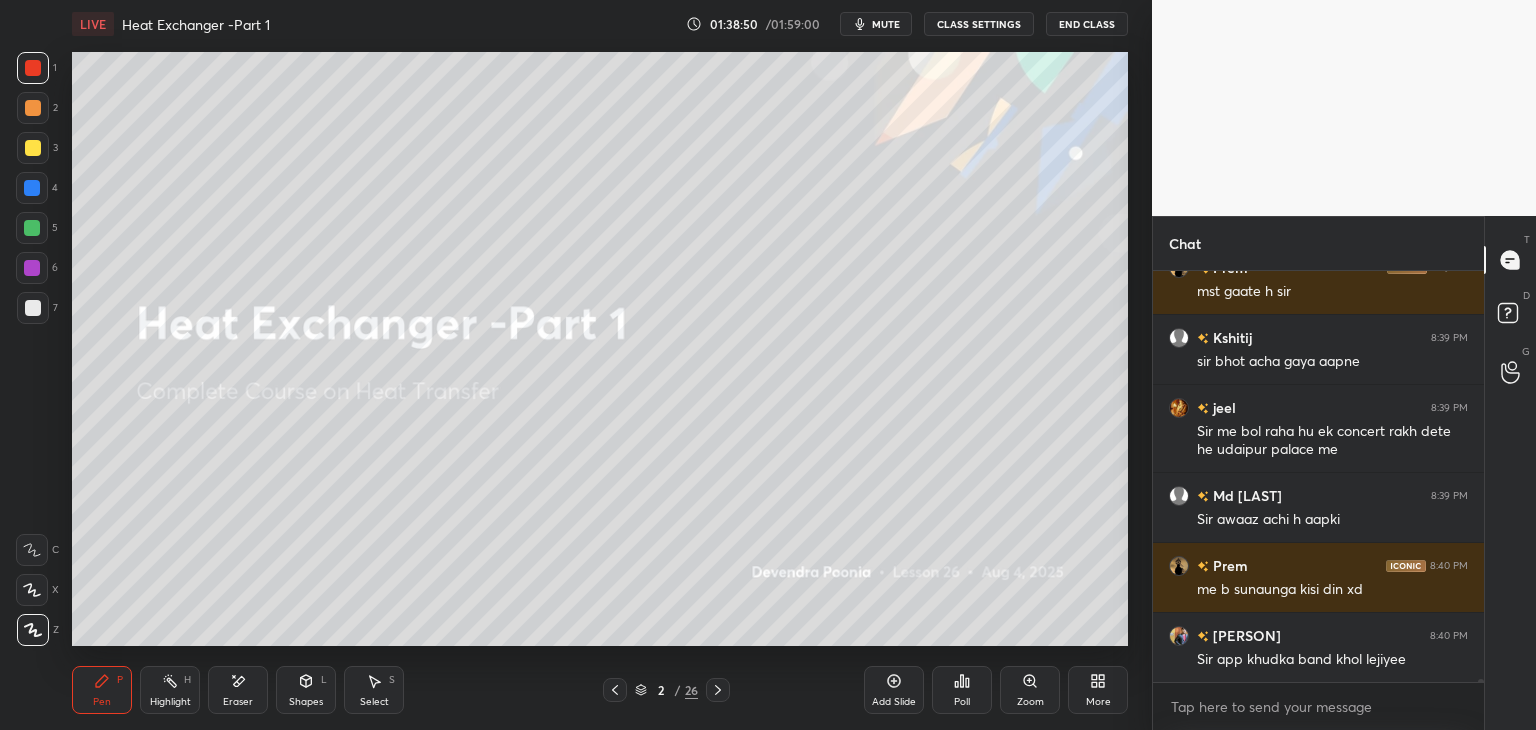 click on "[NAME] 8:39 PM Sir maine v tarif kri h [NAME] 8:39 PM mst gaate h sir [NAME] 8:39 PM sir bhot acha gaya aapne [NAME] 8:39 PM Sir me bol raha hu ek concert rakh dete he udaipur palace me [NAME] 8:39 PM Sir awaaz achi h aapki [NAME] 8:40 PM me b sunaunga kisi din xd [NAME] 8:40 PM Sir app khudka band khol lejiyee JUMP TO LATEST Enable hand raising Enable raise hand to speak to learners. Once enabled, chat will be turned off temporarily. Enable x" at bounding box center (1318, 500) 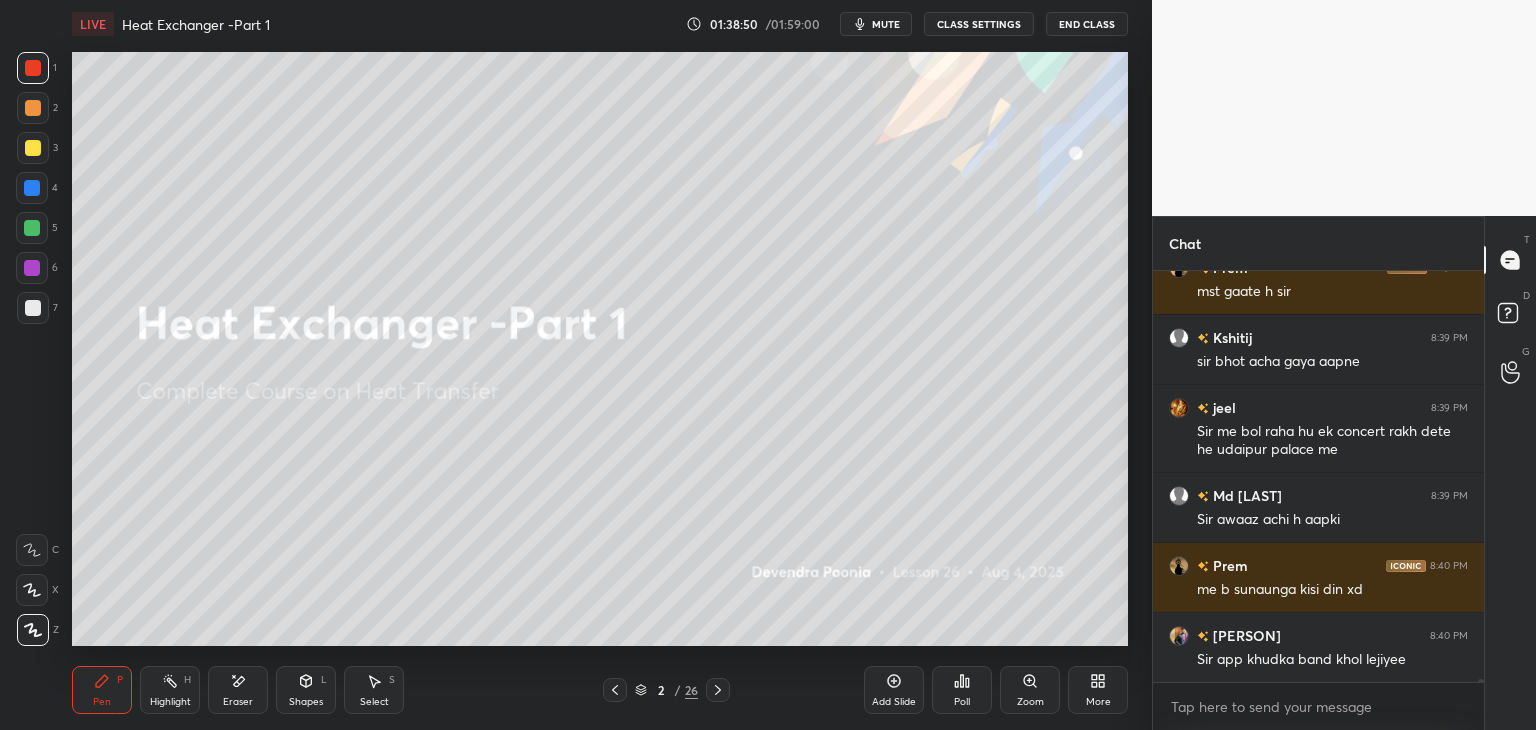 scroll, scrollTop: 63008, scrollLeft: 0, axis: vertical 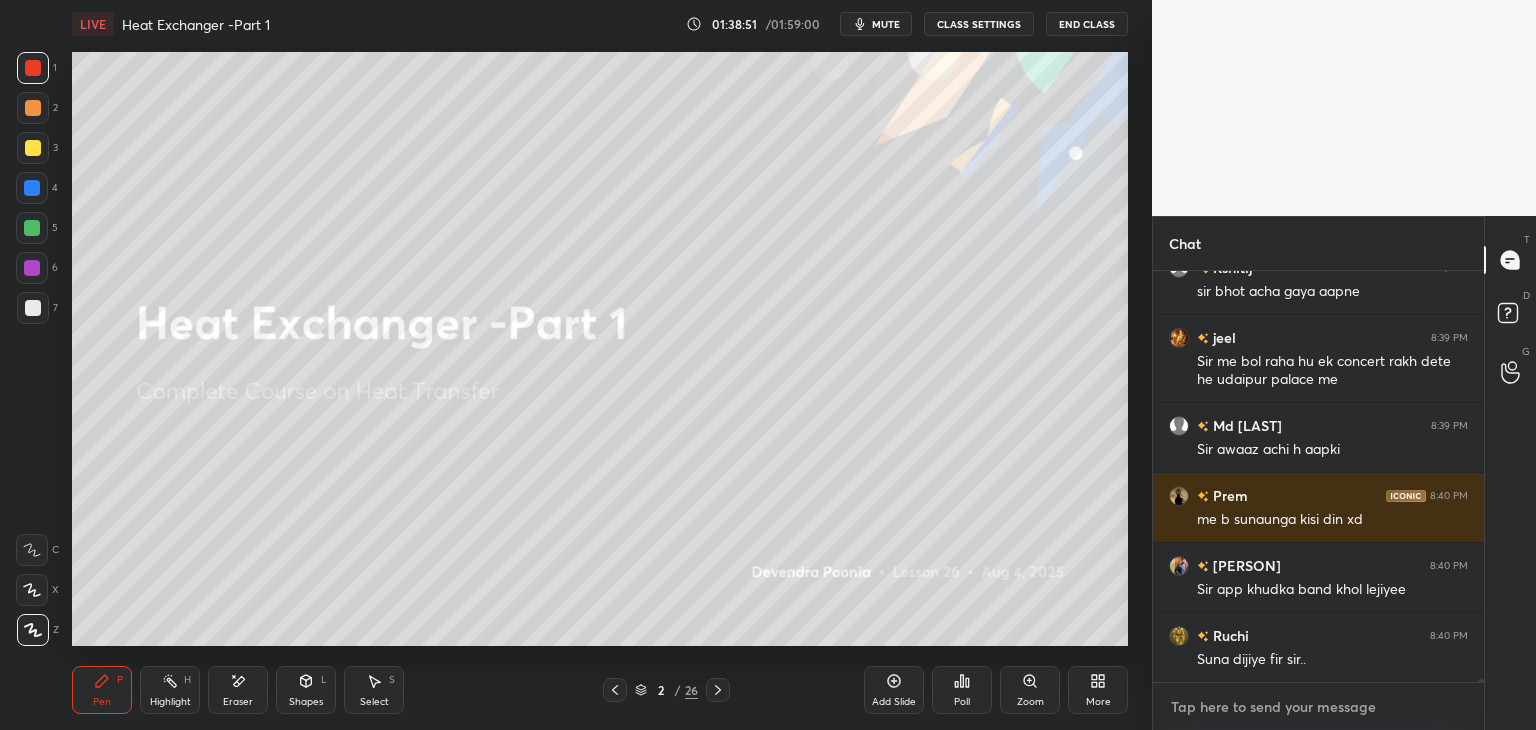 click at bounding box center [1318, 707] 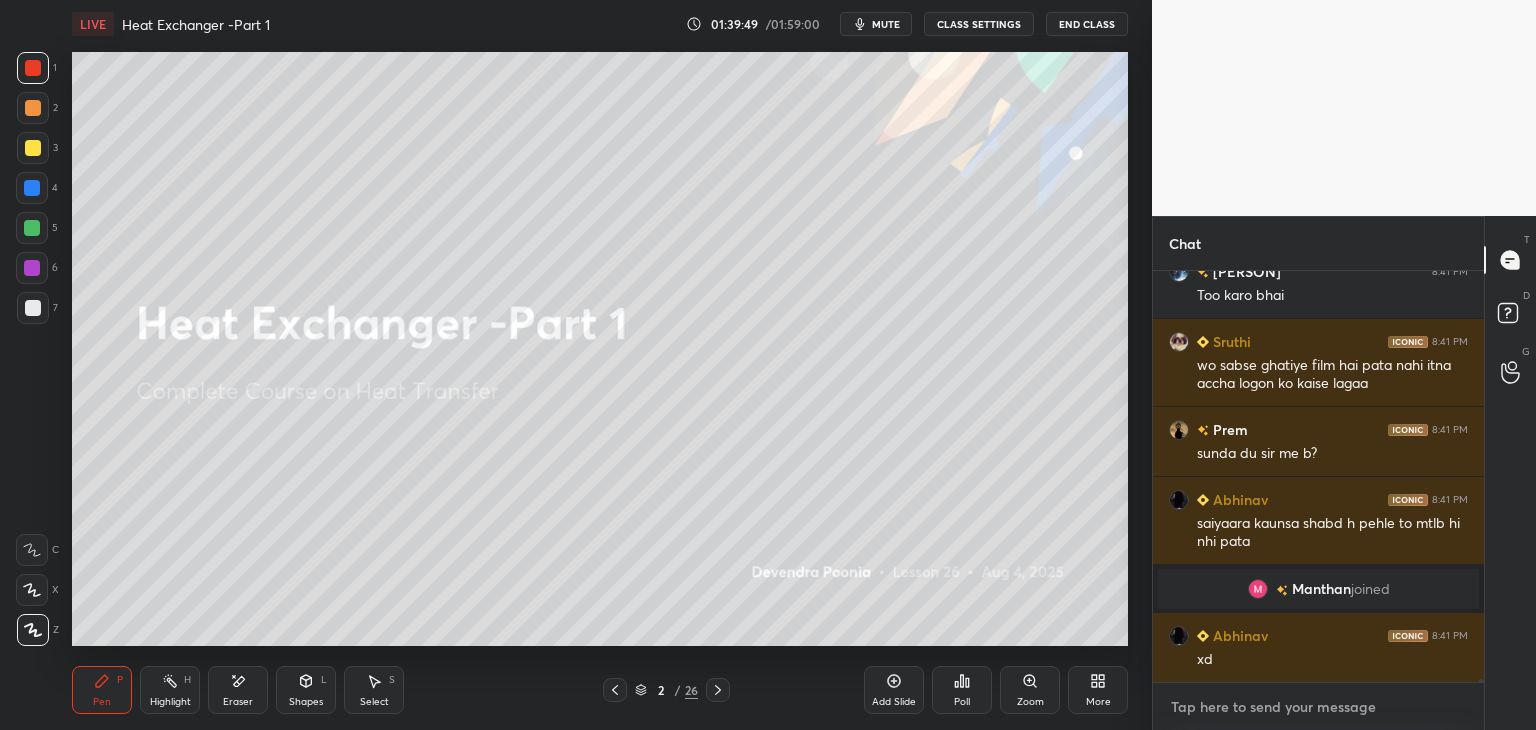 scroll, scrollTop: 56518, scrollLeft: 0, axis: vertical 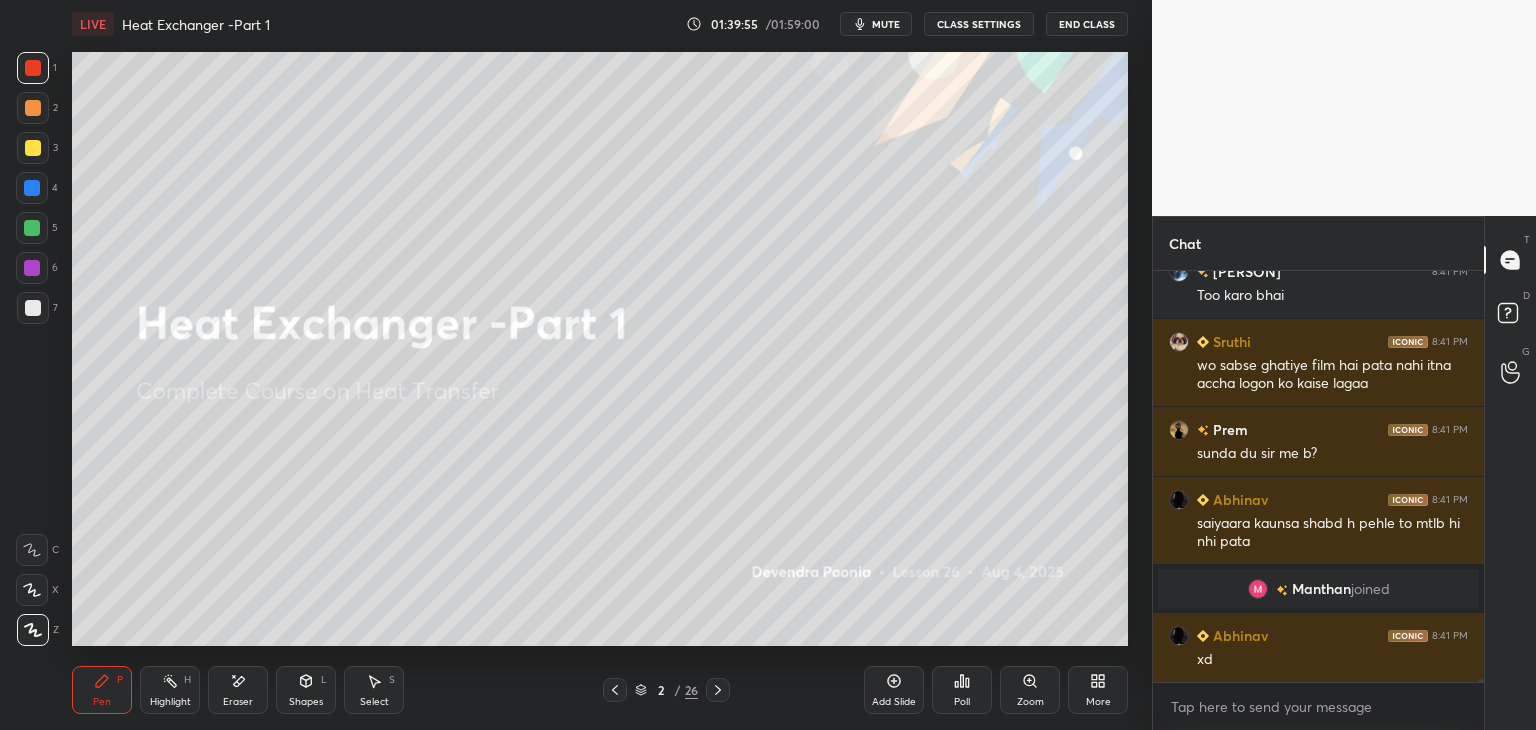 click on "mute" at bounding box center (876, 24) 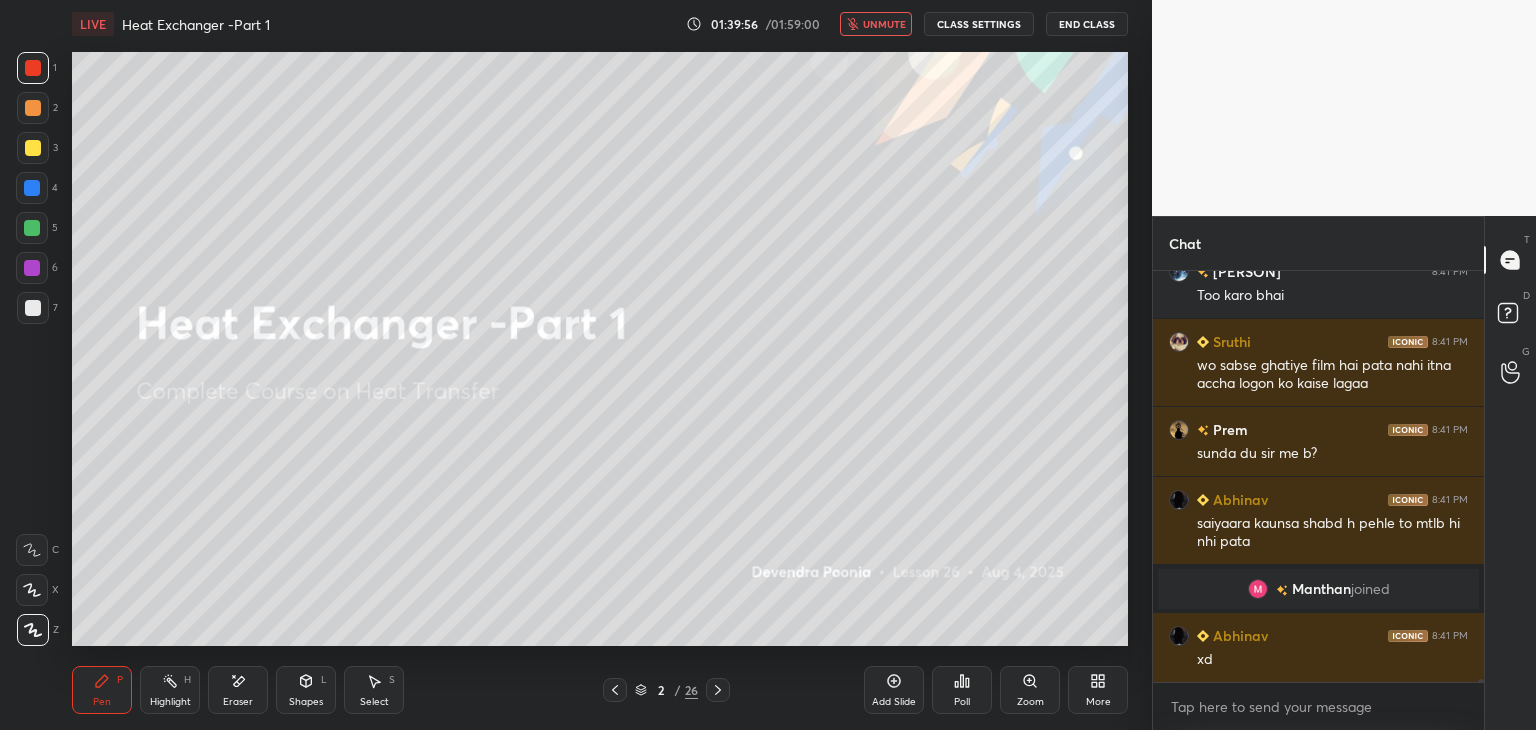 click on "unmute" at bounding box center [876, 24] 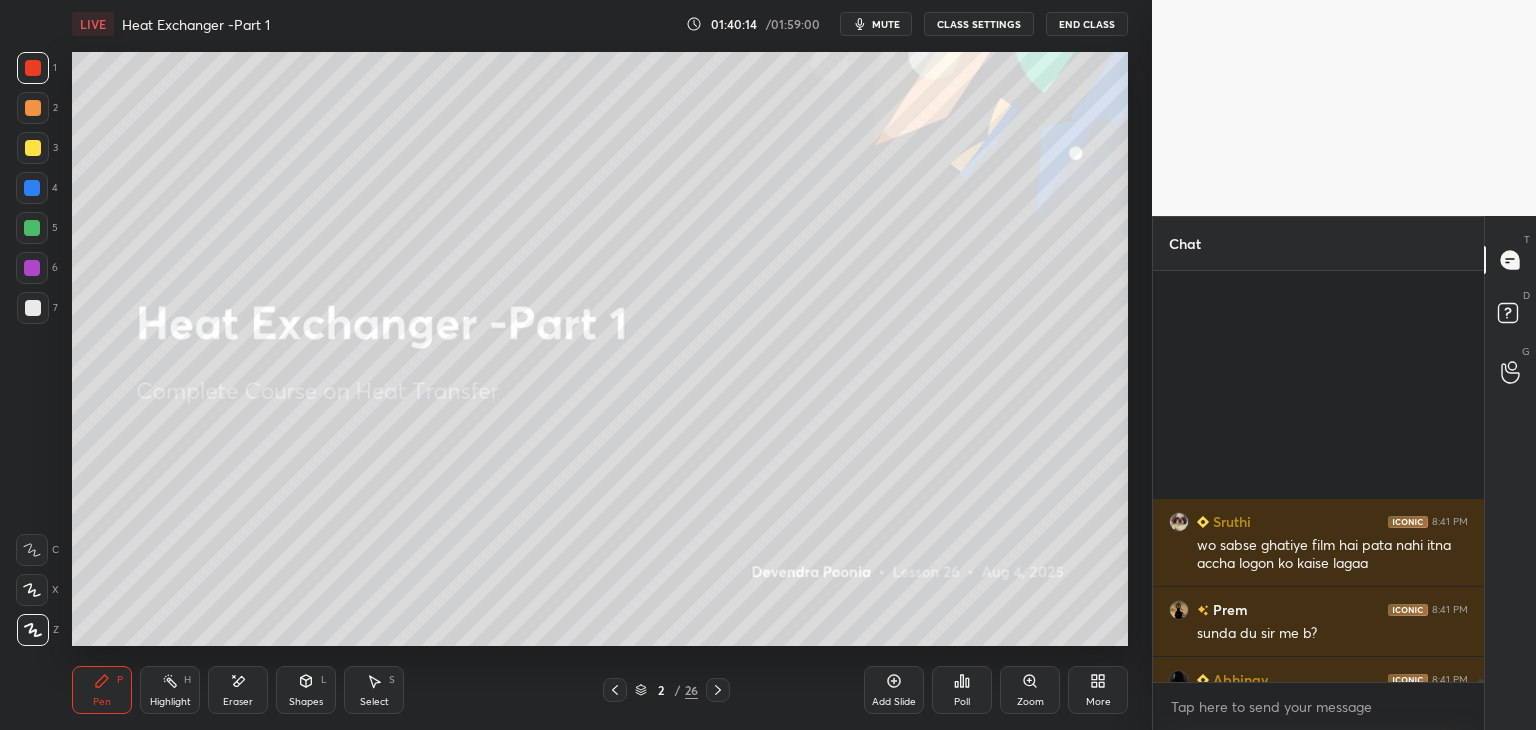scroll, scrollTop: 56856, scrollLeft: 0, axis: vertical 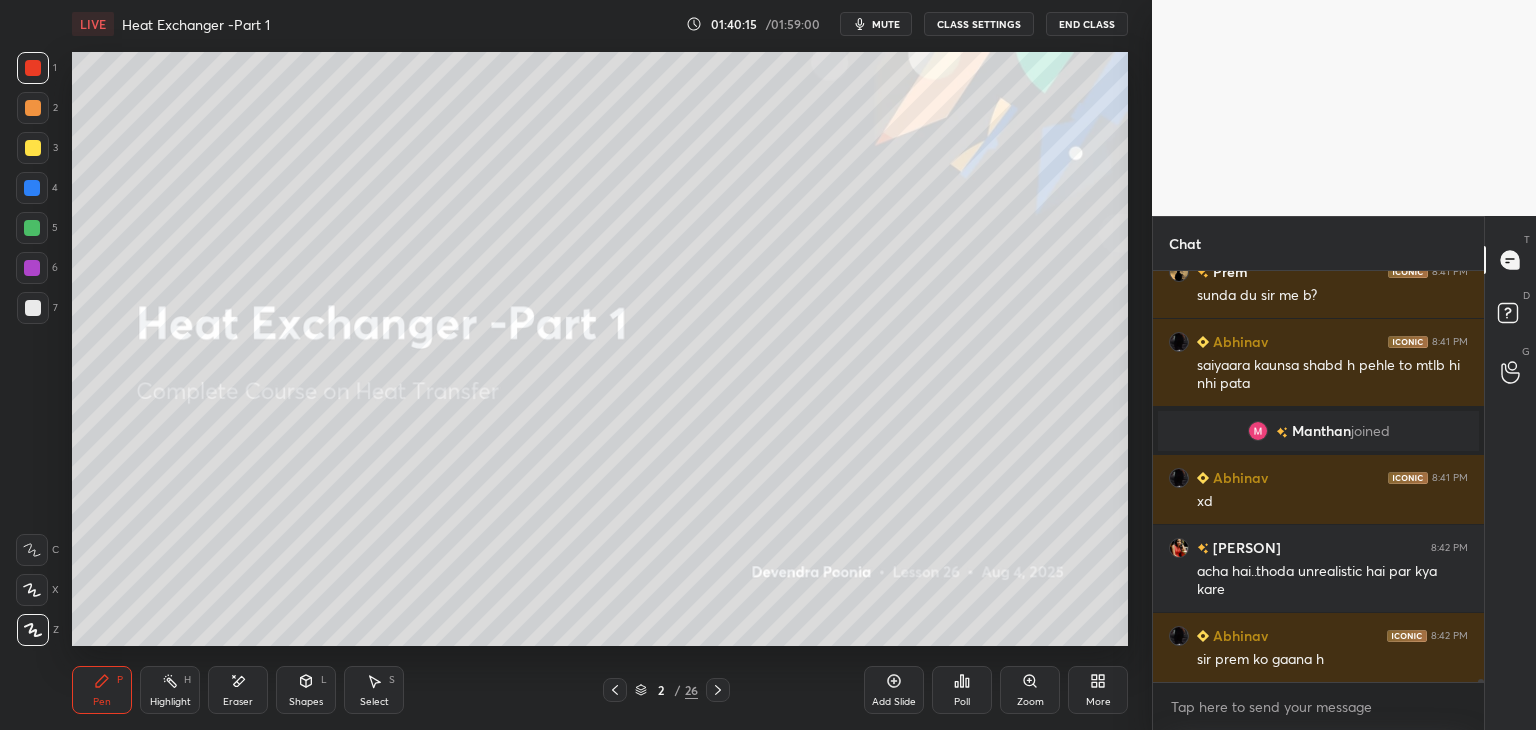 drag, startPoint x: 1482, startPoint y: 680, endPoint x: 1481, endPoint y: 691, distance: 11.045361 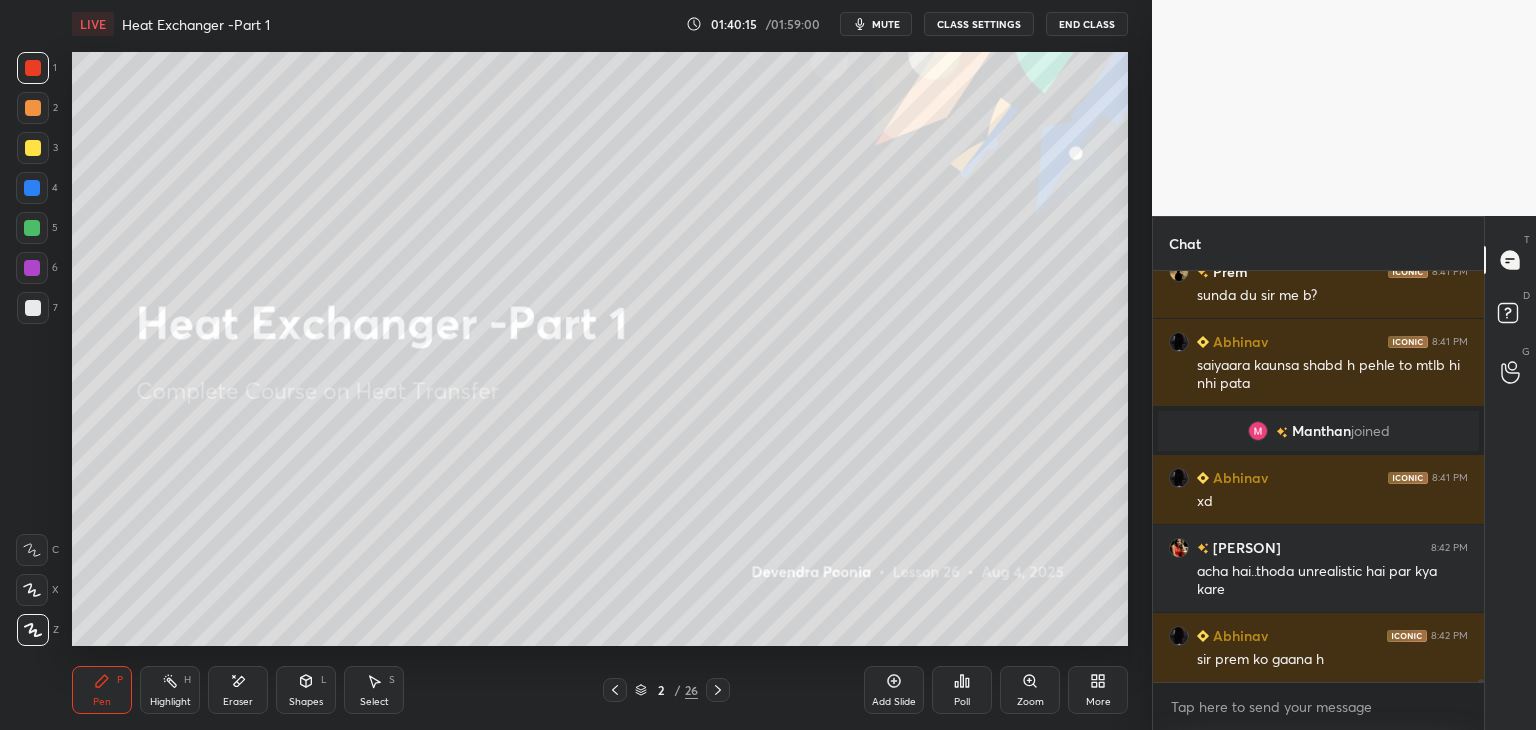 click on "8:41 PM [PERSON] 8:41 PM sunda du sir me b? [PERSON] 8:41 PM saiyaara kaunsa shabd h pehle to mtlb hi nhi pata [PERSON] joined [PERSON] 8:41 PM xd [PERSON] 8:42 PM acha hai..thoda unrealistic hai par kya kare [PERSON] 8:42 PM sir [PERSON] ko gaana h JUMP TO LATEST Enable hand raising Enable raise hand to speak to learners. Once enabled, chat will be turned off temporarily. Enable x" at bounding box center [1318, 500] 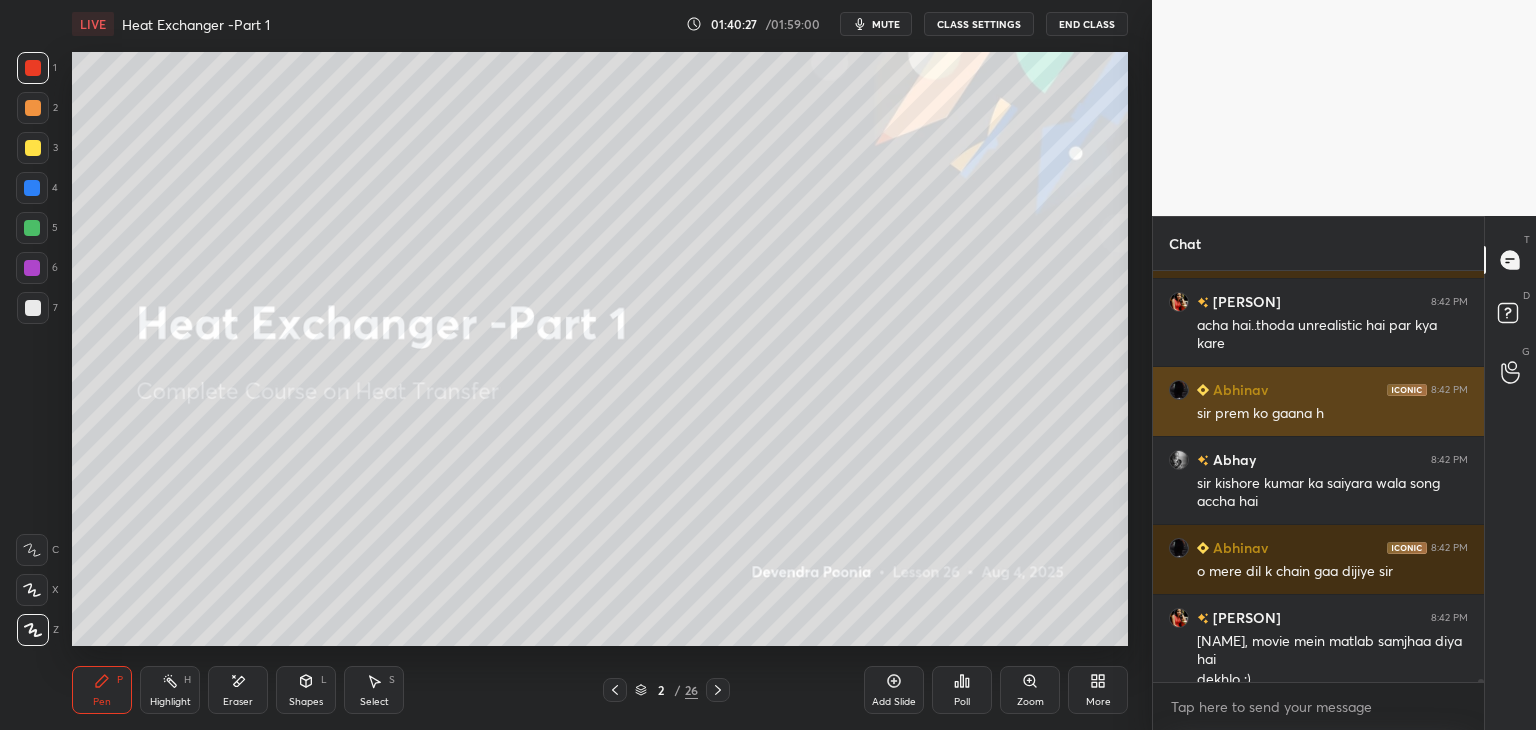 scroll, scrollTop: 57122, scrollLeft: 0, axis: vertical 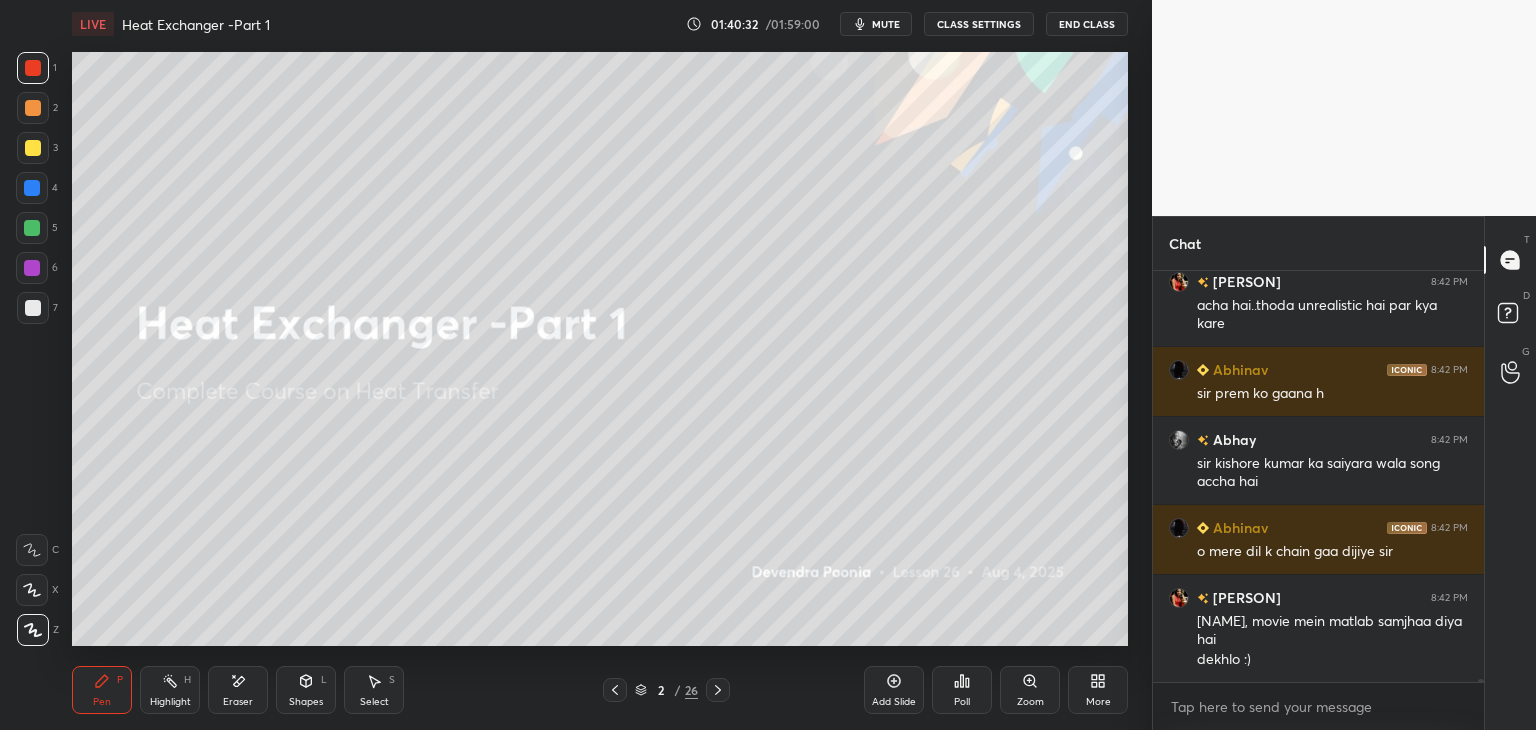 click on "mute" at bounding box center [886, 24] 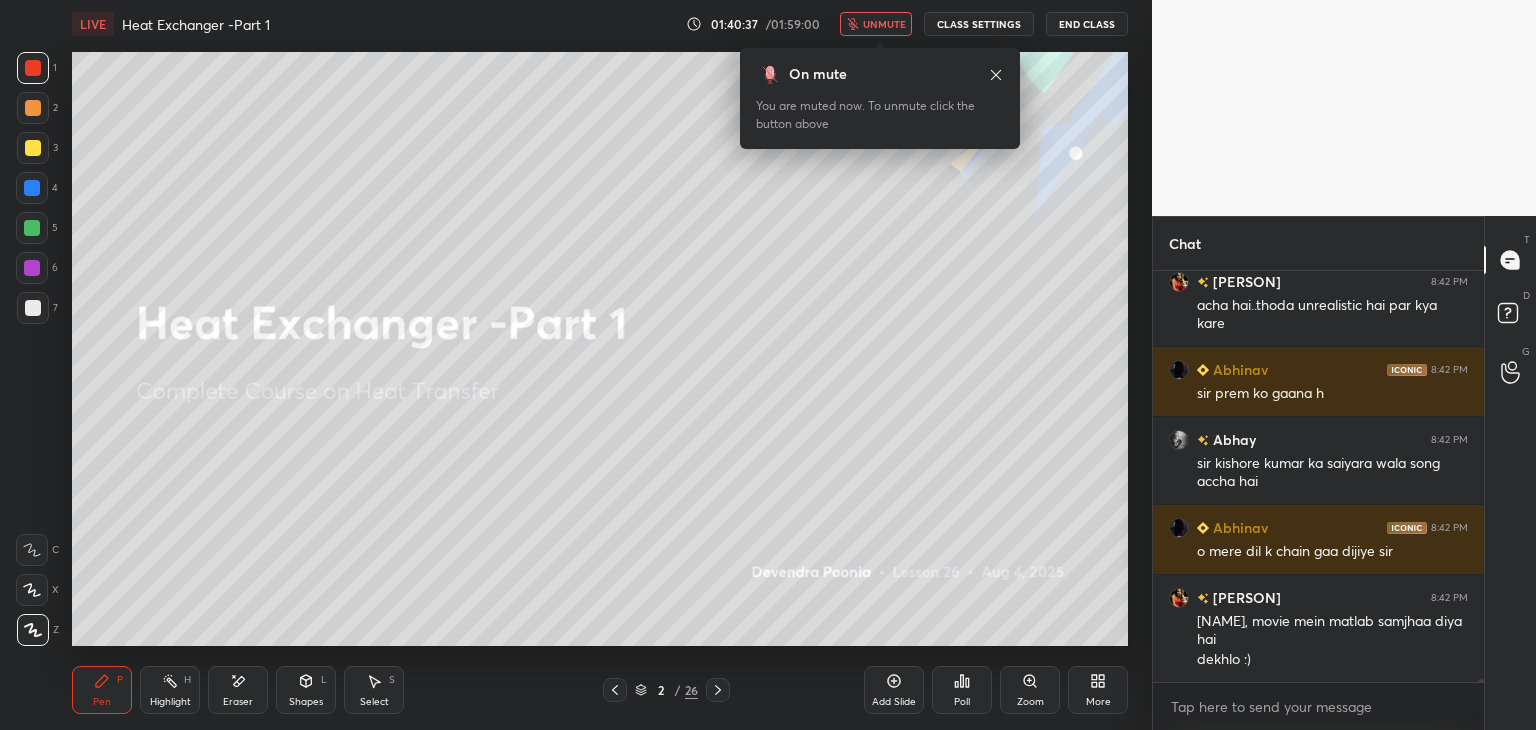 click on "unmute" at bounding box center [884, 24] 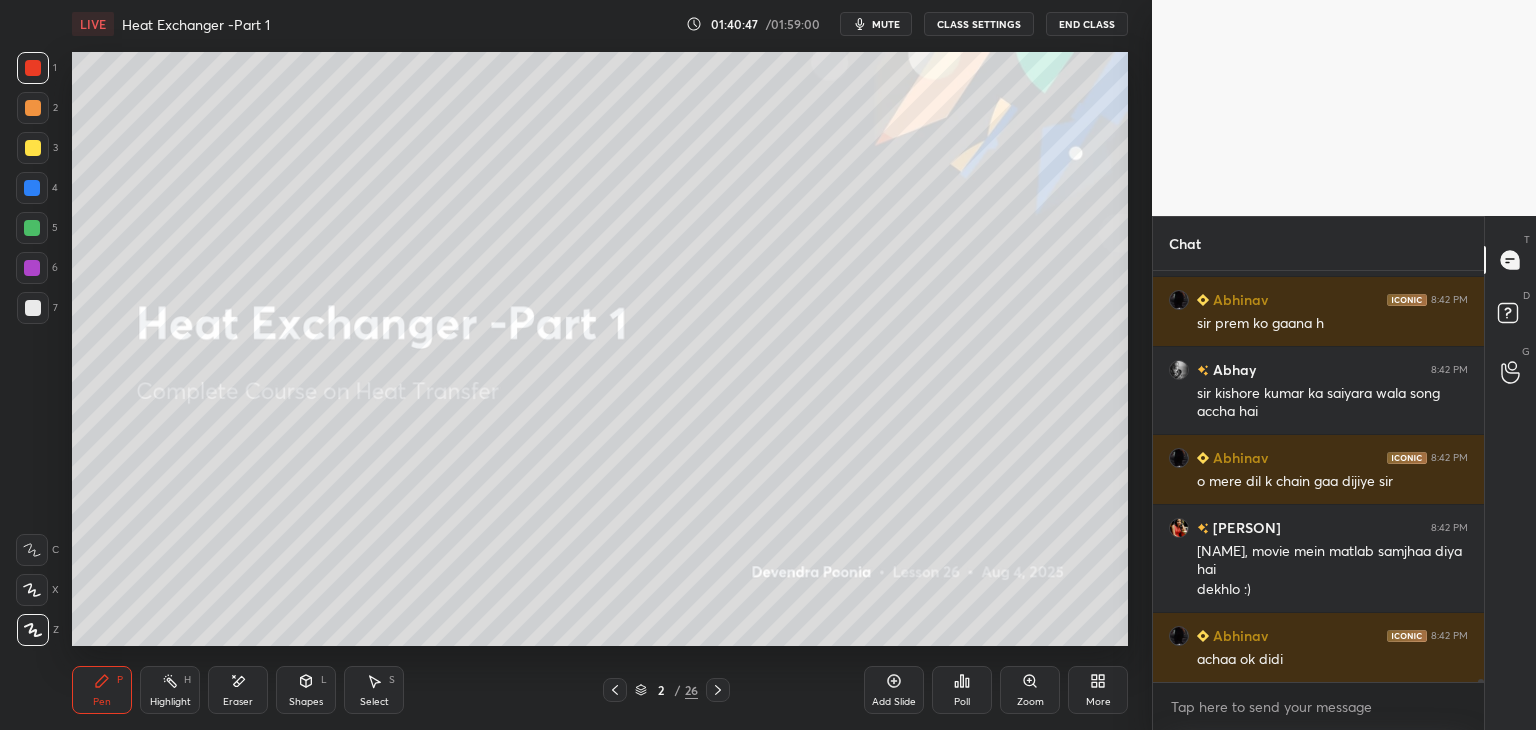 scroll, scrollTop: 57262, scrollLeft: 0, axis: vertical 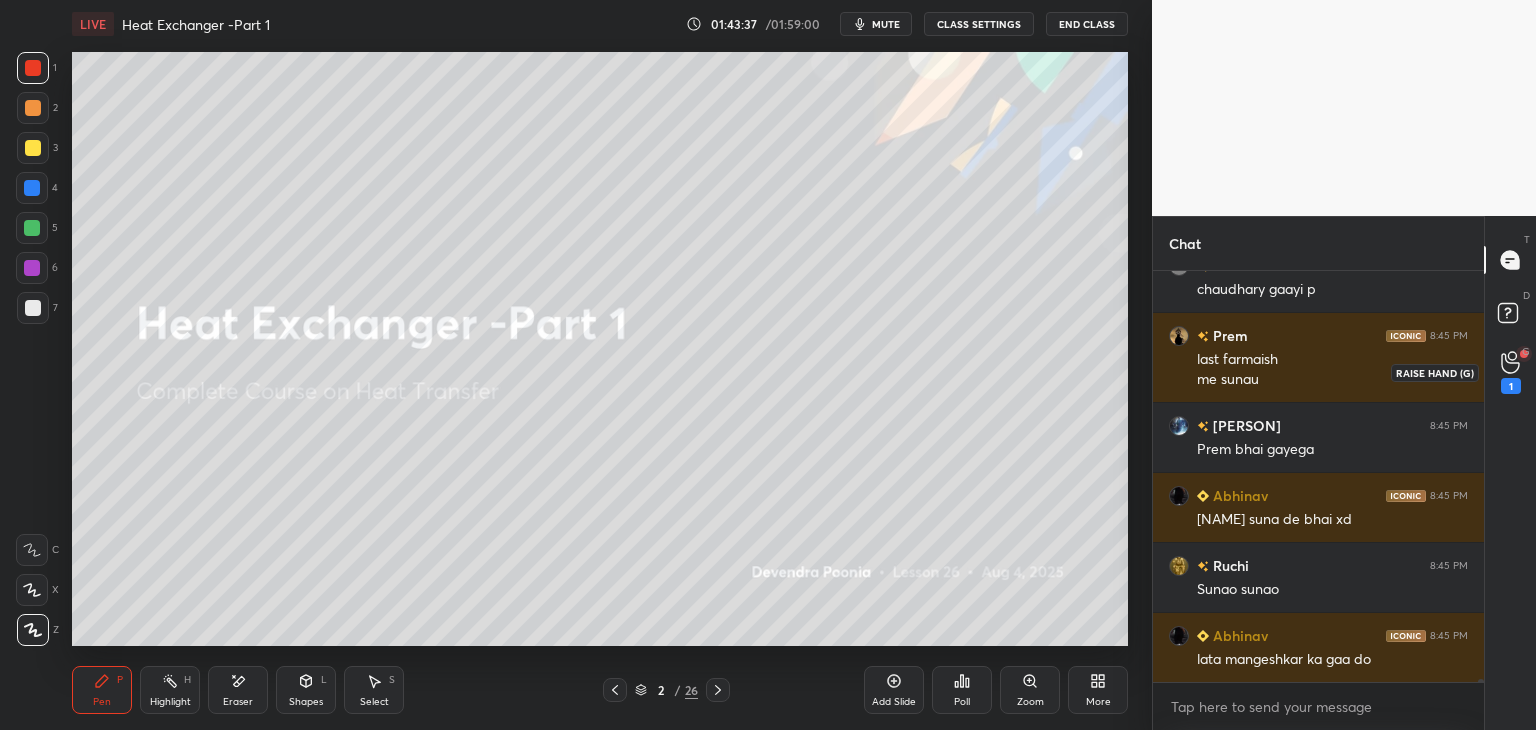 click on "1" at bounding box center (1511, 372) 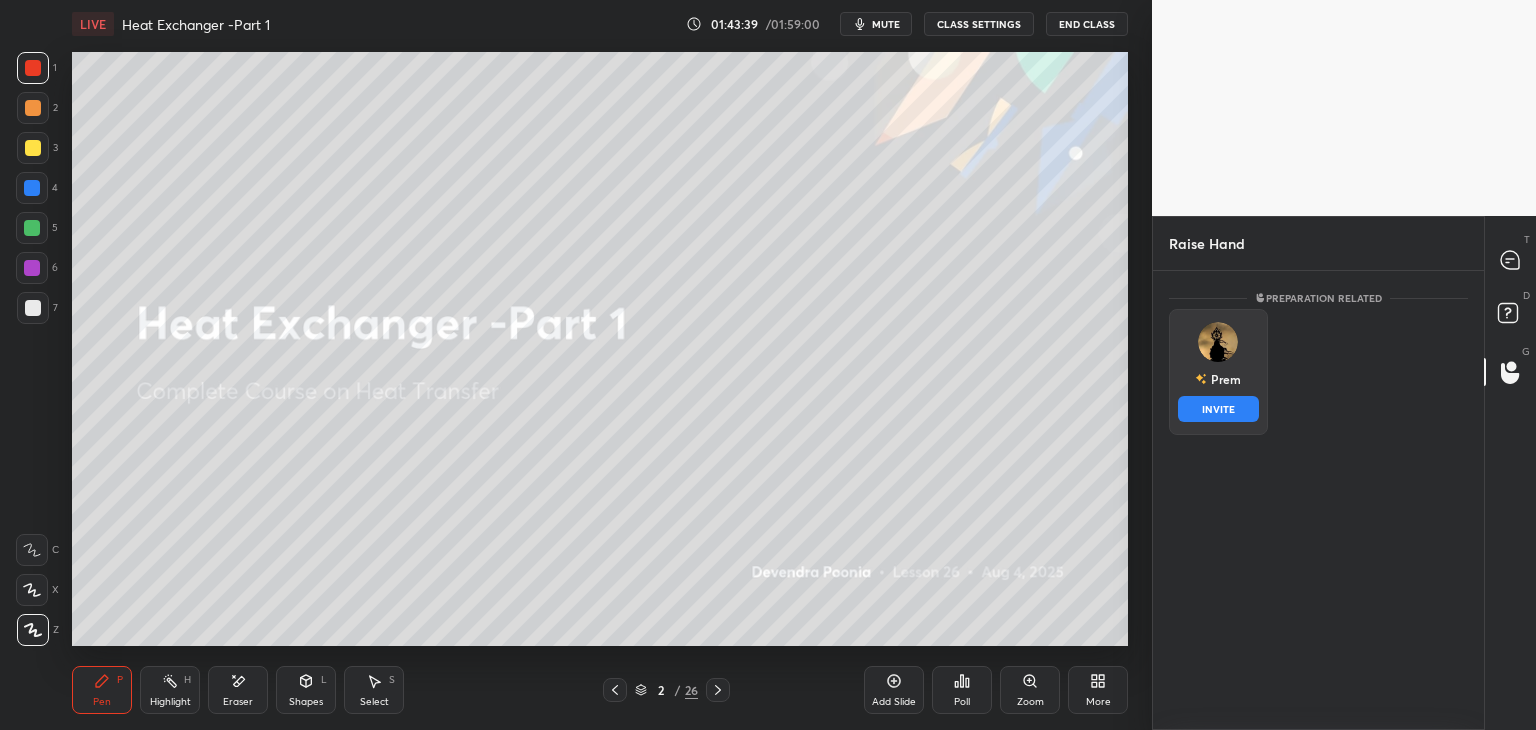 click on "Prem INVITE" at bounding box center [1218, 372] 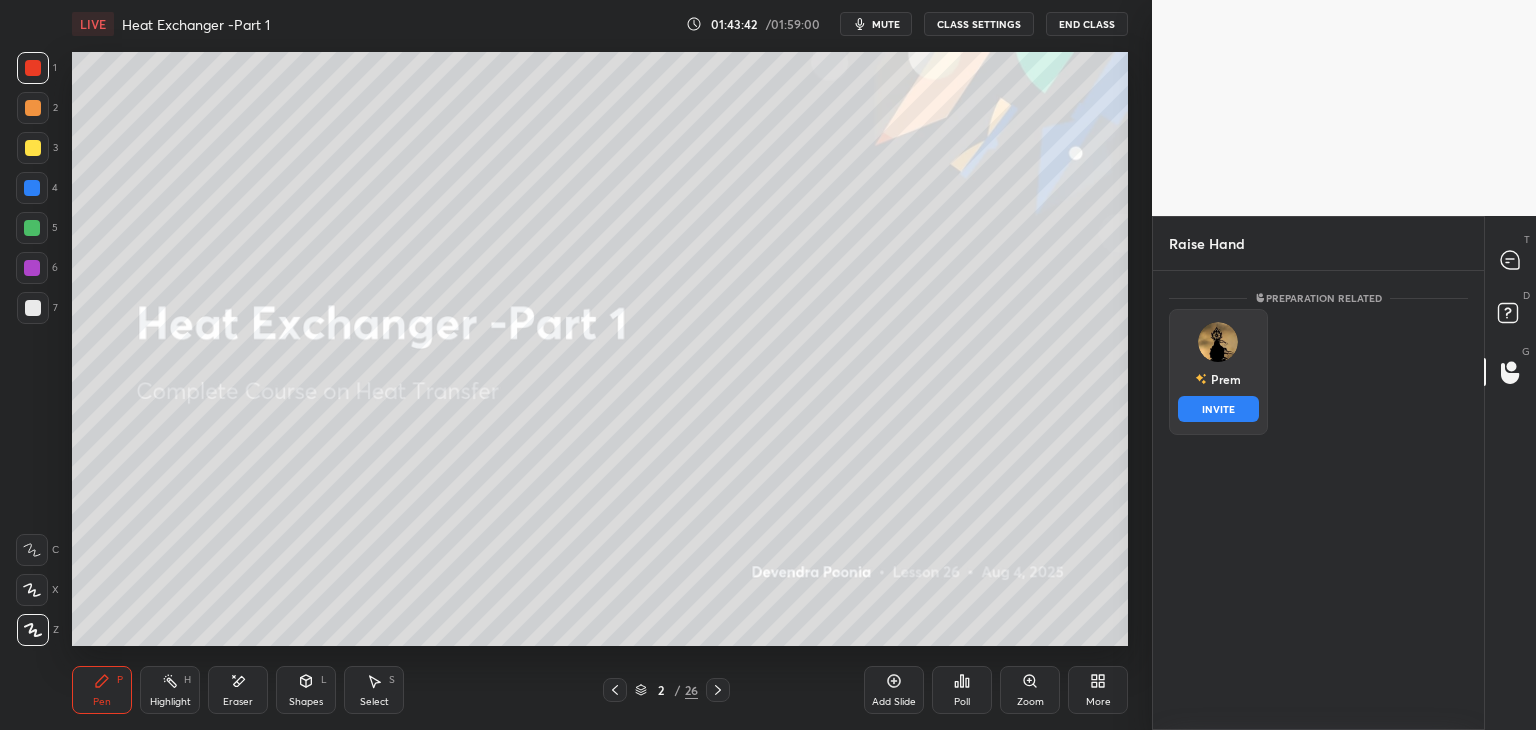 click on "INVITE" at bounding box center (1218, 409) 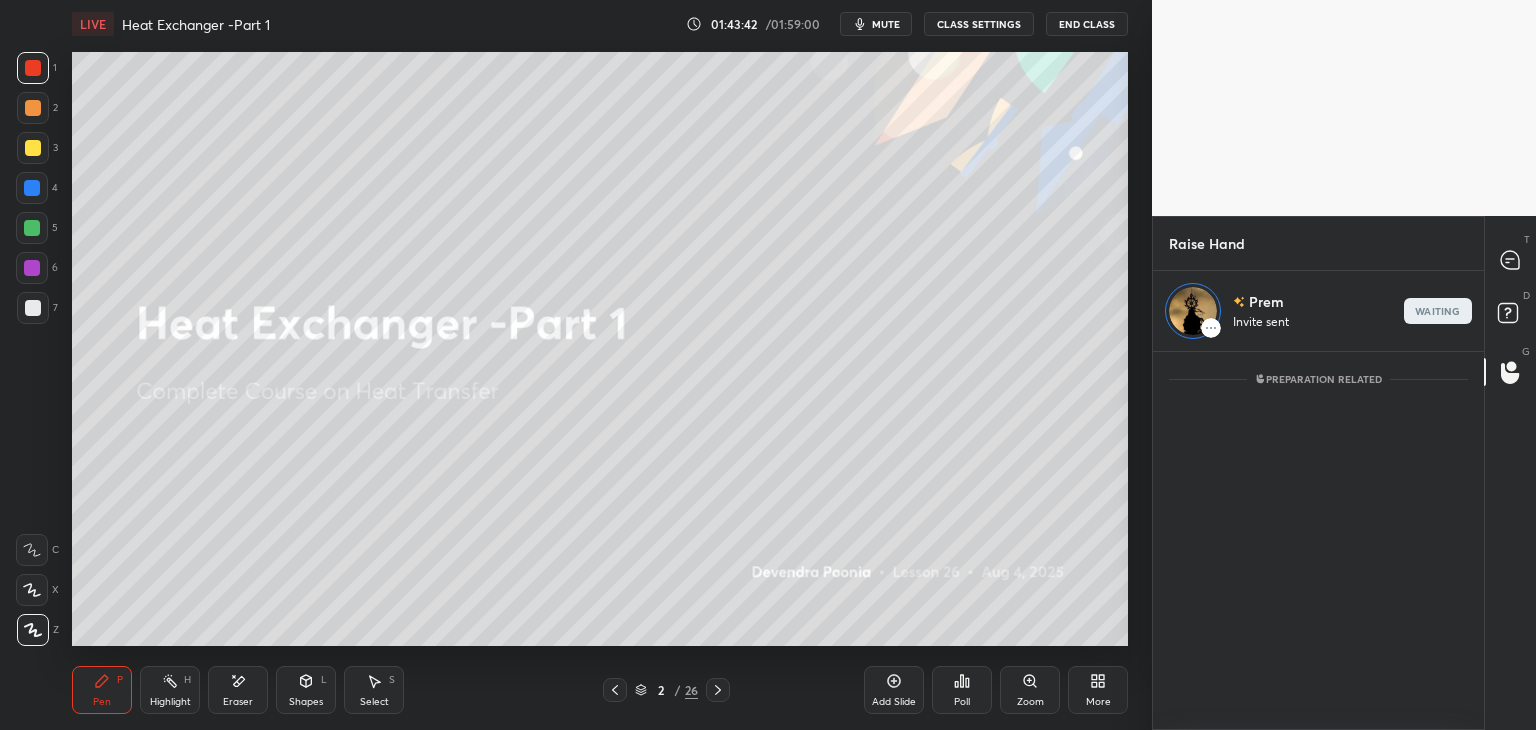 scroll, scrollTop: 373, scrollLeft: 325, axis: both 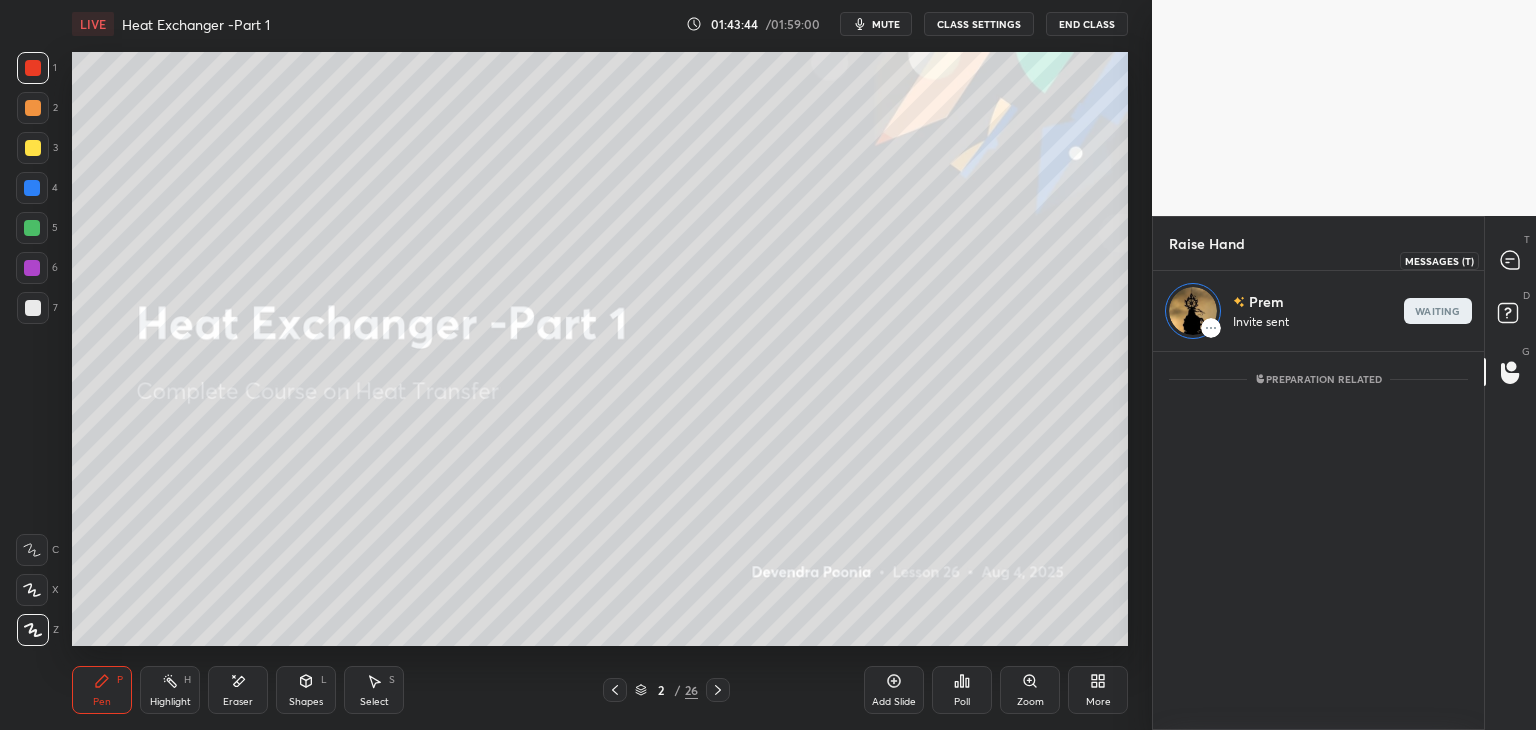click at bounding box center [1511, 260] 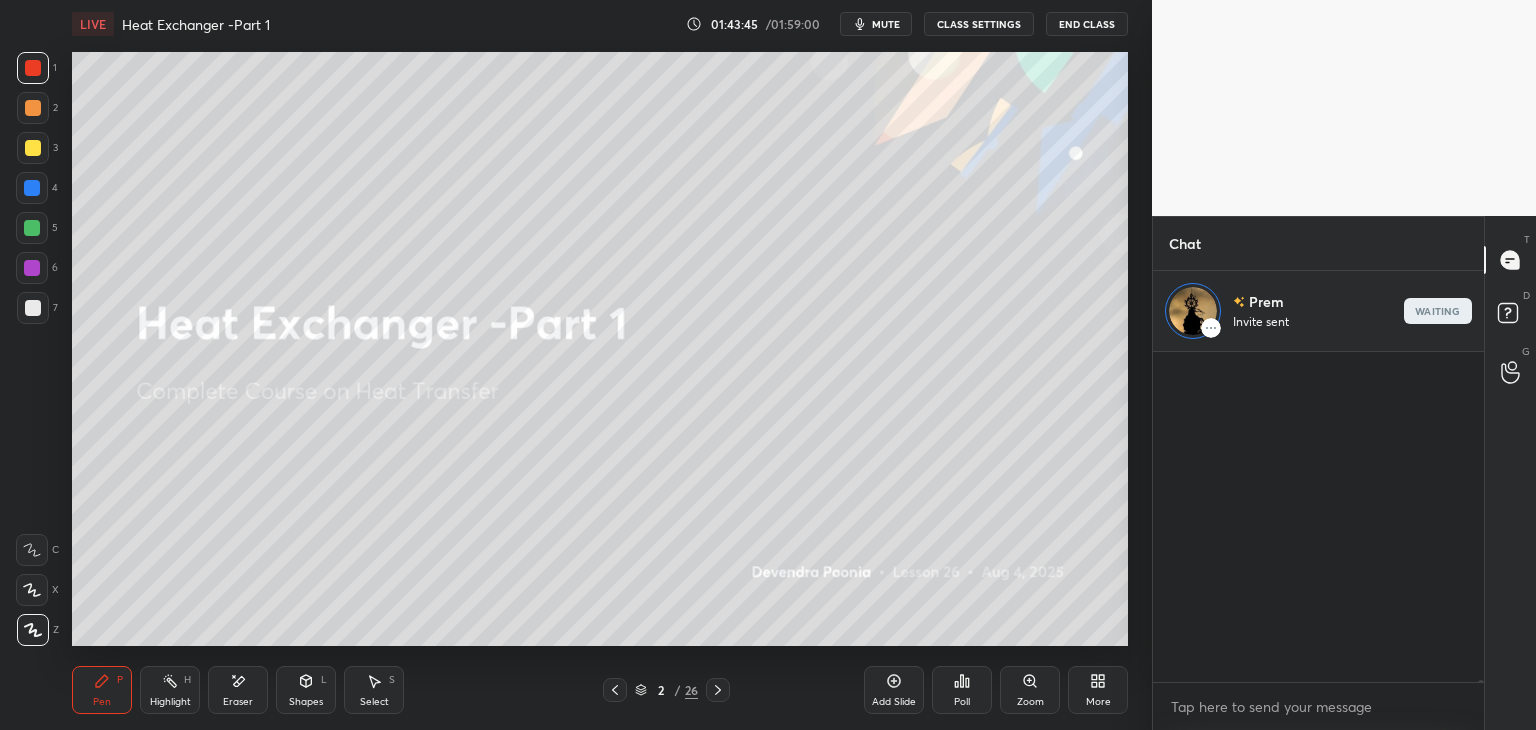 scroll, scrollTop: 59679, scrollLeft: 0, axis: vertical 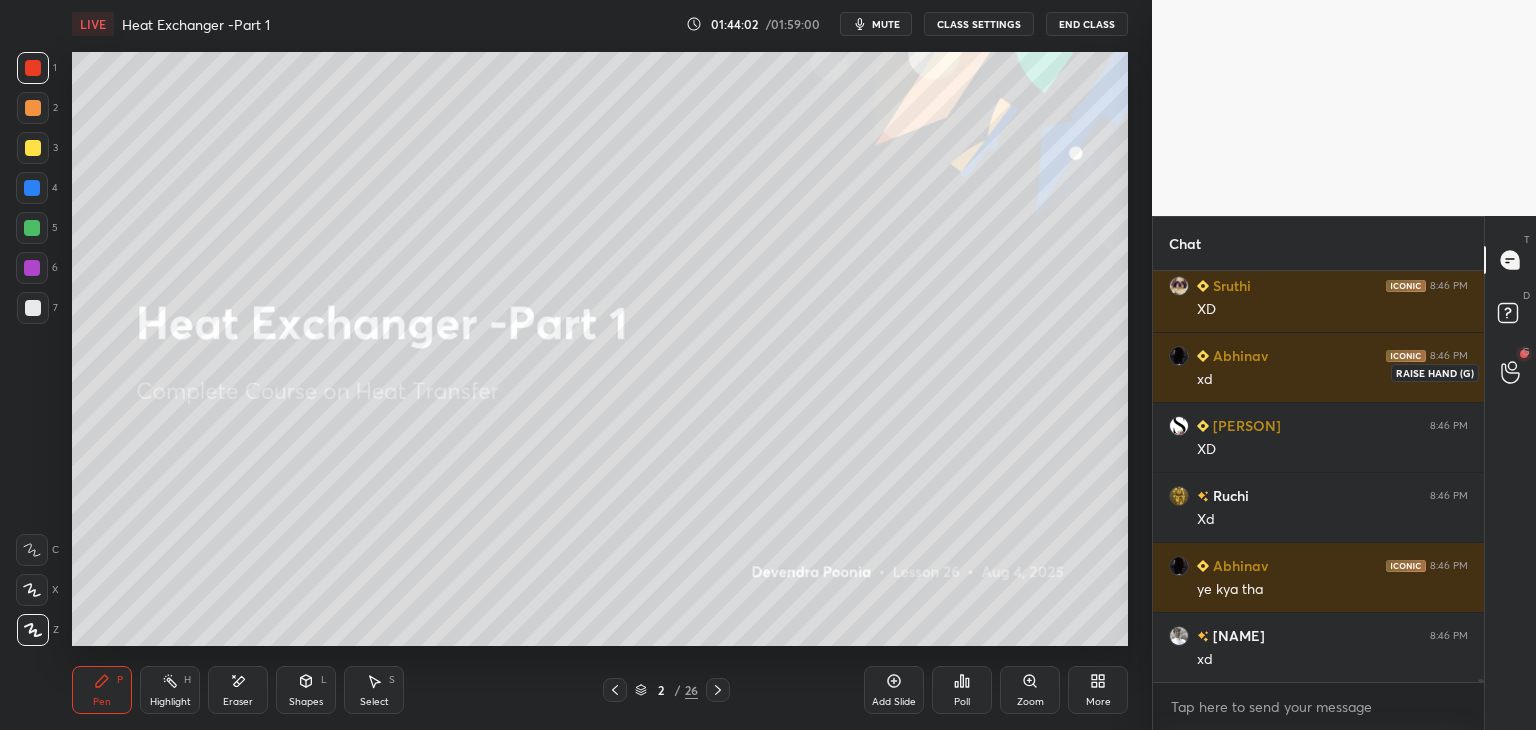 click 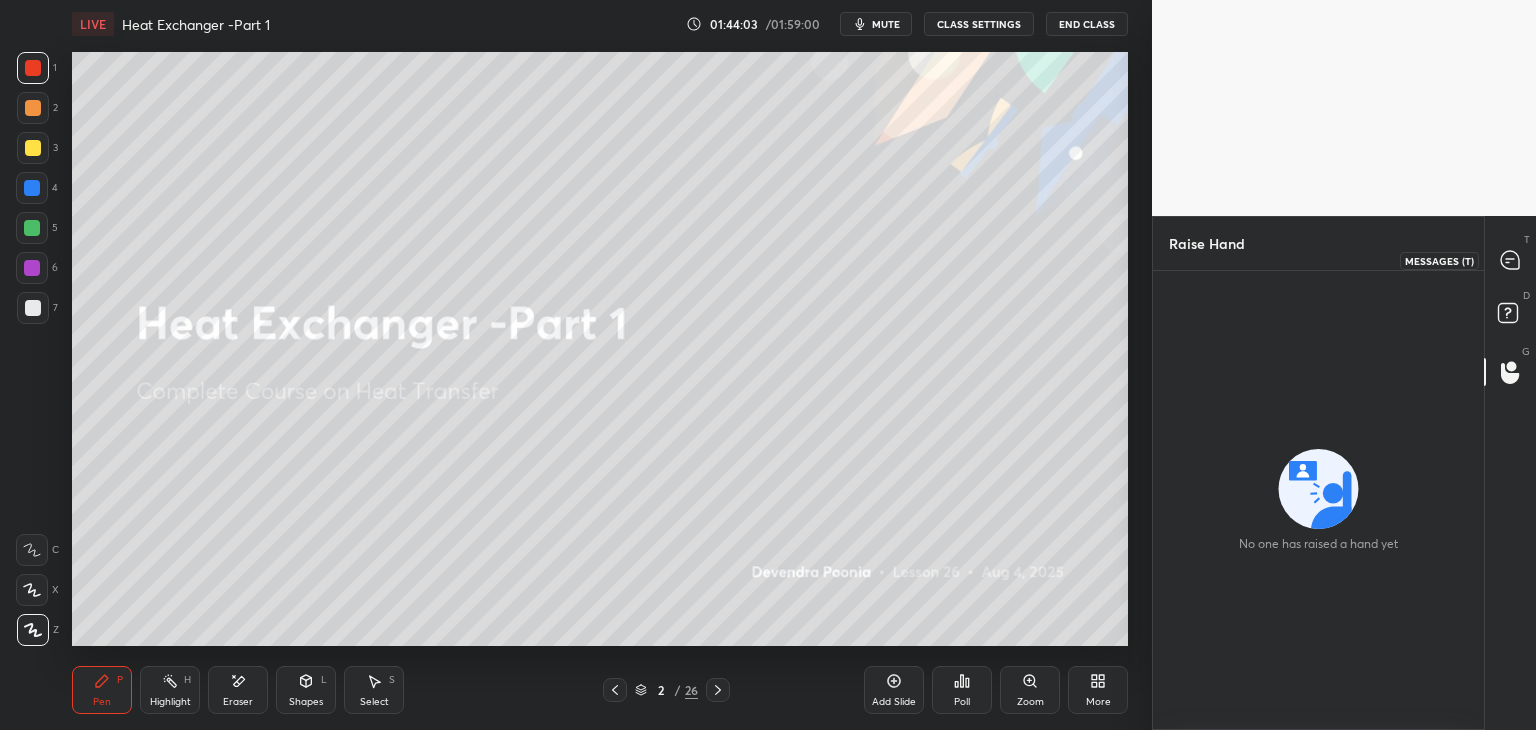 click 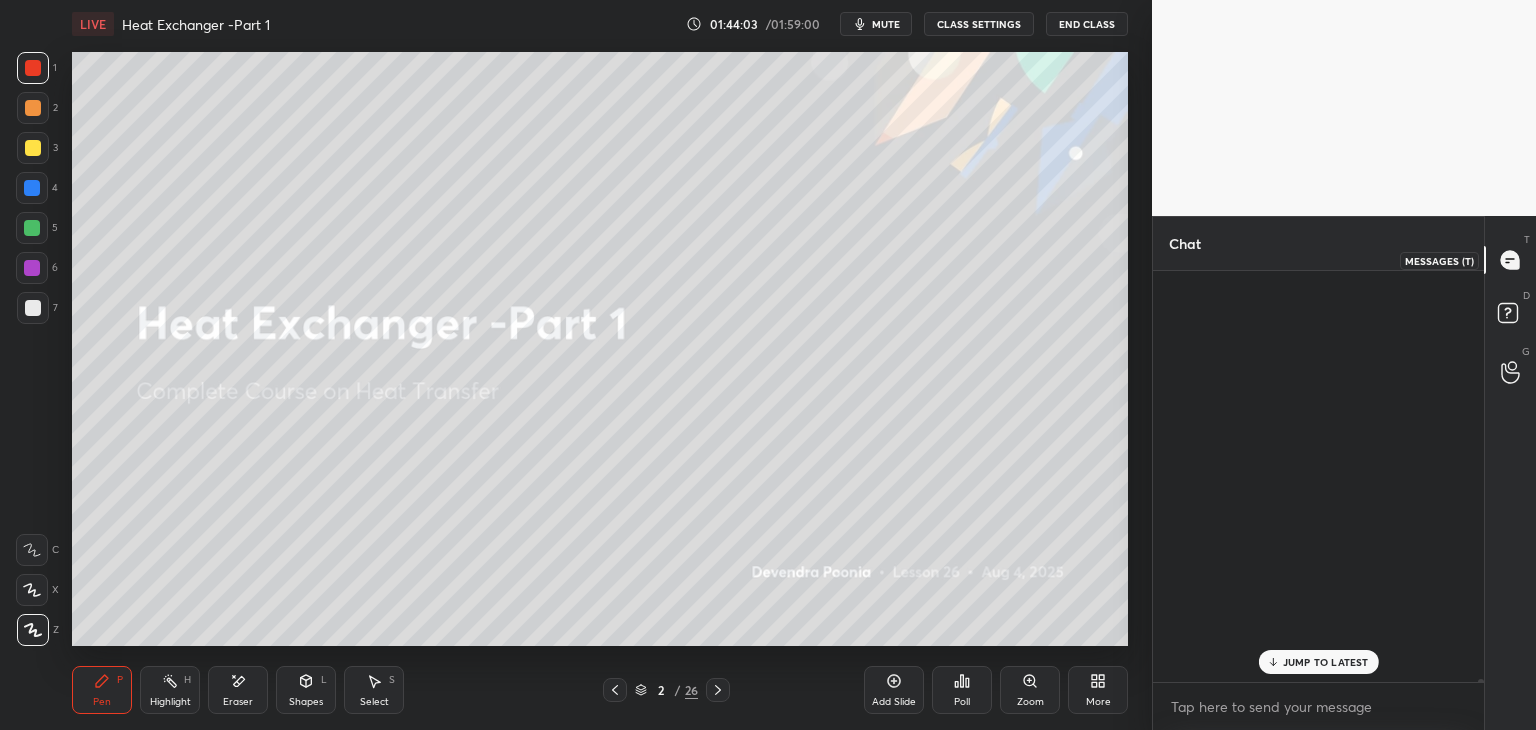 scroll, scrollTop: 60138, scrollLeft: 0, axis: vertical 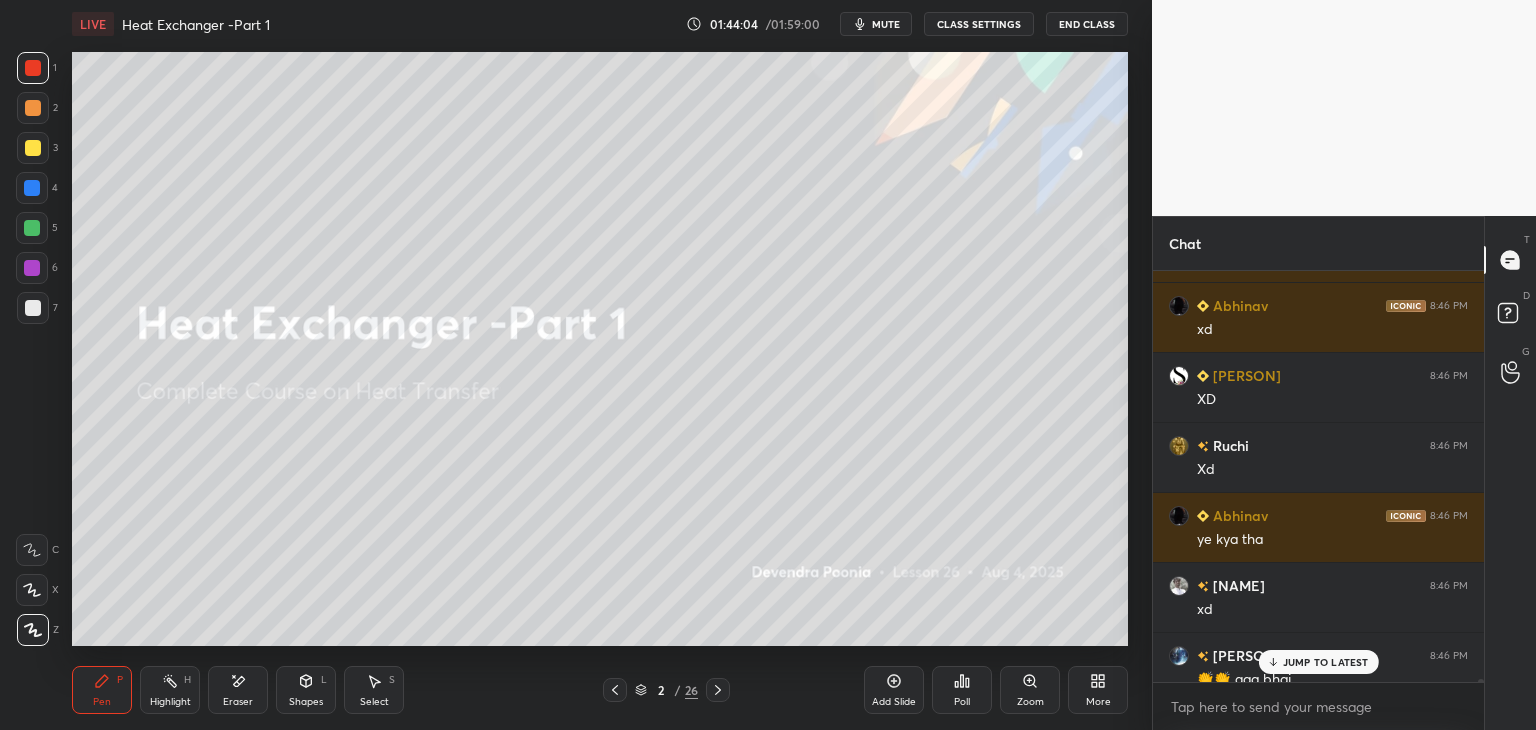 click on "JUMP TO LATEST" at bounding box center (1326, 662) 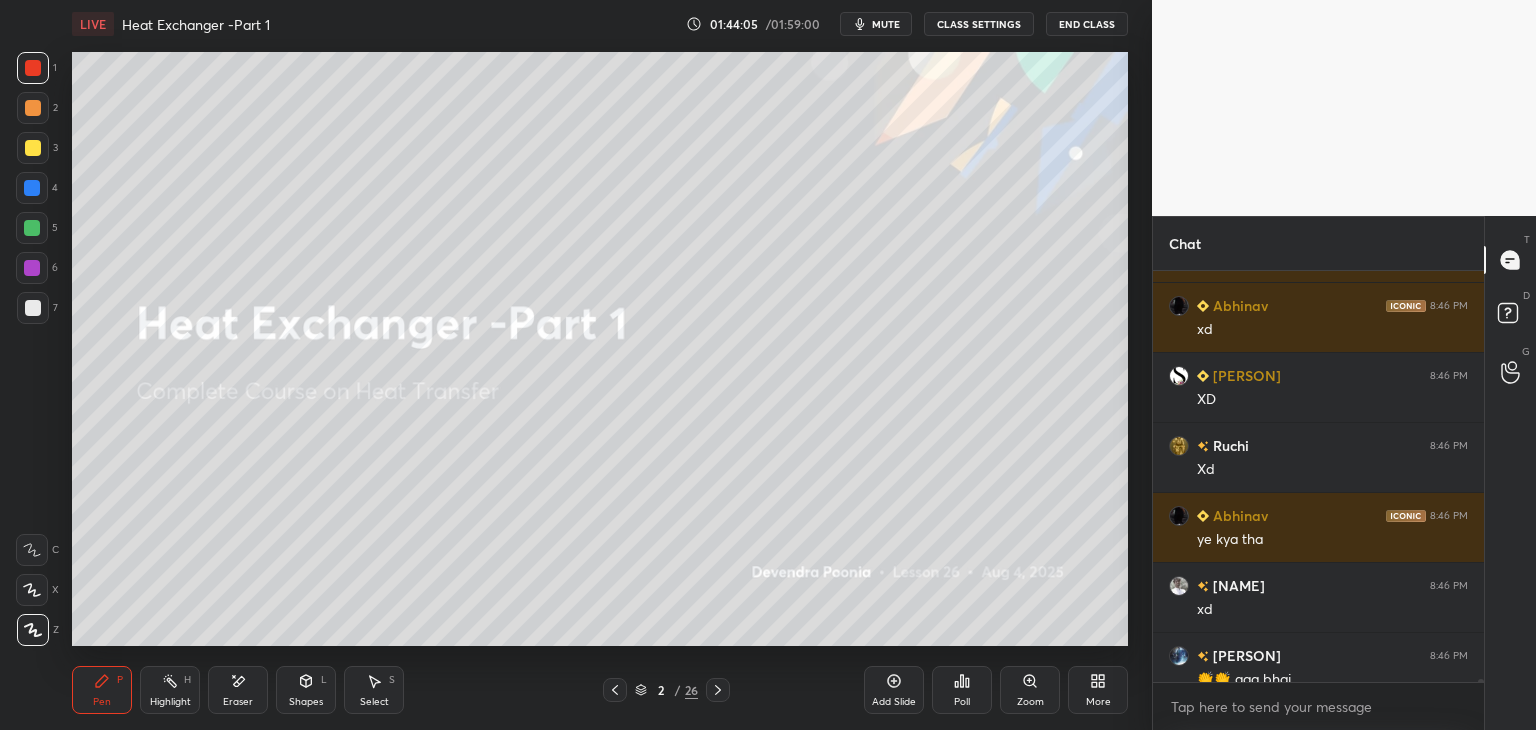 scroll, scrollTop: 60158, scrollLeft: 0, axis: vertical 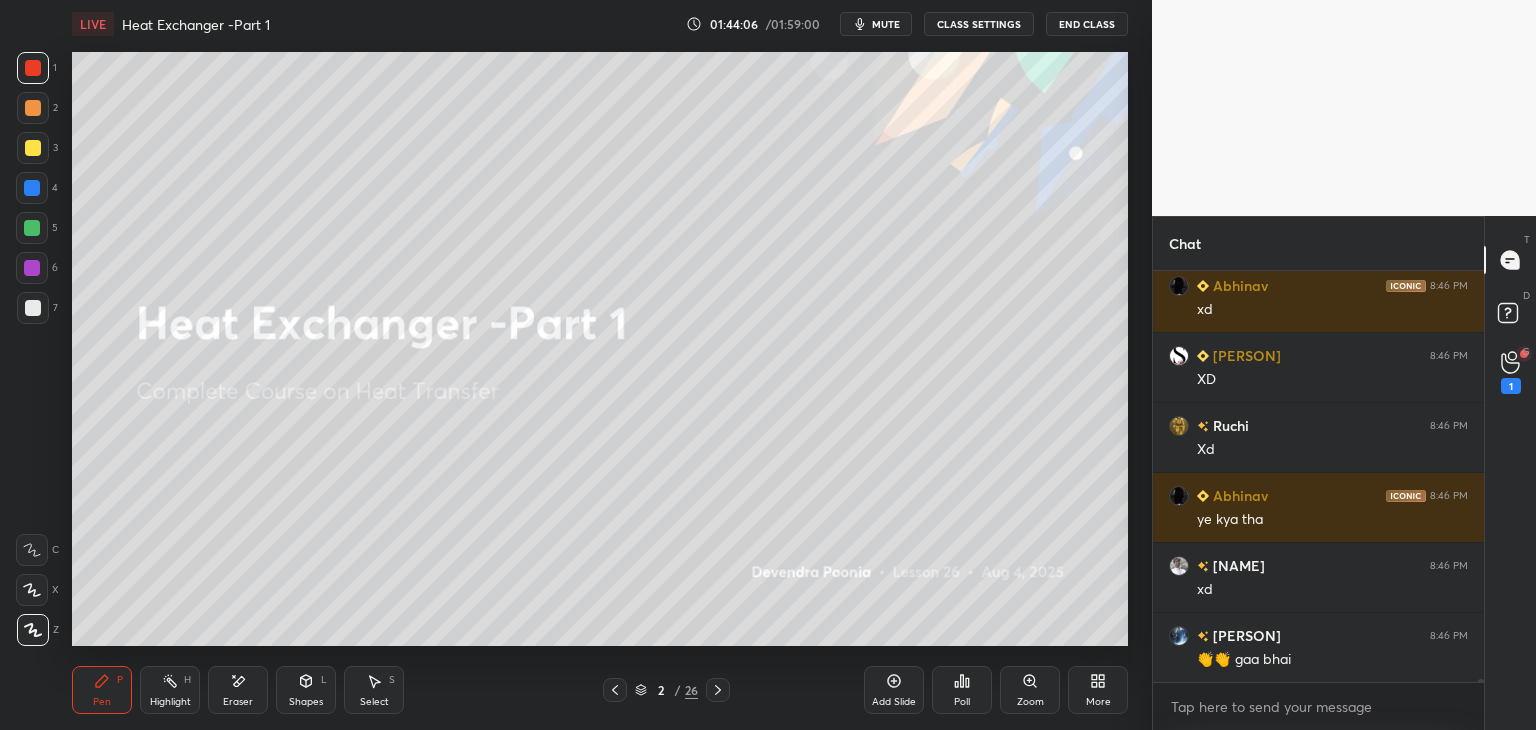 click on "1" at bounding box center [1511, 372] 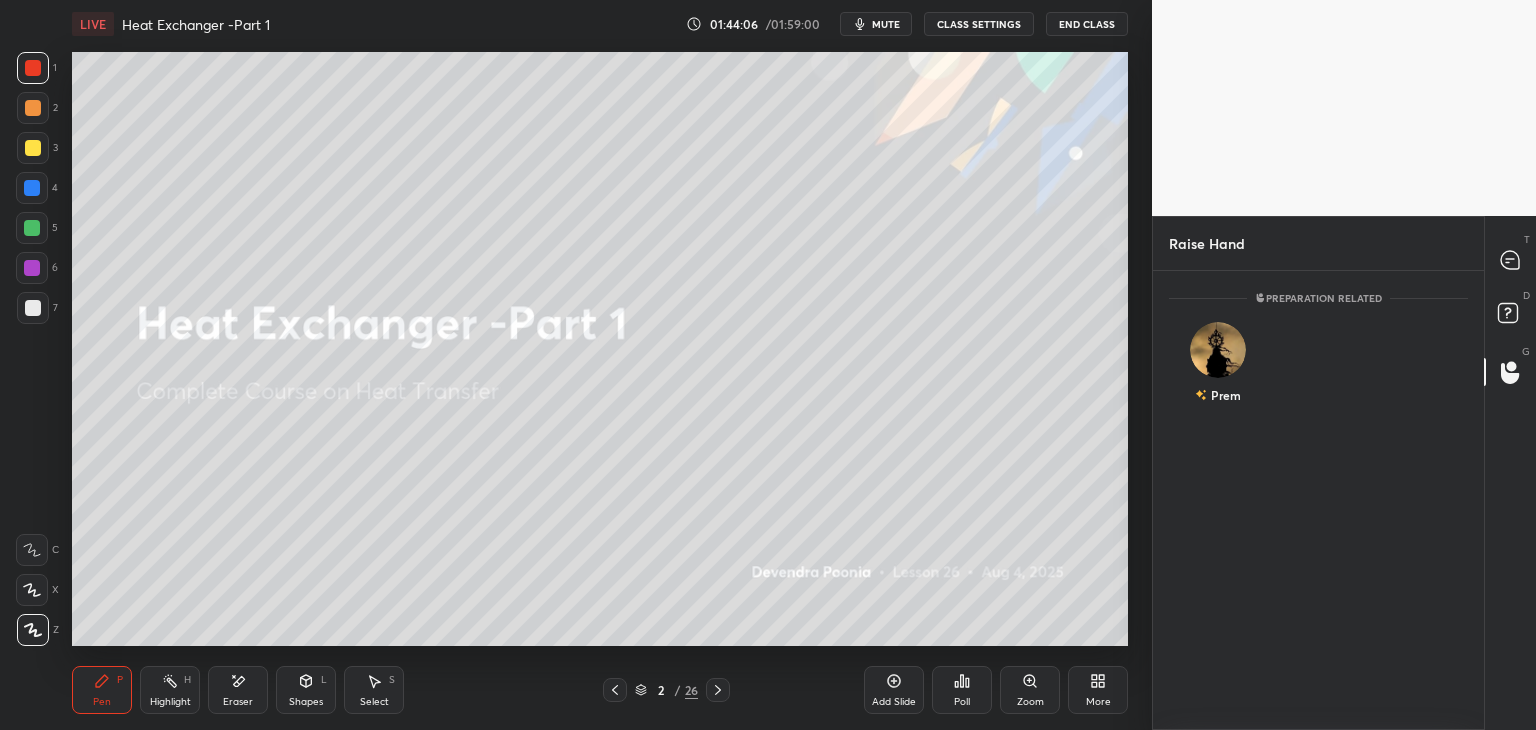 scroll, scrollTop: 453, scrollLeft: 325, axis: both 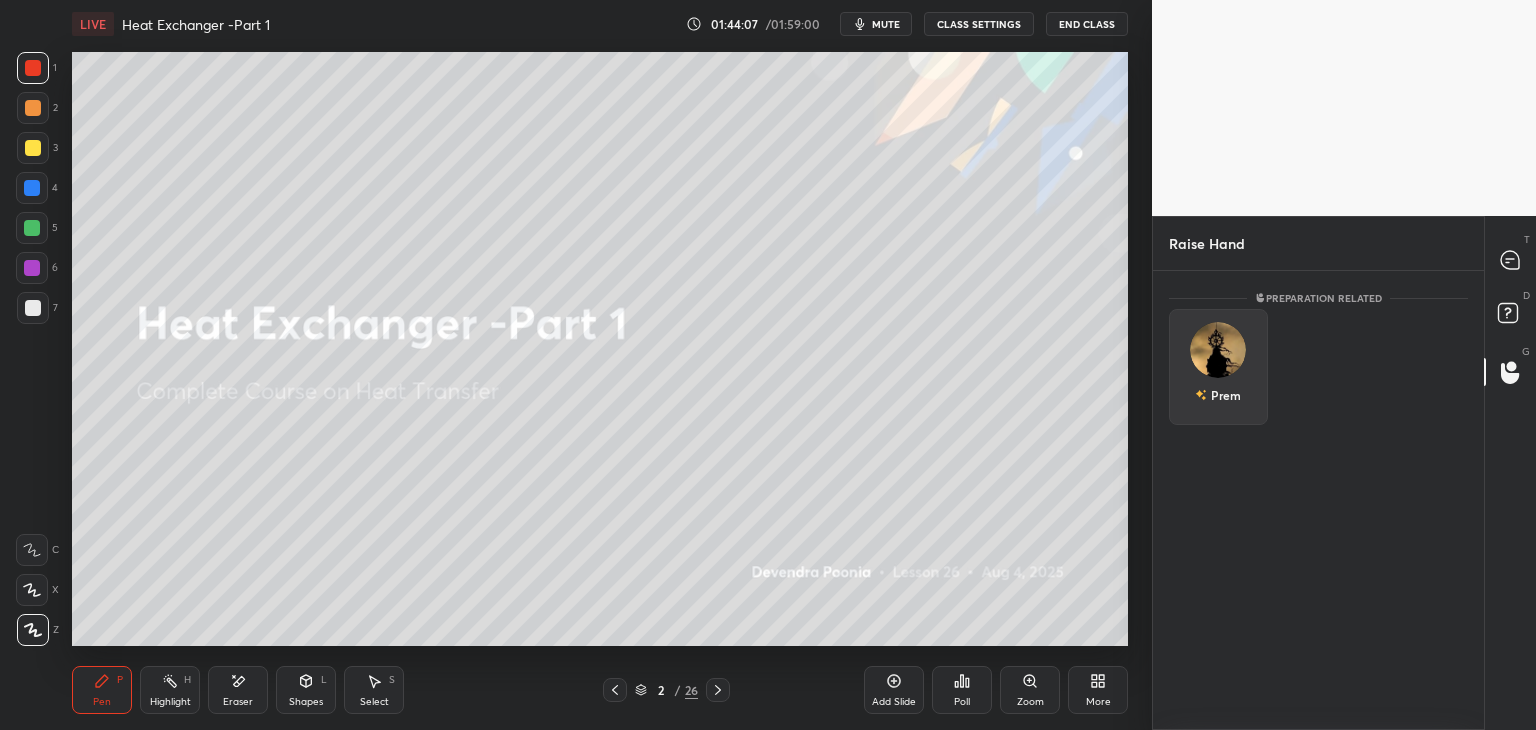 click on "Prem" at bounding box center (1218, 367) 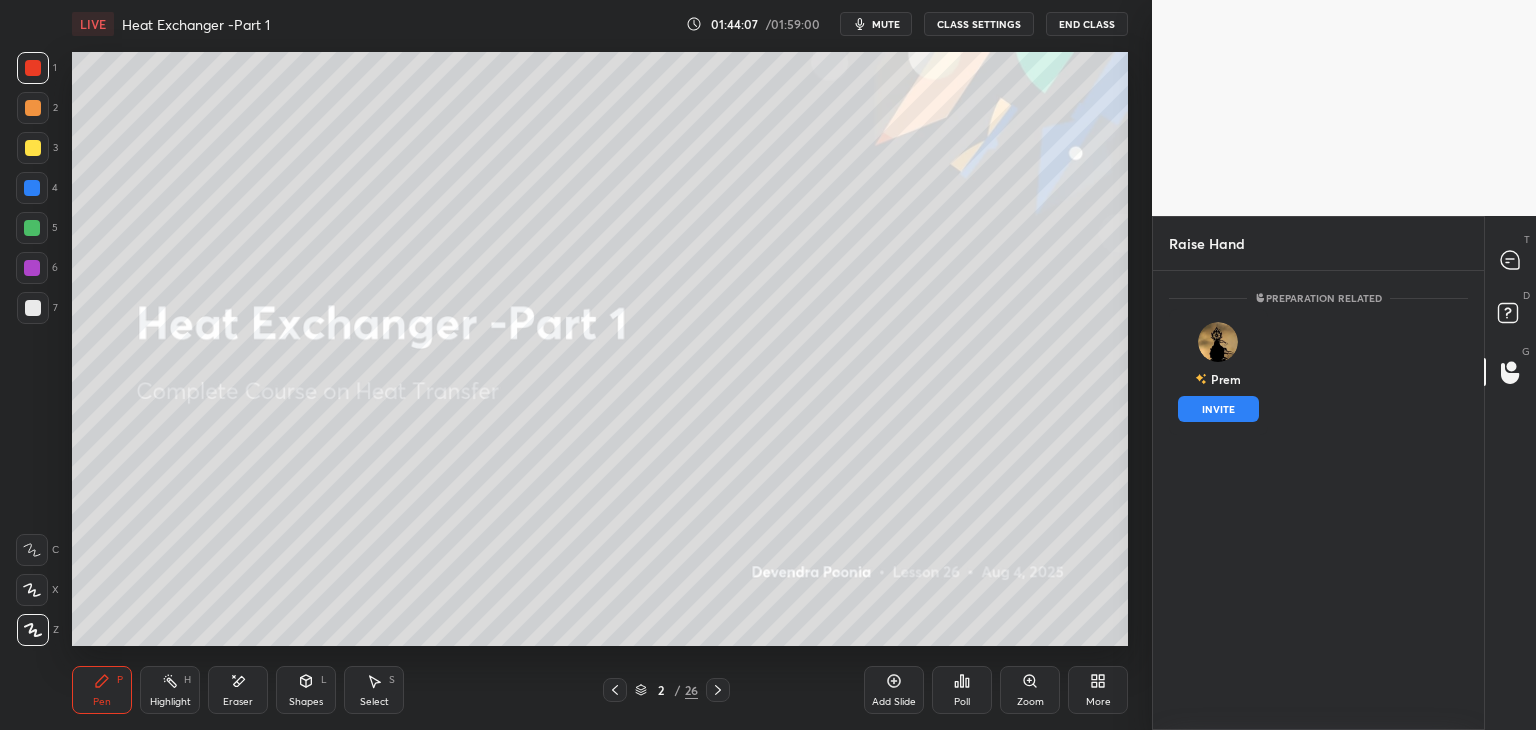click on "INVITE" at bounding box center [1218, 409] 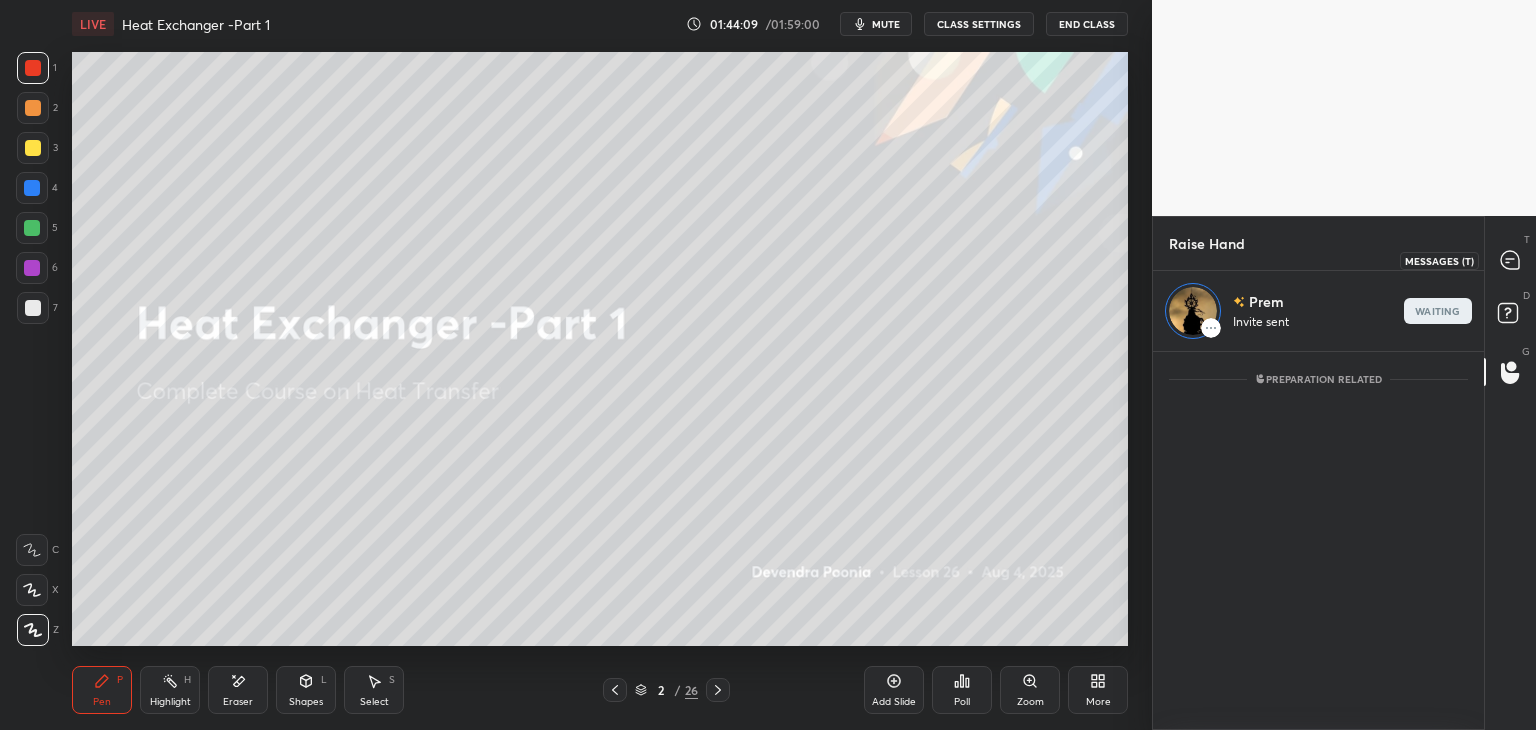 click 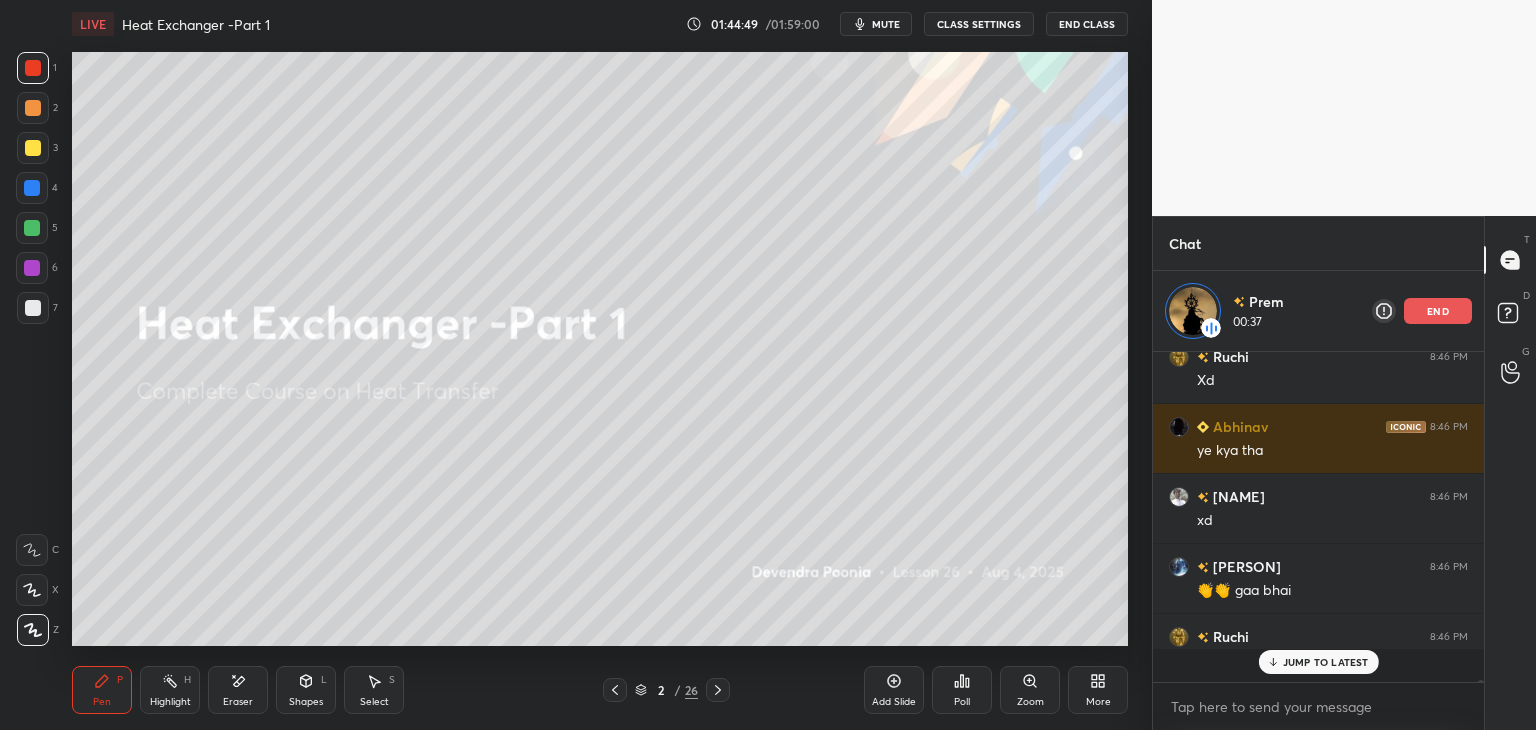 scroll, scrollTop: 6, scrollLeft: 6, axis: both 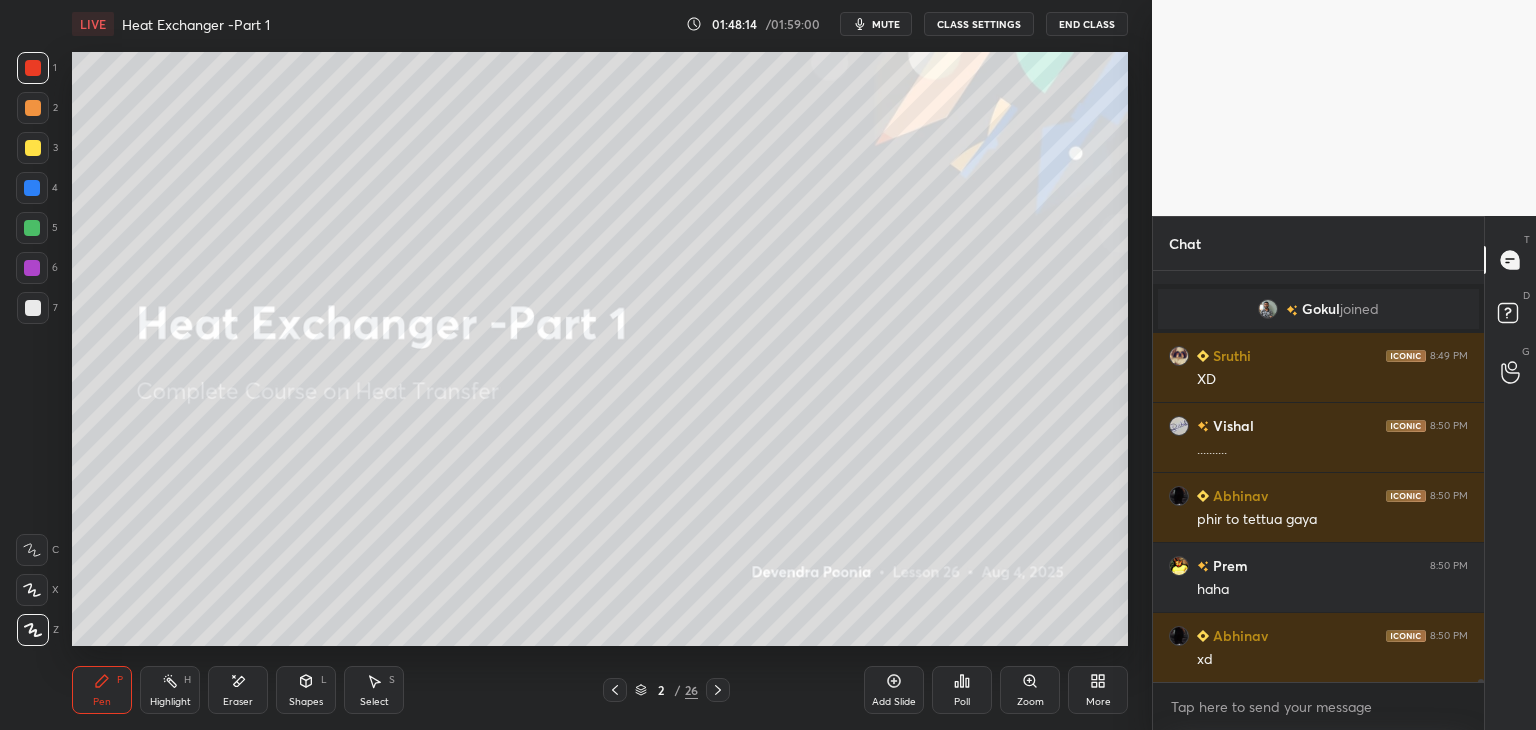 click on "Eraser" at bounding box center [238, 690] 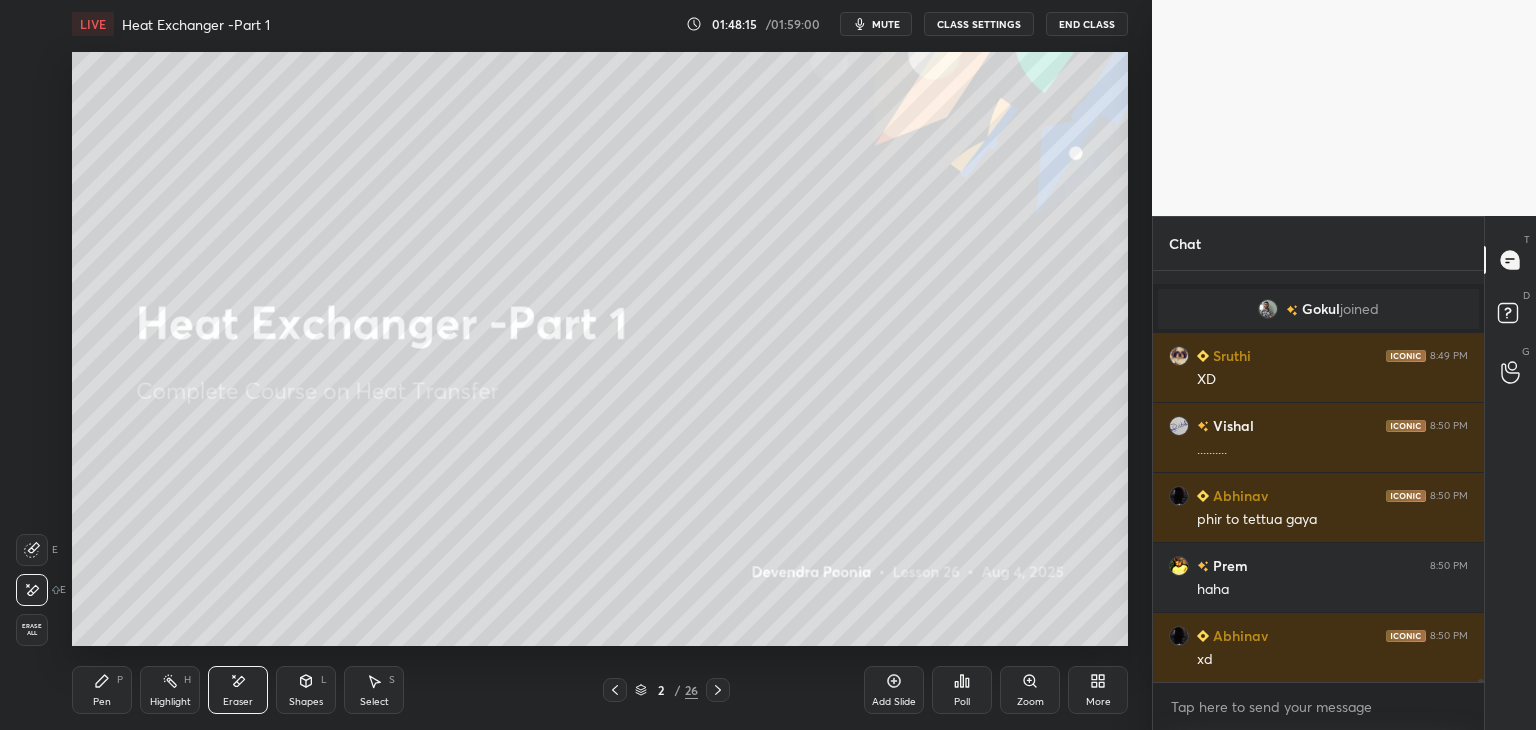 click on "Erase all" at bounding box center (32, 630) 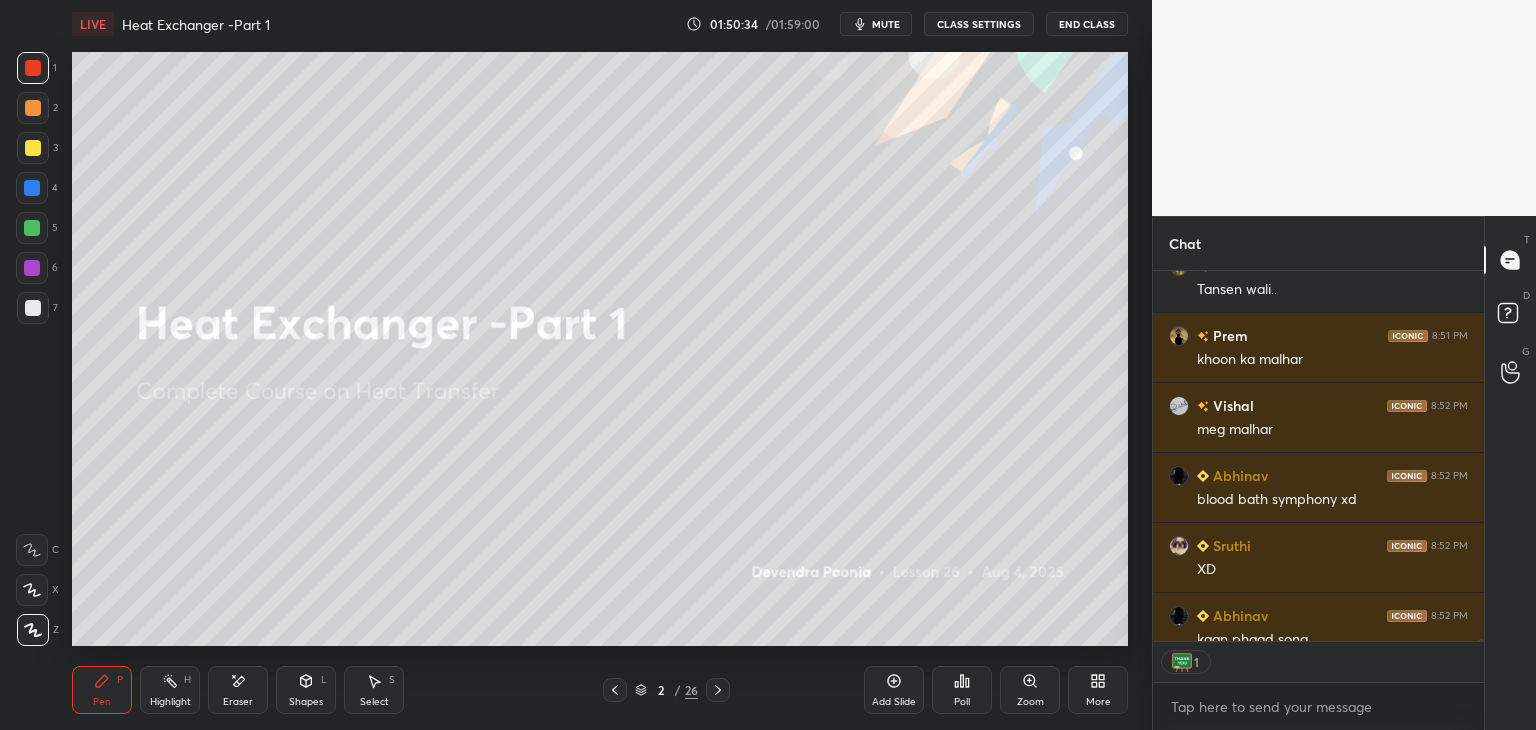 scroll, scrollTop: 62344, scrollLeft: 0, axis: vertical 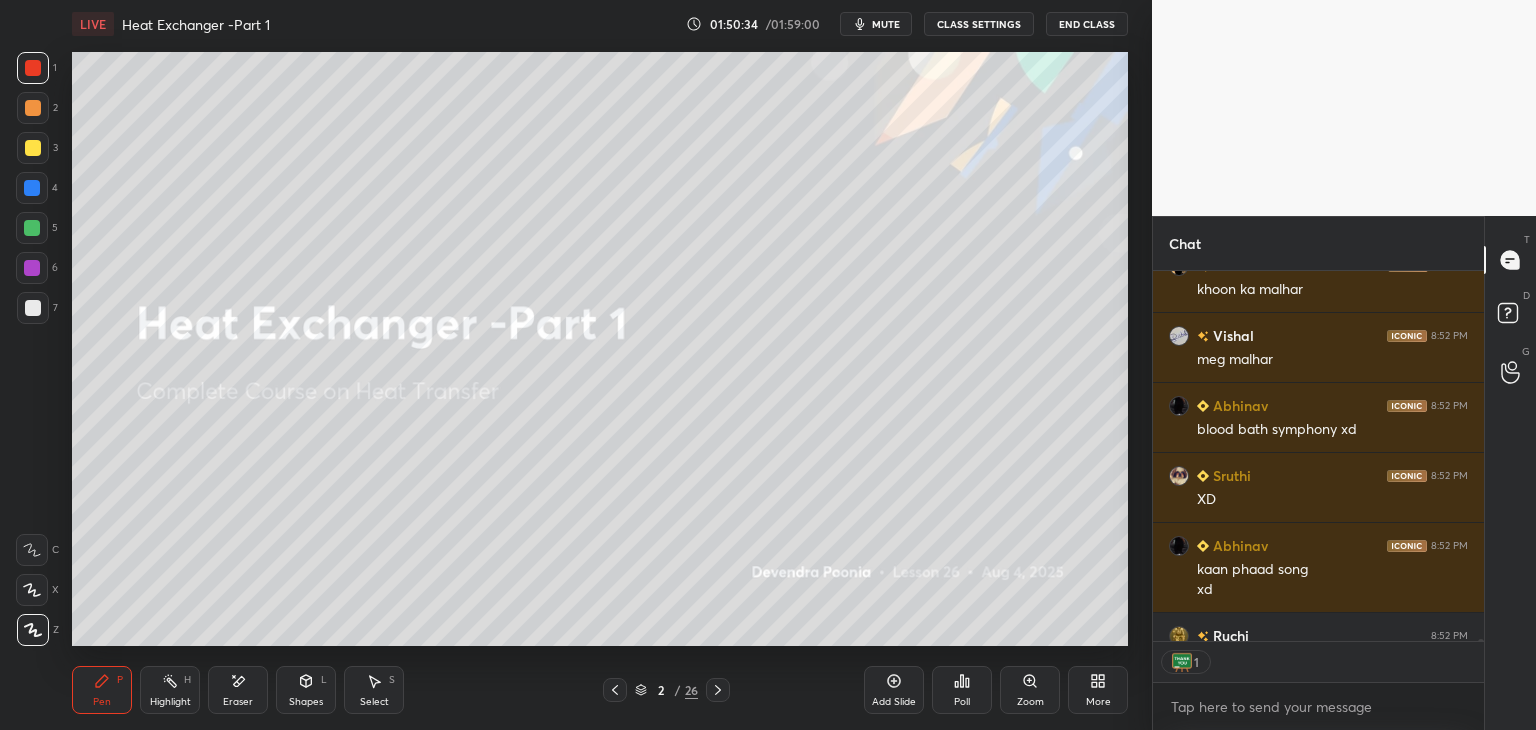 click on "End Class" at bounding box center (1087, 24) 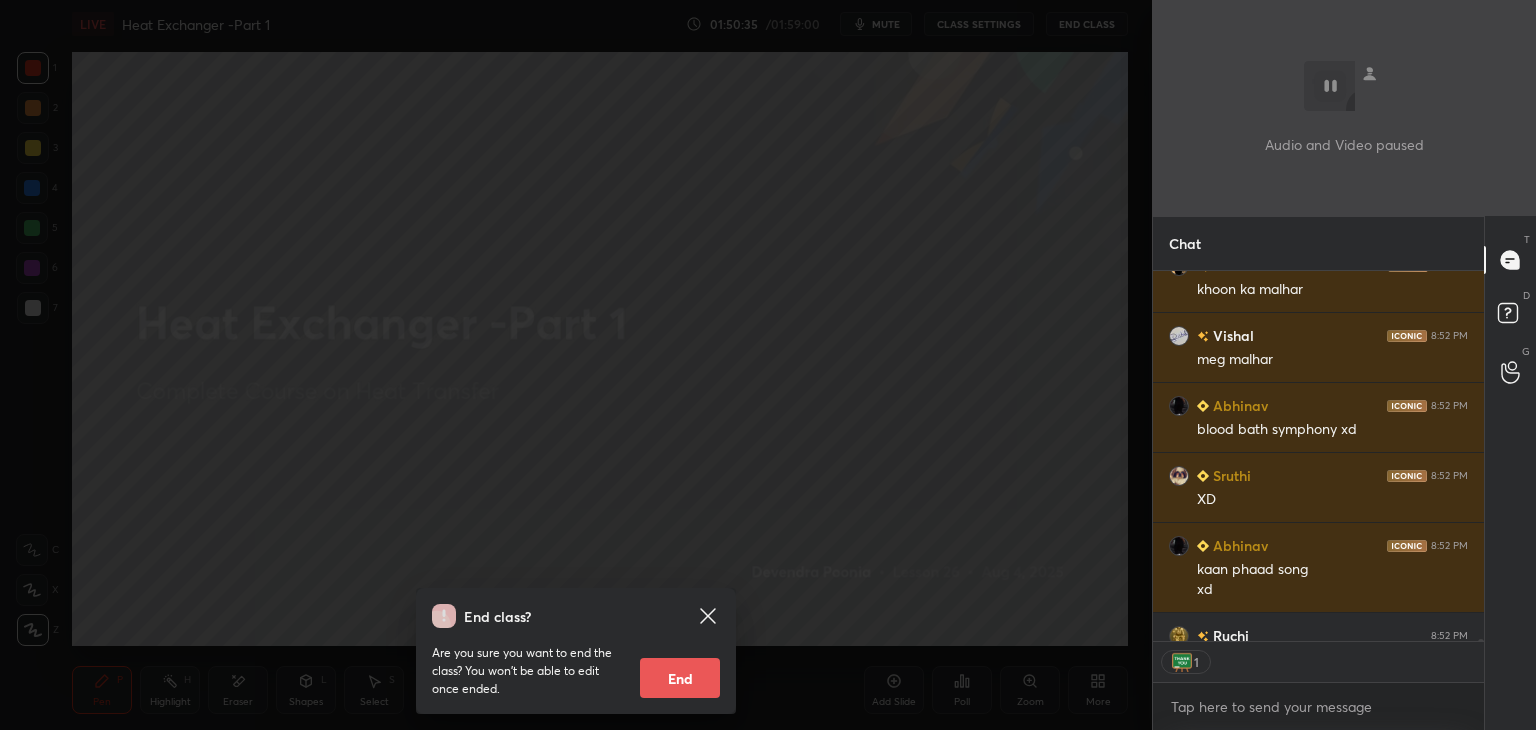 scroll, scrollTop: 62455, scrollLeft: 0, axis: vertical 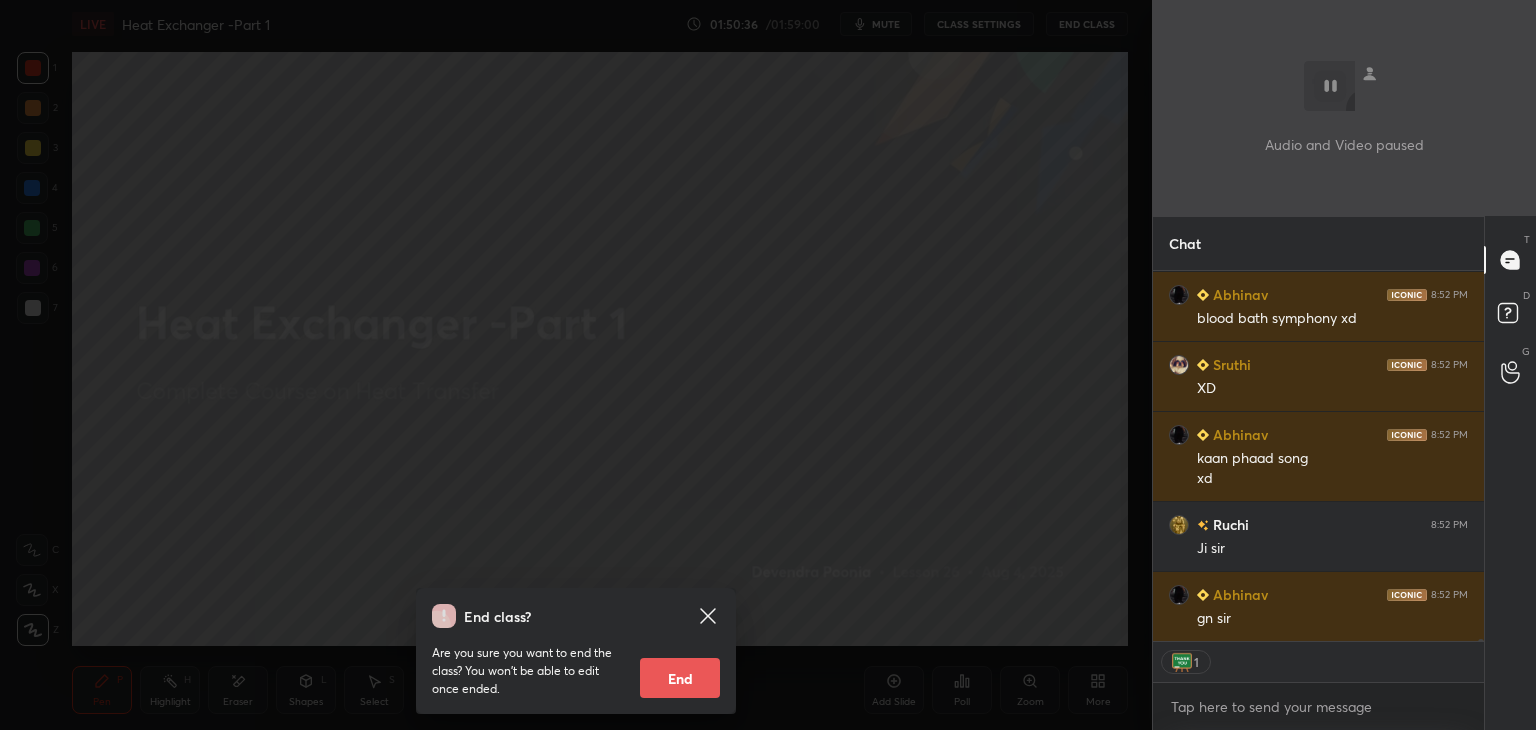 click on "End" at bounding box center [680, 678] 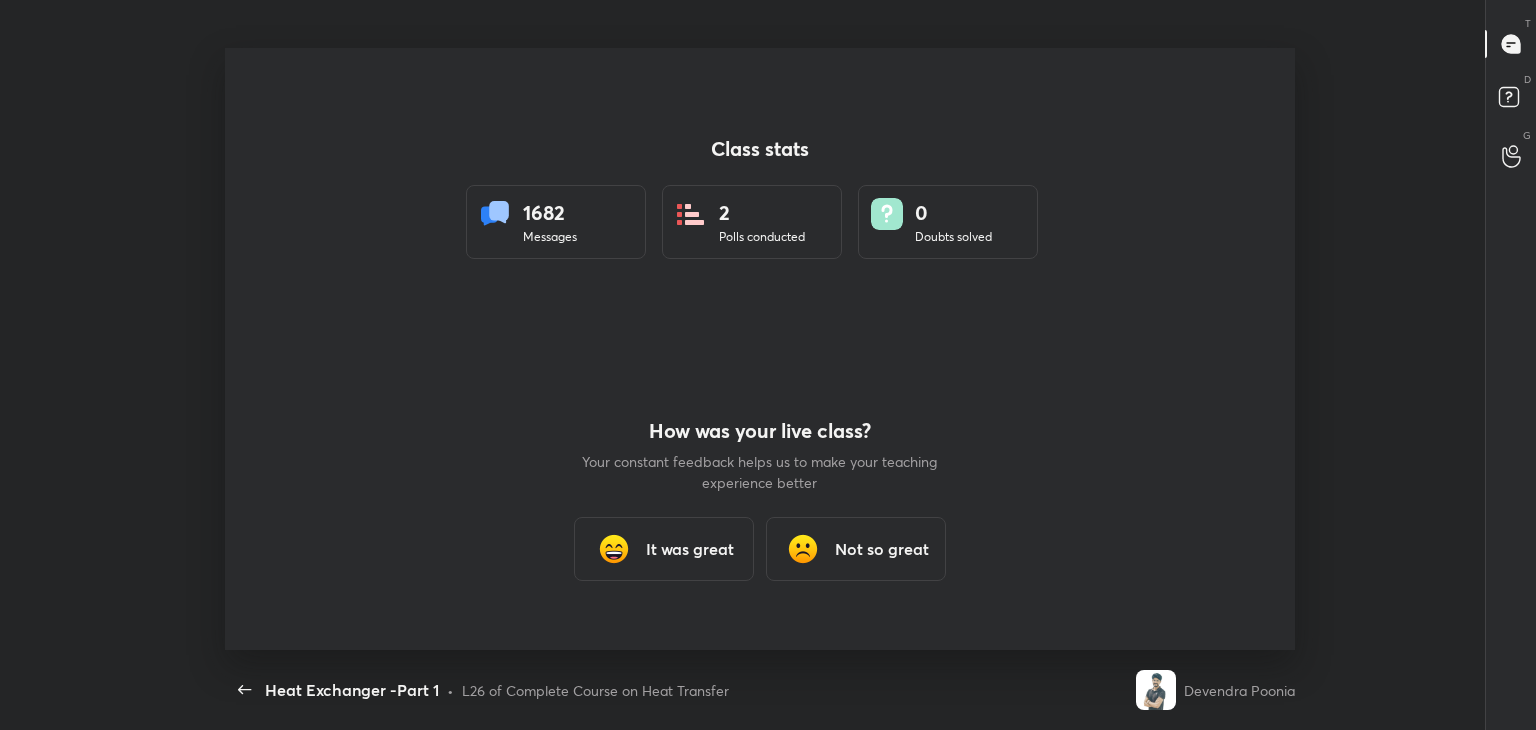 scroll, scrollTop: 99397, scrollLeft: 98480, axis: both 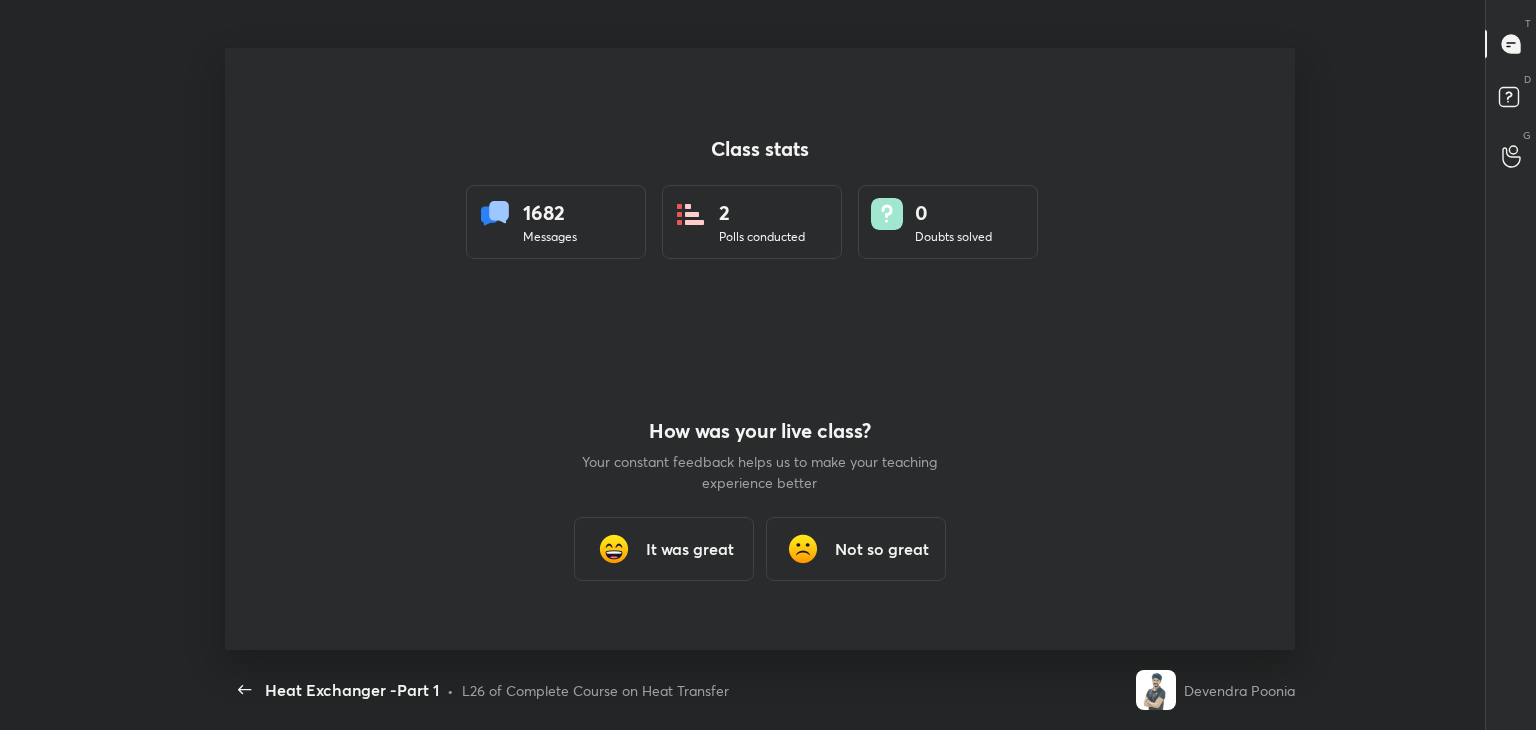 type on "x" 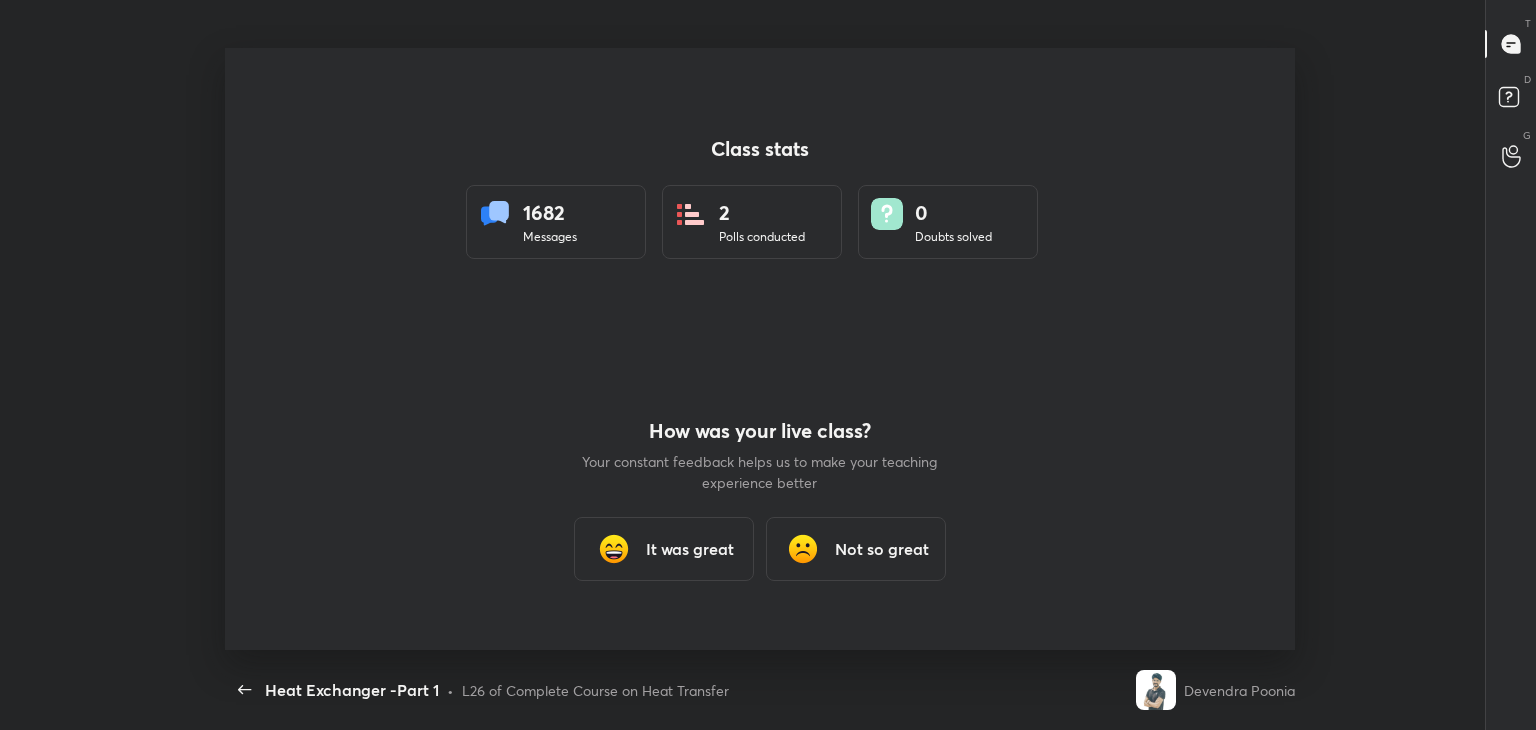 click on "It was great" at bounding box center (690, 549) 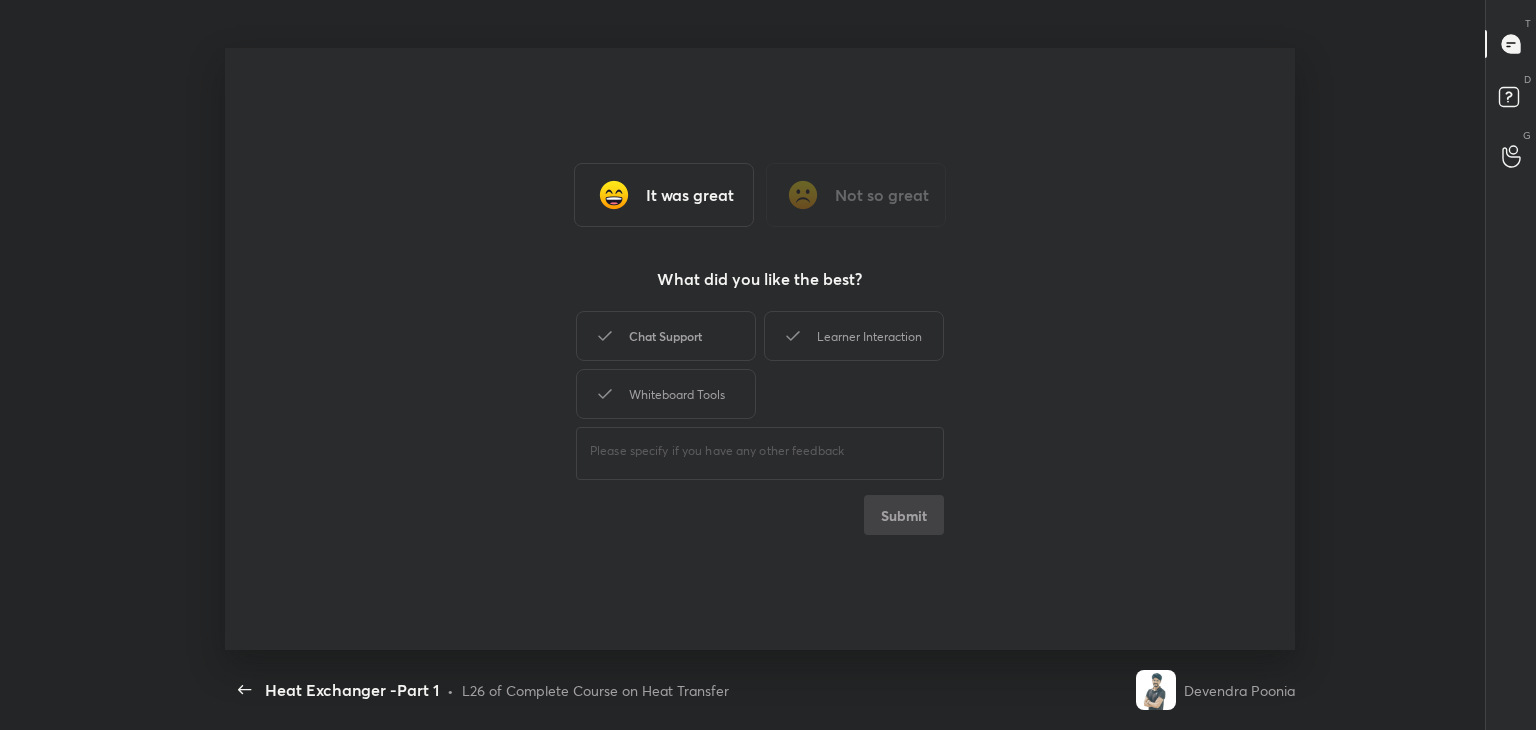 click on "Chat Support" at bounding box center [666, 336] 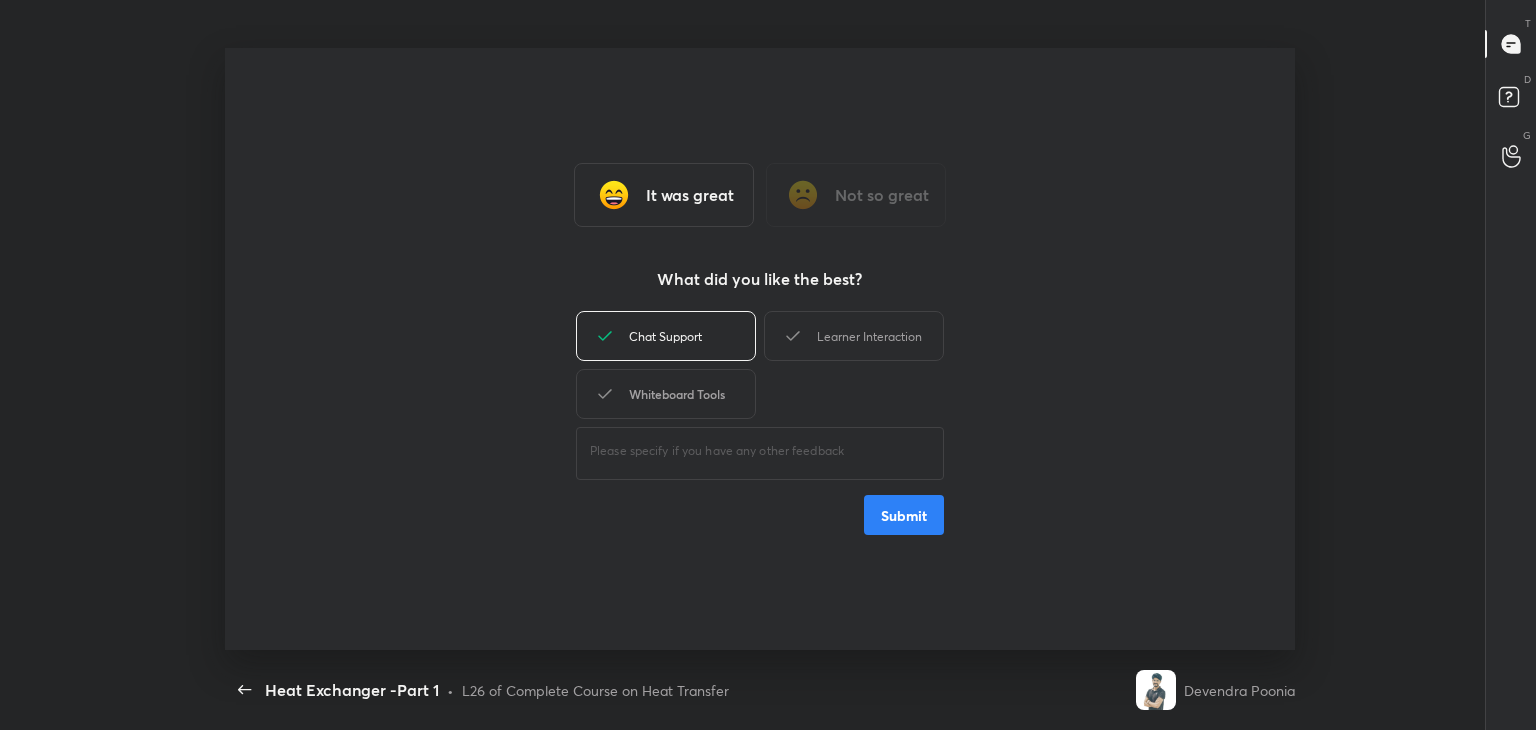 click on "Whiteboard Tools" at bounding box center [666, 394] 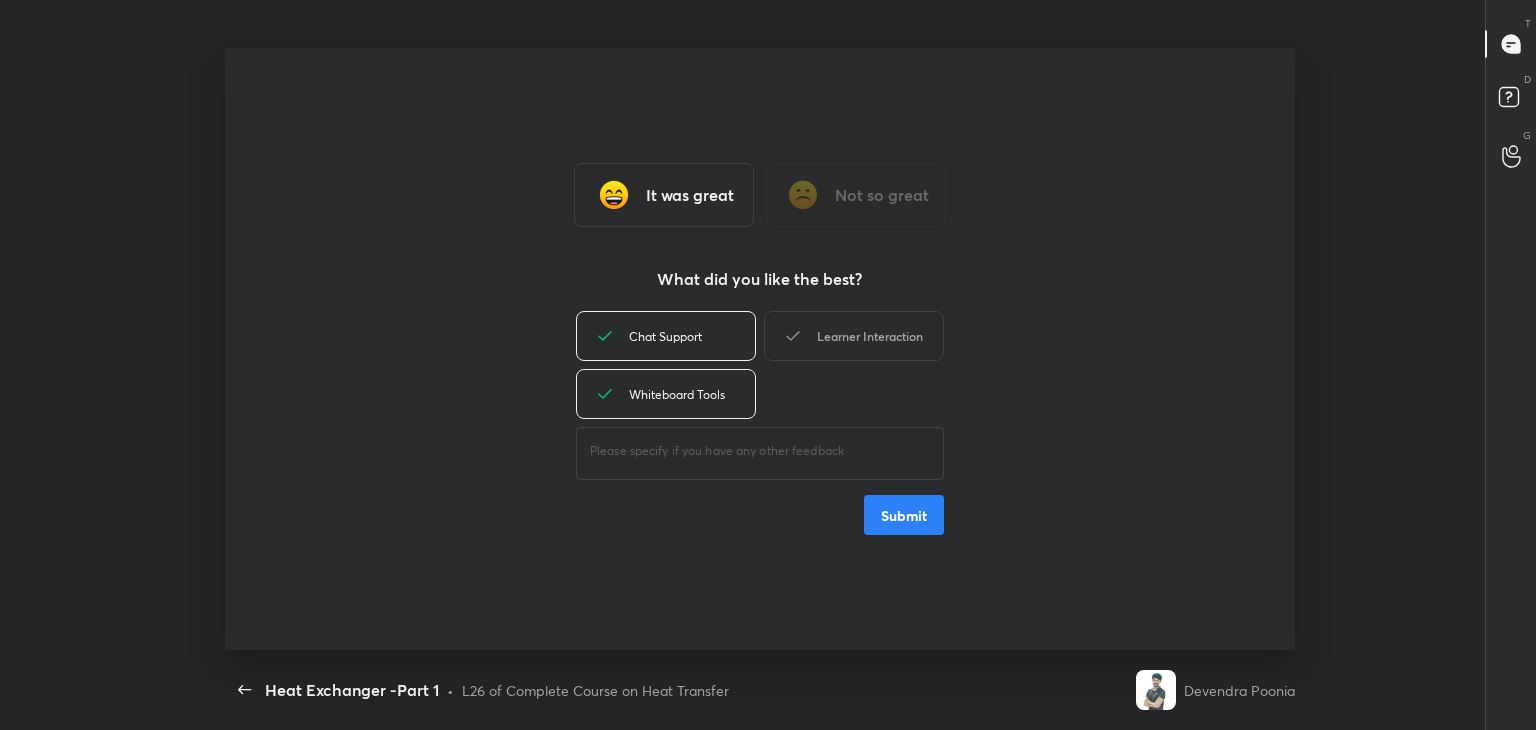 click on "Learner Interaction" at bounding box center [854, 336] 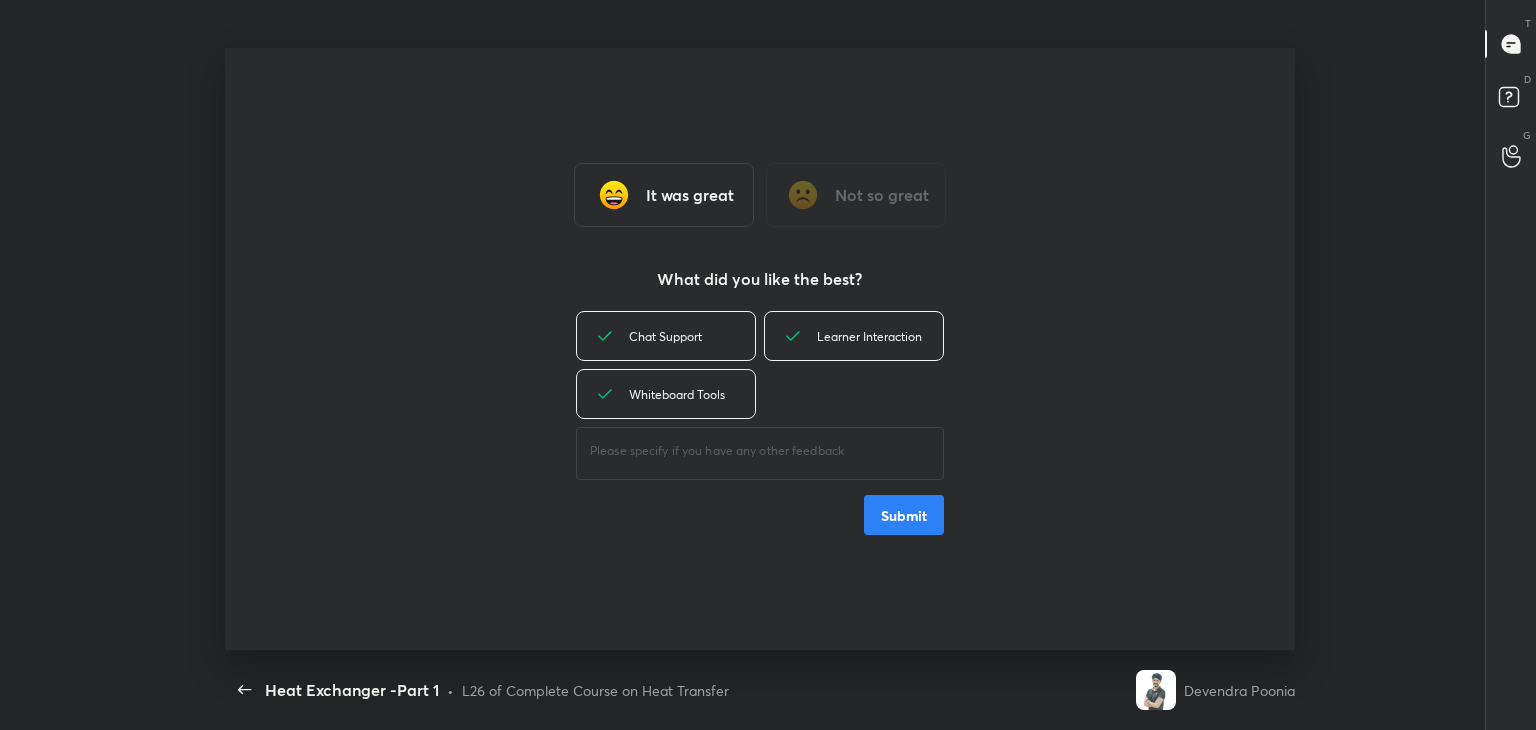 click on "Submit" at bounding box center [904, 515] 